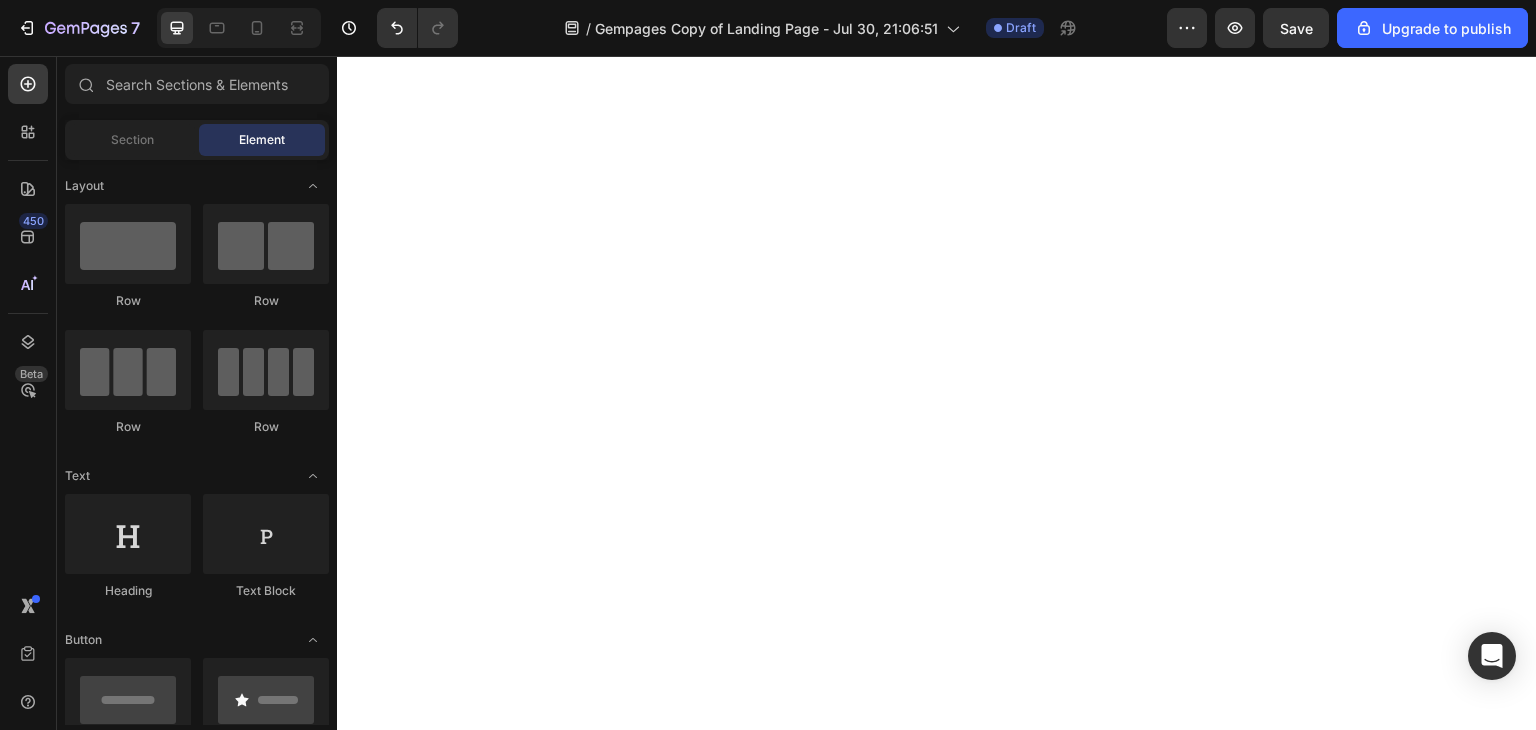 scroll, scrollTop: 0, scrollLeft: 0, axis: both 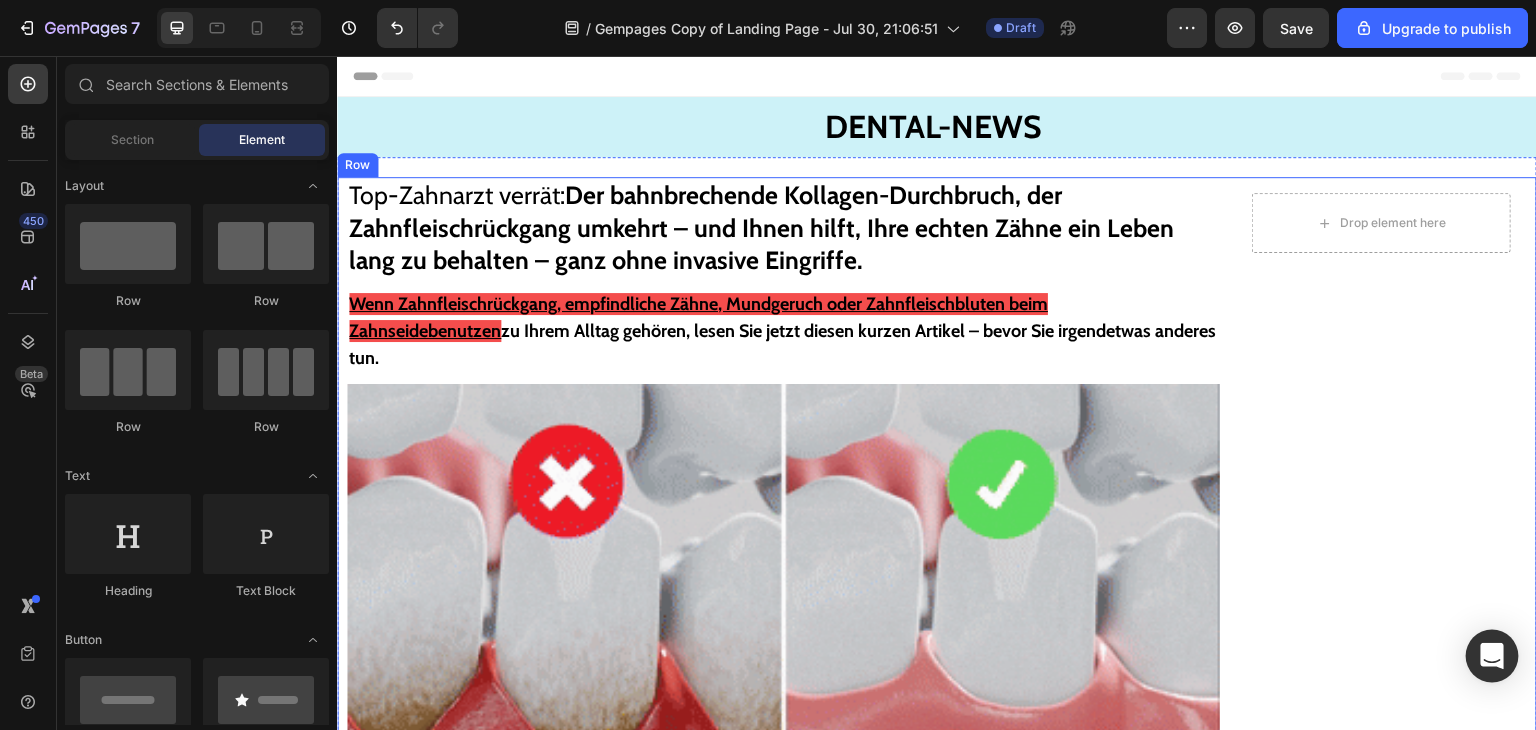 click at bounding box center (1492, 656) 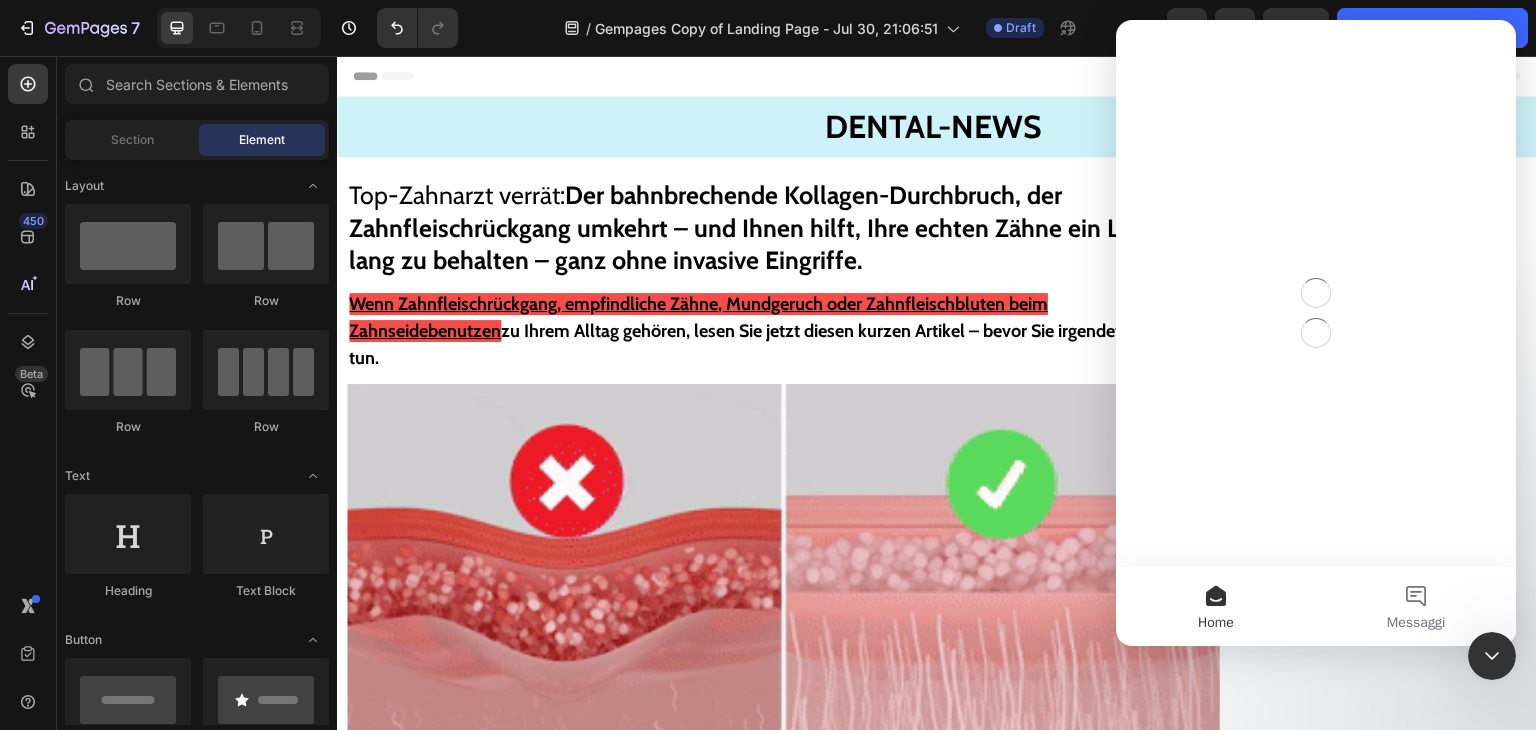 scroll, scrollTop: 0, scrollLeft: 0, axis: both 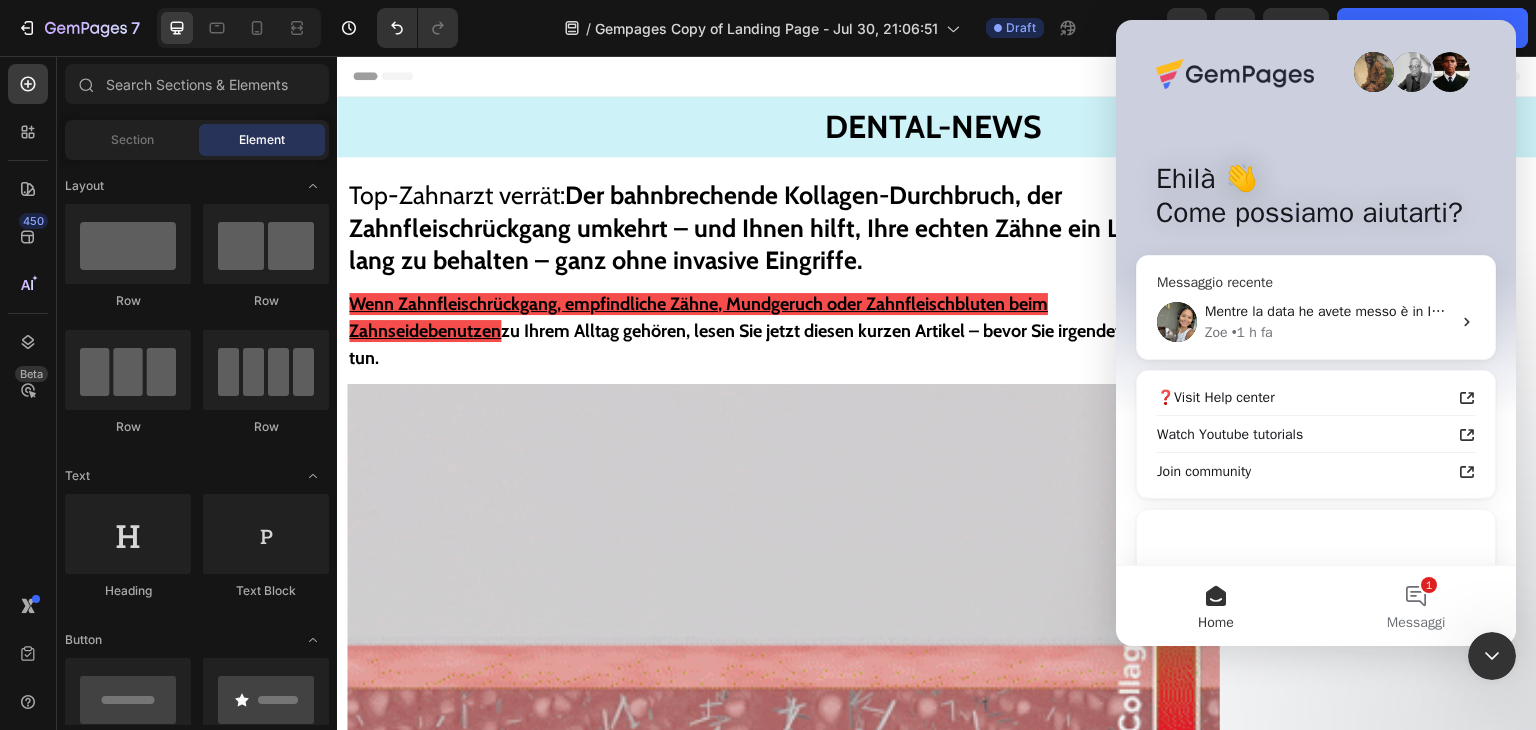 click on "Mentre la data he avete messo è in ITaliano" at bounding box center (1340, 311) 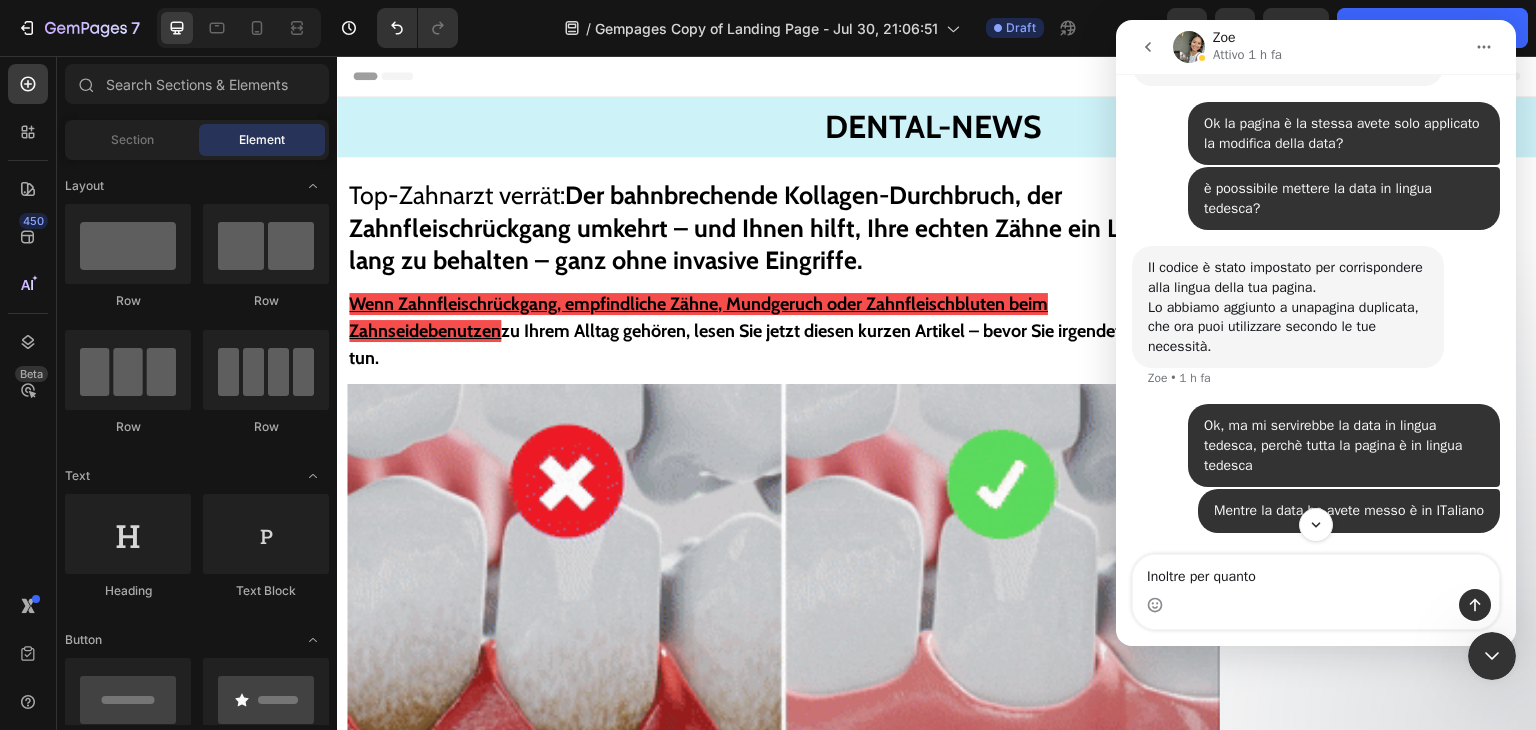 scroll, scrollTop: 5985, scrollLeft: 0, axis: vertical 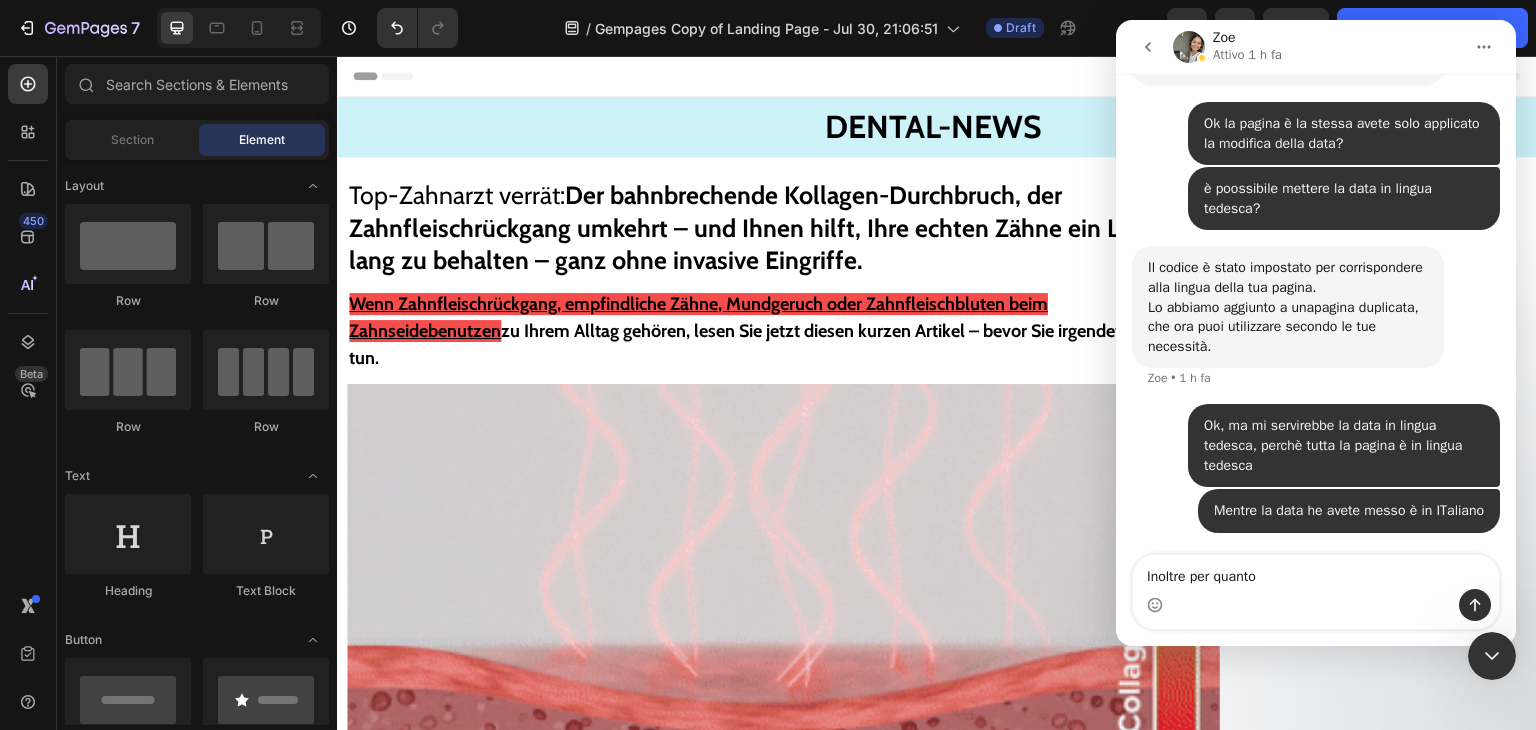 click 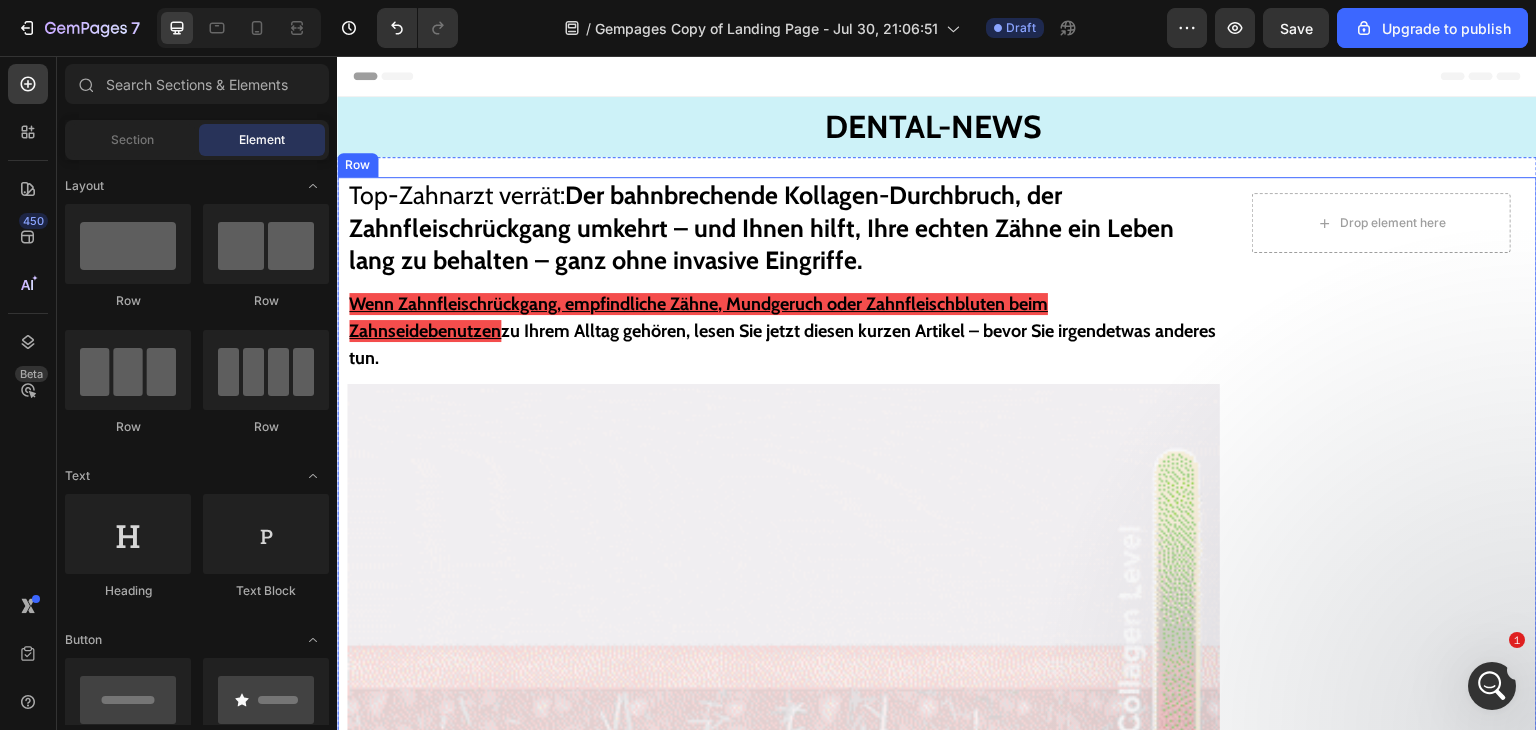 scroll, scrollTop: 0, scrollLeft: 0, axis: both 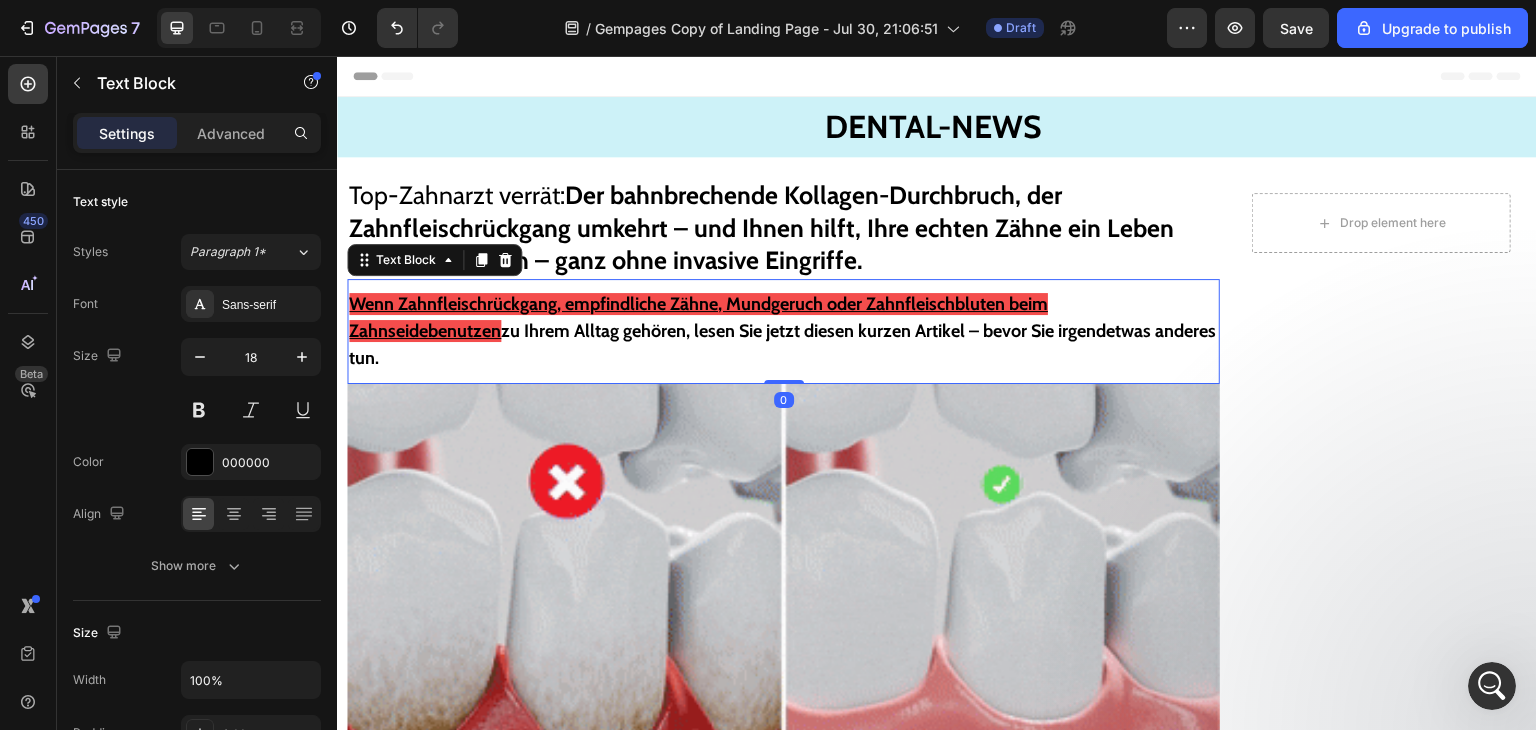 click on "Wenn Zahnfleischrückgang, empfindliche Zähne, Mundgeruch oder Zahnfleischbluten beim Zahnseidebenutzen" at bounding box center [698, 317] 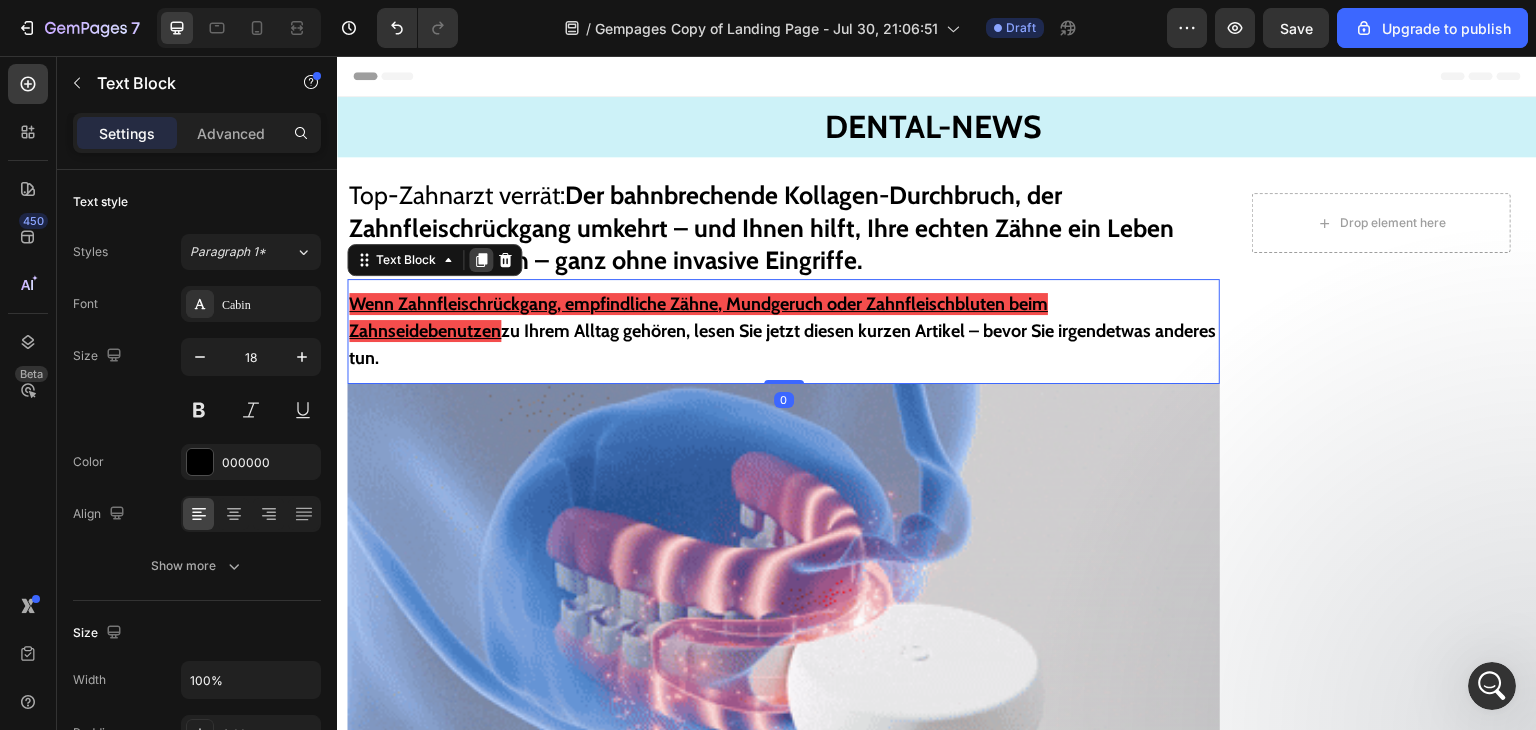 click 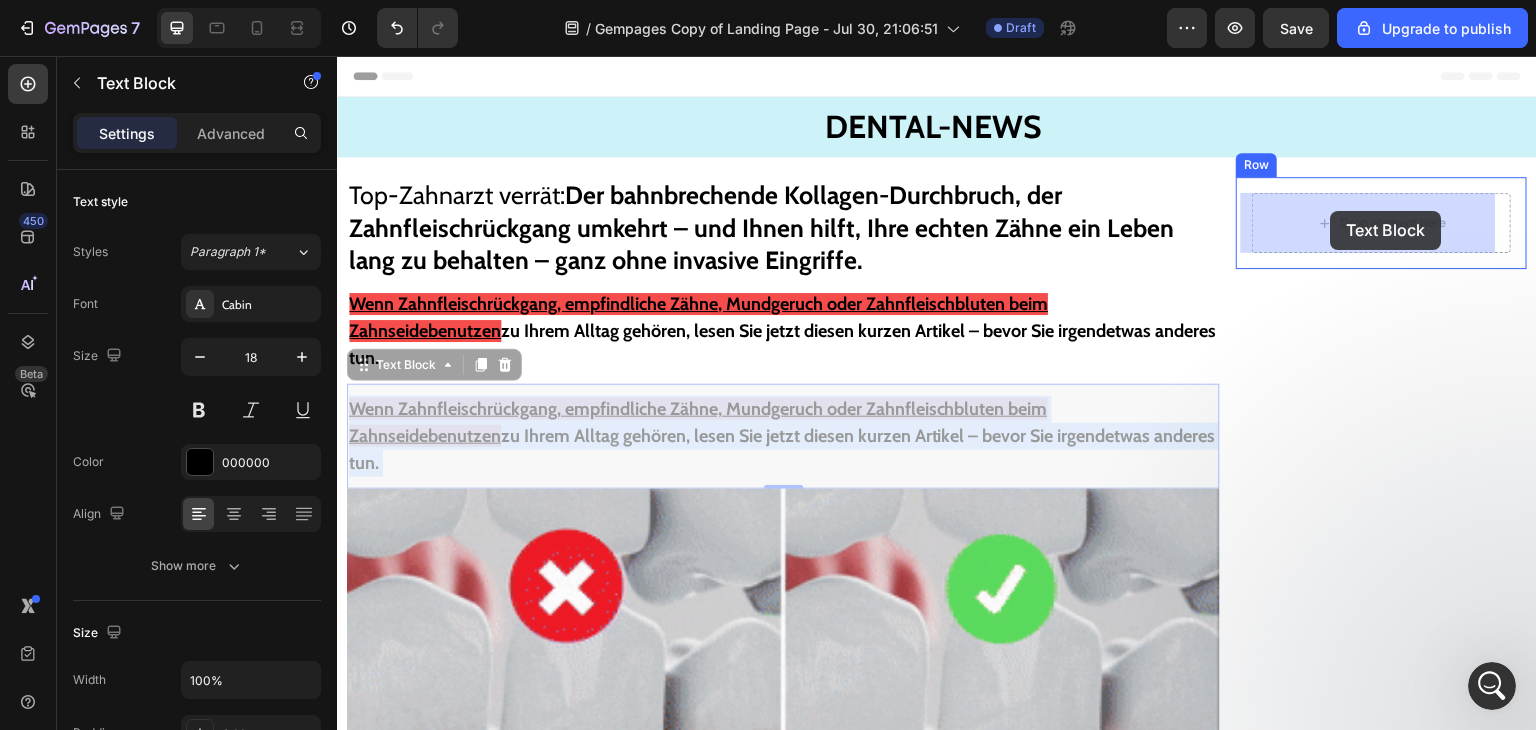 drag, startPoint x: 587, startPoint y: 413, endPoint x: 1331, endPoint y: 211, distance: 770.9345 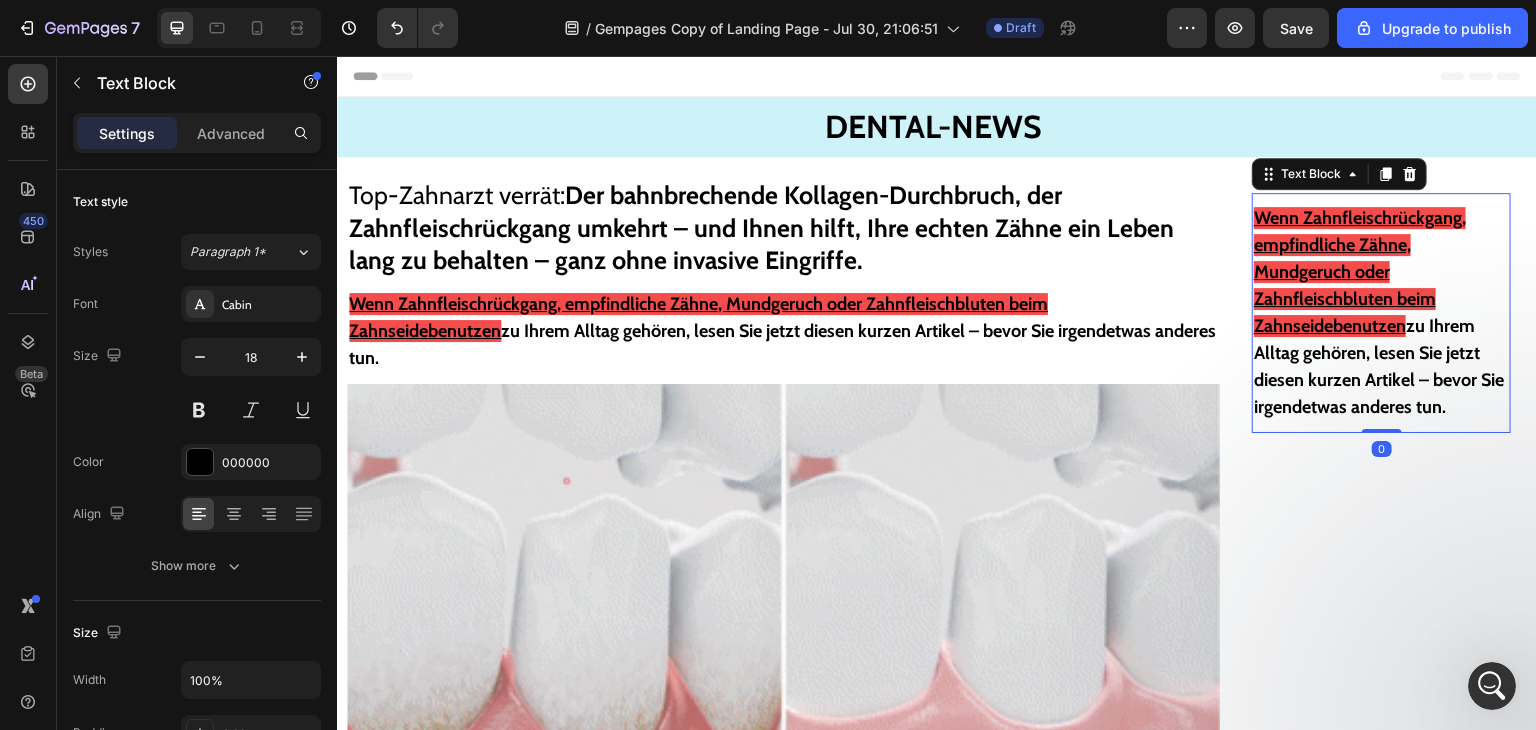 click on "Wenn Zahnfleischrückgang, empfindliche Zähne, Mundgeruch oder Zahnfleischbluten beim Zahnseidebenutzen  zu Ihrem Alltag gehören, lesen Sie jetzt diesen kurzen Artikel – bevor Sie irgendetwas anderes tun." at bounding box center (1381, 313) 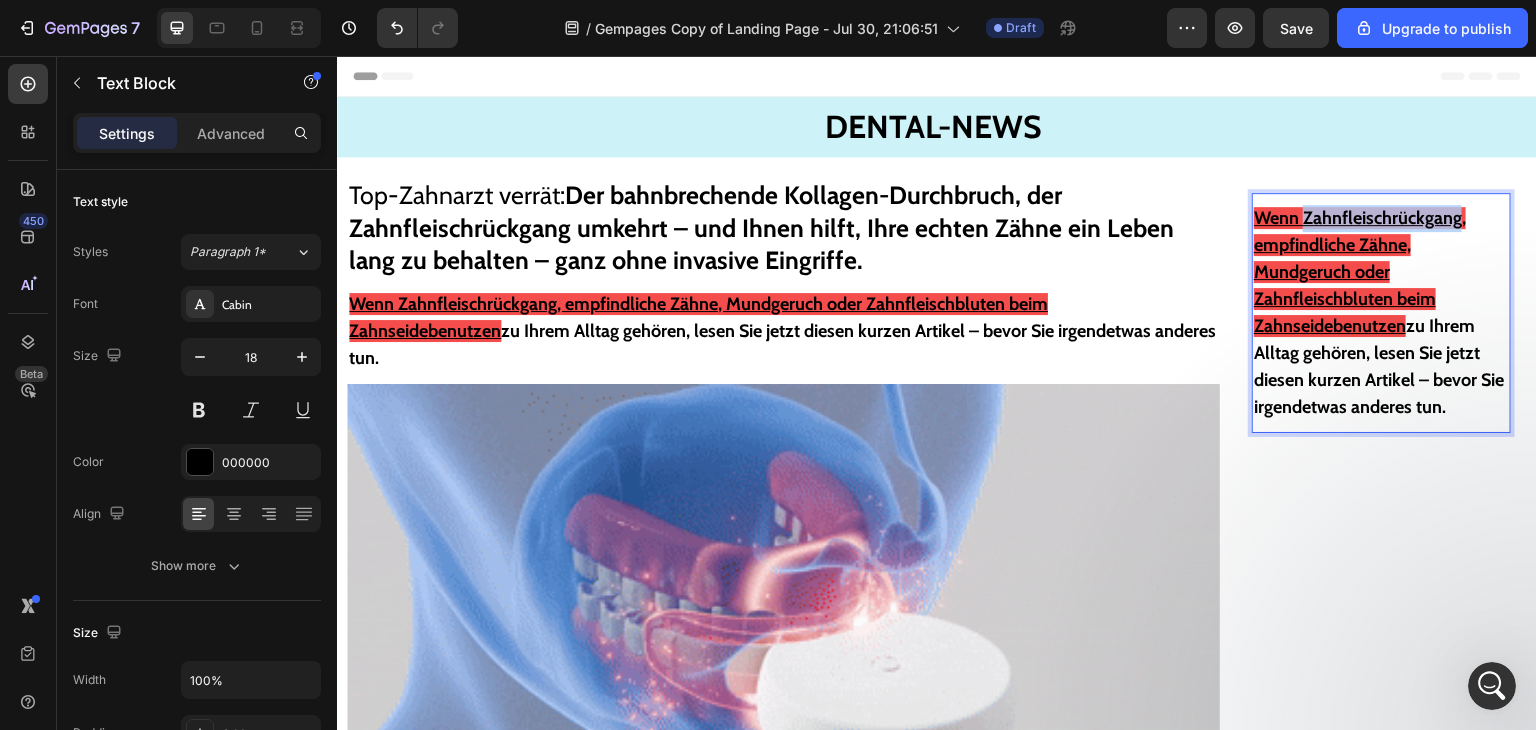 click on "Wenn Zahnfleischrückgang, empfindliche Zähne, Mundgeruch oder Zahnfleischbluten beim Zahnseidebenutzen  zu Ihrem Alltag gehören, lesen Sie jetzt diesen kurzen Artikel – bevor Sie irgendetwas anderes tun." at bounding box center [1381, 313] 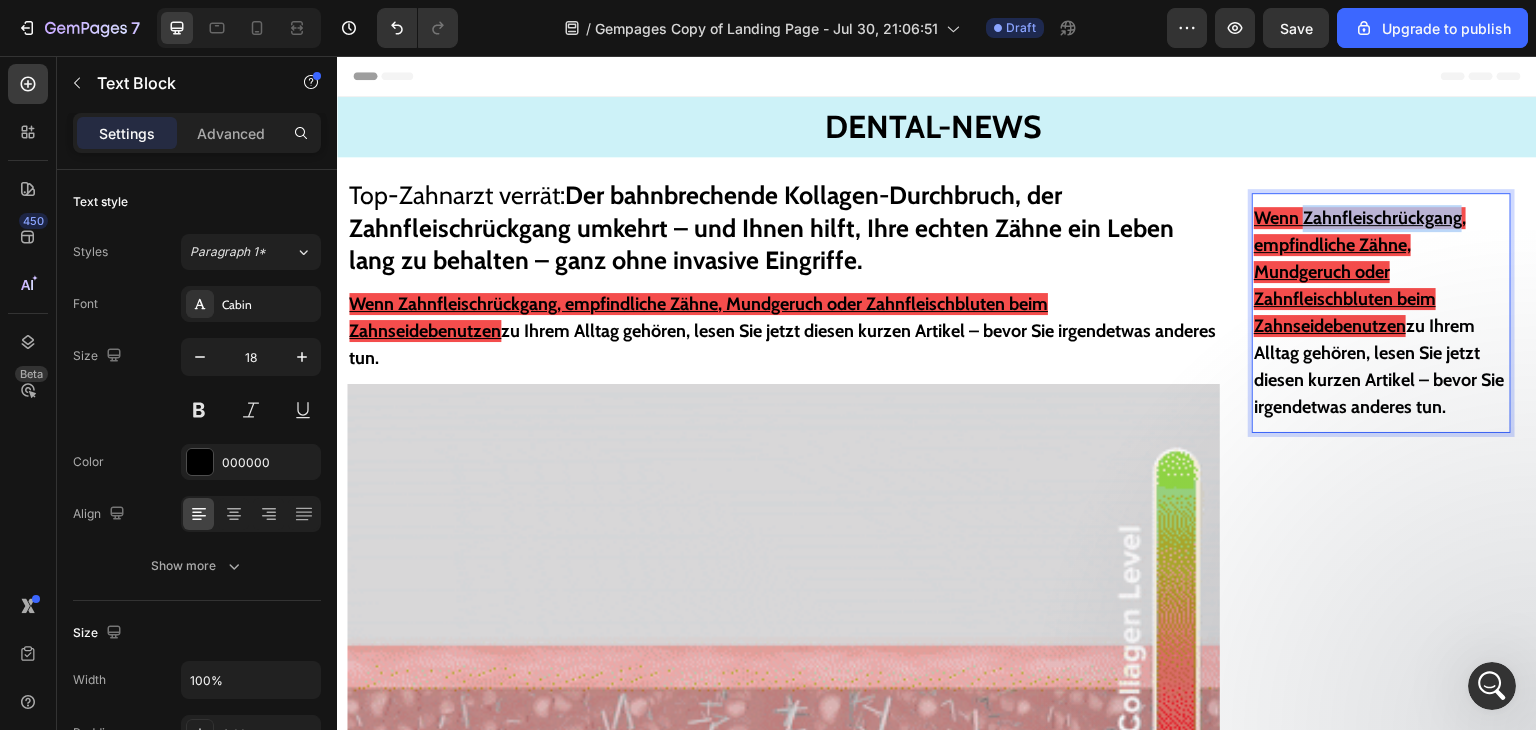 click on "Wenn Zahnfleischrückgang, empfindliche Zähne, Mundgeruch oder Zahnfleischbluten beim Zahnseidebenutzen  zu Ihrem Alltag gehören, lesen Sie jetzt diesen kurzen Artikel – bevor Sie irgendetwas anderes tun." at bounding box center (1381, 313) 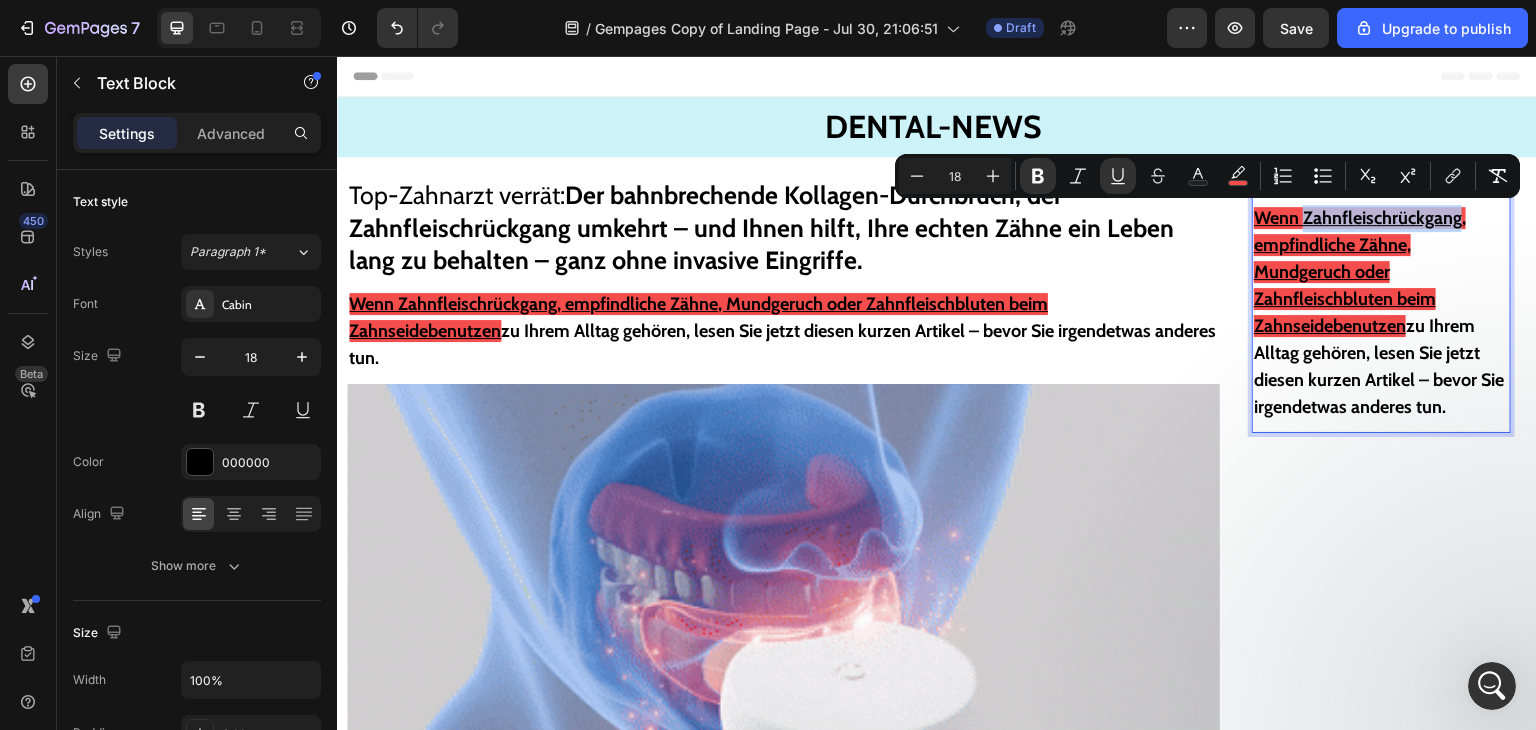 click on "Wenn Zahnfleischrückgang, empfindliche Zähne, Mundgeruch oder Zahnfleischbluten beim Zahnseidebenutzen" at bounding box center (1360, 272) 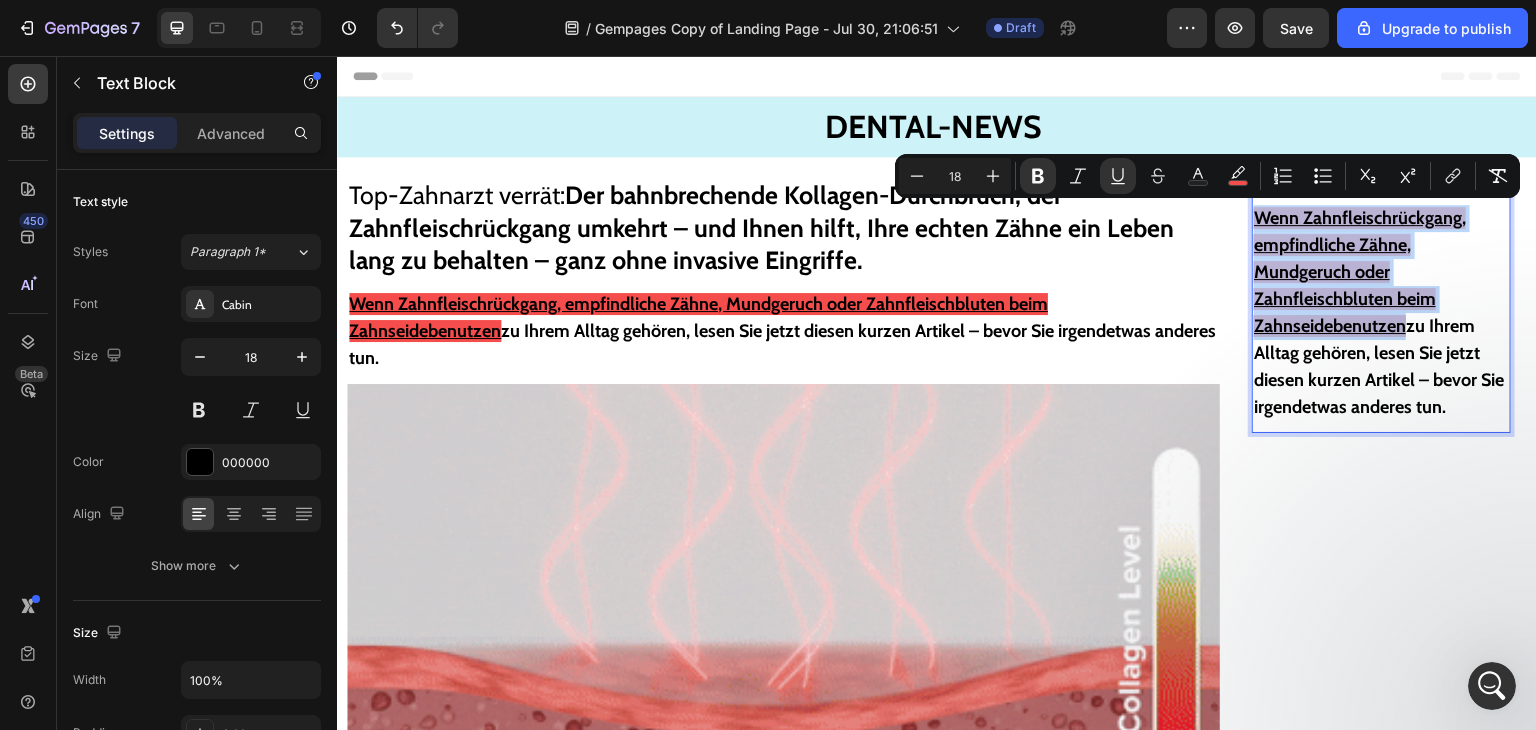 drag, startPoint x: 1396, startPoint y: 316, endPoint x: 1239, endPoint y: 219, distance: 184.5481 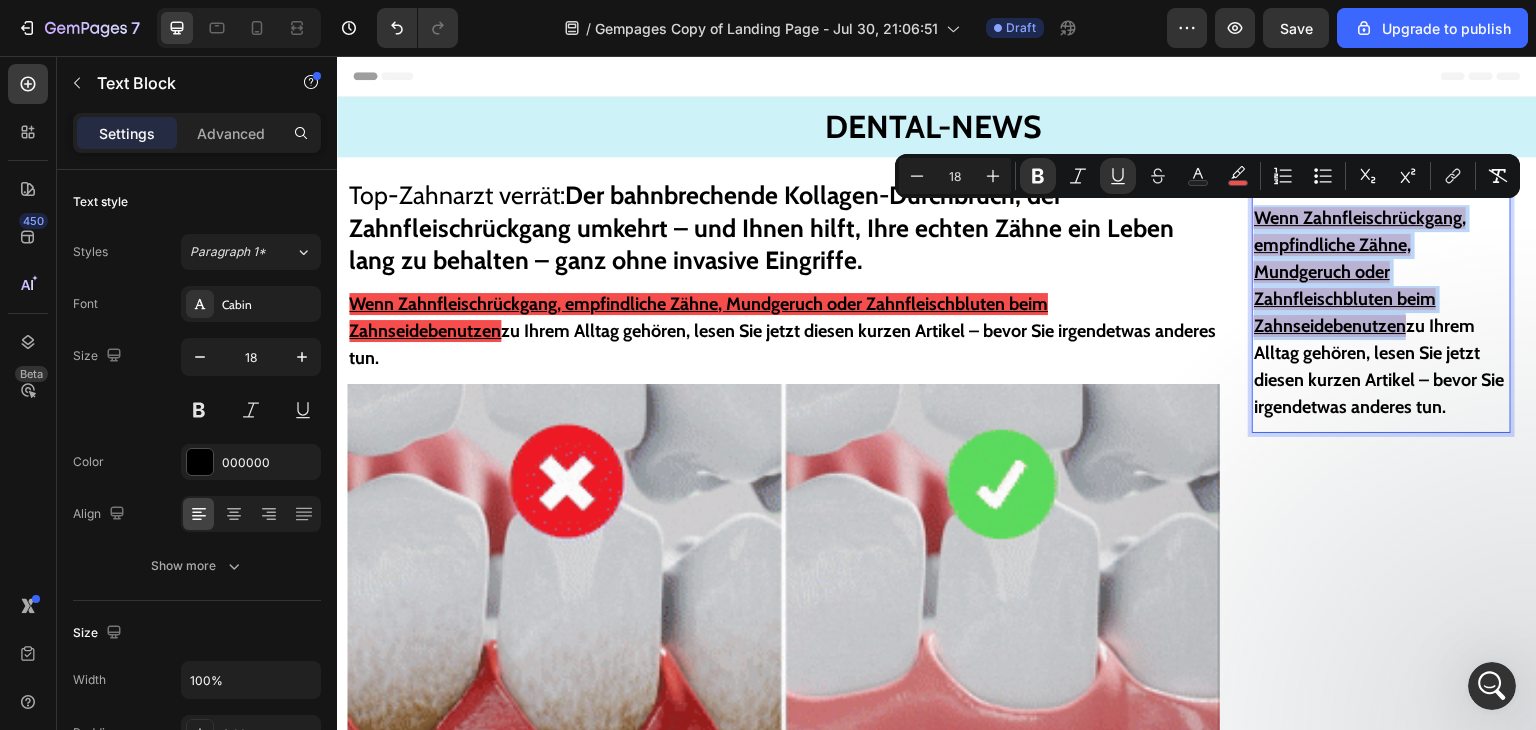 click on "Wenn Zahnfleischrückgang, empfindliche Zähne, Mundgeruch oder Zahnfleischbluten beim Zahnseidebenutzen  zu Ihrem Alltag gehören, lesen Sie jetzt diesen kurzen Artikel – bevor Sie irgendetwas anderes tun." at bounding box center (1381, 313) 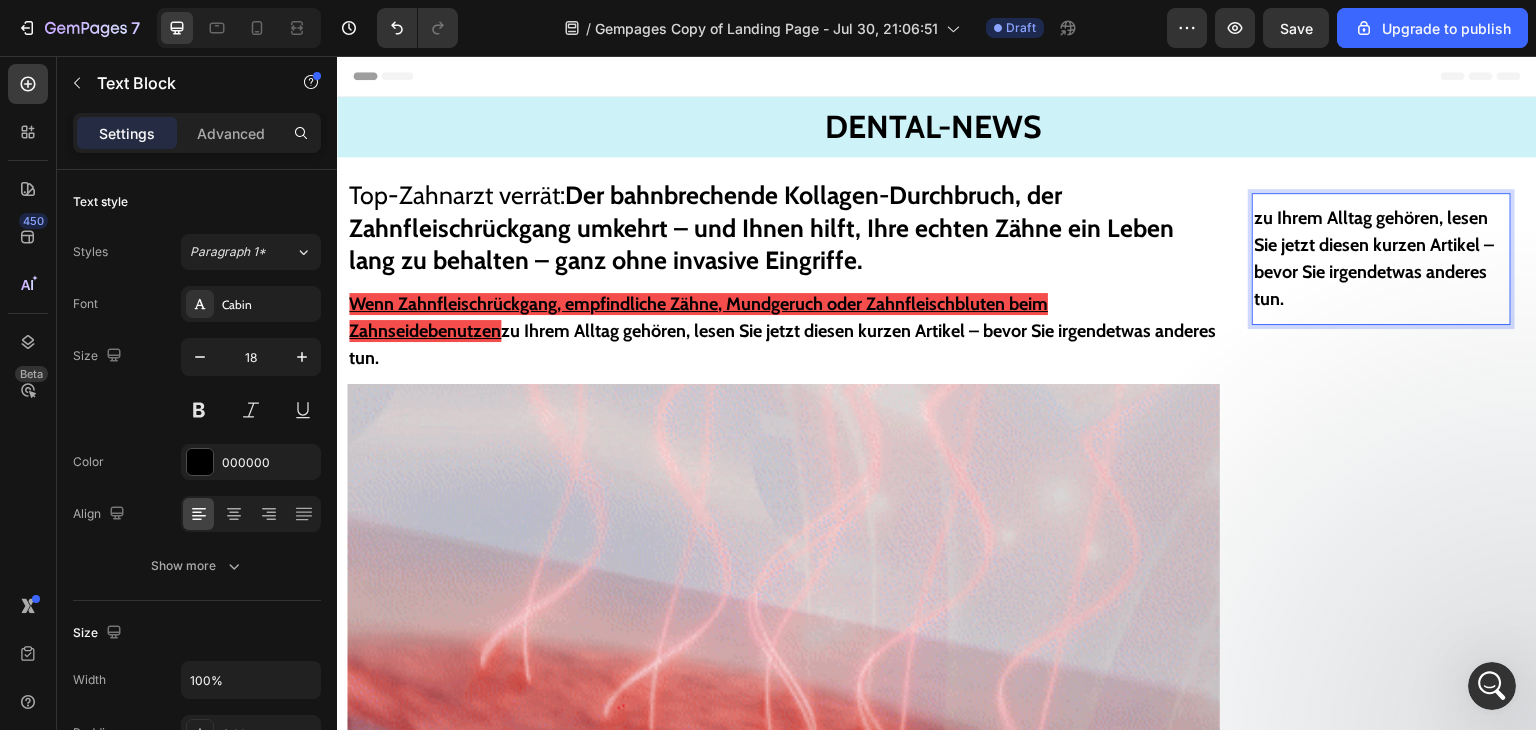 scroll, scrollTop: 6062, scrollLeft: 0, axis: vertical 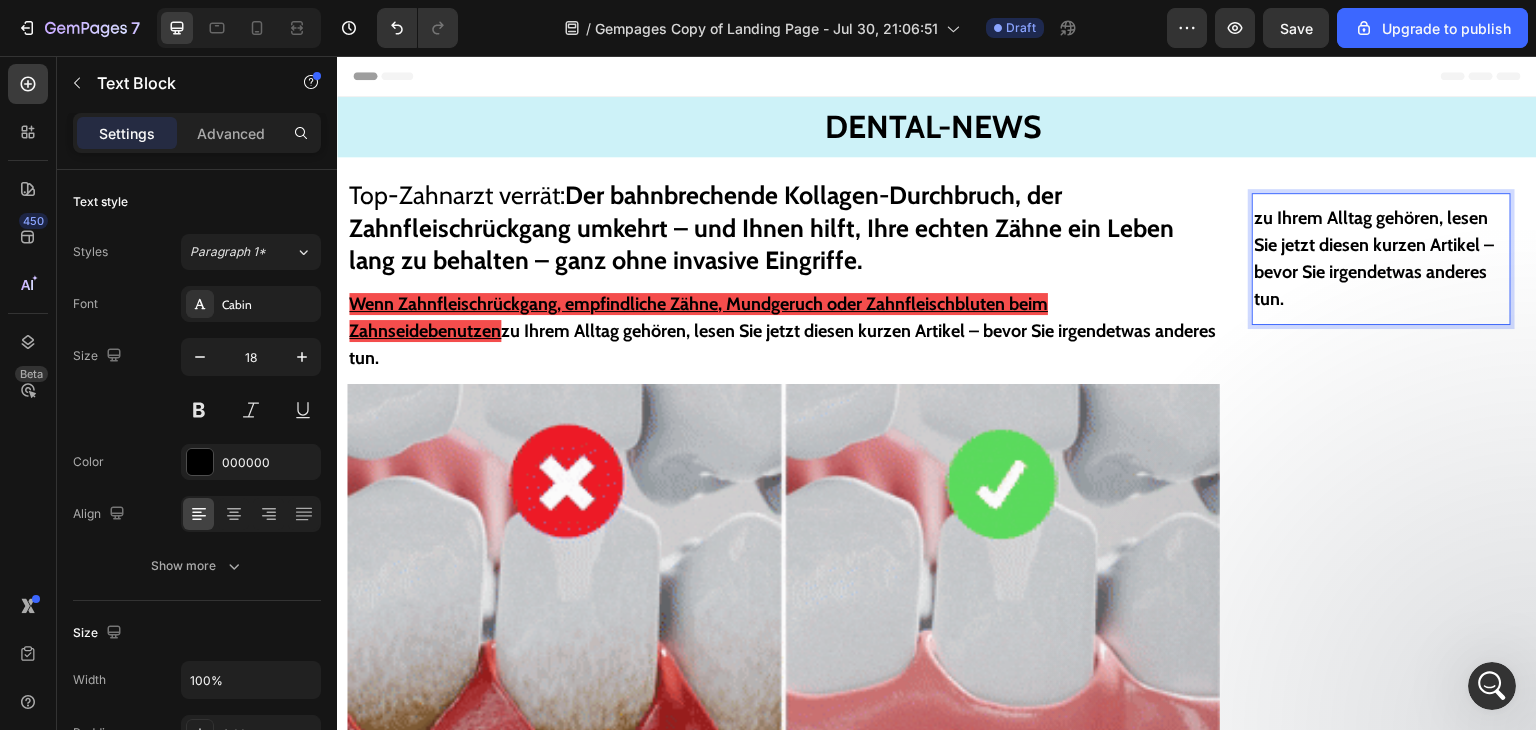 click on "zu Ihrem Alltag gehören, lesen Sie jetzt diesen kurzen Artikel – bevor Sie irgendetwas anderes tun." at bounding box center [1374, 258] 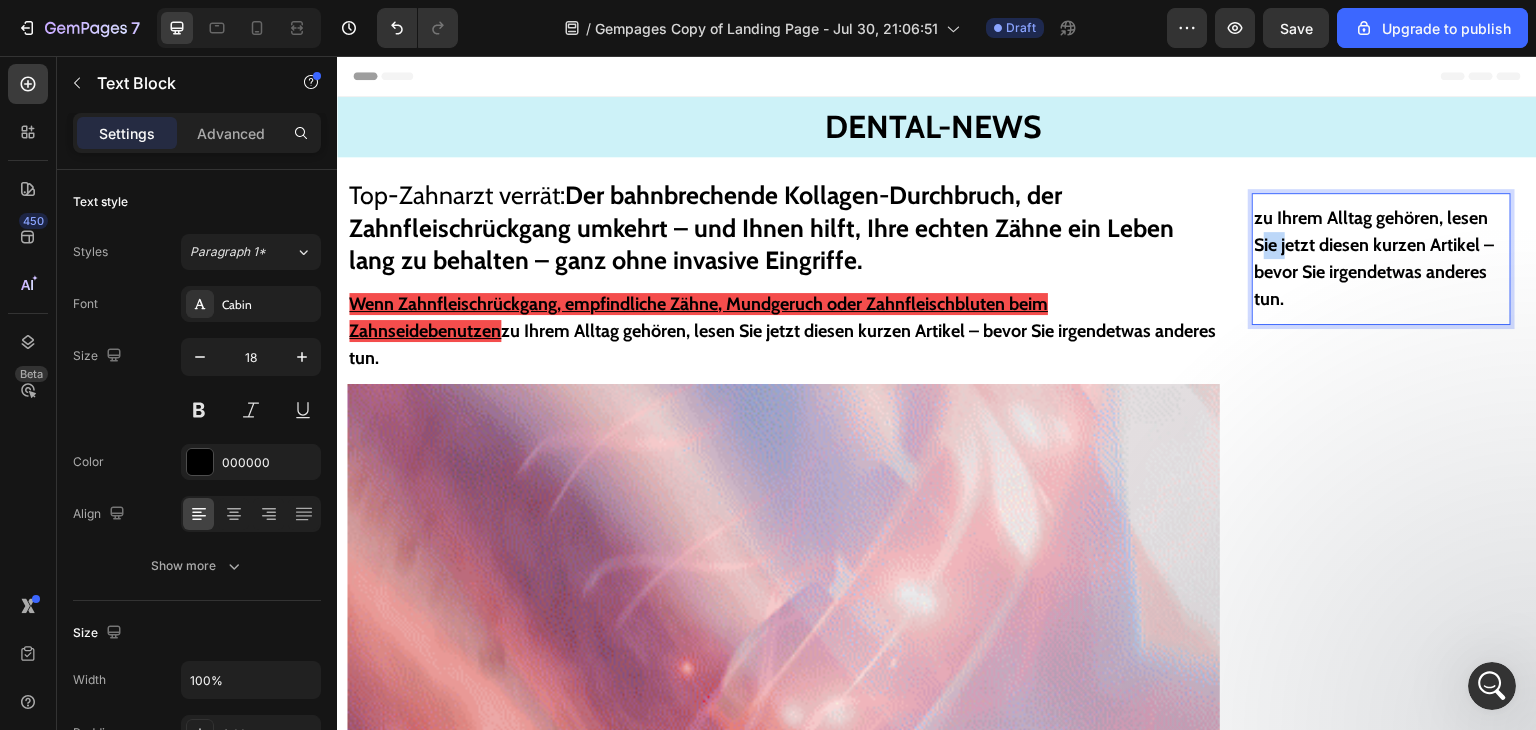 click on "zu Ihrem Alltag gehören, lesen Sie jetzt diesen kurzen Artikel – bevor Sie irgendetwas anderes tun." at bounding box center [1374, 258] 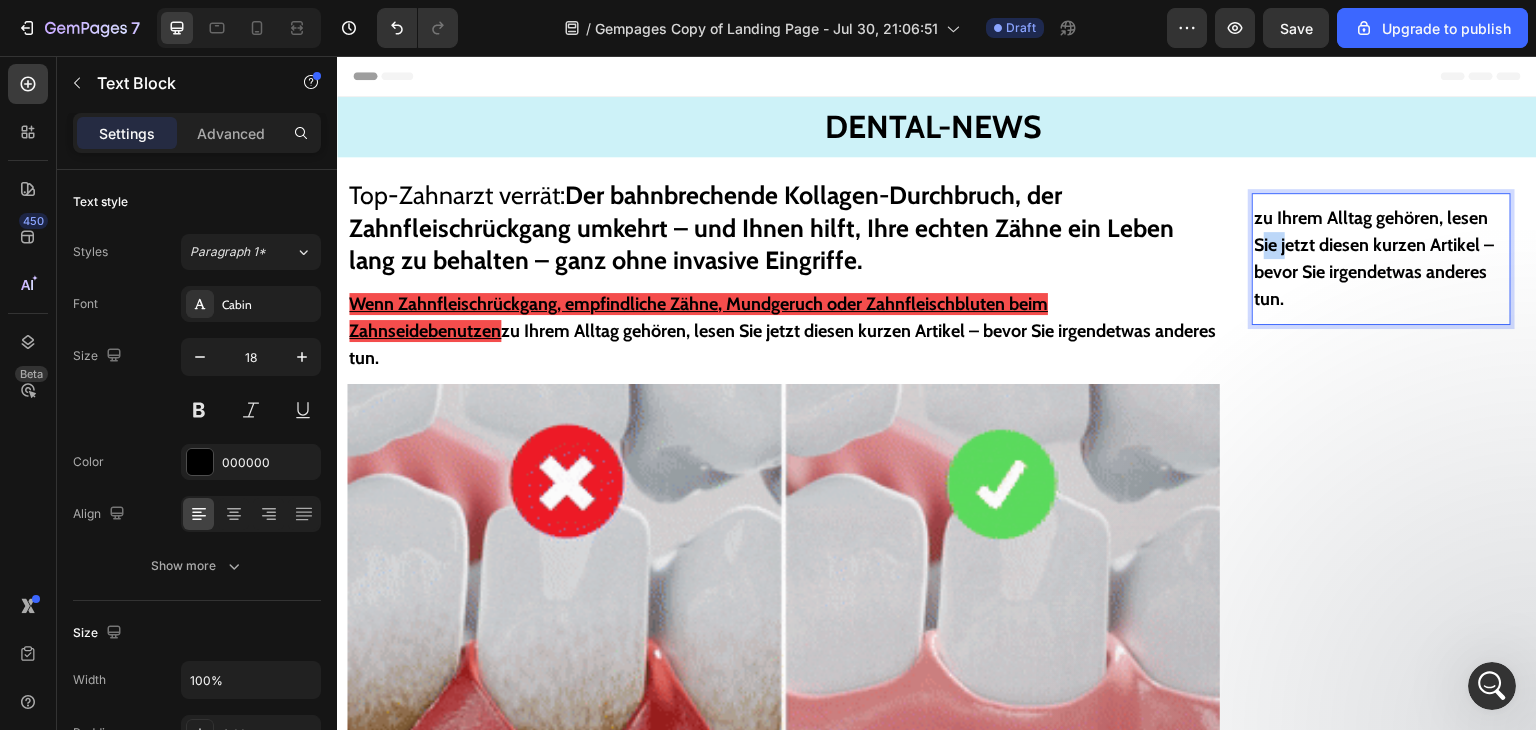 click on "zu Ihrem Alltag gehören, lesen Sie jetzt diesen kurzen Artikel – bevor Sie irgendetwas anderes tun." at bounding box center (1374, 258) 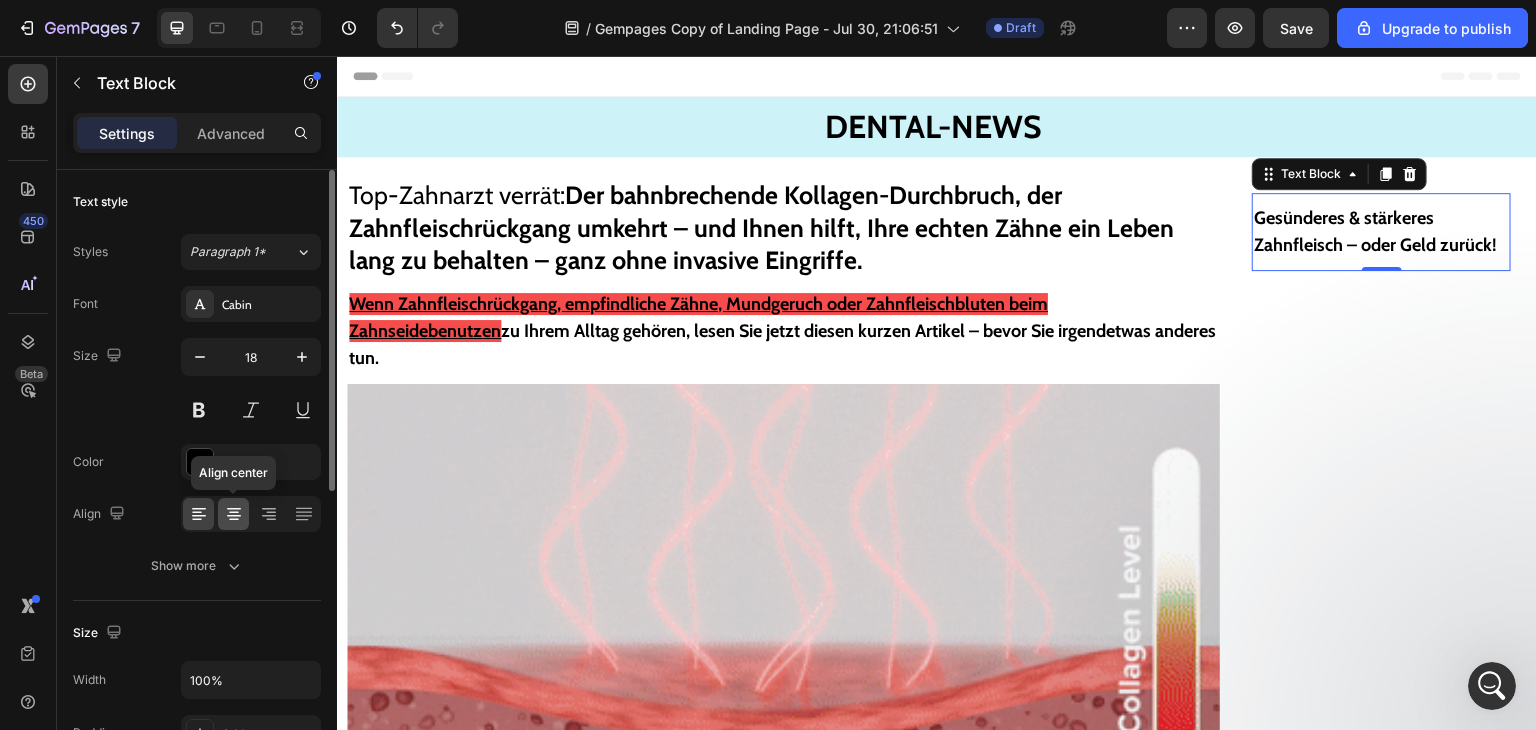 click 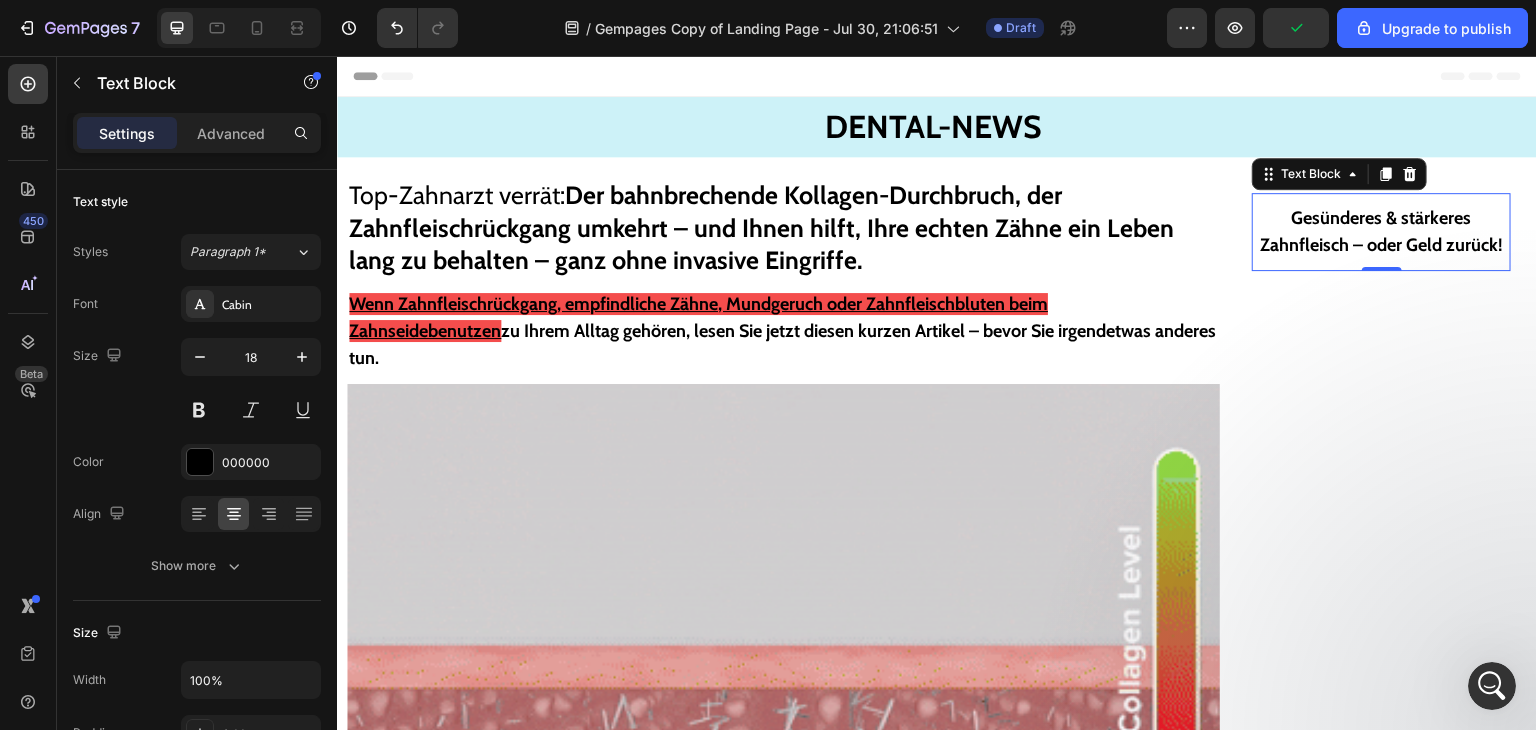 scroll, scrollTop: 5985, scrollLeft: 0, axis: vertical 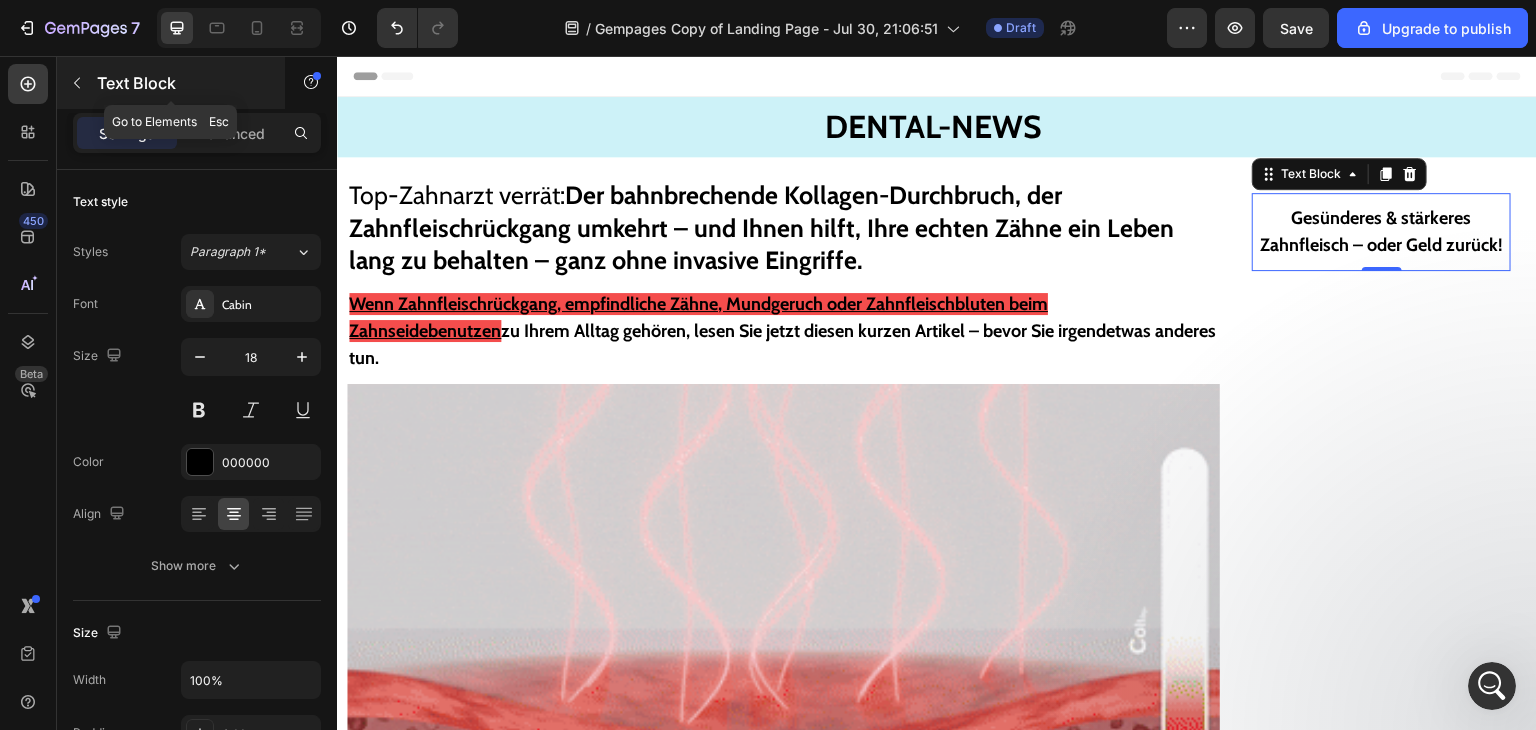 click at bounding box center [77, 83] 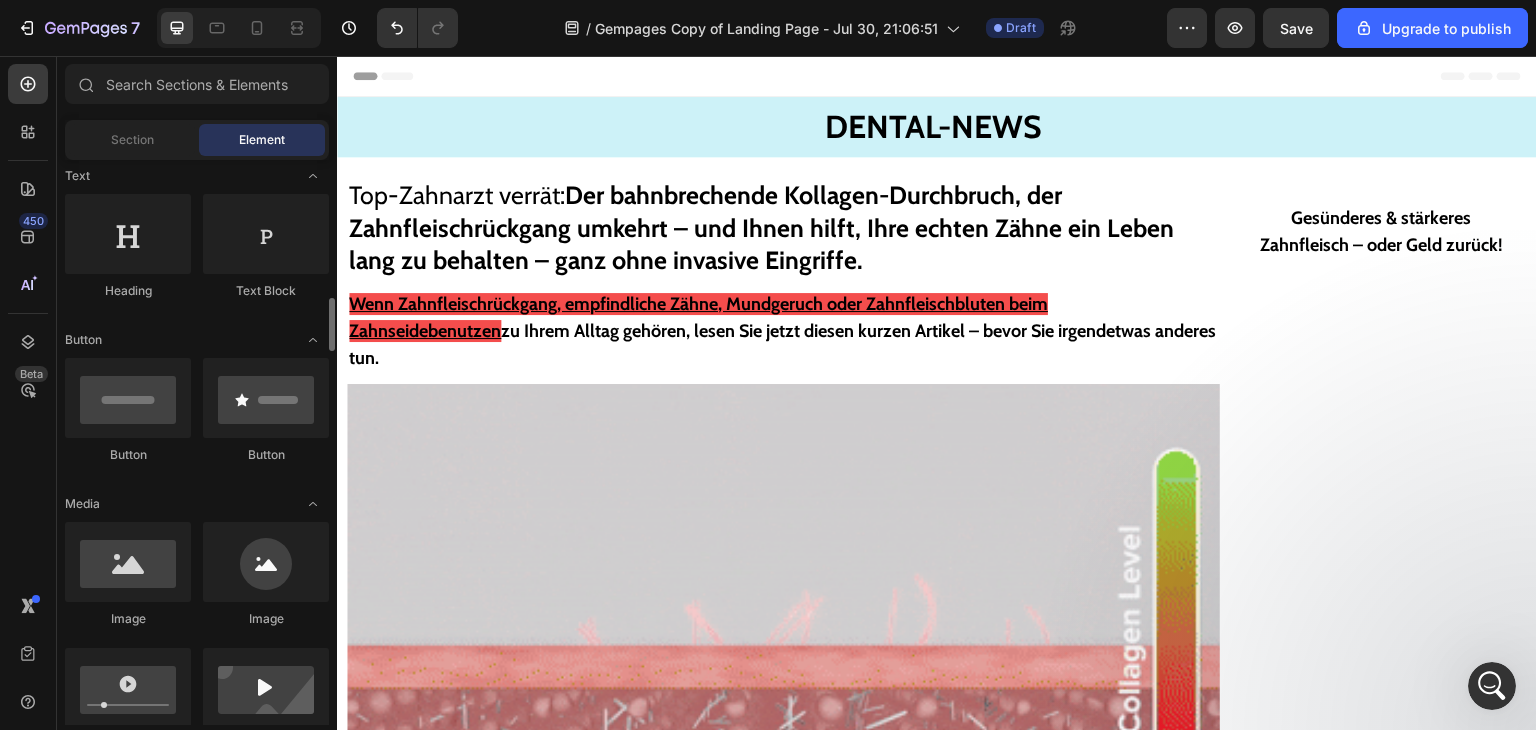 scroll, scrollTop: 400, scrollLeft: 0, axis: vertical 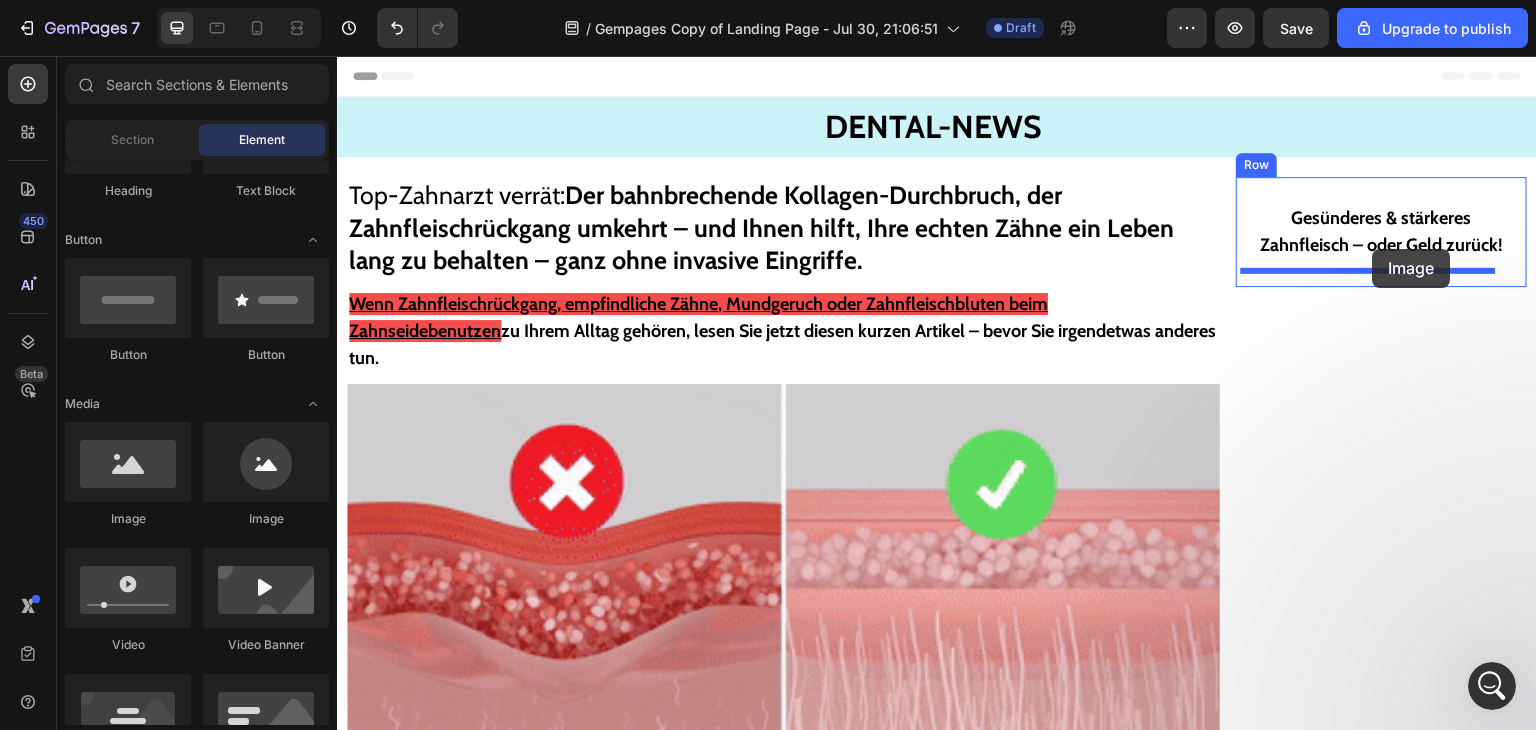 drag, startPoint x: 486, startPoint y: 543, endPoint x: 1373, endPoint y: 249, distance: 934.4544 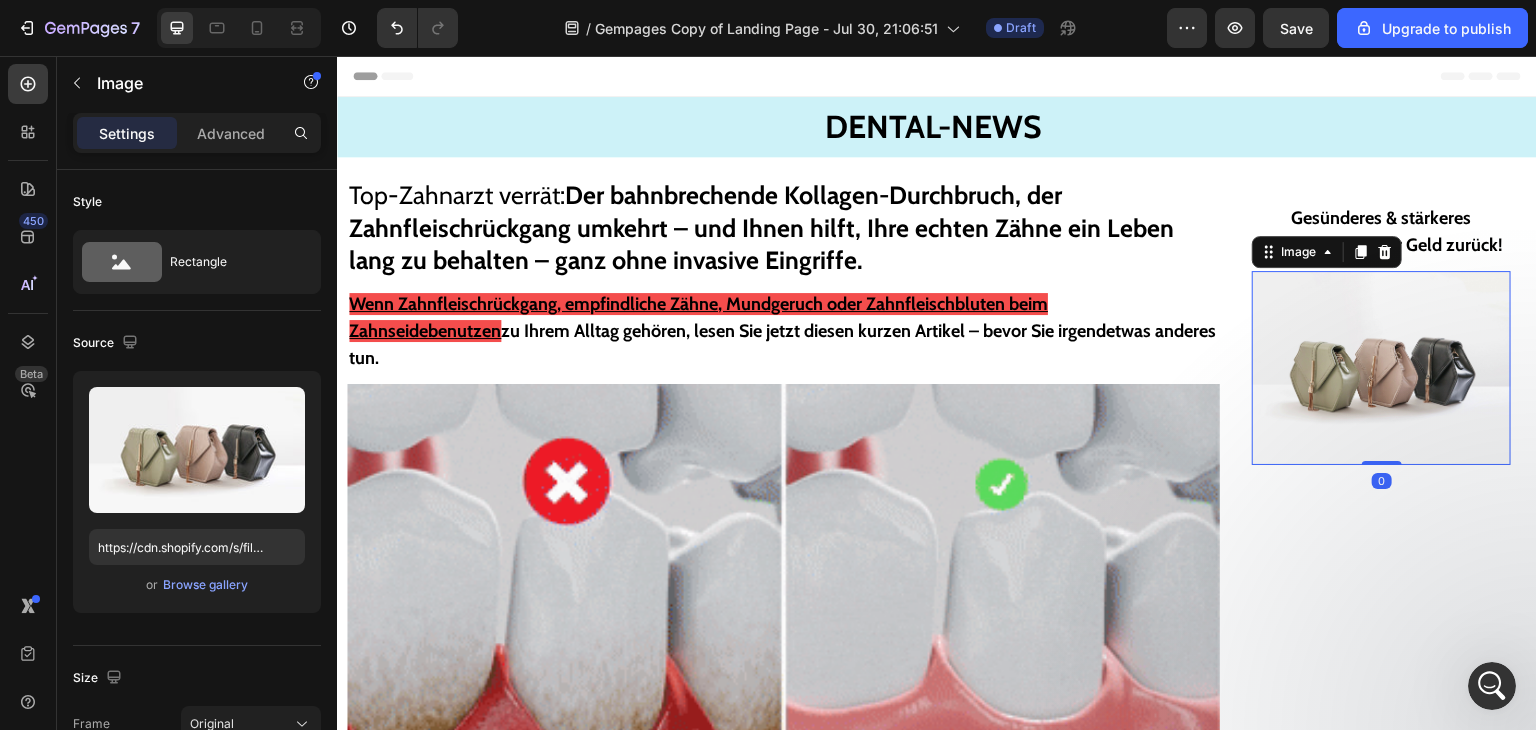 click at bounding box center [1381, 368] 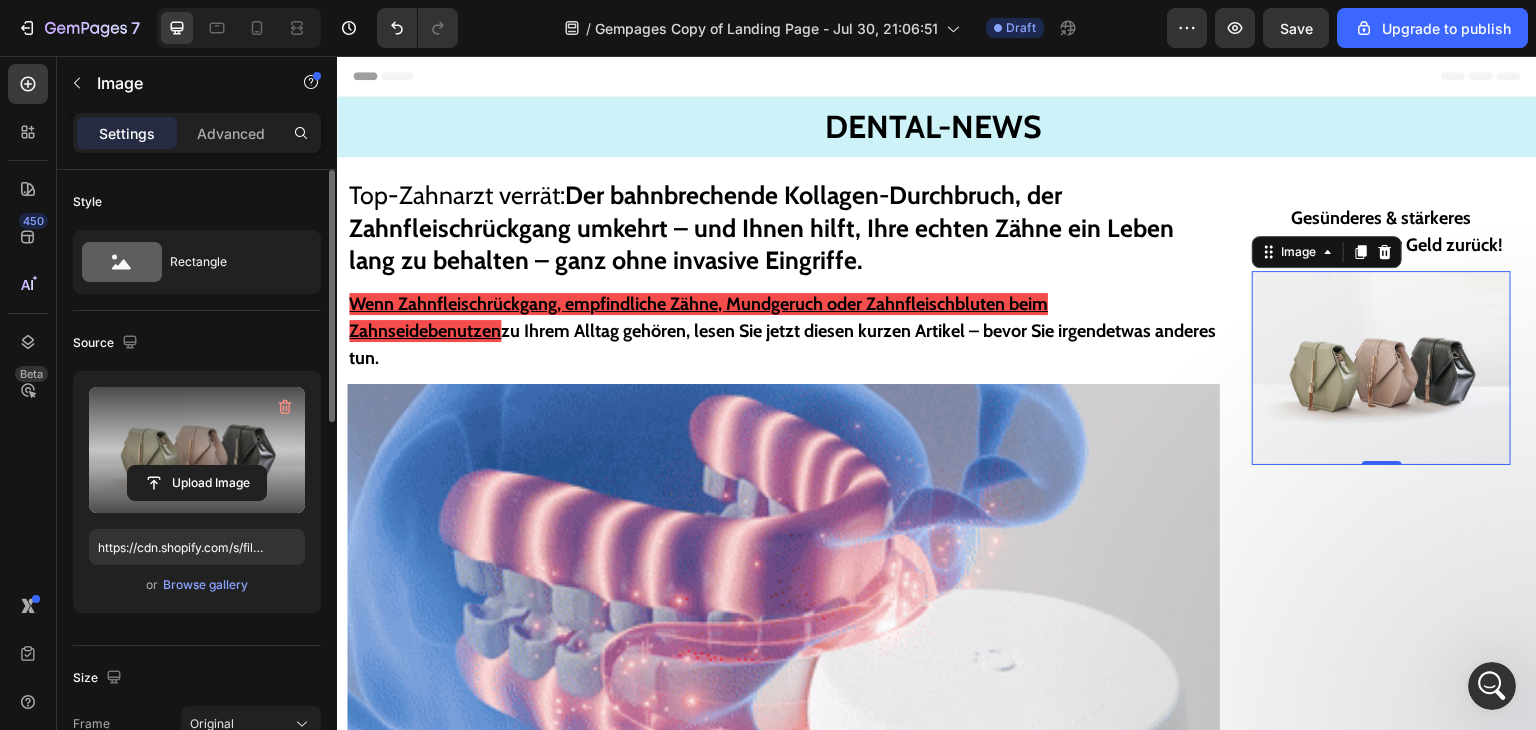 click at bounding box center (197, 450) 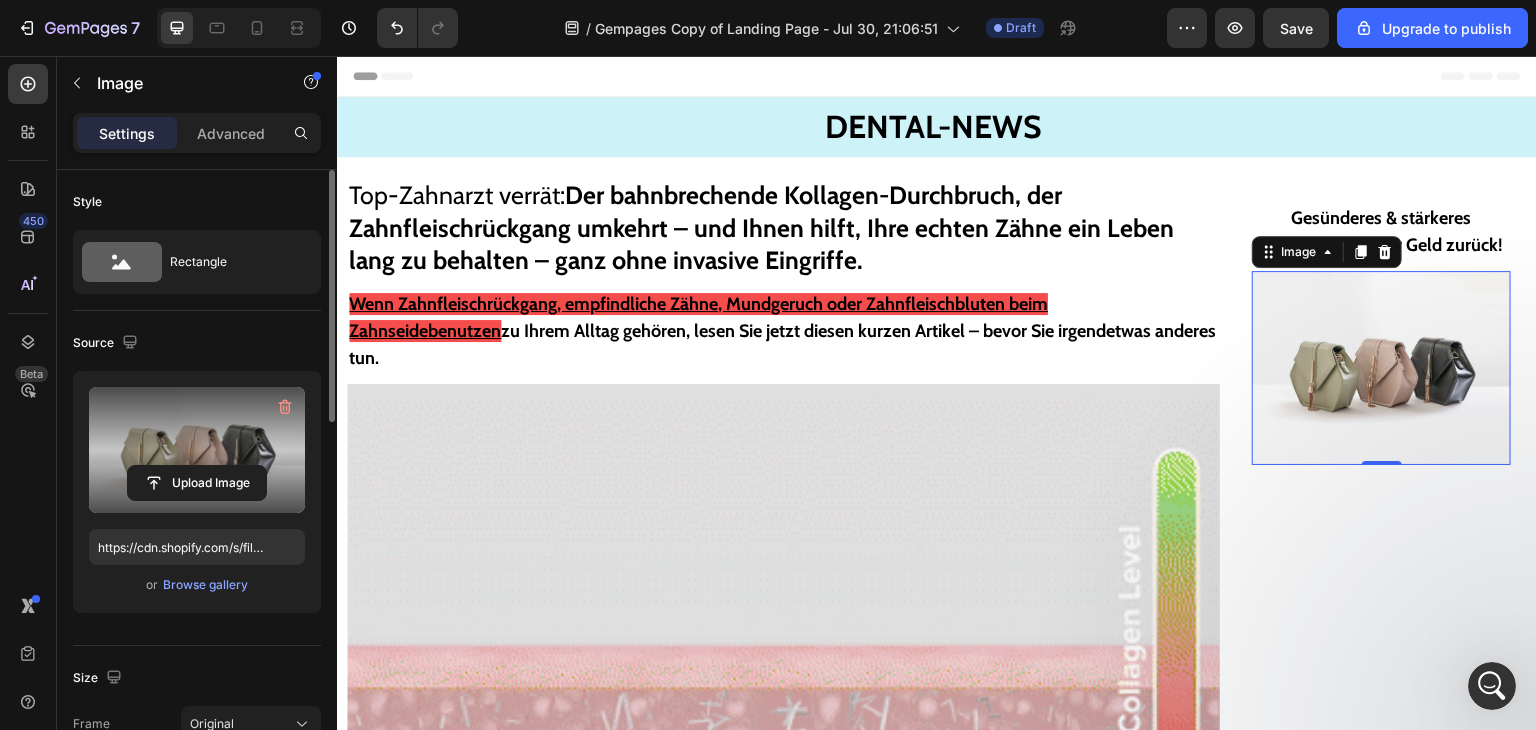 click 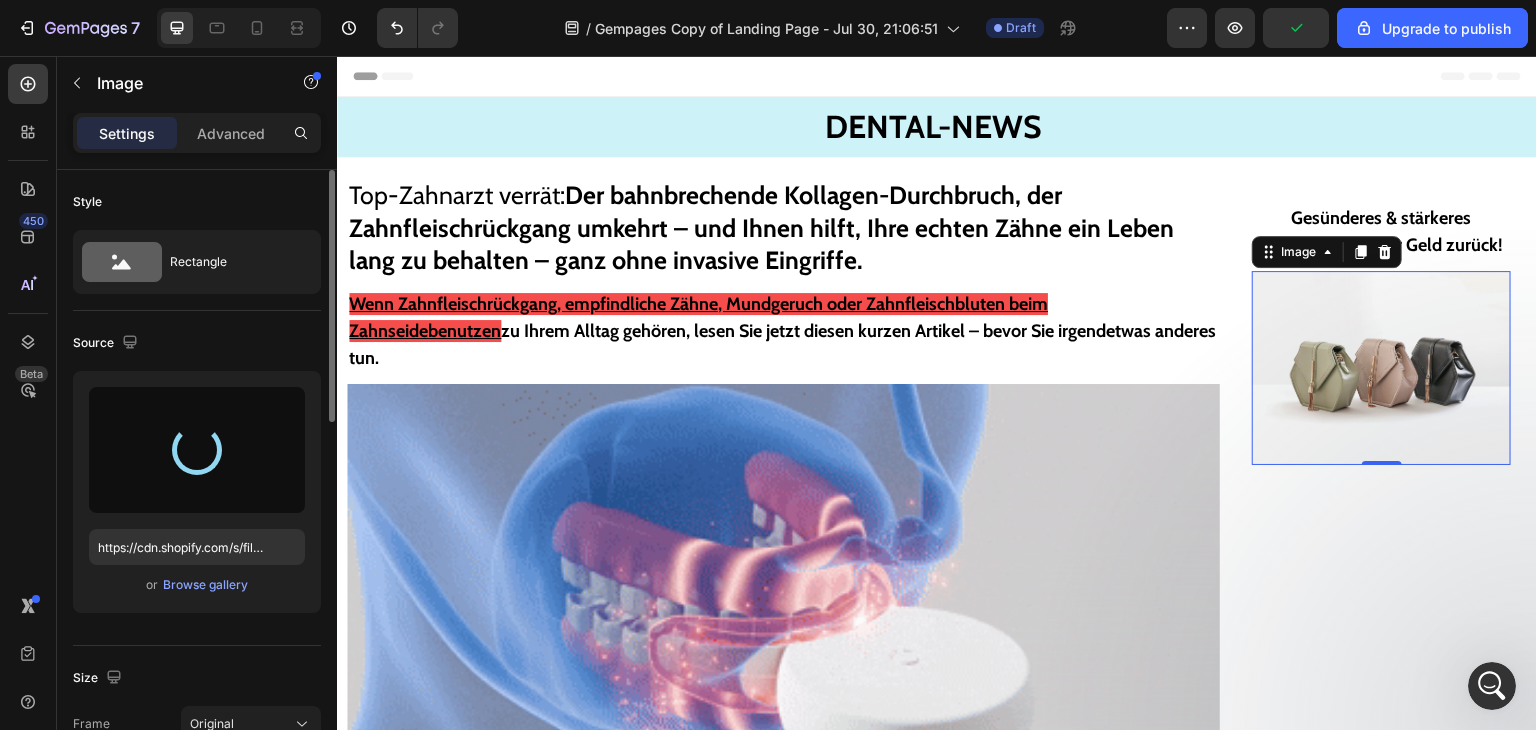 type on "https://cdn.shopify.com/s/files/1/0939/6407/5355/files/gempages_577761599079580613-11677a03-dbf0-4822-81b8-842127fb3944.webp" 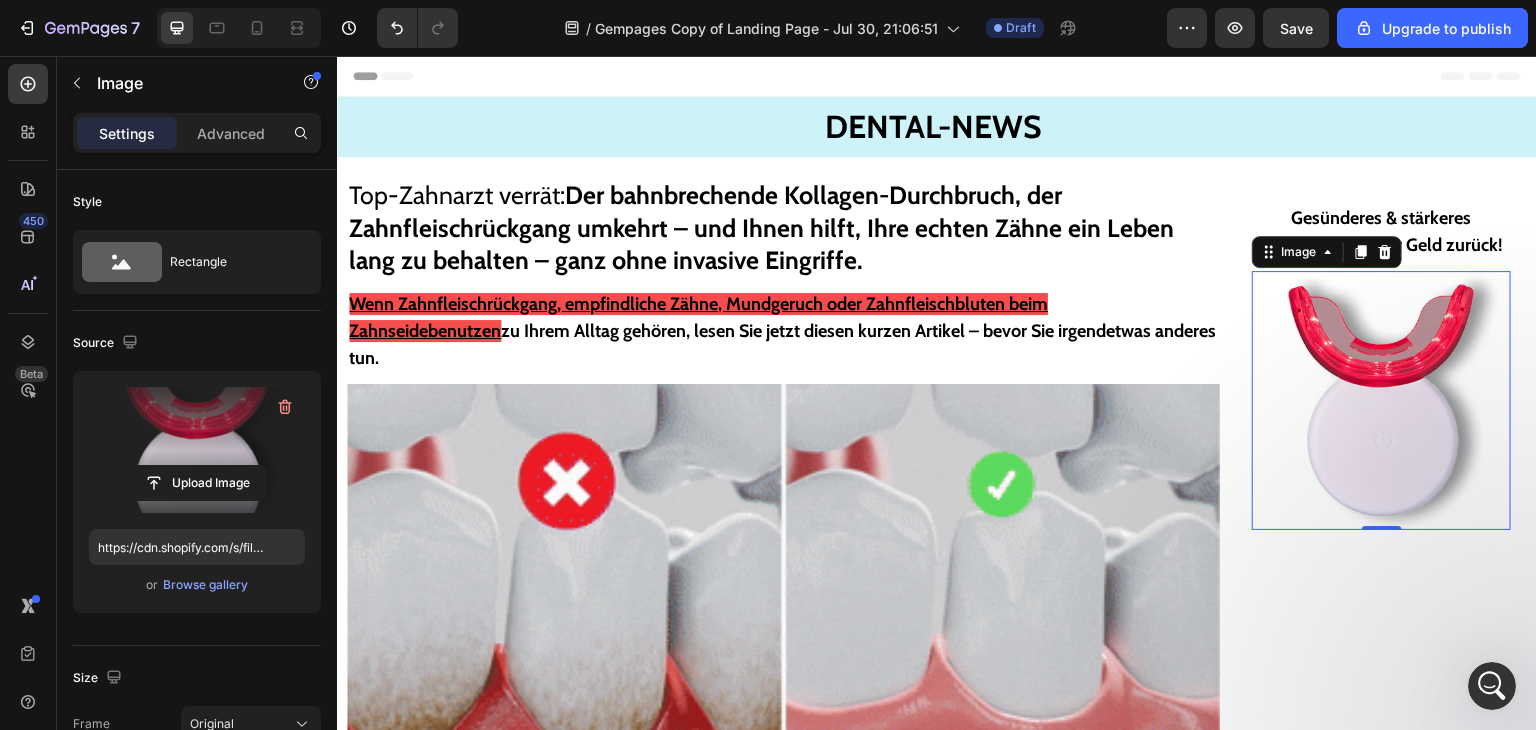 click at bounding box center [1381, 400] 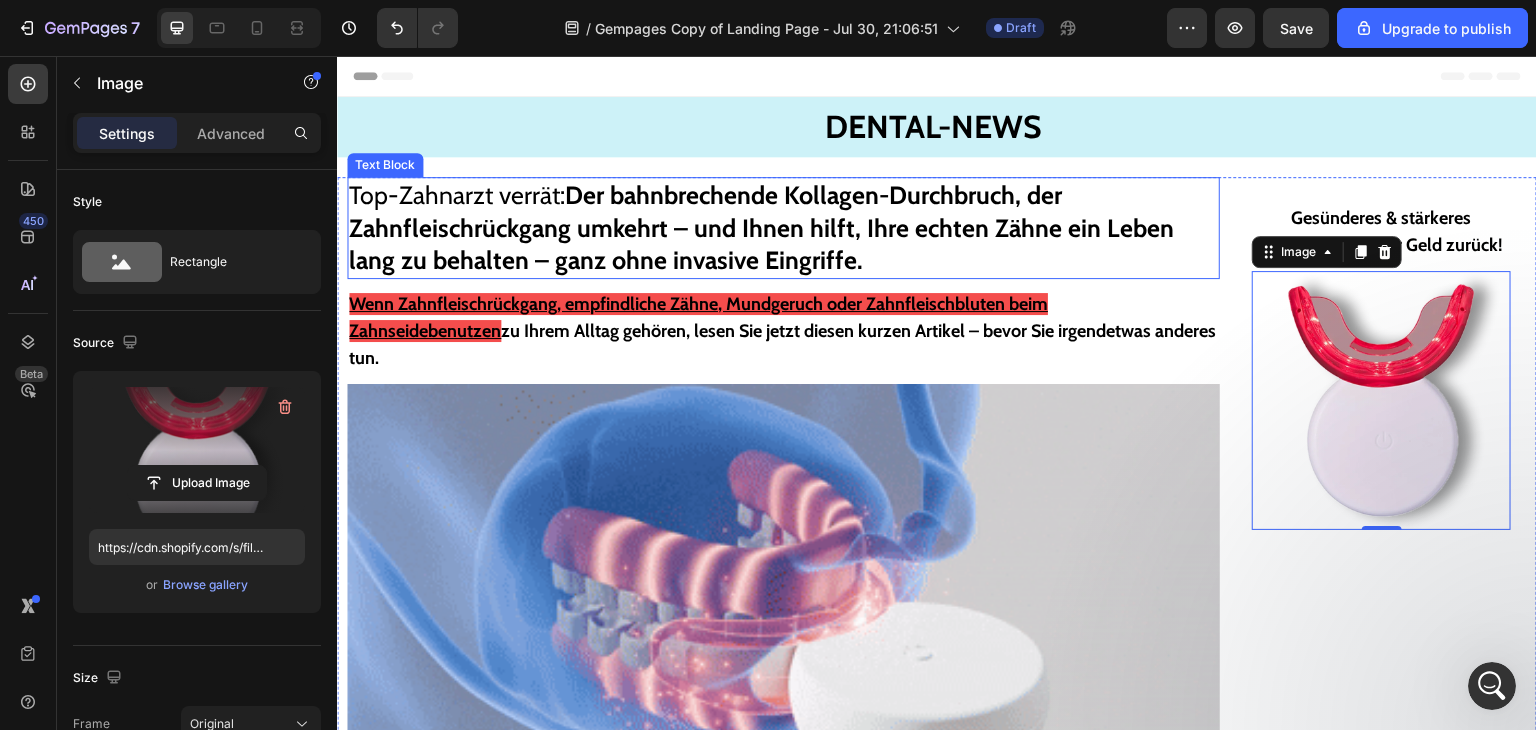 click on "Der bahnbrechende Kollagen-Durchbruch, der Zahnfleischrückgang umkehrt – und Ihnen hilft, Ihre echten Zähne ein Leben lang zu behalten – ganz ohne invasive Eingriffe." at bounding box center [761, 227] 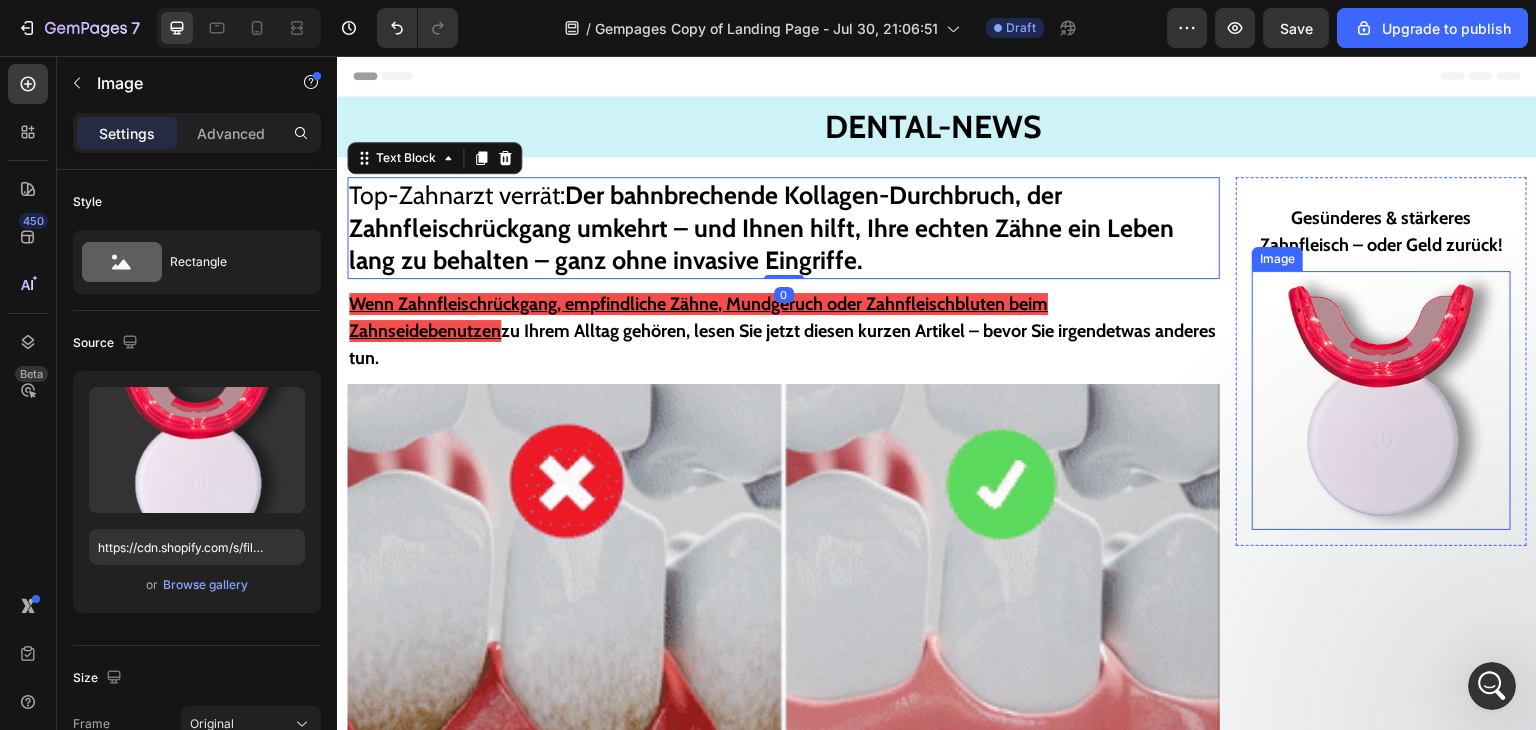 click at bounding box center [1381, 400] 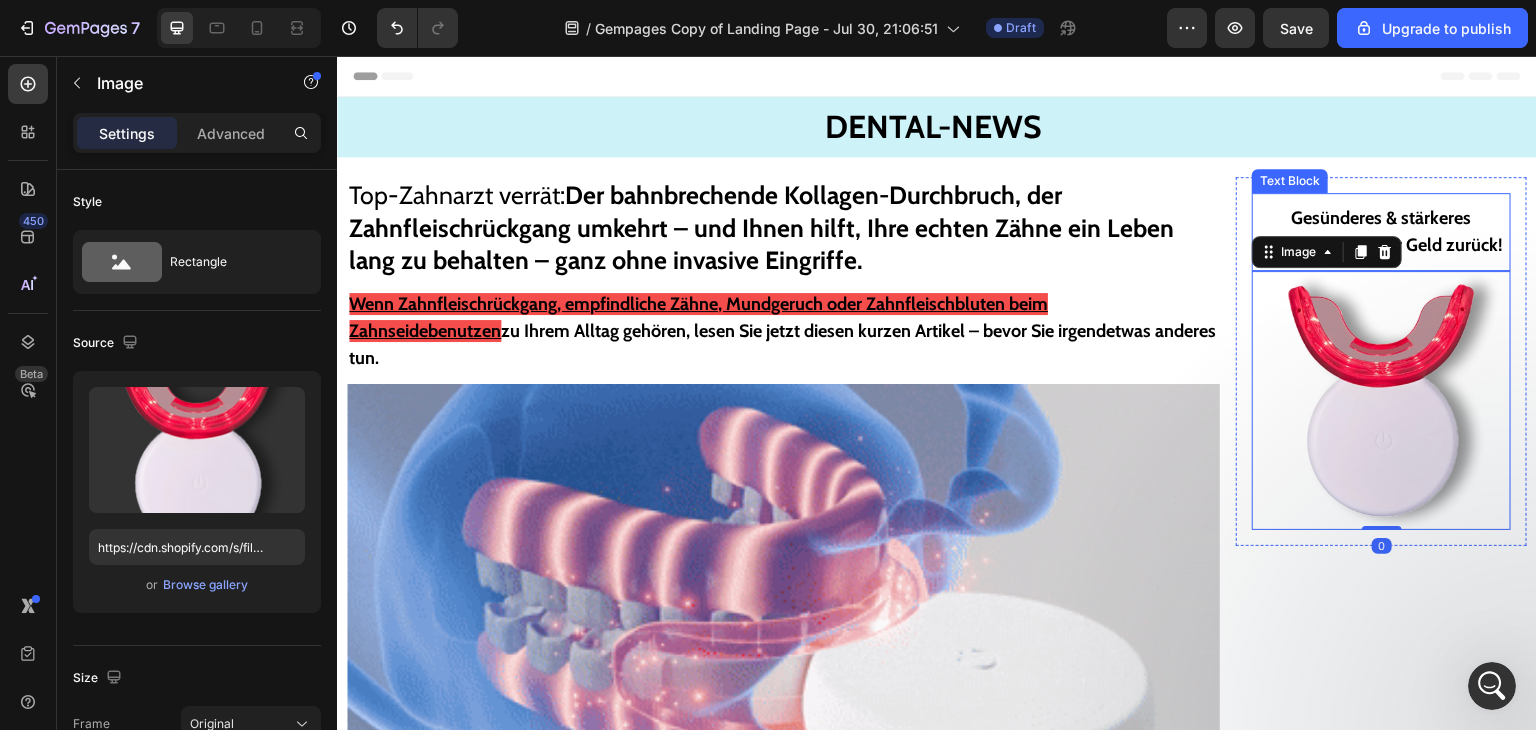 click on "Gesünderes & stärkeres Zahnfleisch – oder Geld zurück!" at bounding box center (1381, 232) 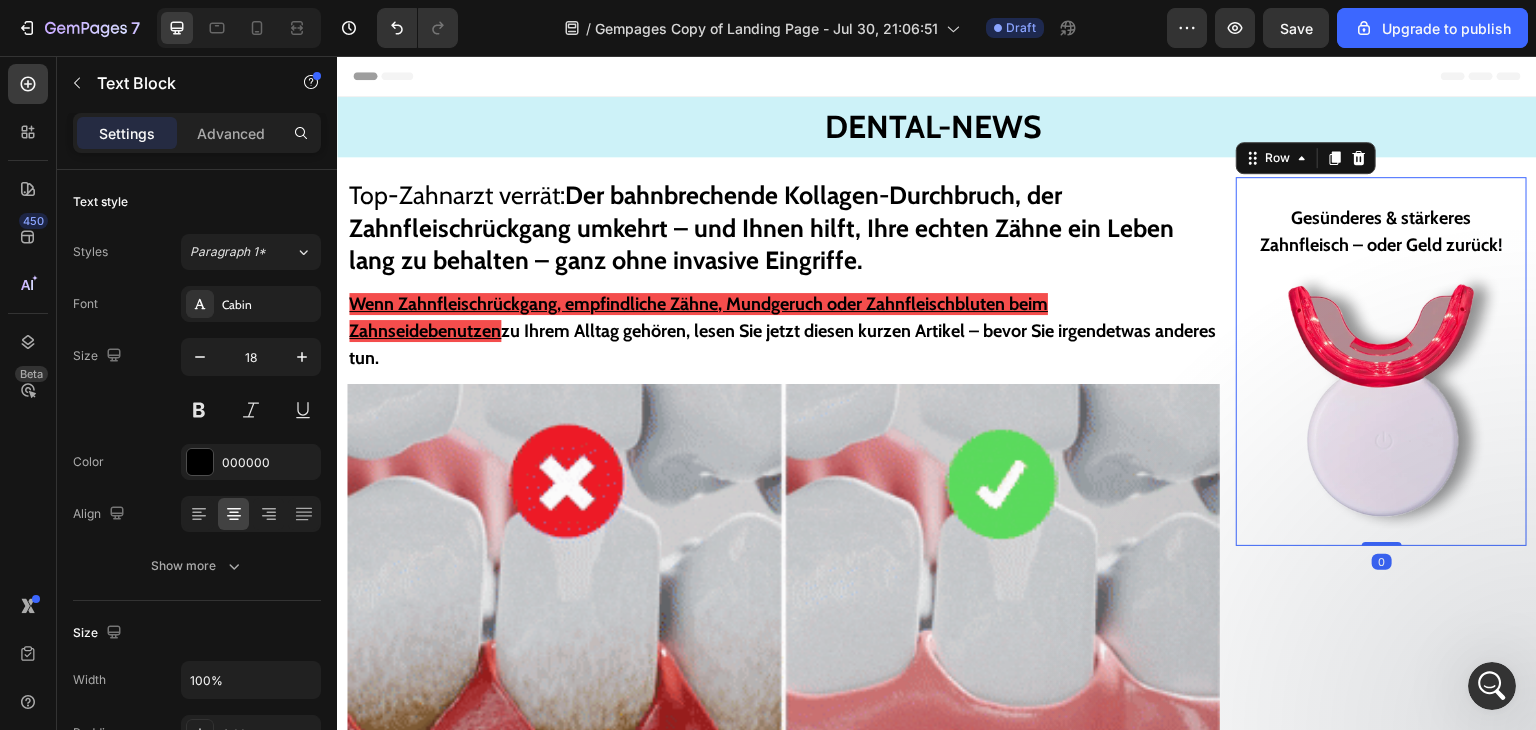 click on "Gesünderes & stärkeres Zahnfleisch – oder Geld zurück! Text Block Image Row   0" at bounding box center [1381, 361] 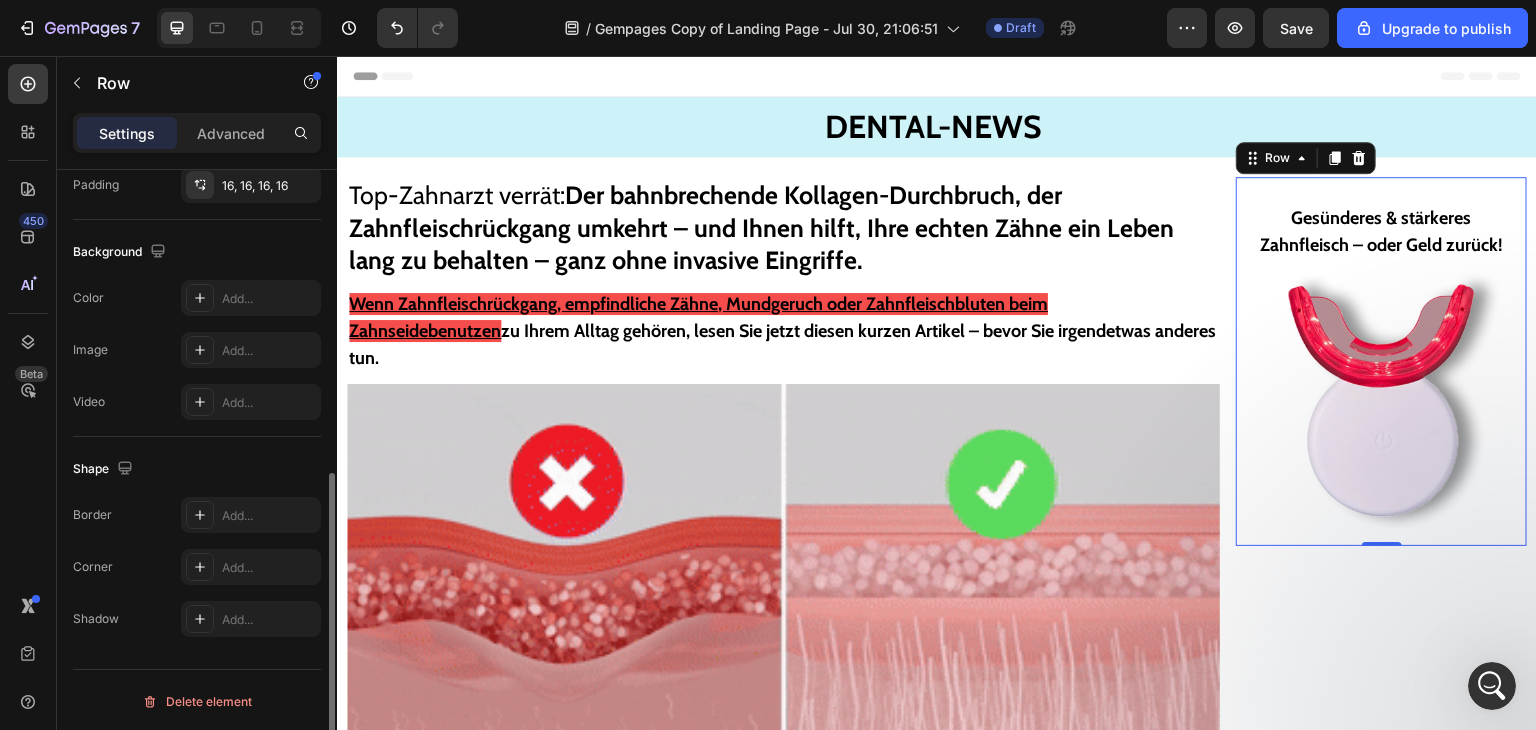 scroll, scrollTop: 601, scrollLeft: 0, axis: vertical 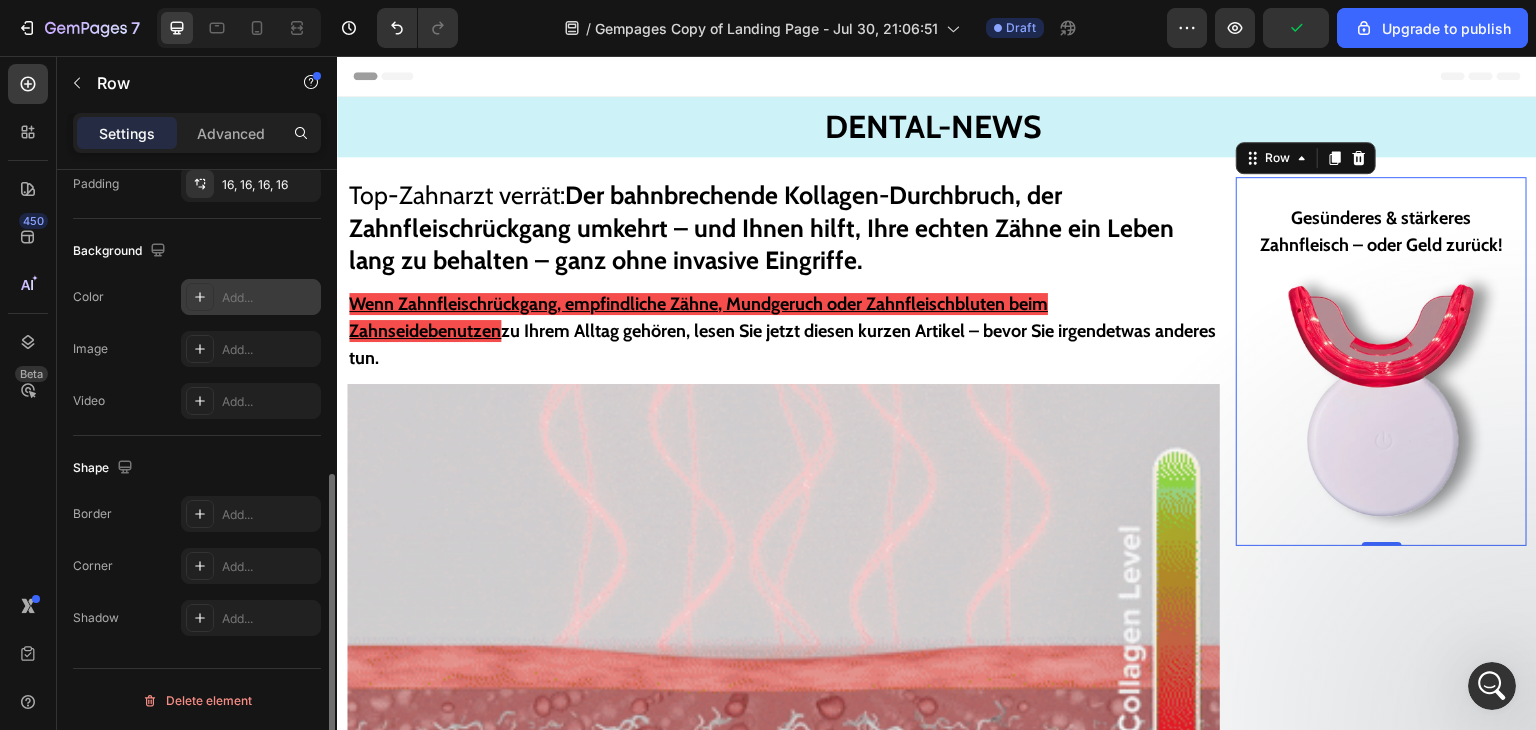 click at bounding box center (200, 297) 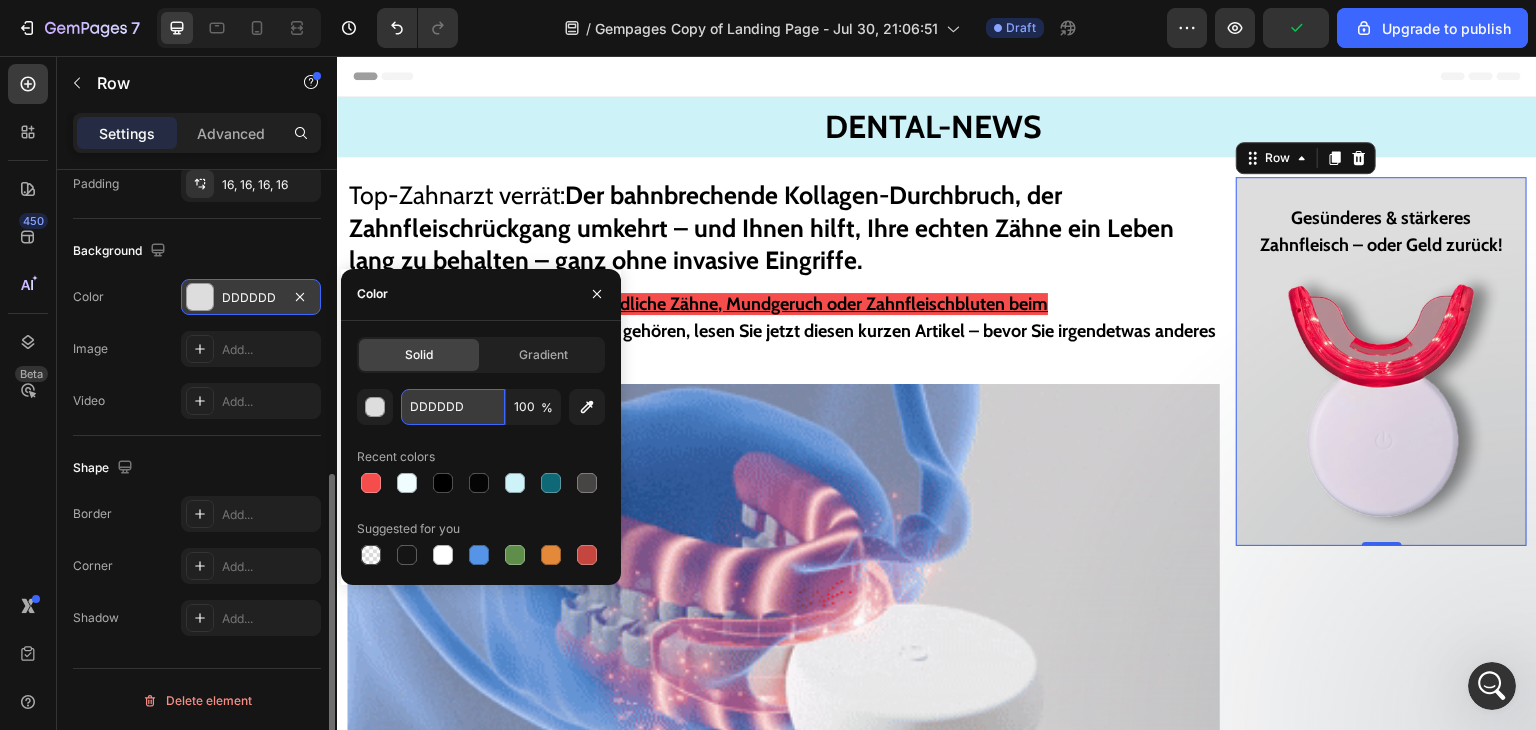 click on "DDDDDD" at bounding box center [453, 407] 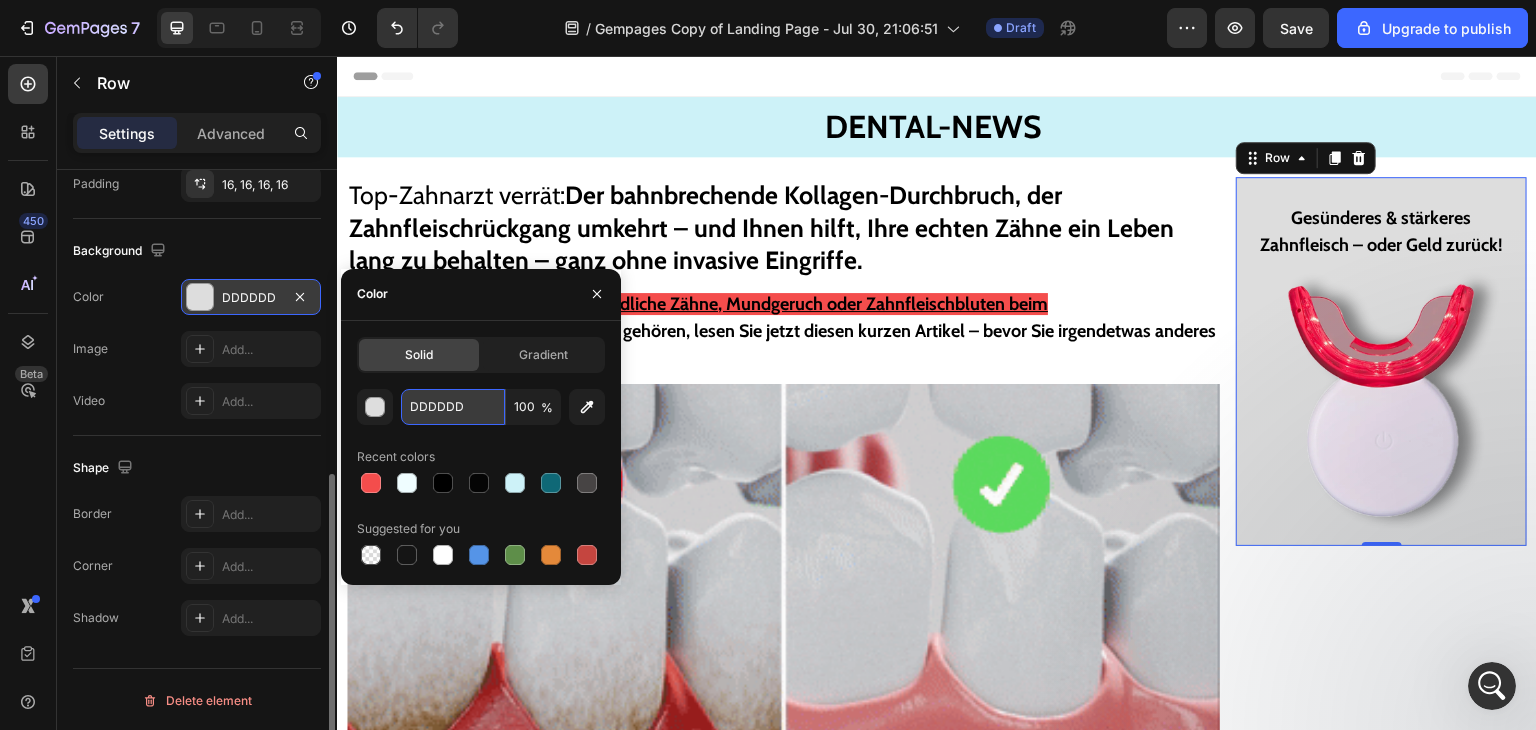 click on "DDDDDD" at bounding box center [453, 407] 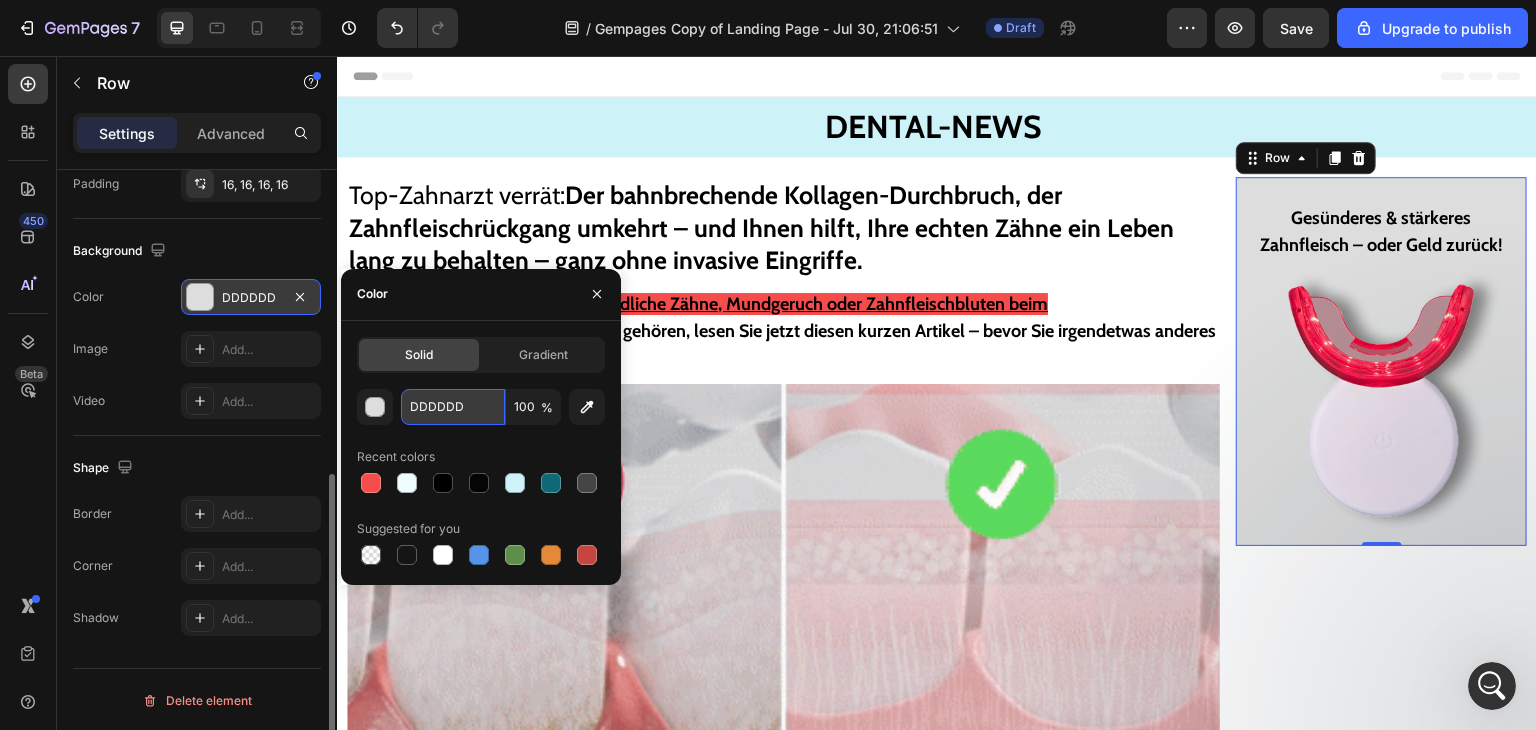 paste on "#CDF2F8" 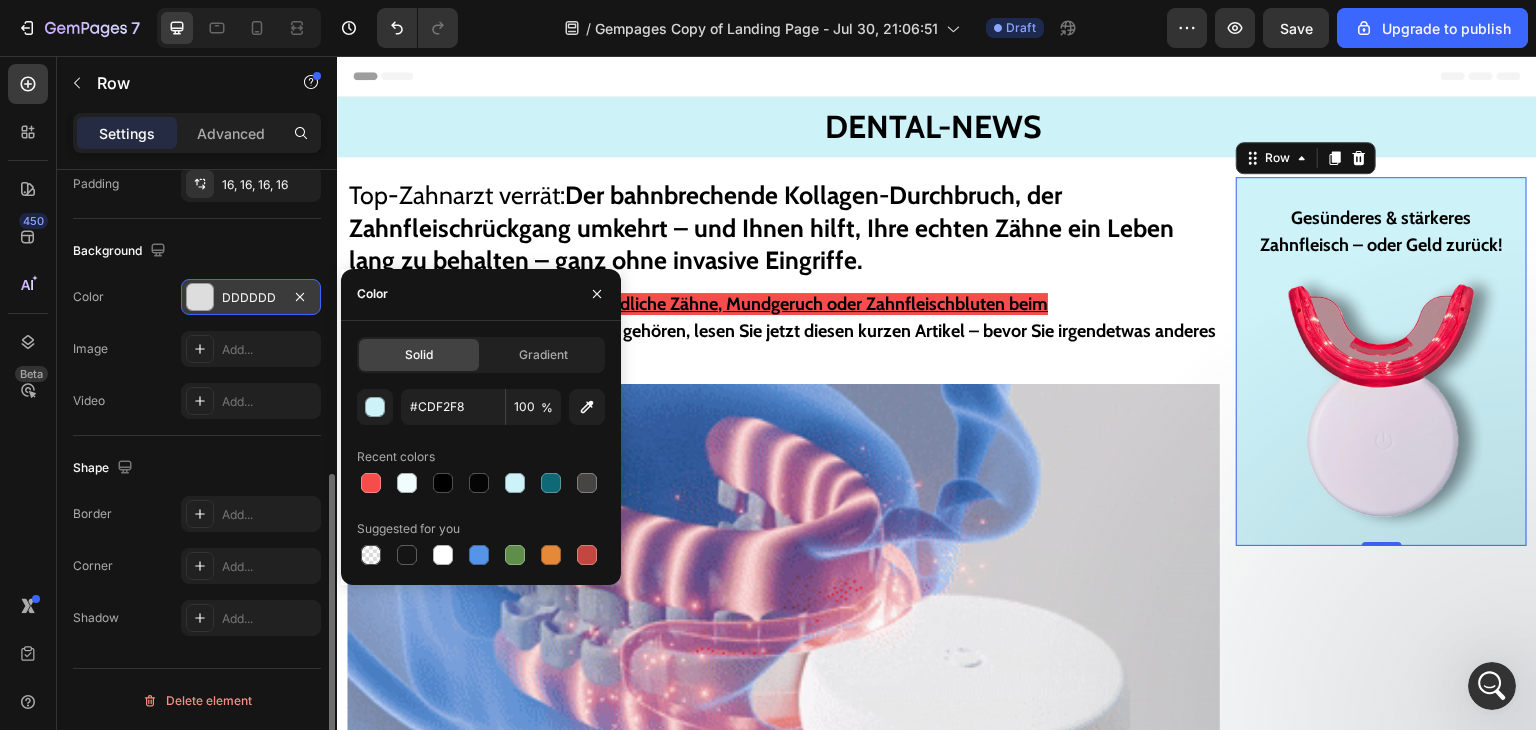 type on "CDF2F8" 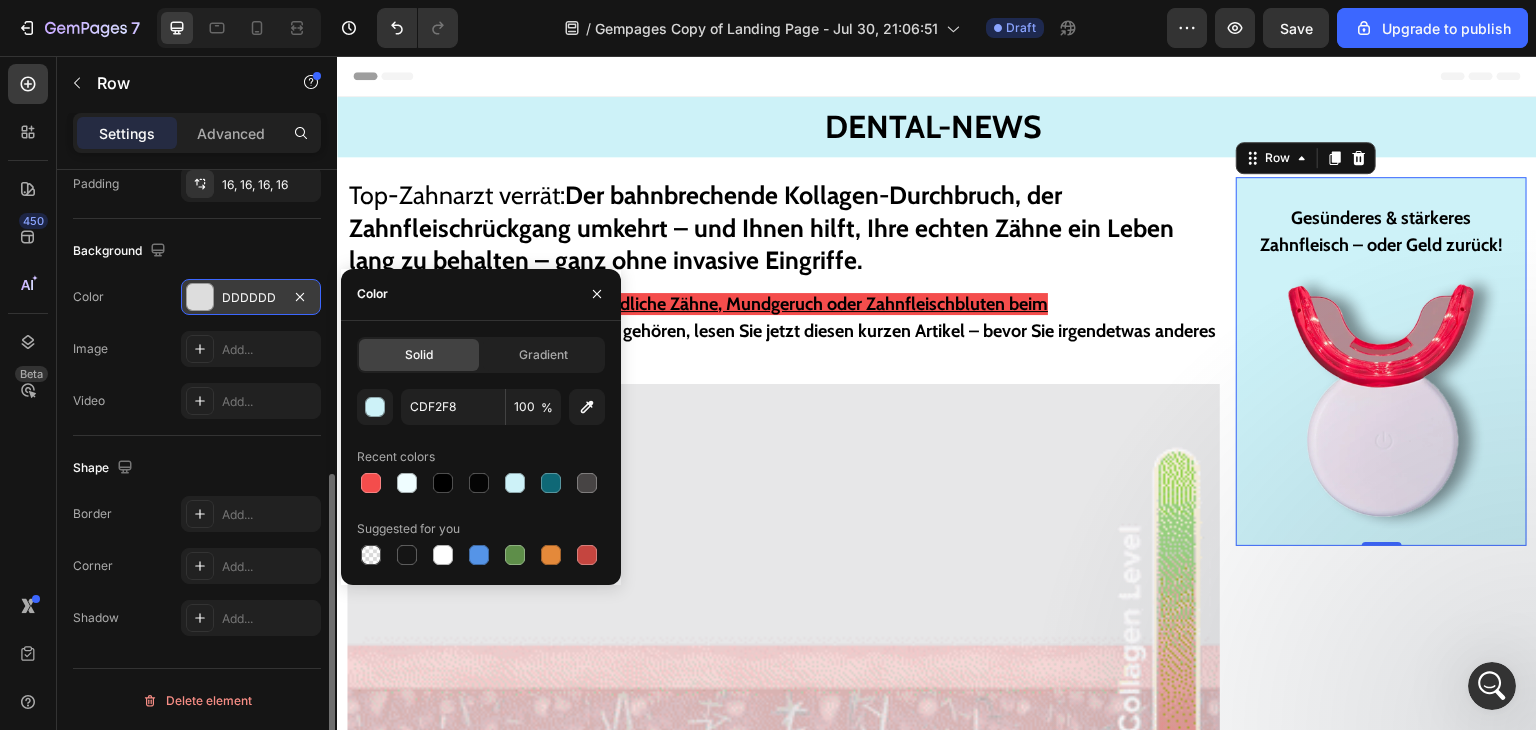 click on "Color" at bounding box center (481, 295) 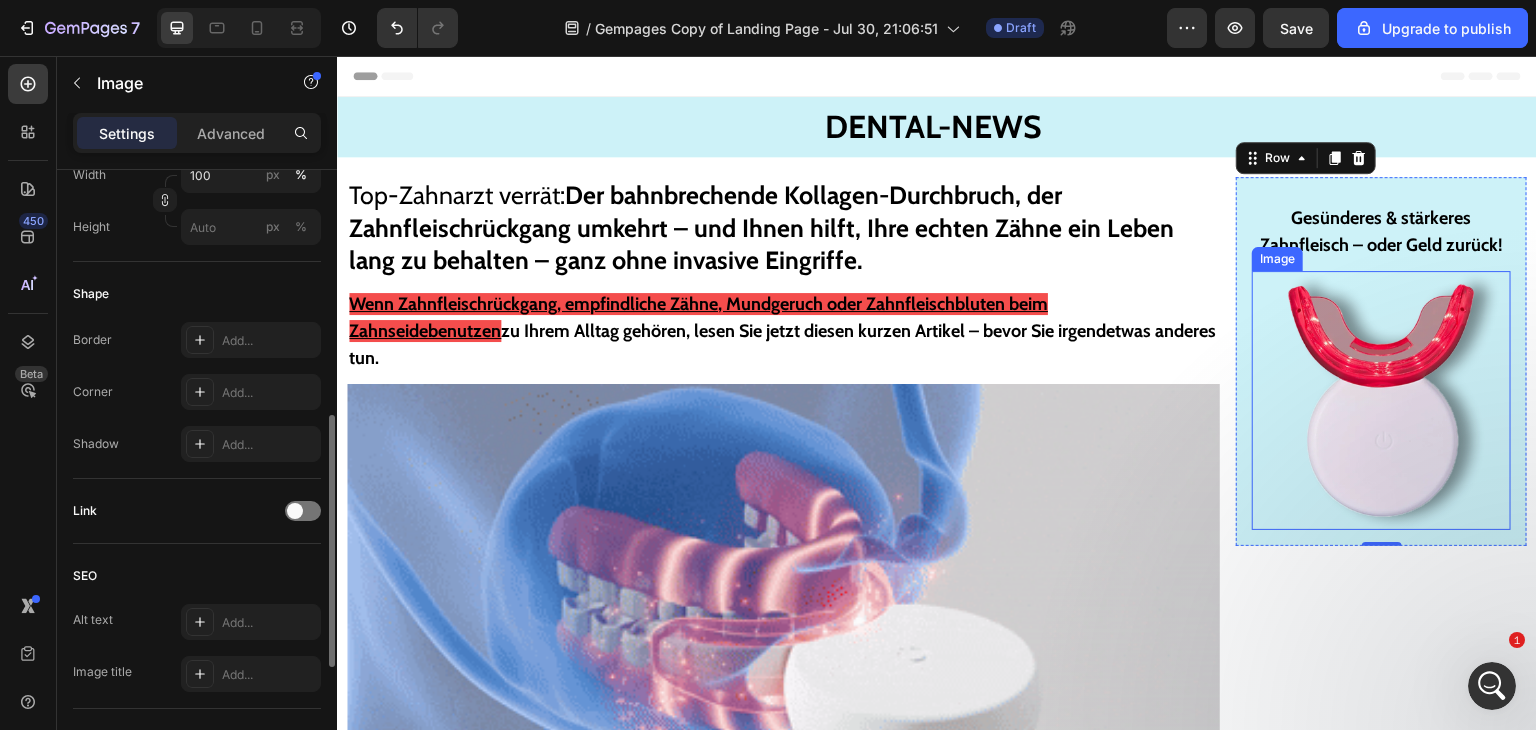click at bounding box center [1381, 400] 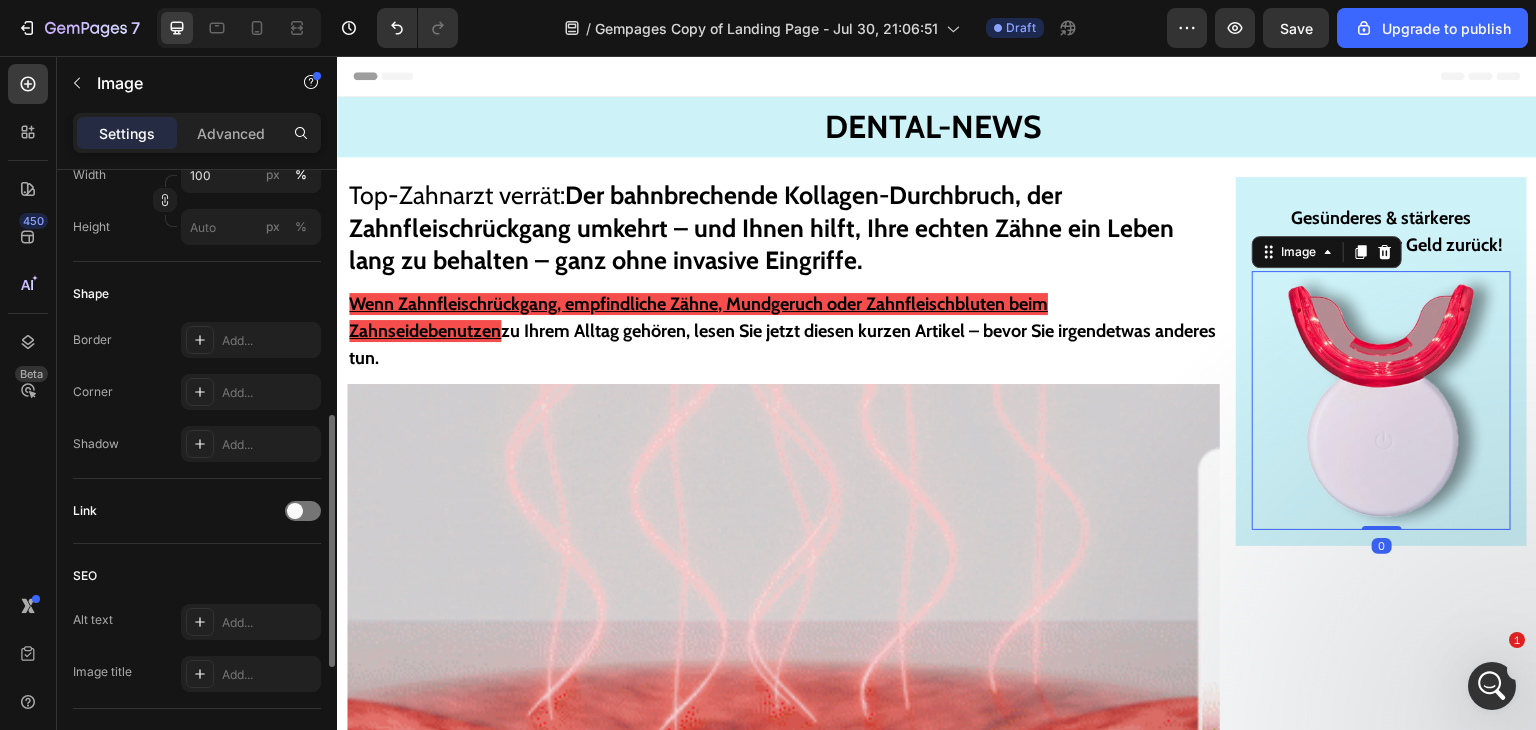 scroll, scrollTop: 0, scrollLeft: 0, axis: both 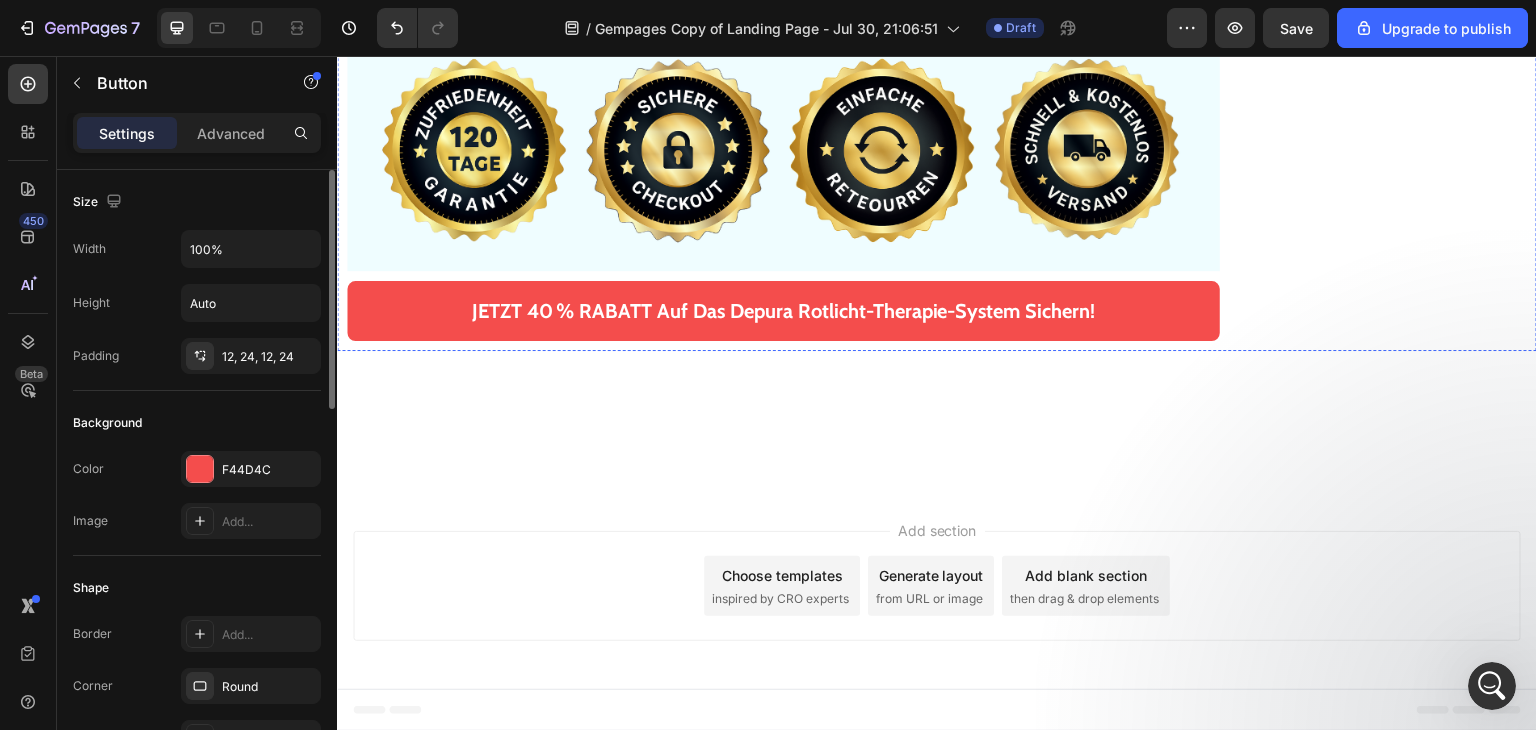click on "Rabatt anwenden und Verfügbarkeit prüfen" at bounding box center [784, -4060] 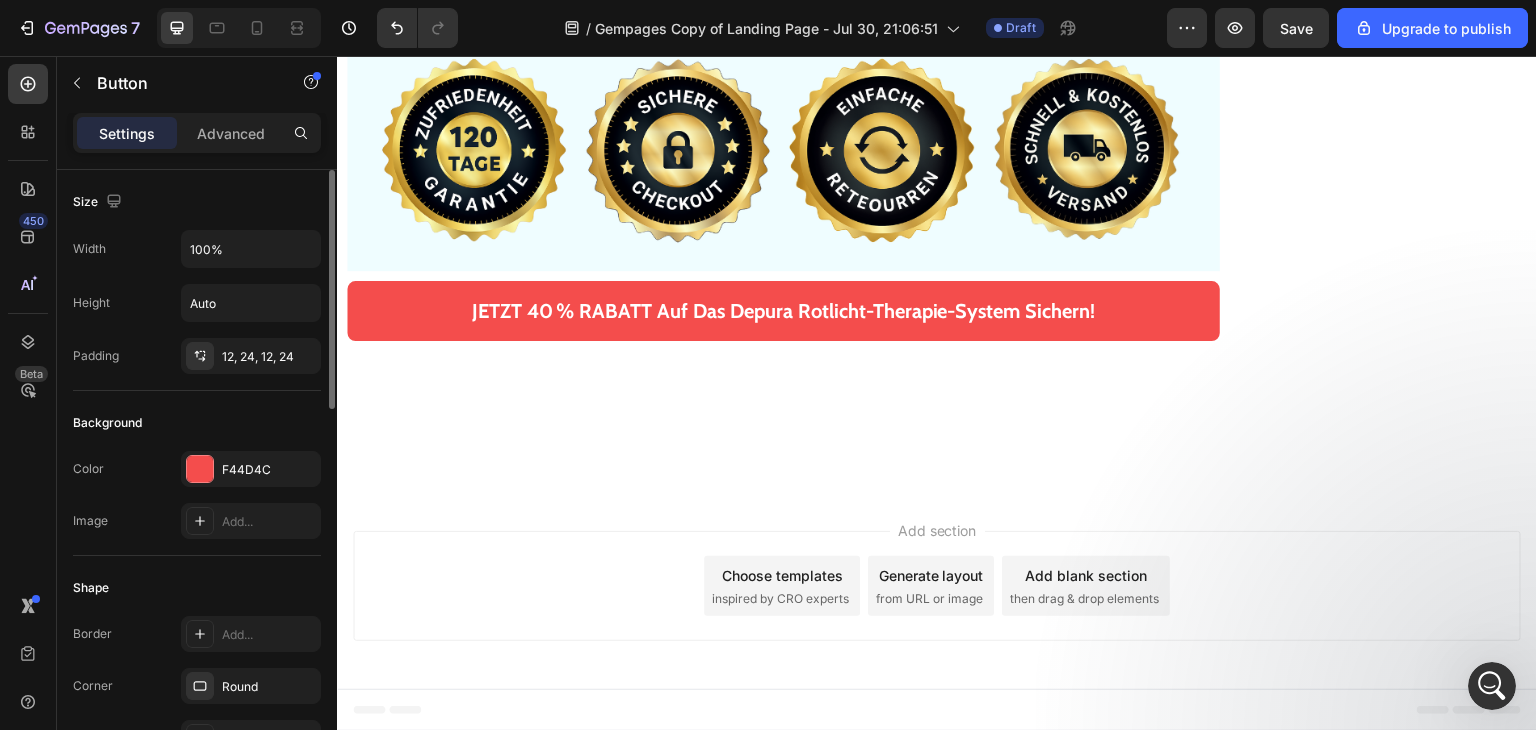 click 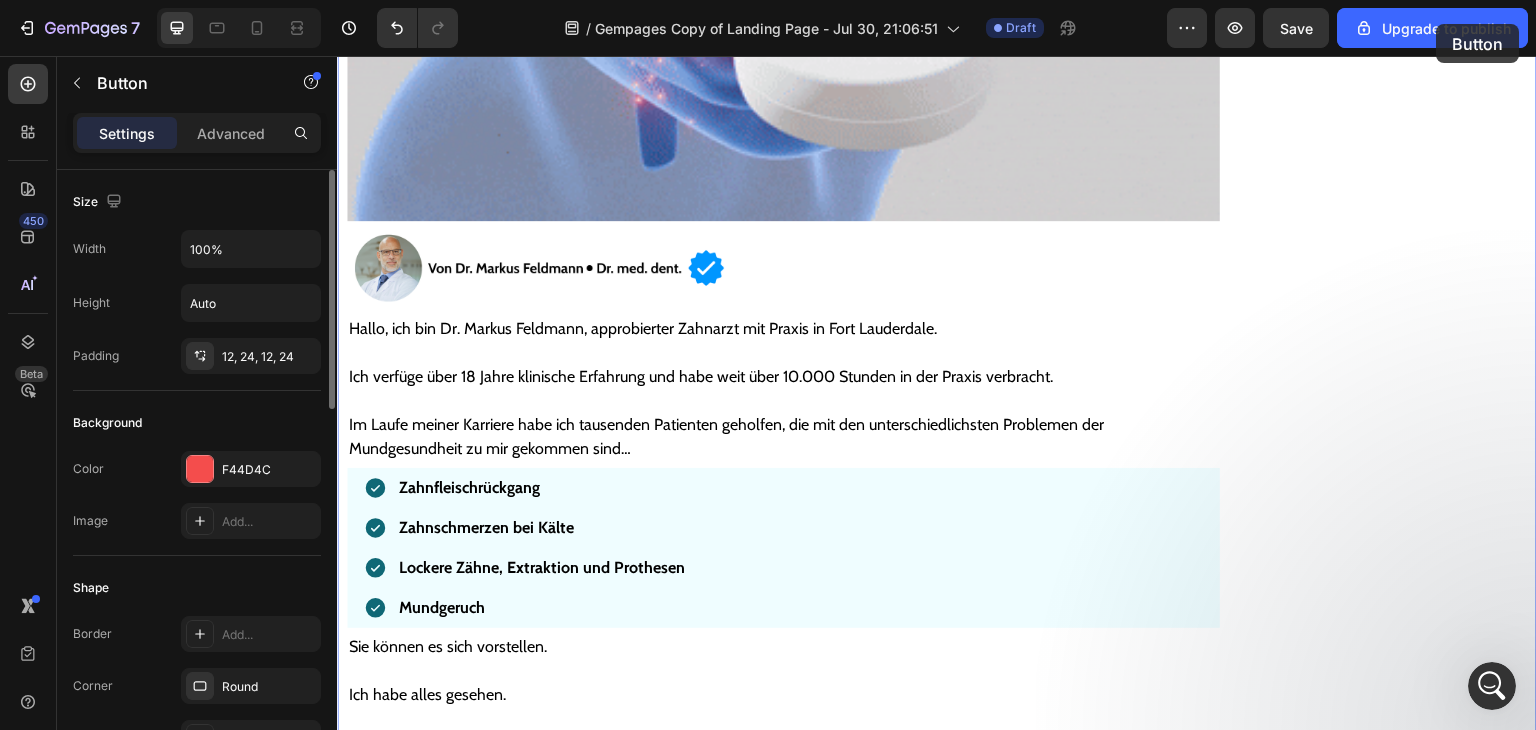 scroll, scrollTop: 0, scrollLeft: 0, axis: both 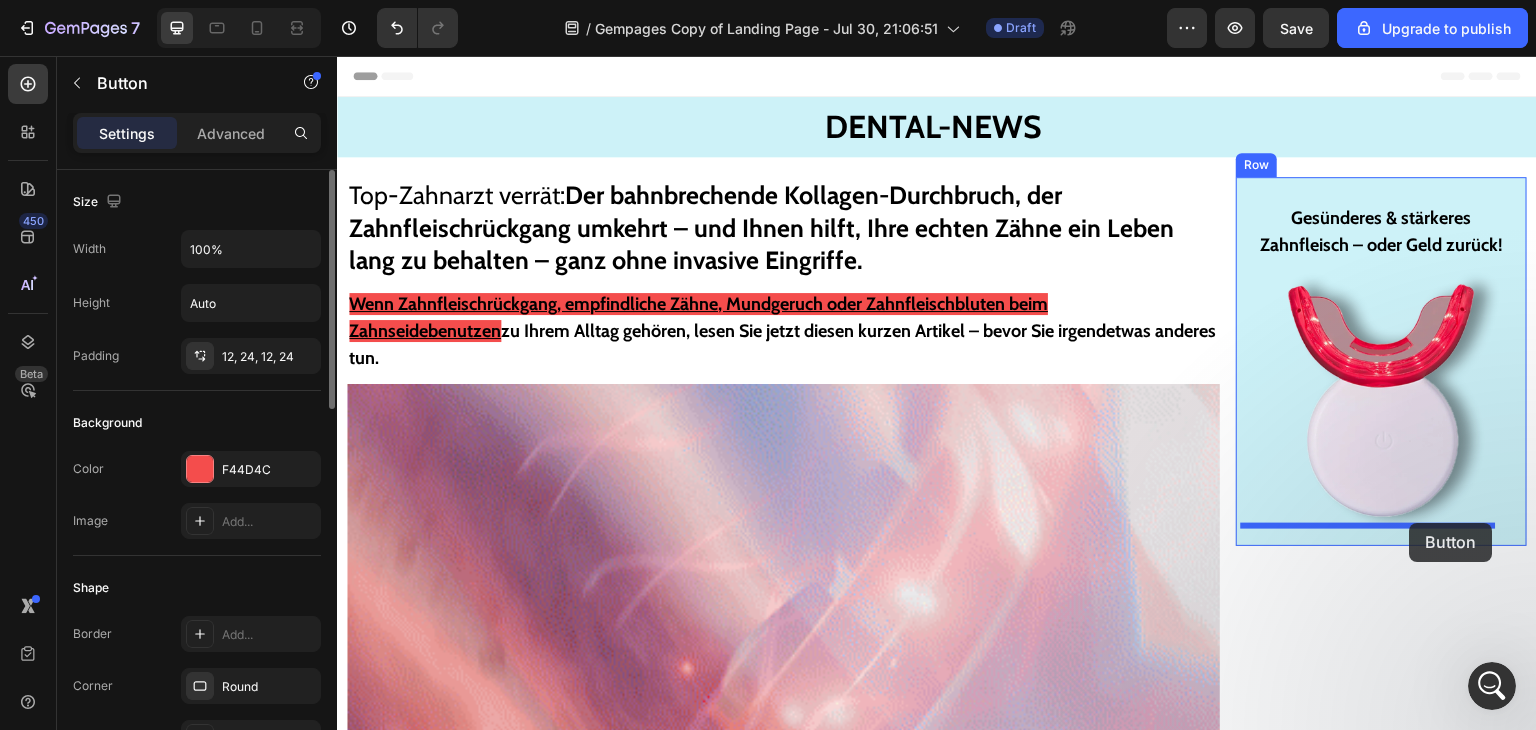 drag, startPoint x: 544, startPoint y: 432, endPoint x: 1410, endPoint y: 523, distance: 870.76807 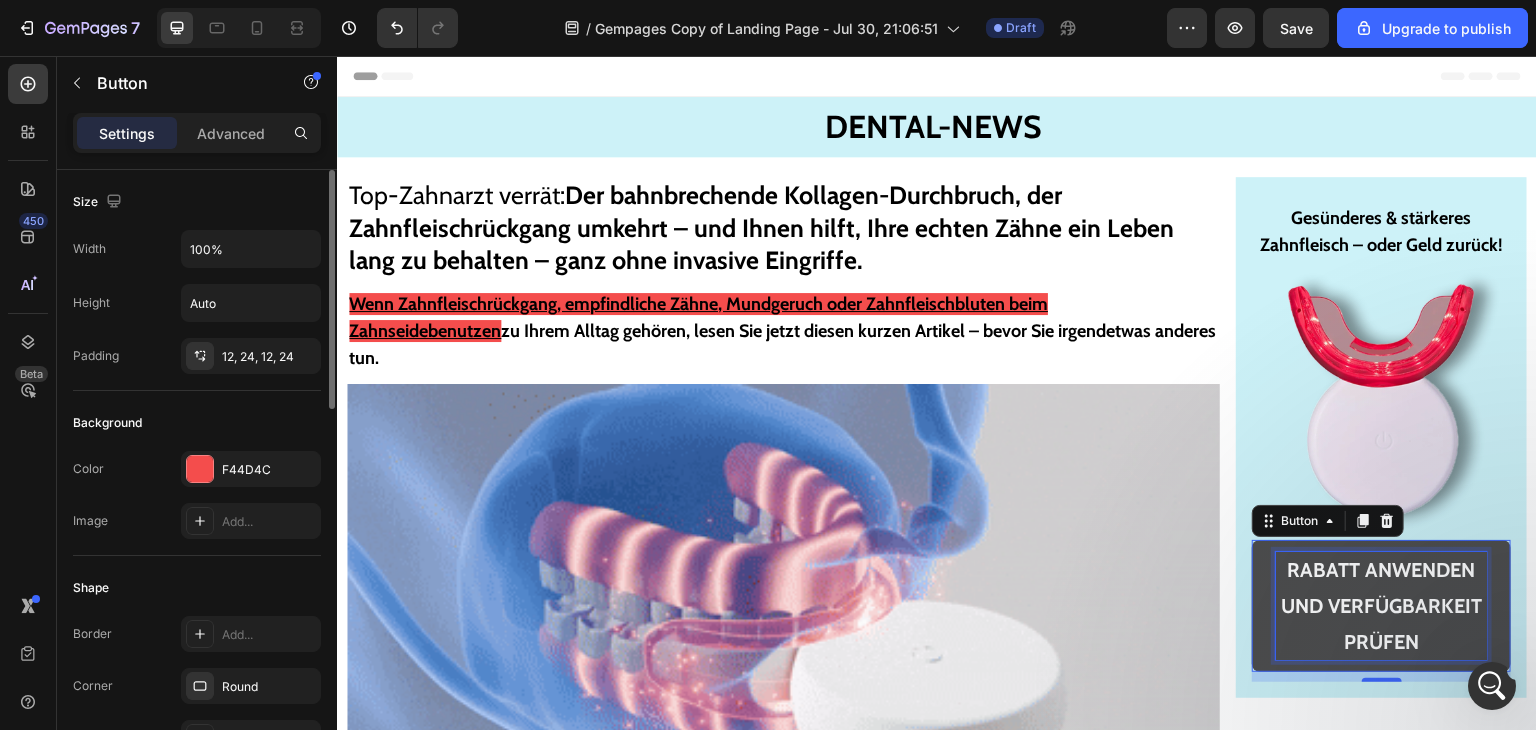click on "Rabatt anwenden und Verfügbarkeit prüfen" at bounding box center (1381, 606) 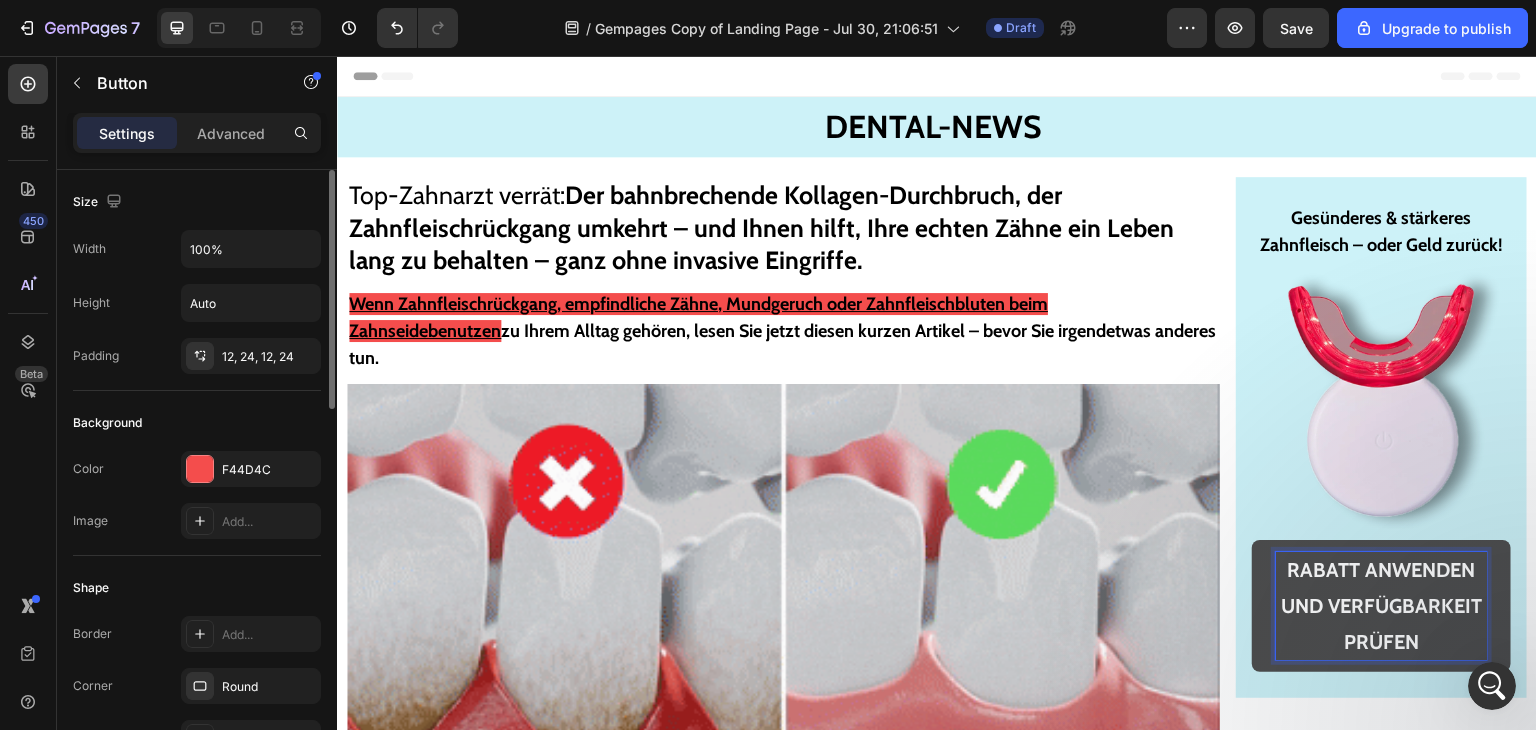 click on "Rabatt anwenden und Verfügbarkeit prüfen" at bounding box center (1381, 606) 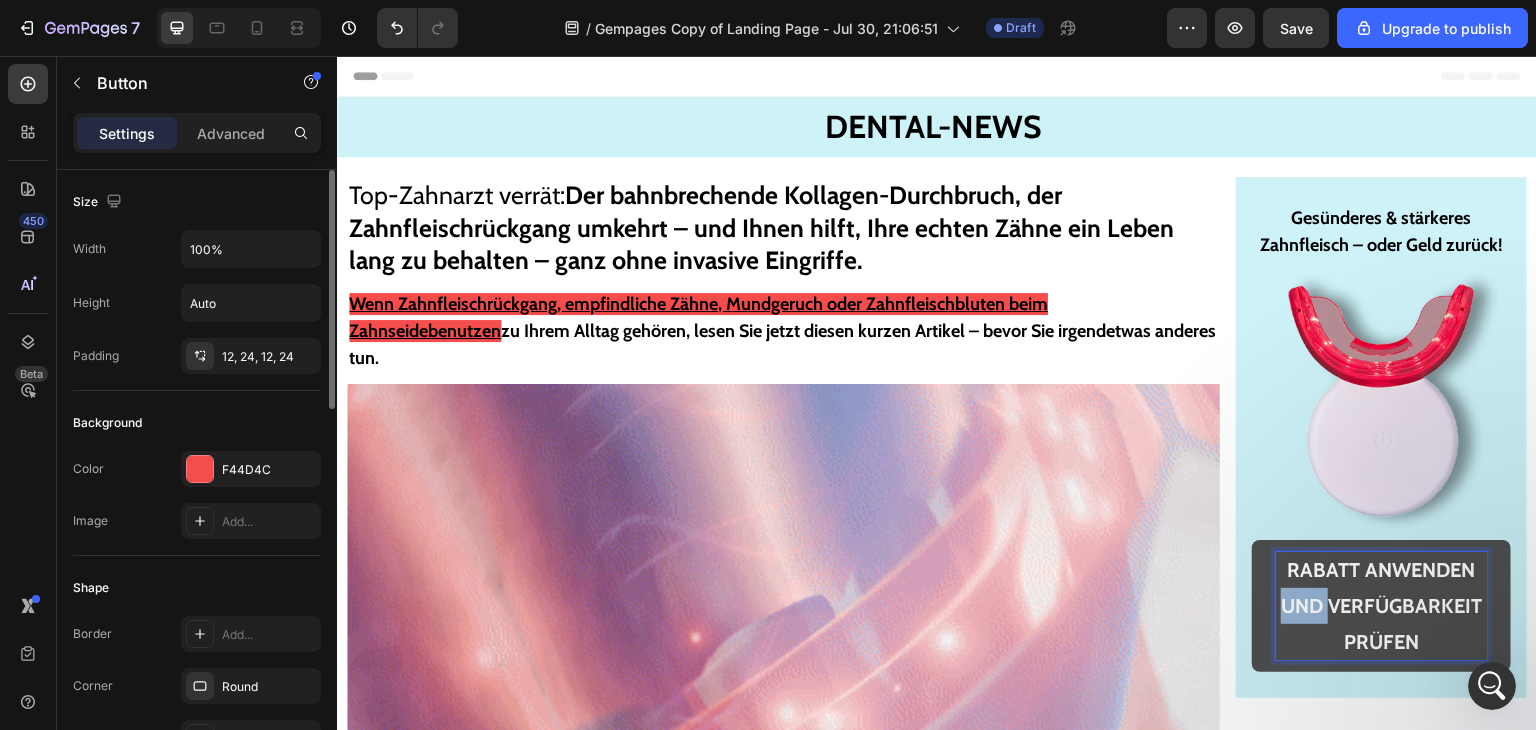 click on "Rabatt anwenden und Verfügbarkeit prüfen" at bounding box center [1381, 606] 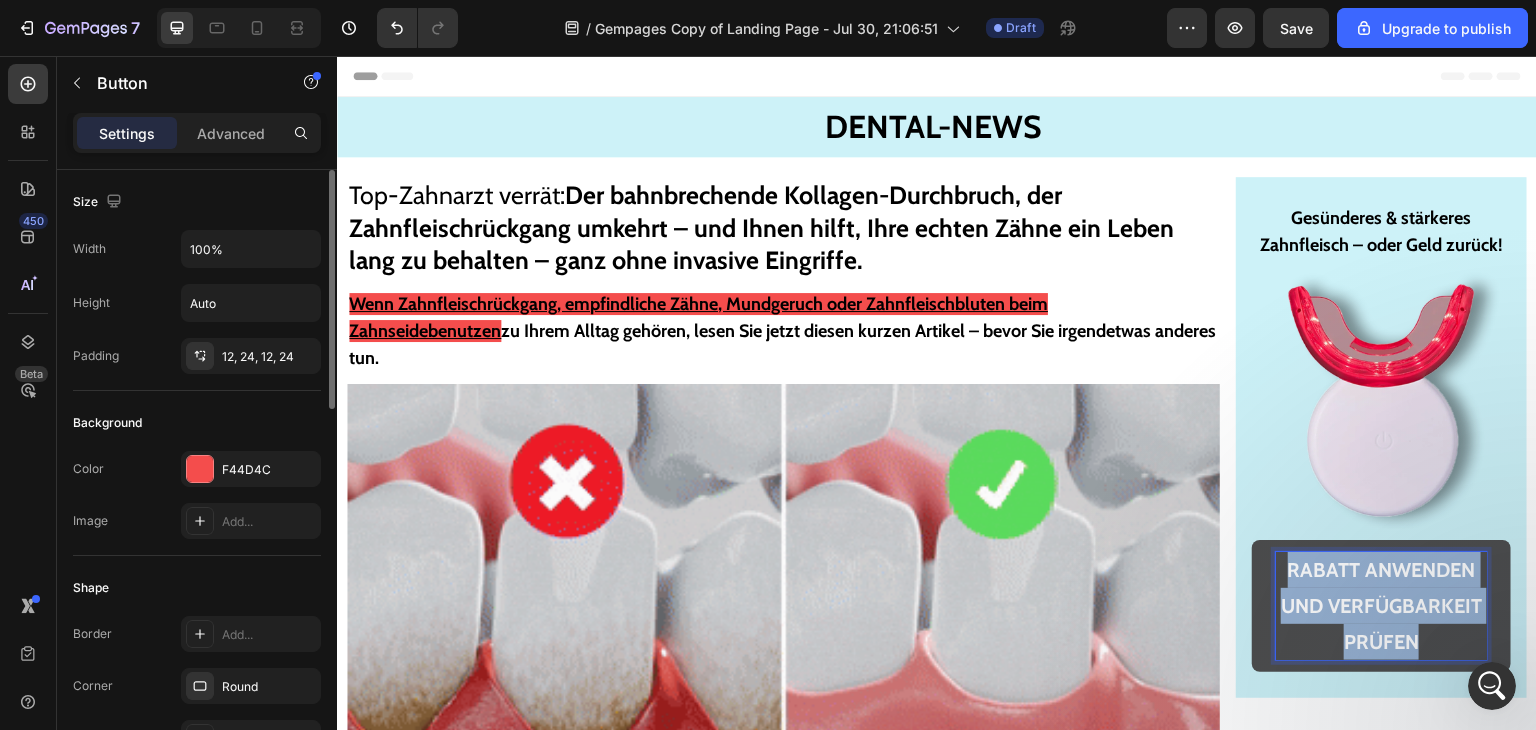 click on "Rabatt anwenden und Verfügbarkeit prüfen" at bounding box center [1381, 606] 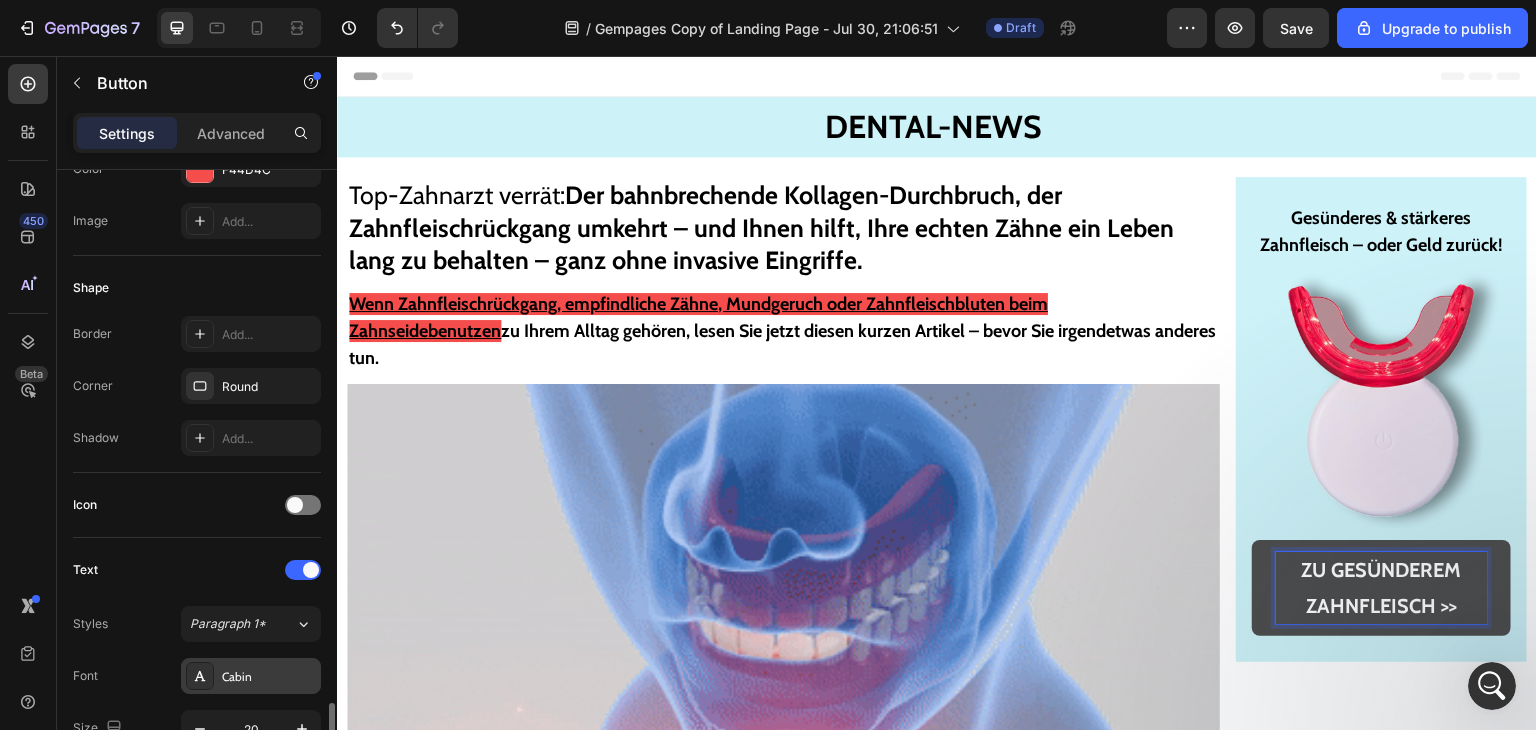 scroll, scrollTop: 600, scrollLeft: 0, axis: vertical 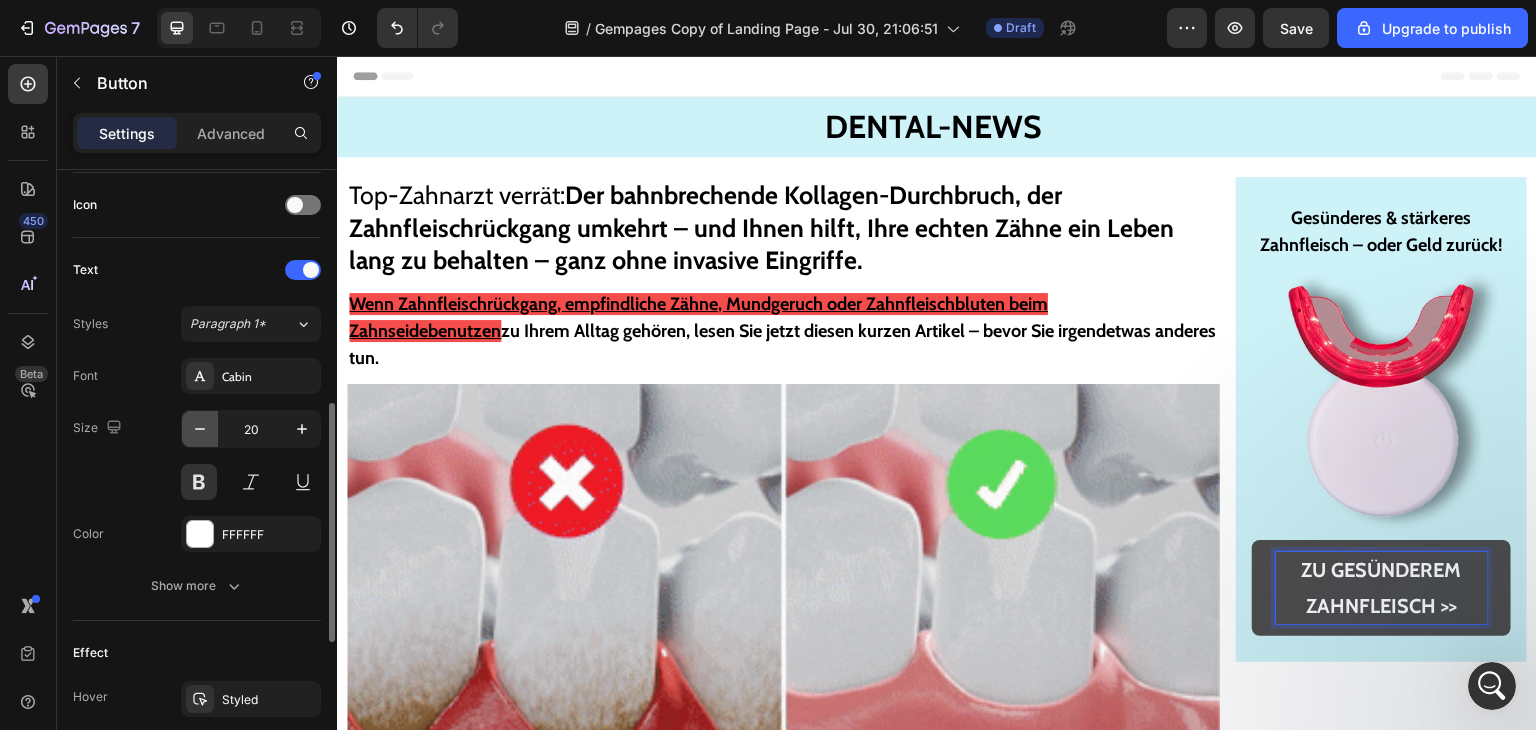 click 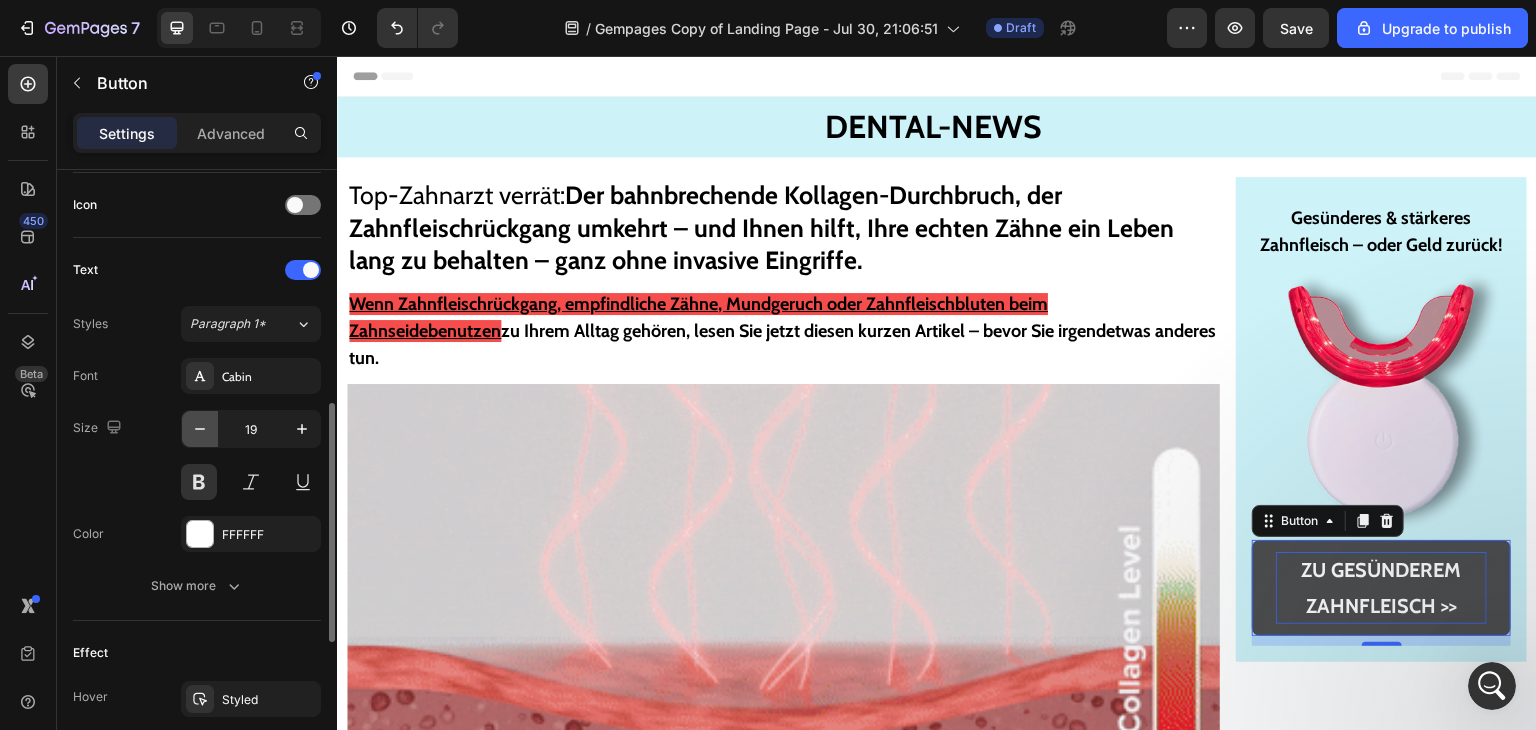click 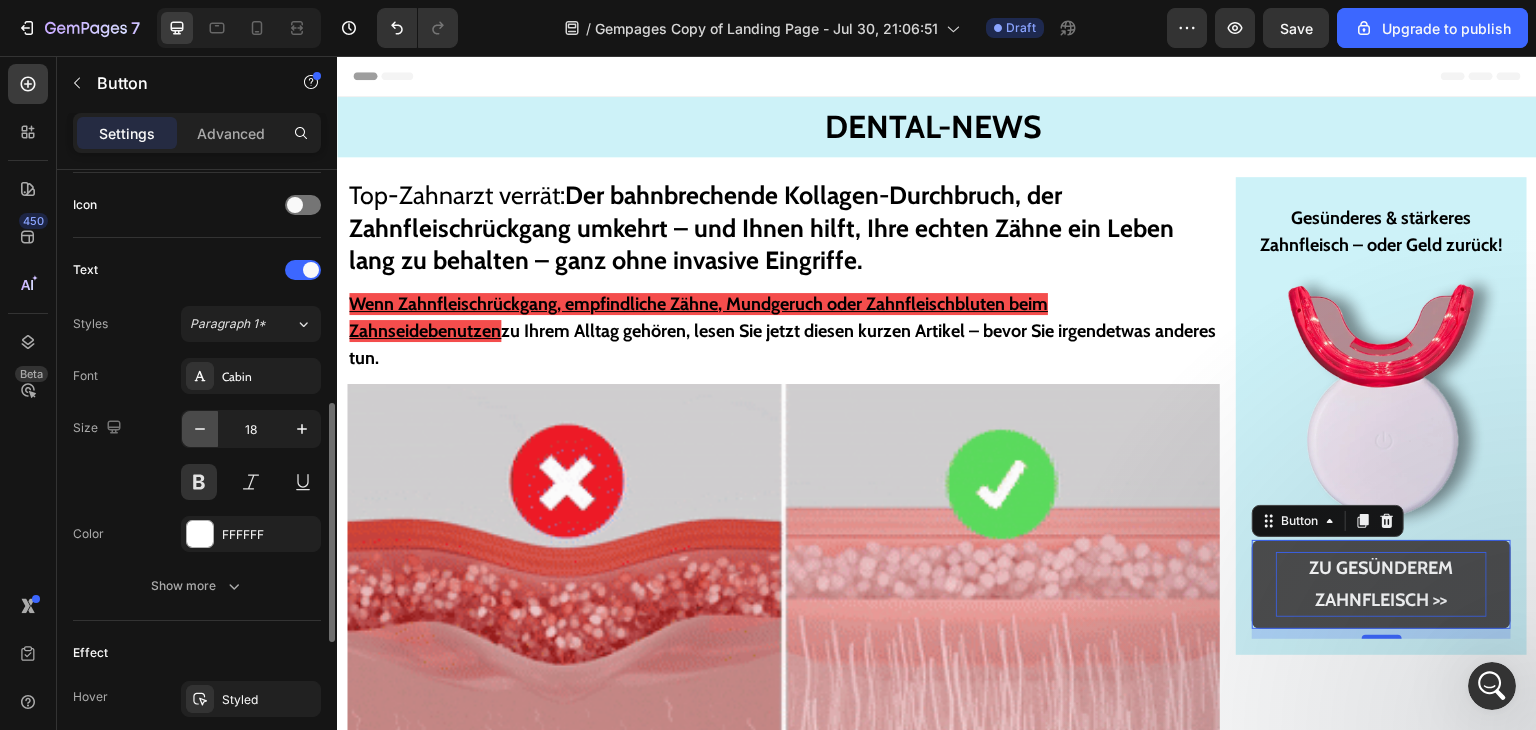 click 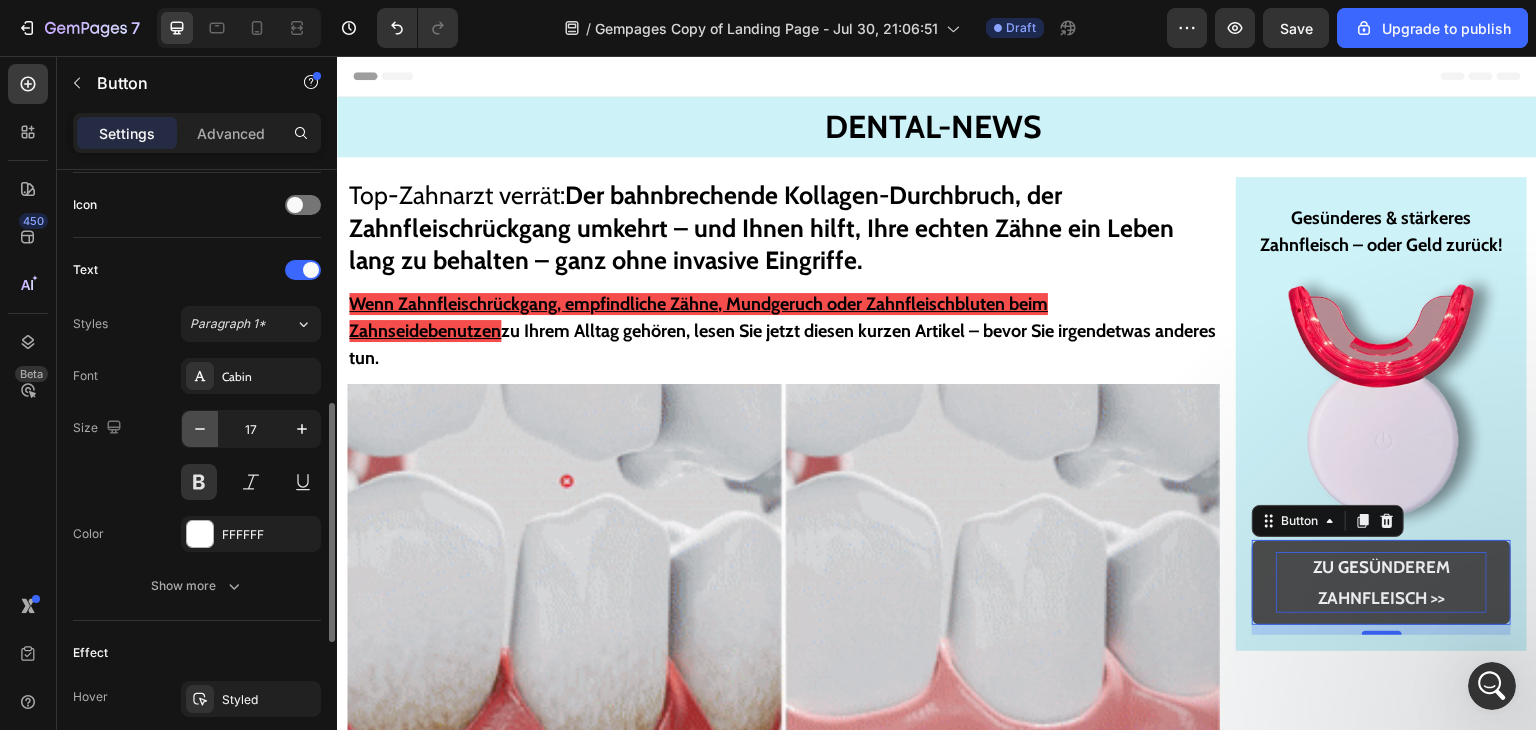 click 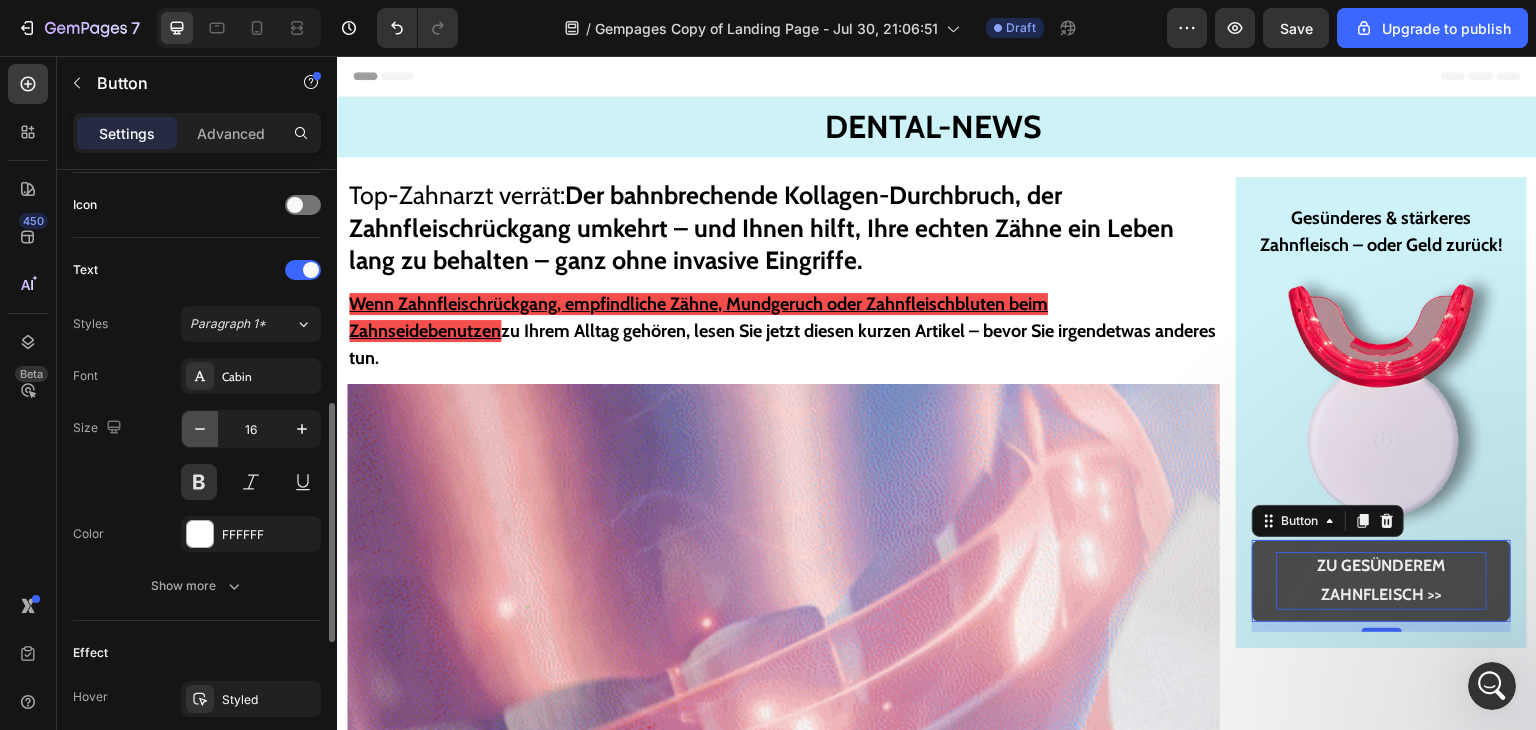 click 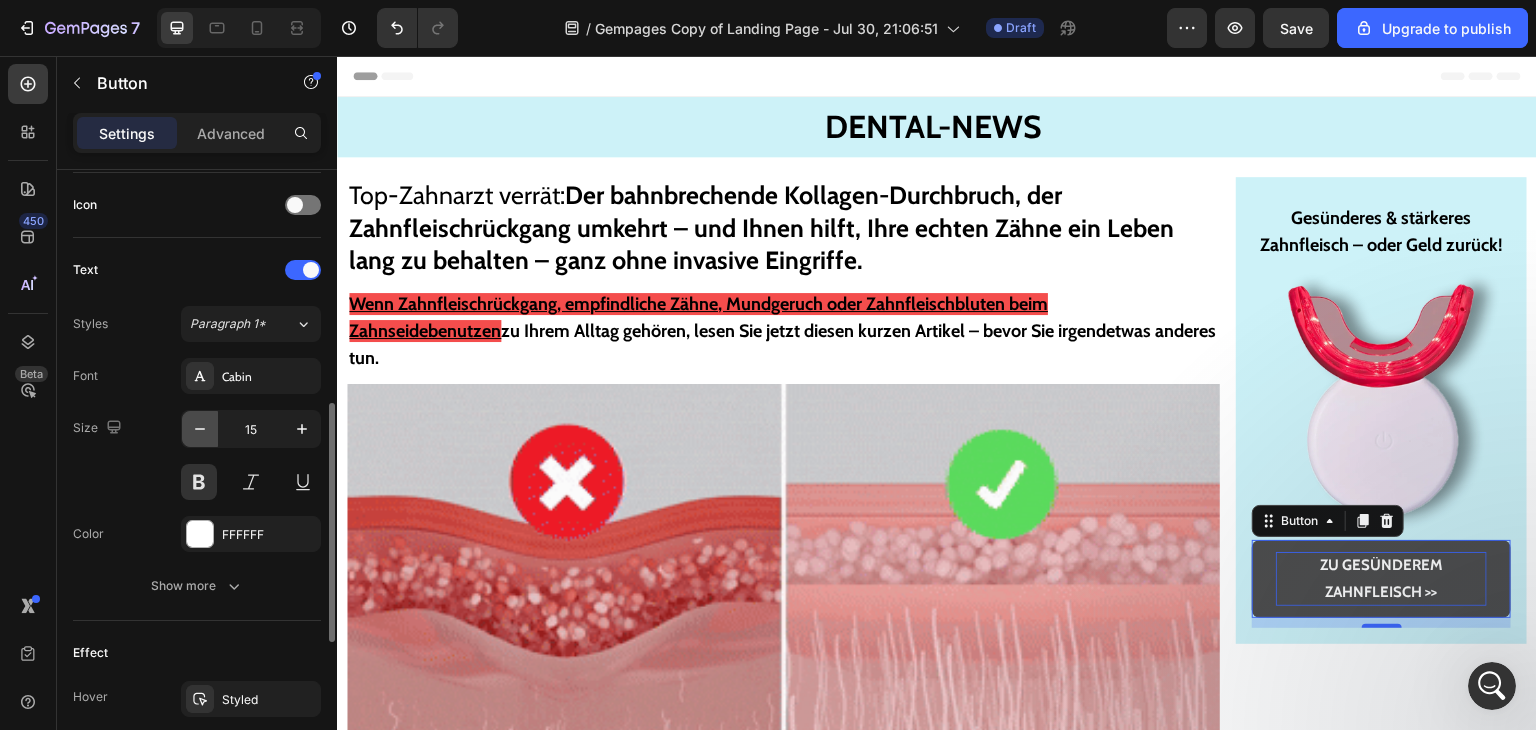 click 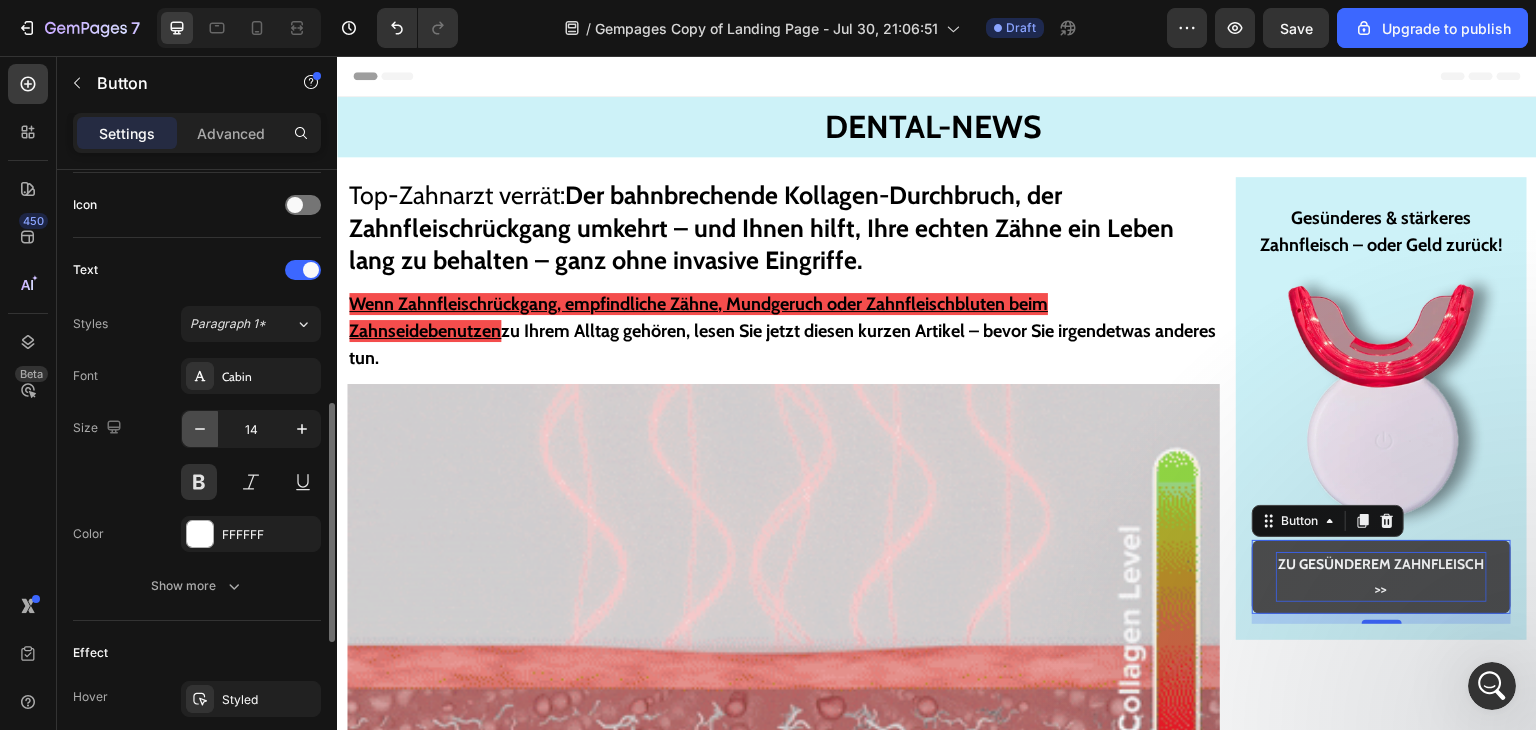 click 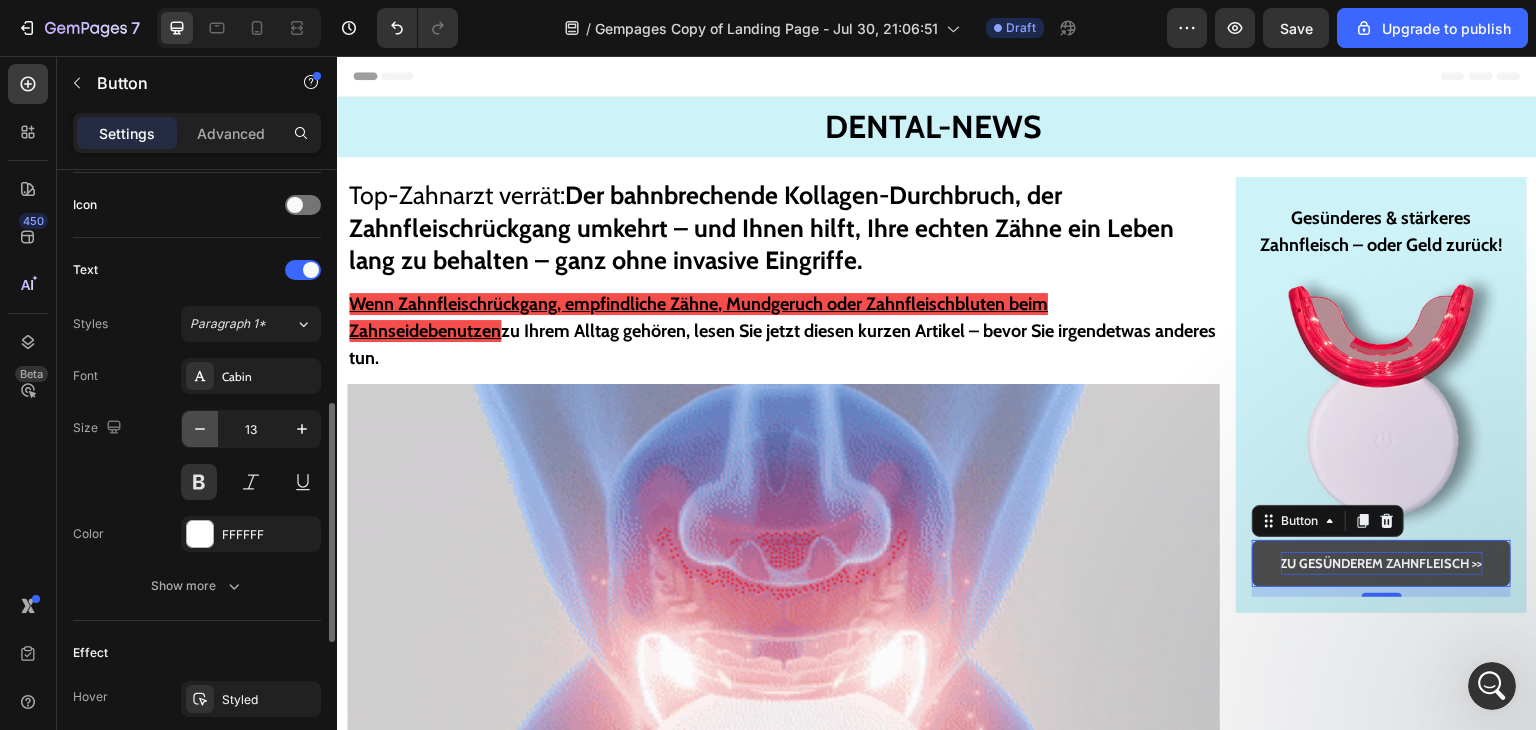 click 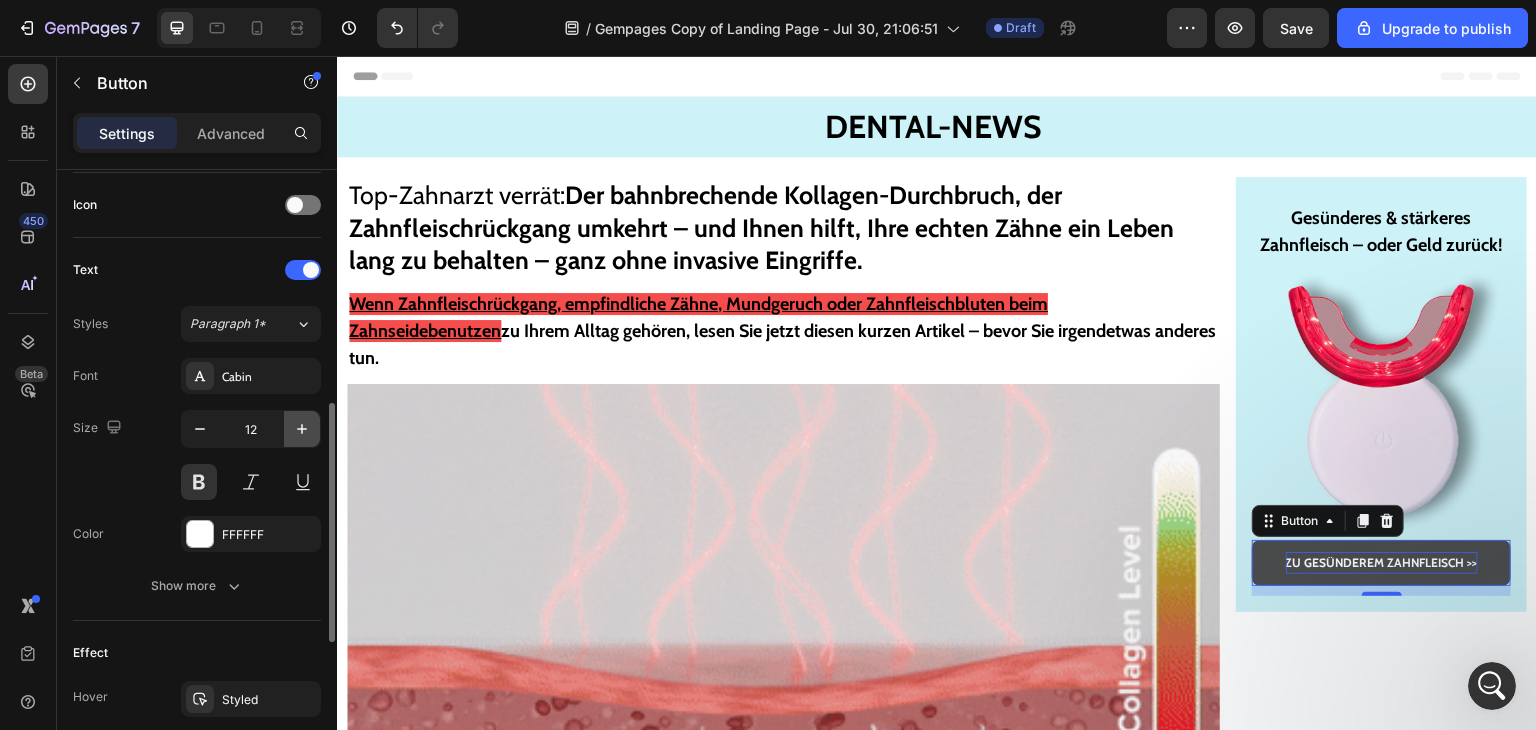 click at bounding box center (302, 429) 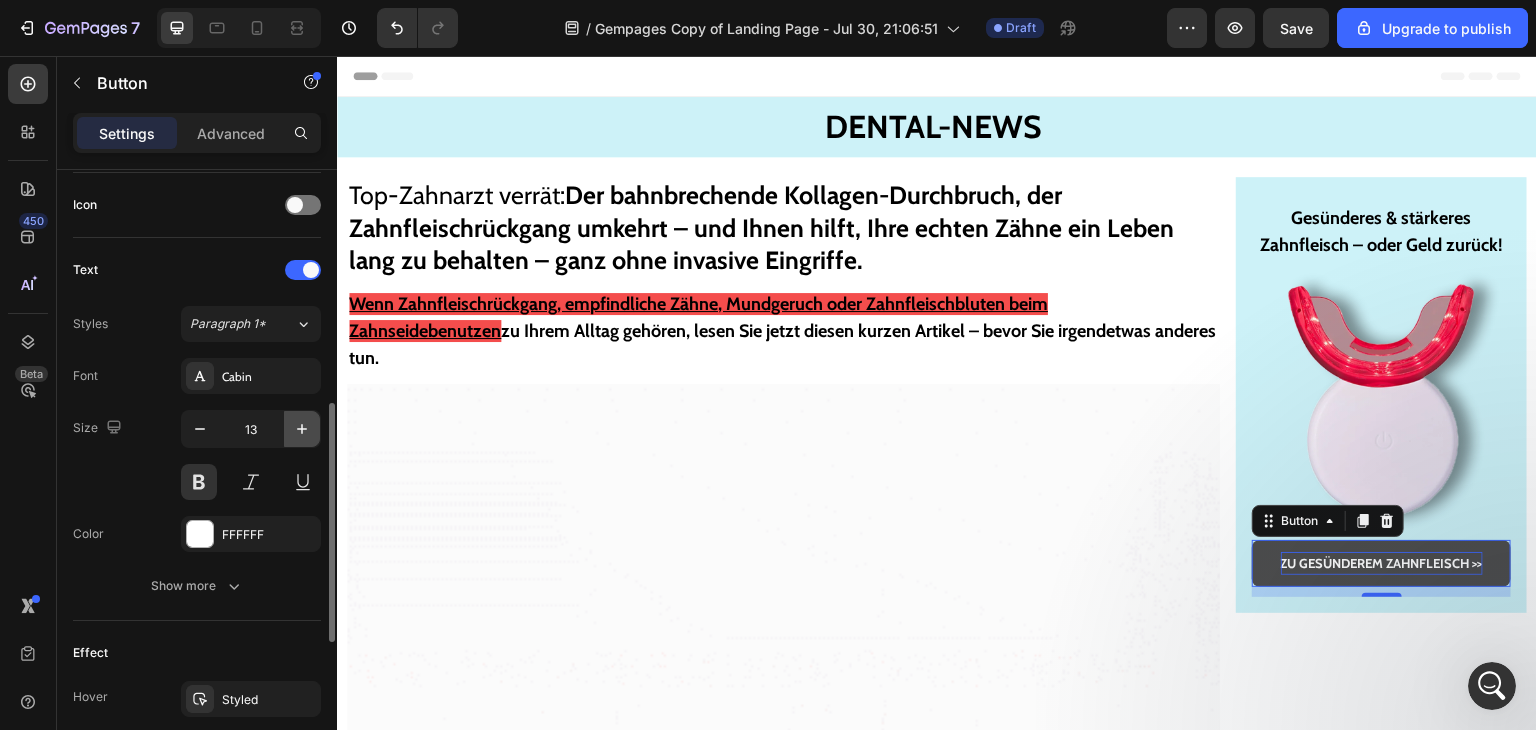 click 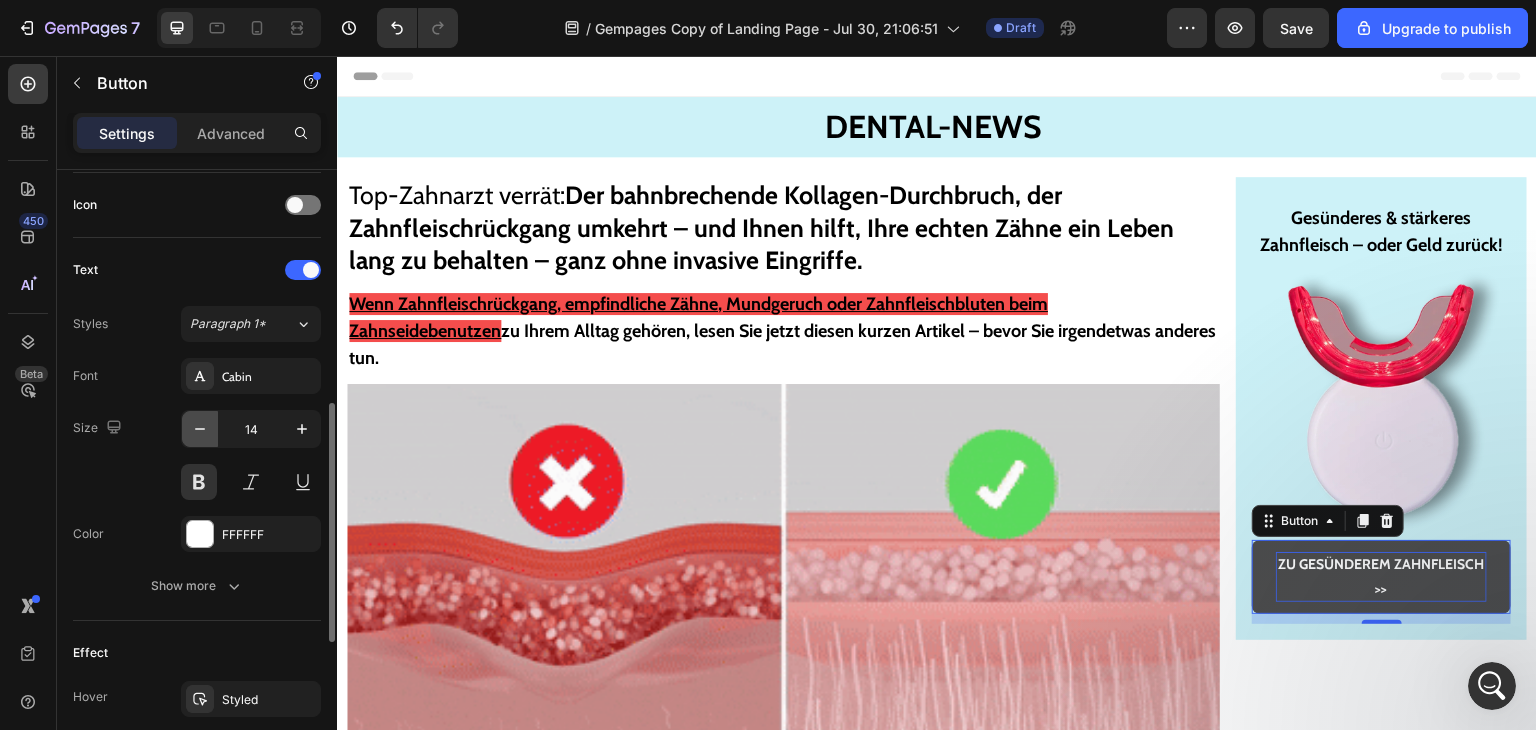 click 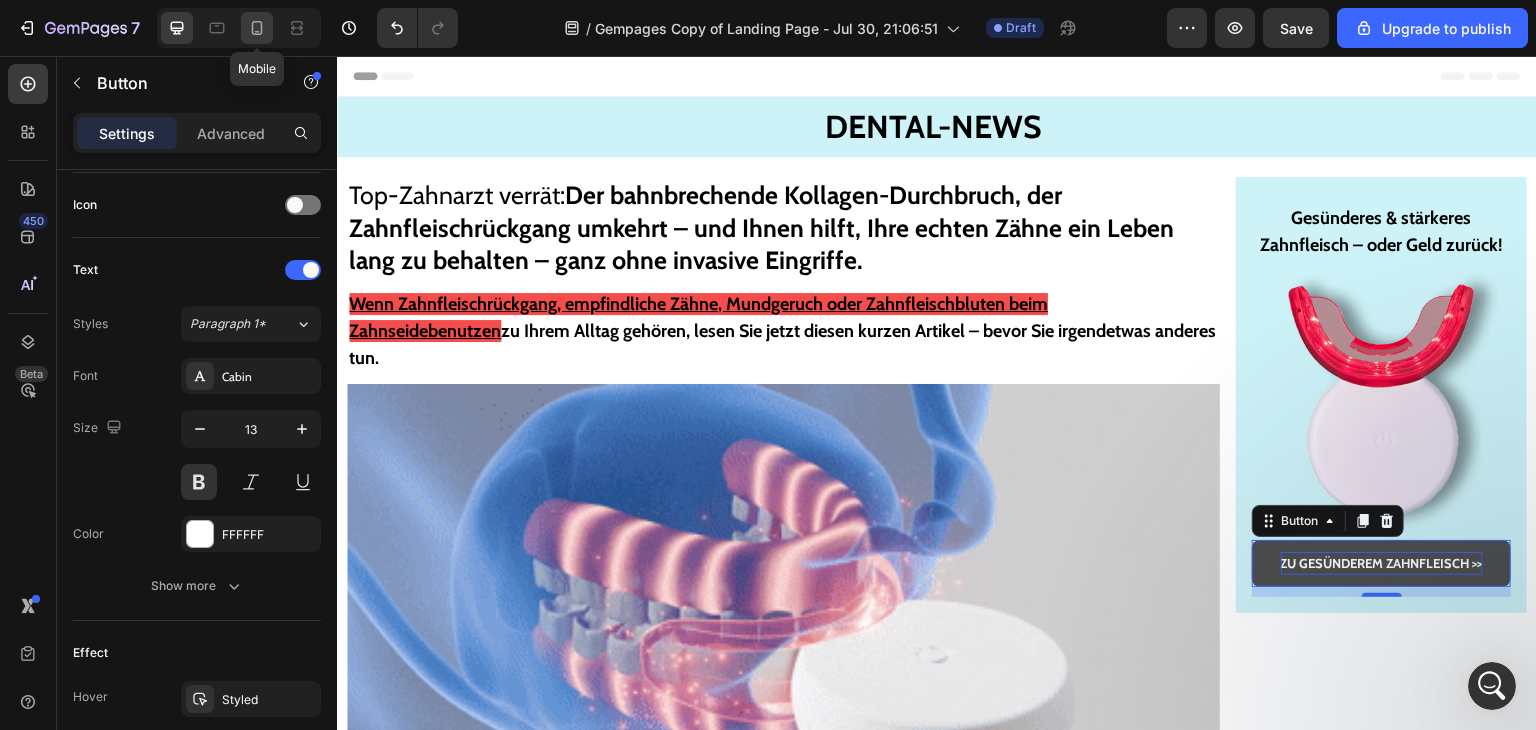 click 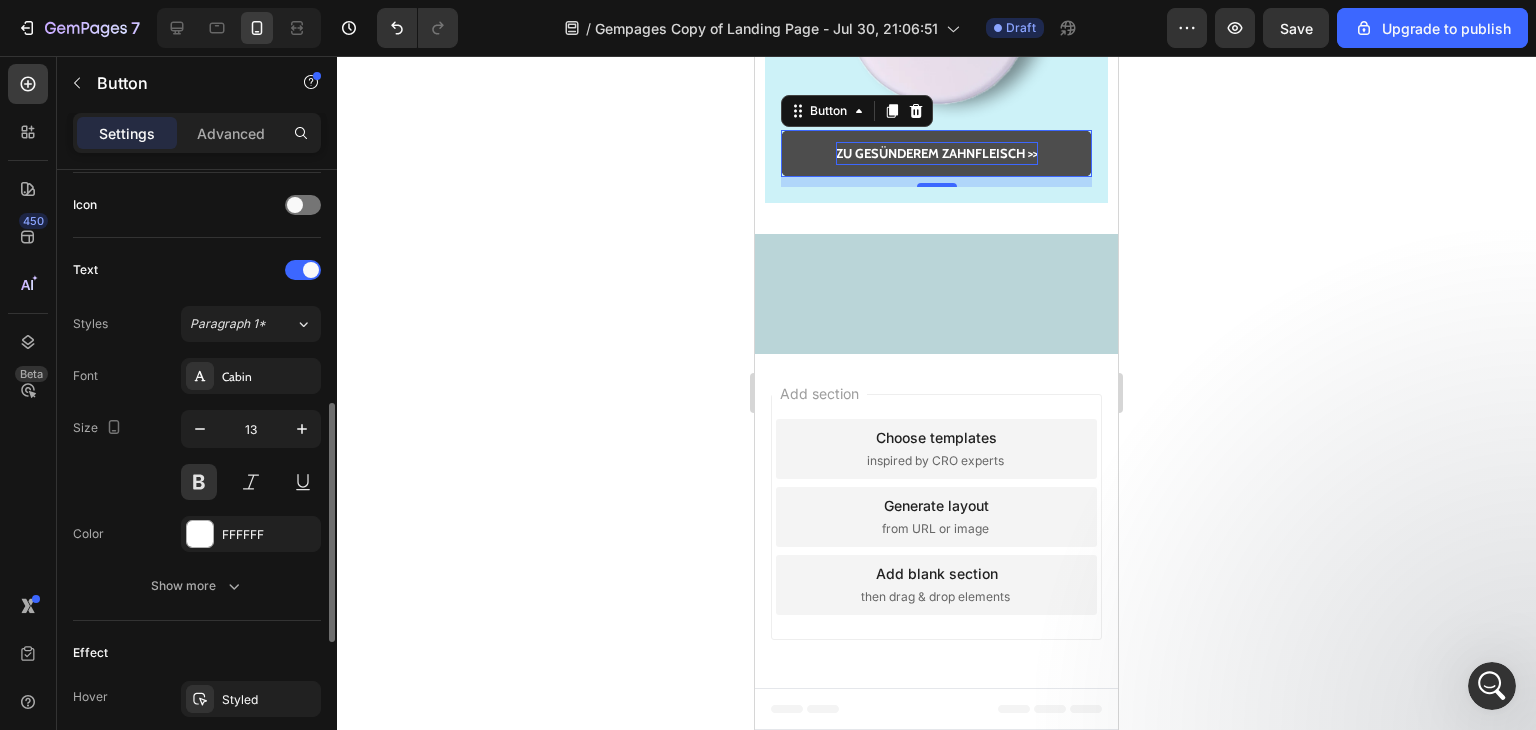 scroll, scrollTop: 24247, scrollLeft: 0, axis: vertical 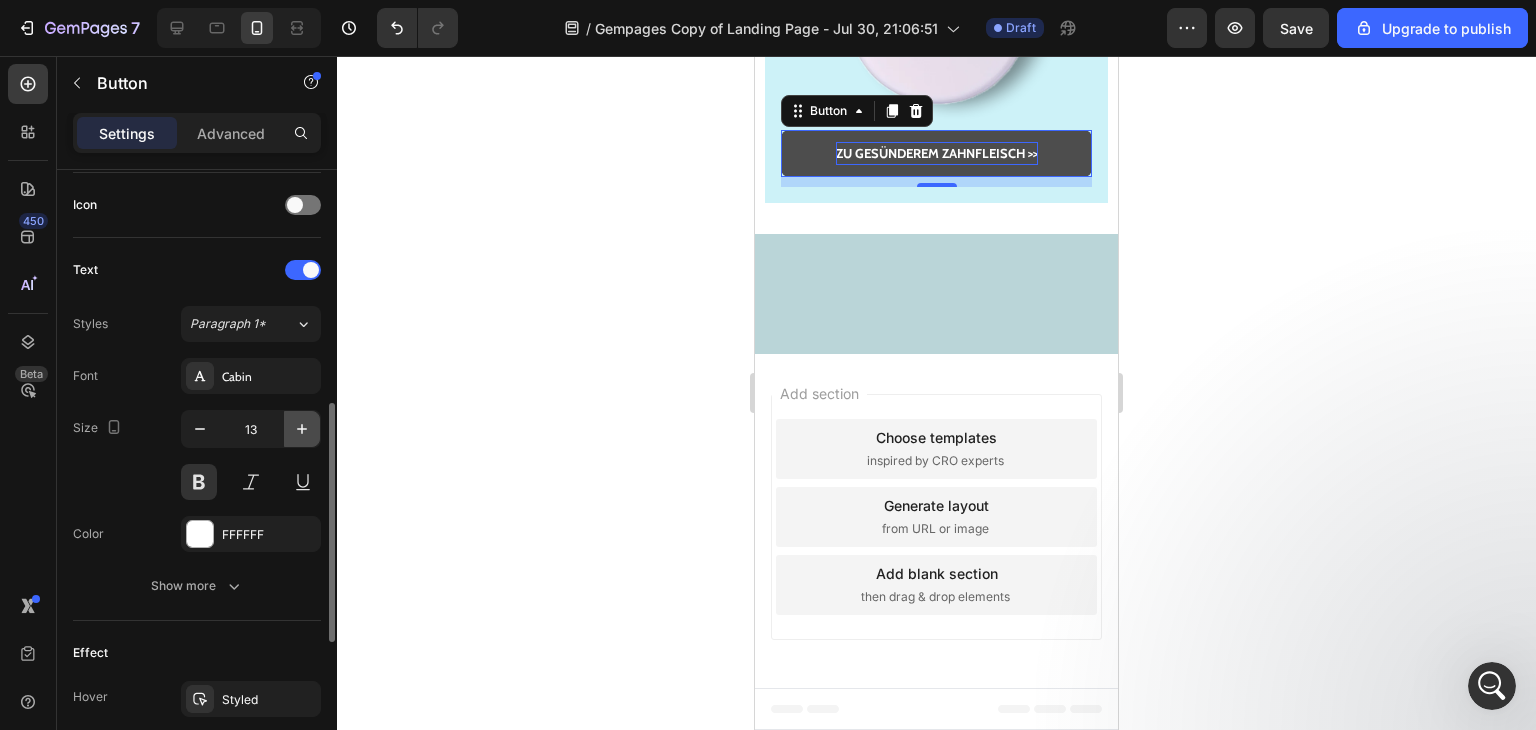 click at bounding box center [302, 429] 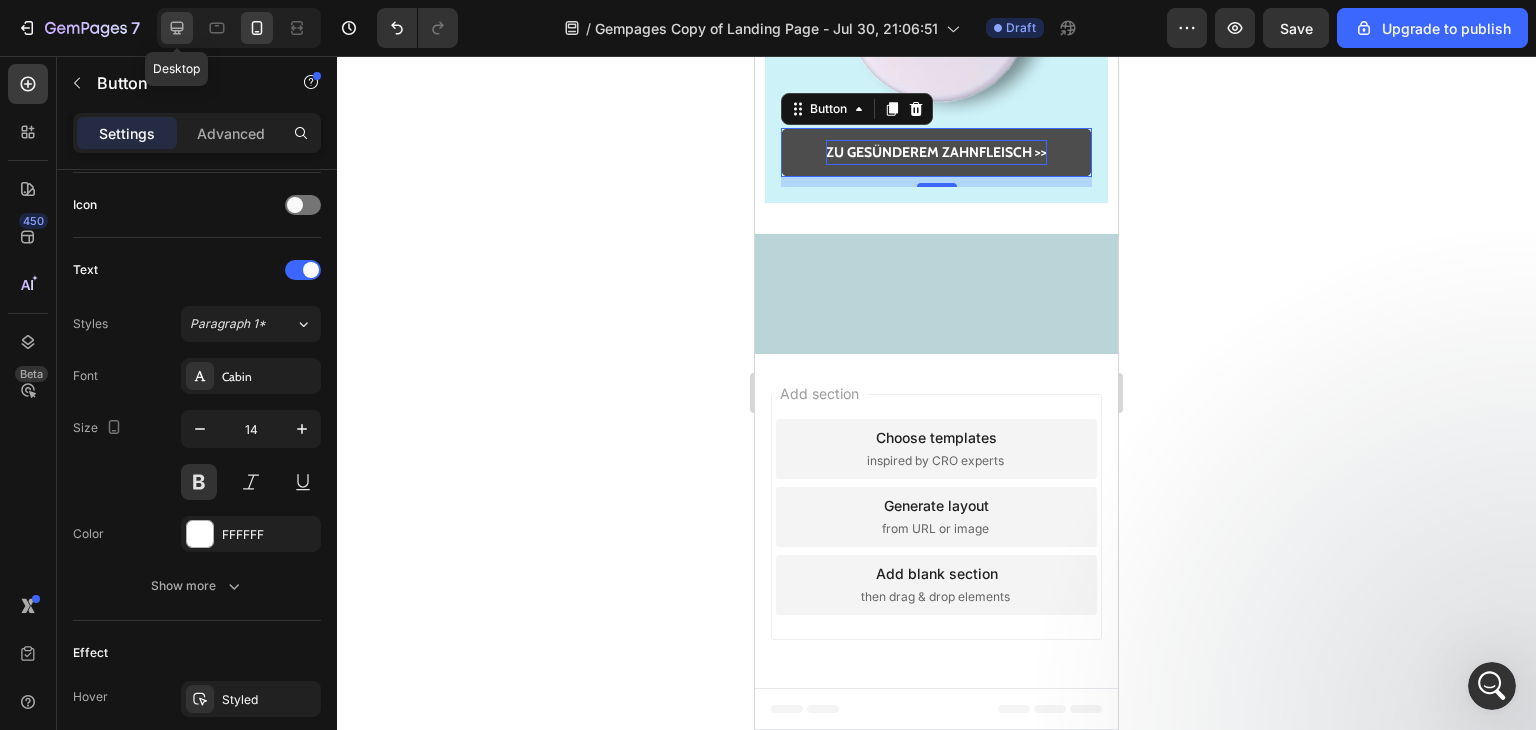 click 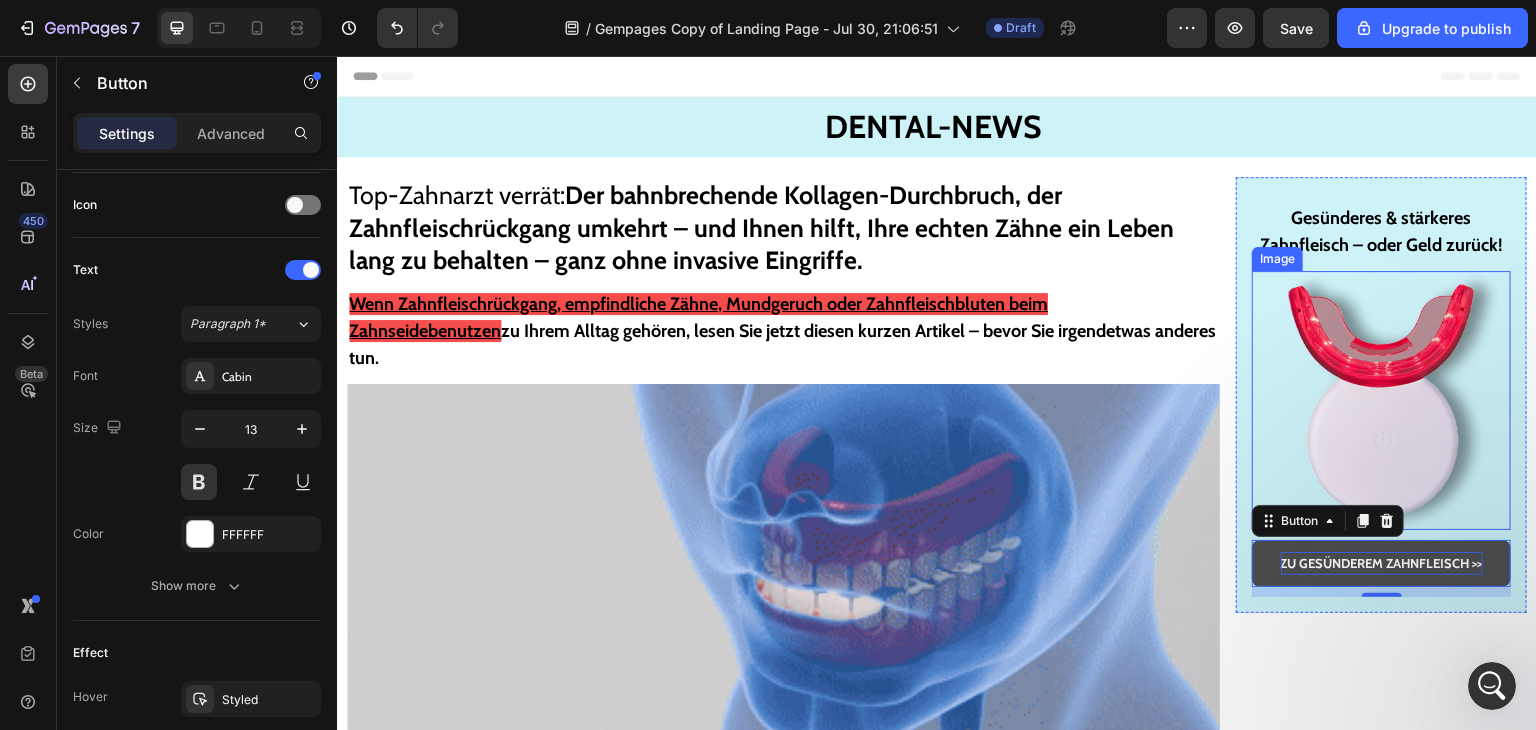 scroll, scrollTop: 0, scrollLeft: 0, axis: both 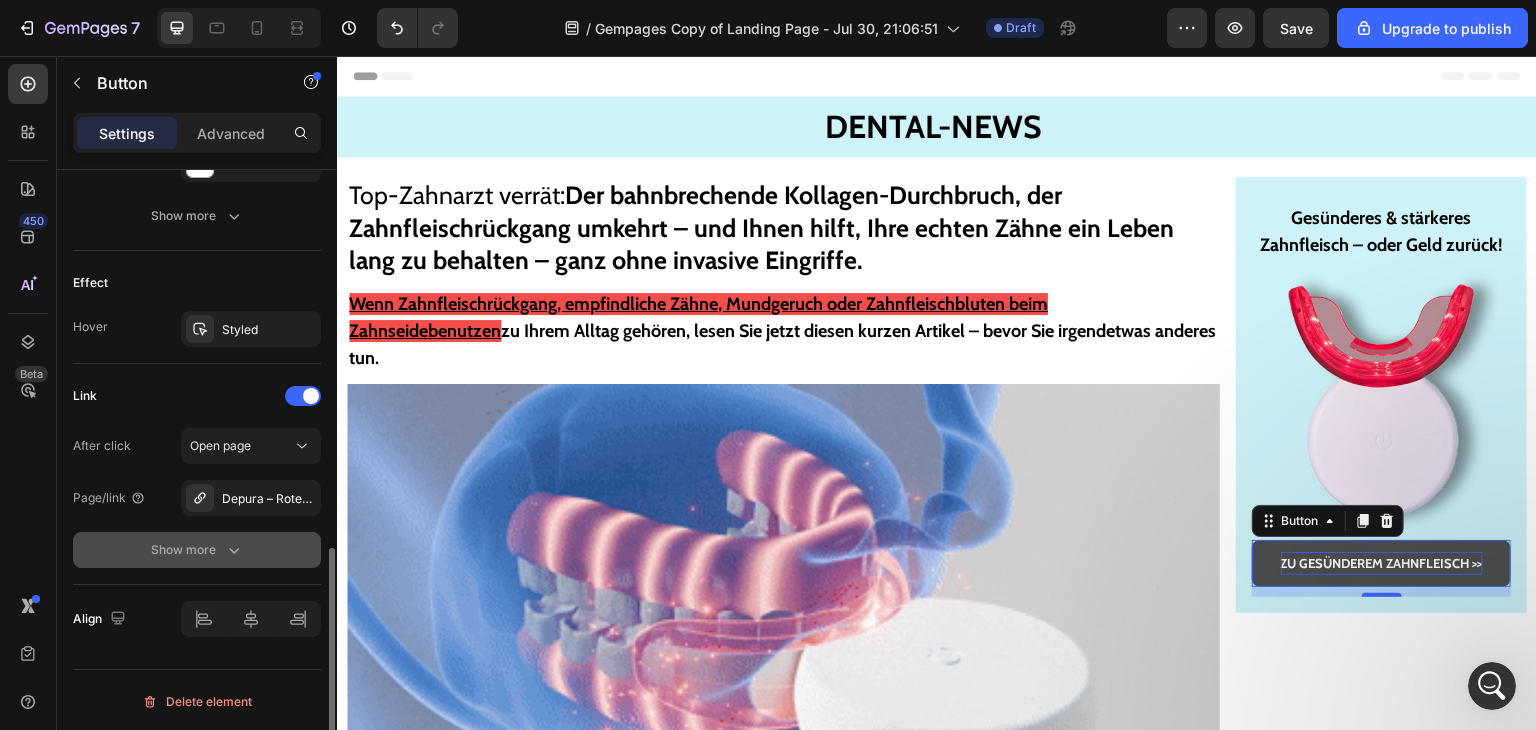 click on "Show more" at bounding box center [197, 550] 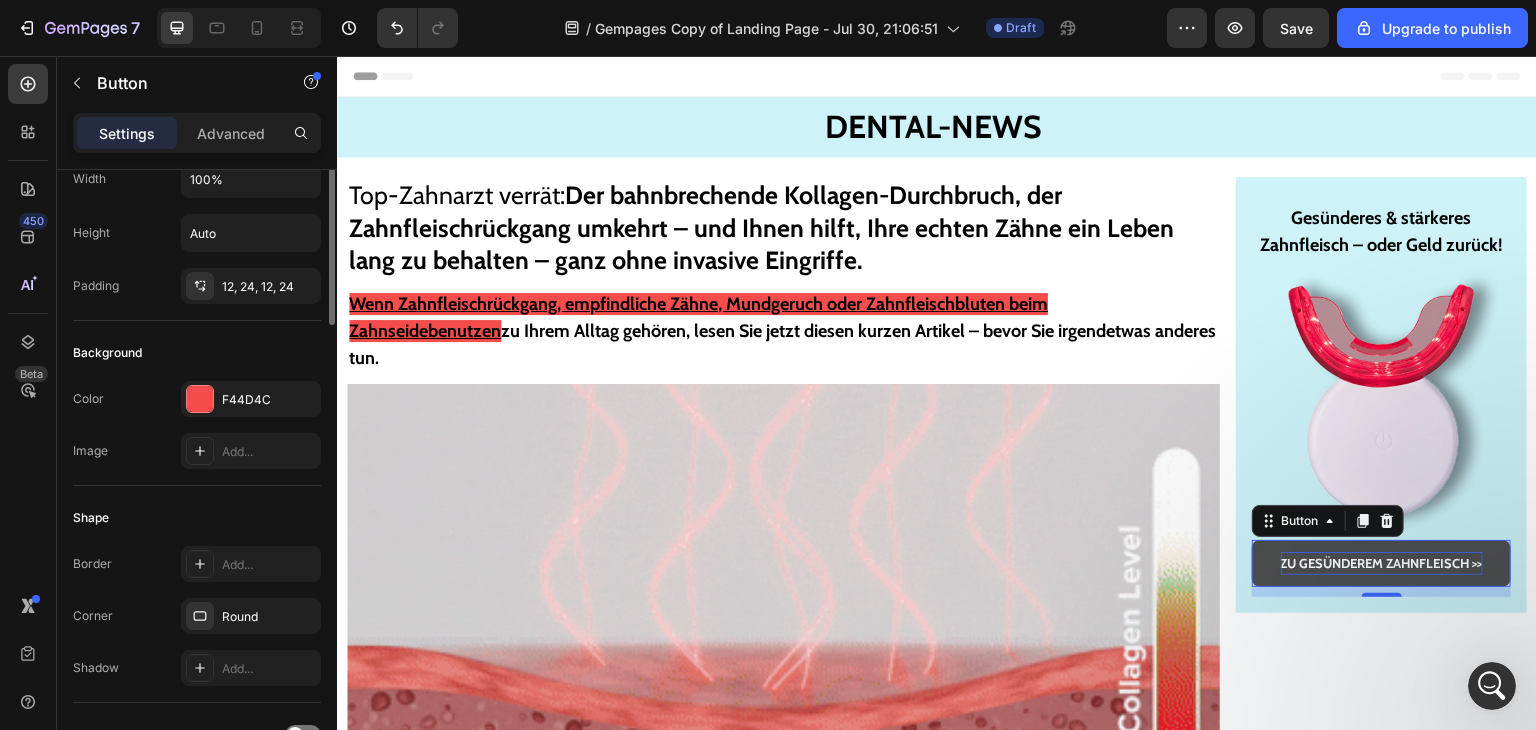 scroll, scrollTop: 0, scrollLeft: 0, axis: both 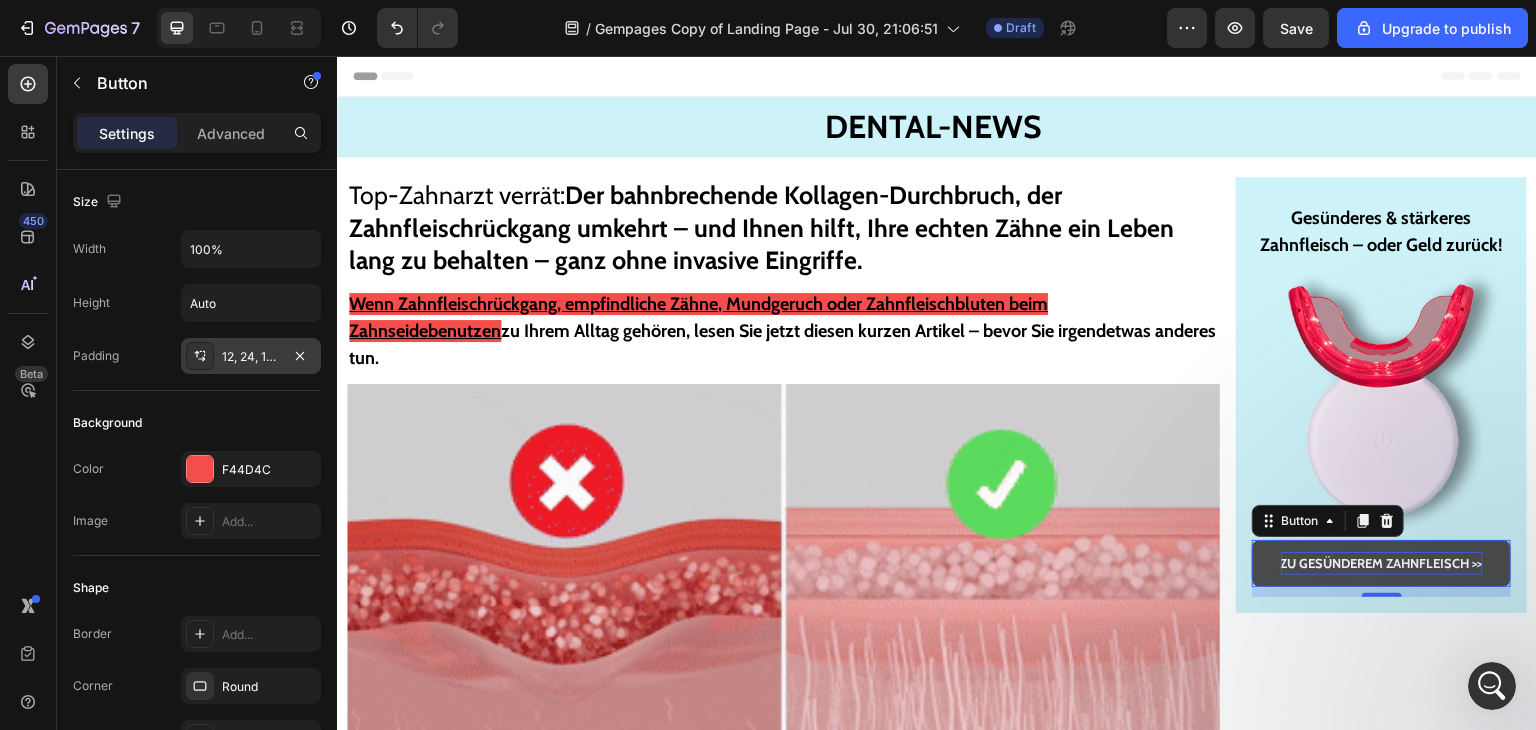 click on "12, 24, 12, 24" at bounding box center (251, 357) 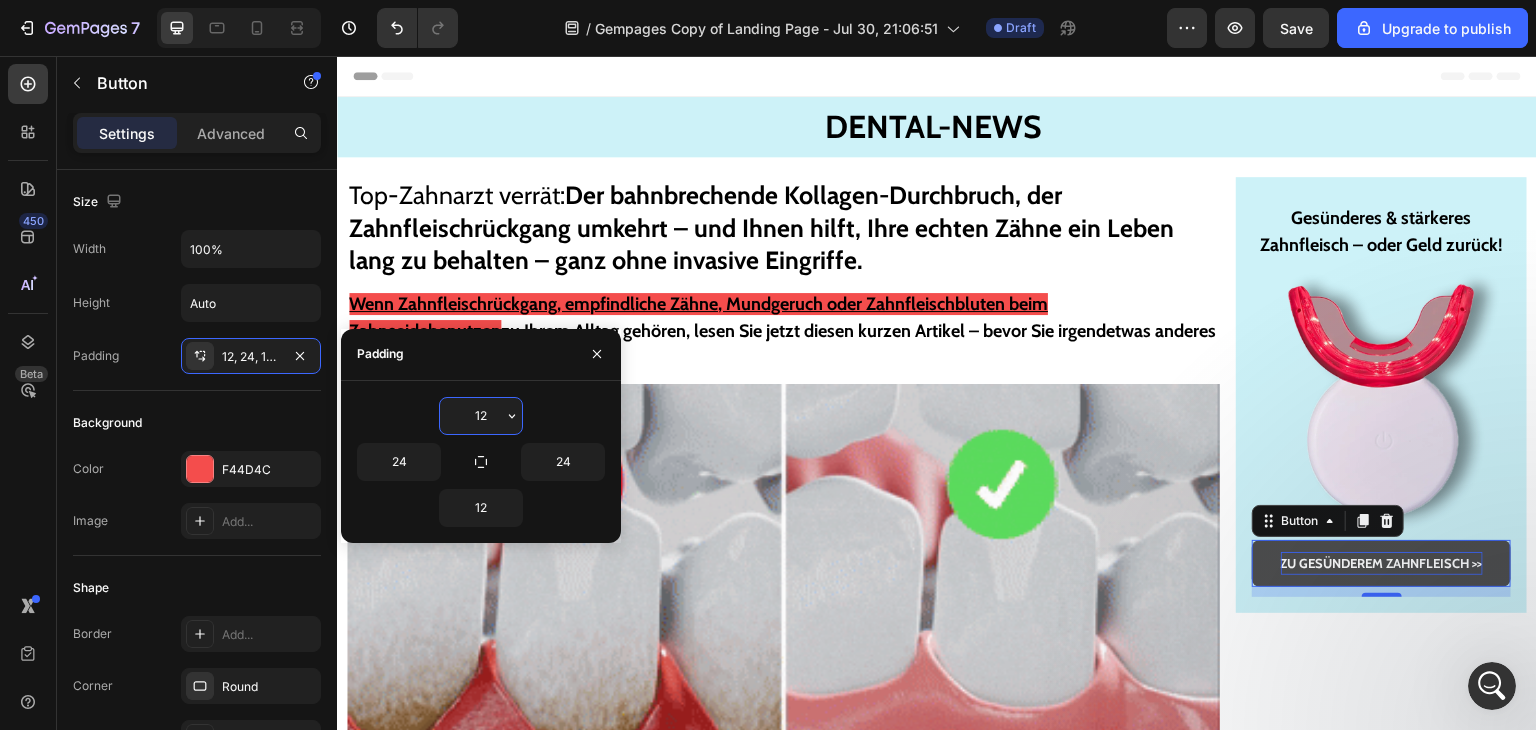 click on "12" at bounding box center [481, 416] 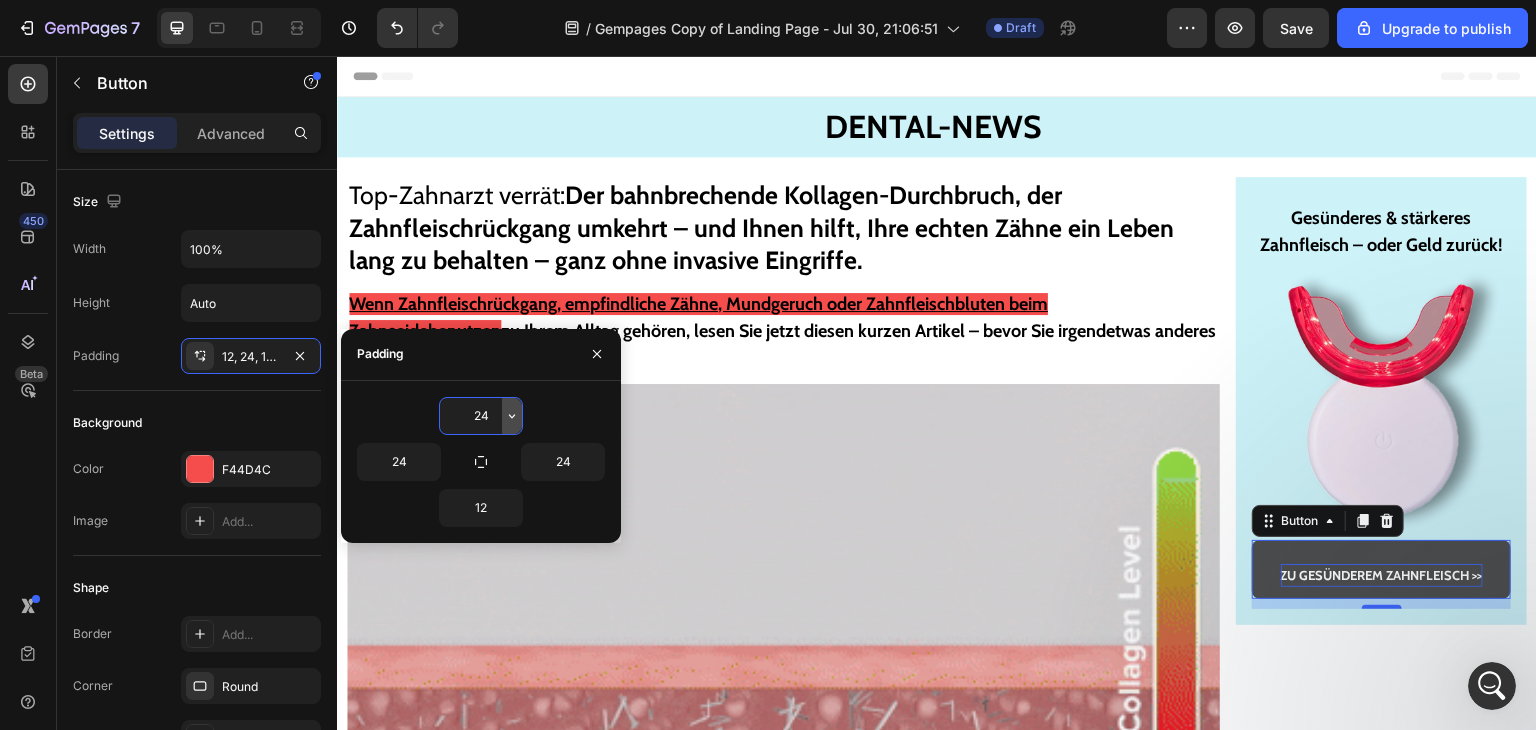 click 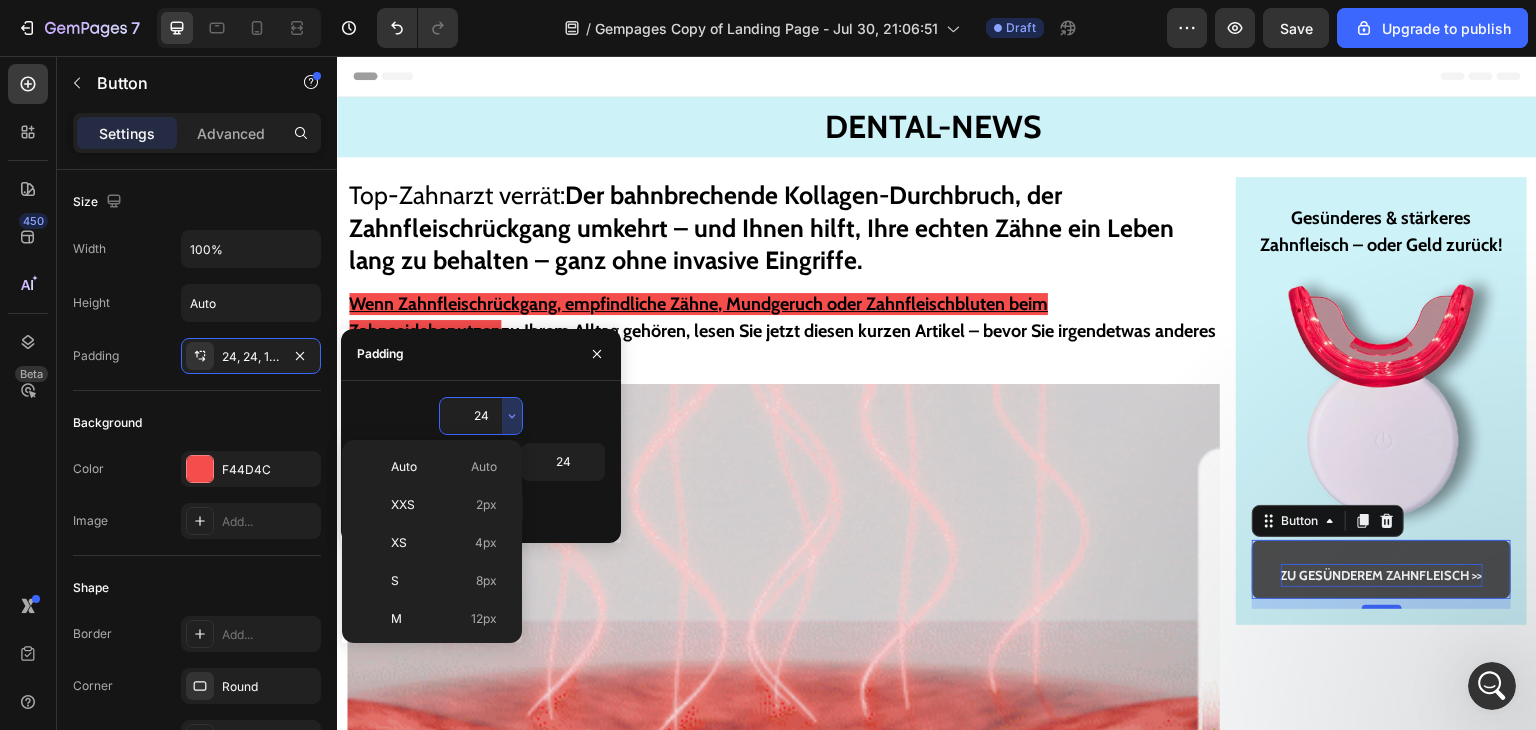 click on "24" at bounding box center (481, 416) 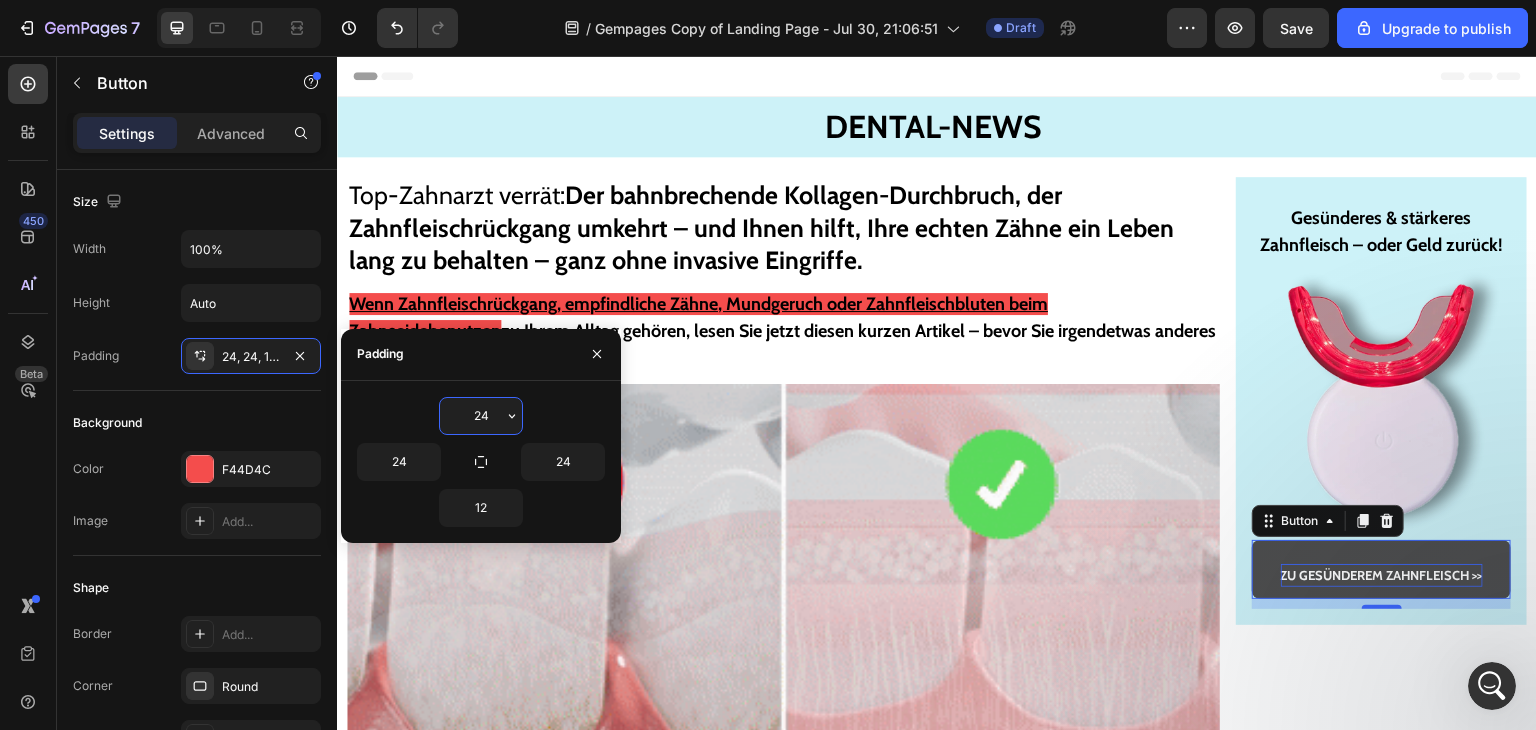 click on "24" at bounding box center (481, 416) 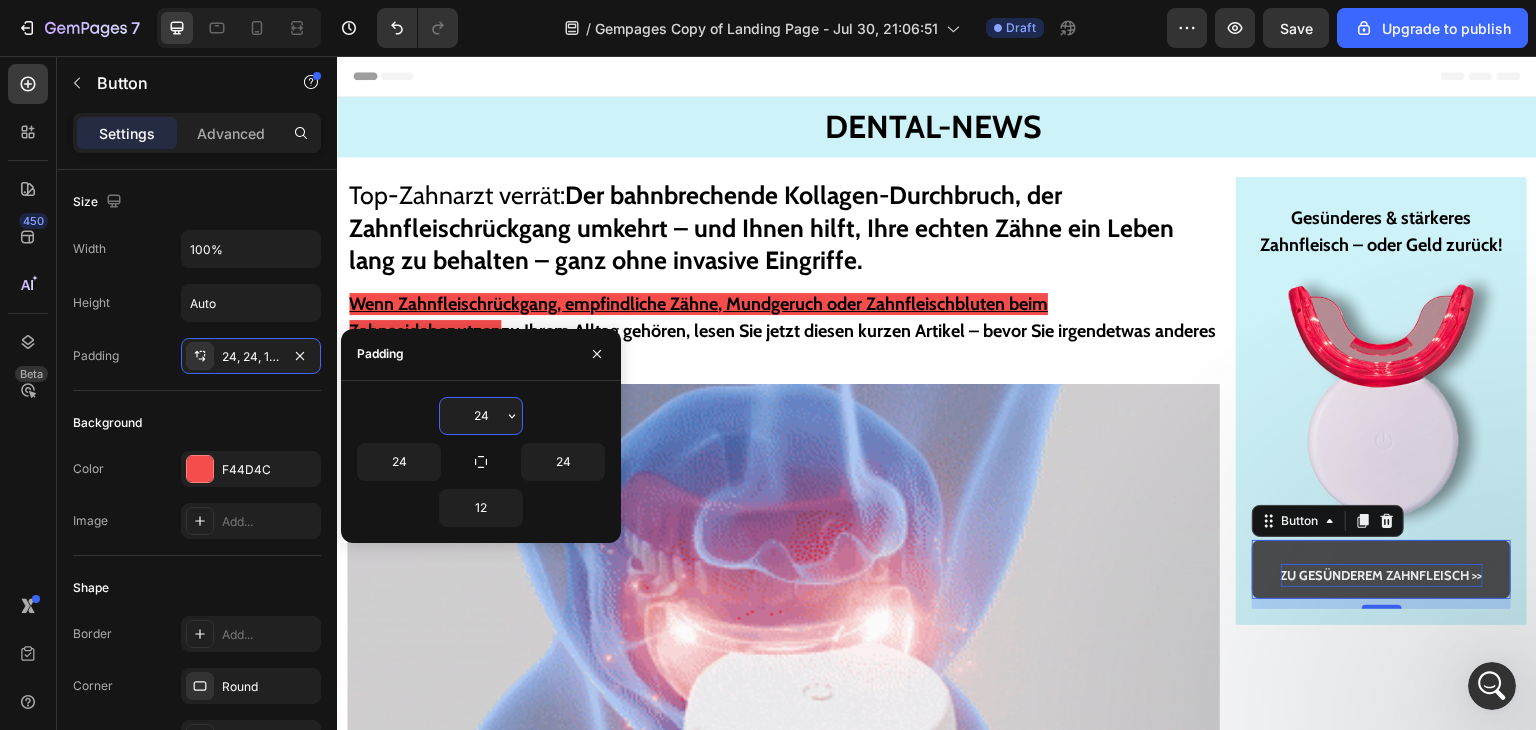 scroll, scrollTop: 6062, scrollLeft: 0, axis: vertical 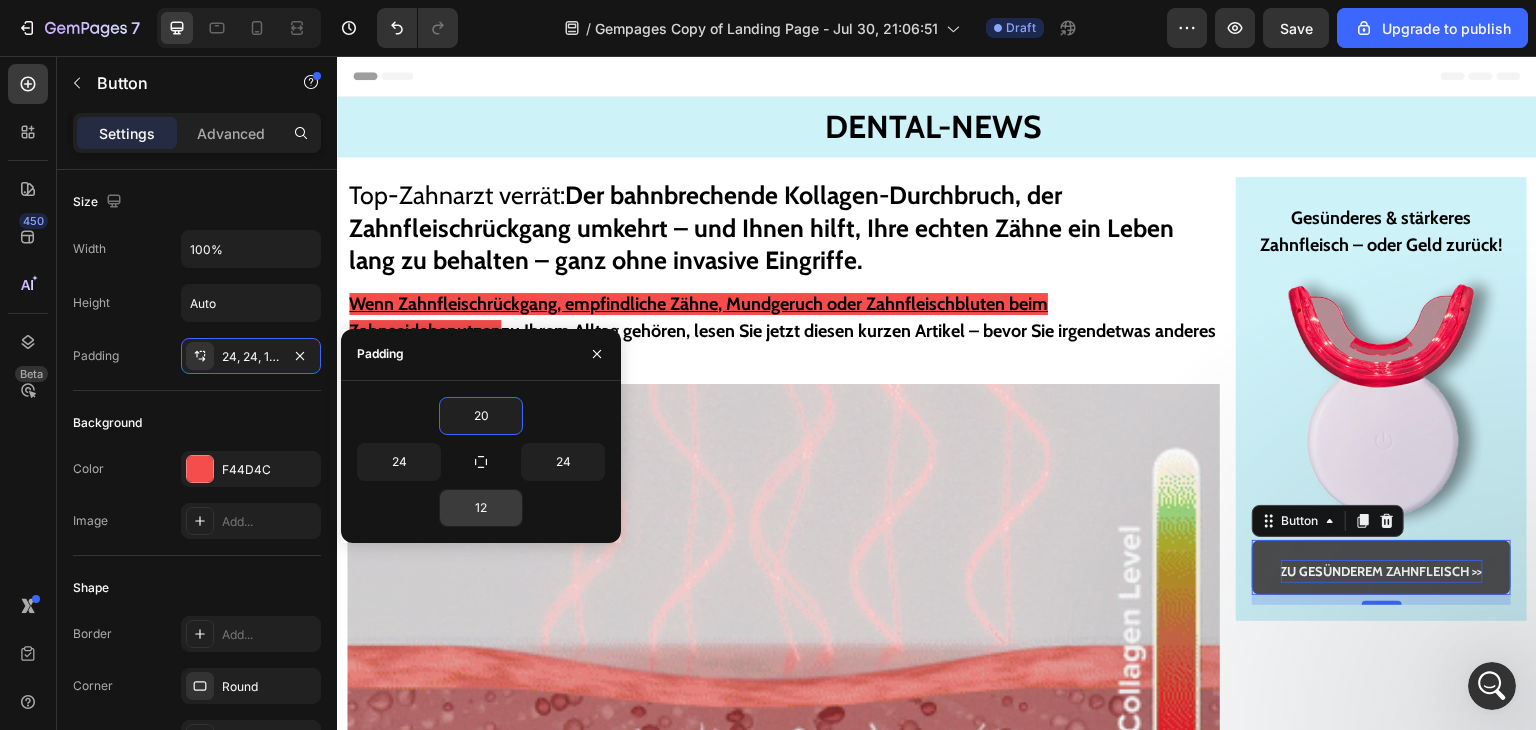 type on "20" 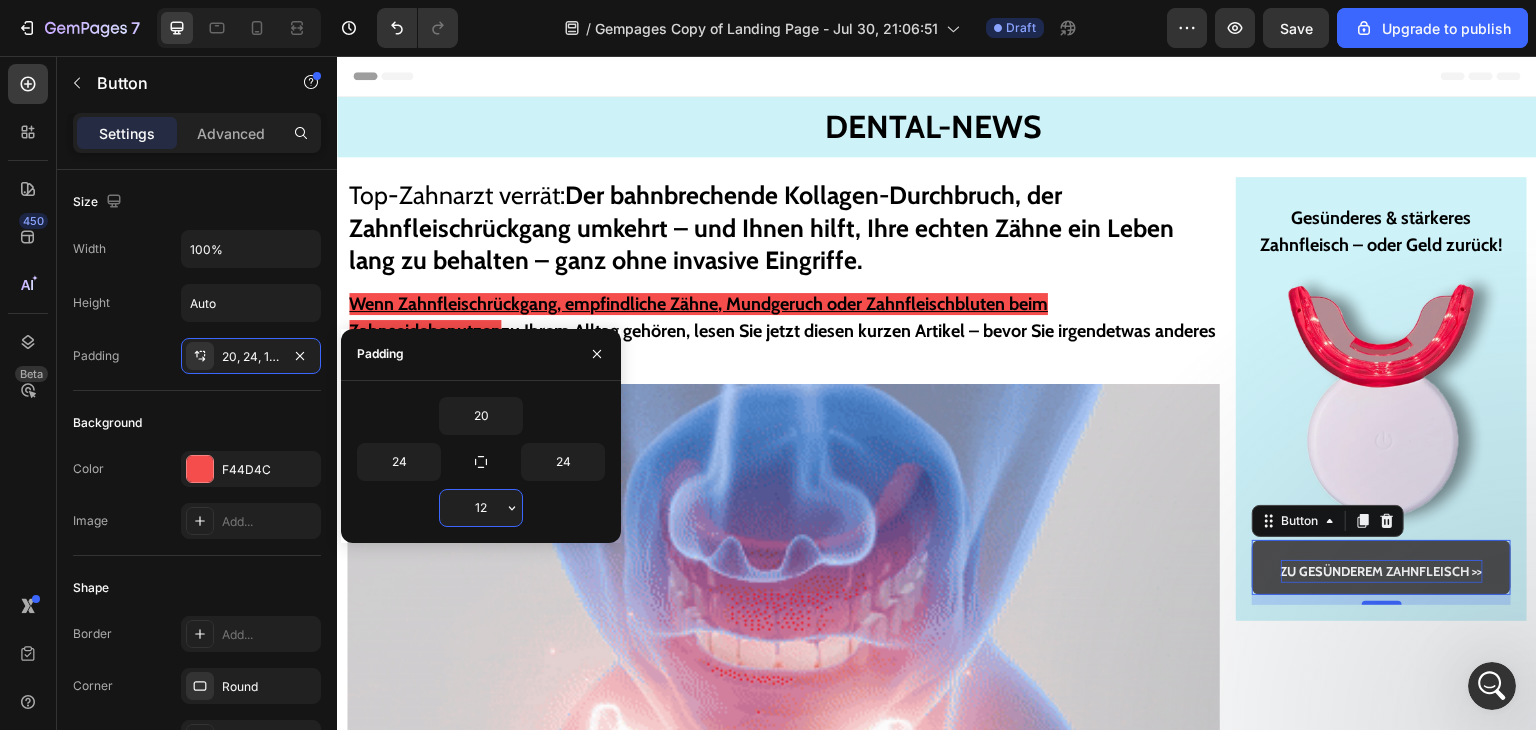 click on "12" at bounding box center (481, 508) 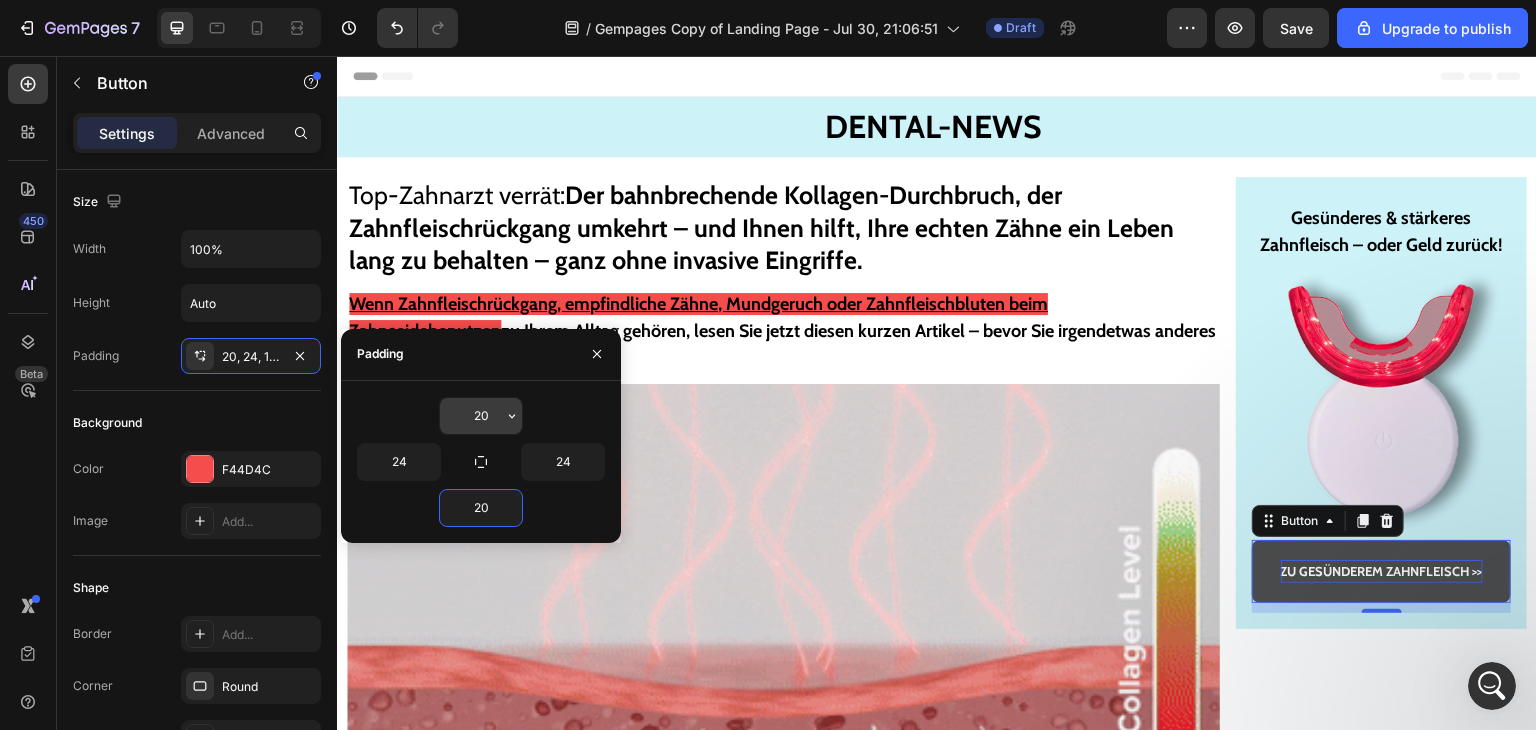 type on "20" 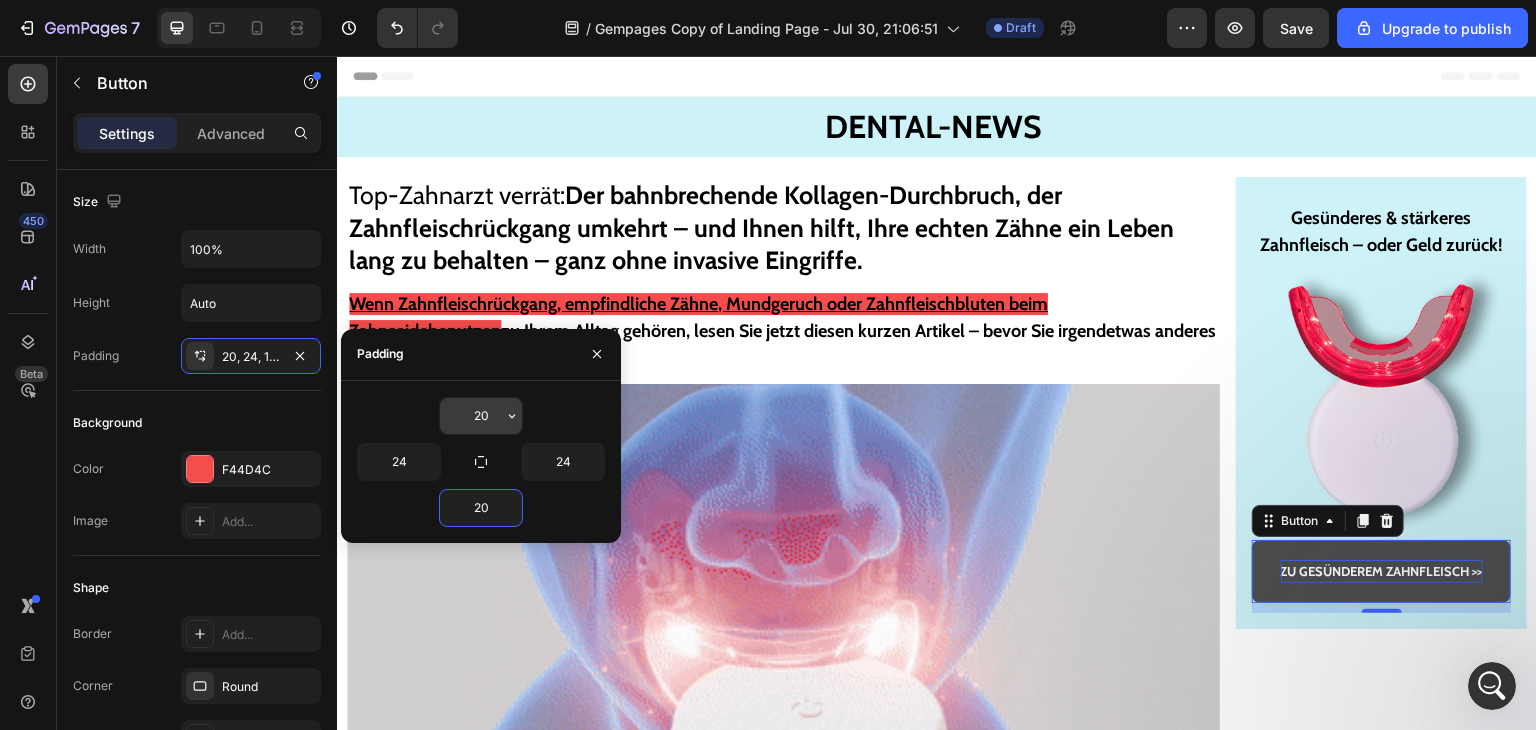 click on "20" at bounding box center (481, 416) 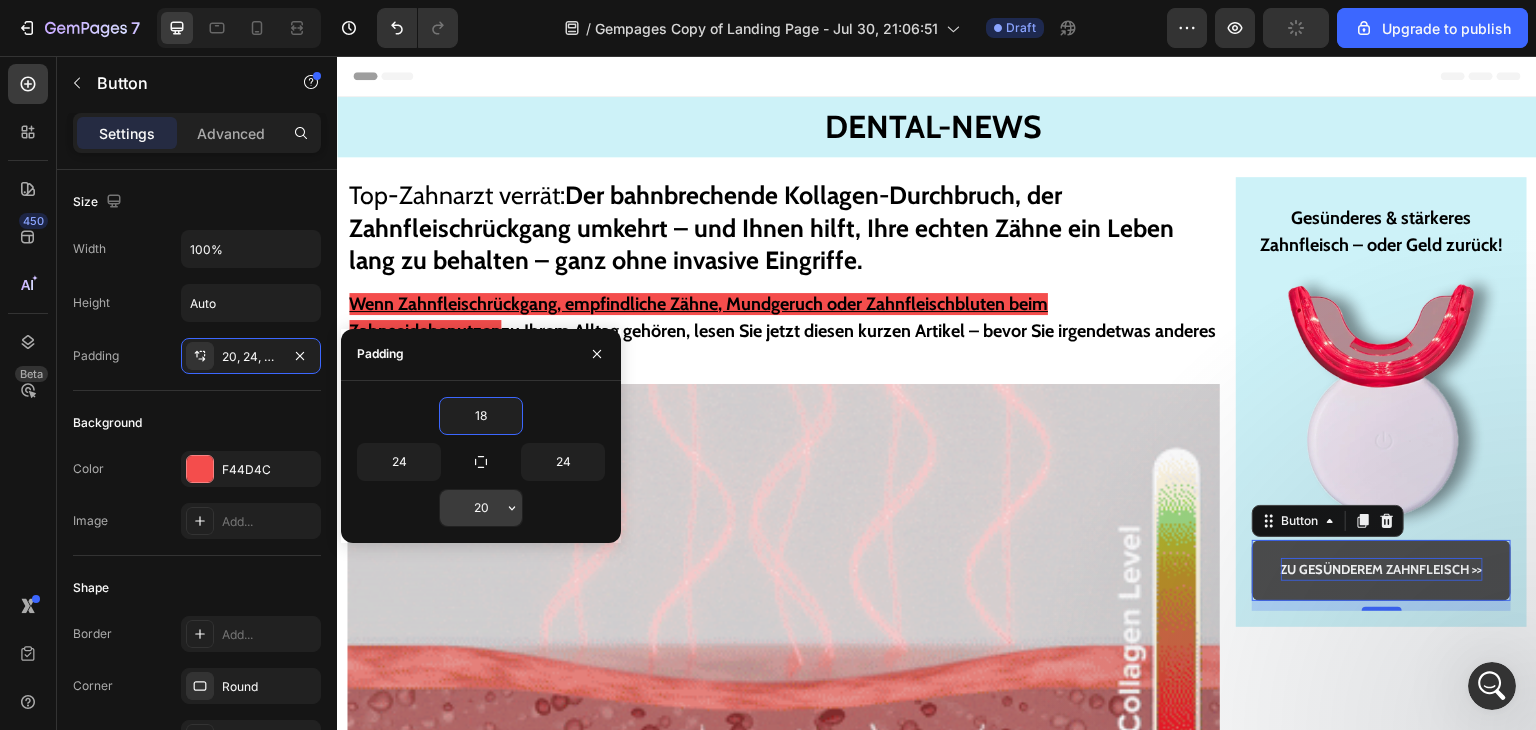 type on "18" 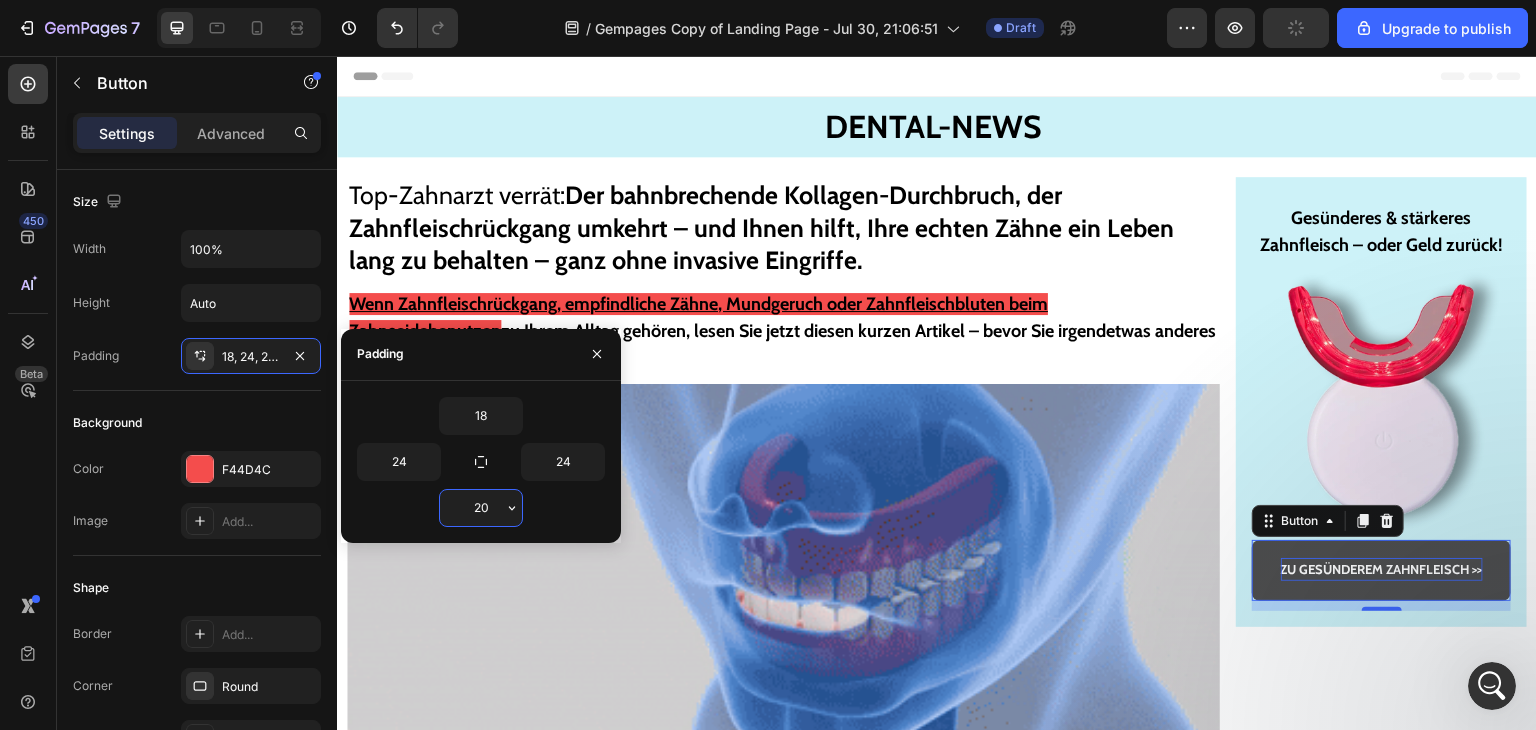 click on "20" at bounding box center (481, 508) 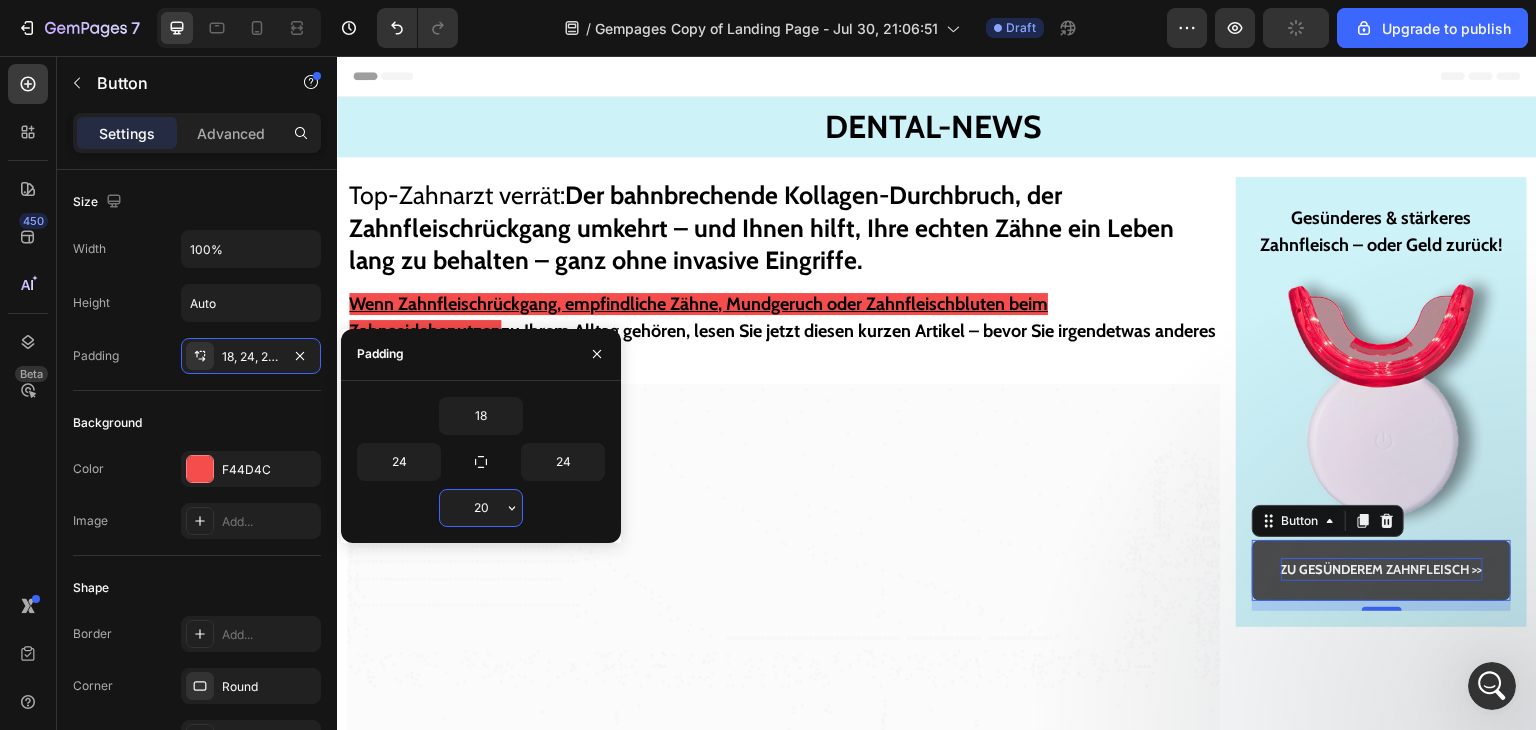 click on "20" at bounding box center (481, 508) 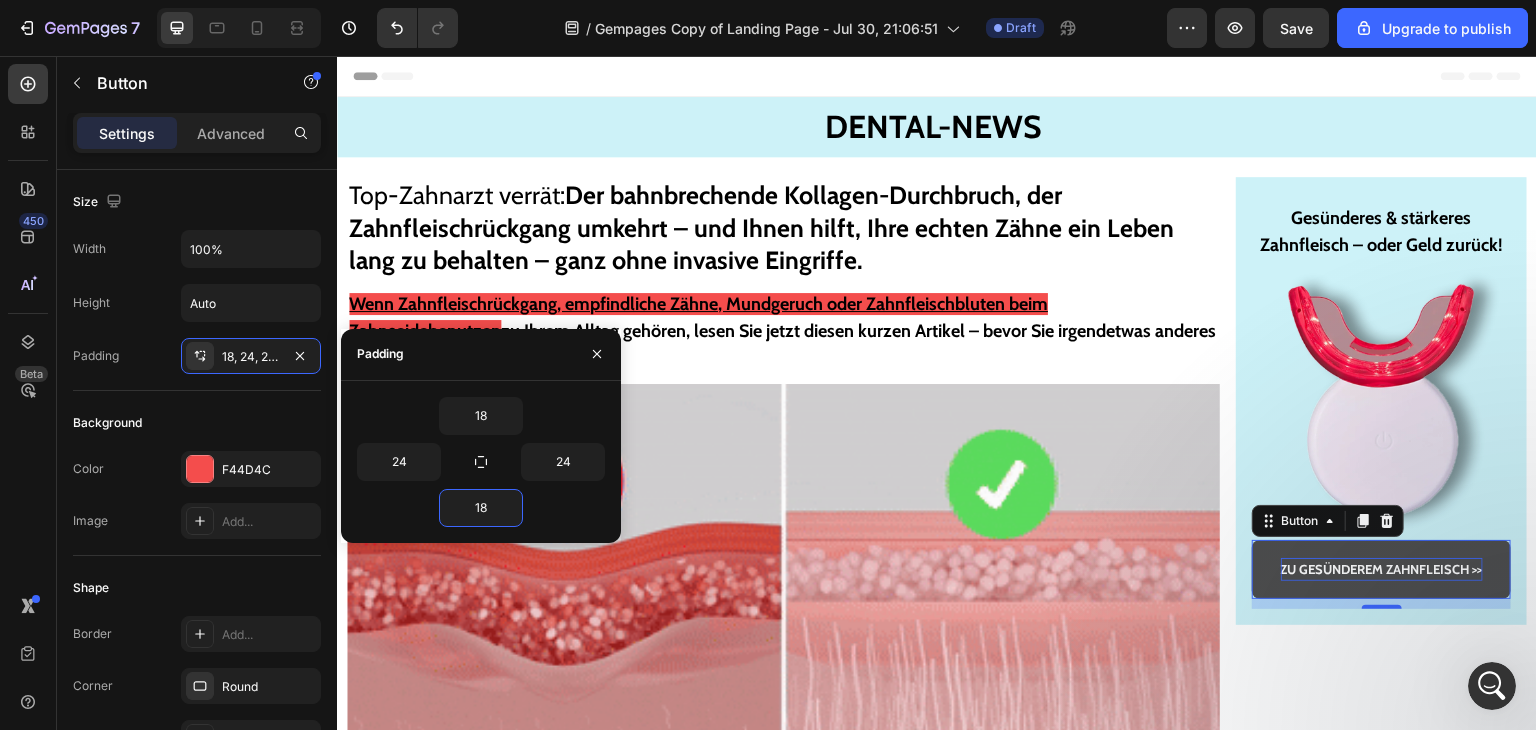 type on "18" 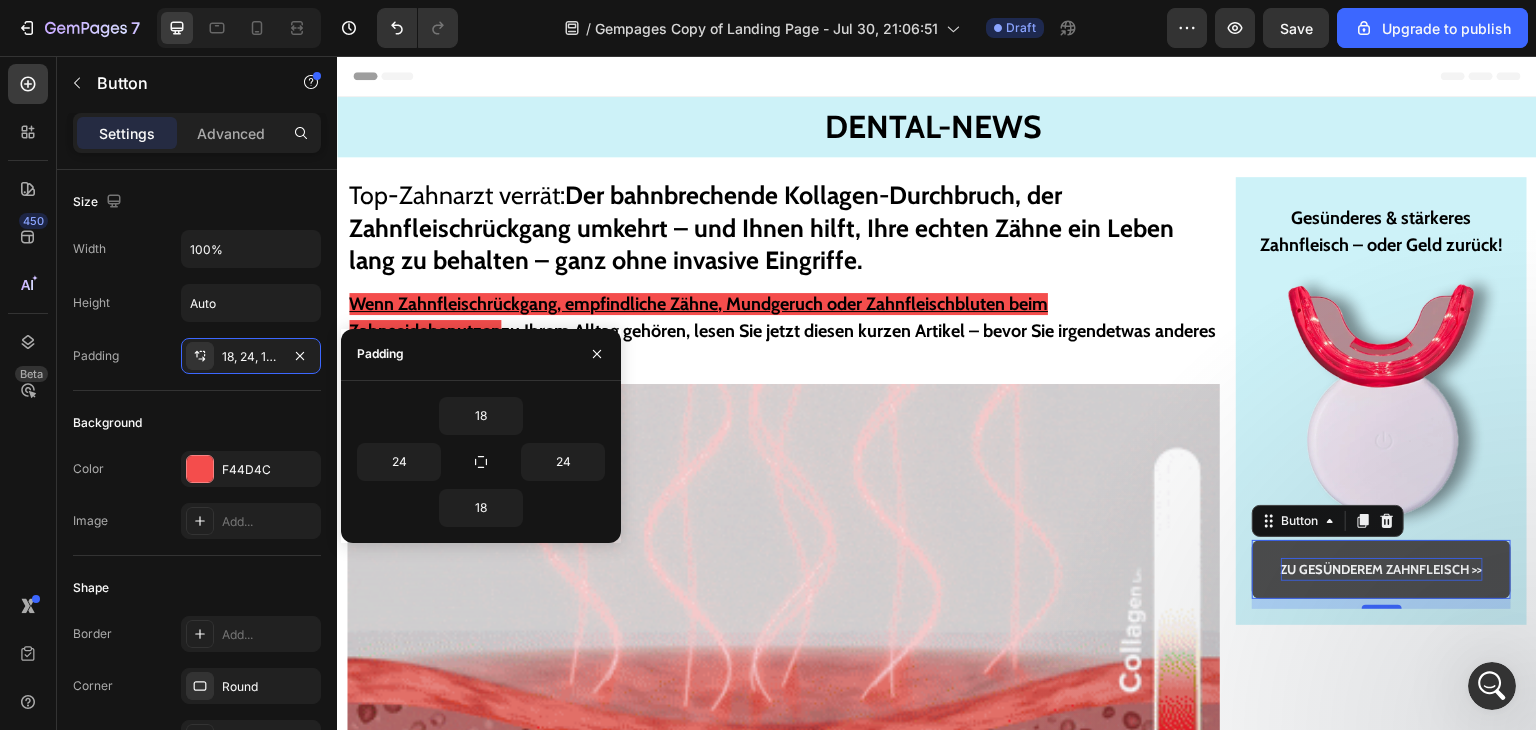 click on "18" at bounding box center [481, 416] 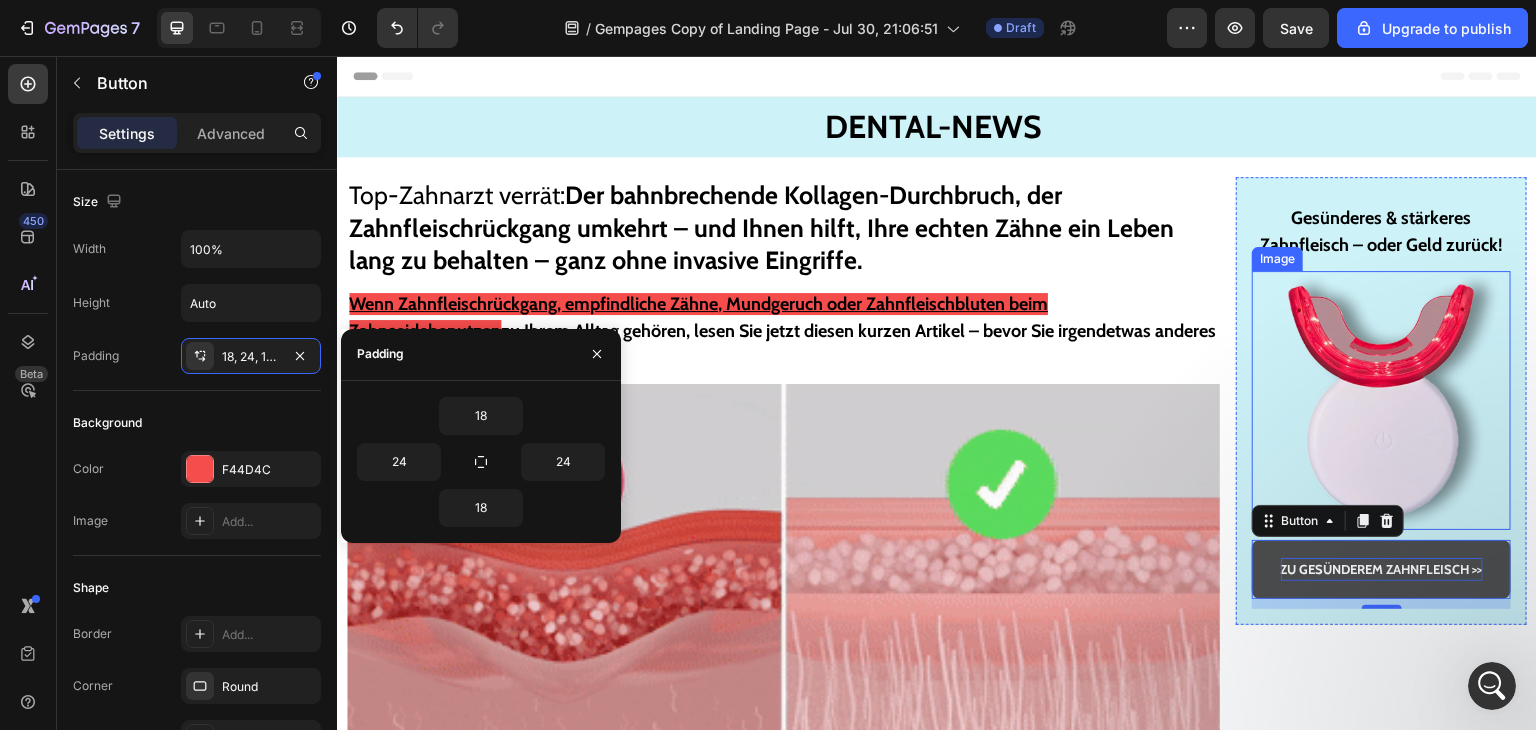 click at bounding box center [1381, 400] 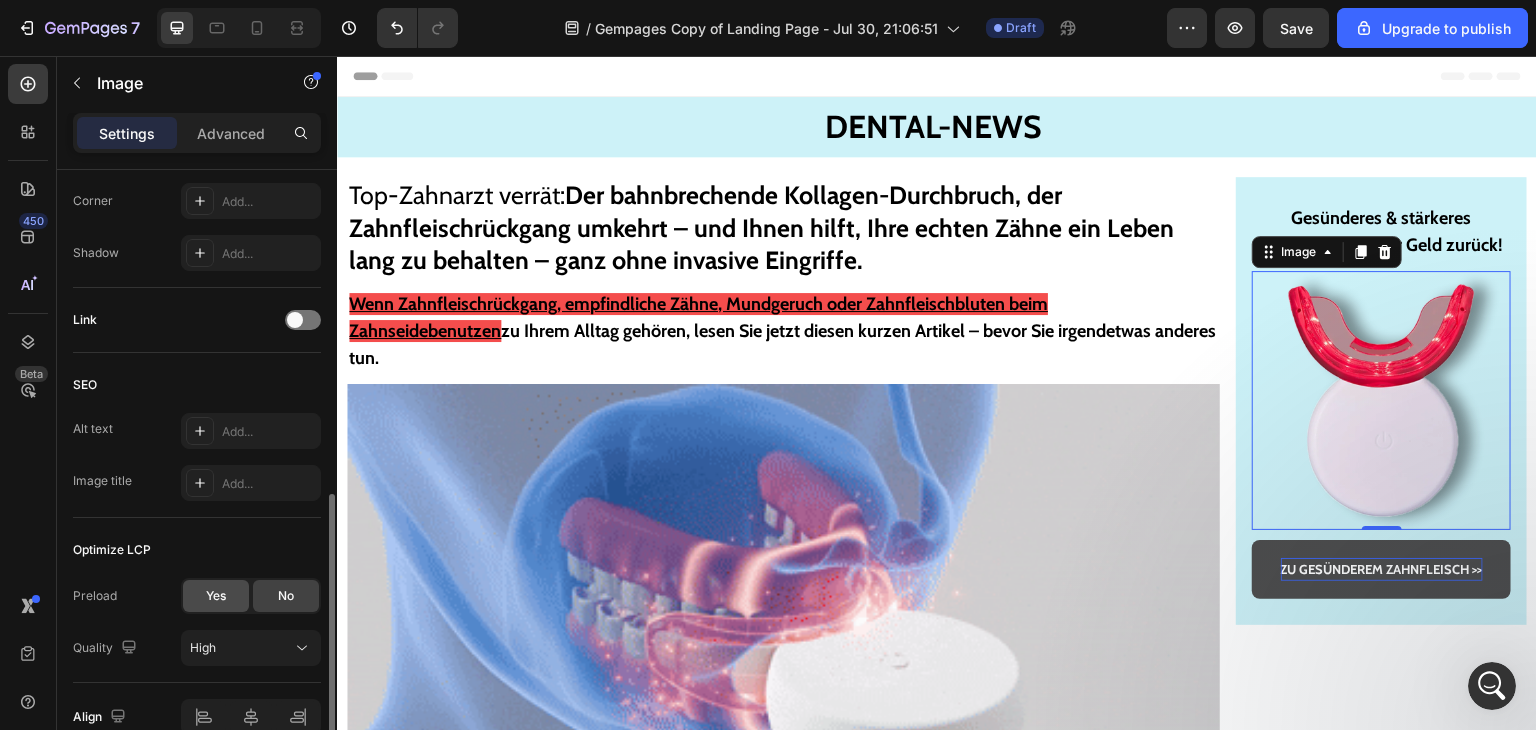 scroll, scrollTop: 692, scrollLeft: 0, axis: vertical 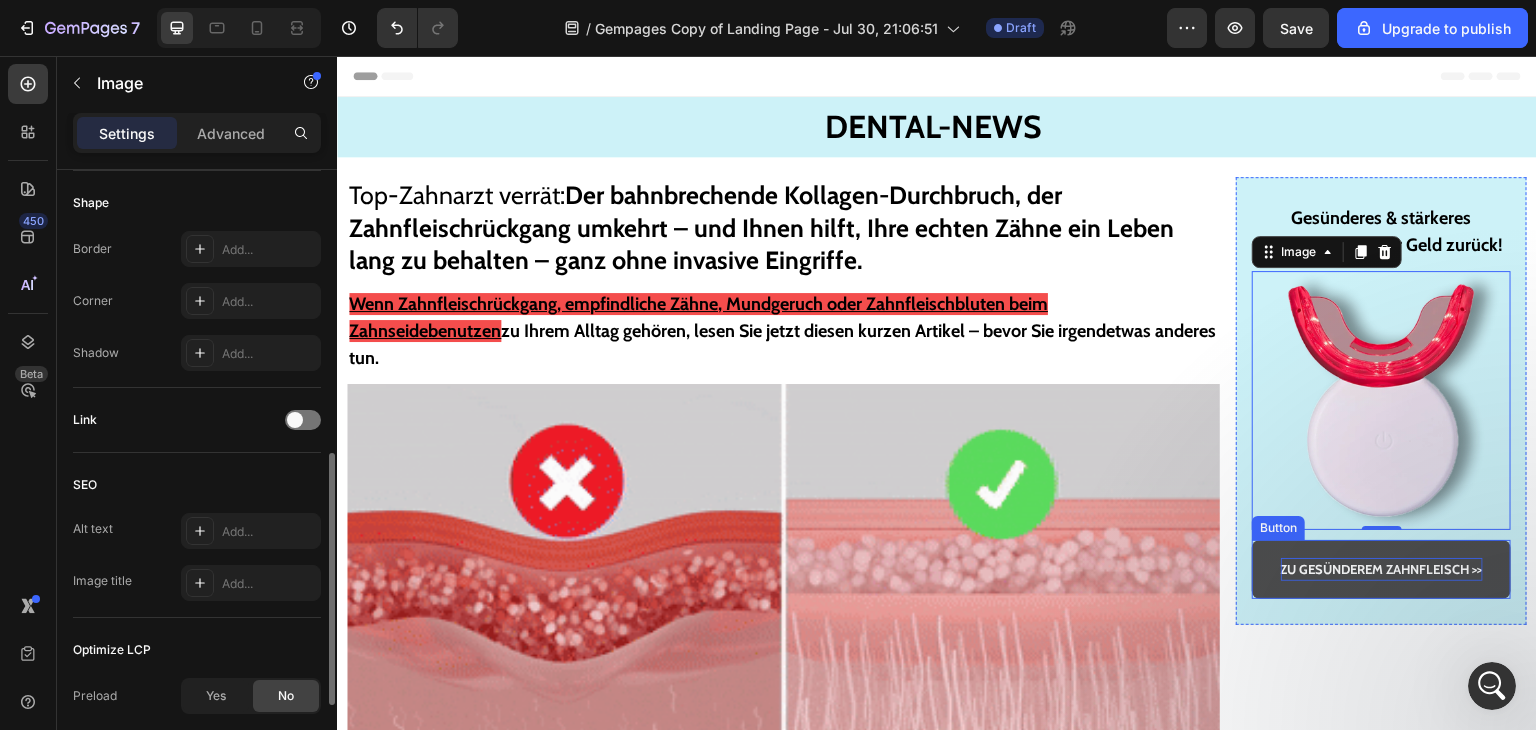 click on "ZU GESÜNDEREM ZAHNFLEISCH >>" at bounding box center [1381, 569] 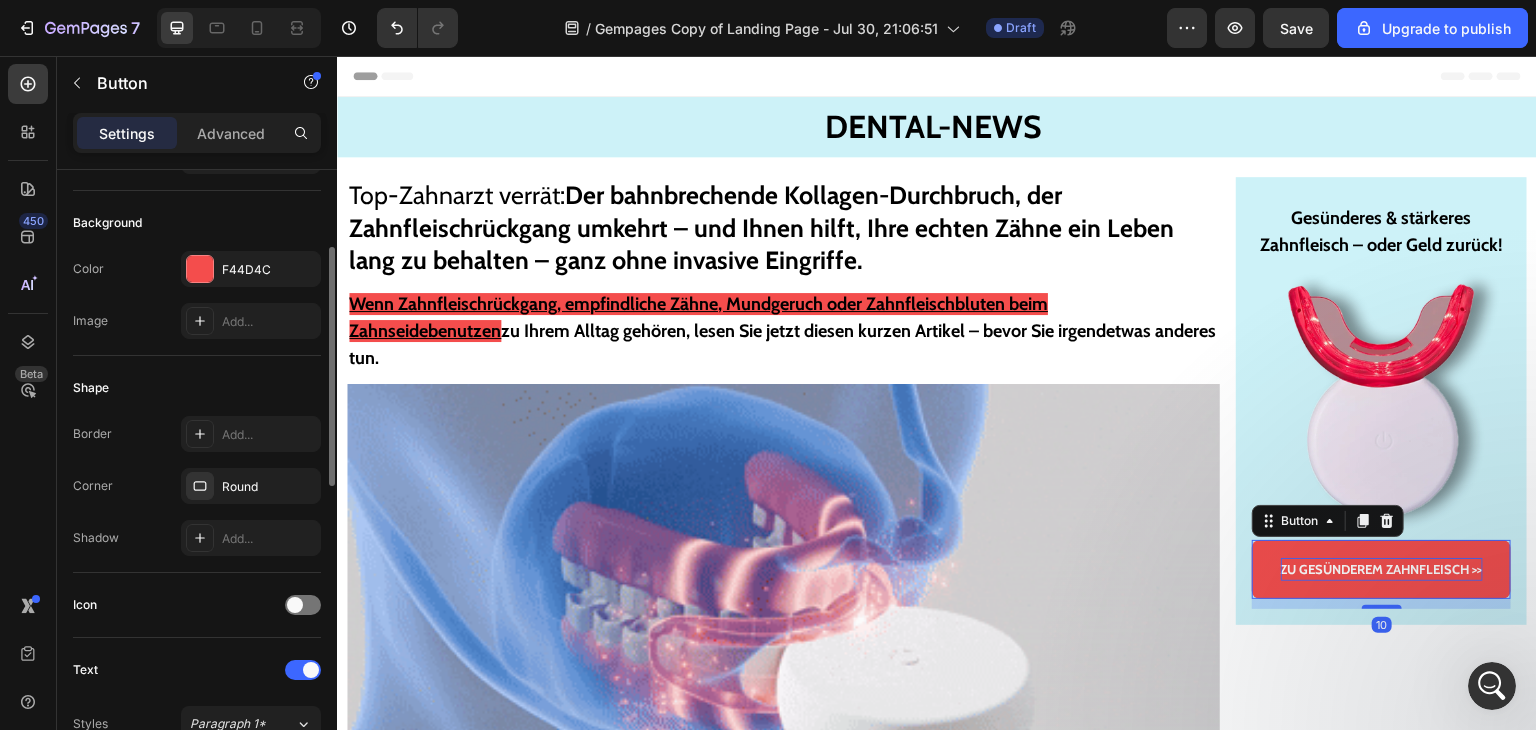 scroll, scrollTop: 300, scrollLeft: 0, axis: vertical 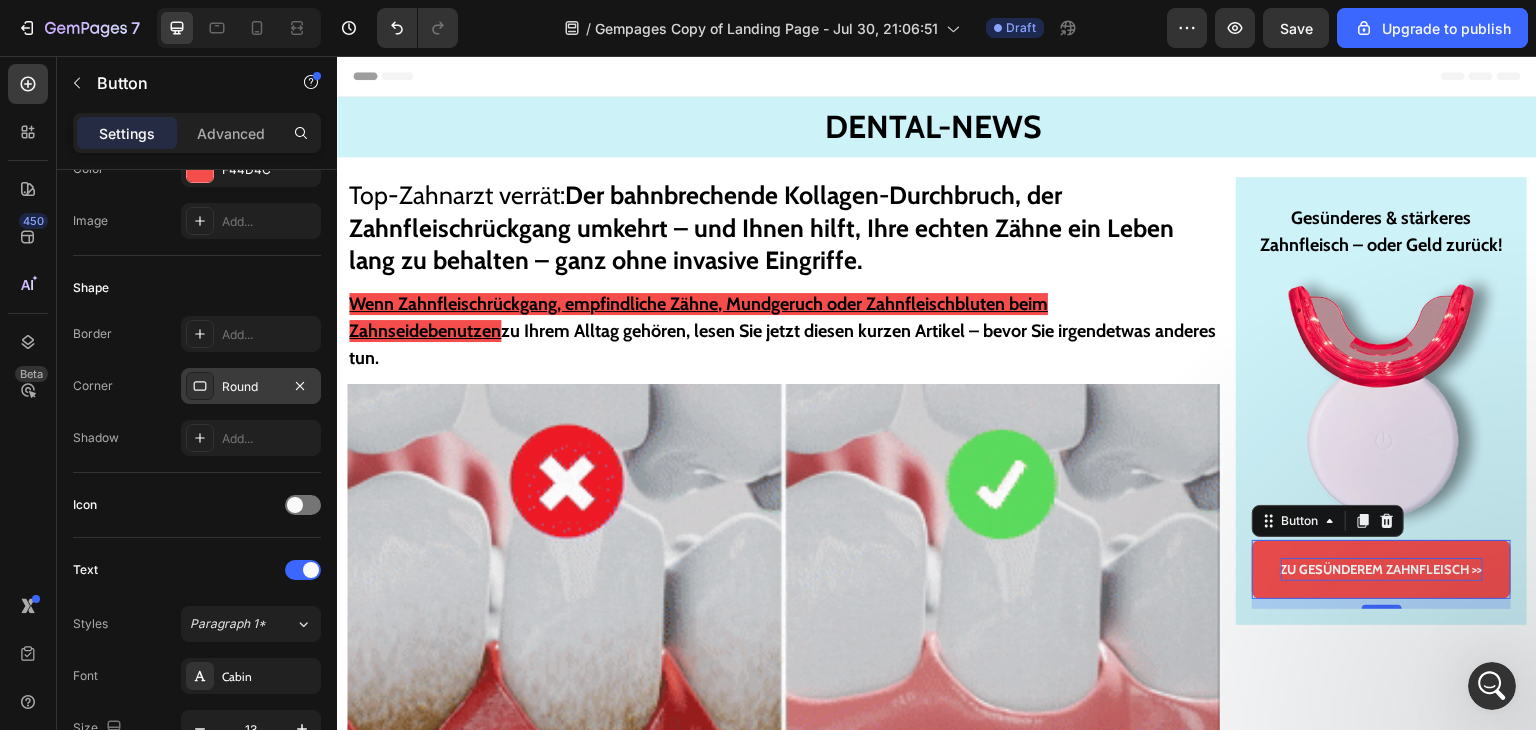 click on "Round" at bounding box center (251, 387) 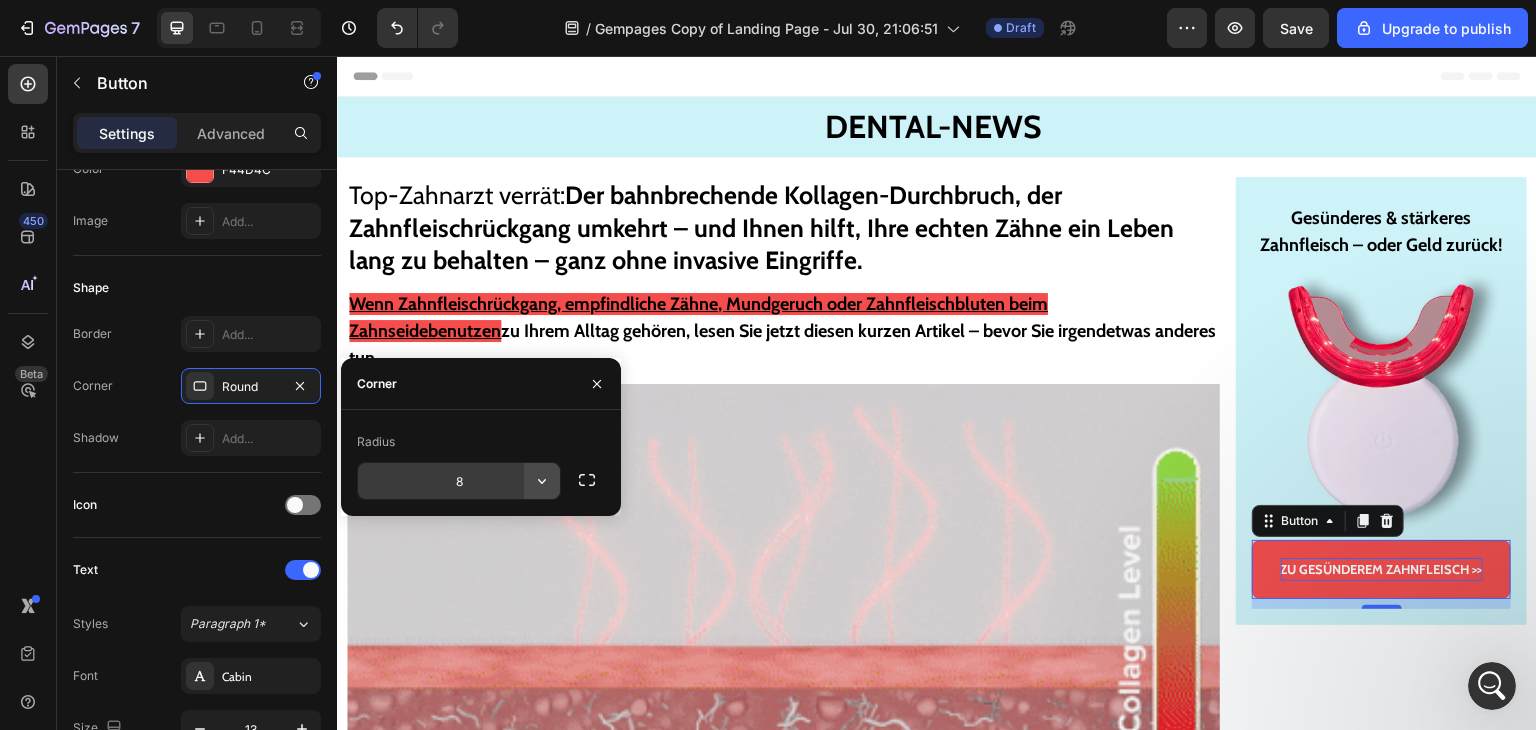 click 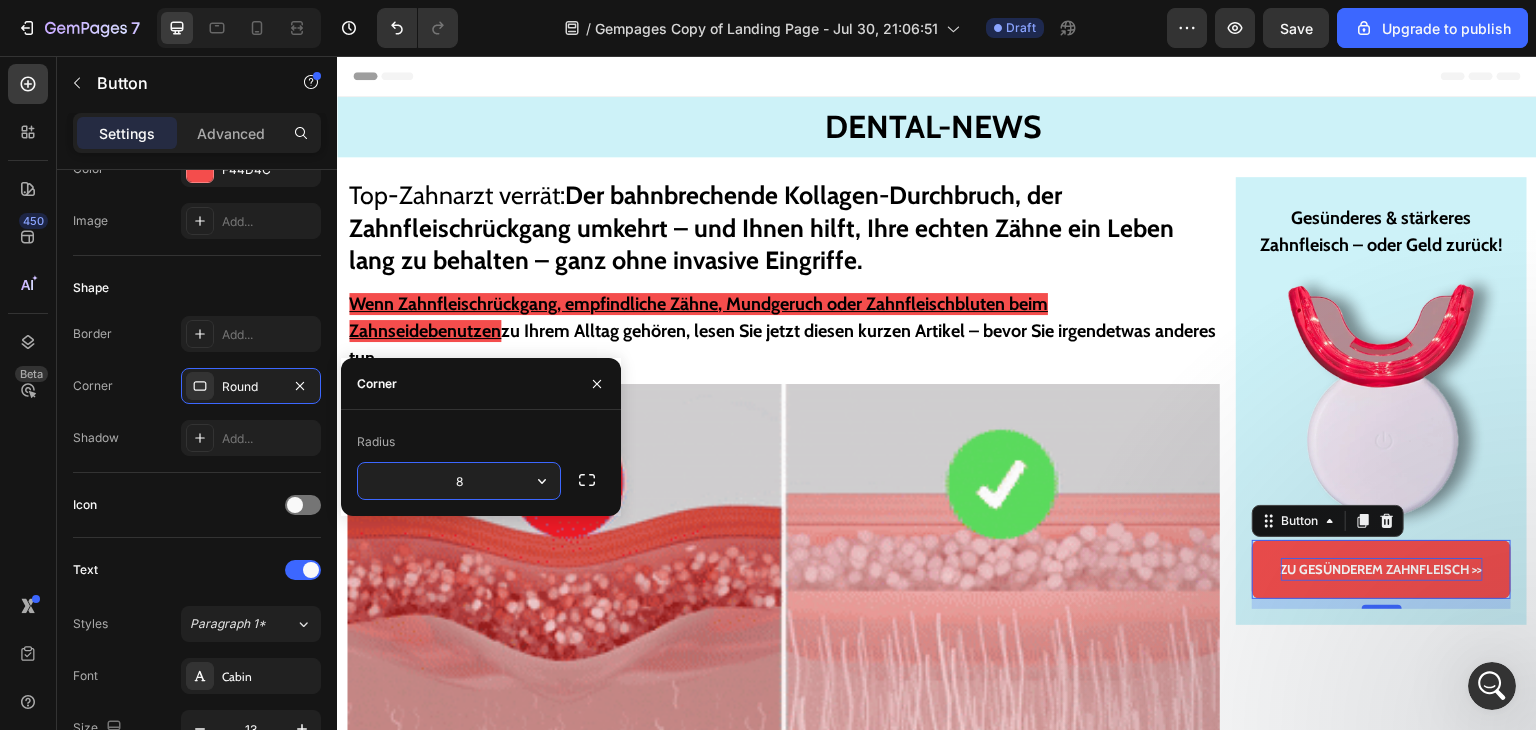 click on "8" at bounding box center (459, 481) 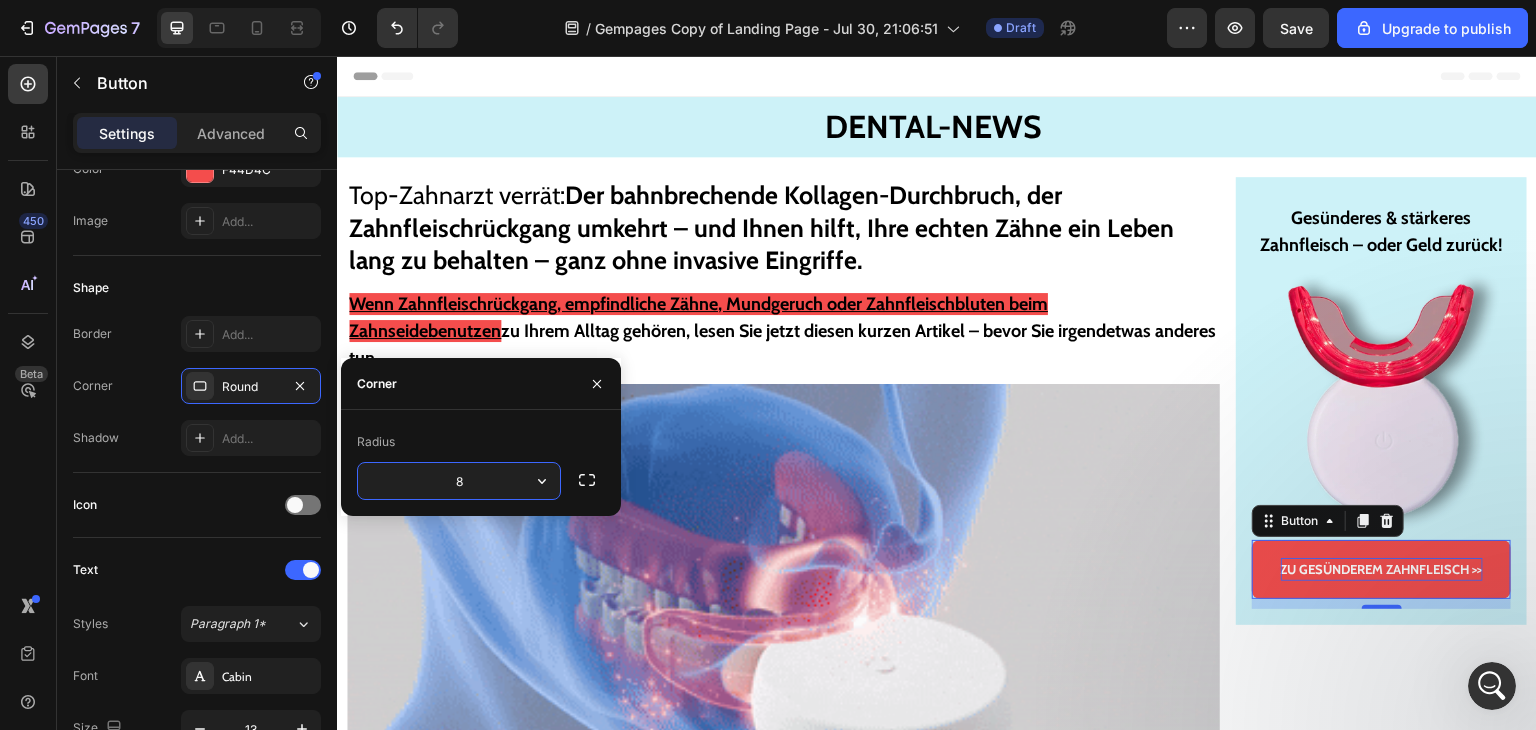 click on "8" at bounding box center (459, 481) 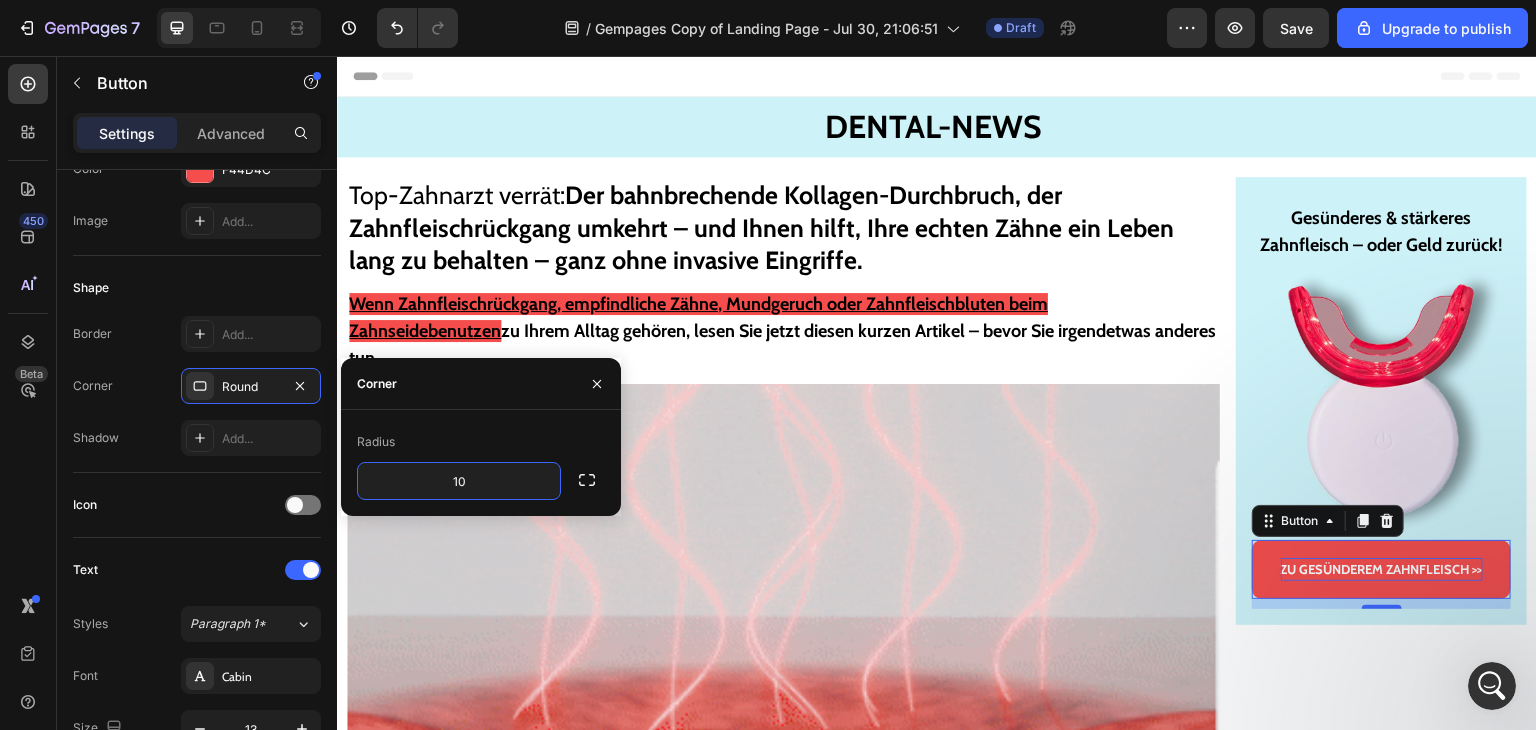 type on "10" 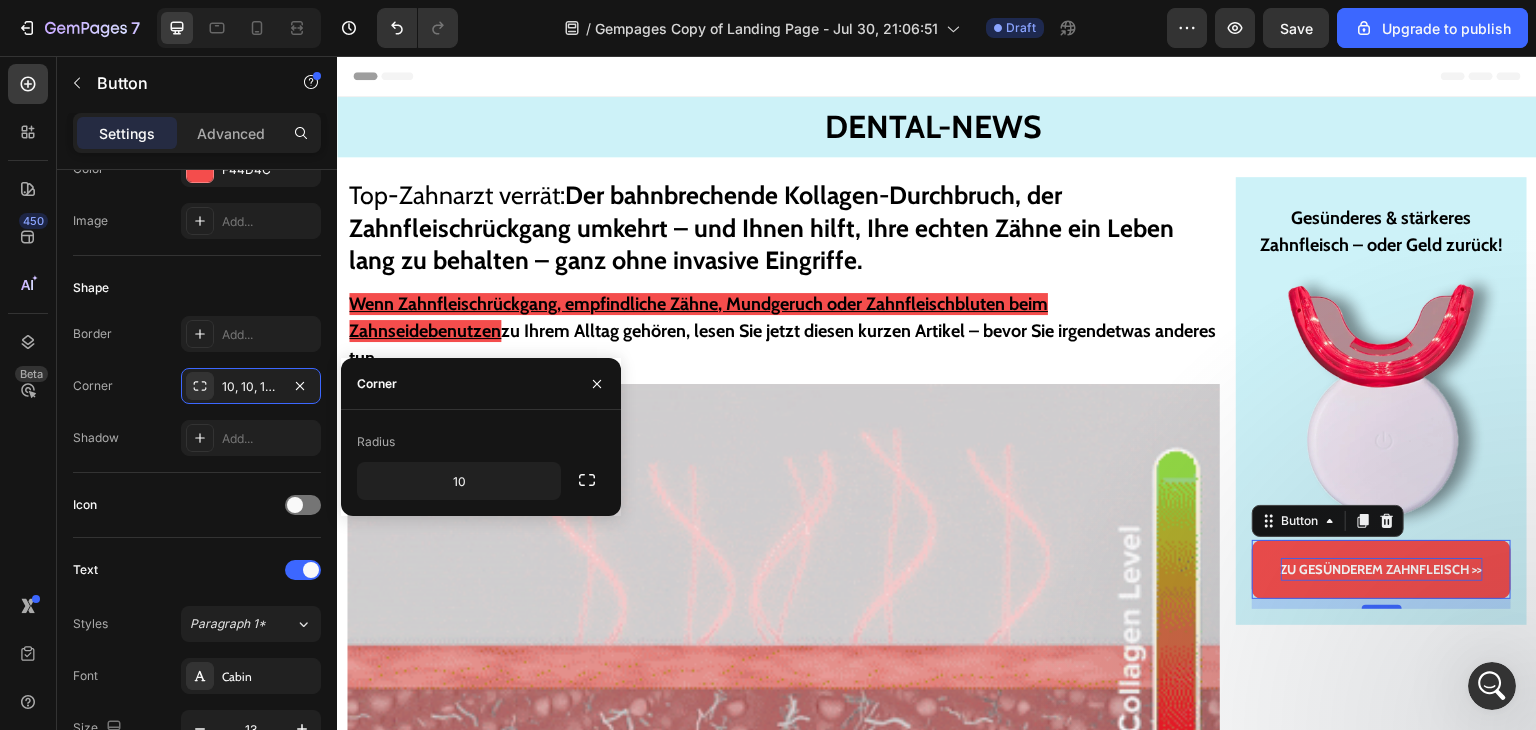 click on "Radius 10" at bounding box center (481, 463) 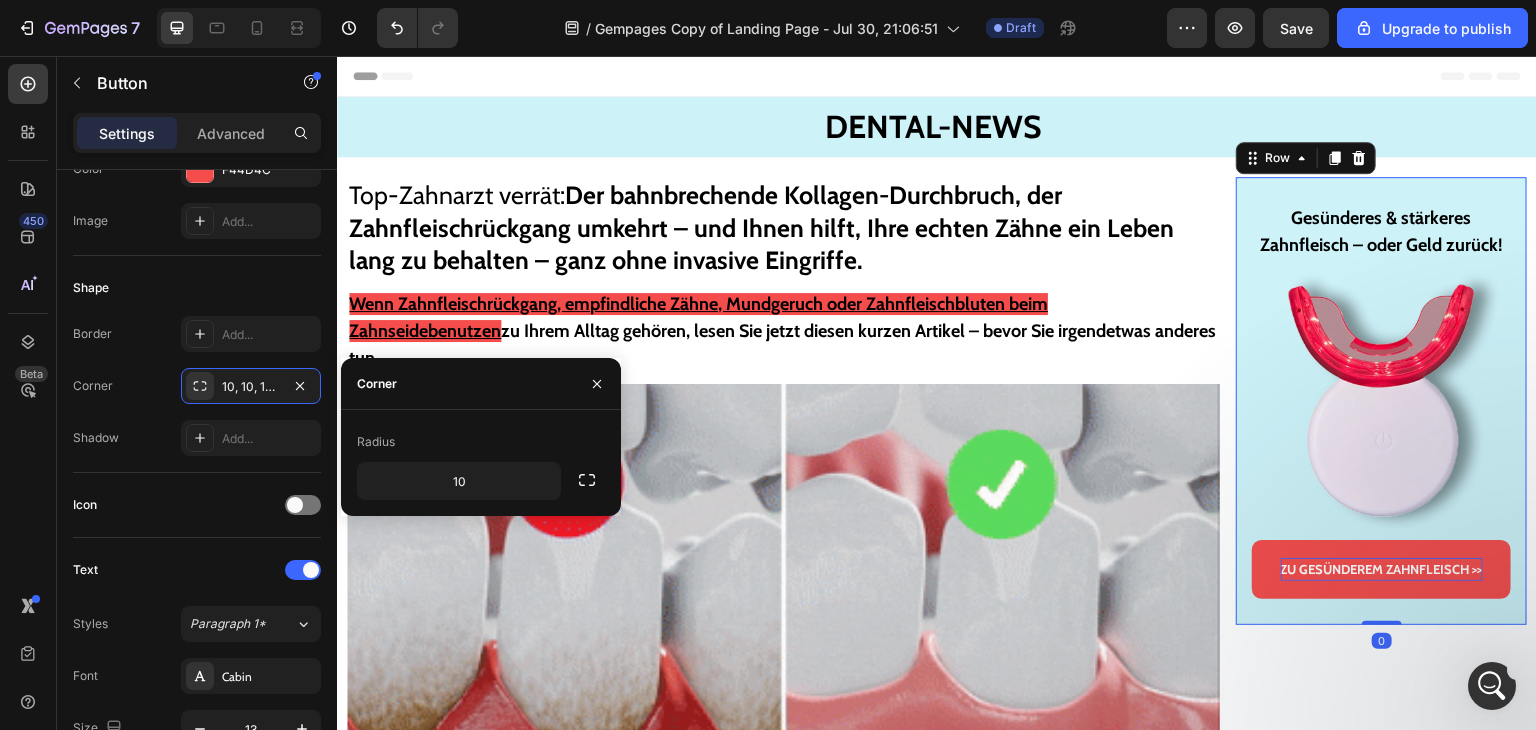click on "Gesünderes & stärkeres Zahnfleisch – oder Geld zurück! Text Block Image ZU GESÜNDEREM ZAHNFLEISCH >> Button Row   0" at bounding box center (1381, 401) 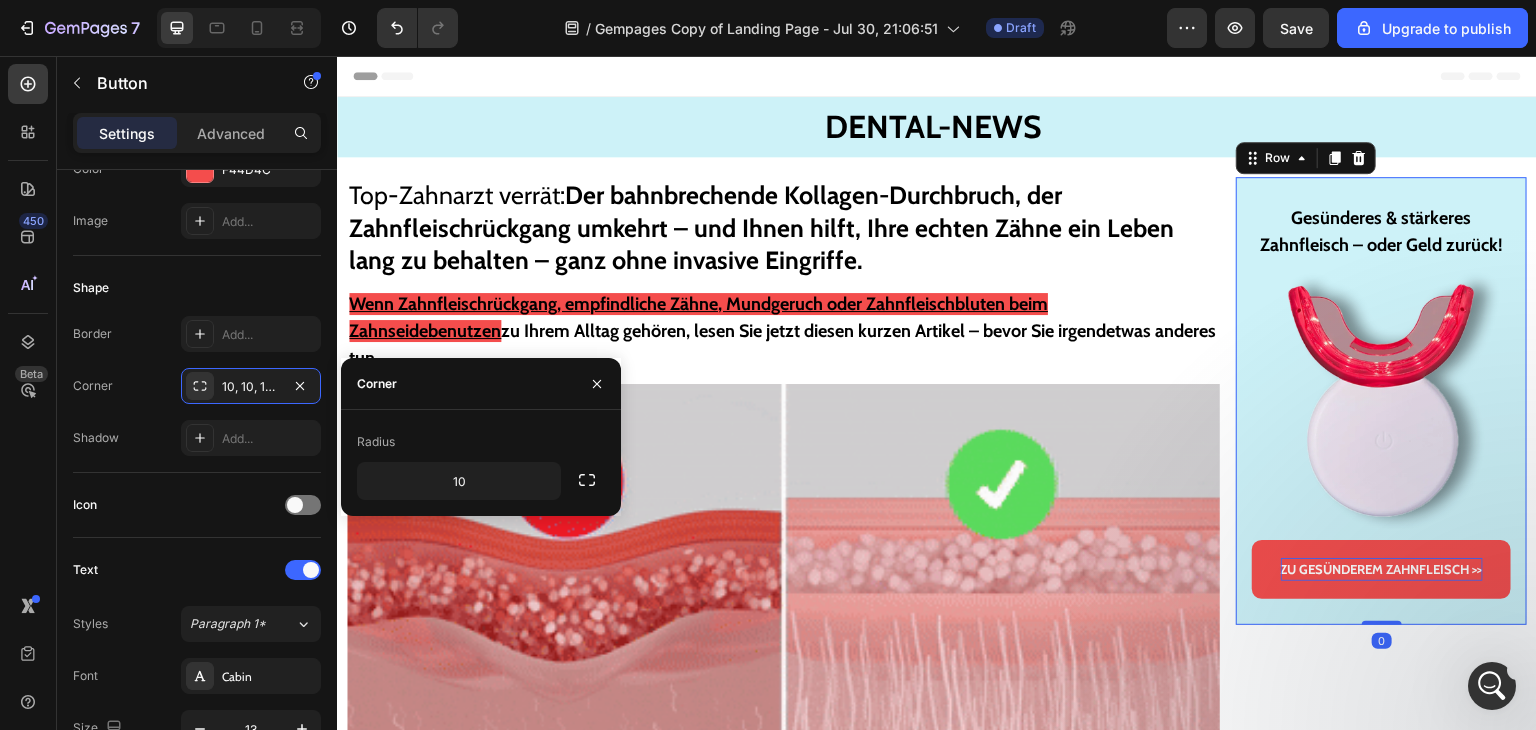 scroll, scrollTop: 0, scrollLeft: 0, axis: both 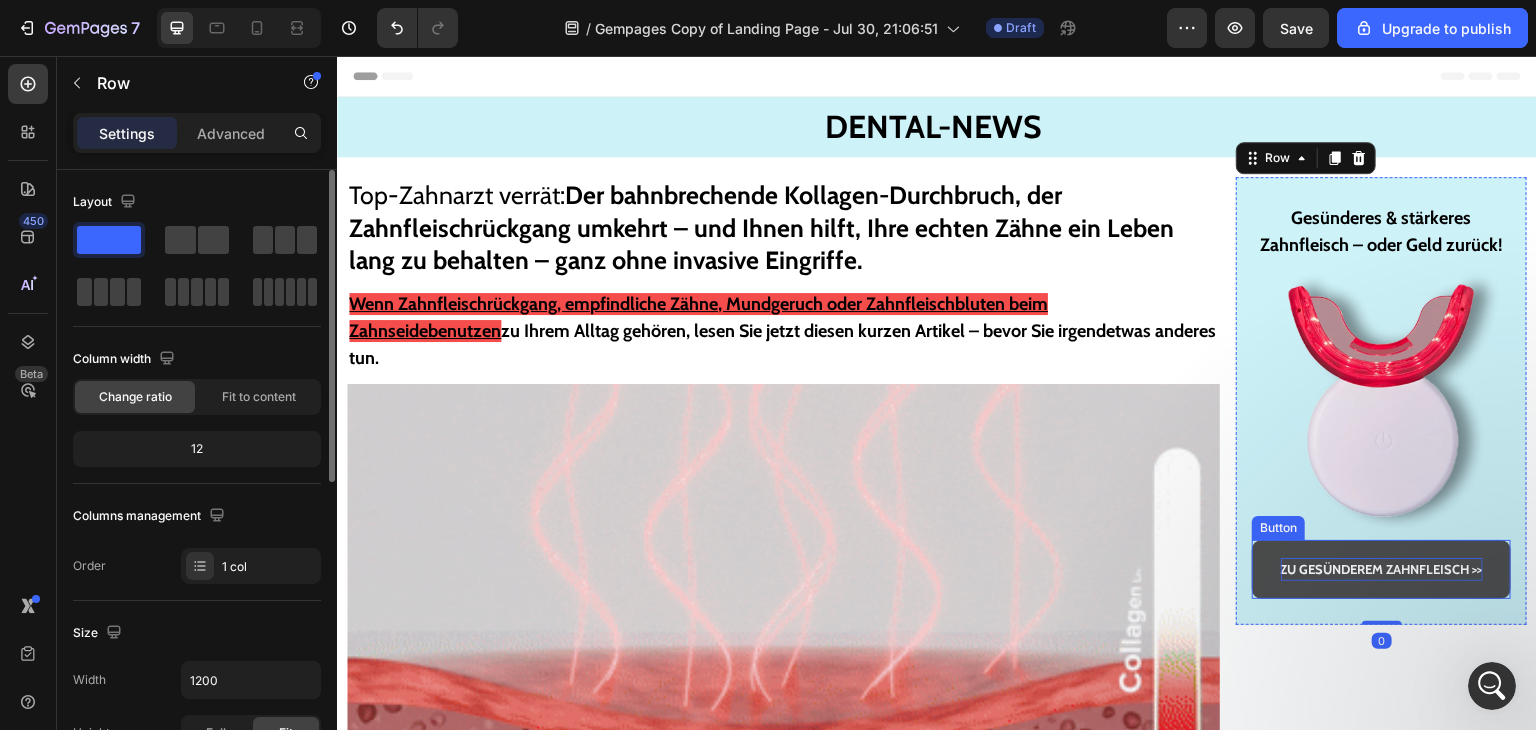 click on "ZU GESÜNDEREM ZAHNFLEISCH >>" at bounding box center (1381, 569) 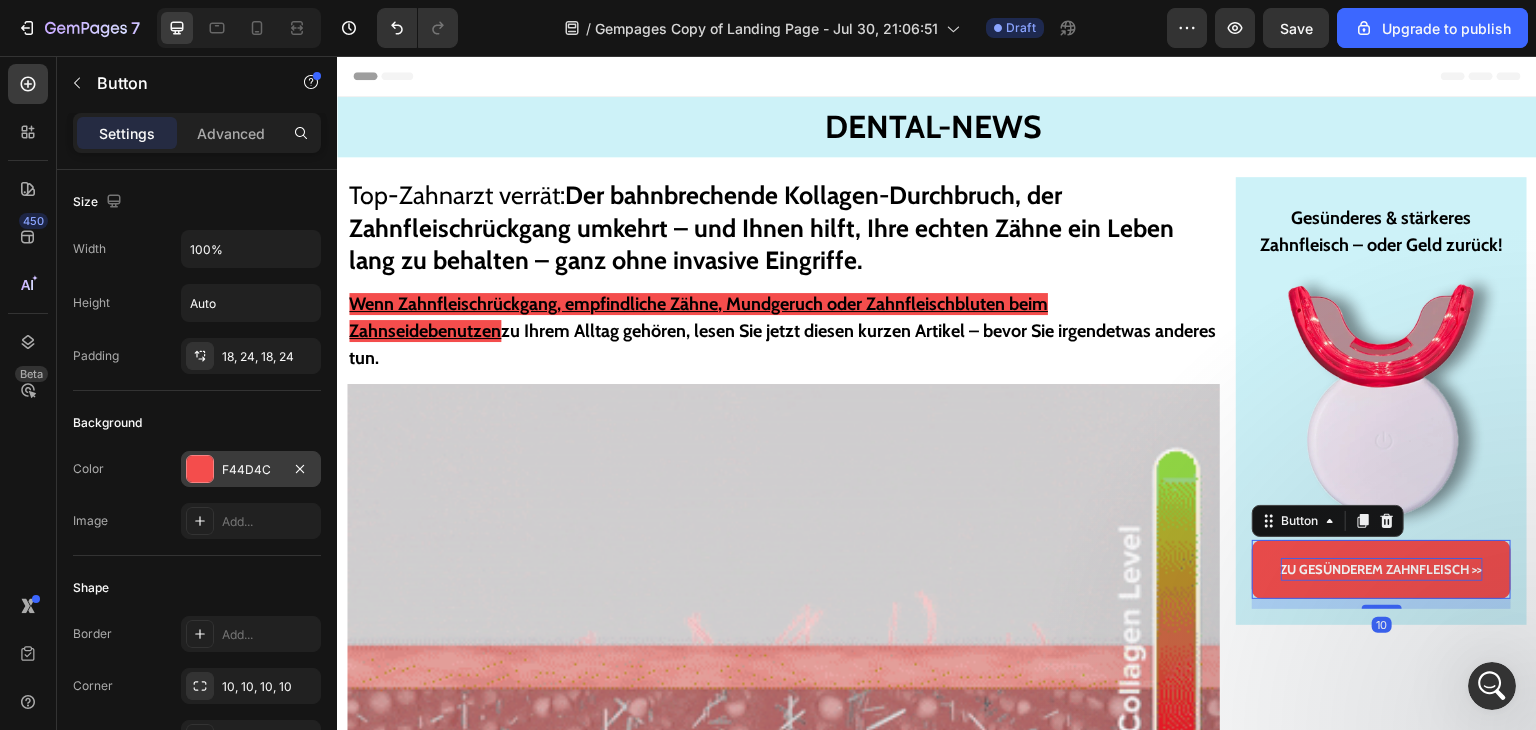 click on "F44D4C" at bounding box center (251, 470) 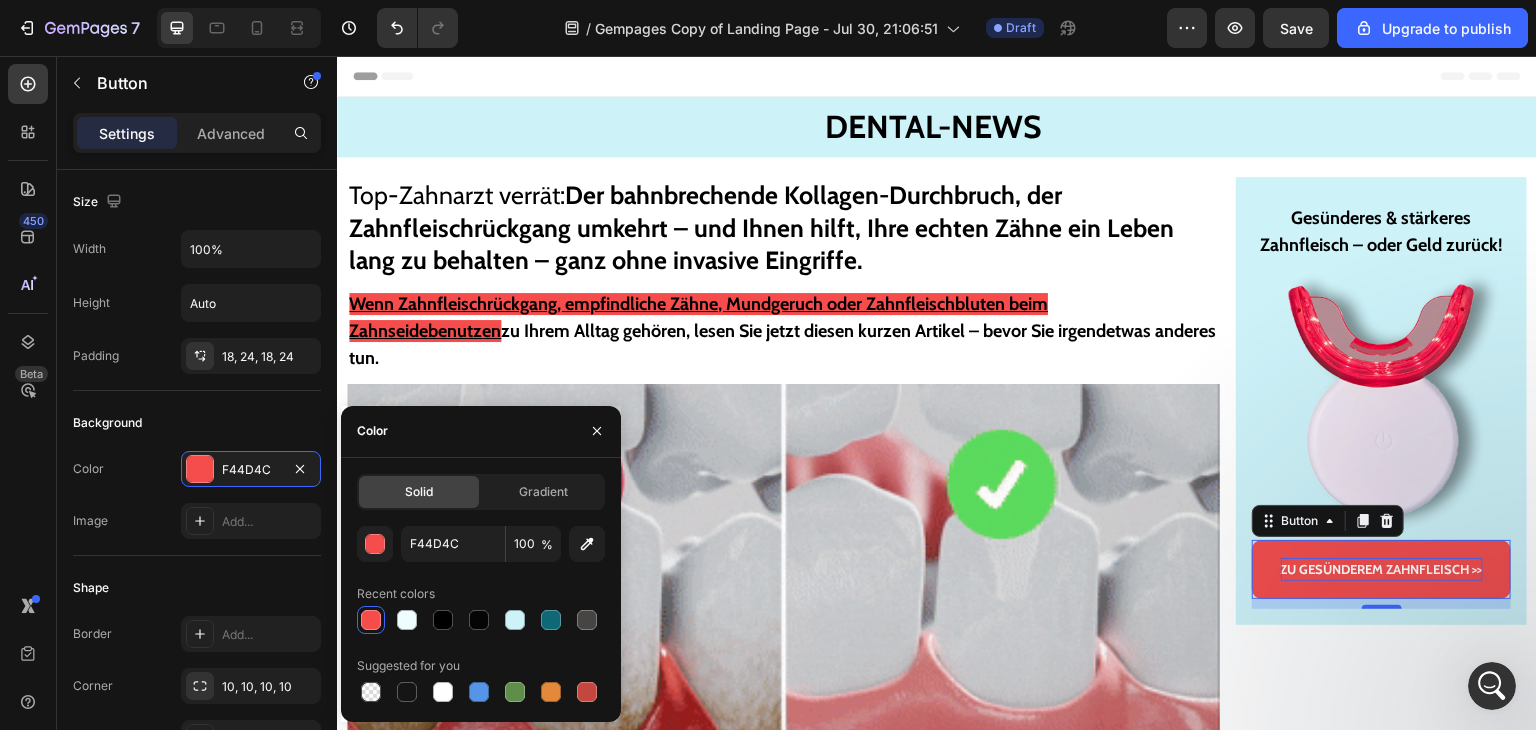 click on "Shape" at bounding box center (197, 588) 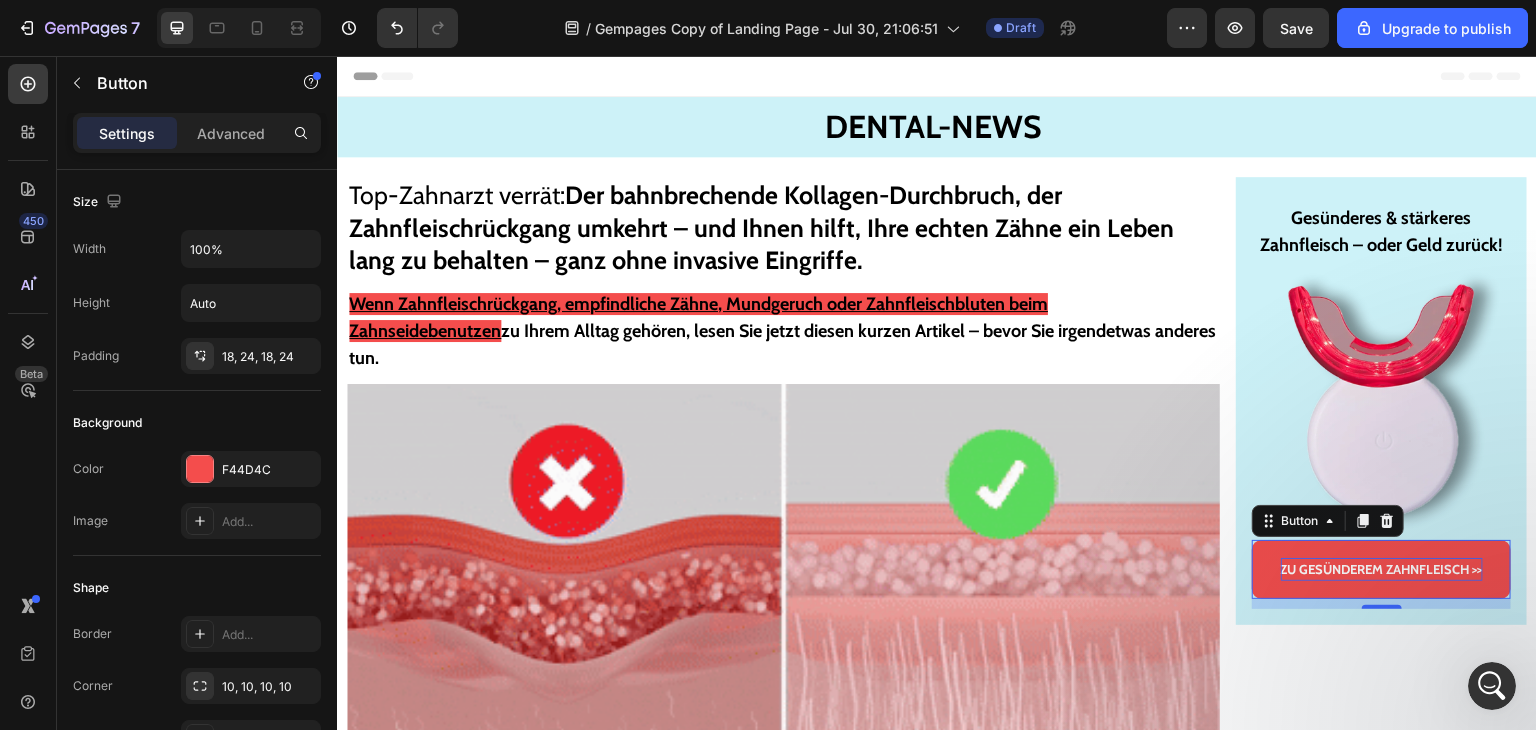 scroll, scrollTop: 100, scrollLeft: 0, axis: vertical 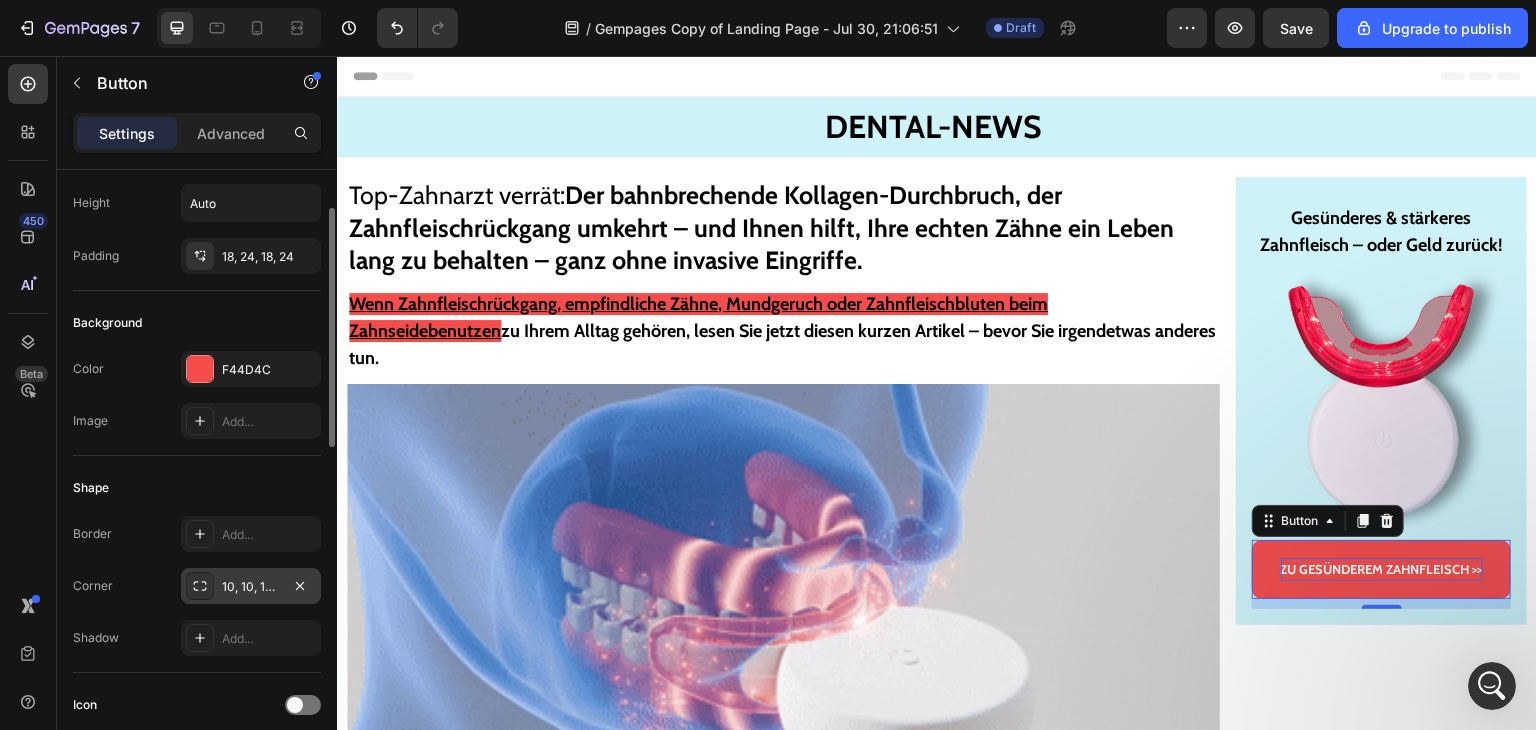 click on "10, 10, 10, 10" at bounding box center [251, 586] 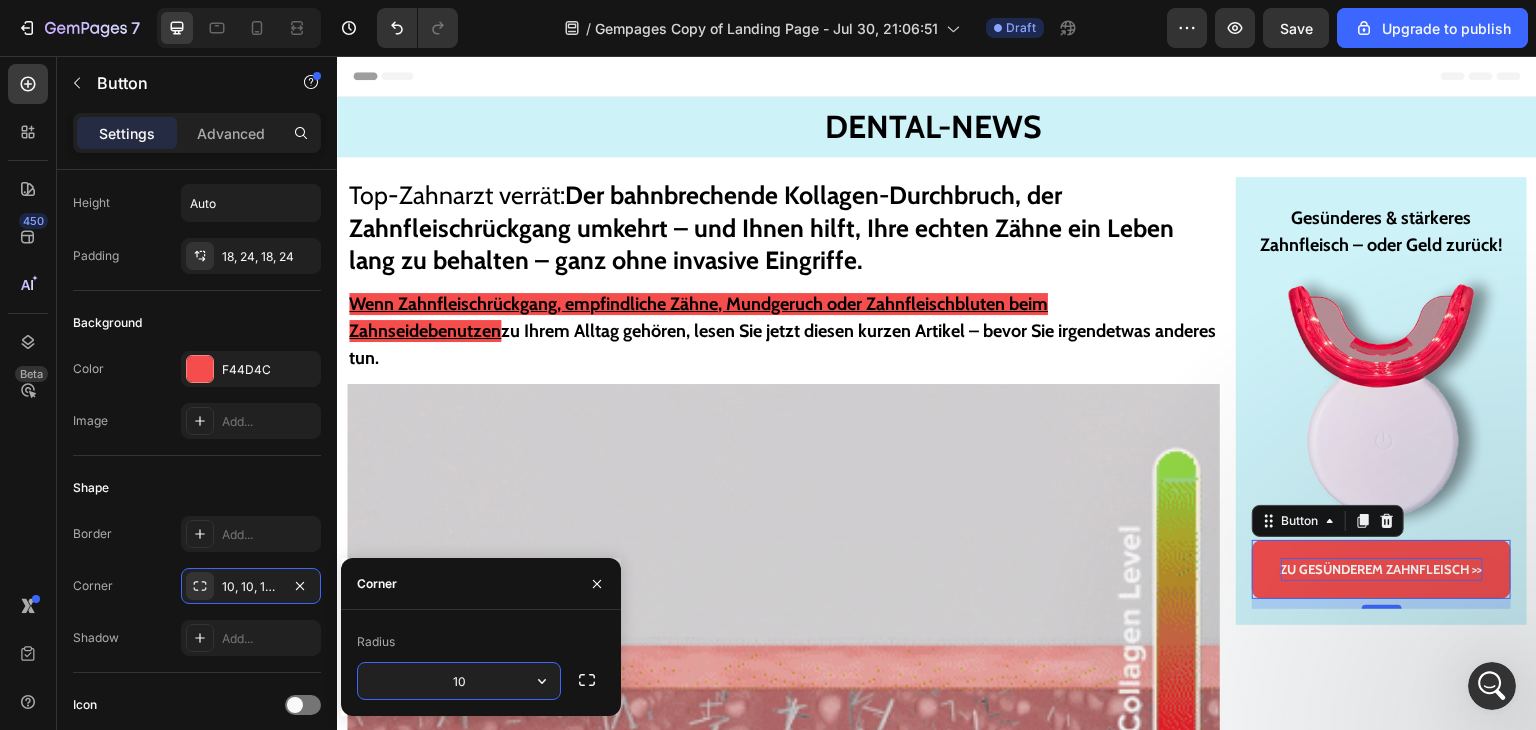 click on "10" at bounding box center [459, 681] 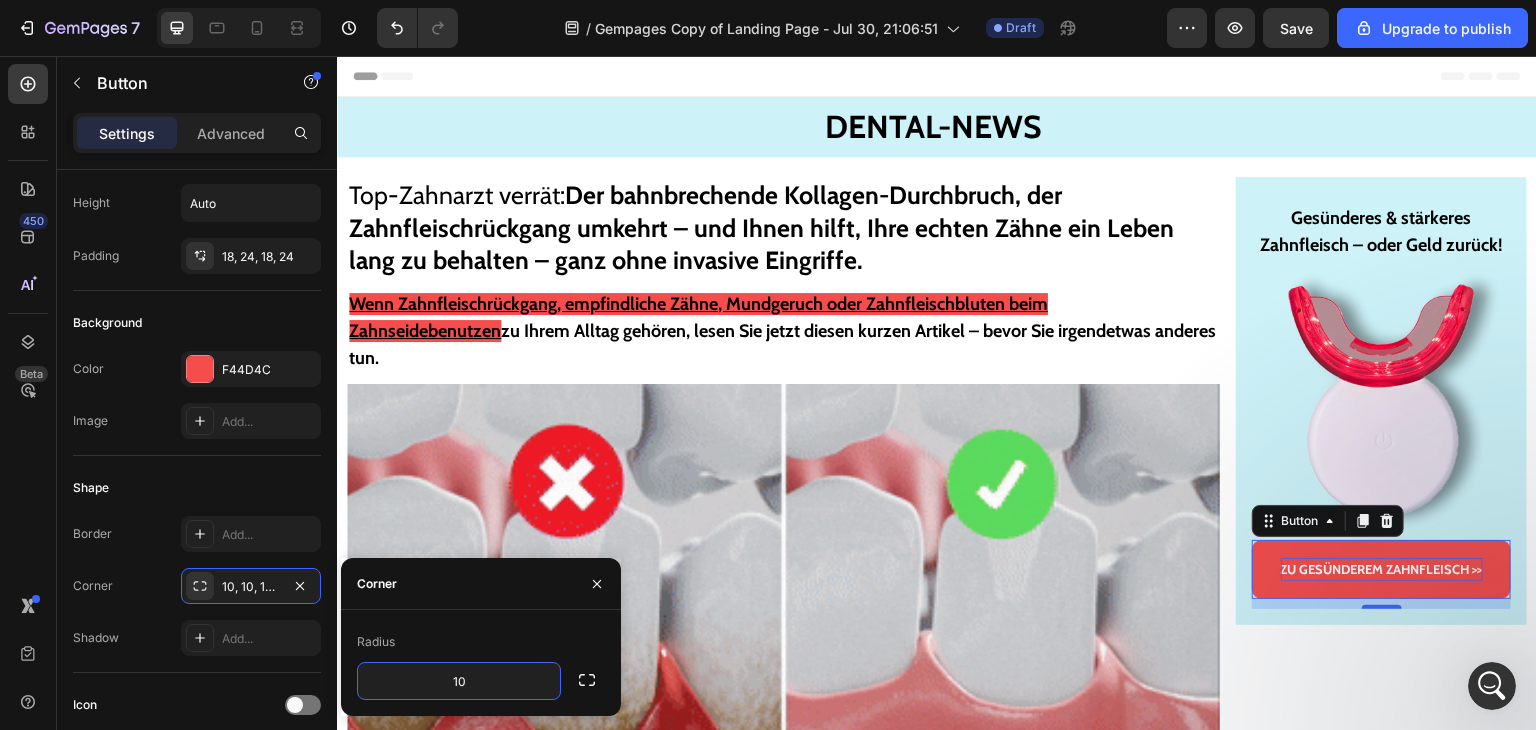 type on "8" 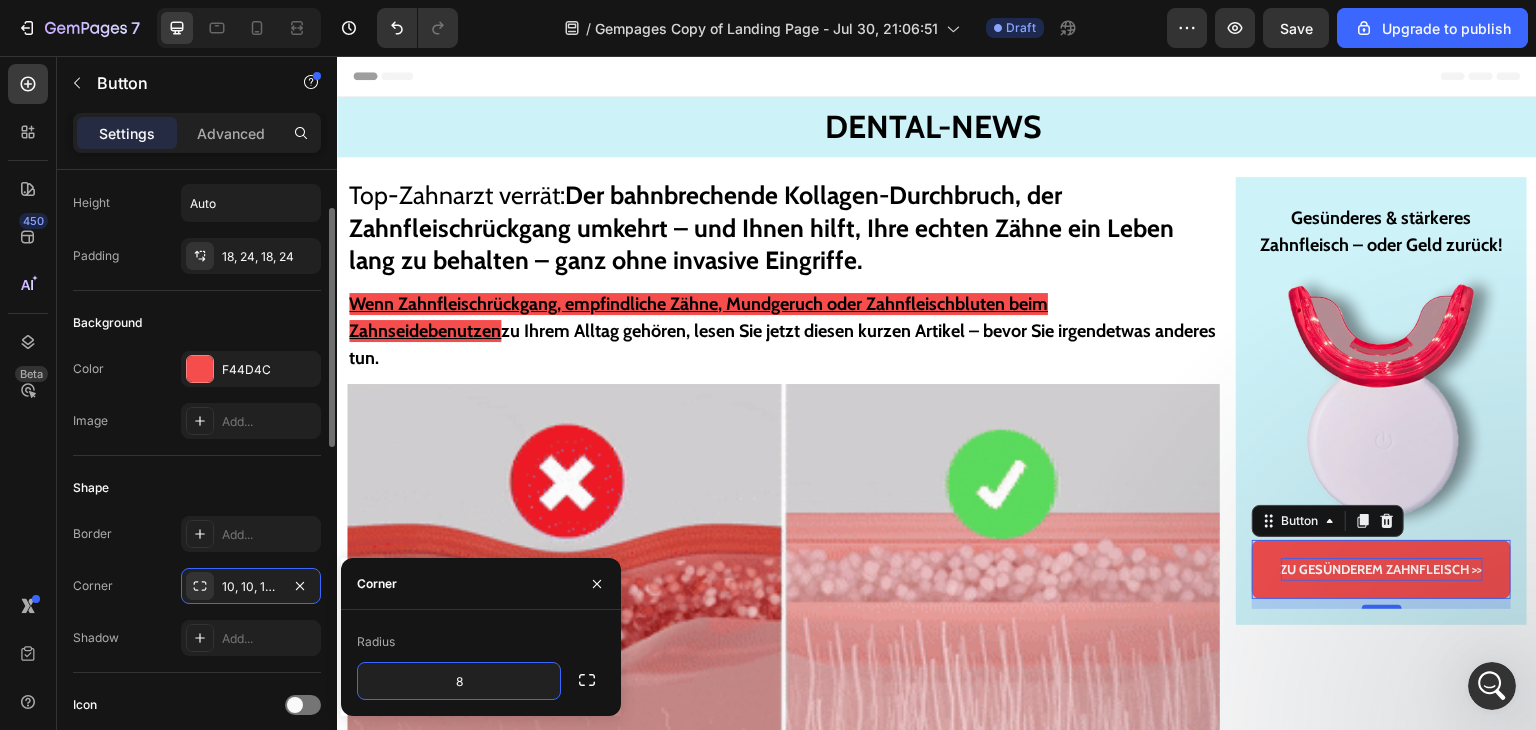 click on "Shape" at bounding box center [197, 488] 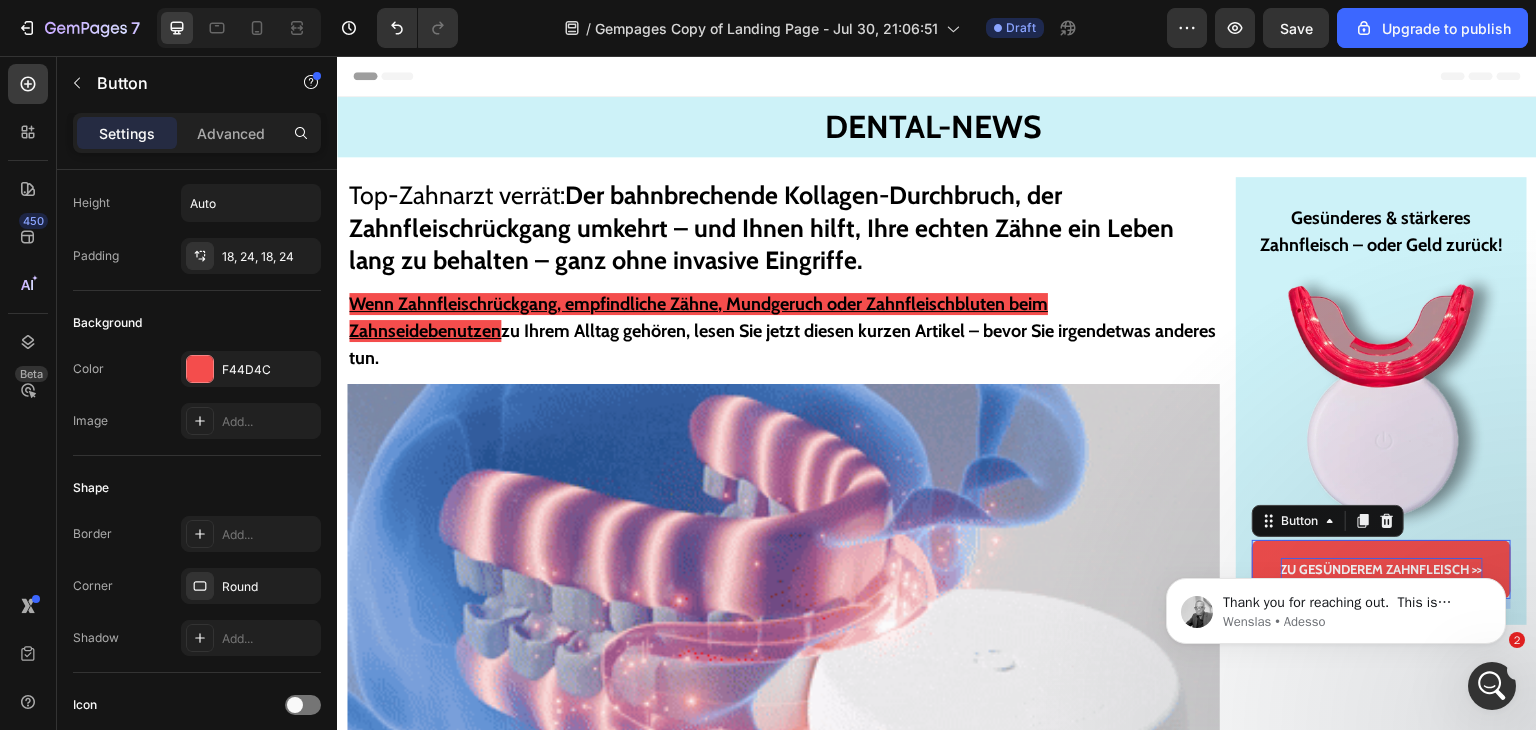 scroll, scrollTop: 6162, scrollLeft: 0, axis: vertical 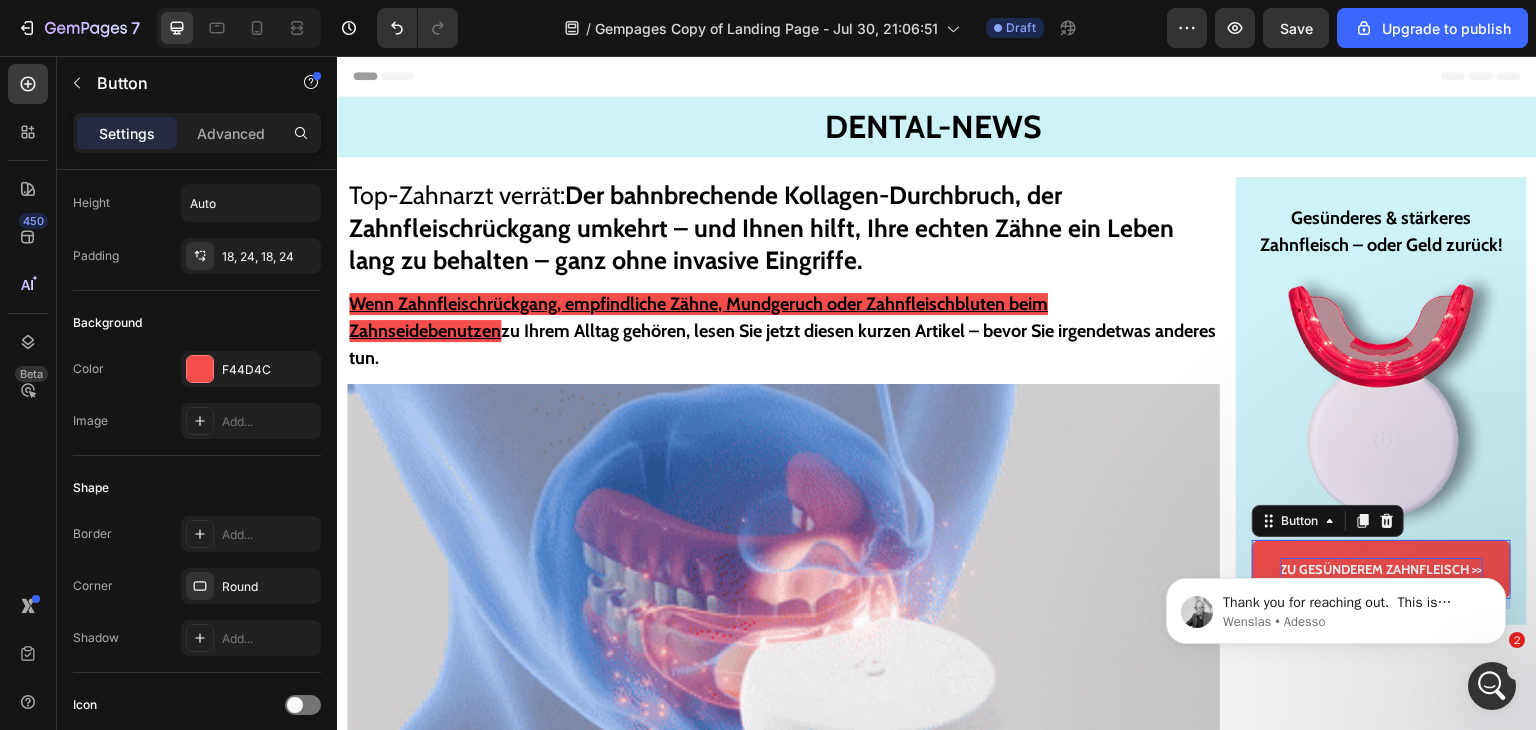 click at bounding box center (1492, 686) 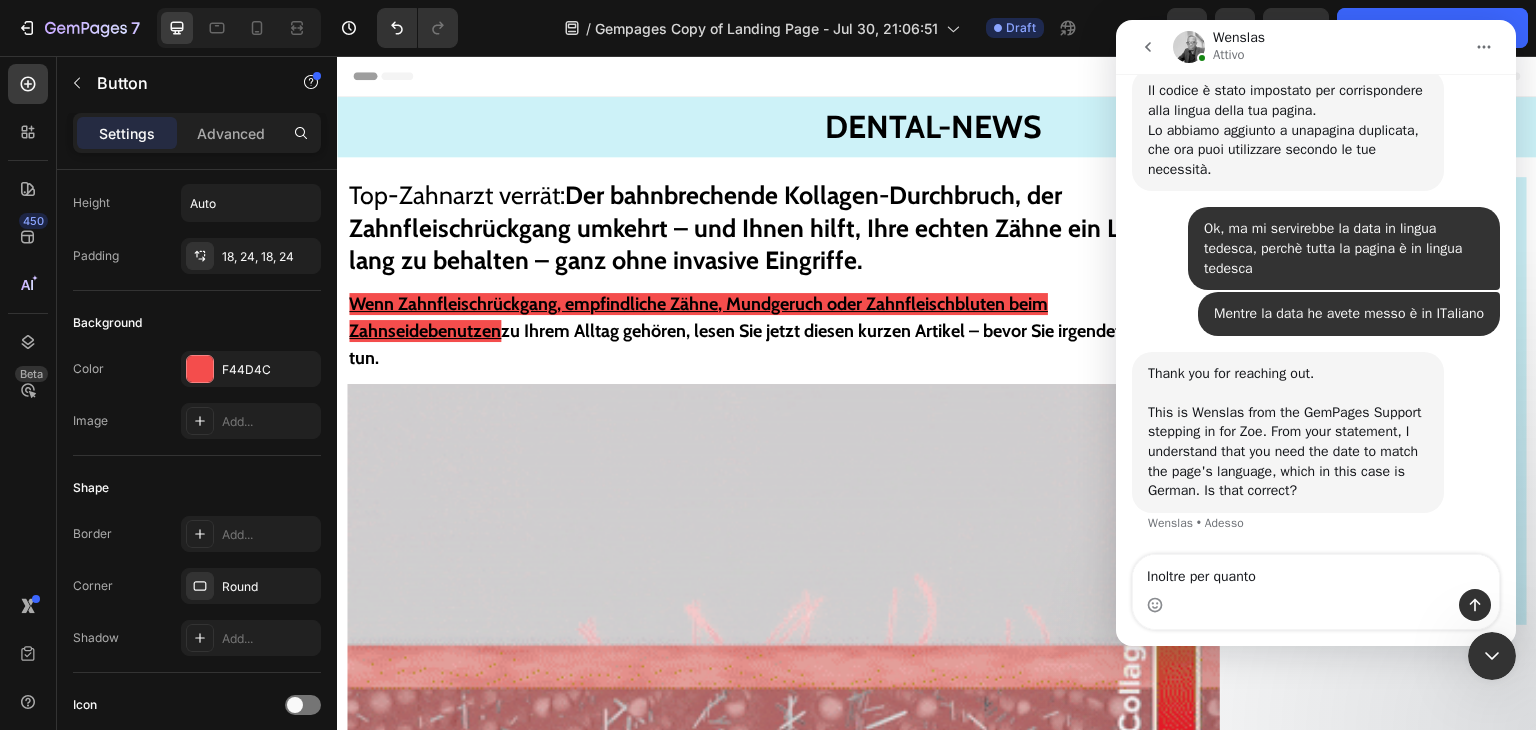 scroll, scrollTop: 6163, scrollLeft: 0, axis: vertical 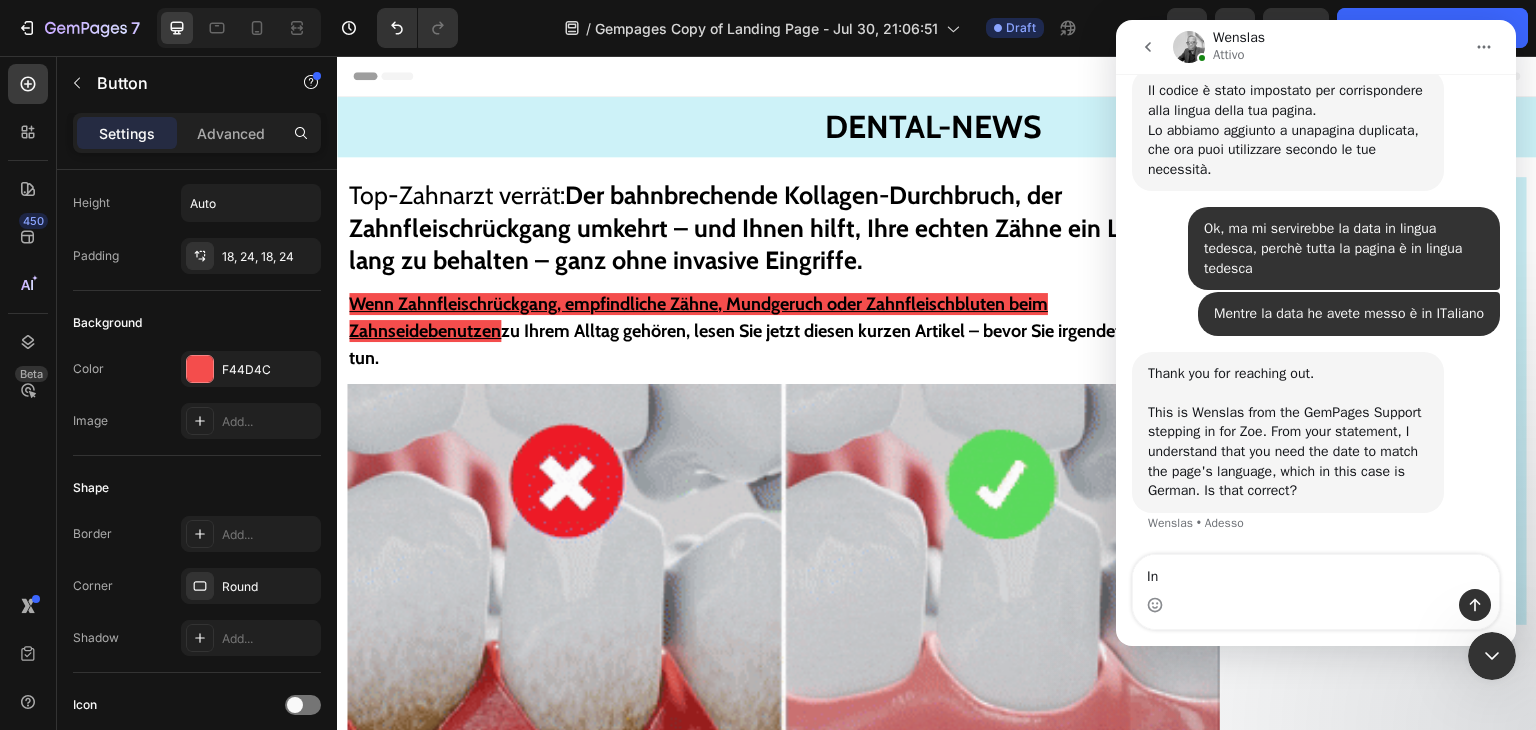 type on "I" 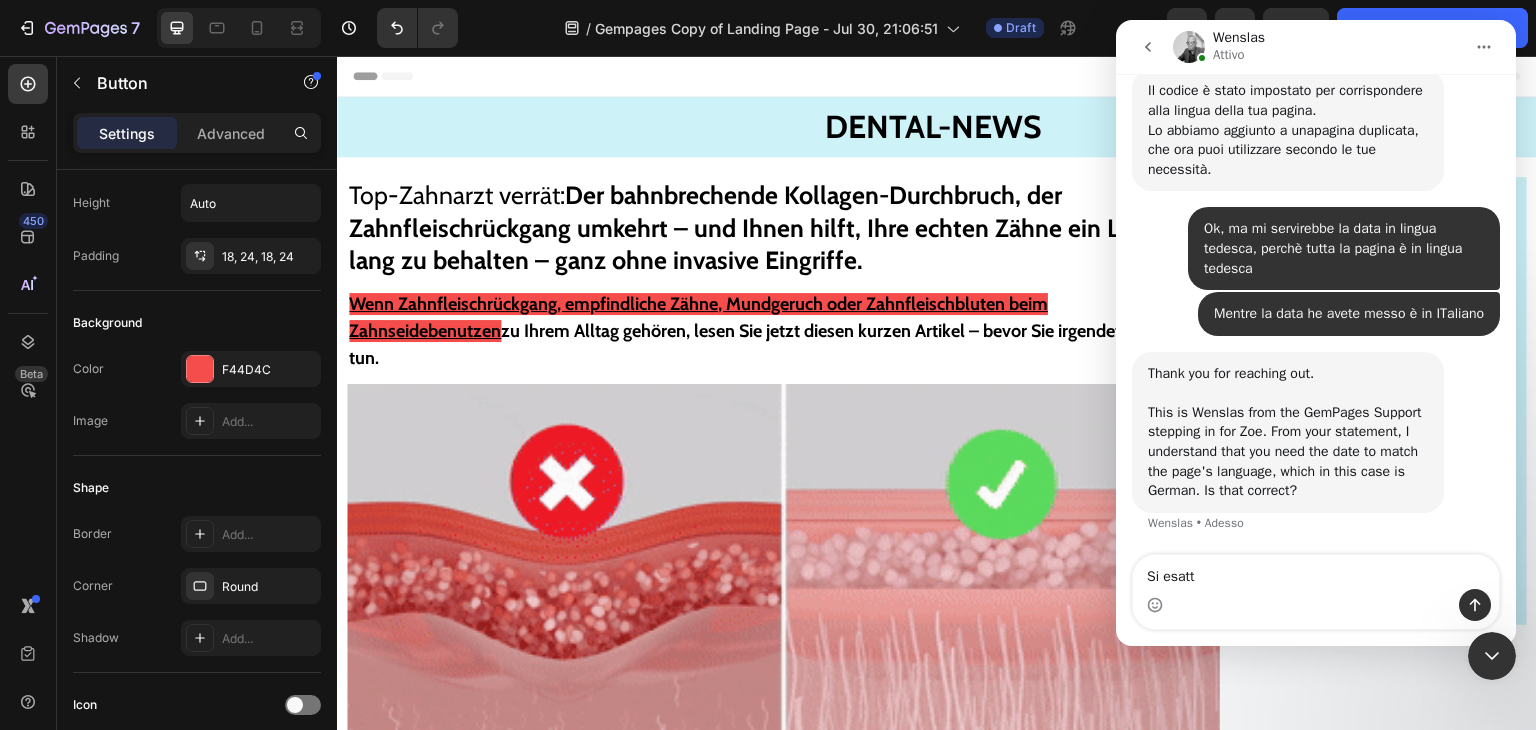 type on "Si esatto" 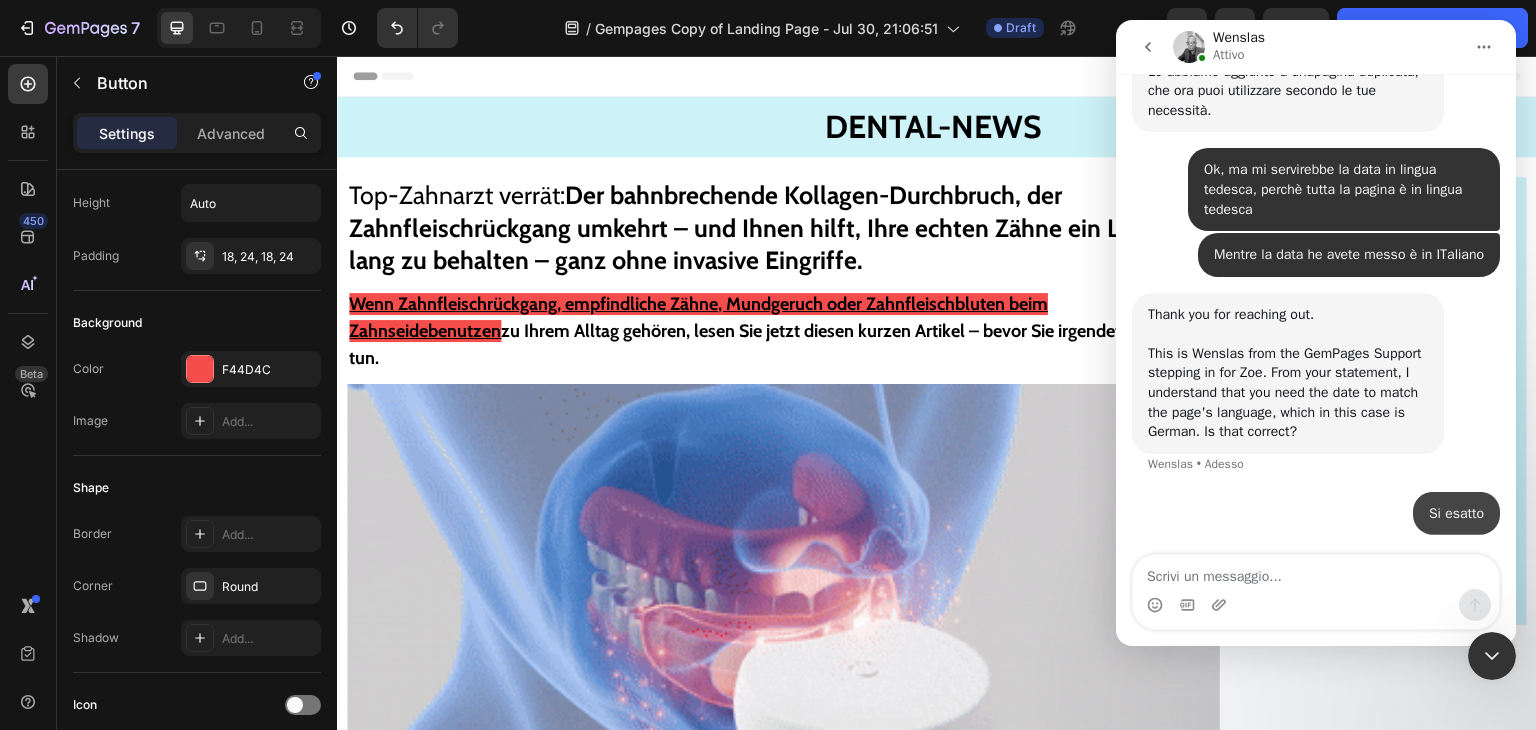 scroll, scrollTop: 6222, scrollLeft: 0, axis: vertical 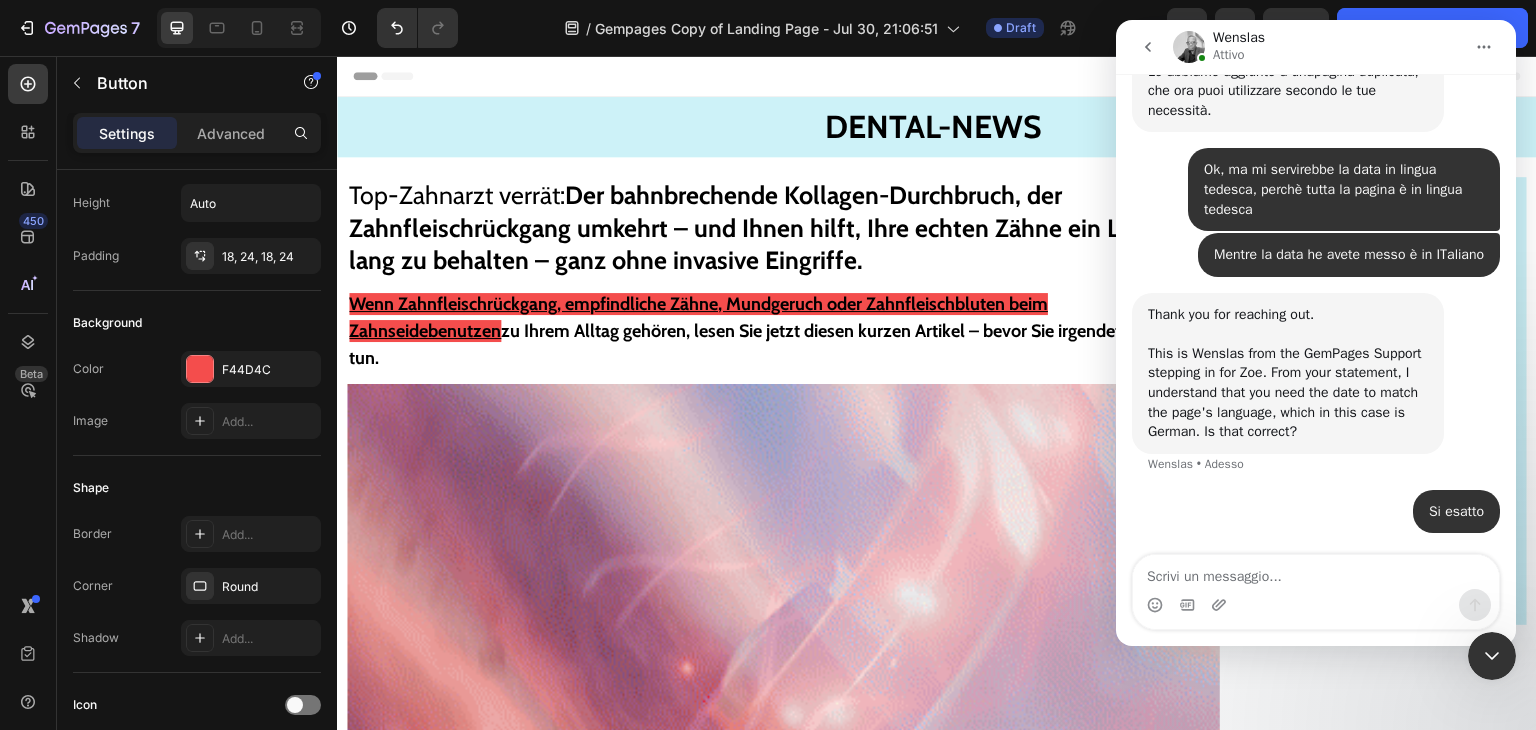 type 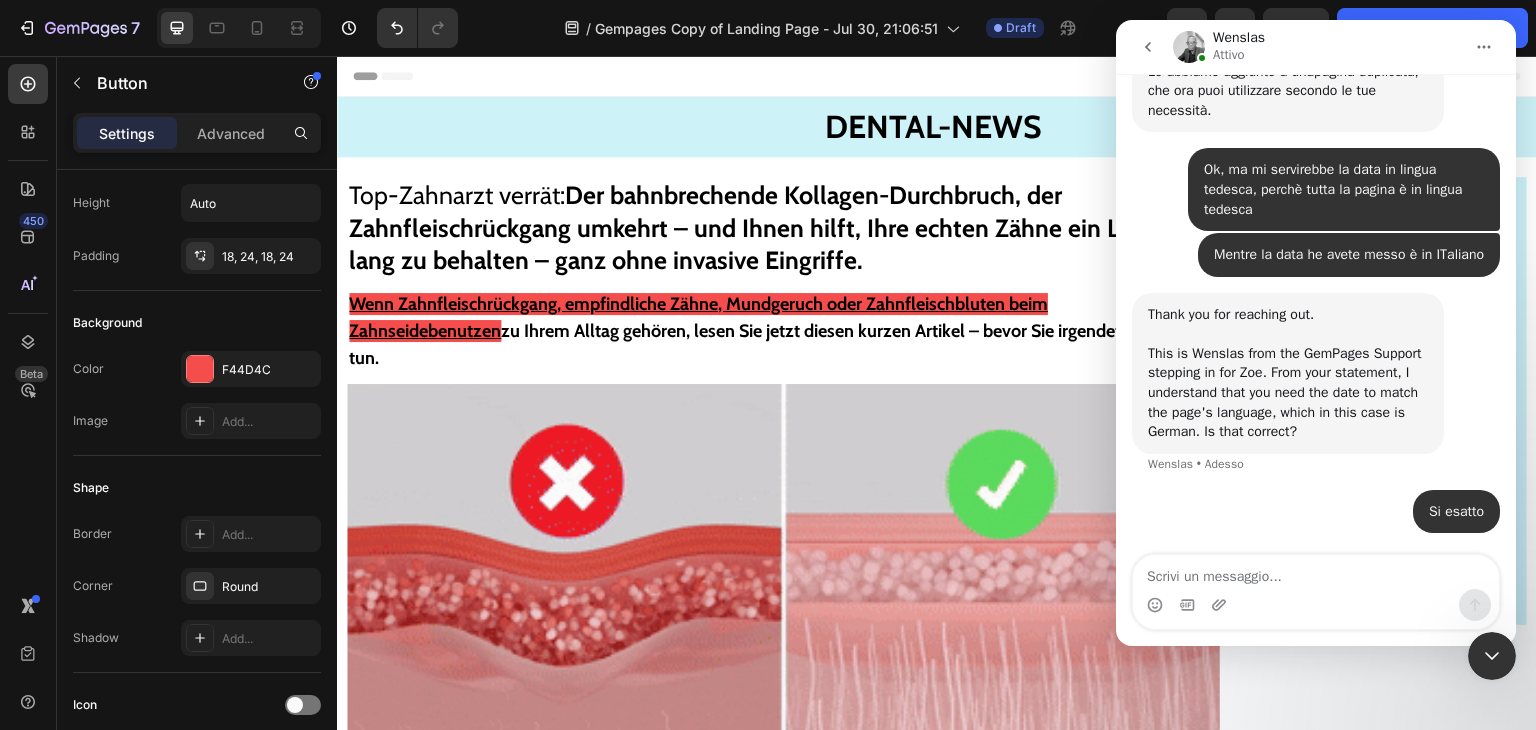 click at bounding box center [1492, 656] 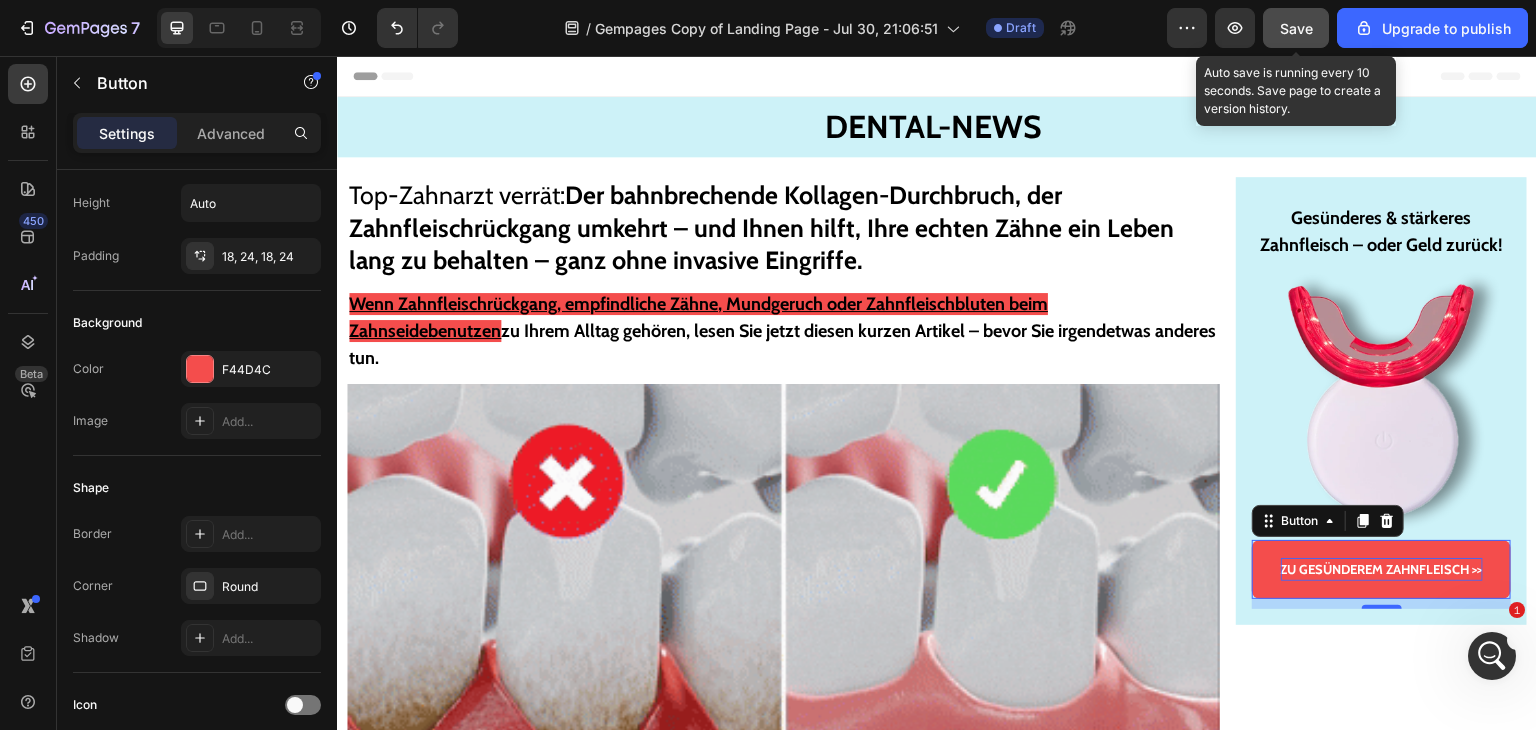 click on "Save" at bounding box center (1296, 28) 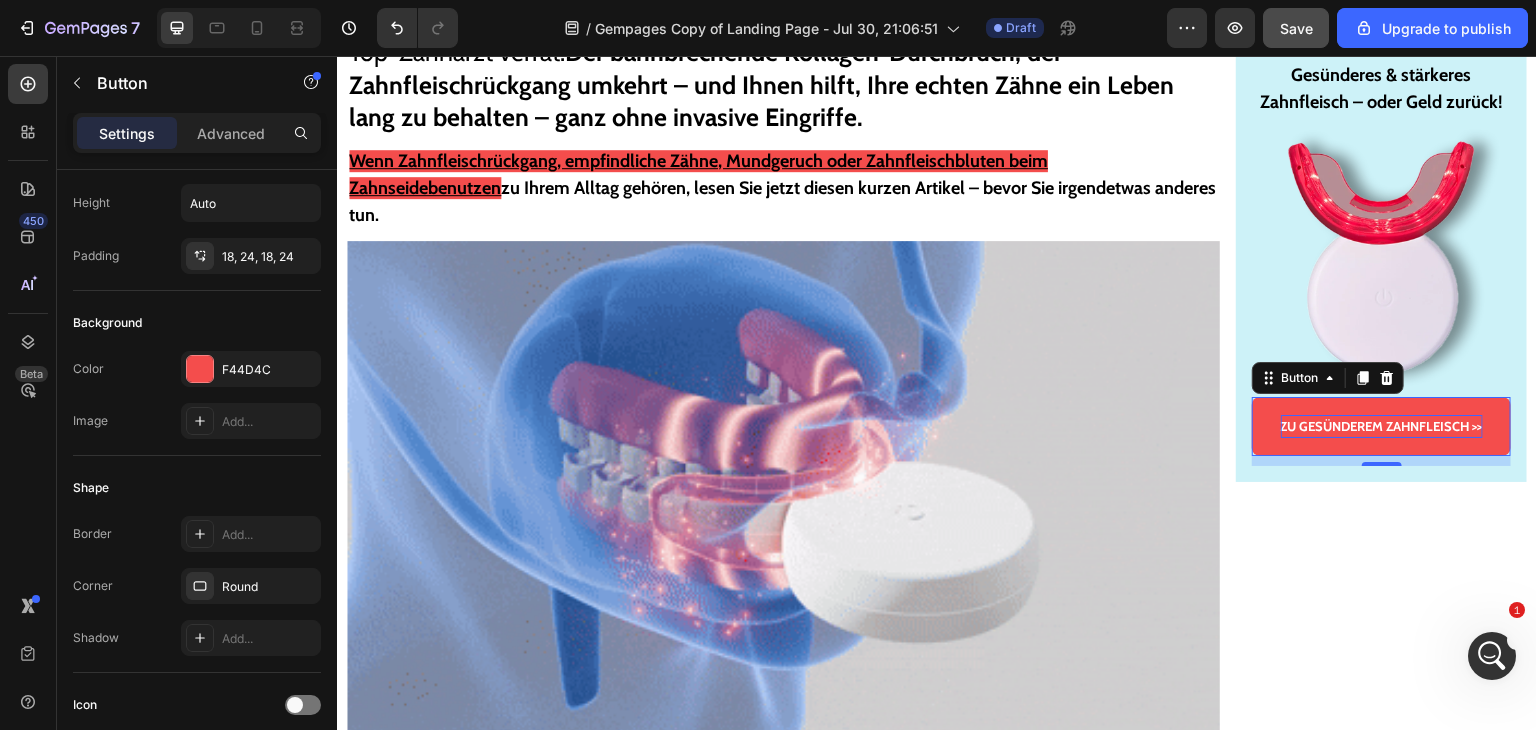 scroll, scrollTop: 200, scrollLeft: 0, axis: vertical 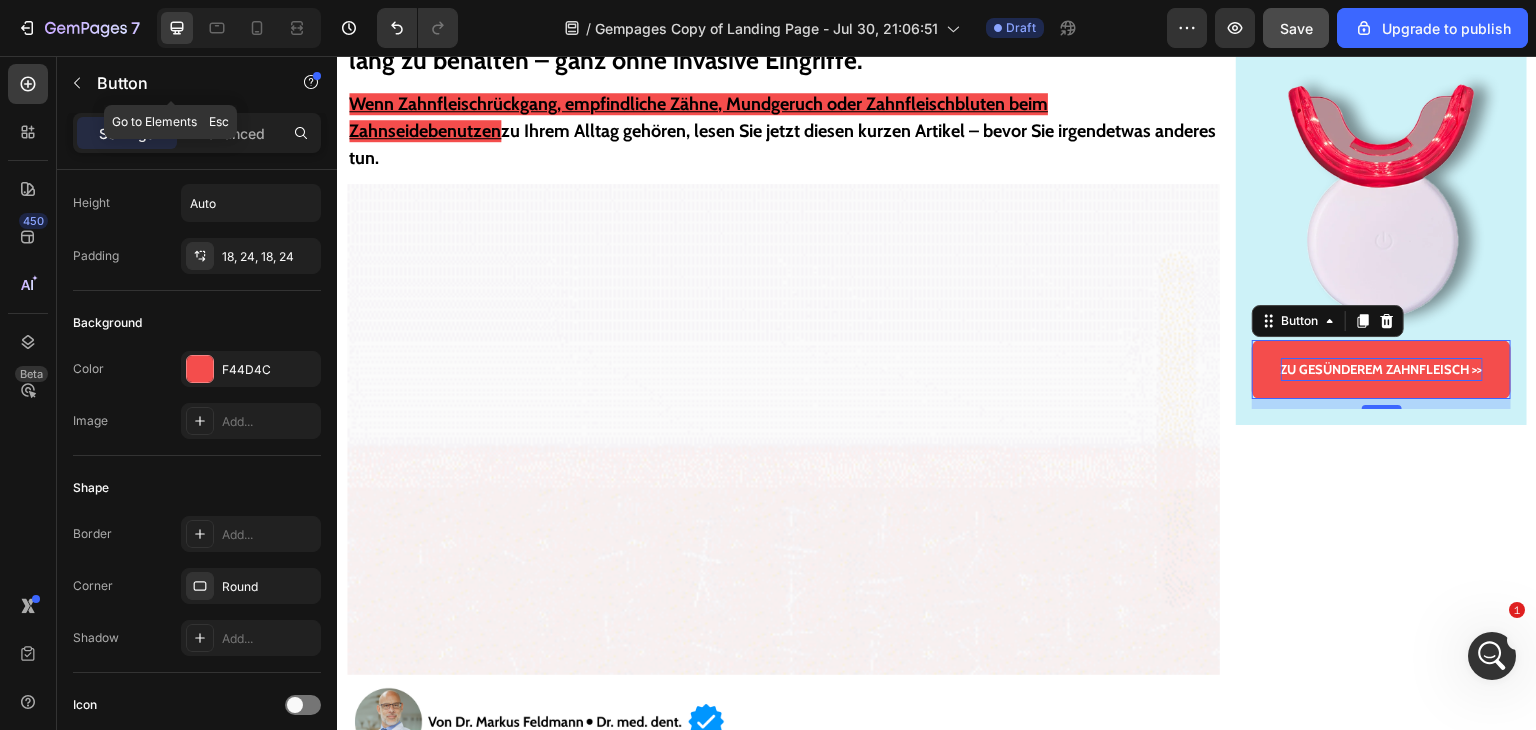 drag, startPoint x: 90, startPoint y: 99, endPoint x: 80, endPoint y: 94, distance: 11.18034 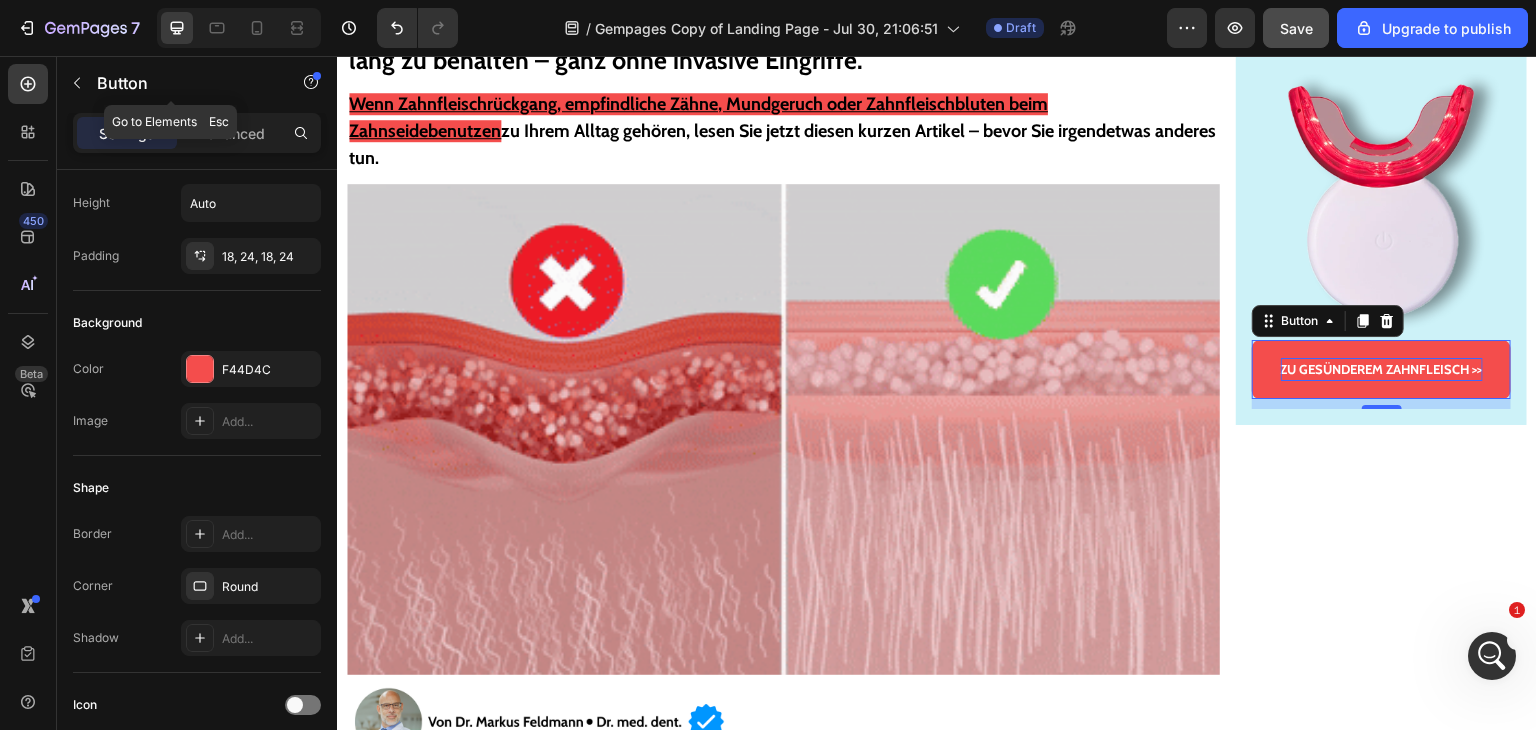 click on "Button" at bounding box center [171, 83] 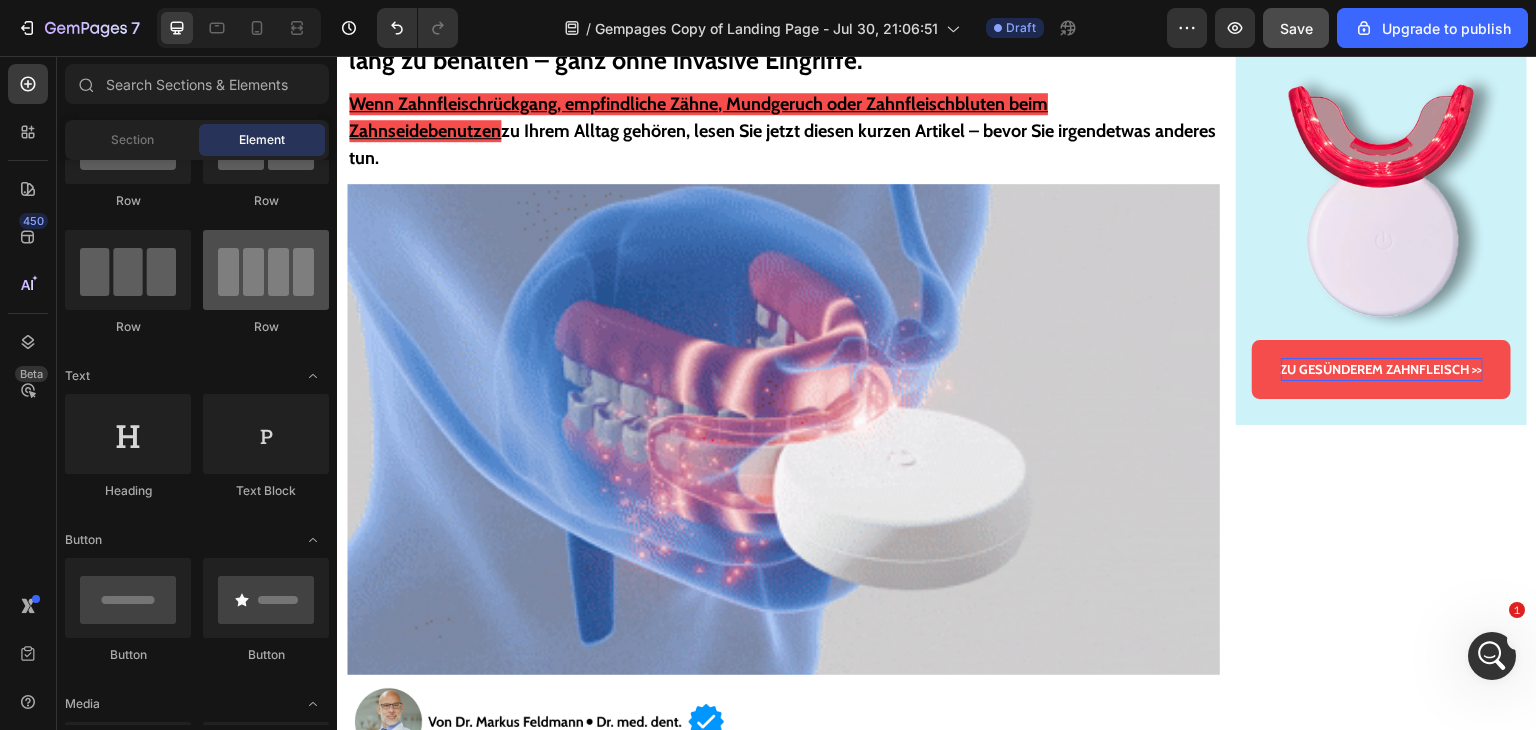 scroll, scrollTop: 0, scrollLeft: 0, axis: both 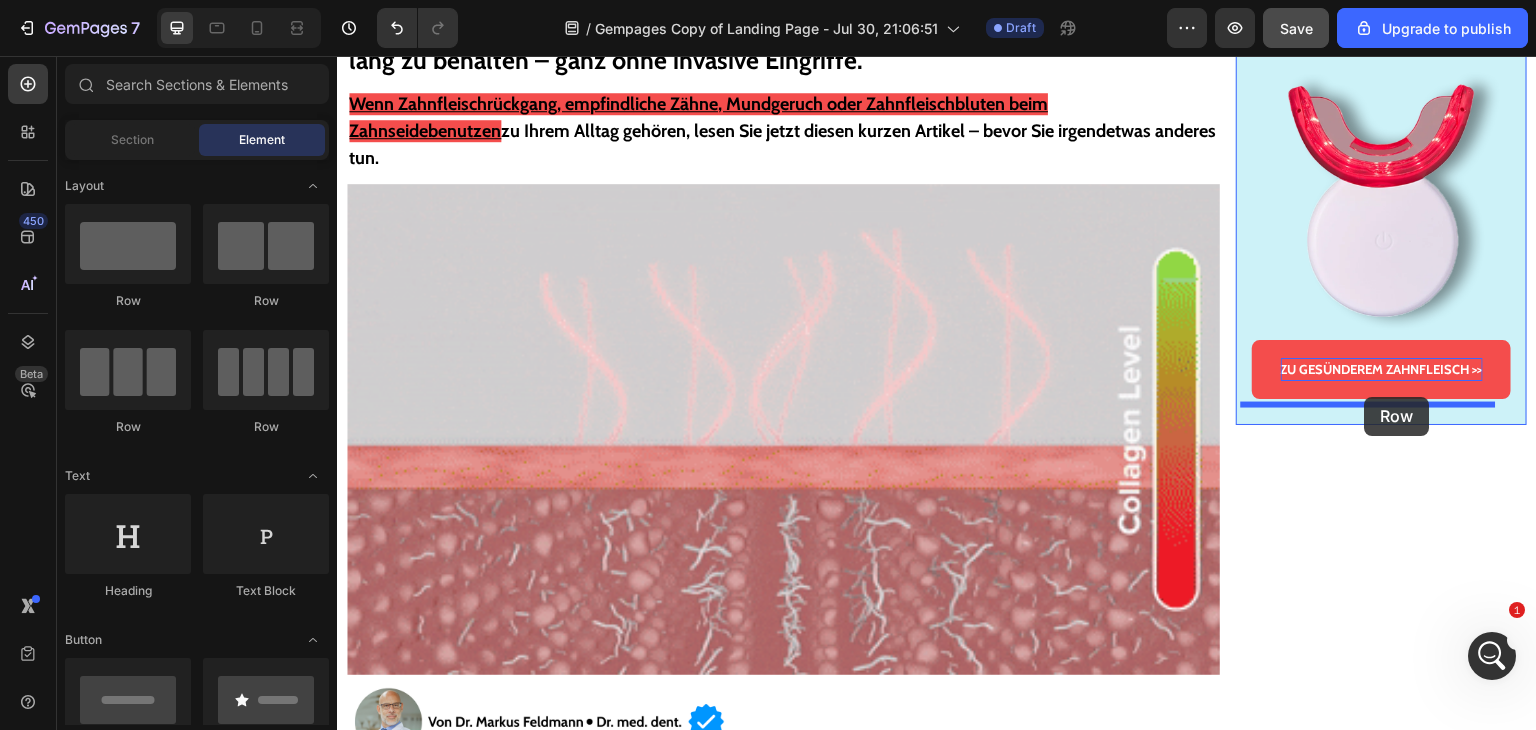drag, startPoint x: 625, startPoint y: 341, endPoint x: 1365, endPoint y: 397, distance: 742.1159 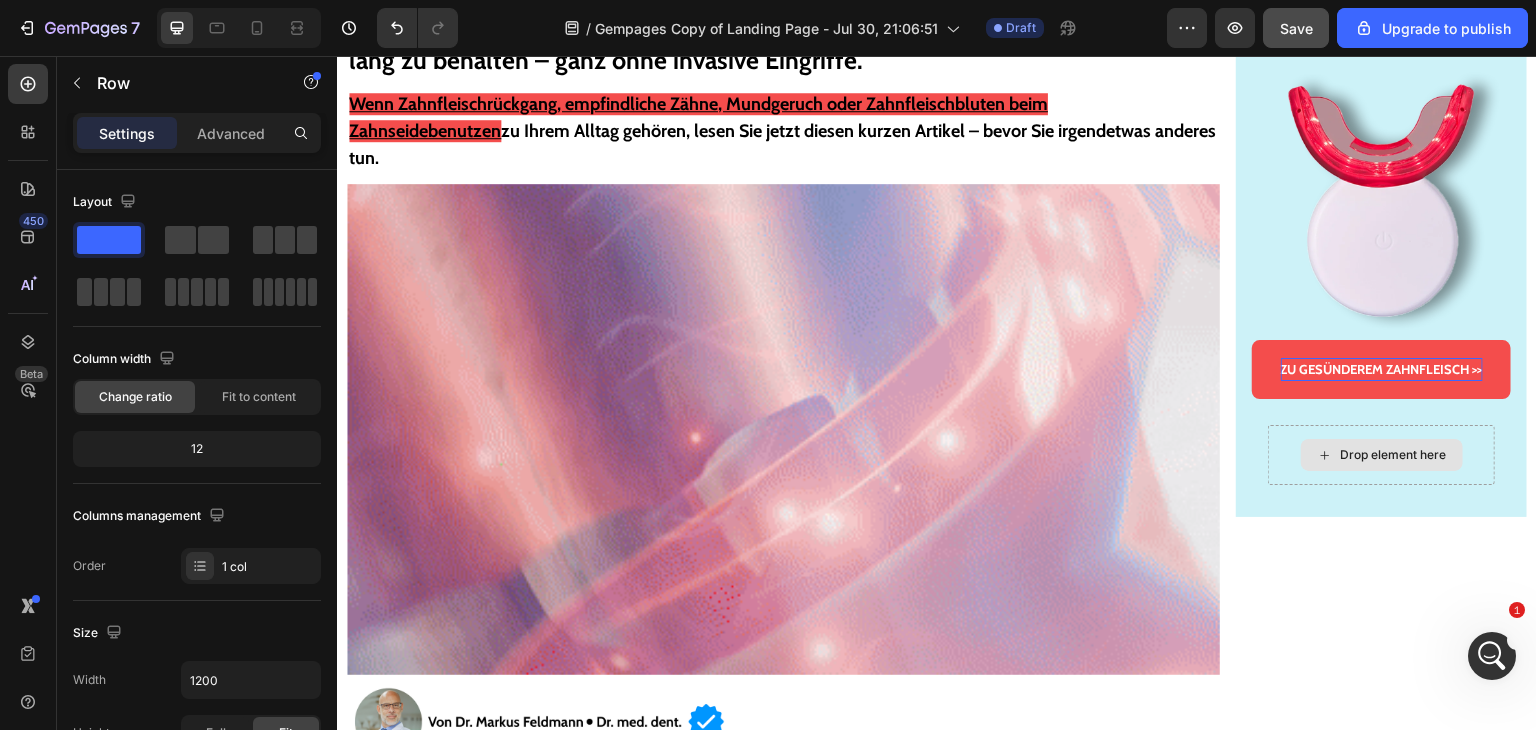 click on "Drop element here" at bounding box center [1394, 455] 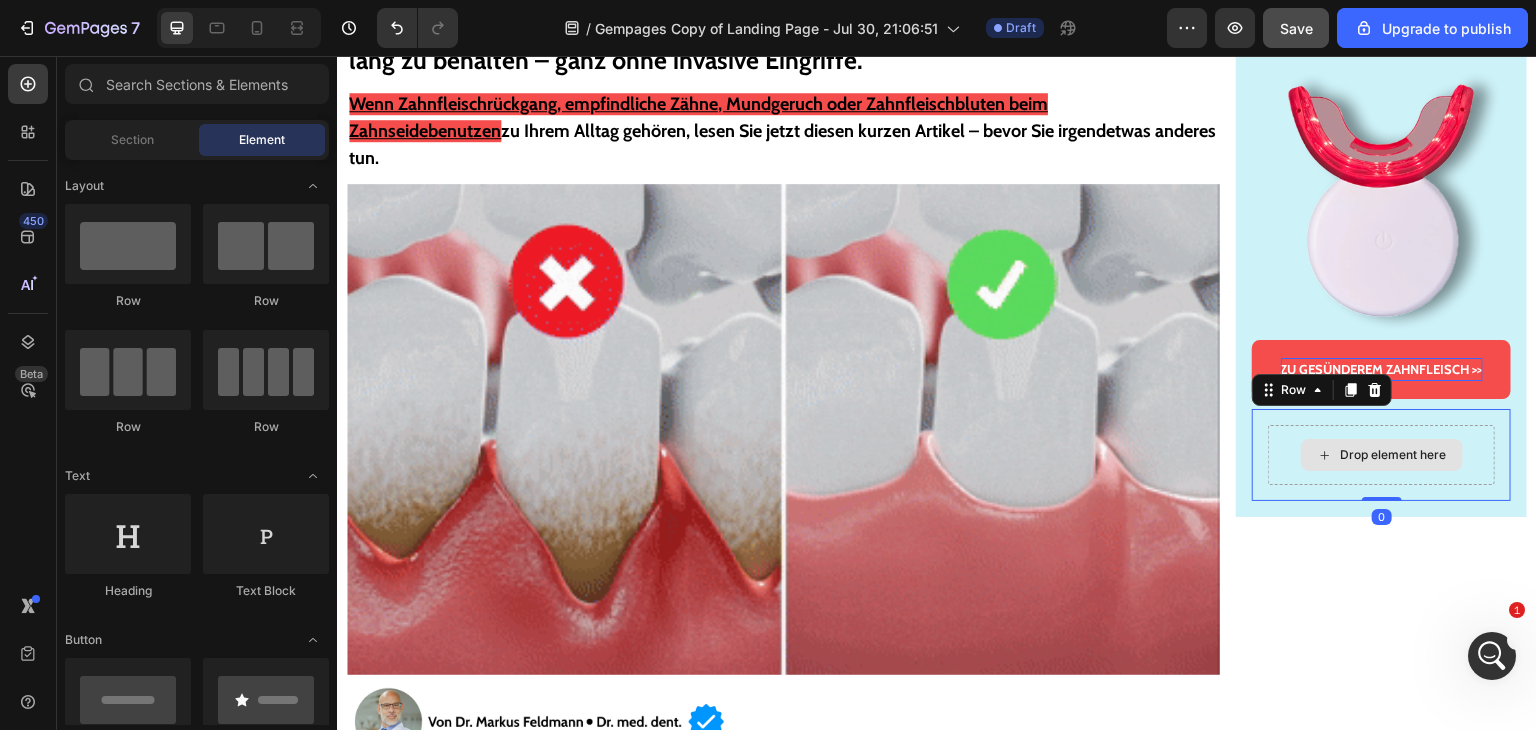 click on "Drop element here" at bounding box center [1381, 455] 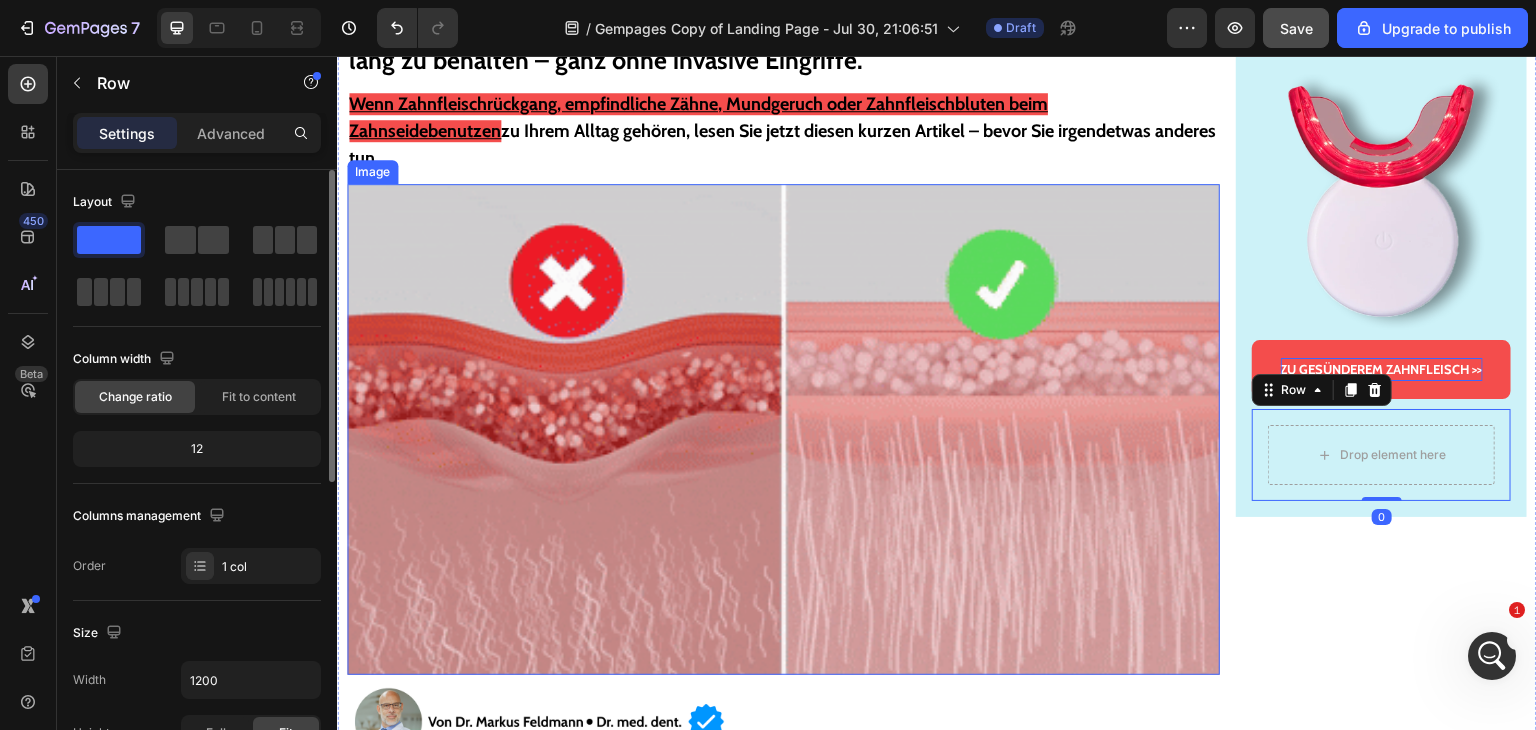 scroll, scrollTop: 6299, scrollLeft: 0, axis: vertical 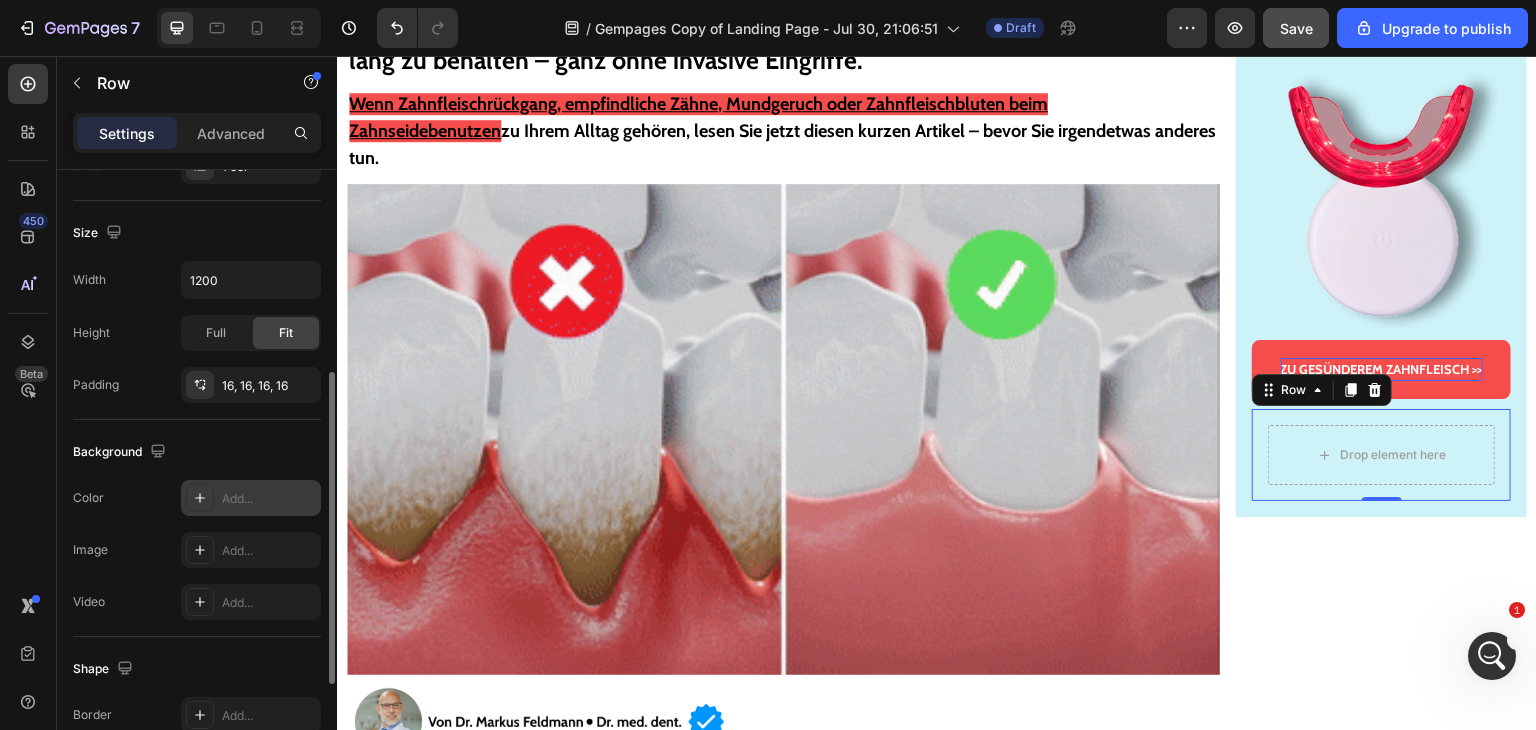 click at bounding box center (200, 498) 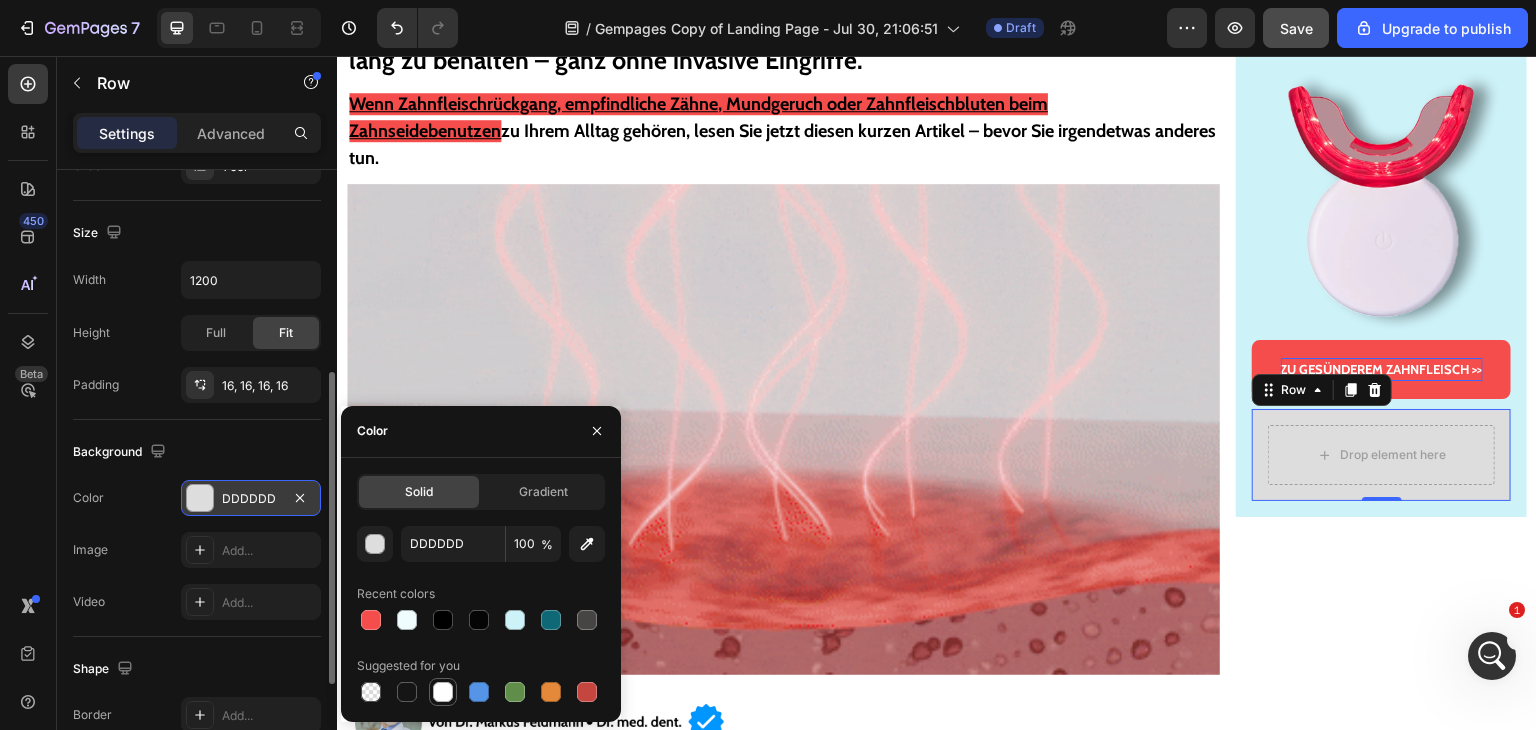 click at bounding box center [443, 692] 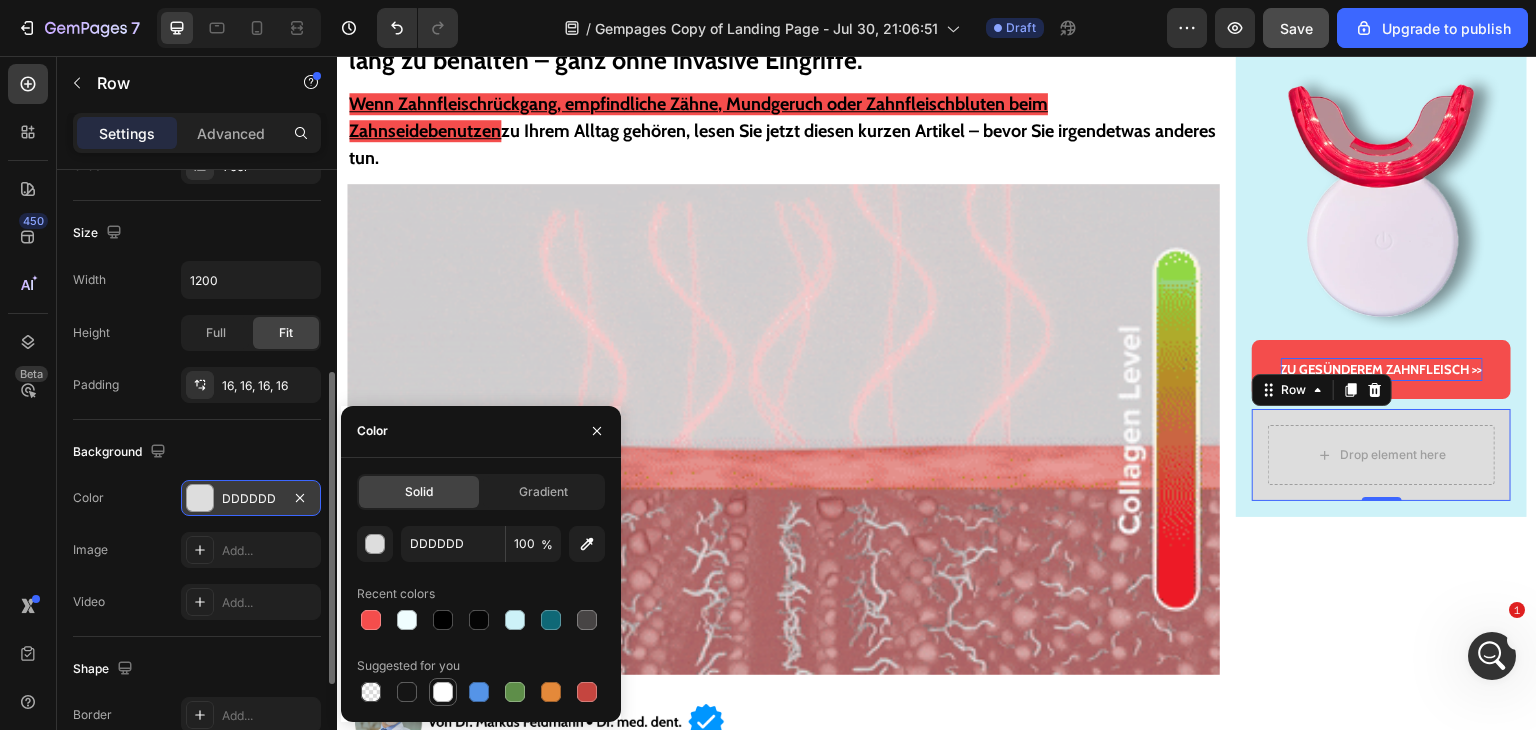 type on "FFFFFF" 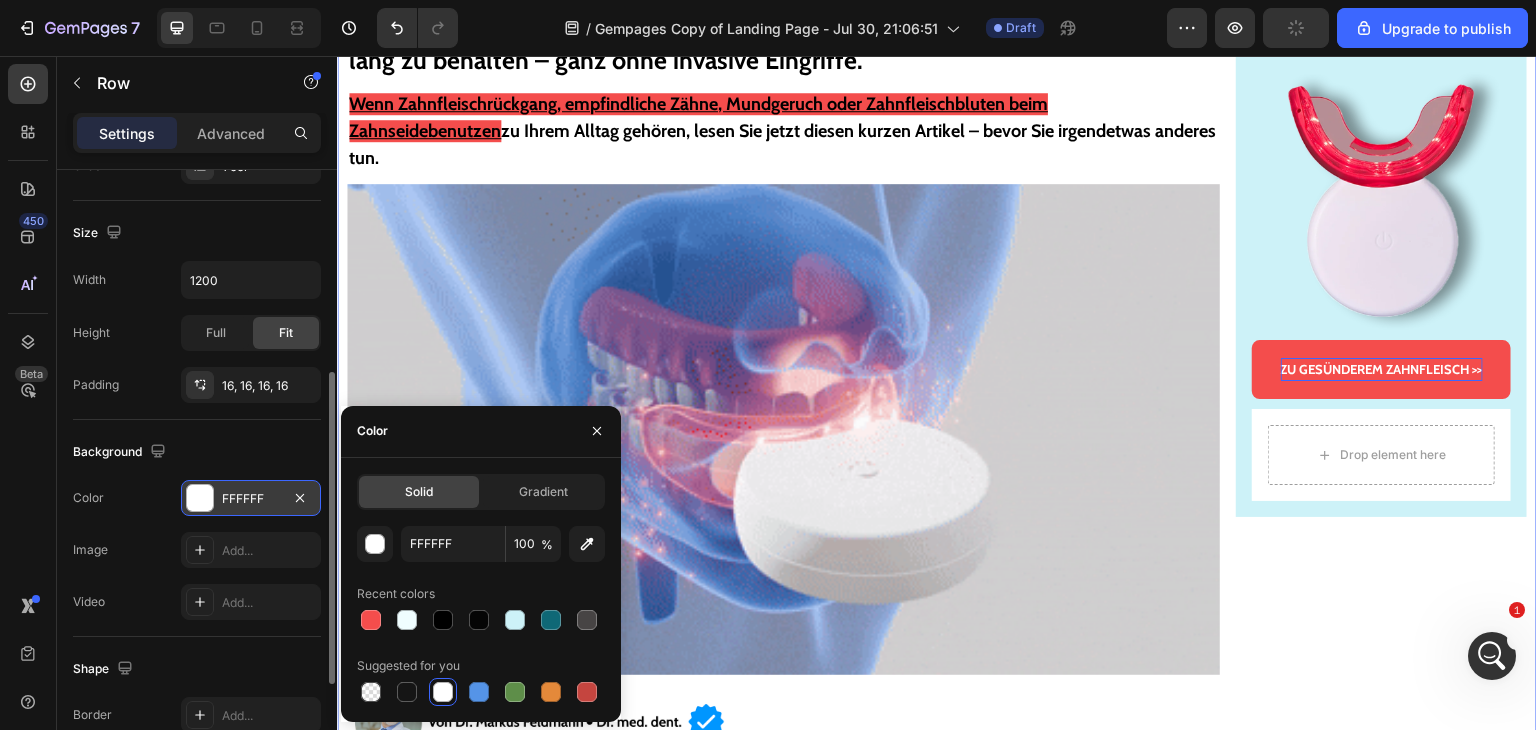 click on "Gesünderes & stärkeres Zahnfleisch – oder Geld zurück! Text Block Image ZU GESÜNDEREM ZAHNFLEISCH >> Button
Drop element here Row Row" at bounding box center [1381, 6142] 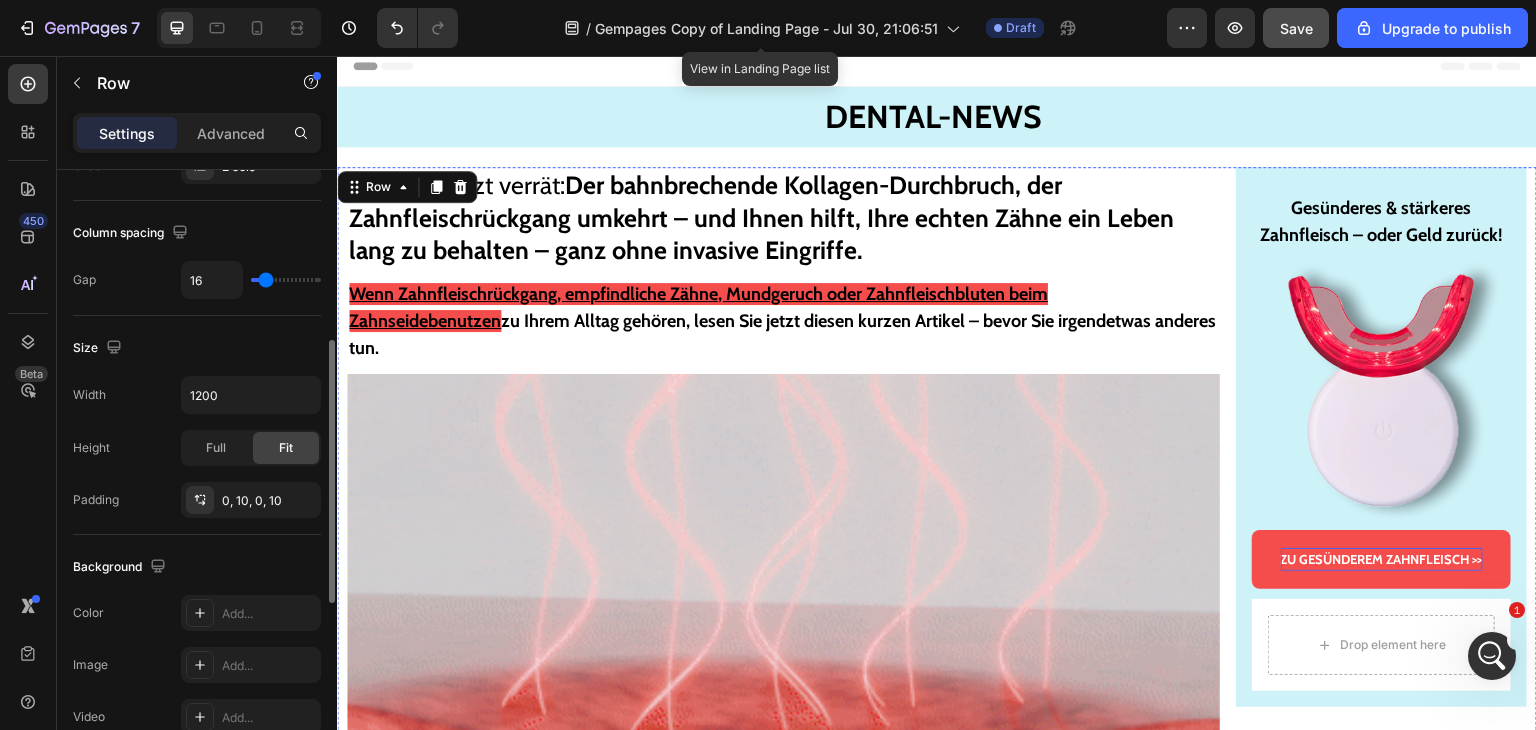 scroll, scrollTop: 0, scrollLeft: 0, axis: both 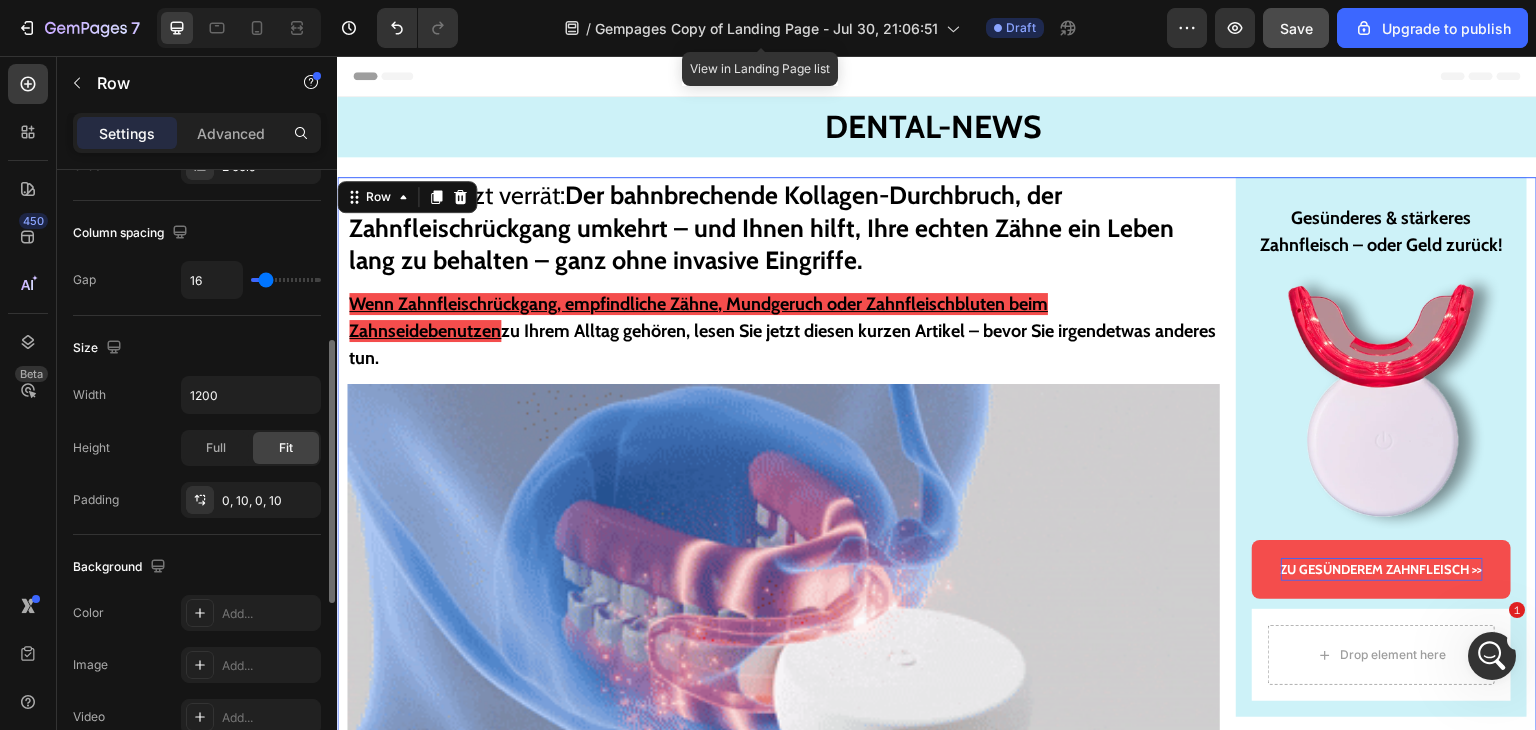 click 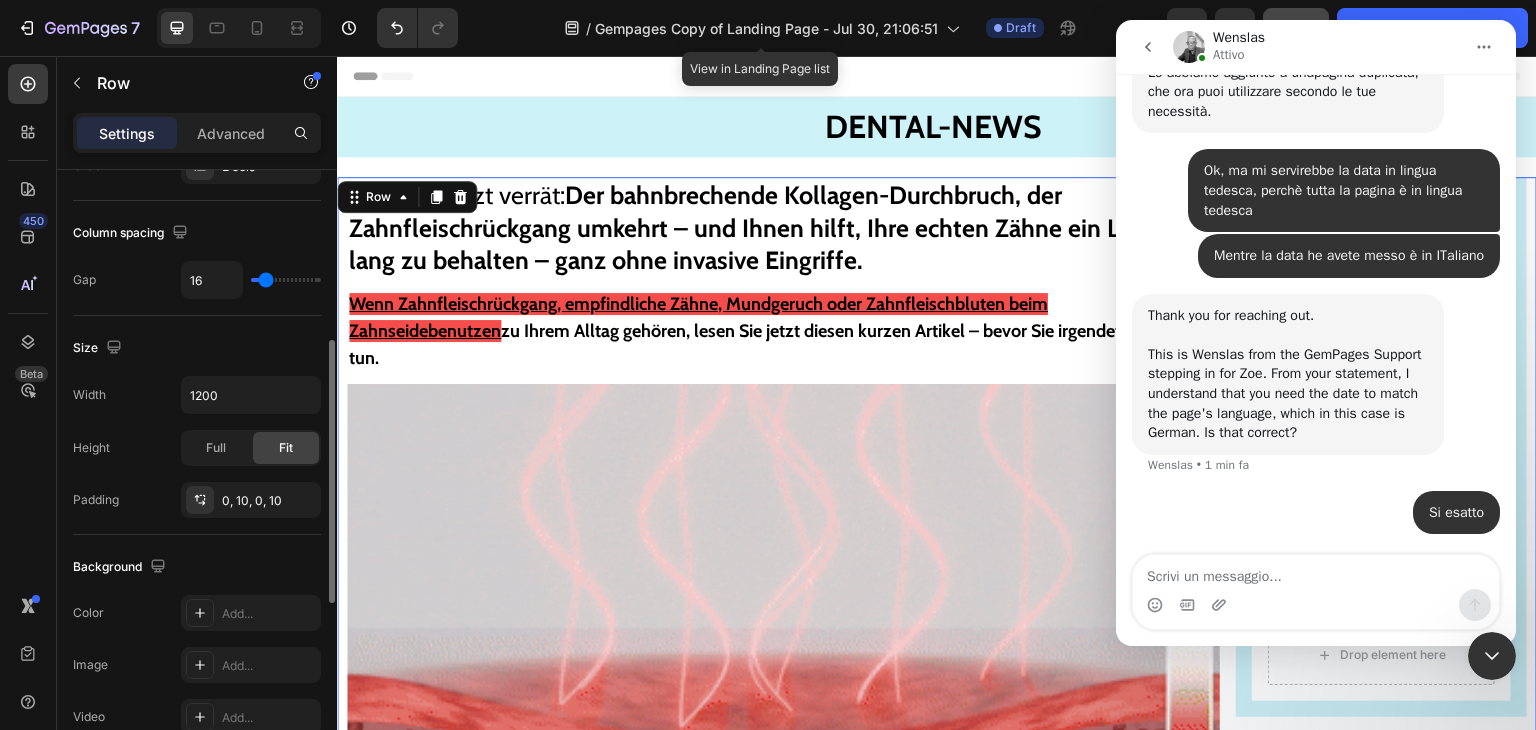 scroll, scrollTop: 6300, scrollLeft: 0, axis: vertical 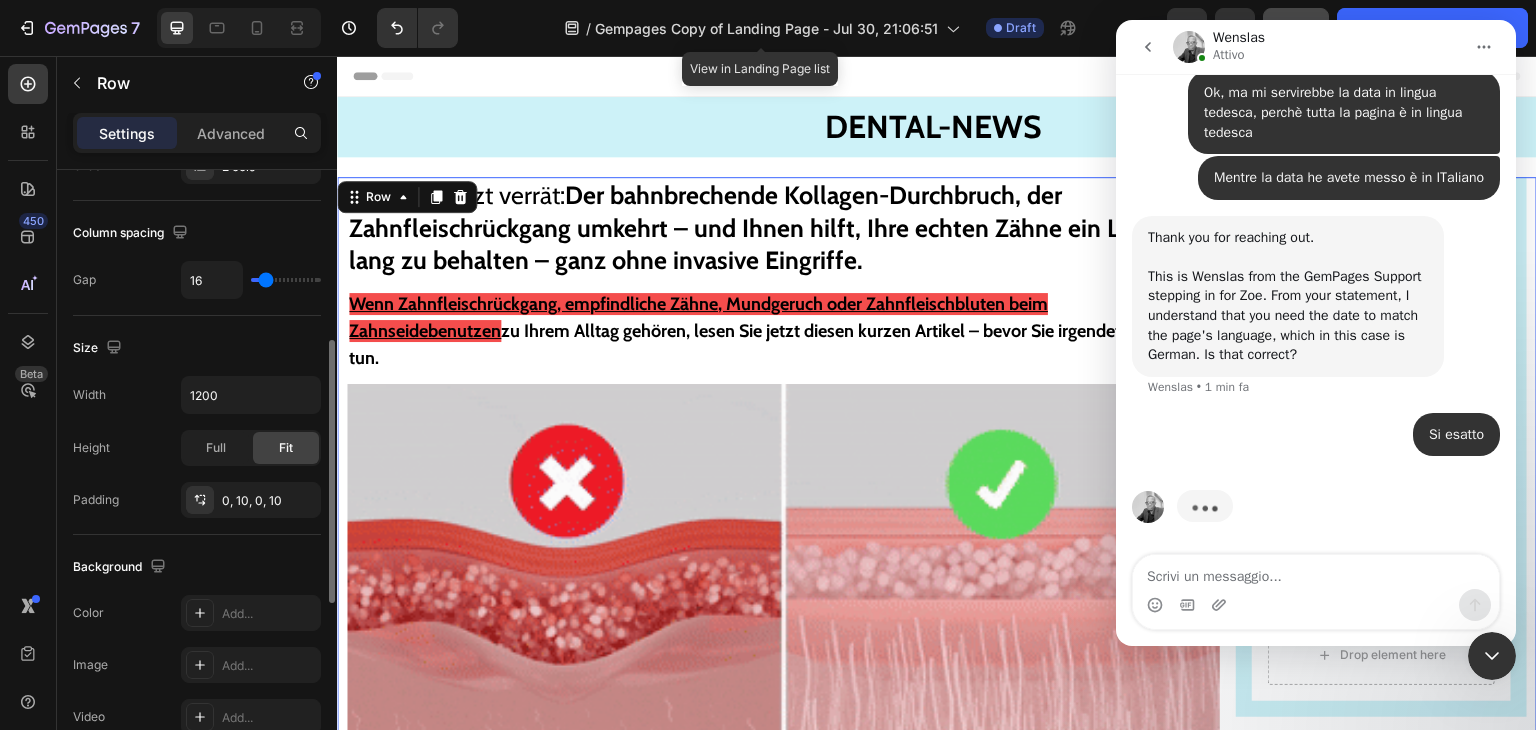 click at bounding box center (1316, 572) 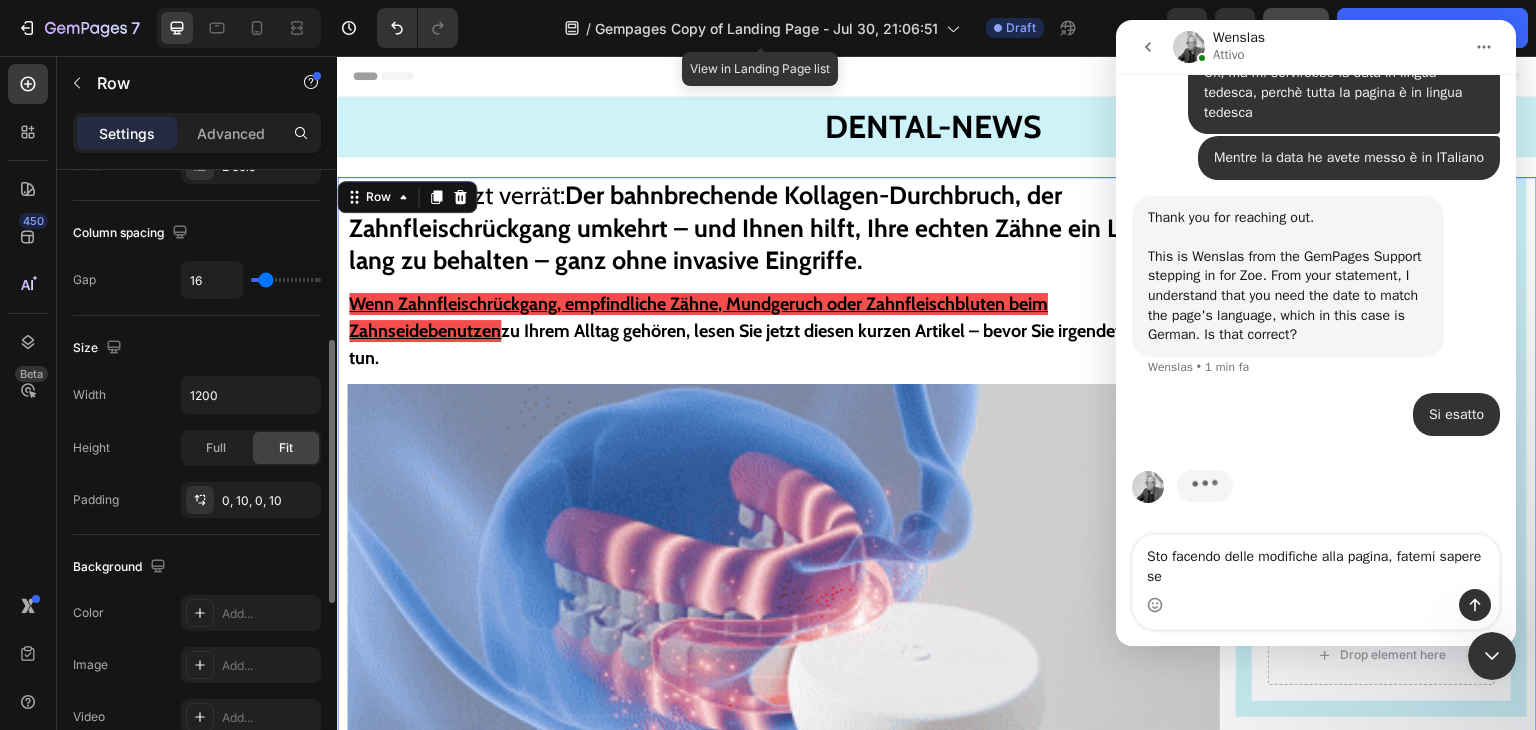 scroll, scrollTop: 6320, scrollLeft: 0, axis: vertical 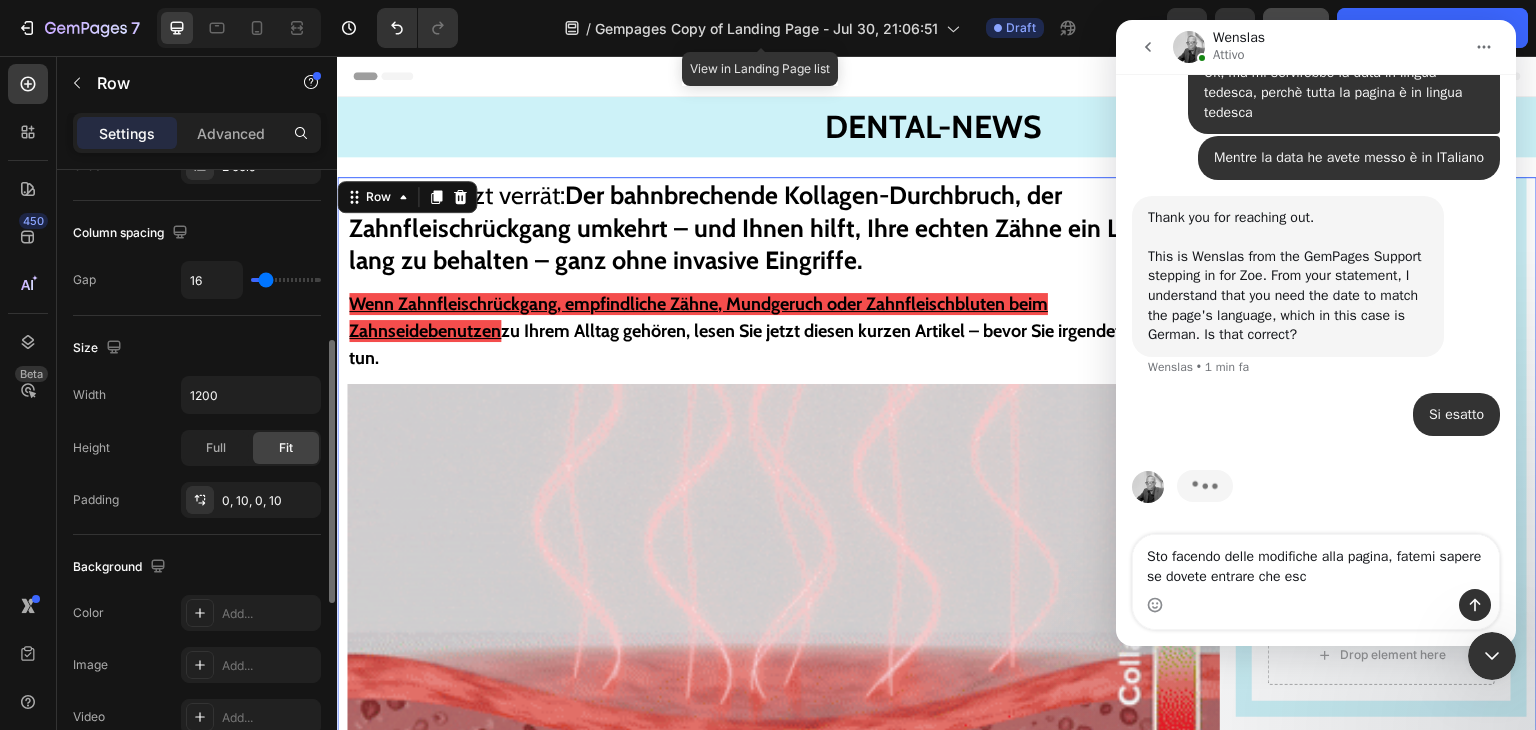 type on "Sto facendo delle modifiche alla pagina, fatemi sapere se dovete entrare che esco" 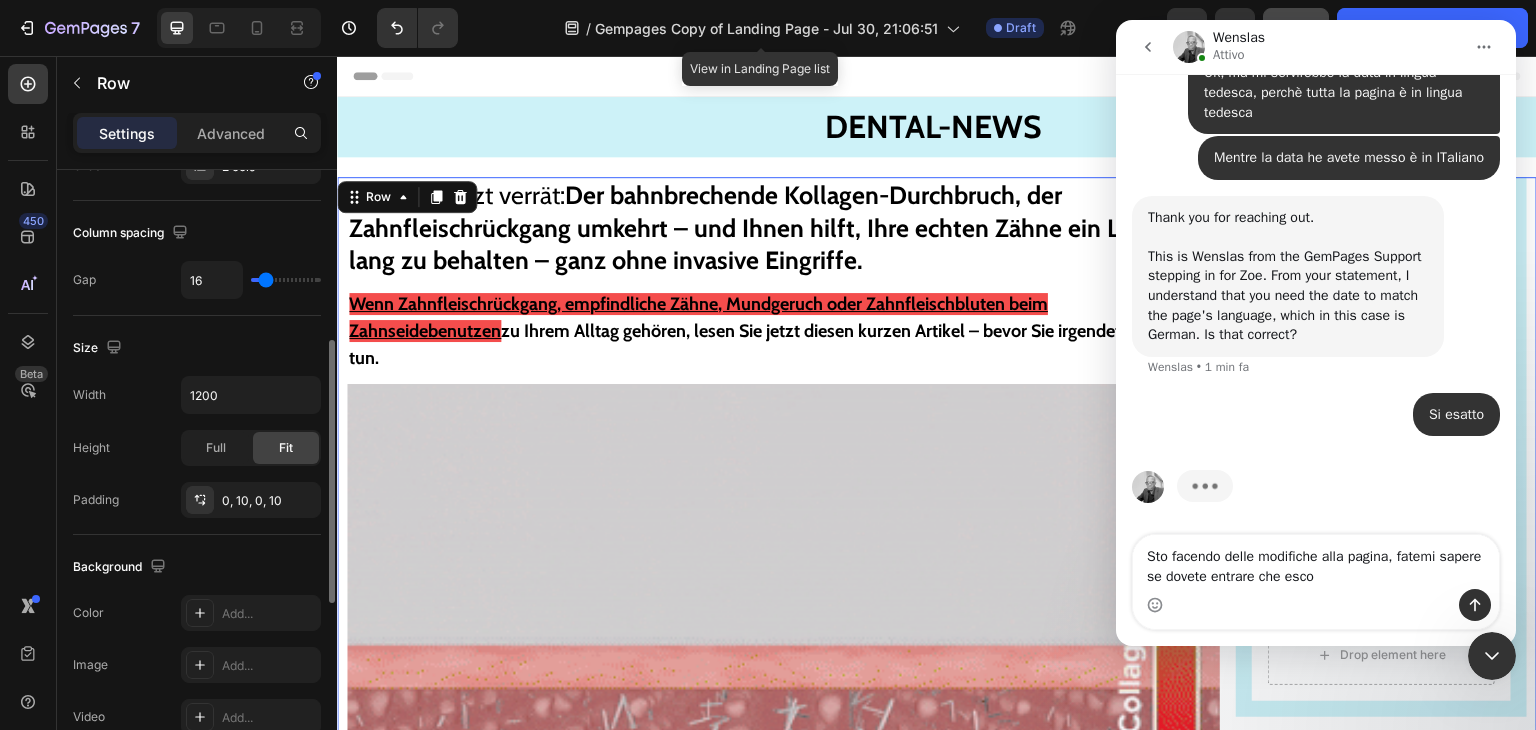 type 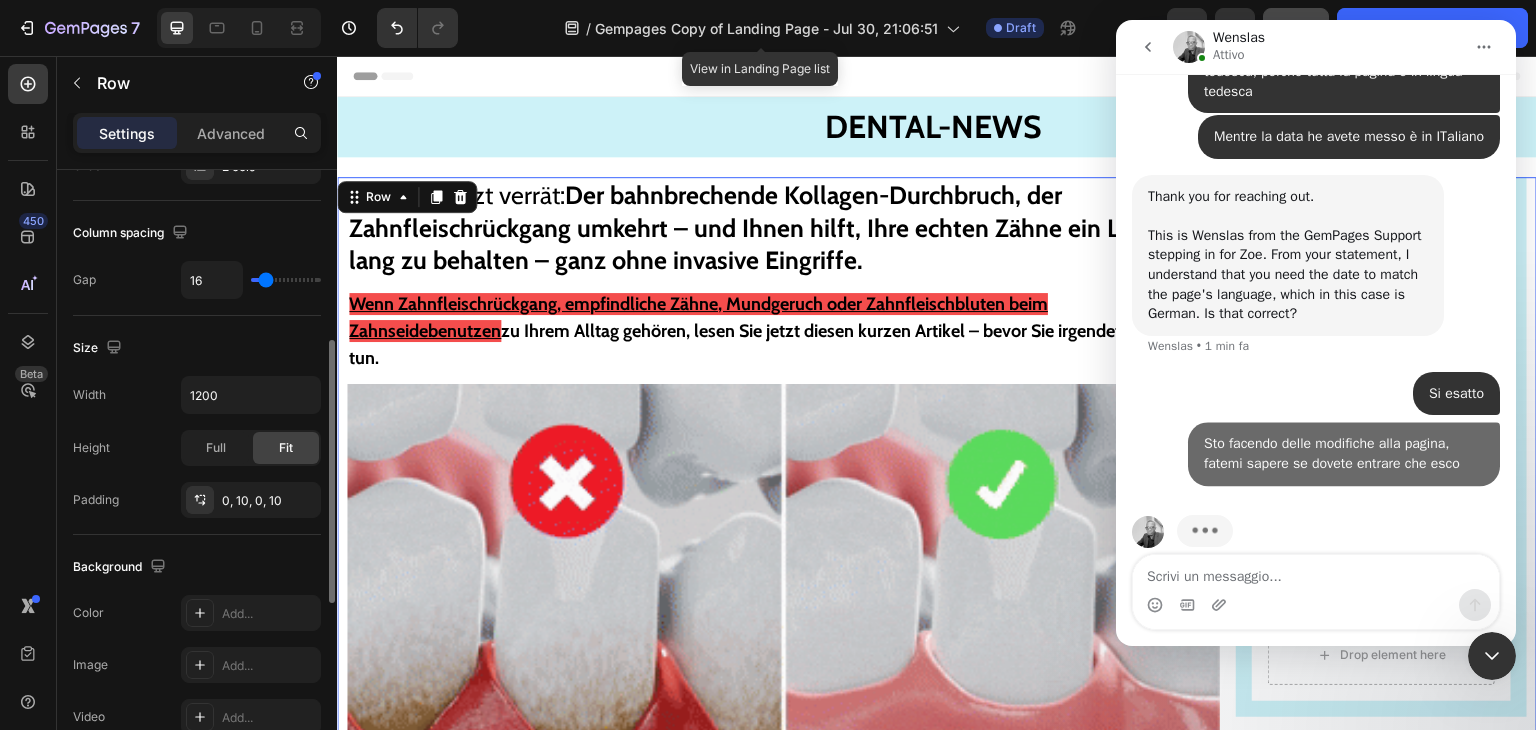 scroll, scrollTop: 6364, scrollLeft: 0, axis: vertical 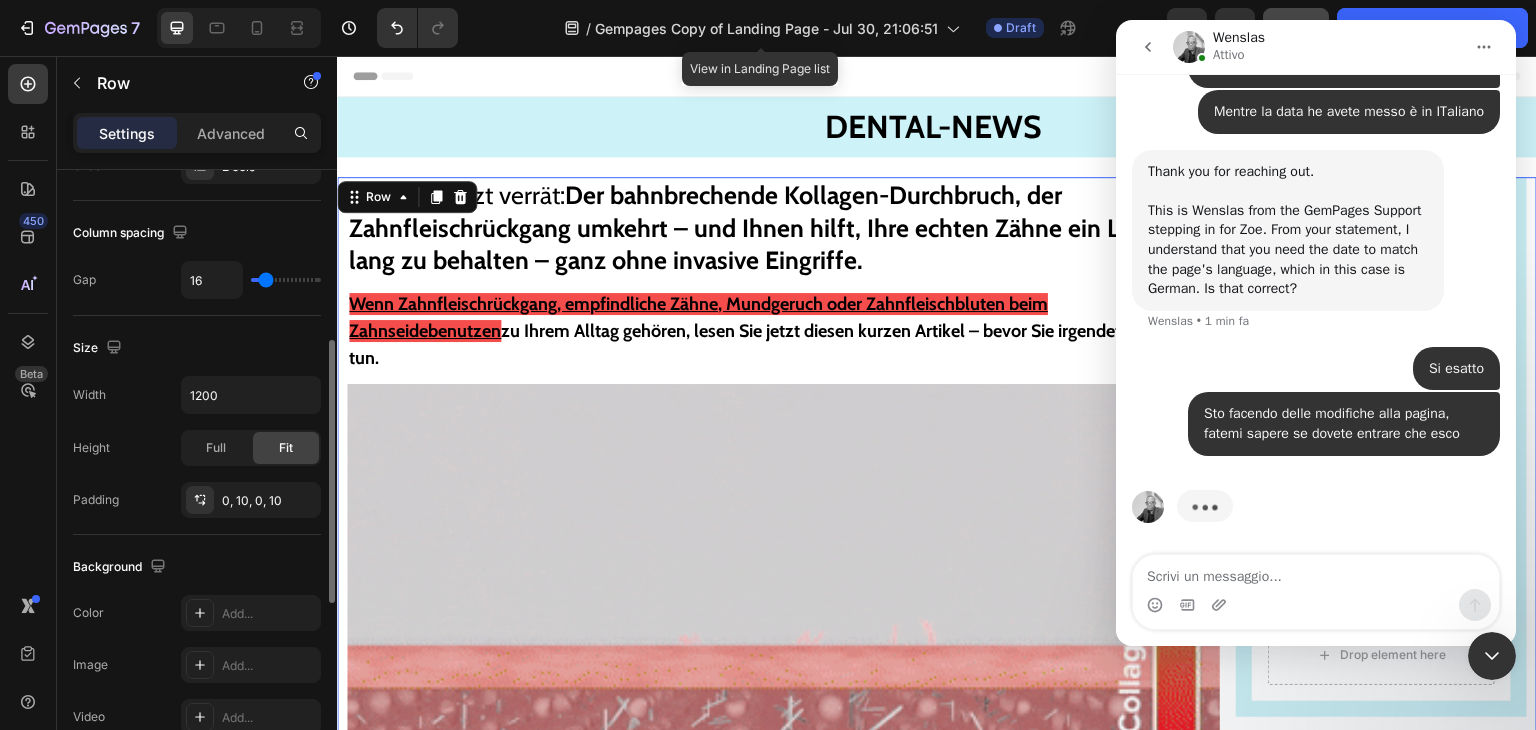 click 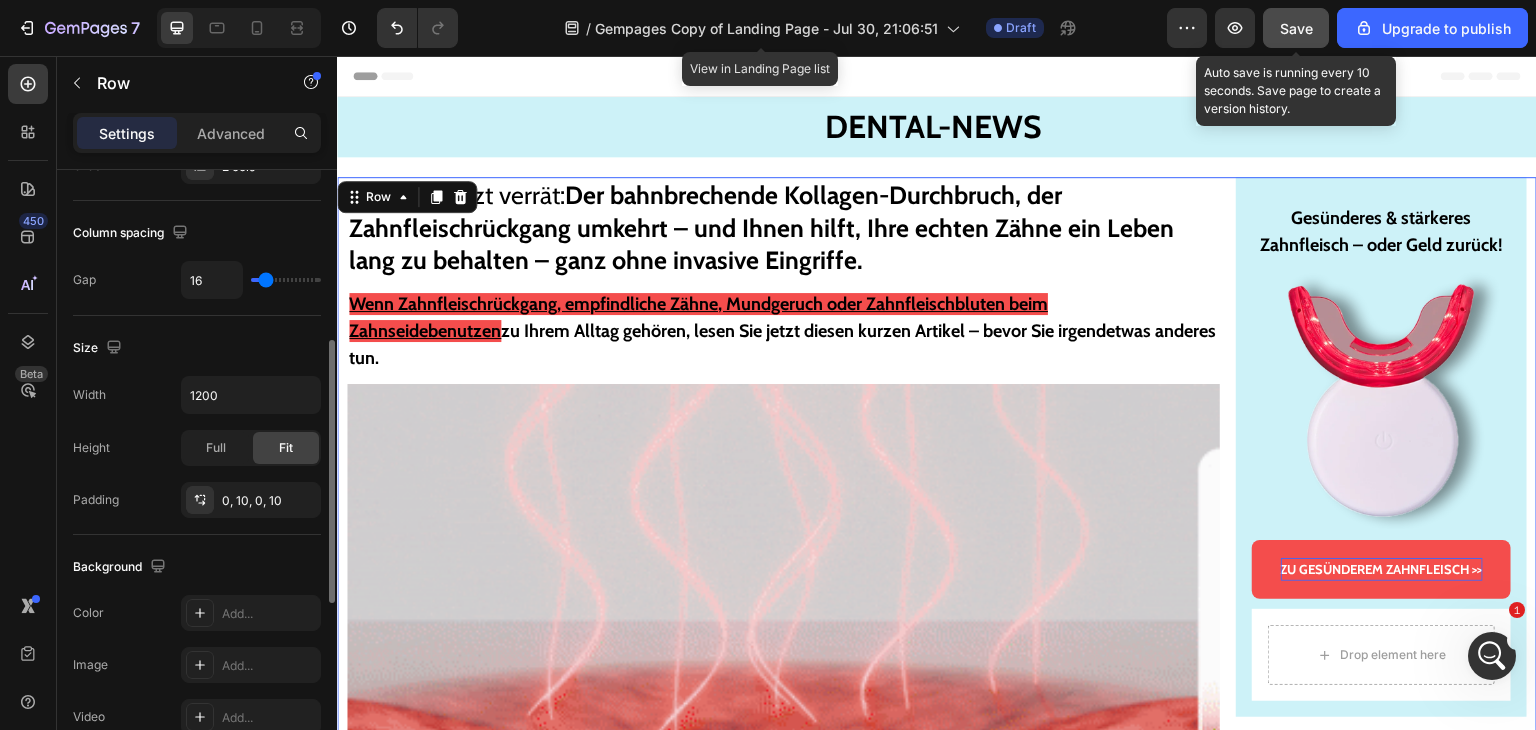 click on "Save" 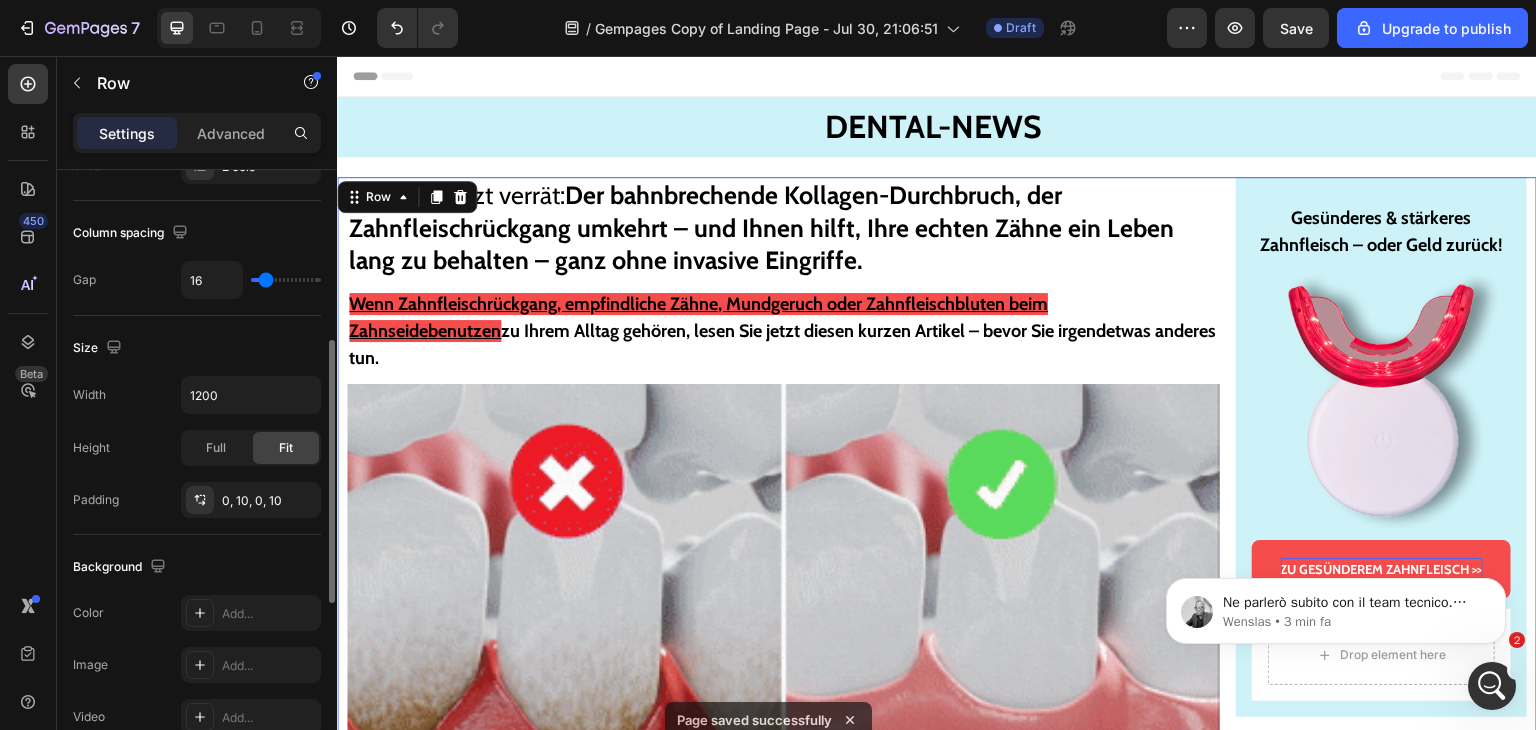 scroll, scrollTop: 0, scrollLeft: 0, axis: both 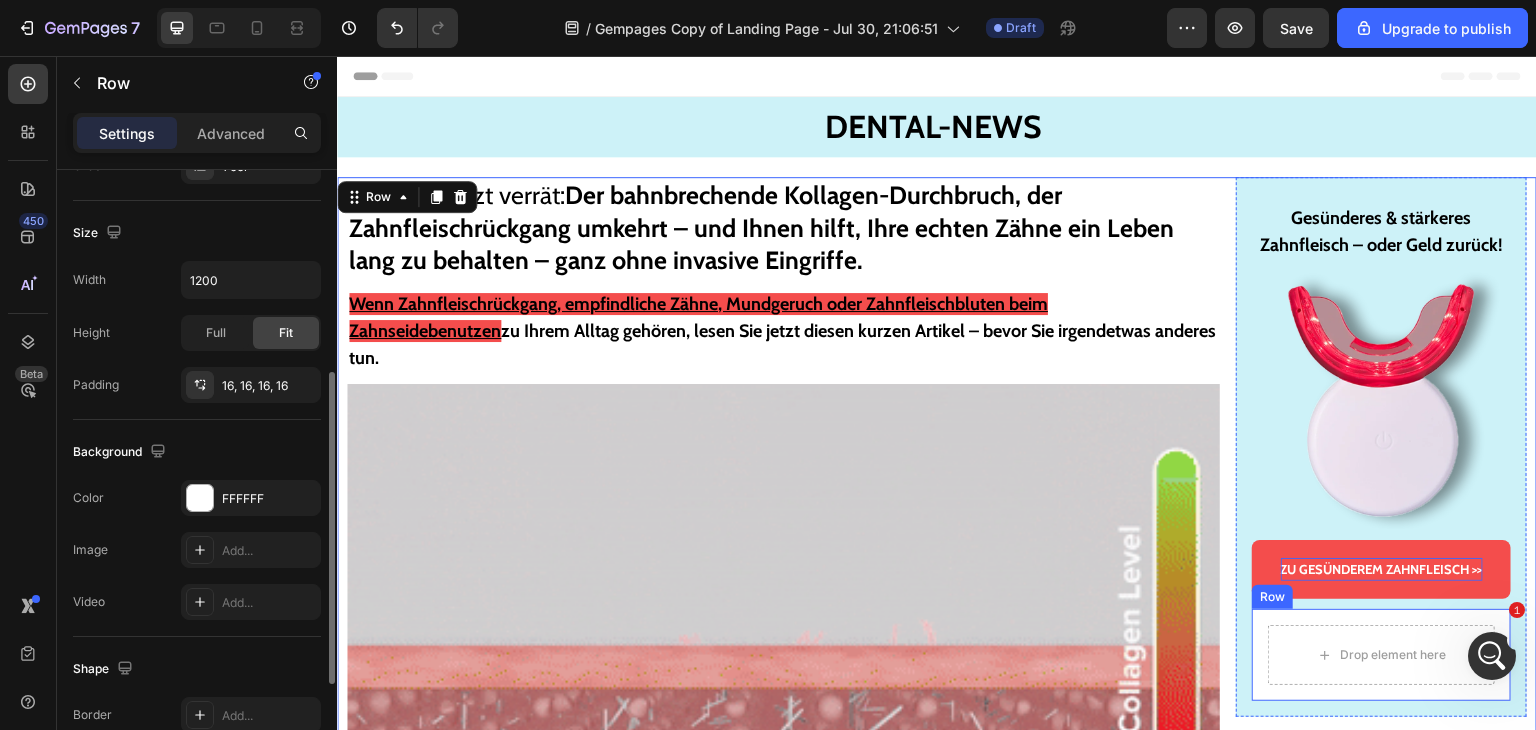 click on "Drop element here Row" at bounding box center (1381, 655) 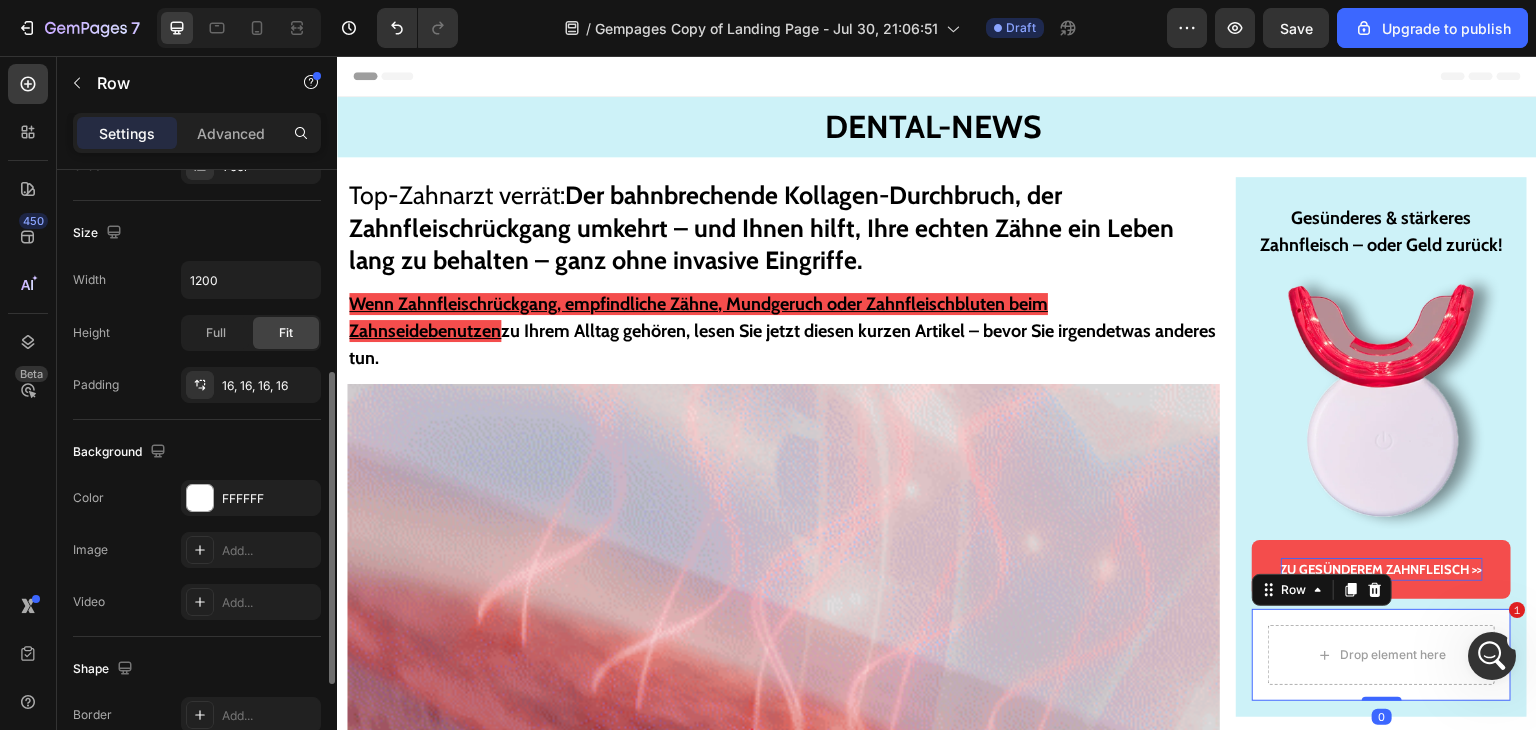 click at bounding box center [1492, 656] 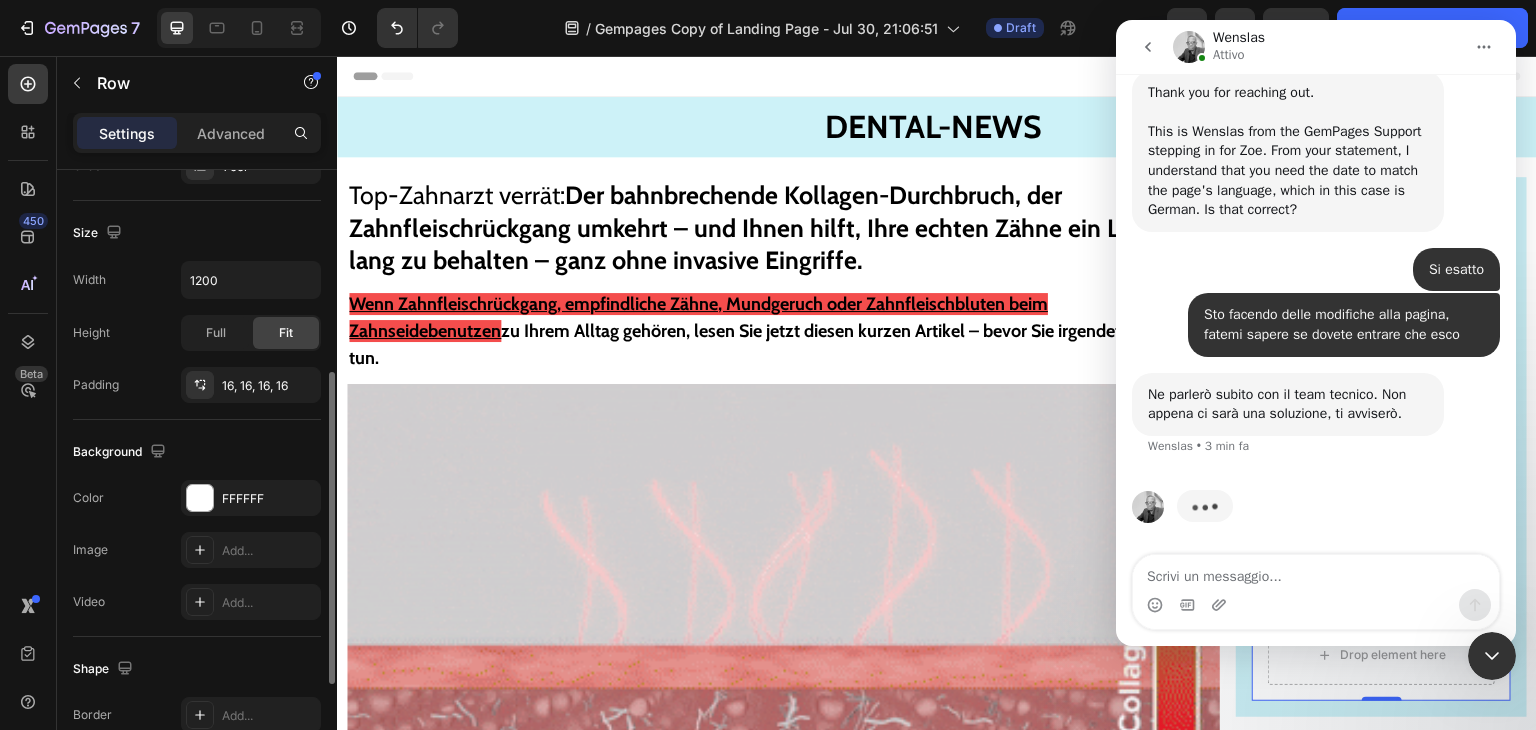 scroll, scrollTop: 6444, scrollLeft: 0, axis: vertical 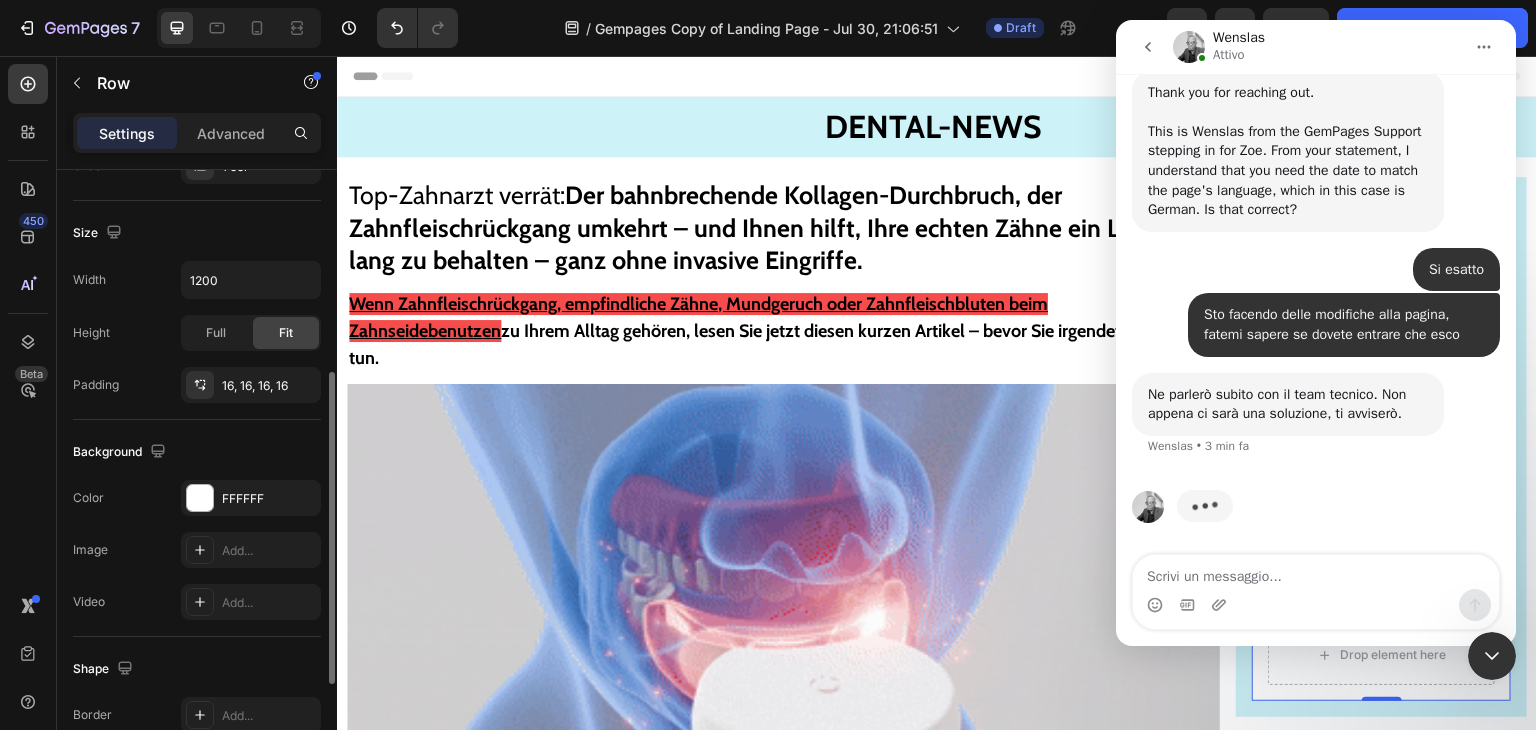 click at bounding box center (1316, 572) 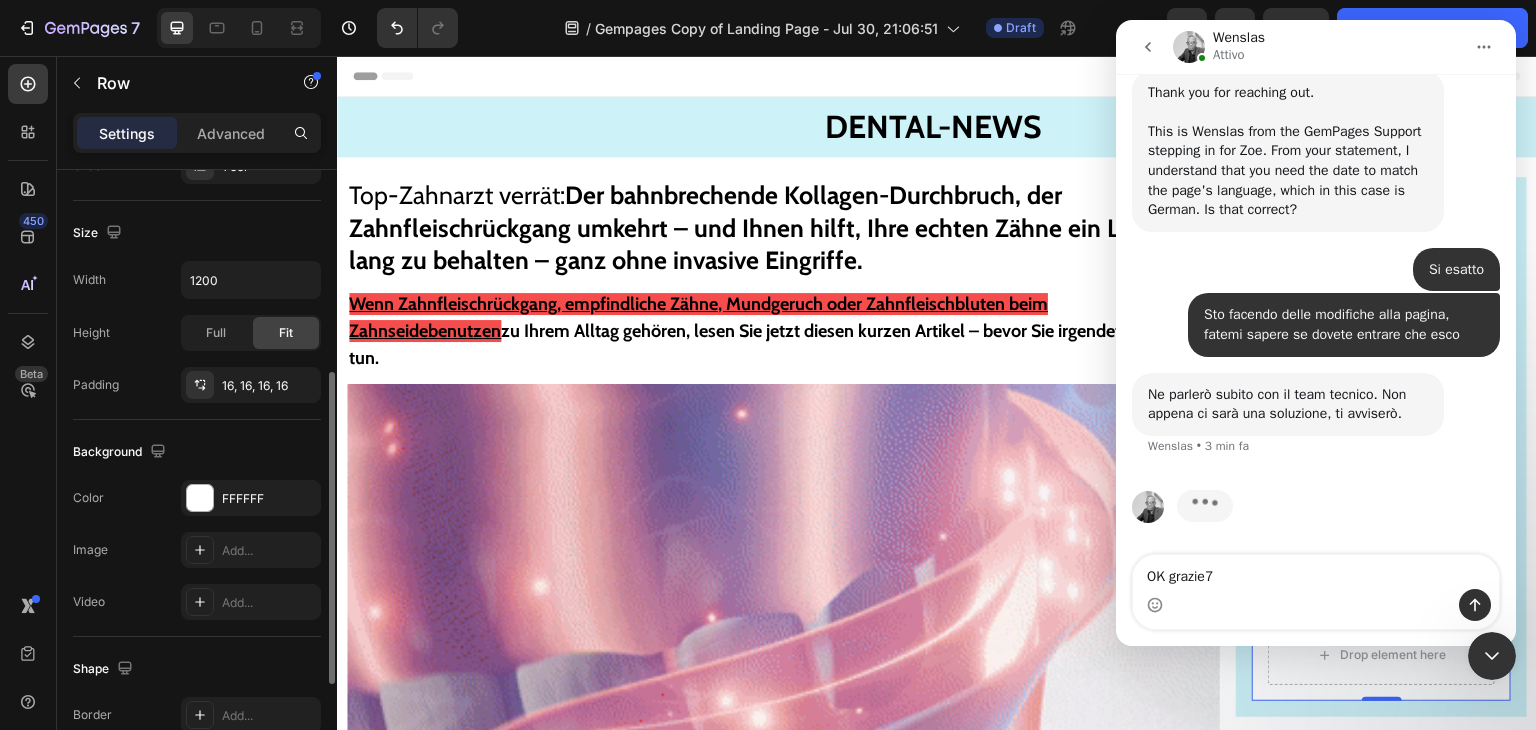 type on "OK grazie" 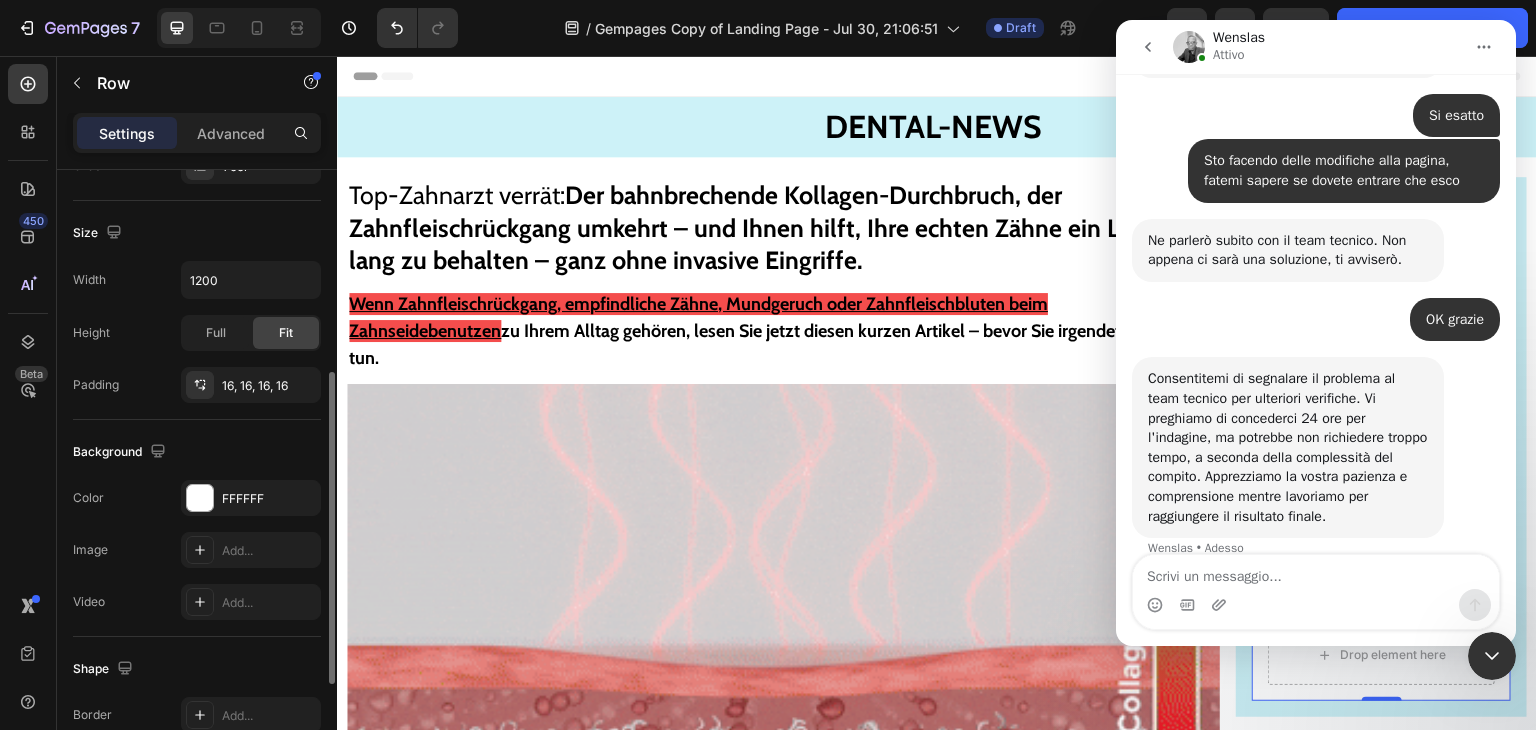 scroll, scrollTop: 6623, scrollLeft: 0, axis: vertical 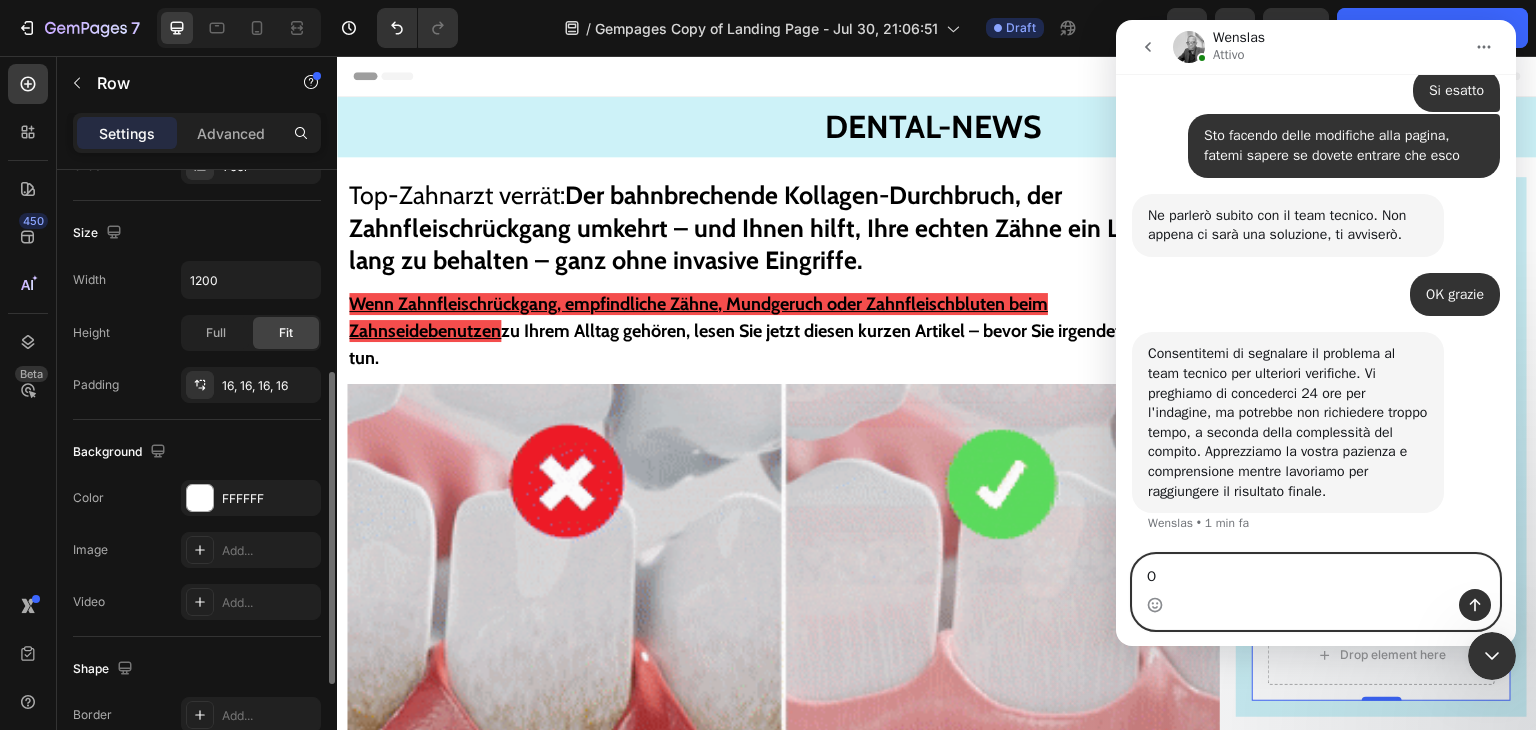 type on "Ok" 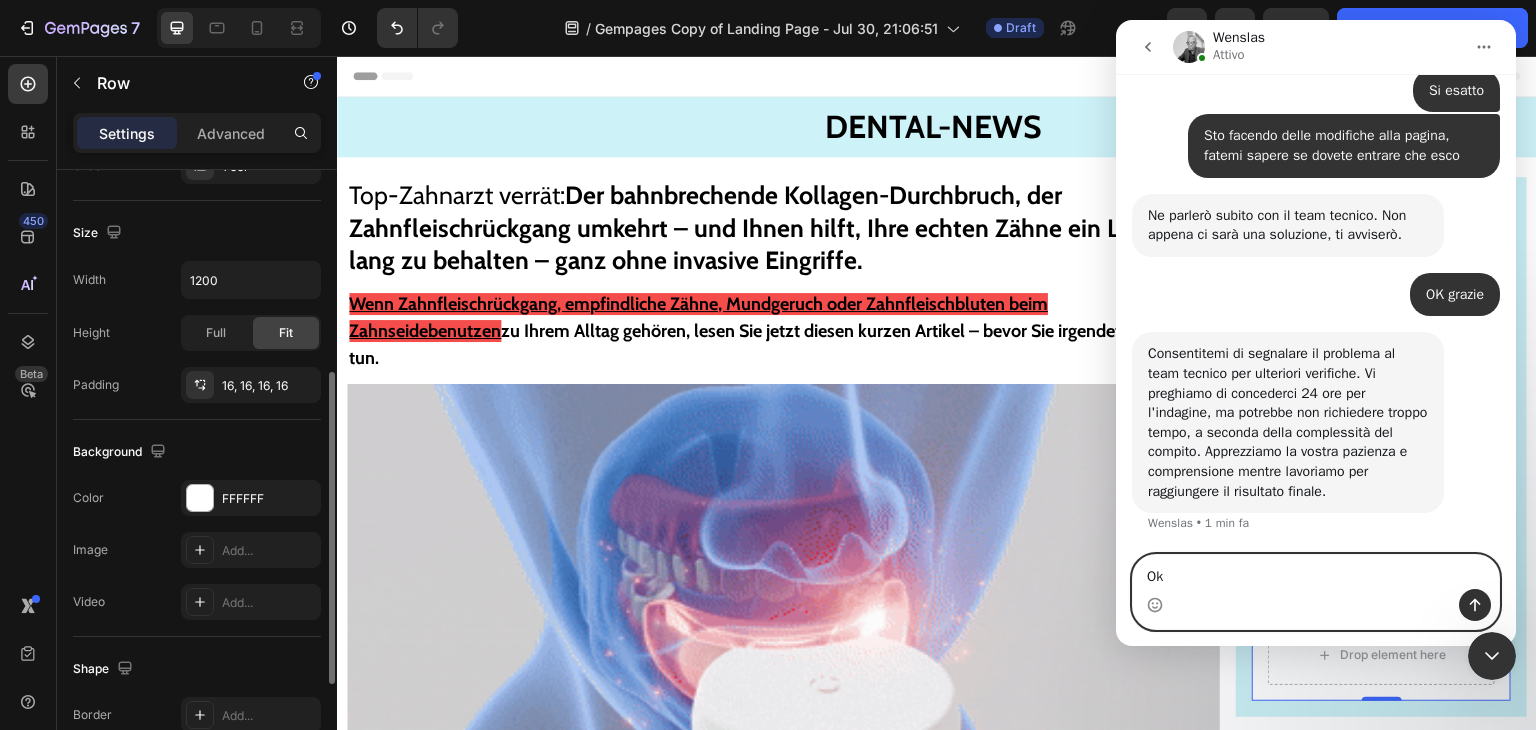 type 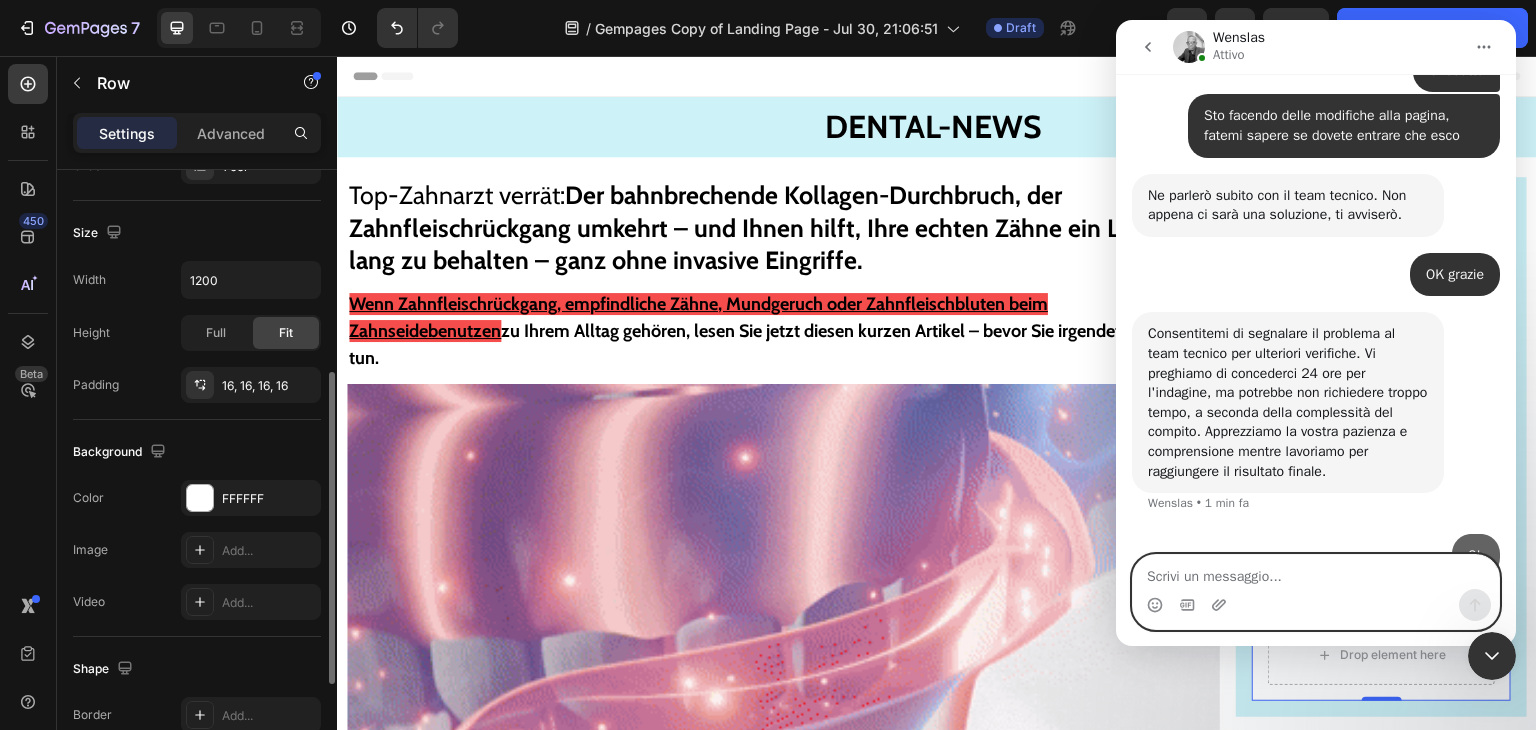 scroll, scrollTop: 6683, scrollLeft: 0, axis: vertical 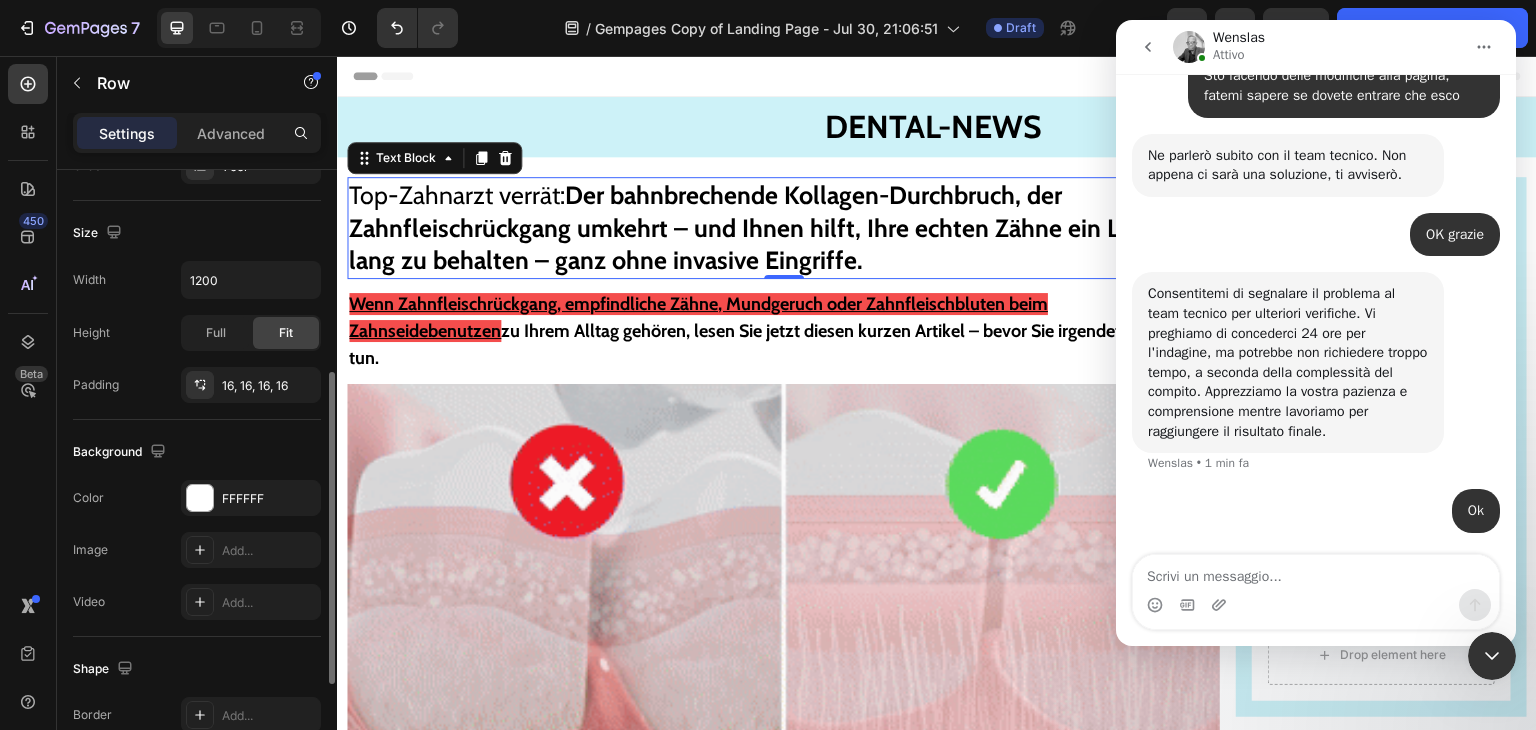 click on "Der bahnbrechende Kollagen-Durchbruch, der Zahnfleischrückgang umkehrt – und Ihnen hilft, Ihre echten Zähne ein Leben lang zu behalten – ganz ohne invasive Eingriffe." at bounding box center [761, 227] 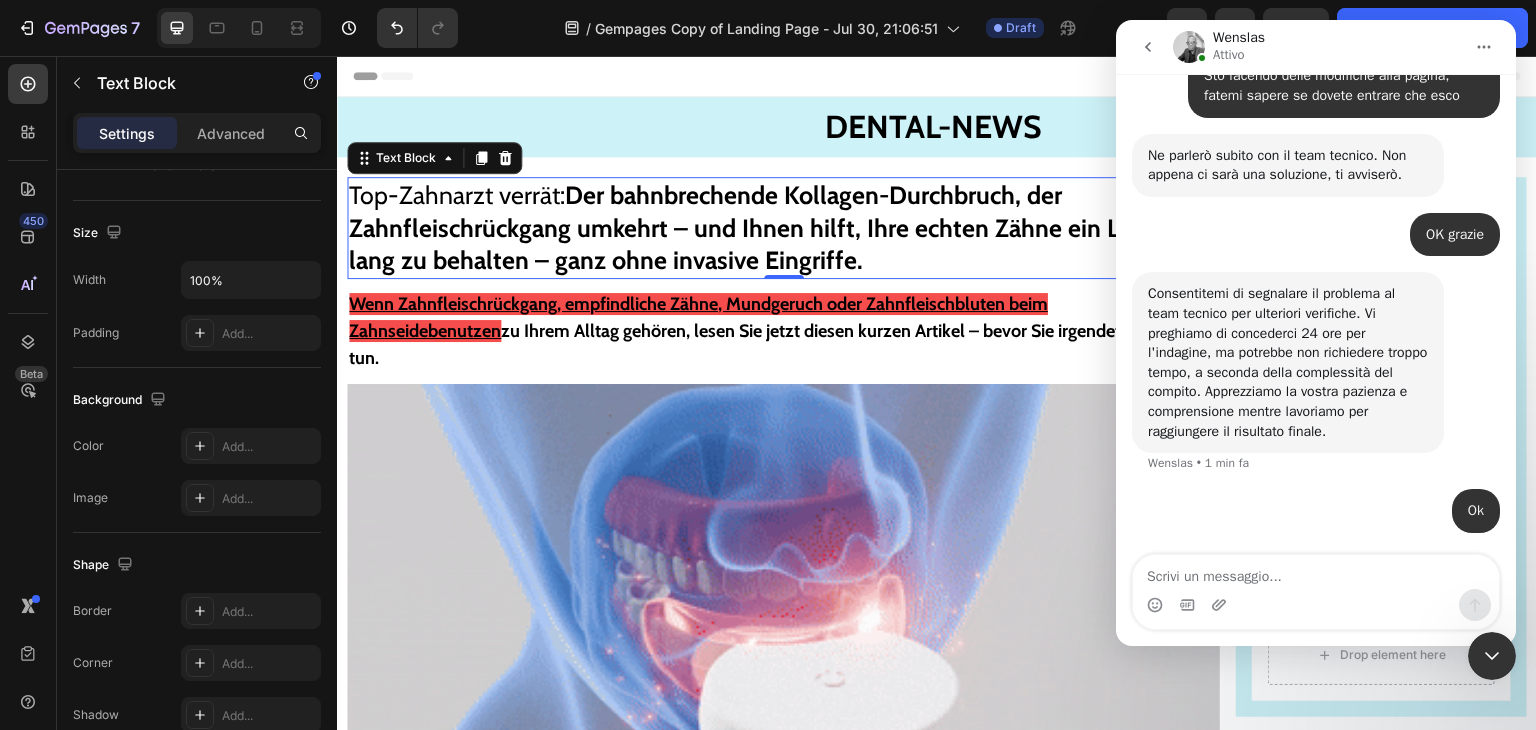 scroll, scrollTop: 0, scrollLeft: 0, axis: both 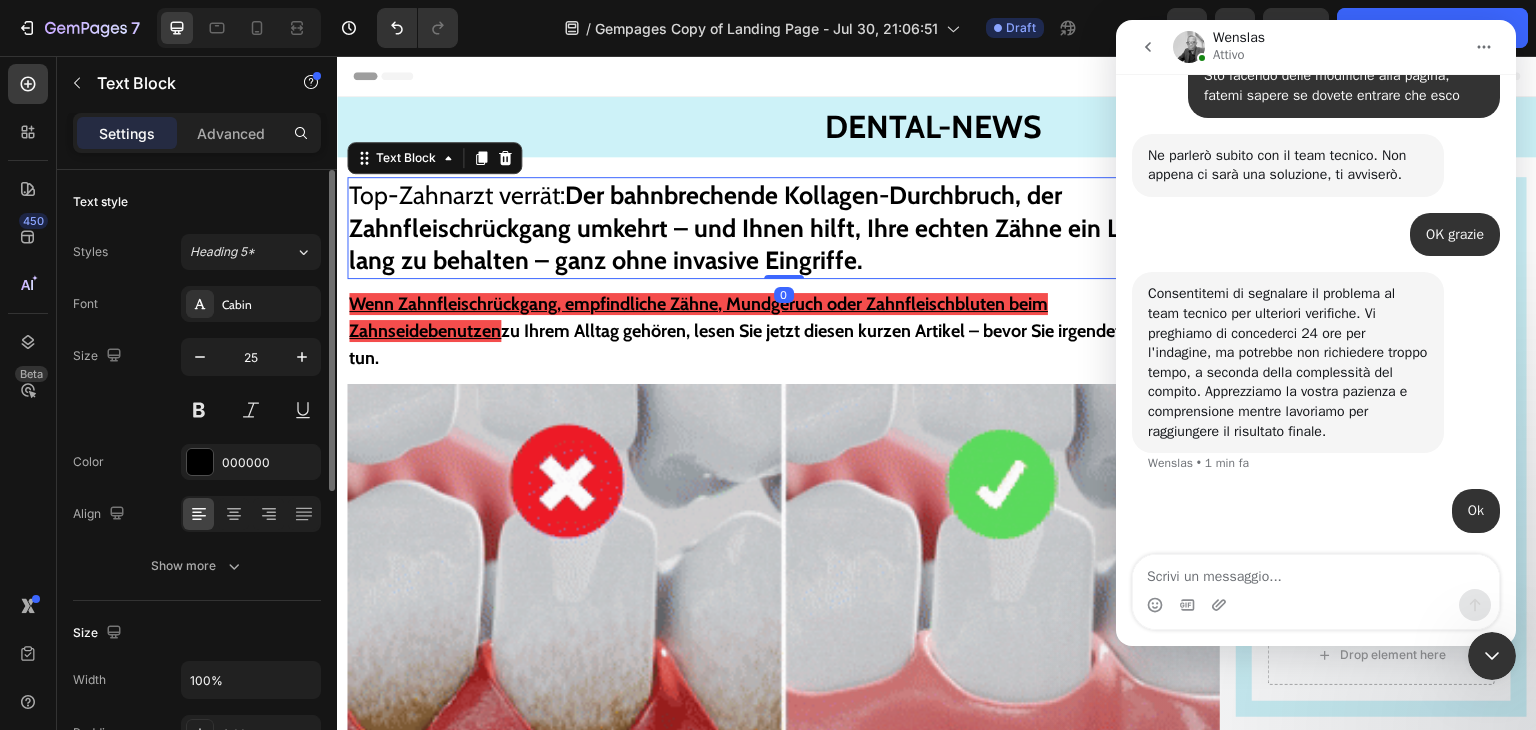 click at bounding box center [1492, 656] 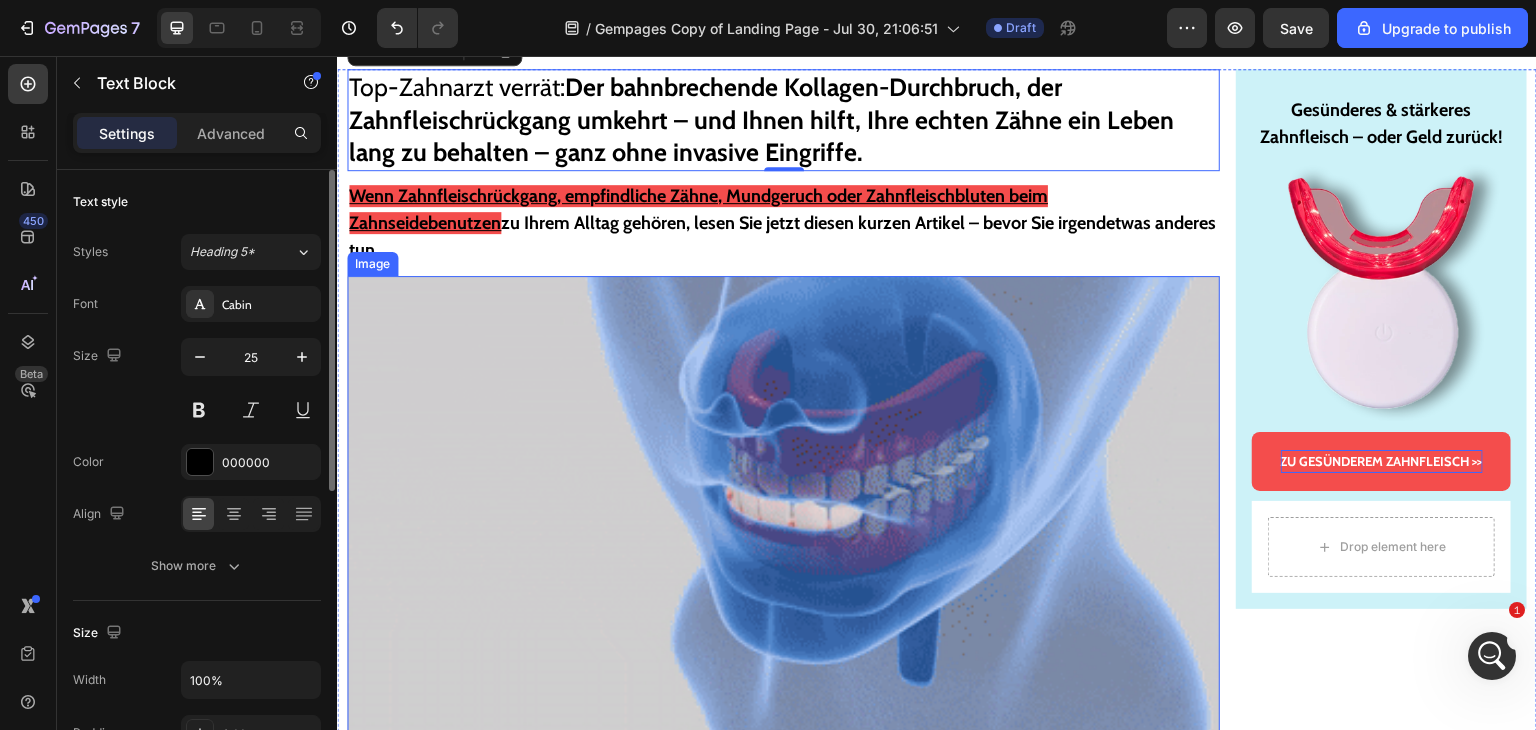 scroll, scrollTop: 0, scrollLeft: 0, axis: both 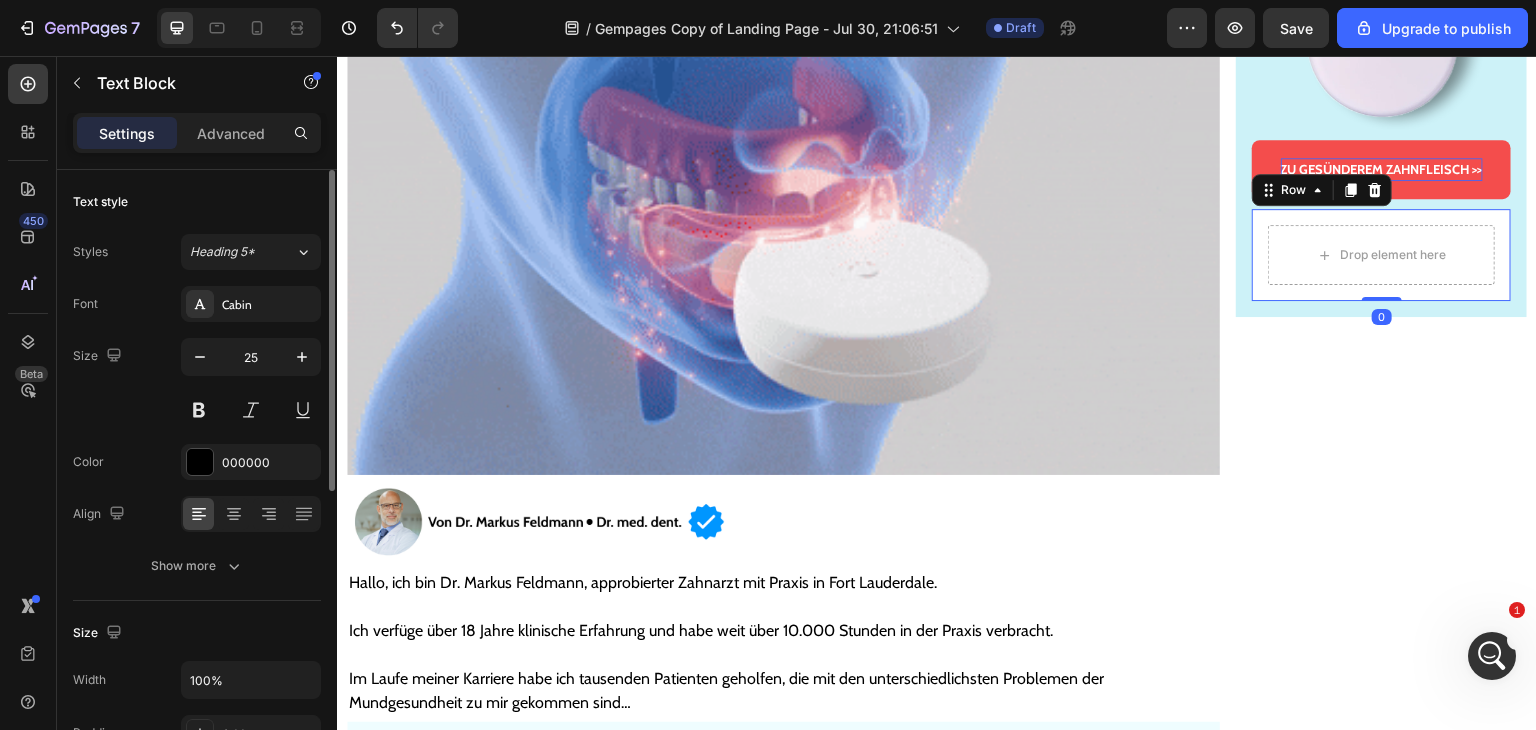 click on "Drop element here Row   0" at bounding box center (1381, 255) 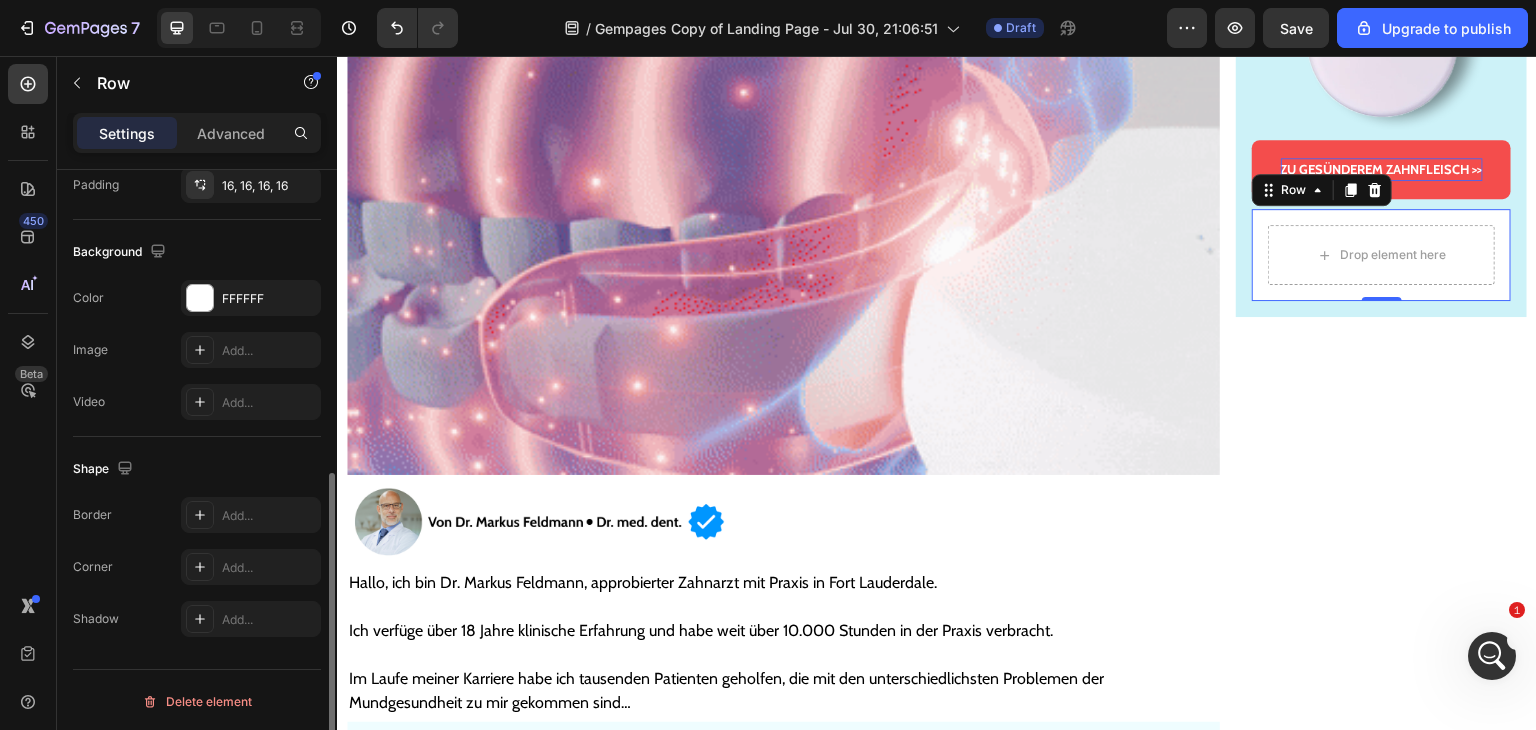 scroll, scrollTop: 601, scrollLeft: 0, axis: vertical 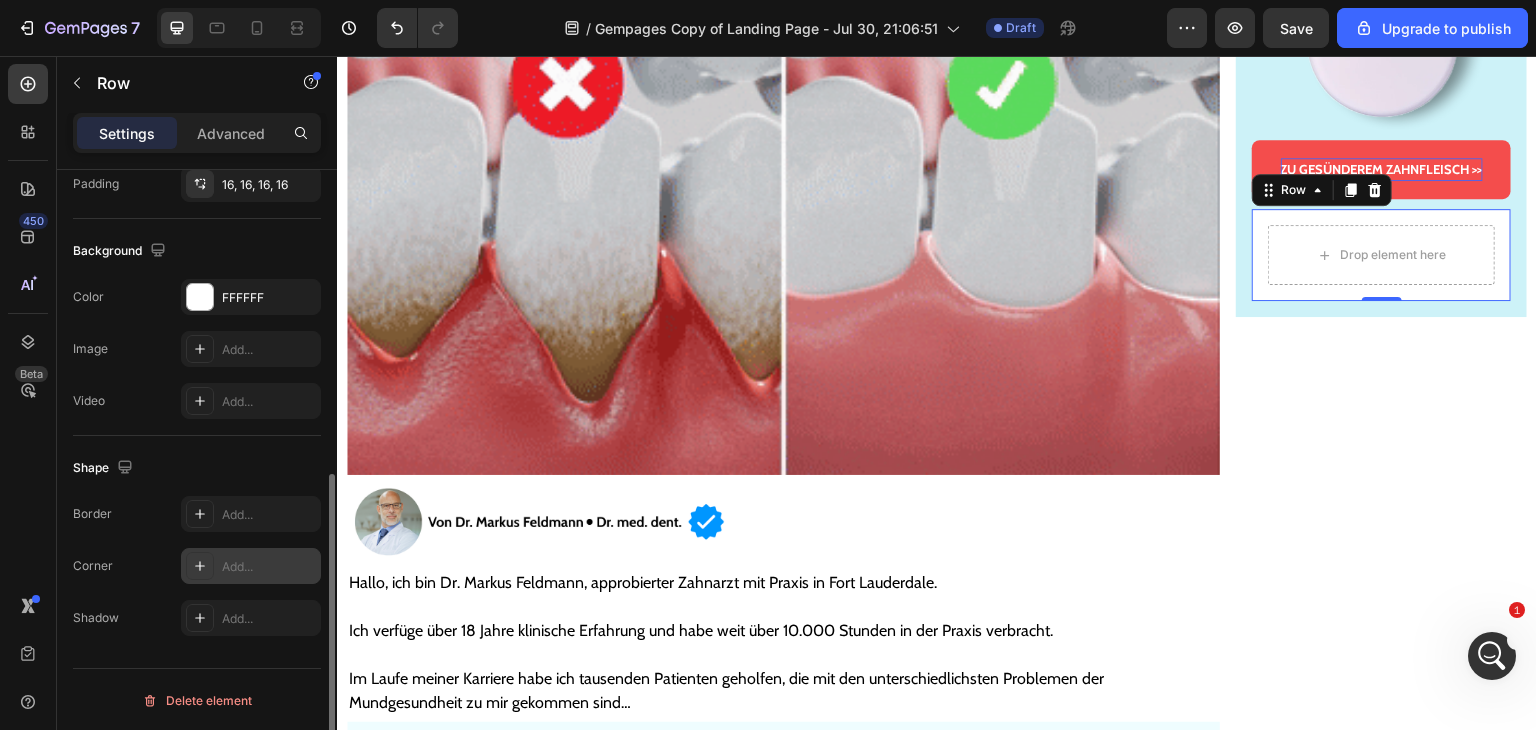 click on "Add..." at bounding box center [251, 566] 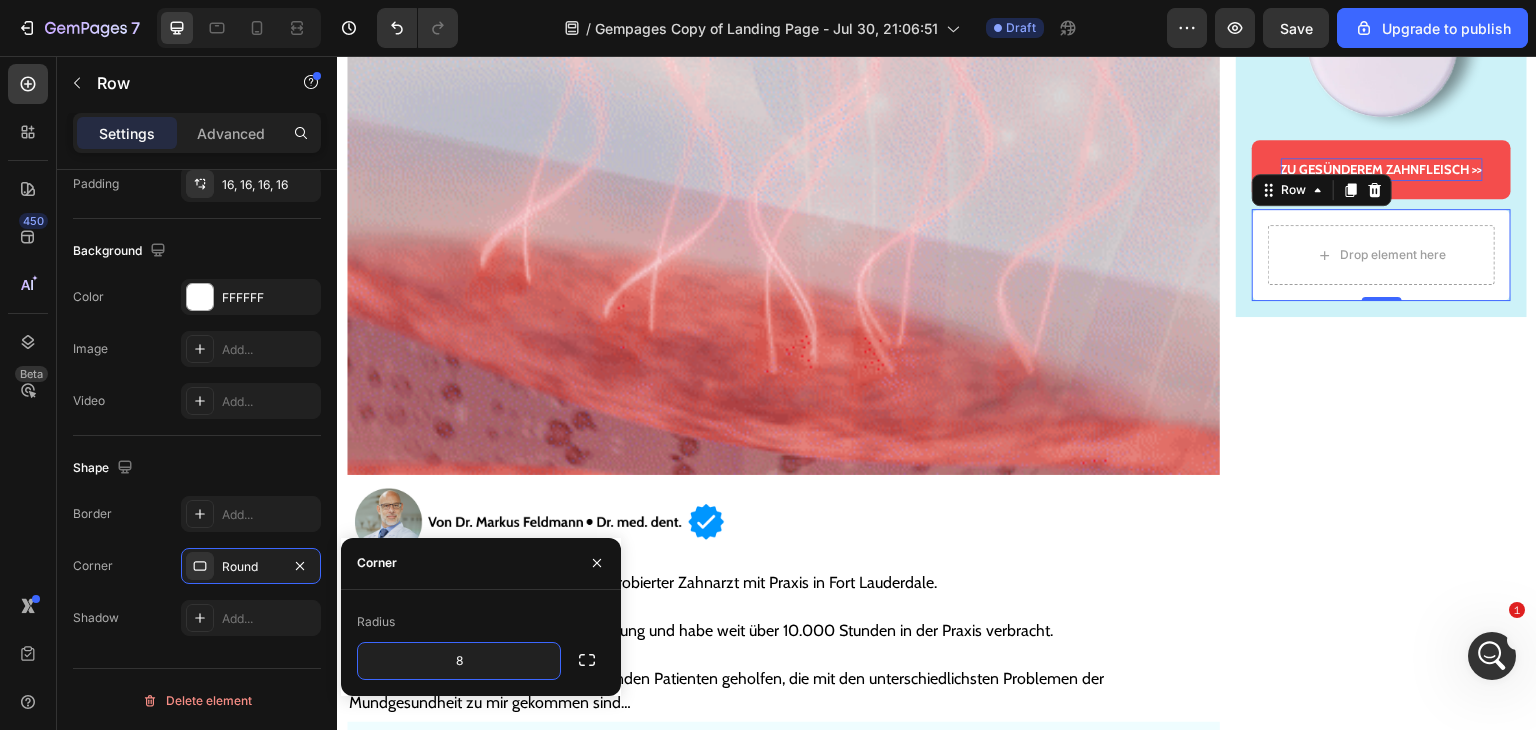 click on "Radius" at bounding box center [481, 622] 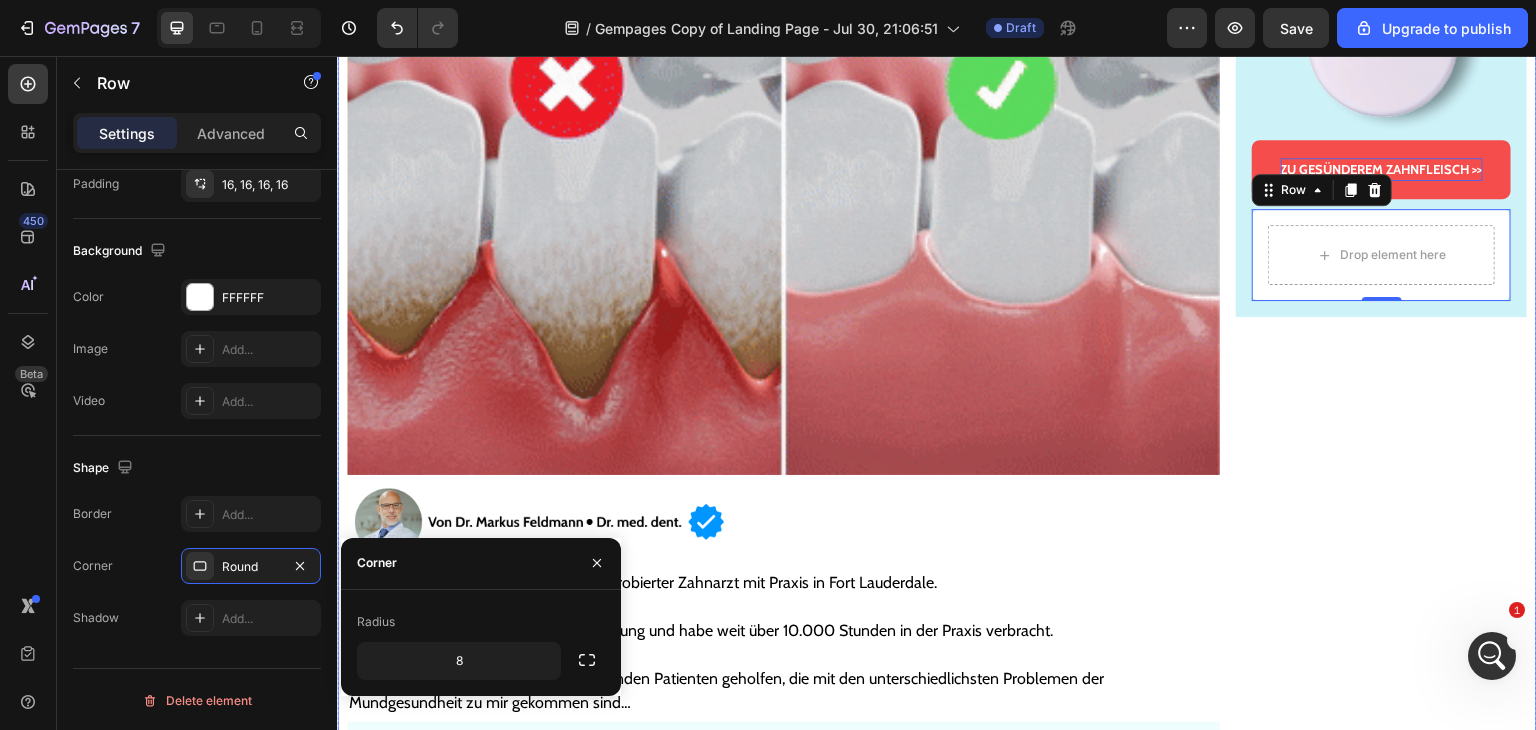 click on "Gesünderes & stärkeres Zahnfleisch – oder Geld zurück! Text Block Image ZU GESÜNDEREM ZAHNFLEISCH >> Button
Drop element here Row   0 Row" at bounding box center [1381, 5942] 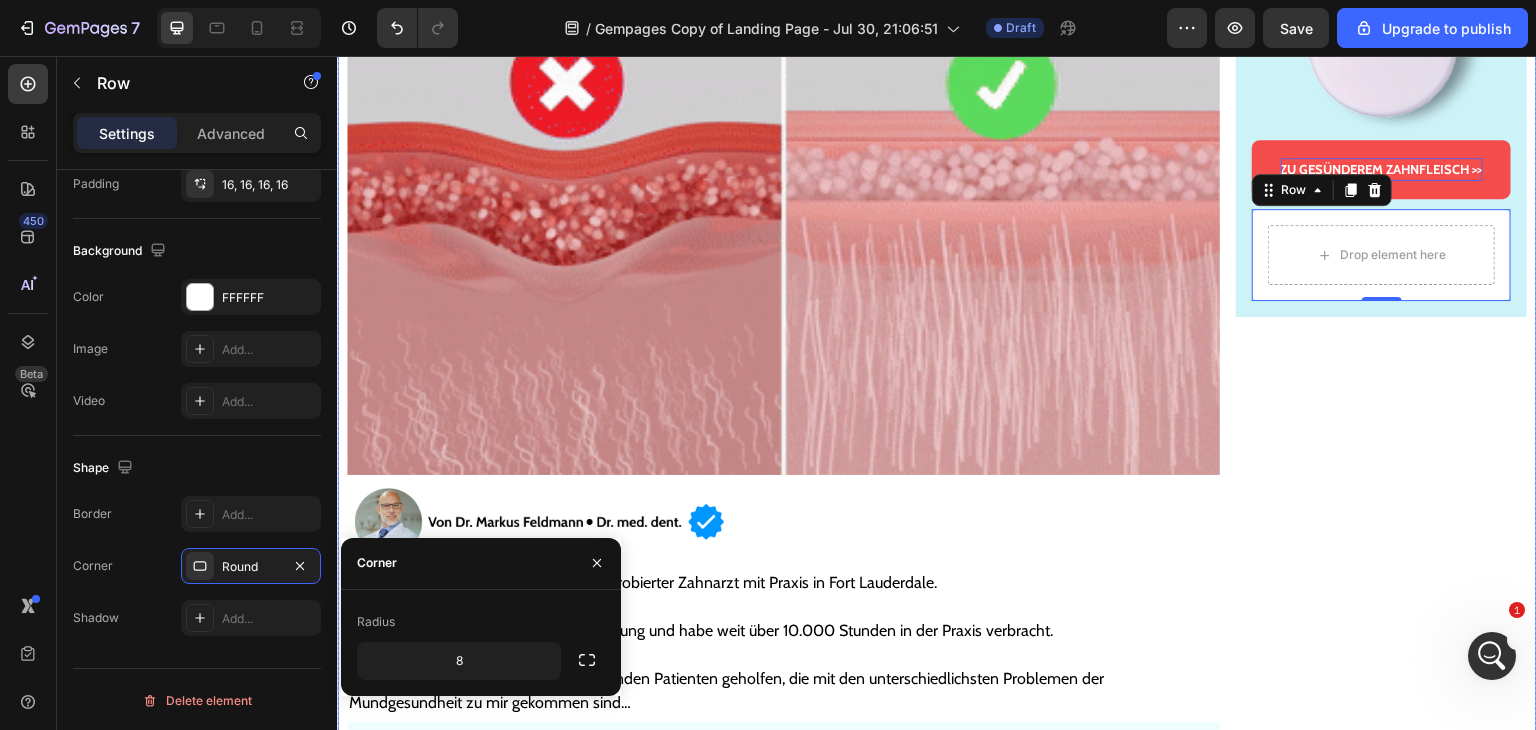 scroll, scrollTop: 600, scrollLeft: 0, axis: vertical 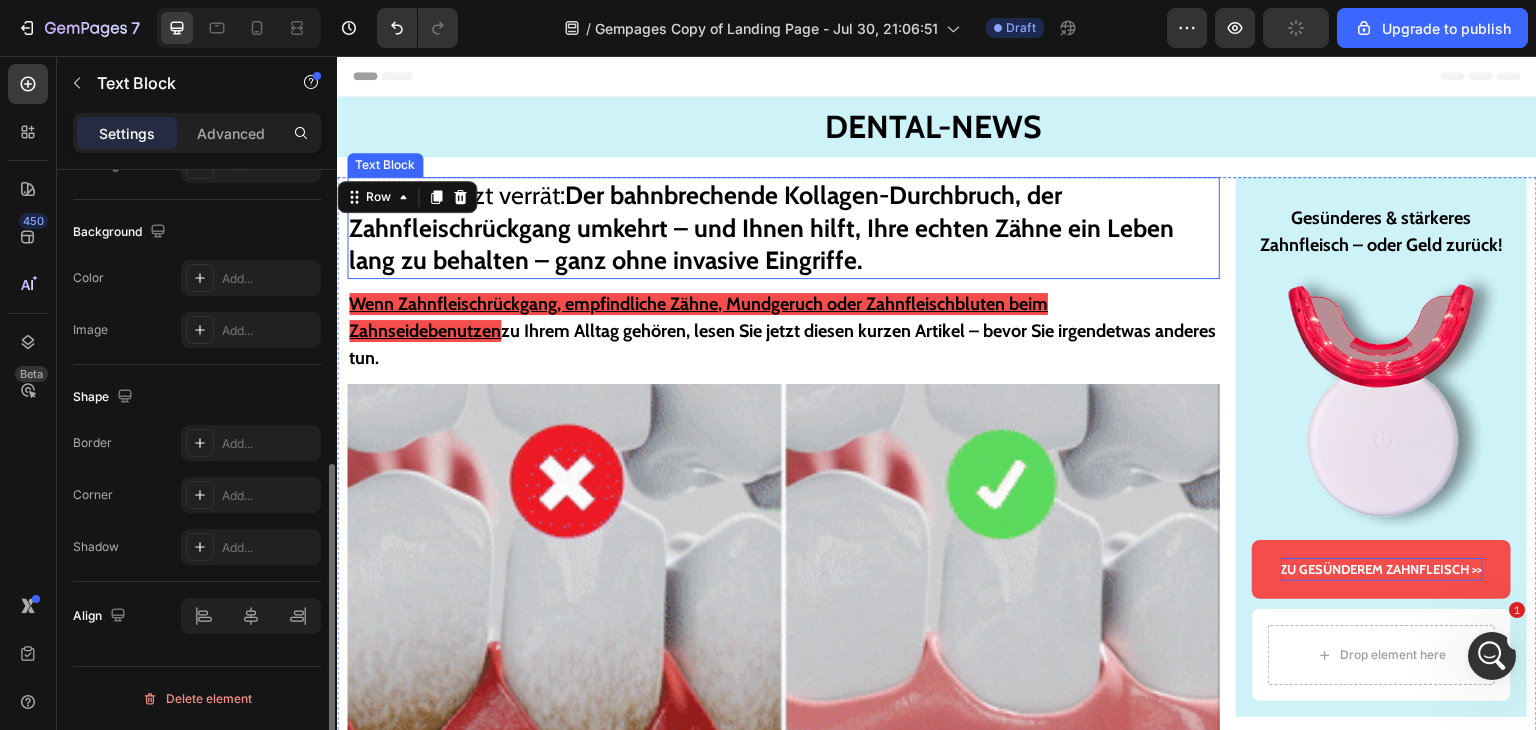 click on "Der bahnbrechende Kollagen-Durchbruch, der Zahnfleischrückgang umkehrt – und Ihnen hilft, Ihre echten Zähne ein Leben lang zu behalten – ganz ohne invasive Eingriffe." at bounding box center (761, 227) 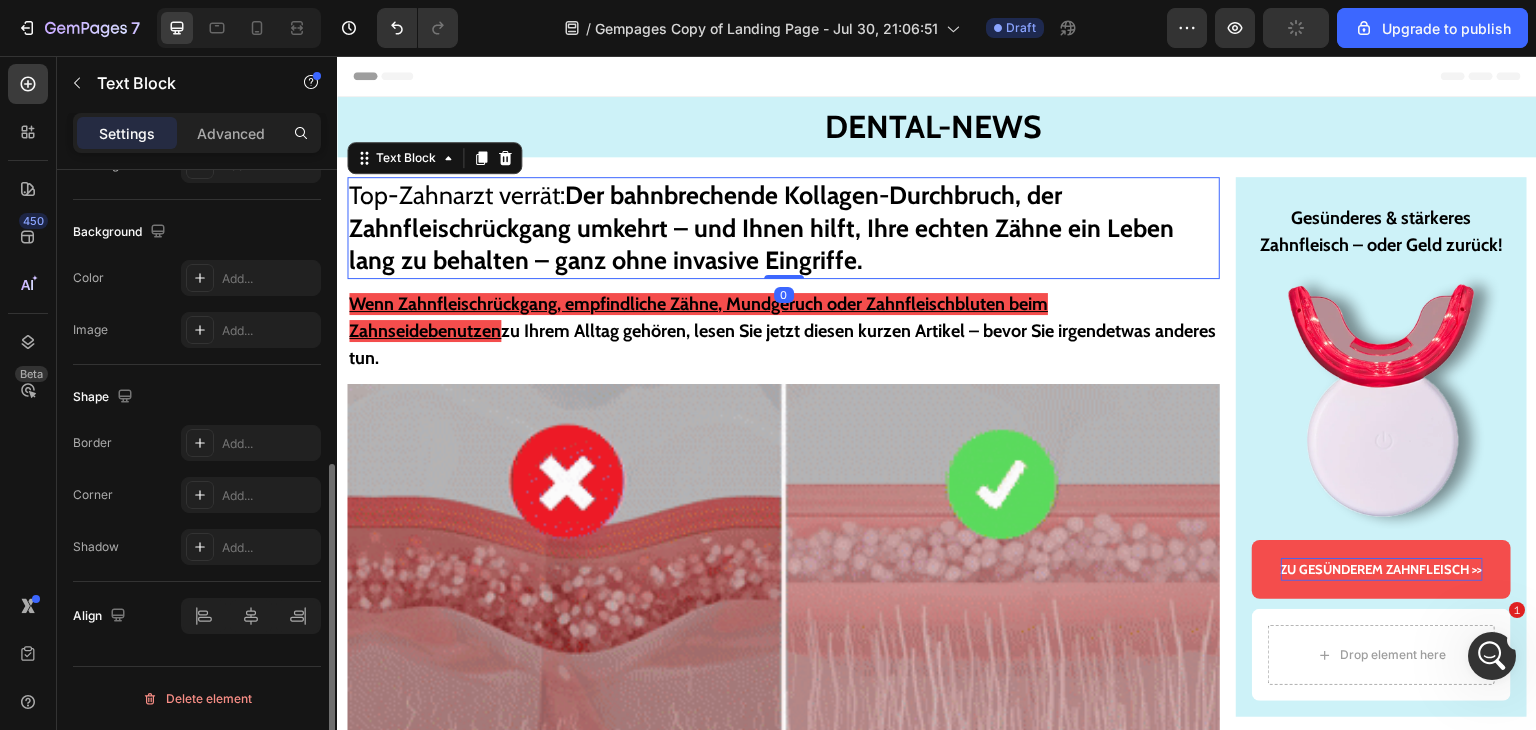 scroll, scrollTop: 0, scrollLeft: 0, axis: both 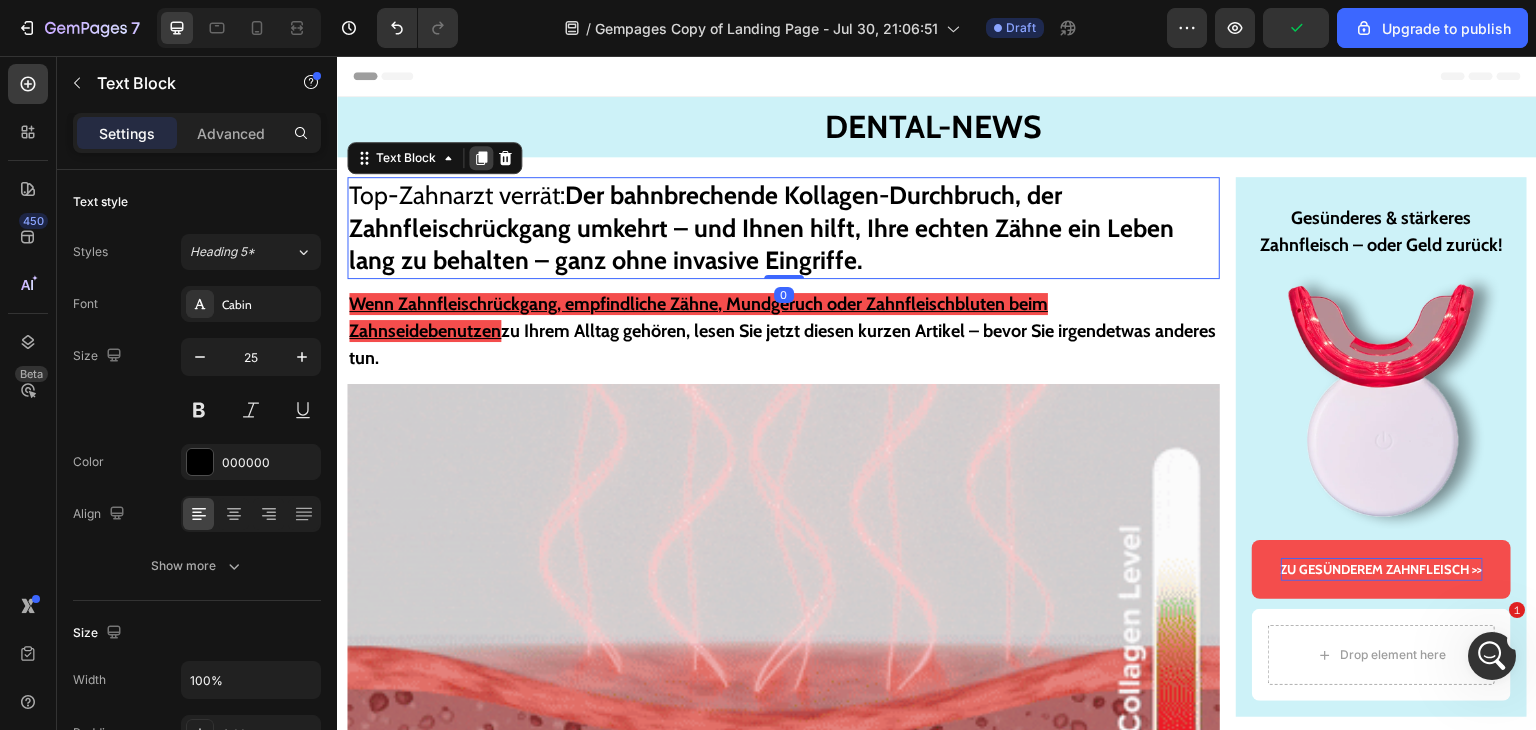 click 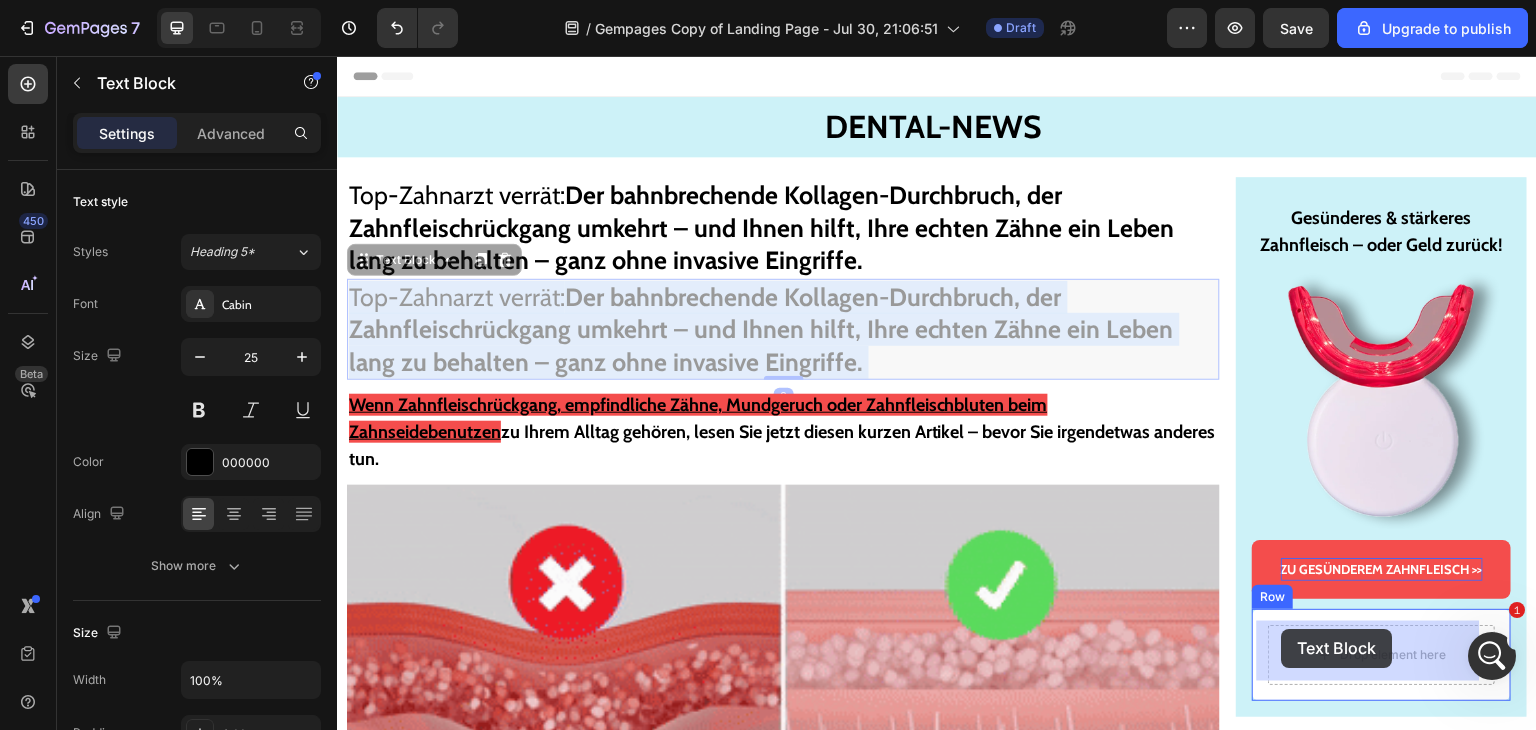 drag, startPoint x: 585, startPoint y: 361, endPoint x: 1282, endPoint y: 629, distance: 746.7483 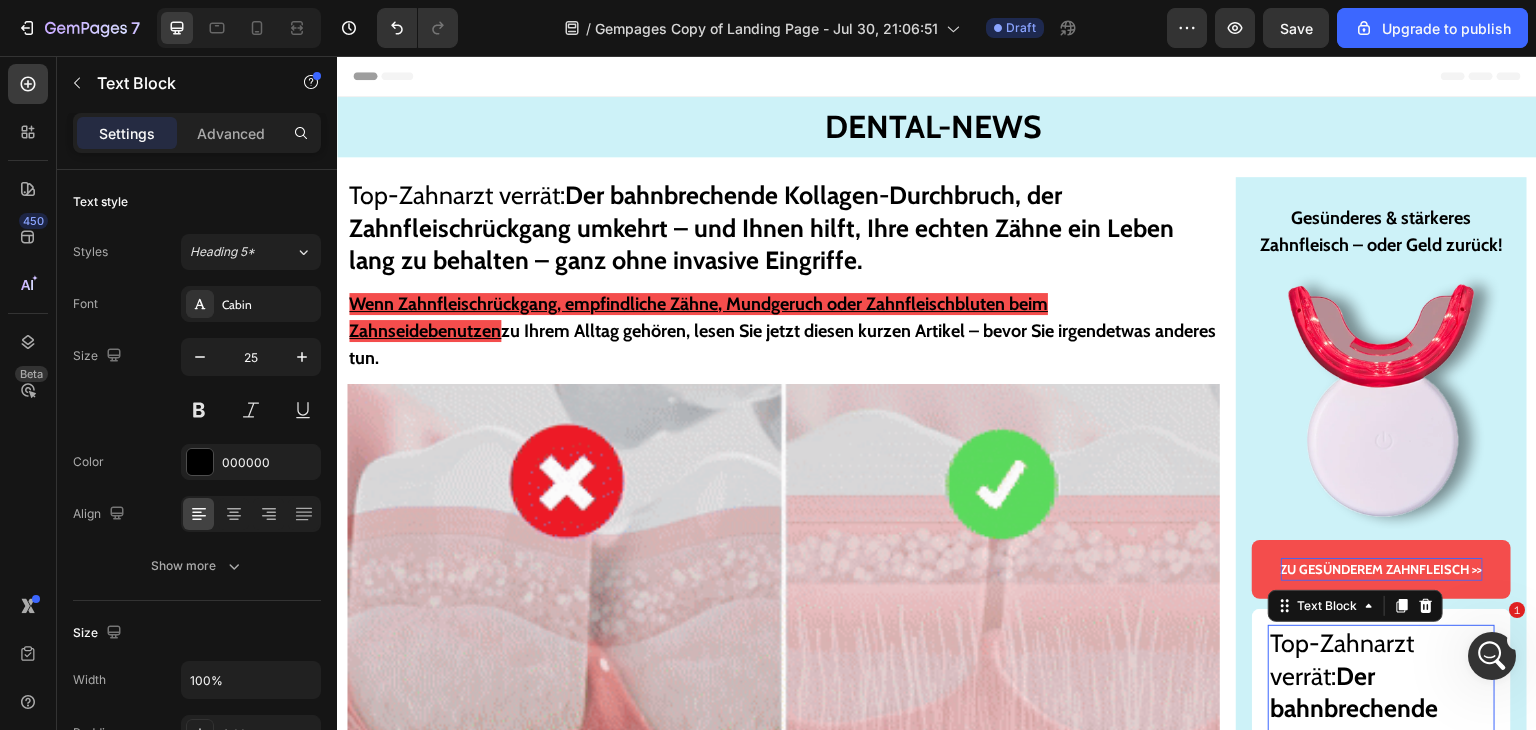 click on "Top-Zahnarzt verrät:  Der bahnbrechende Kollagen-Durchbruch, der Zahnfleischrückgang umkehrt – und Ihnen hilft, Ihre echten Zähne ein Leben lang zu behalten – ganz ohne invasive Eingriffe." at bounding box center (1381, 838) 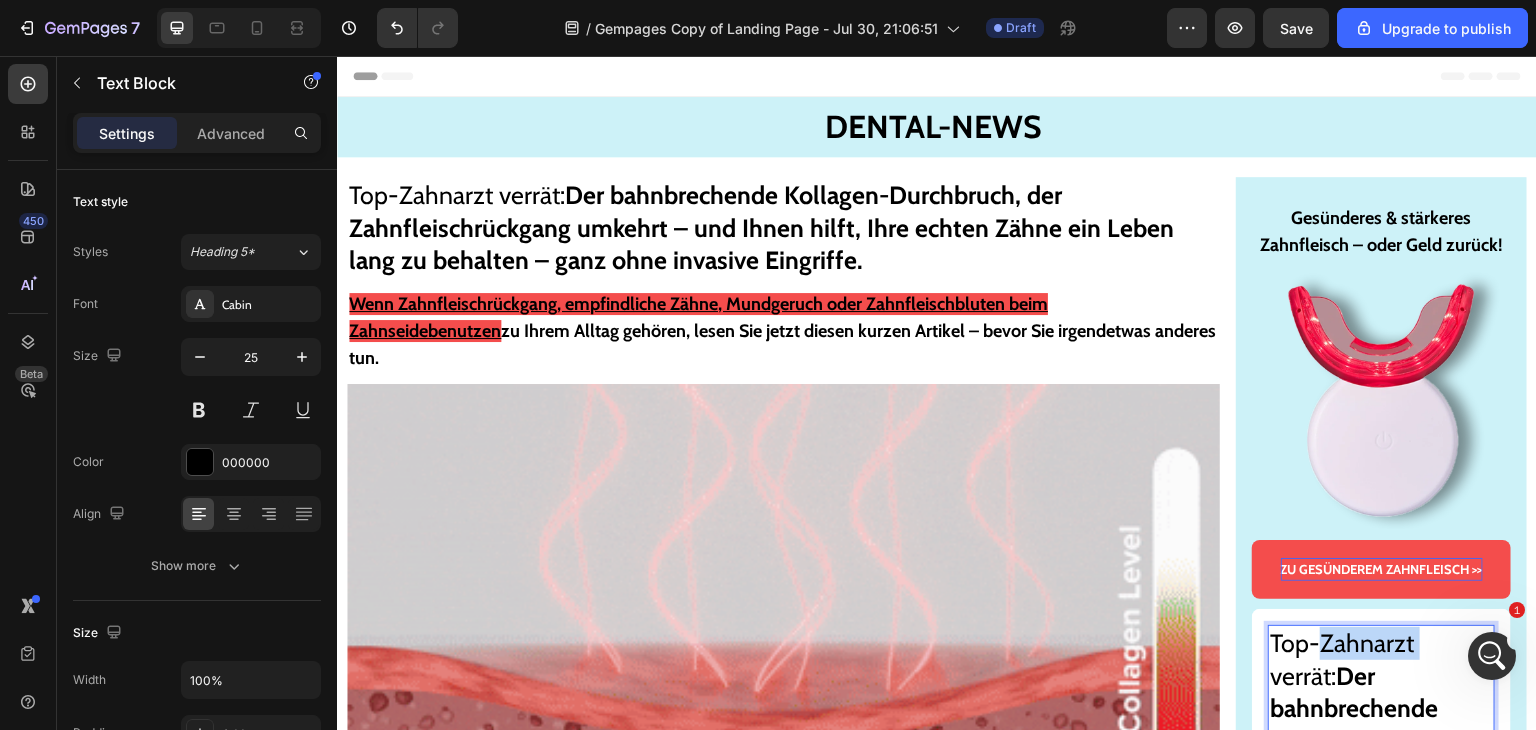 click on "Top-Zahnarzt verrät:  Der bahnbrechende Kollagen-Durchbruch, der Zahnfleischrückgang umkehrt – und Ihnen hilft, Ihre echten Zähne ein Leben lang zu behalten – ganz ohne invasive Eingriffe." at bounding box center (1381, 838) 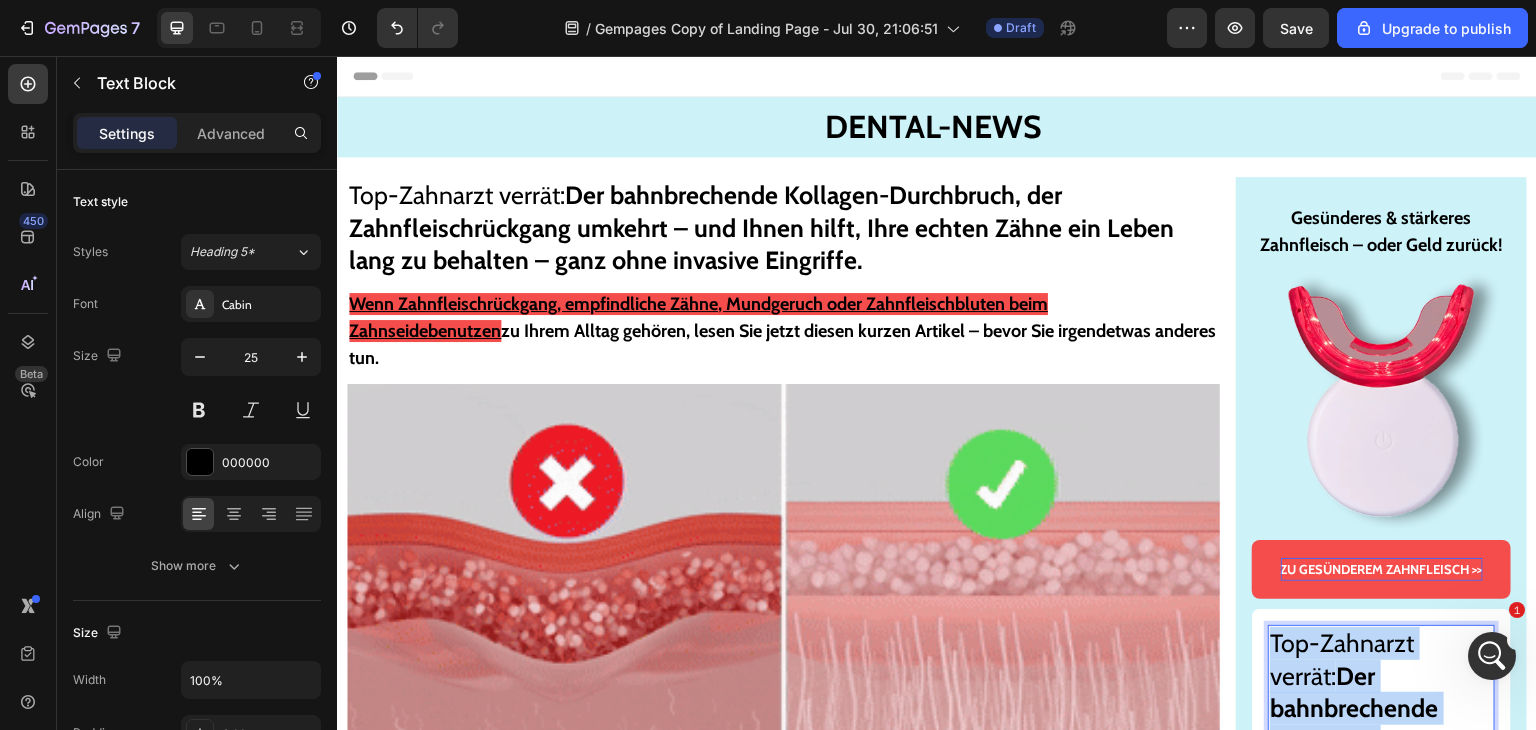 click on "Top-Zahnarzt verrät:  Der bahnbrechende Kollagen-Durchbruch, der Zahnfleischrückgang umkehrt – und Ihnen hilft, Ihre echten Zähne ein Leben lang zu behalten – ganz ohne invasive Eingriffe." at bounding box center (1381, 838) 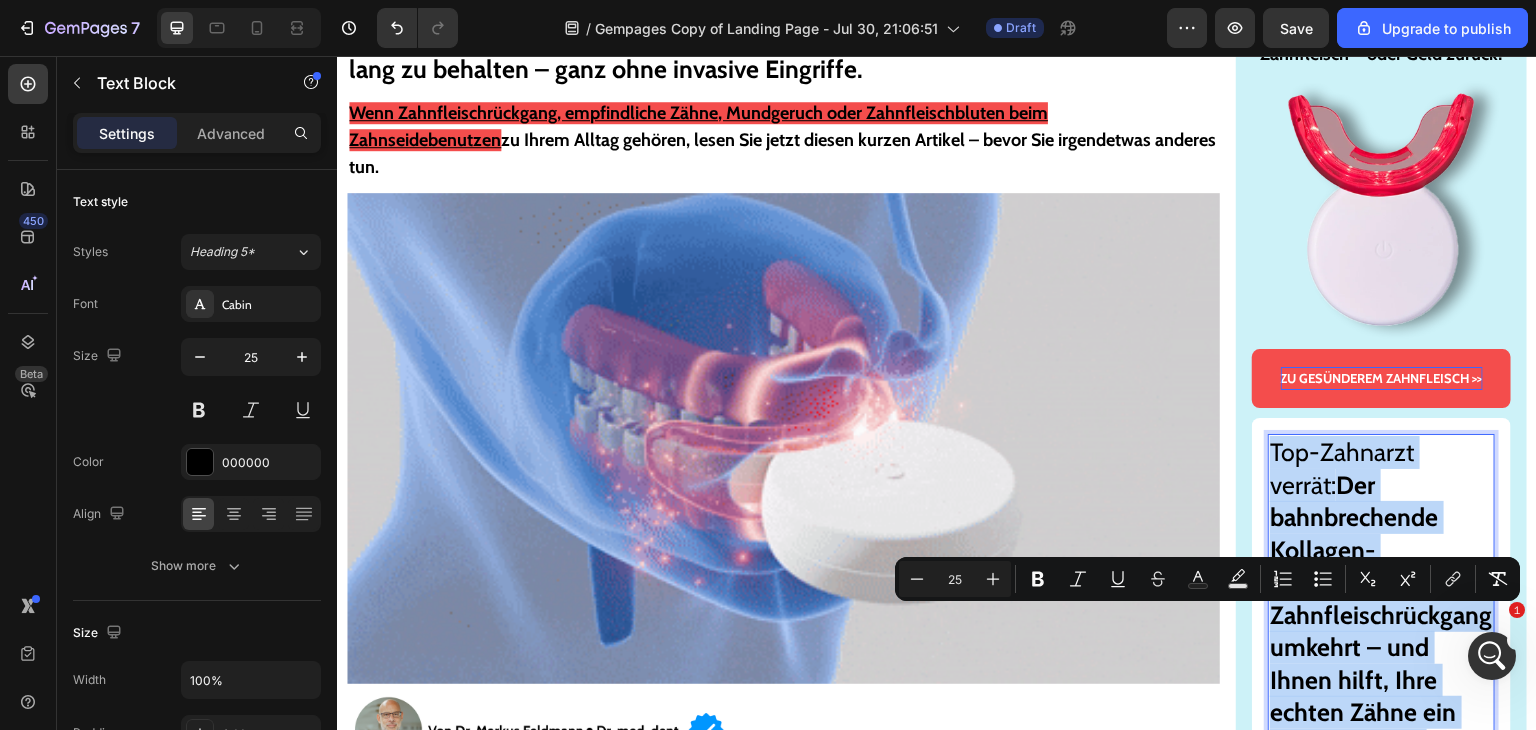 scroll, scrollTop: 300, scrollLeft: 0, axis: vertical 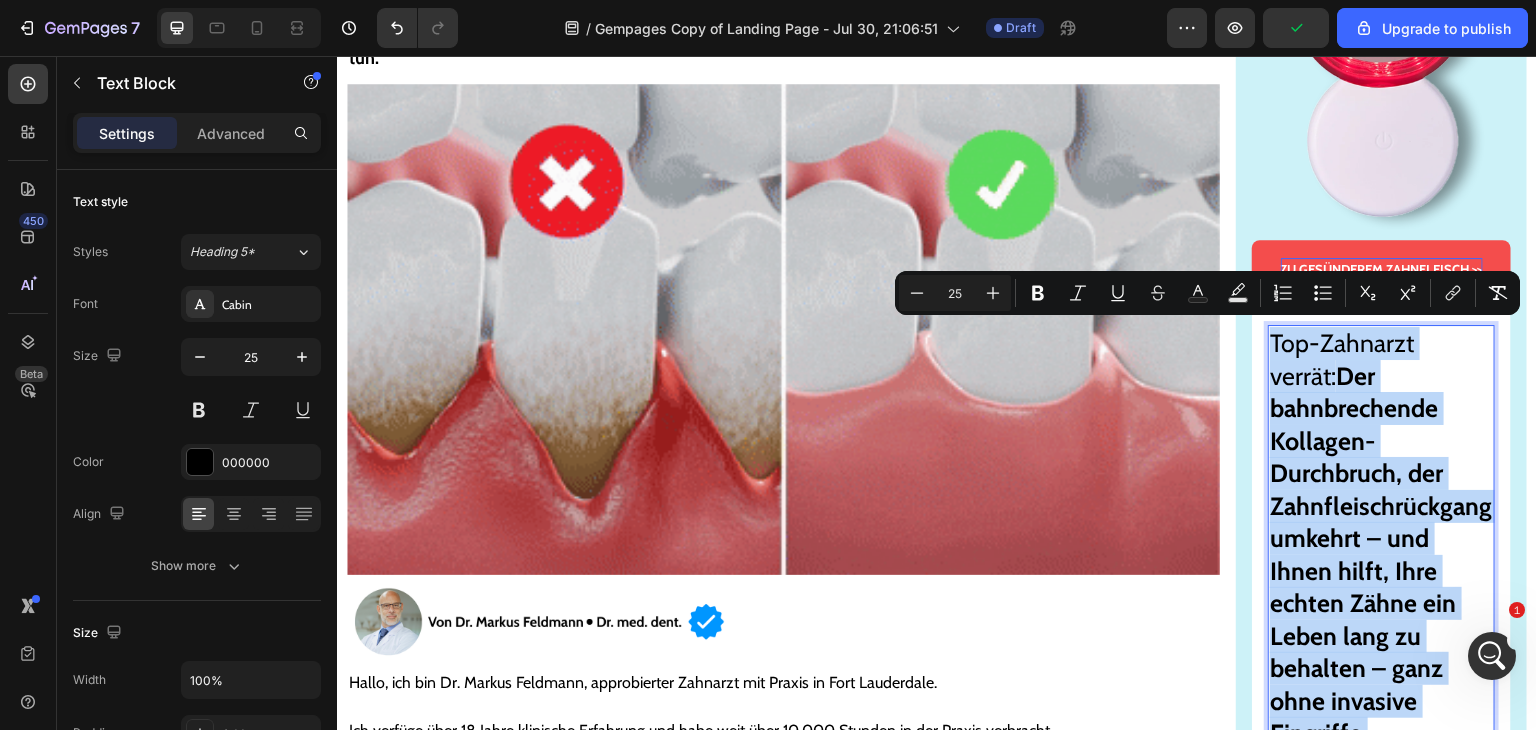 click on "Der bahnbrechende Kollagen-Durchbruch, der Zahnfleischrückgang umkehrt – und Ihnen hilft, Ihre echten Zähne ein Leben lang zu behalten – ganz ohne invasive Eingriffe." at bounding box center [1381, 555] 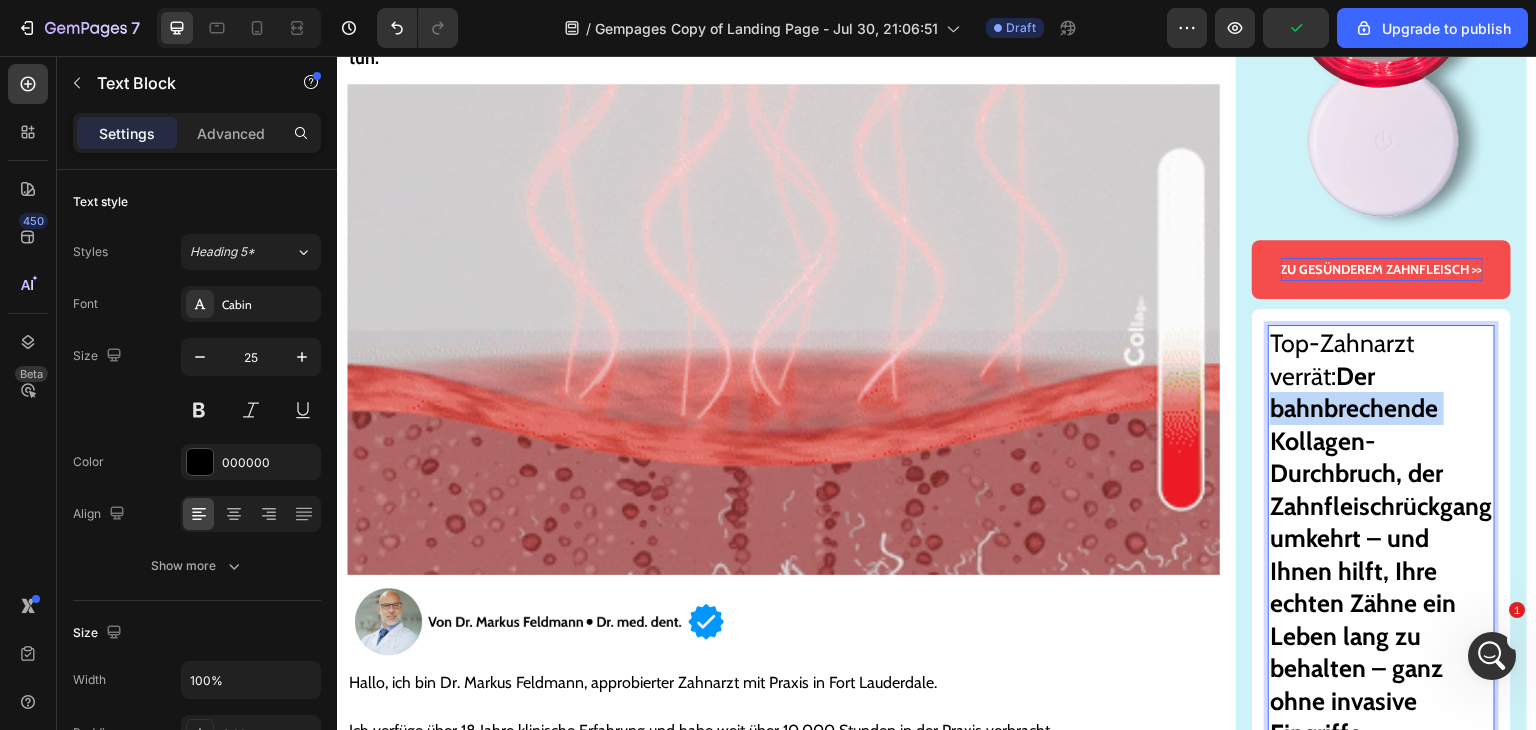 click on "Der bahnbrechende Kollagen-Durchbruch, der Zahnfleischrückgang umkehrt – und Ihnen hilft, Ihre echten Zähne ein Leben lang zu behalten – ganz ohne invasive Eingriffe." at bounding box center (1381, 555) 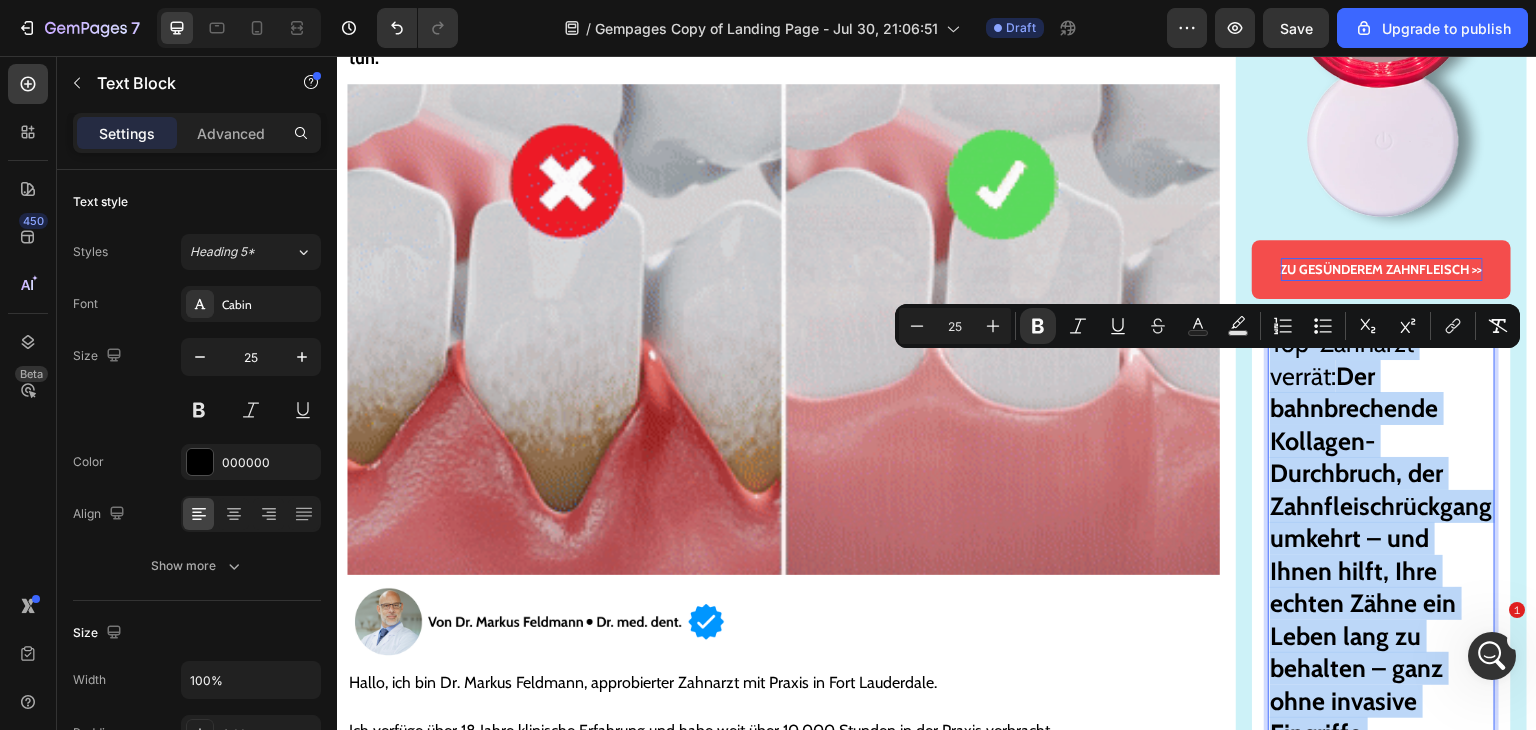 click on "Der bahnbrechende Kollagen-Durchbruch, der Zahnfleischrückgang umkehrt – und Ihnen hilft, Ihre echten Zähne ein Leben lang zu behalten – ganz ohne invasive Eingriffe." at bounding box center (1381, 555) 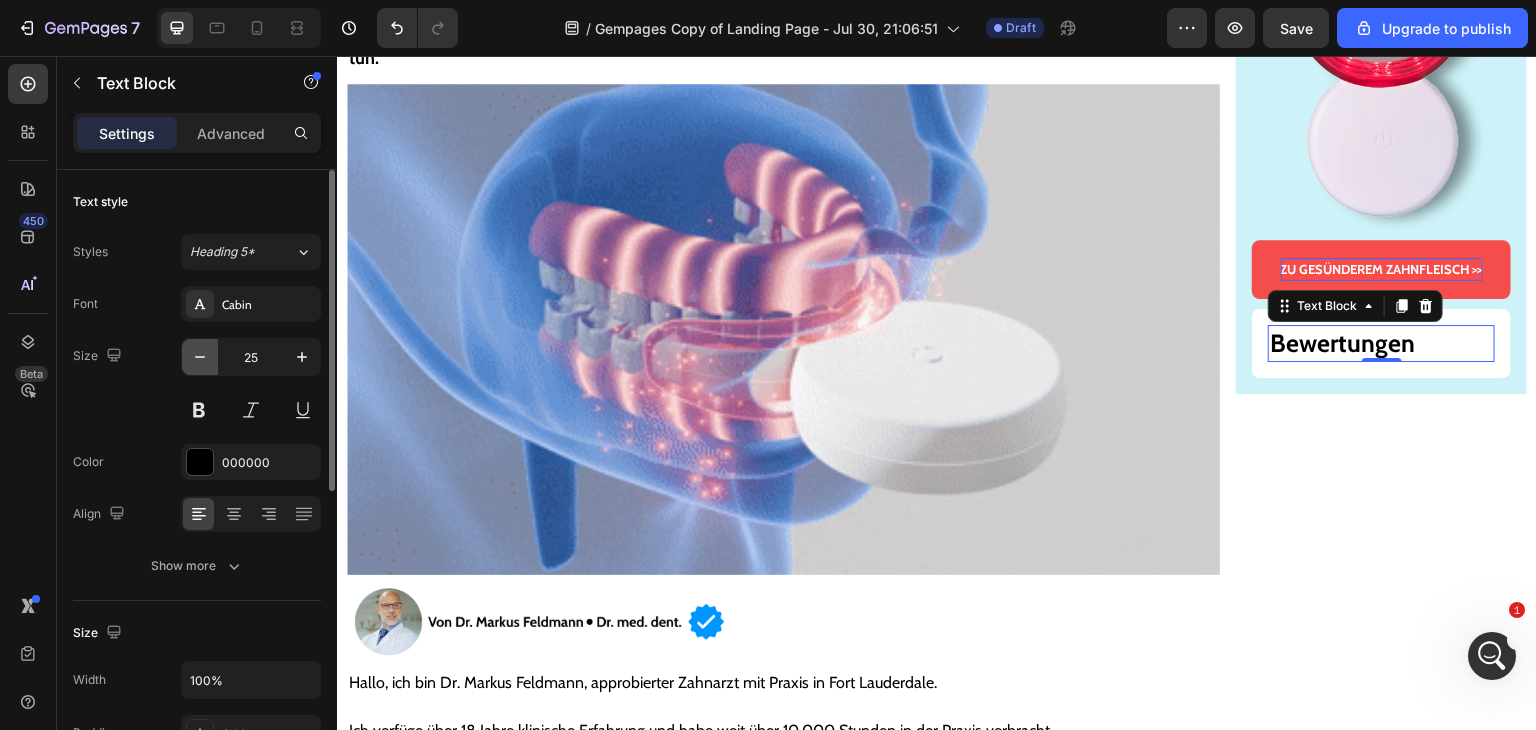 click 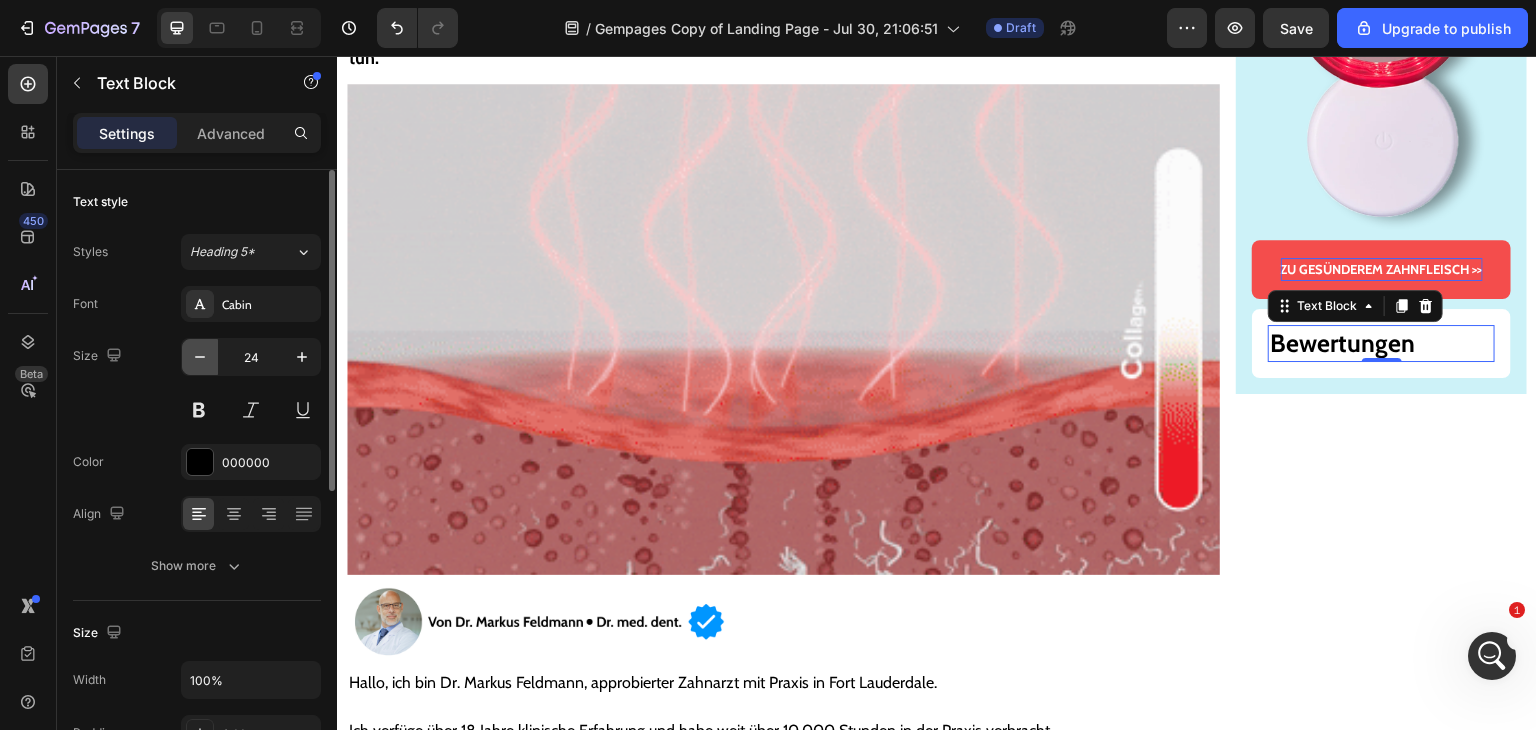 click 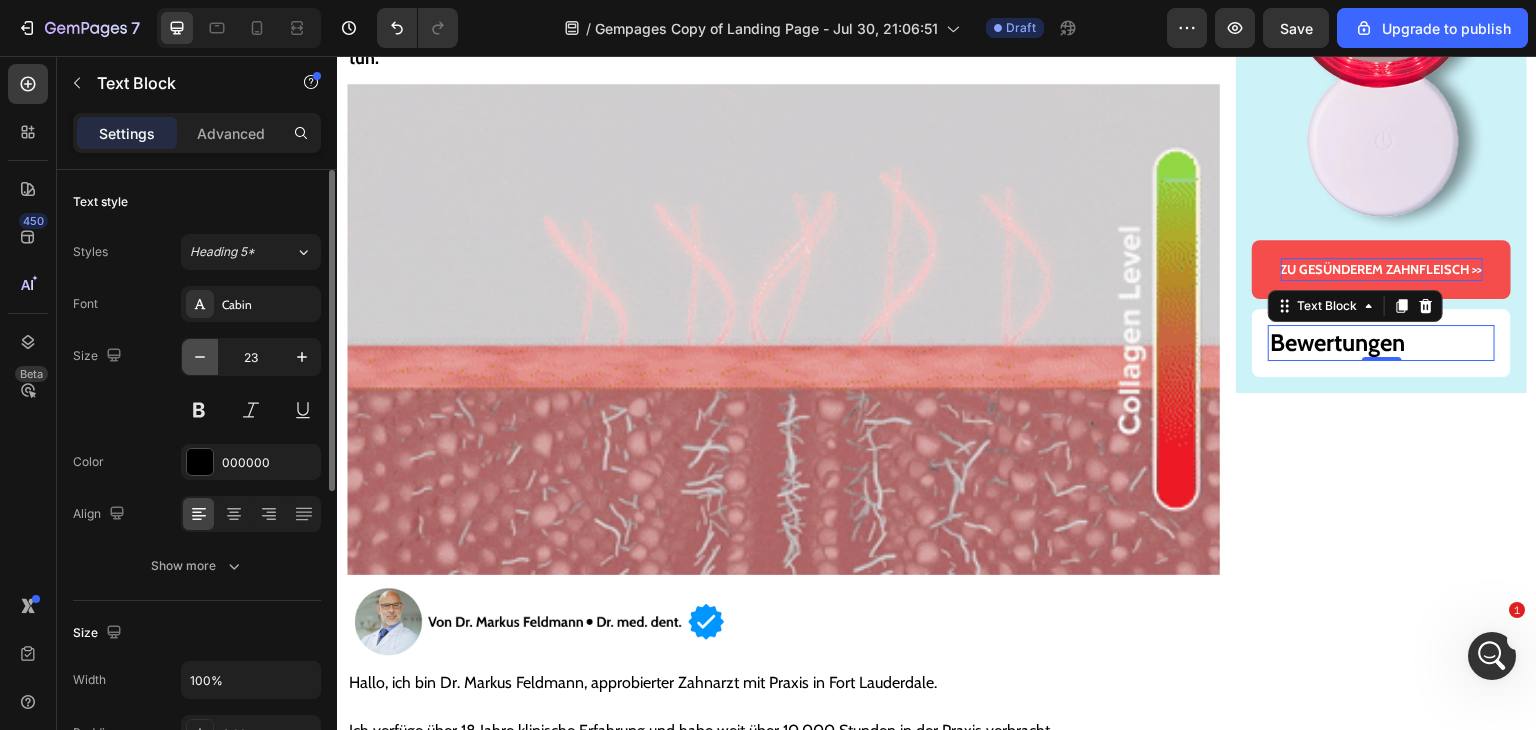 click 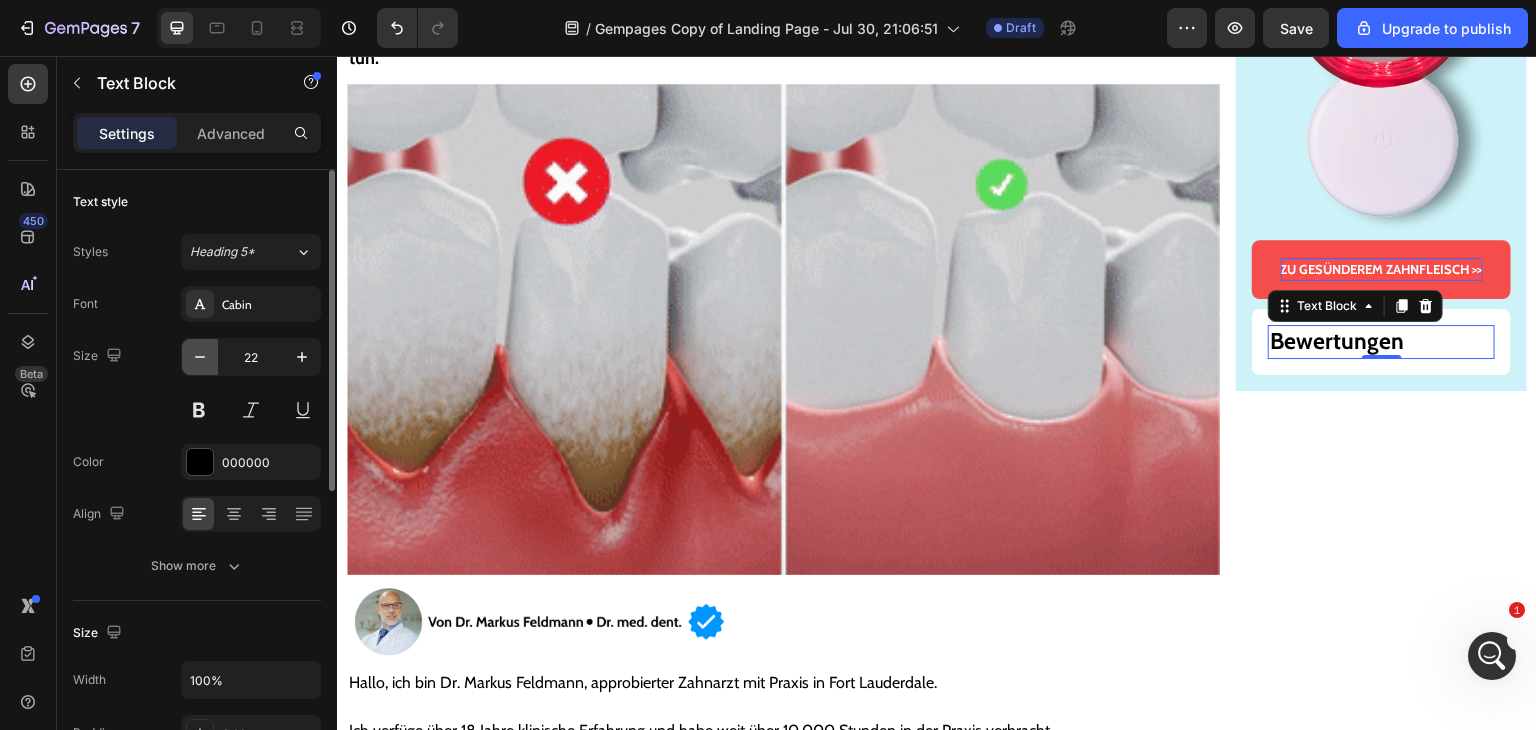 click 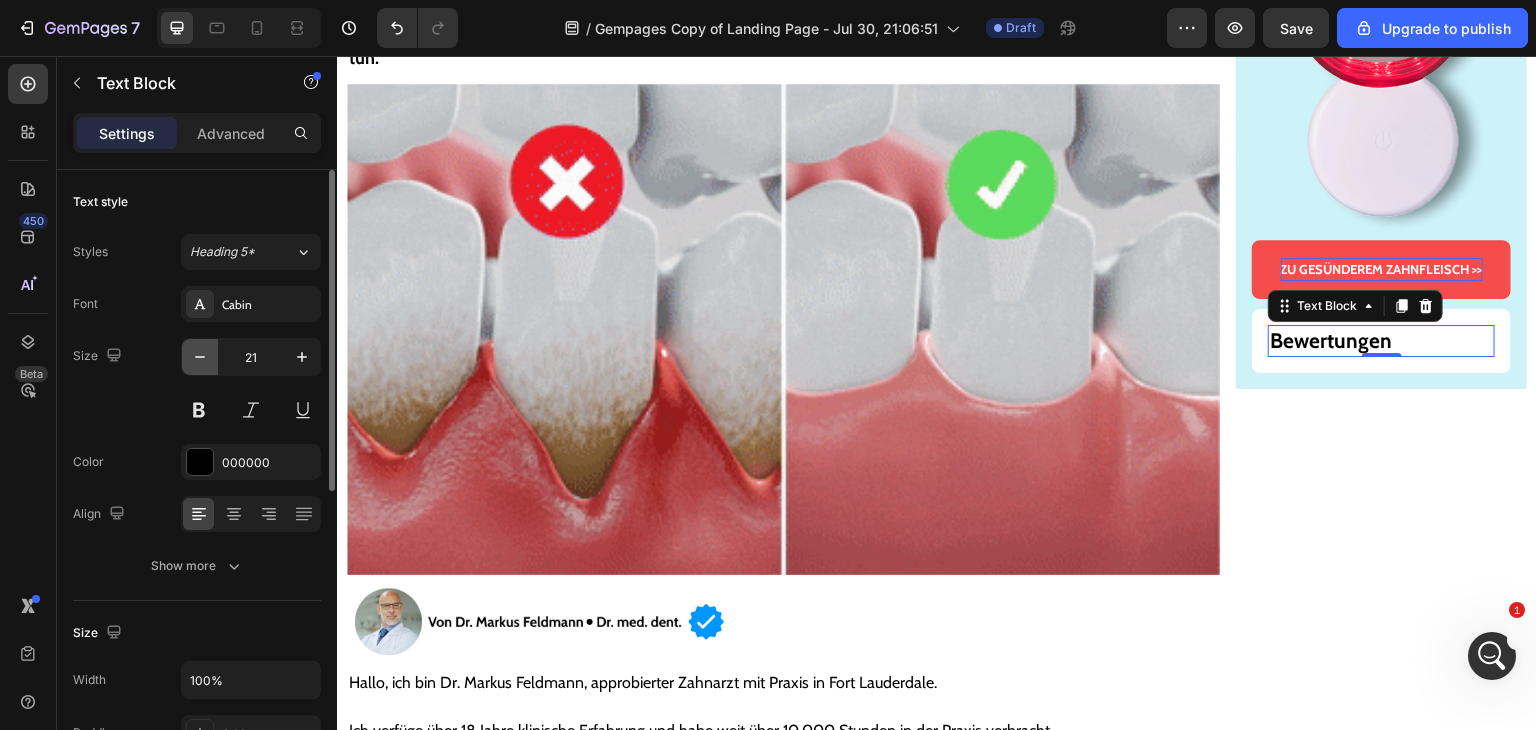 click 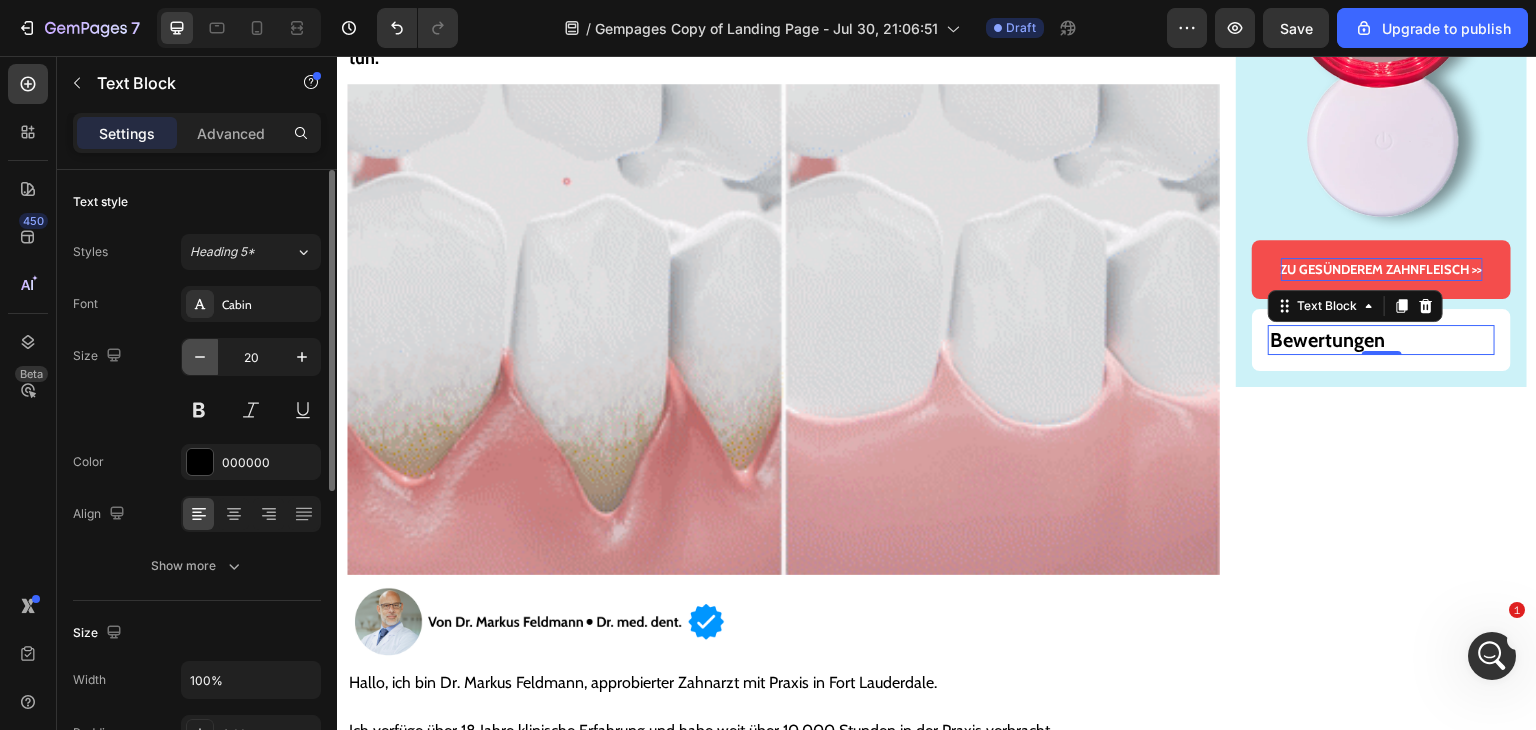 click at bounding box center (200, 357) 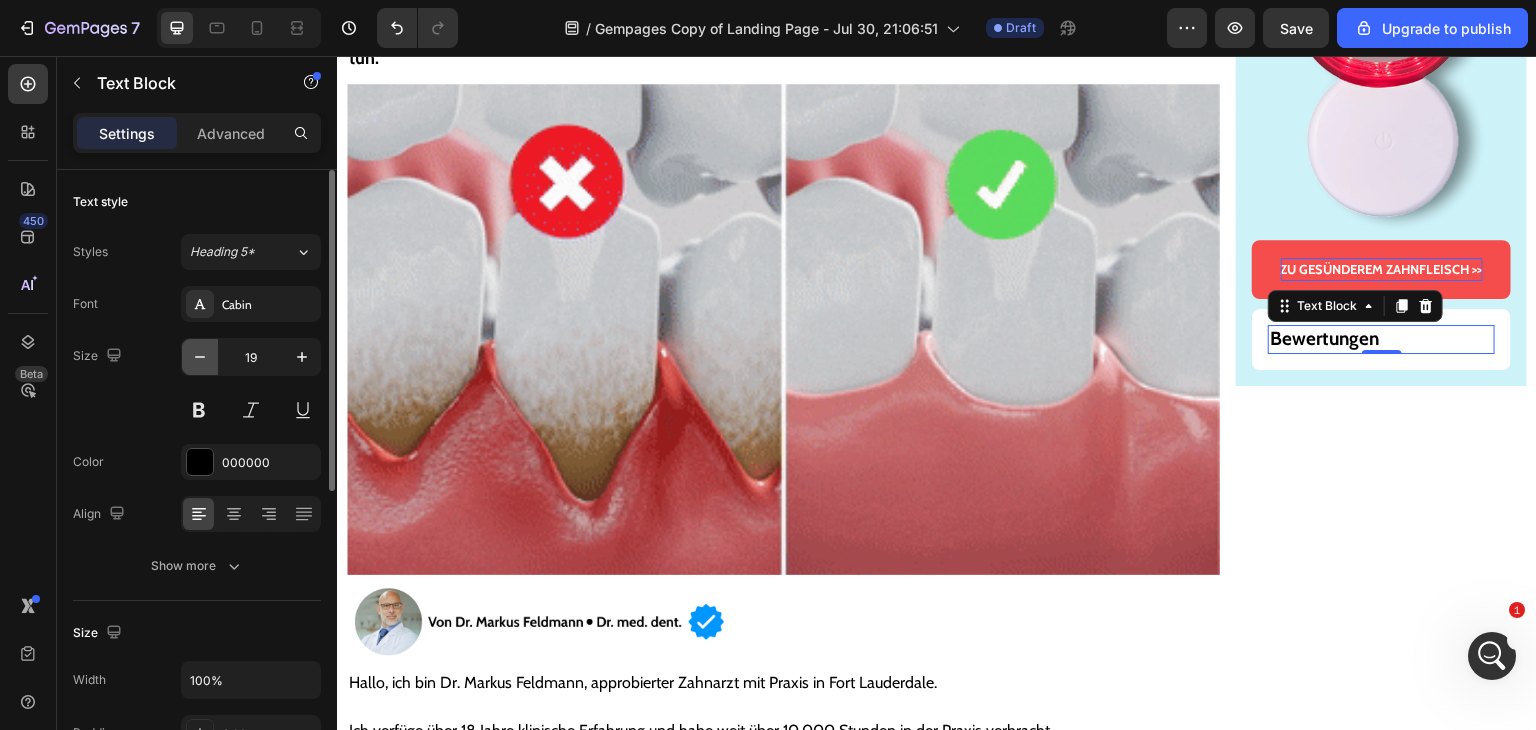 click at bounding box center (200, 357) 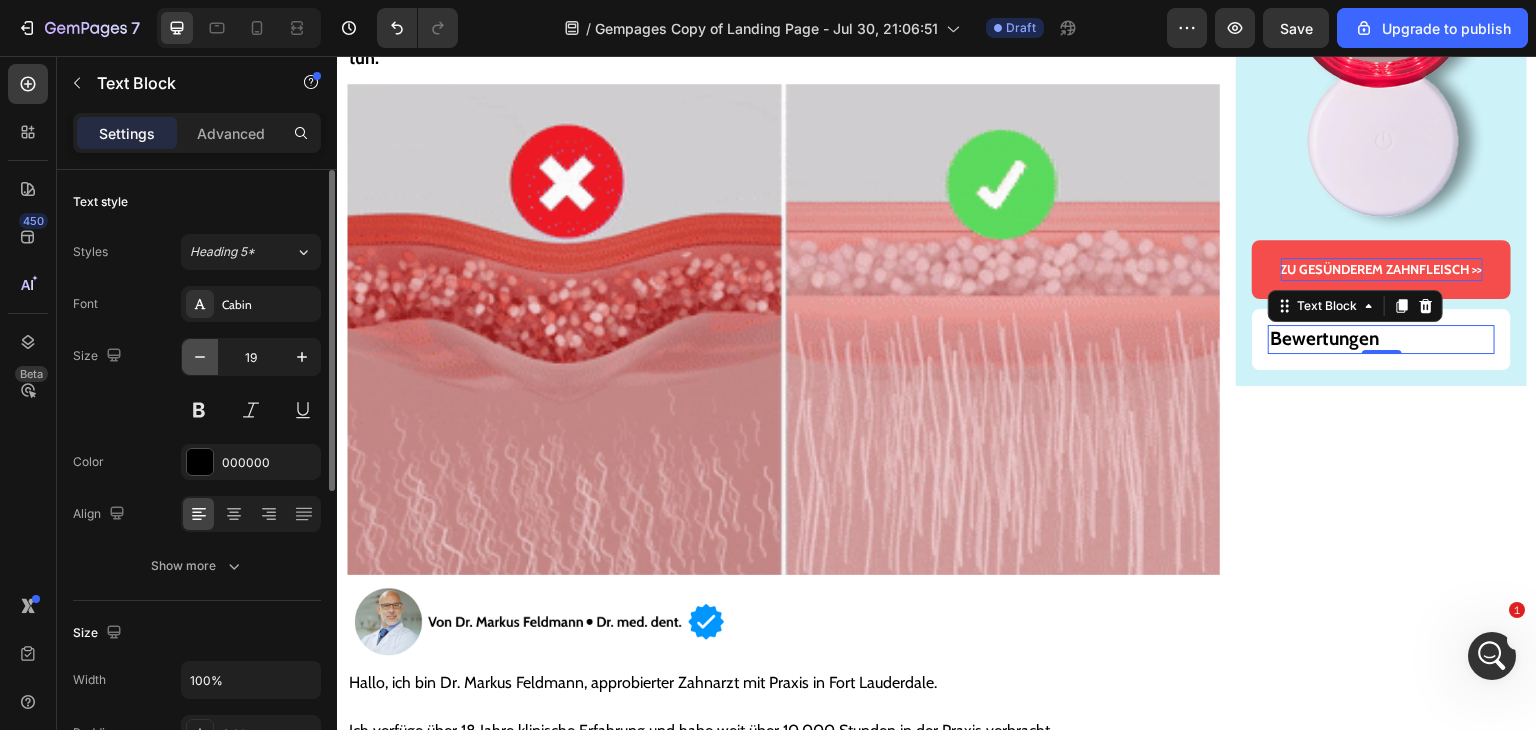 type on "18" 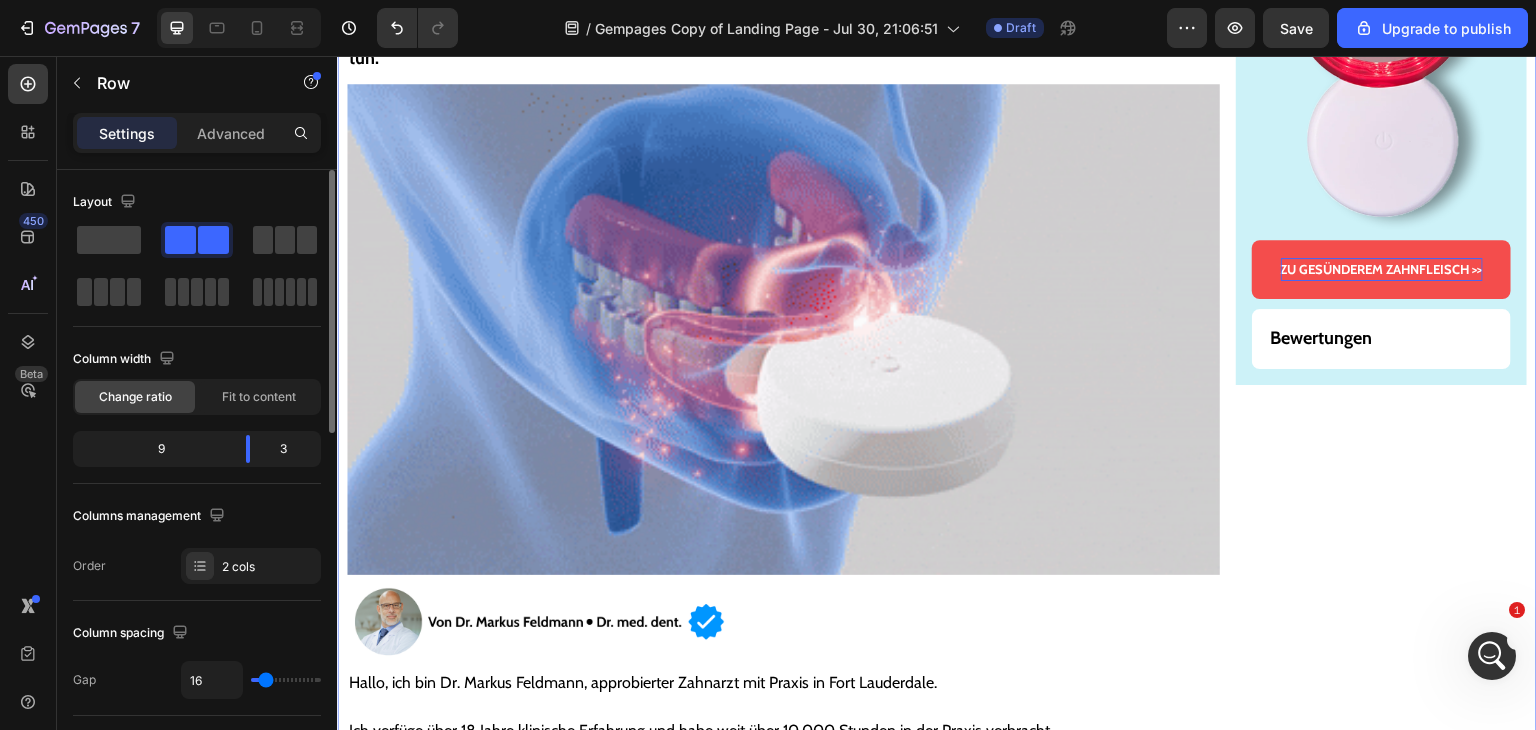 click on "Gesünderes & stärkeres Zahnfleisch – oder Geld zurück! Text Block Image ZU GESÜNDEREM ZAHNFLEISCH >> Button Bewertungen Text Block Row Row" at bounding box center (1381, 6042) 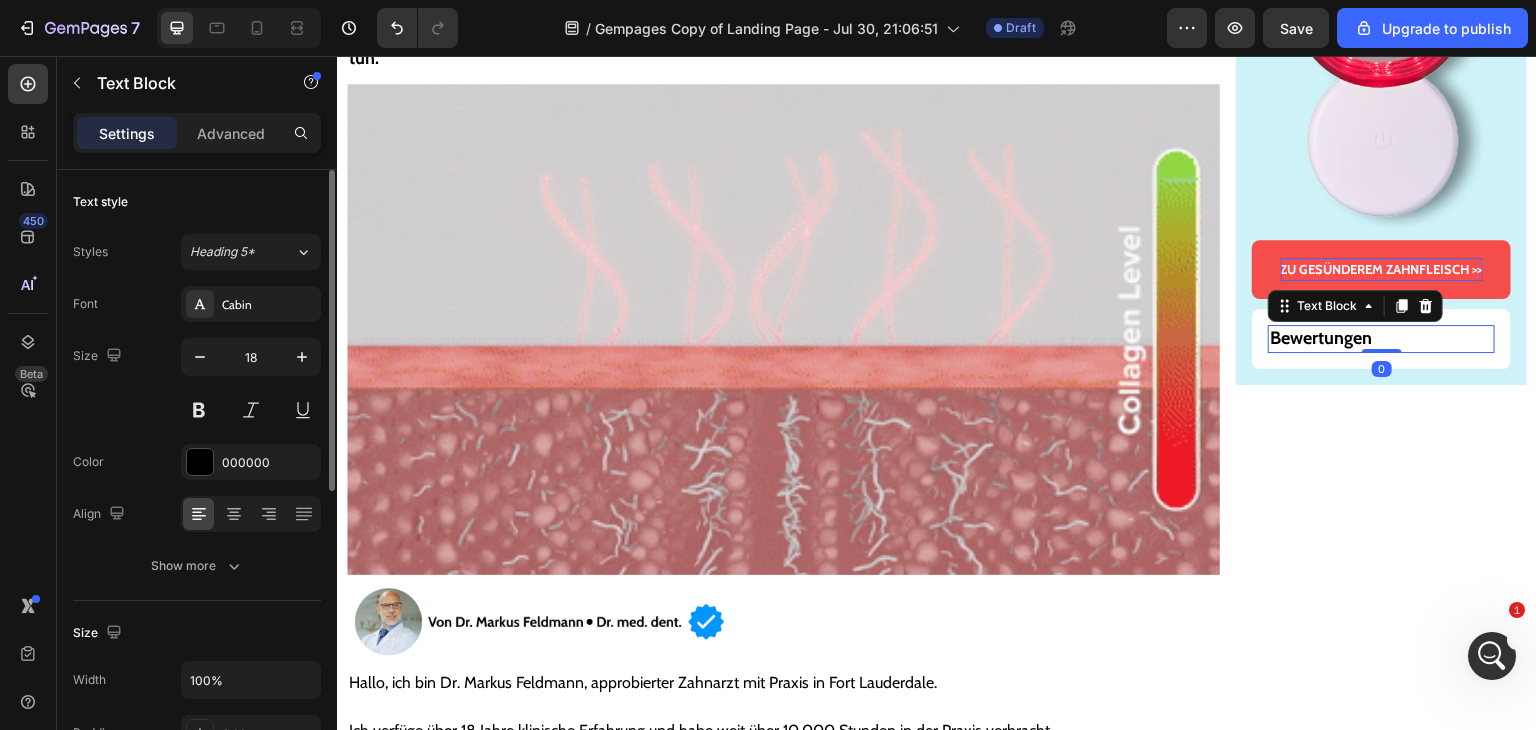 click on "Bewertungen" at bounding box center [1321, 338] 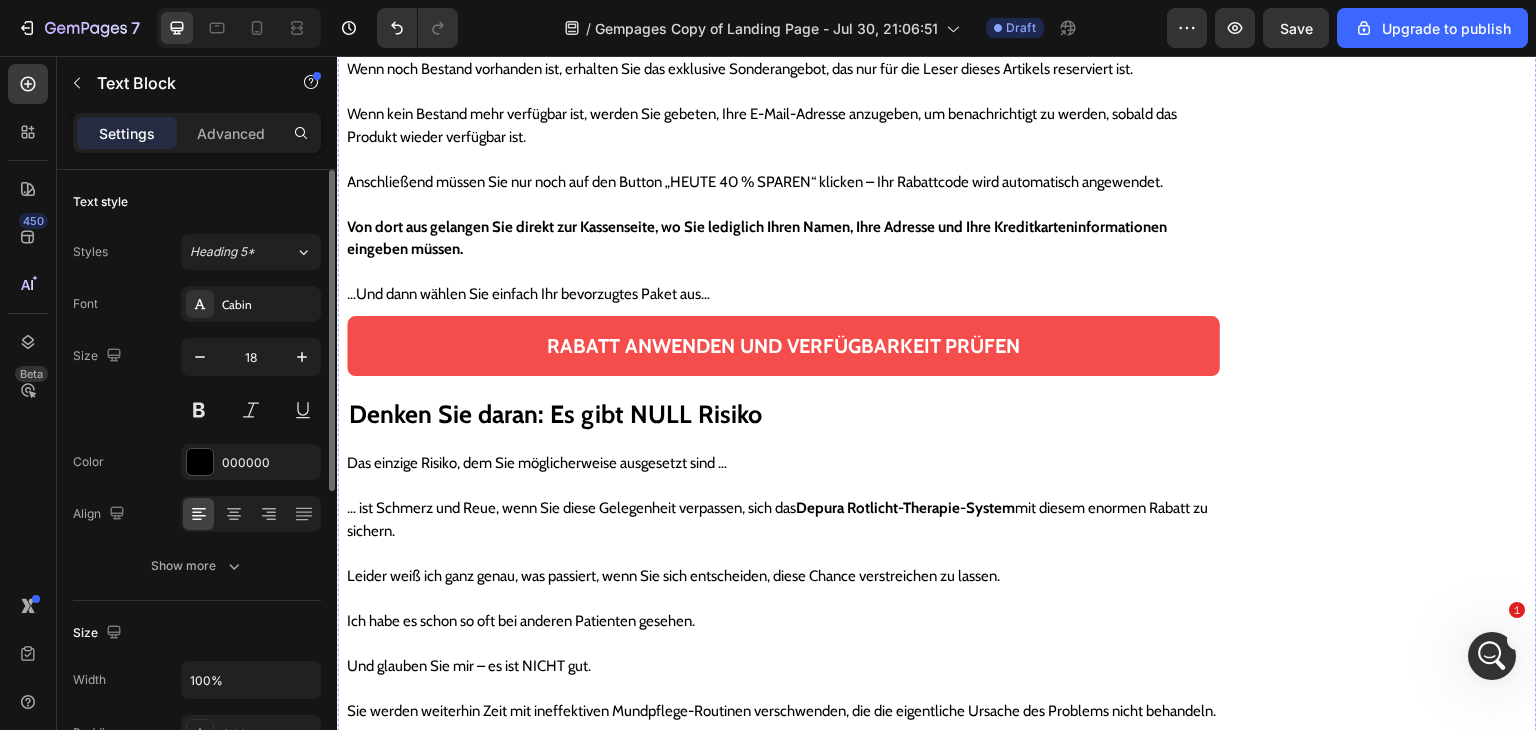 scroll, scrollTop: 9400, scrollLeft: 0, axis: vertical 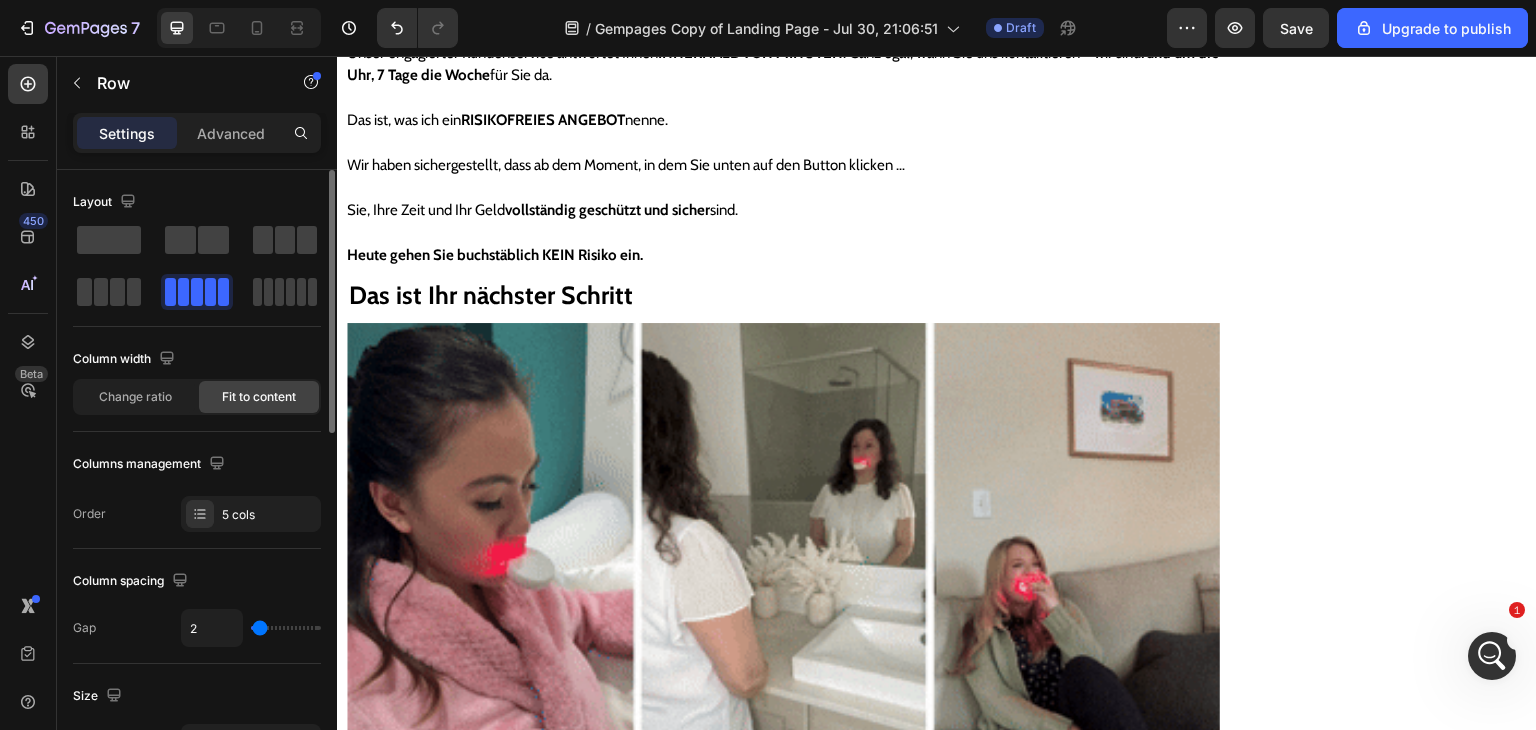 click on "Icon
Icon
Icon
Icon
Icon Row" at bounding box center [554, -3702] 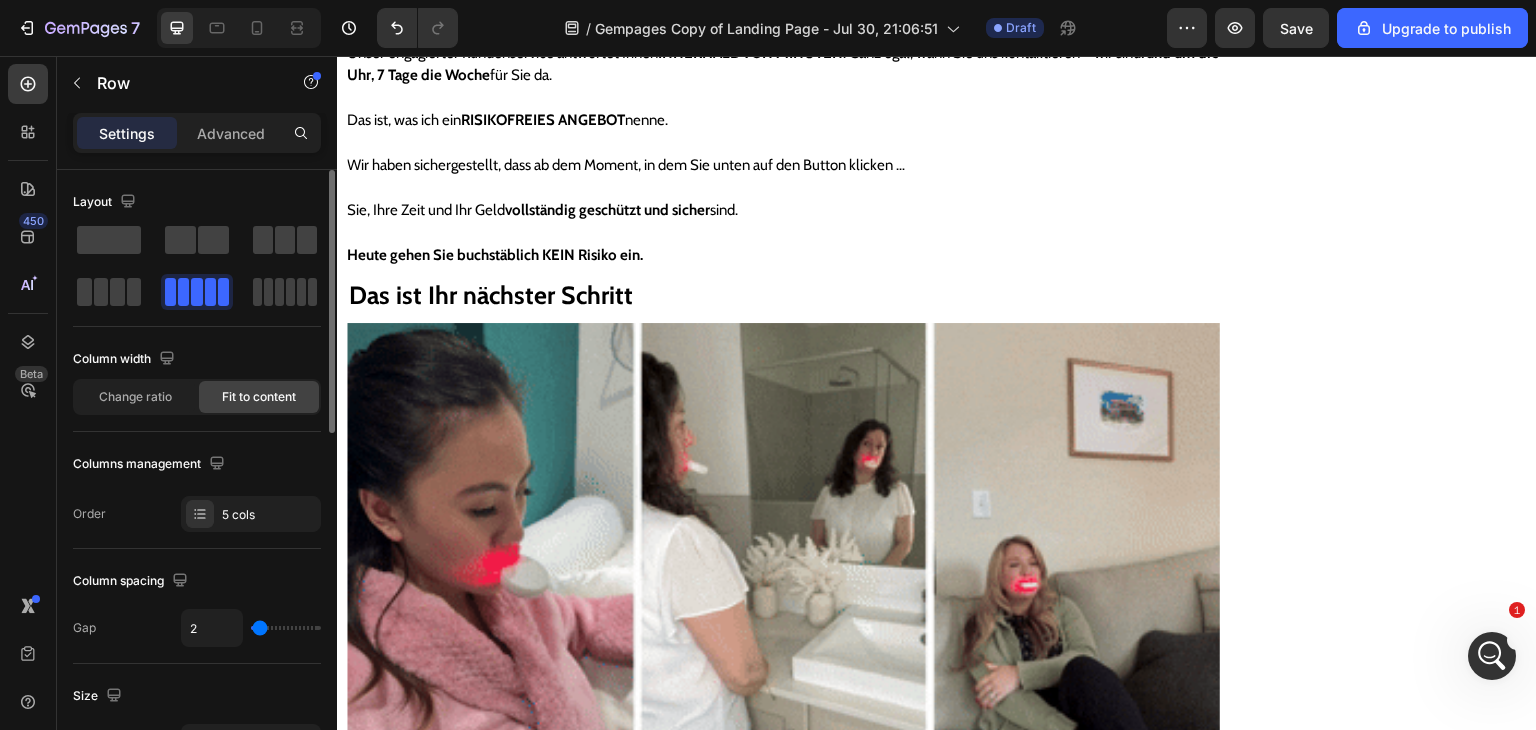 click 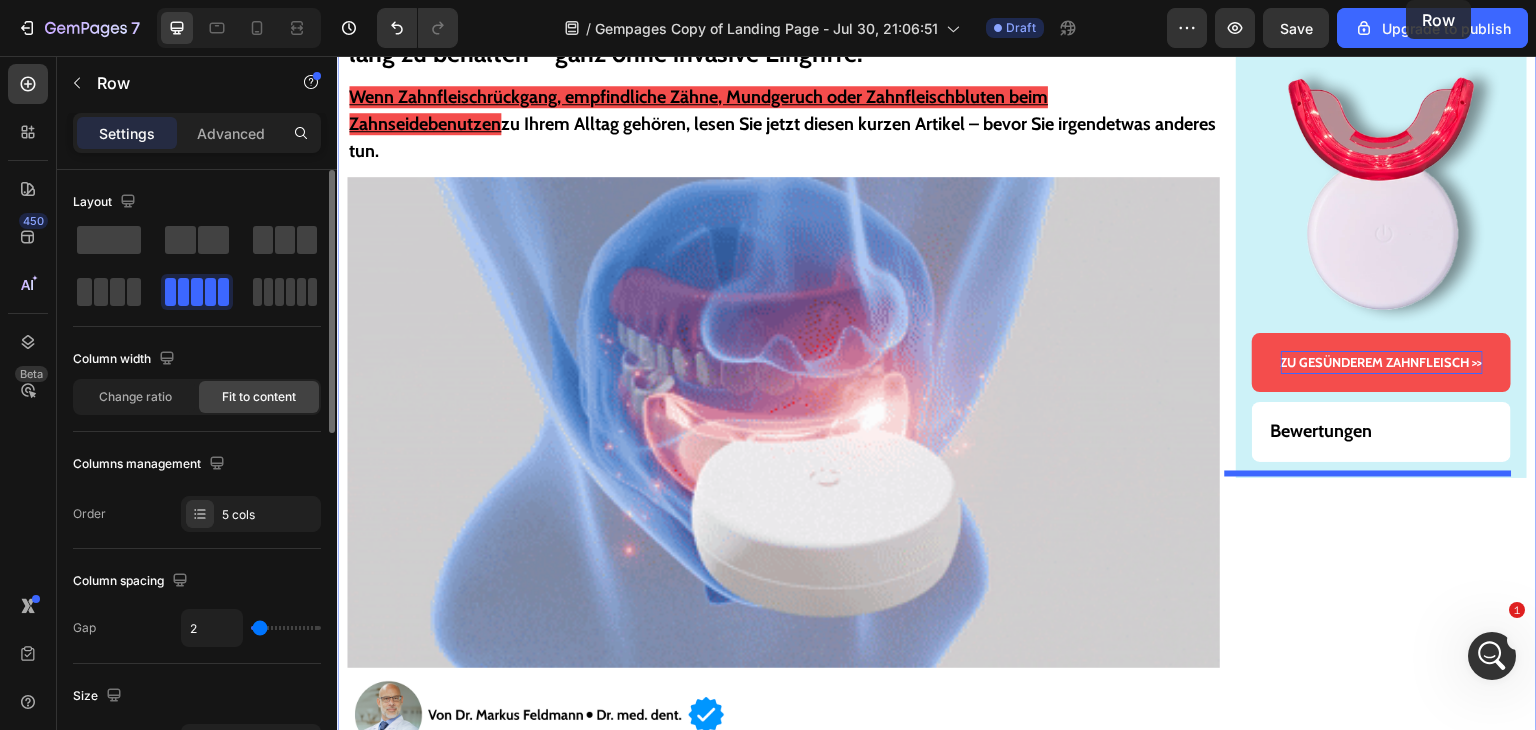 scroll, scrollTop: 0, scrollLeft: 0, axis: both 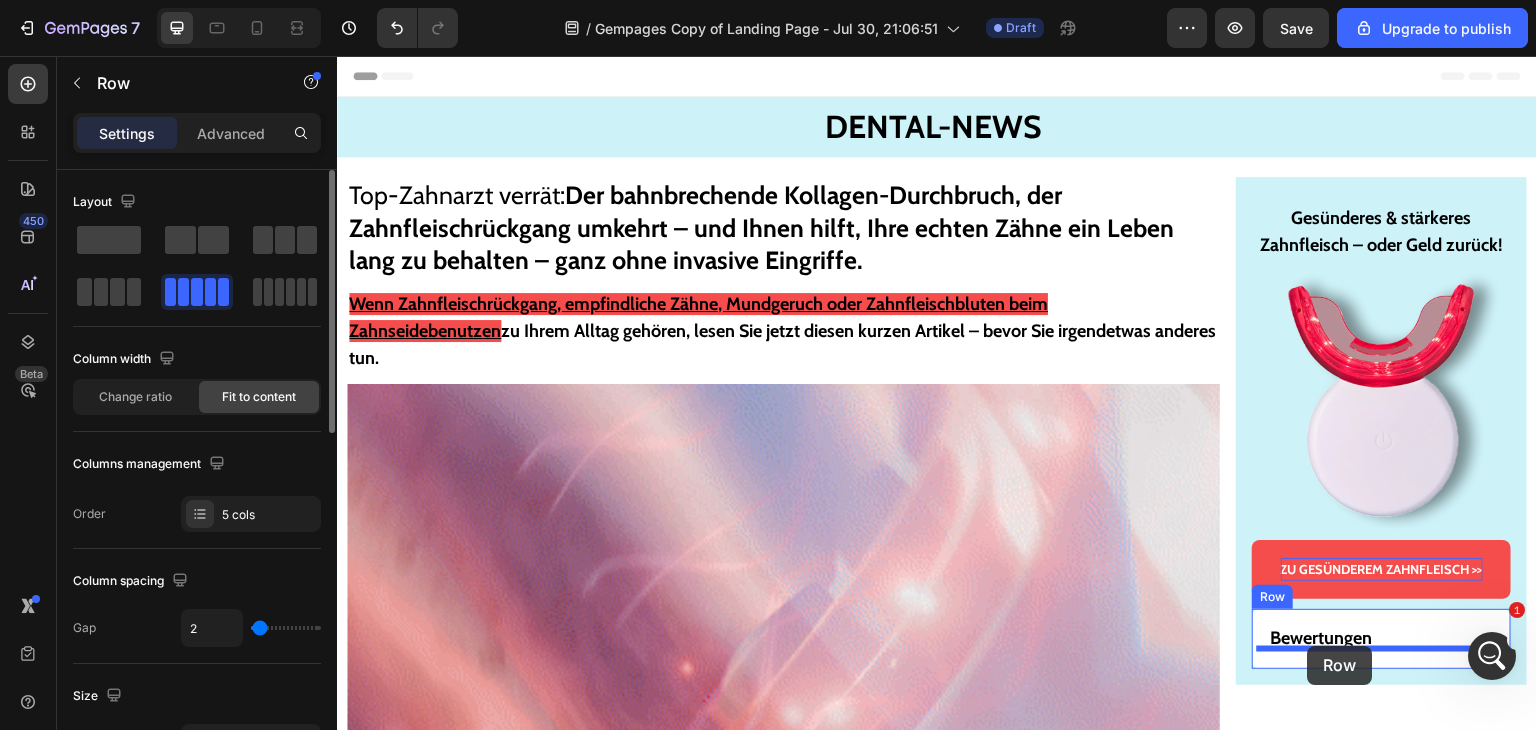 drag, startPoint x: 593, startPoint y: 270, endPoint x: 1308, endPoint y: 646, distance: 807.8372 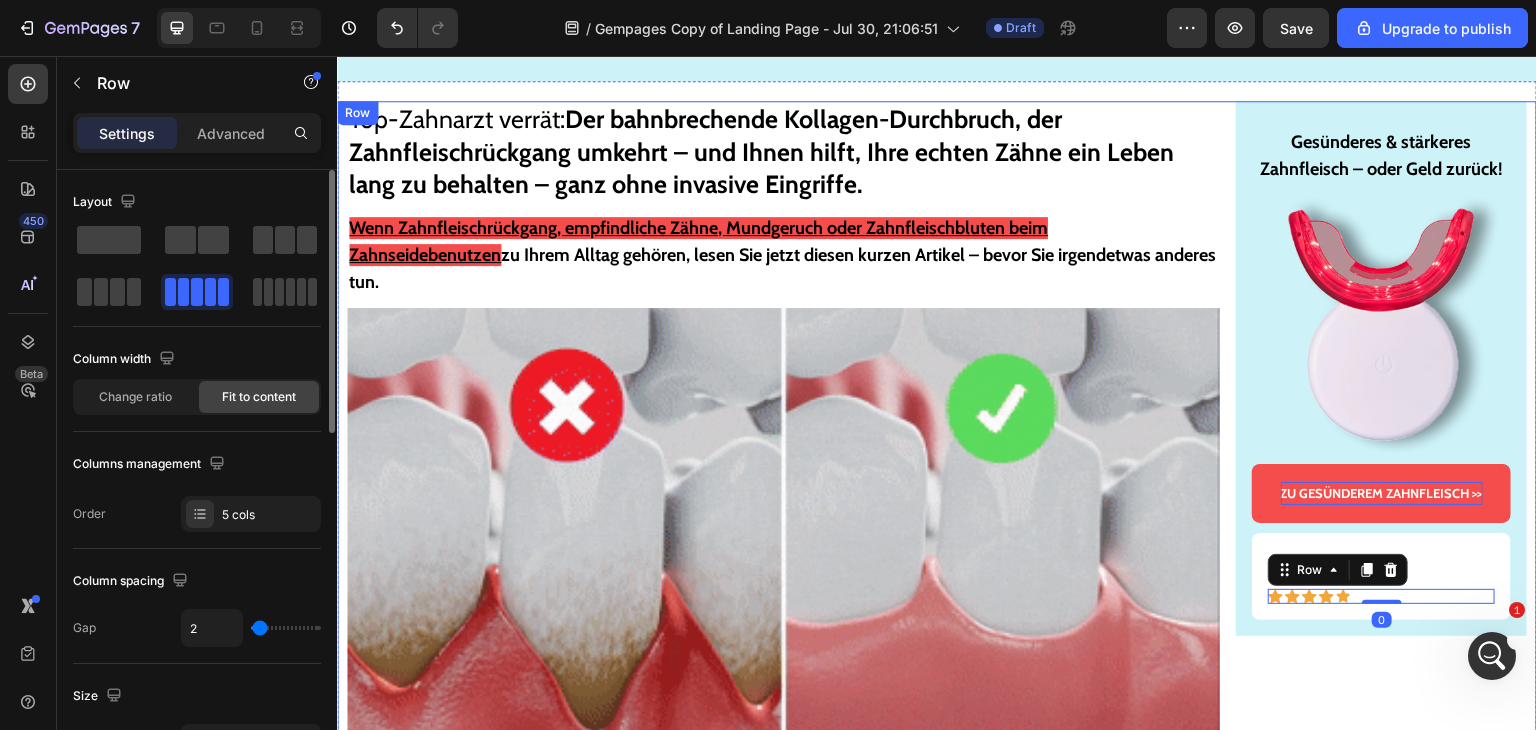 scroll, scrollTop: 200, scrollLeft: 0, axis: vertical 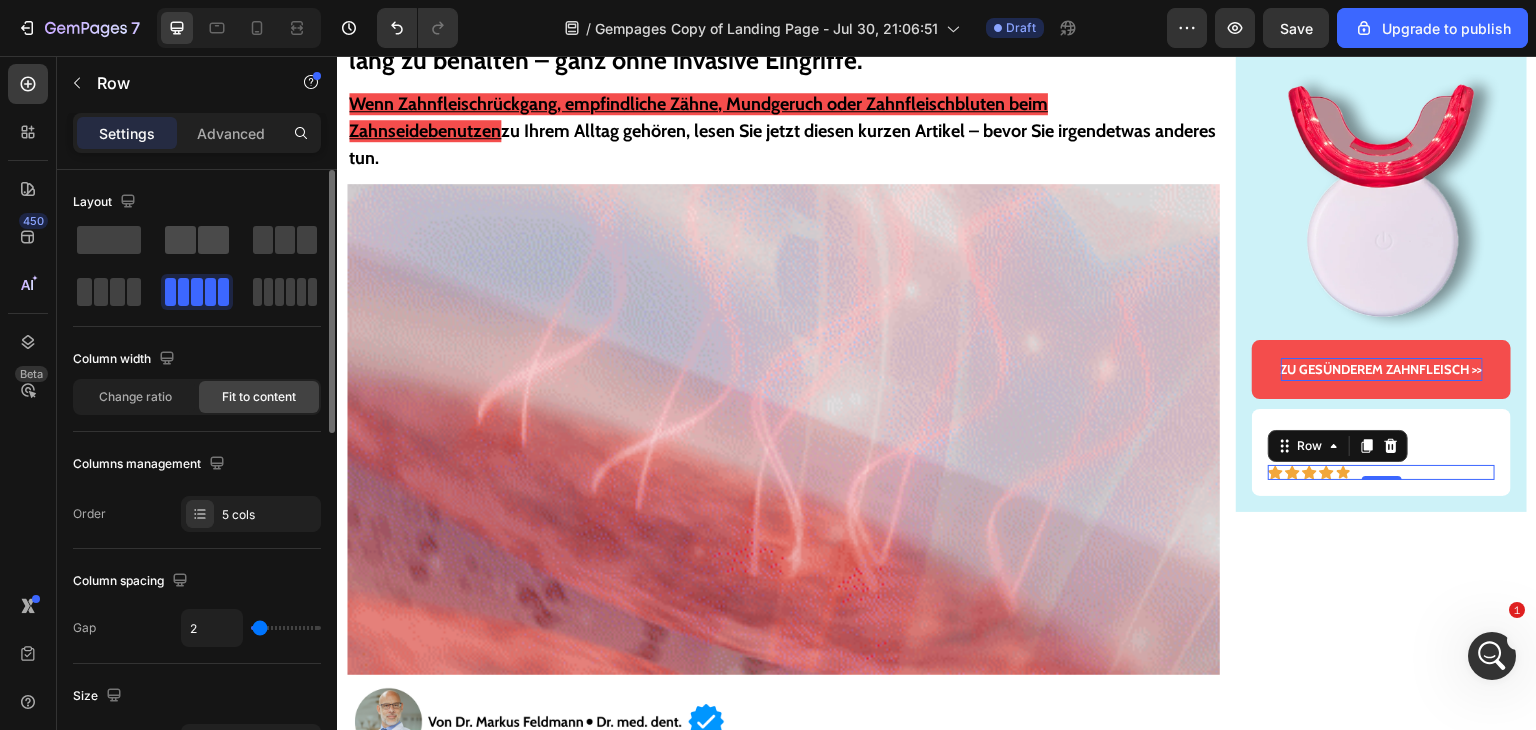 click 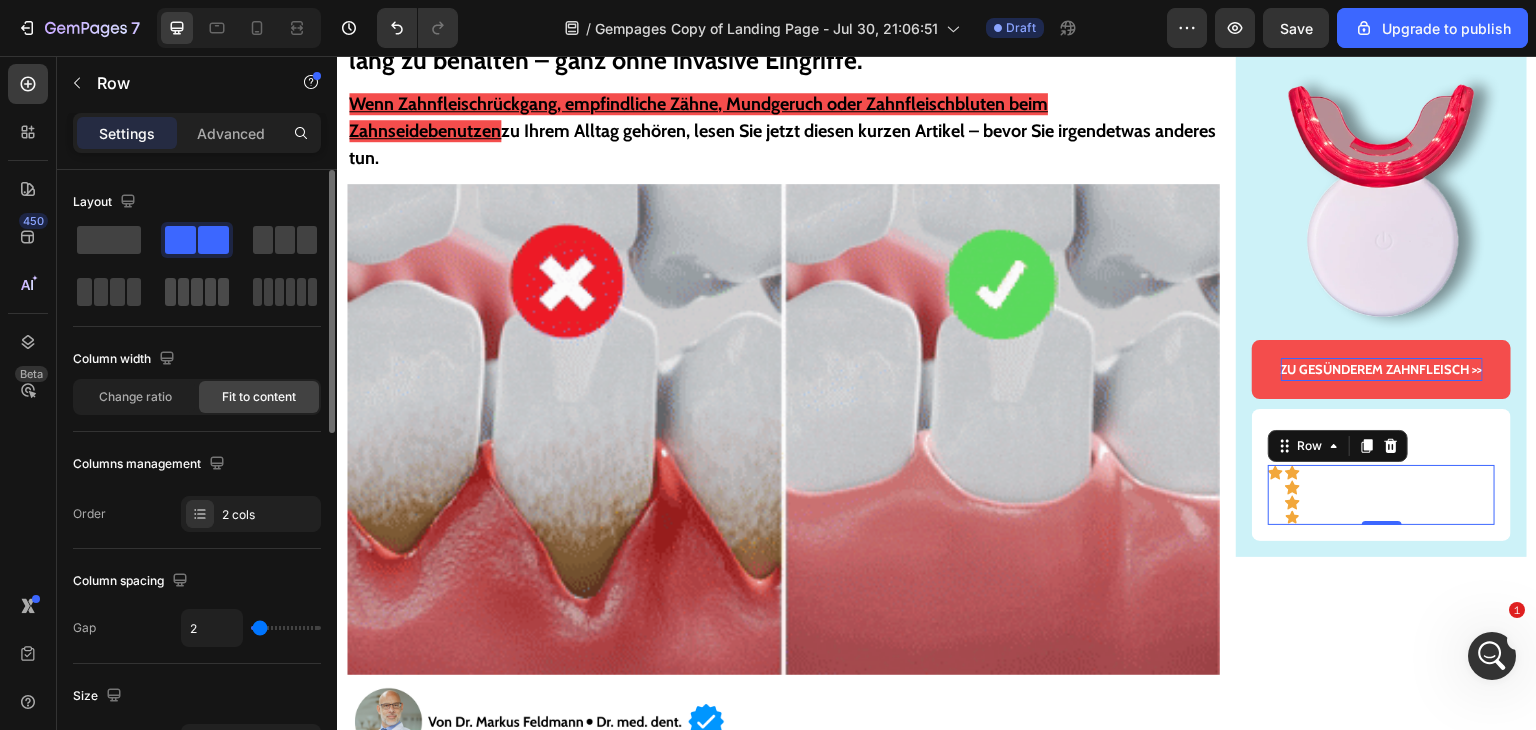 click 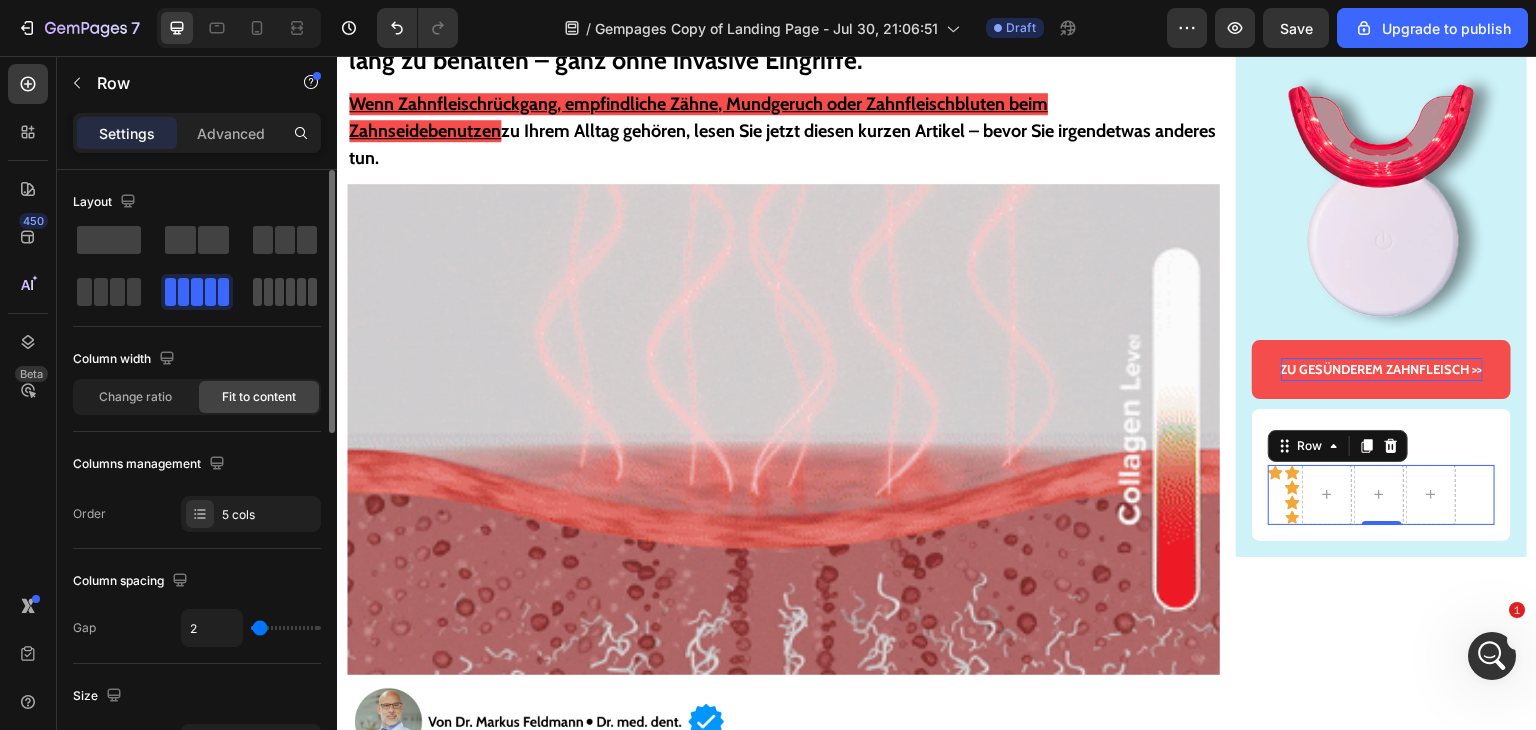 click 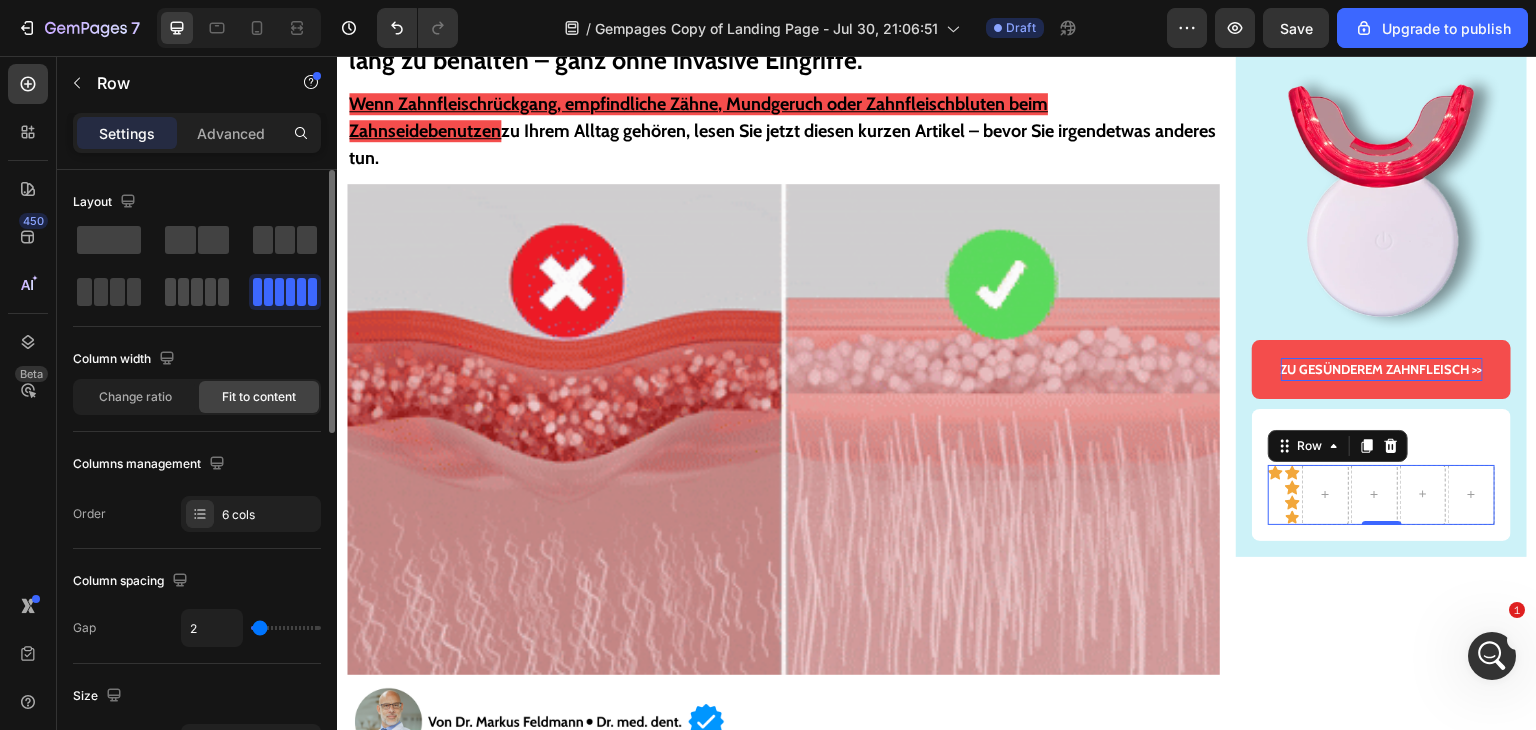 click 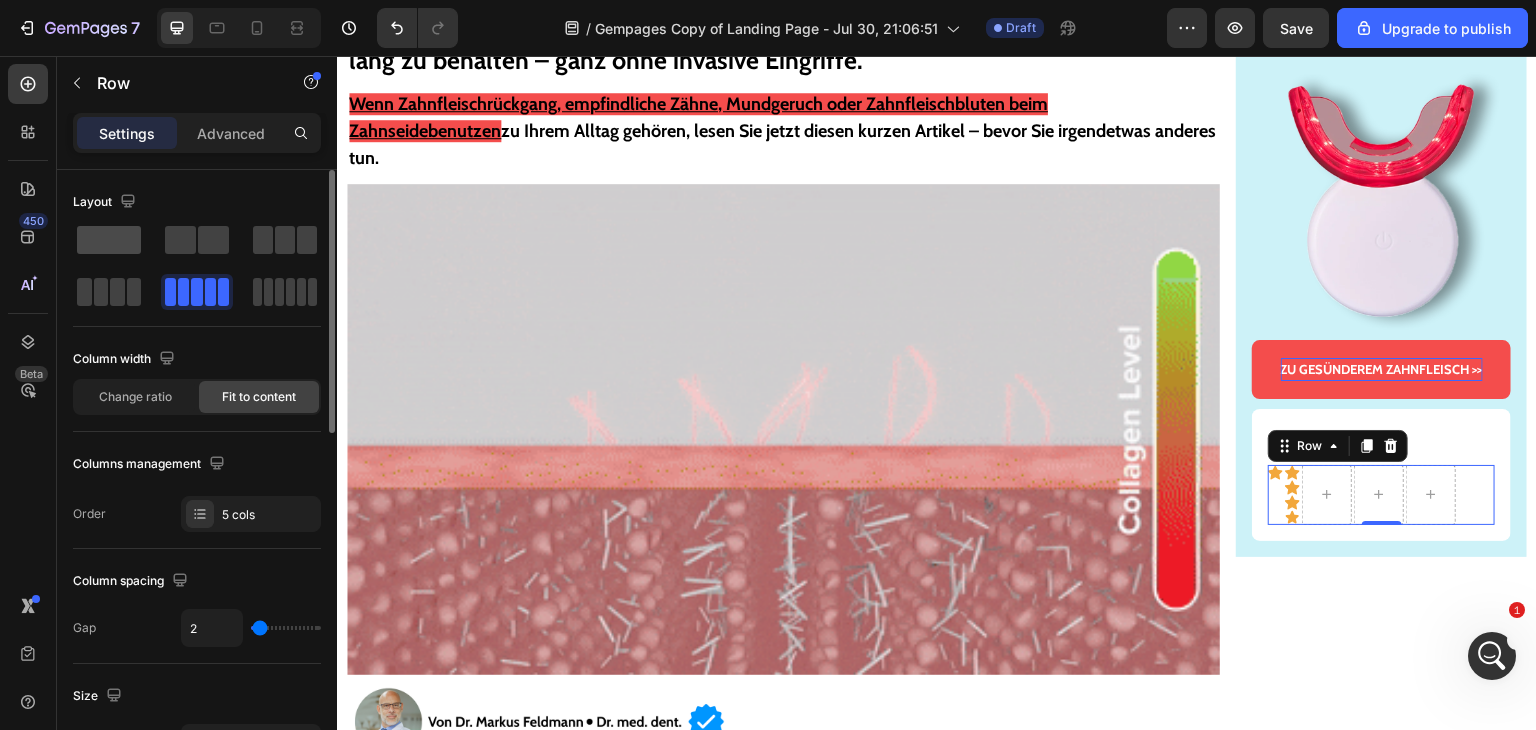 click 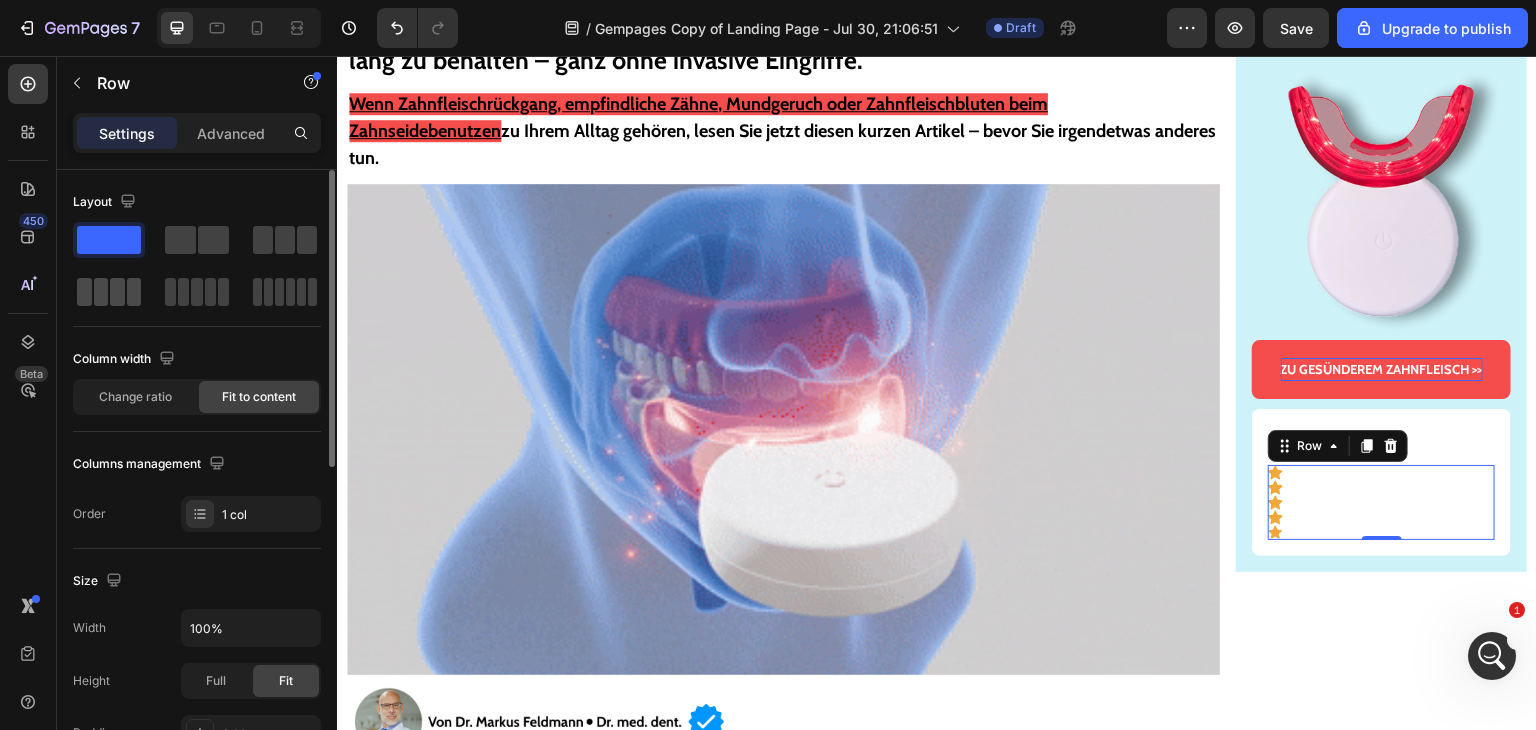 click 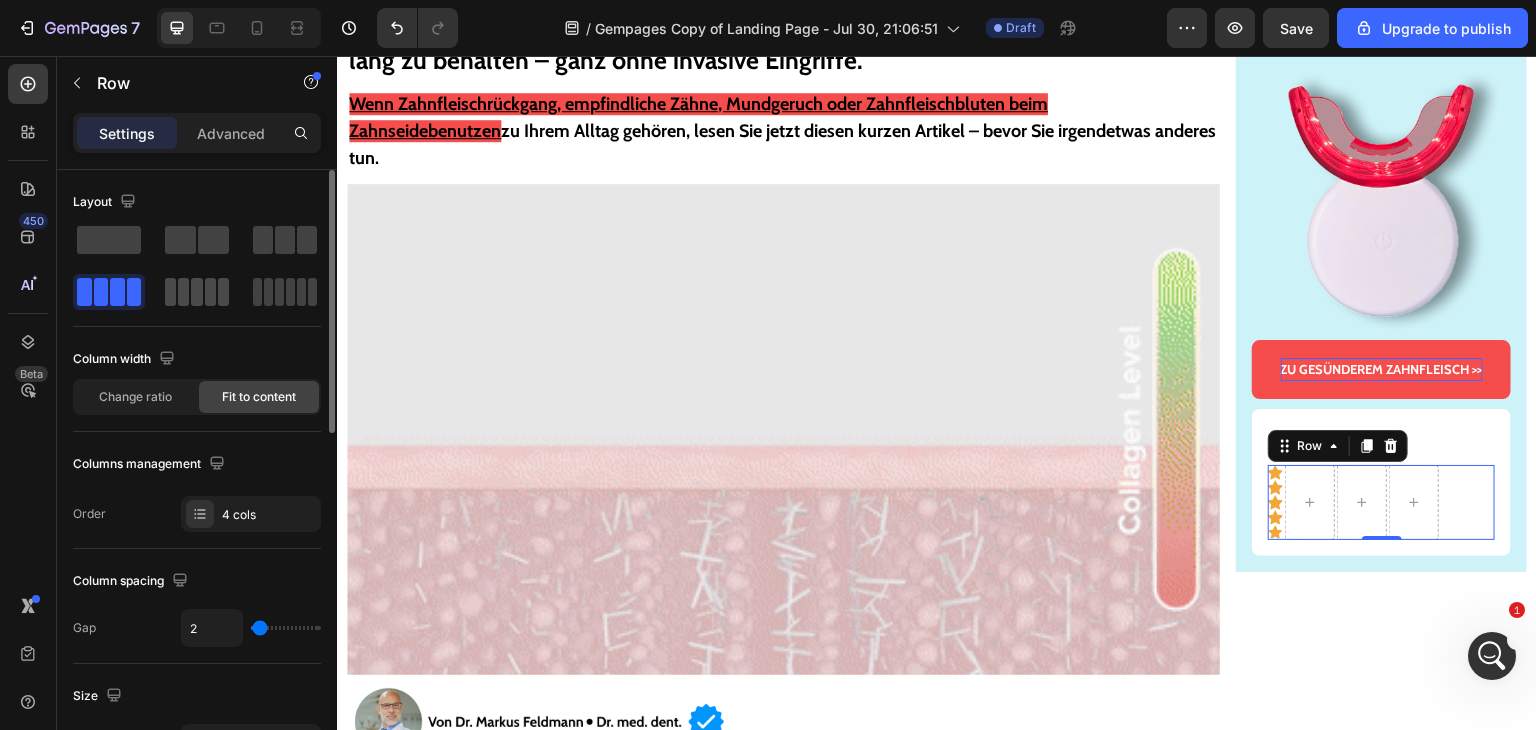 click 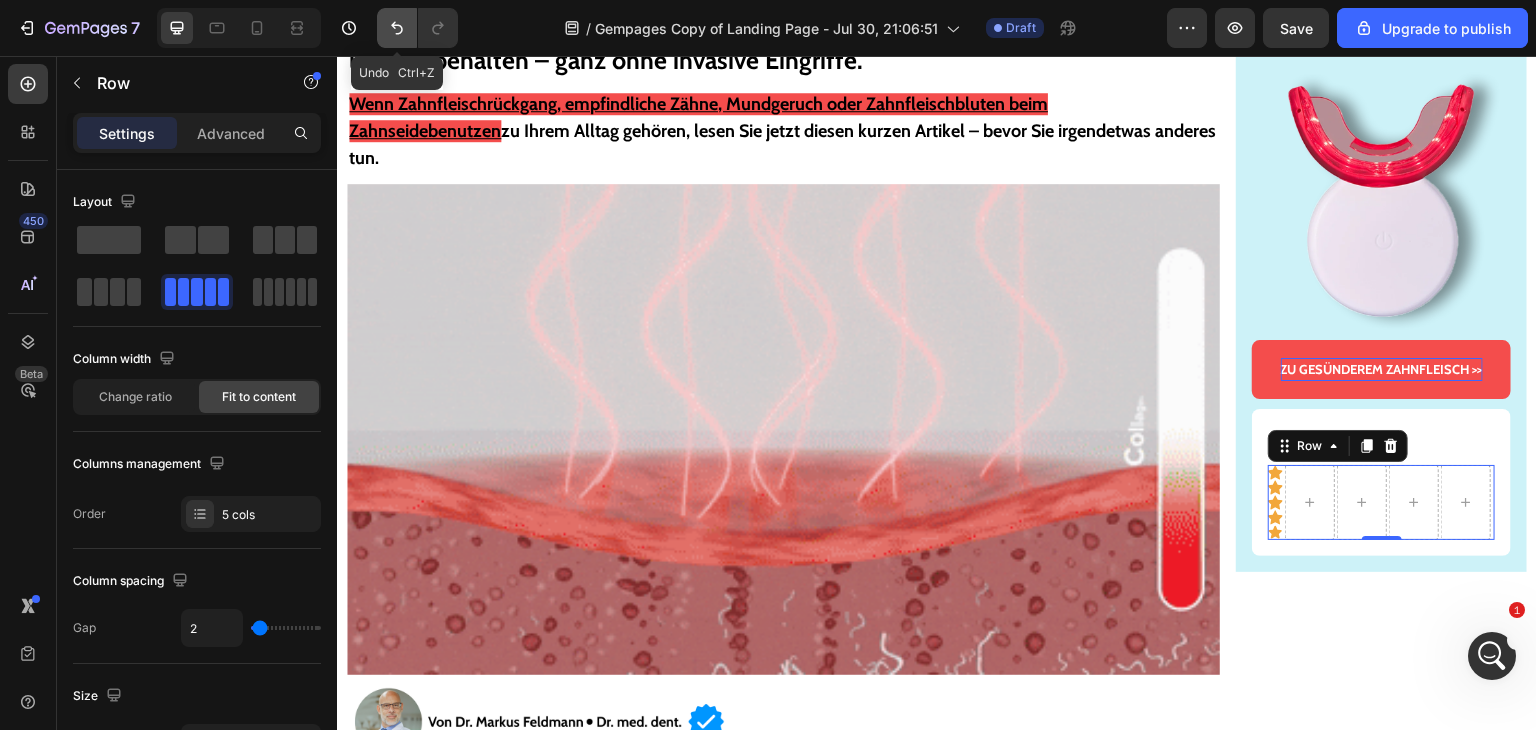 click 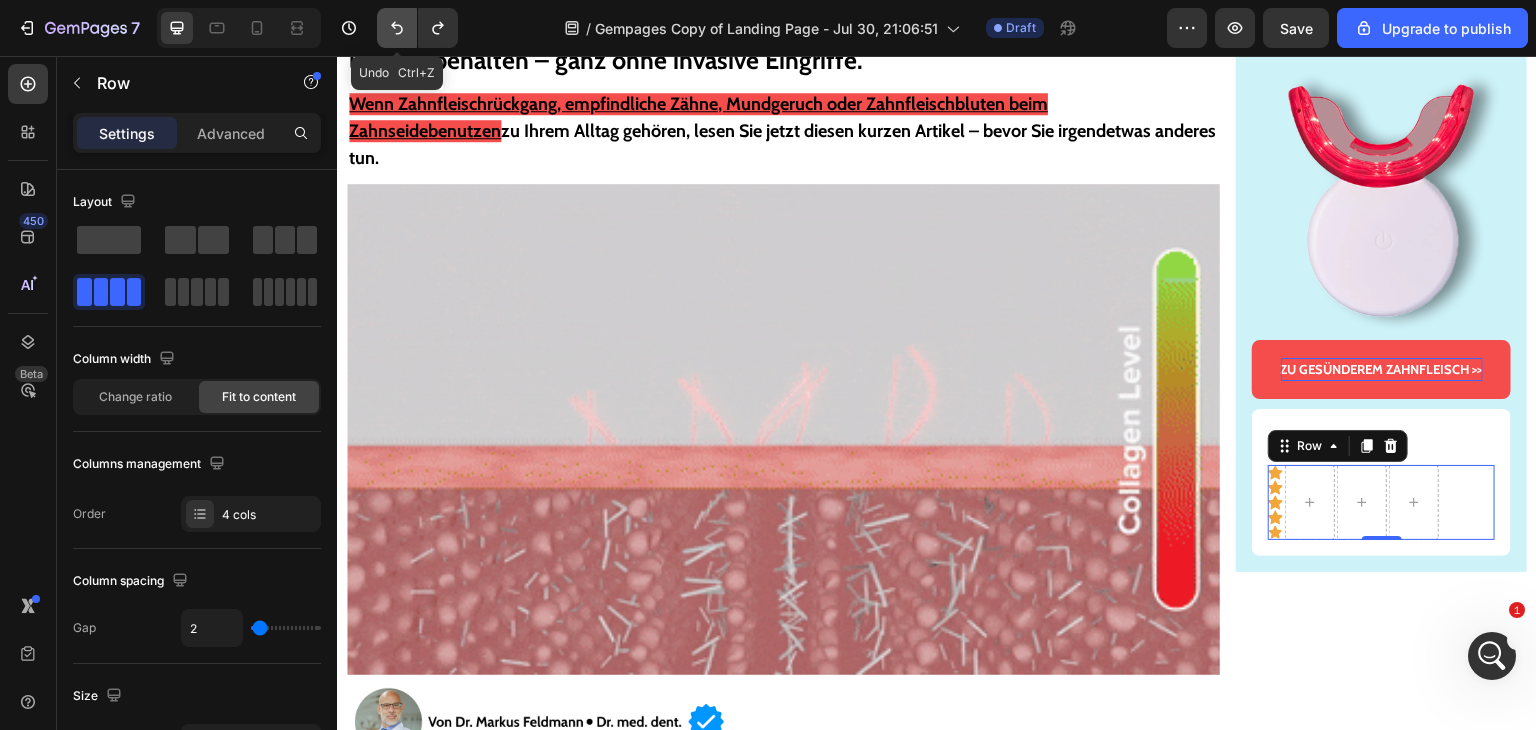 click 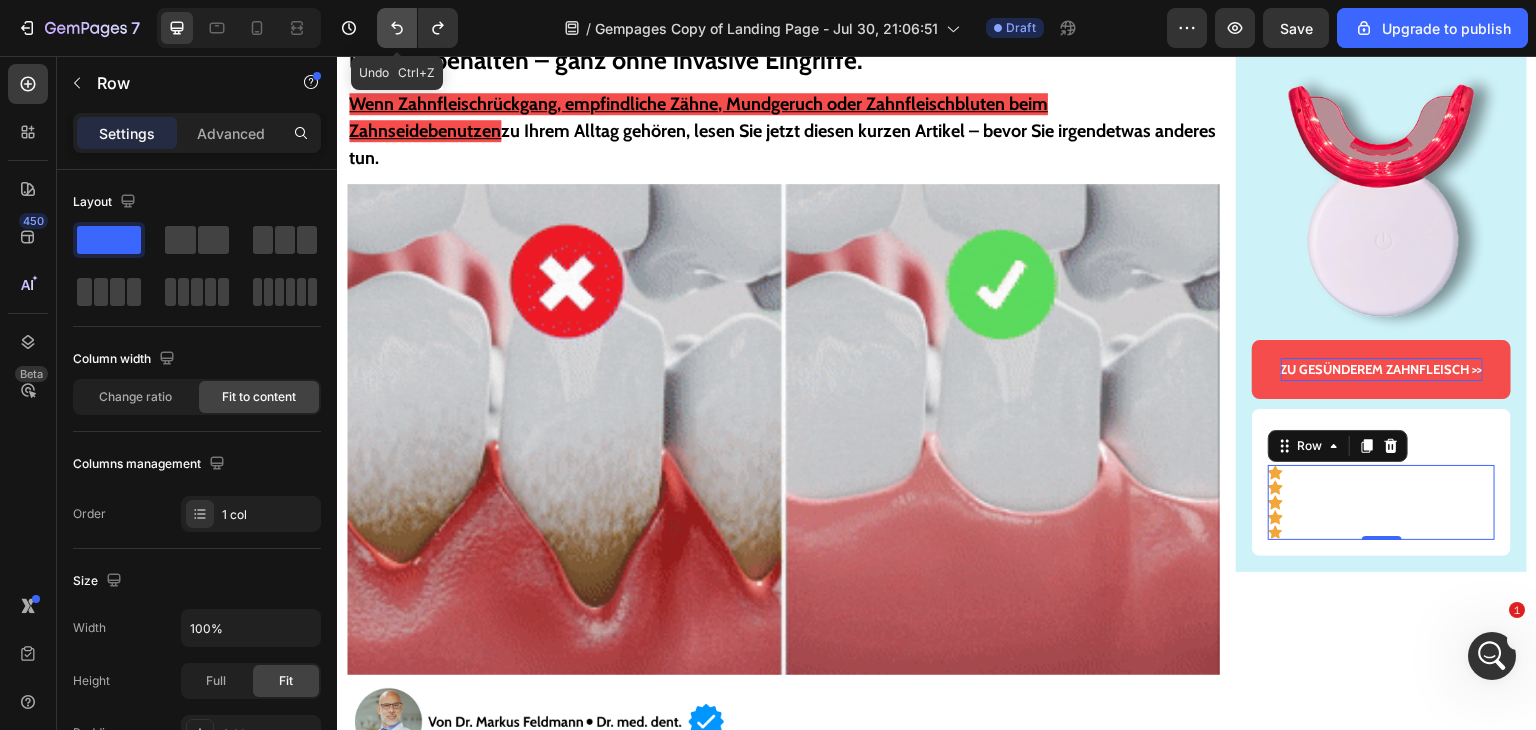 click 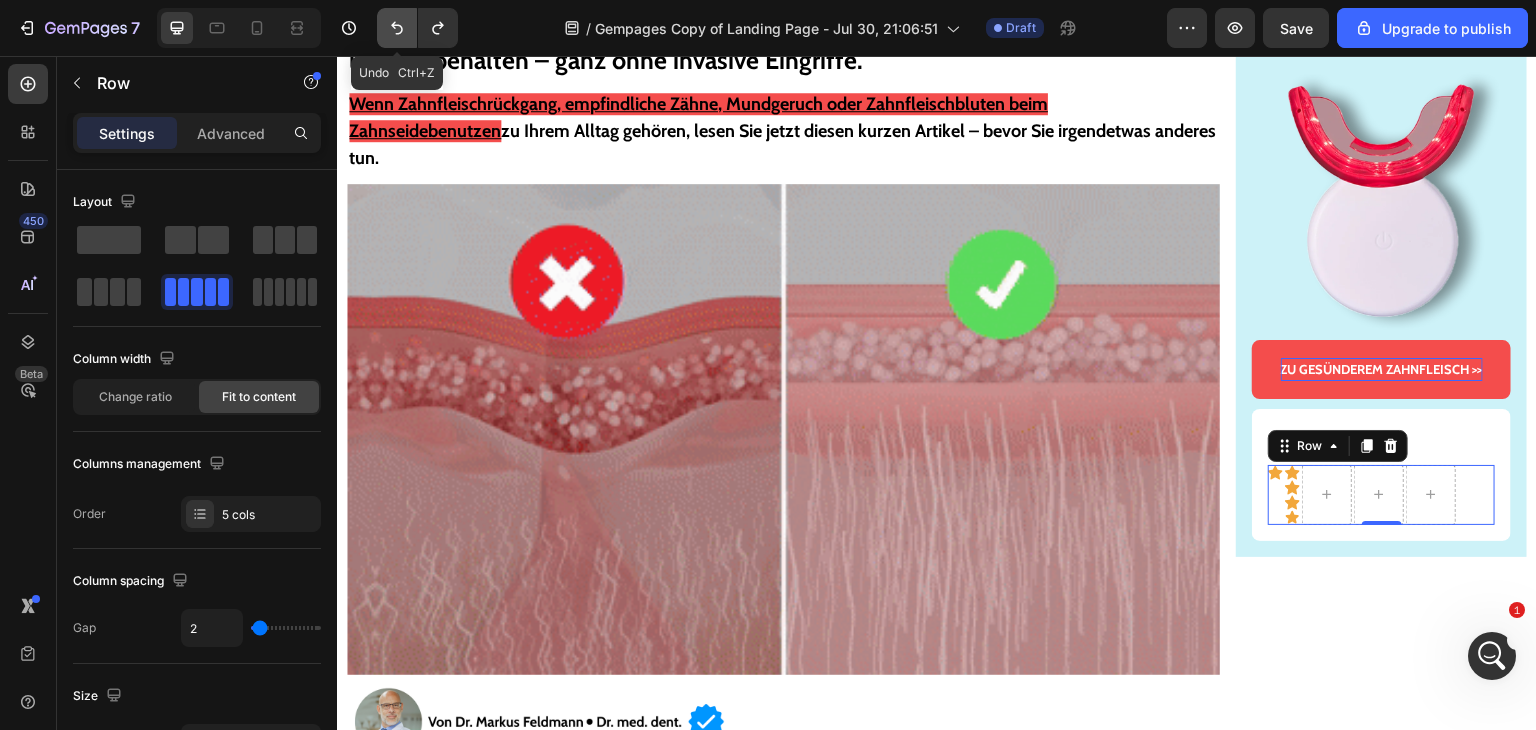 click 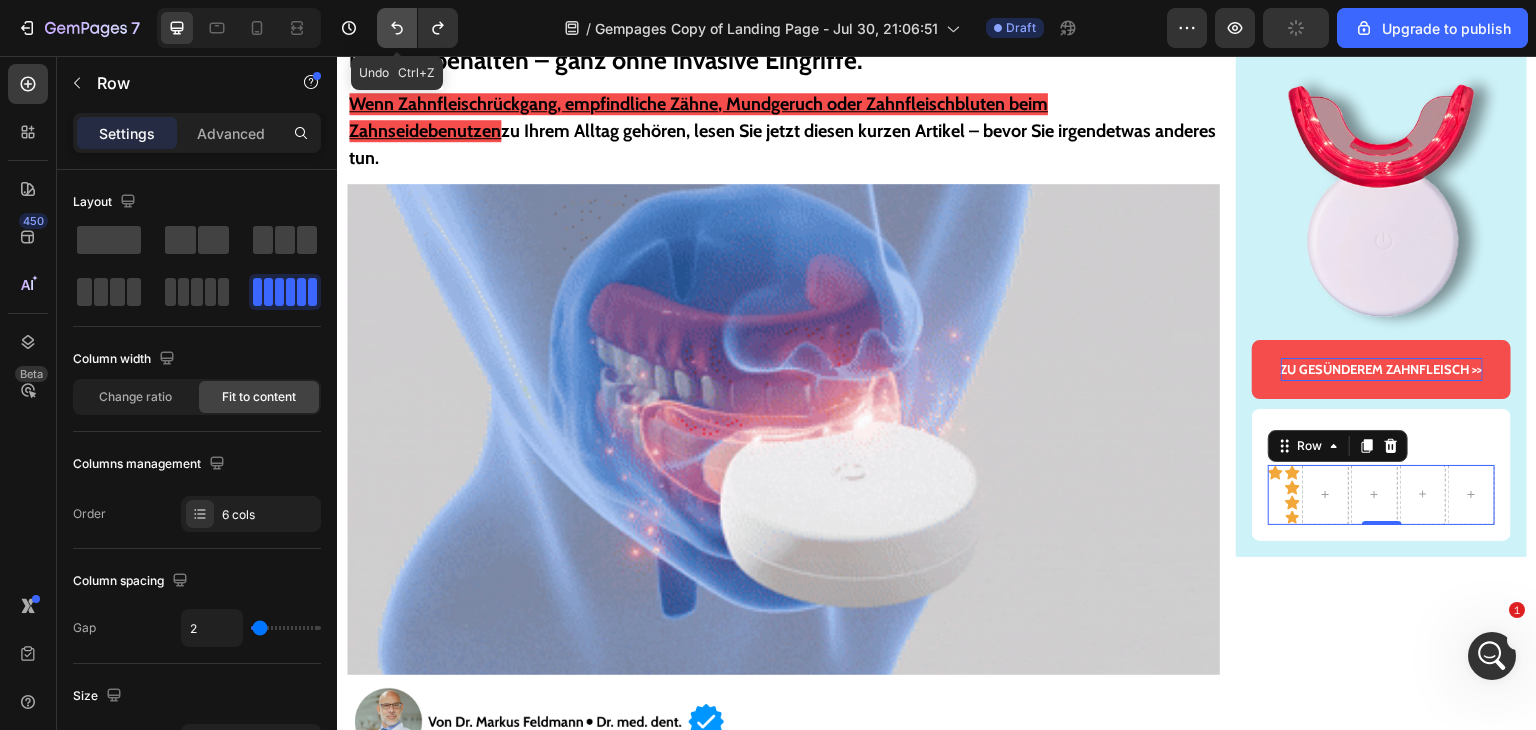 click 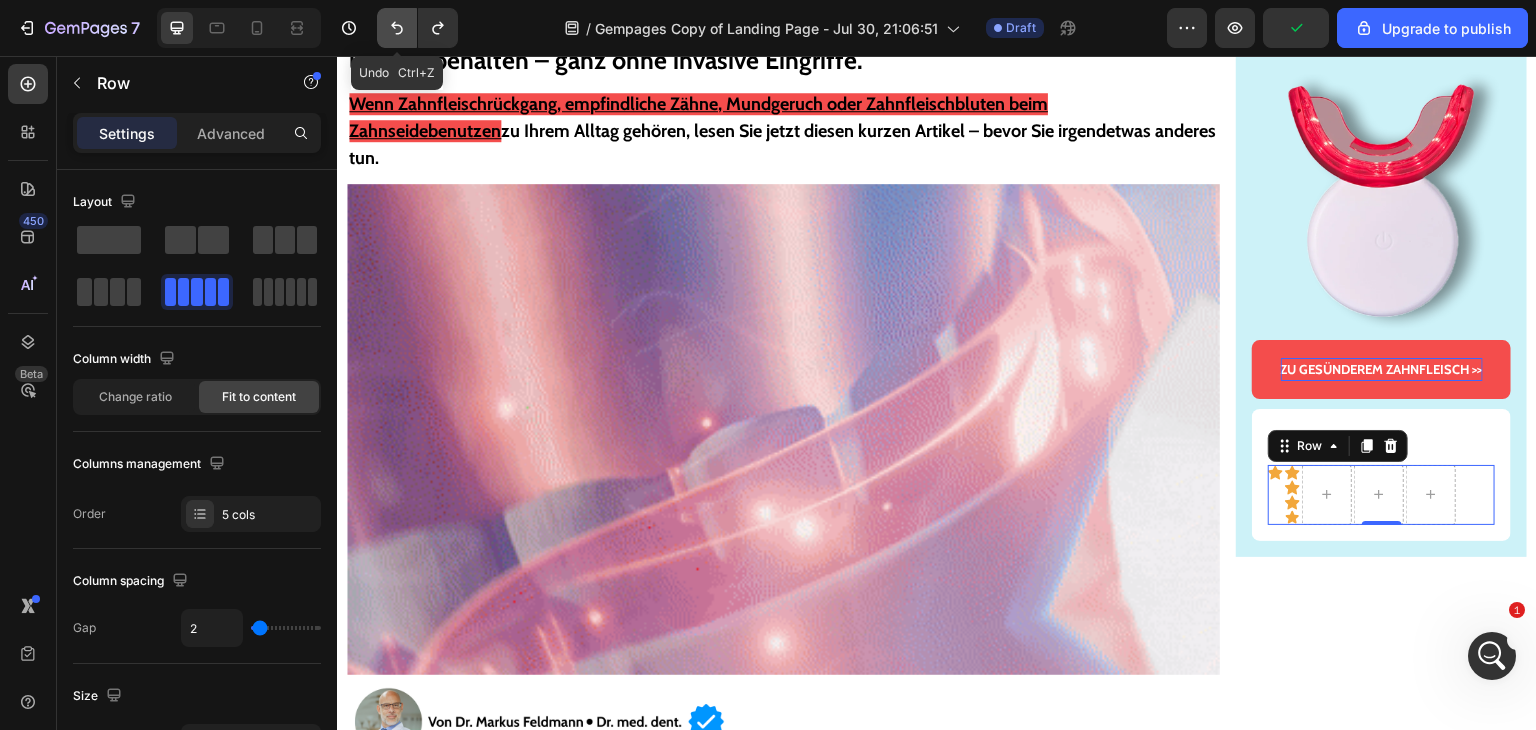 click 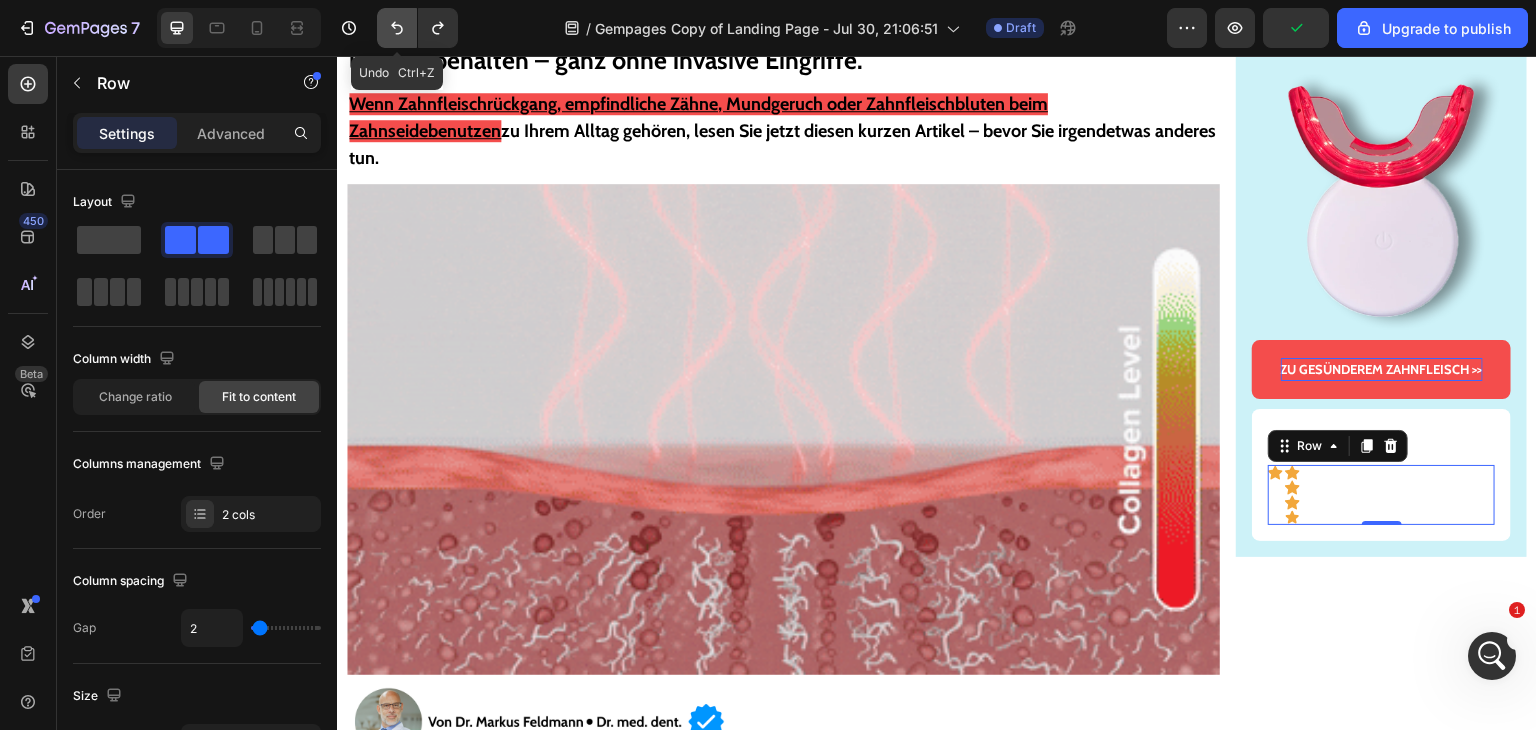 click 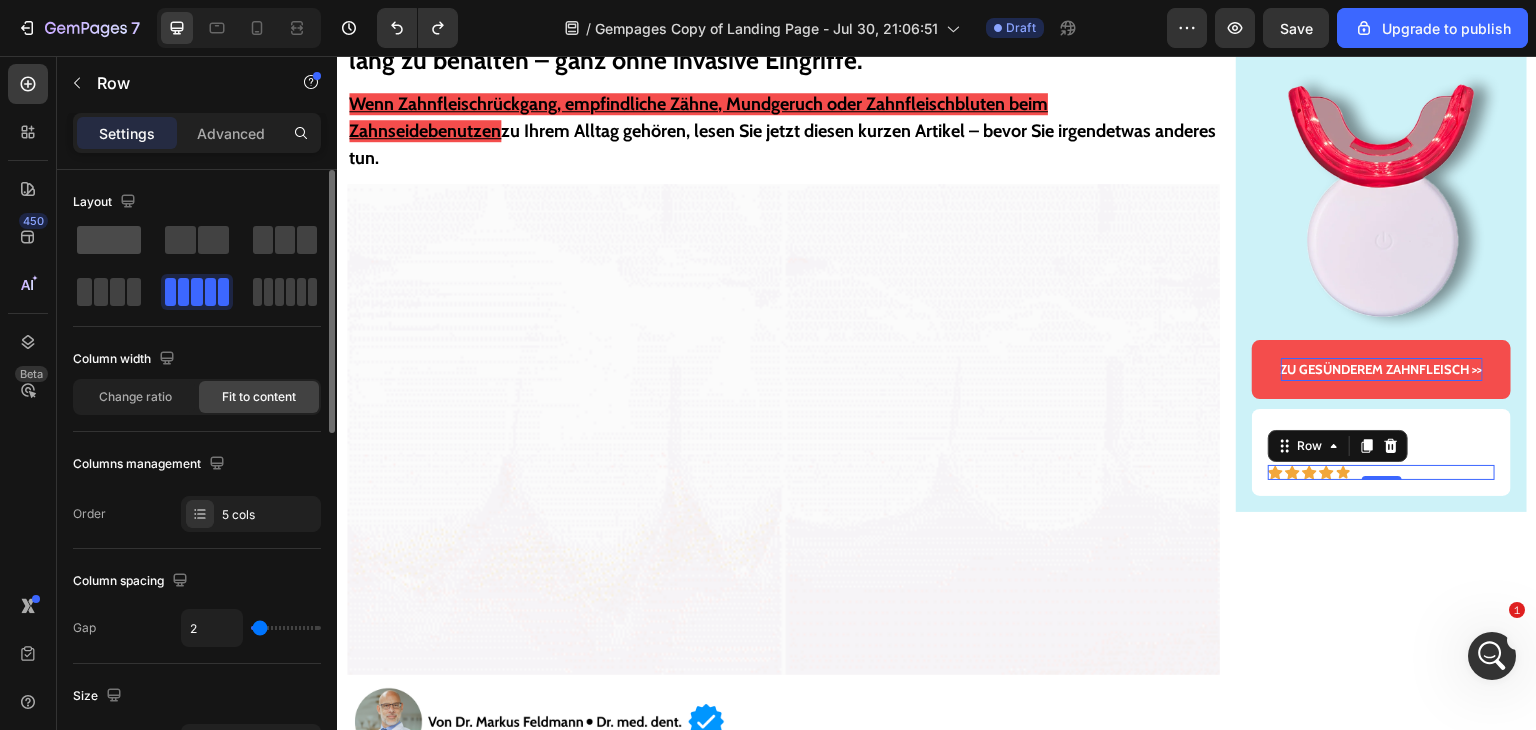 click 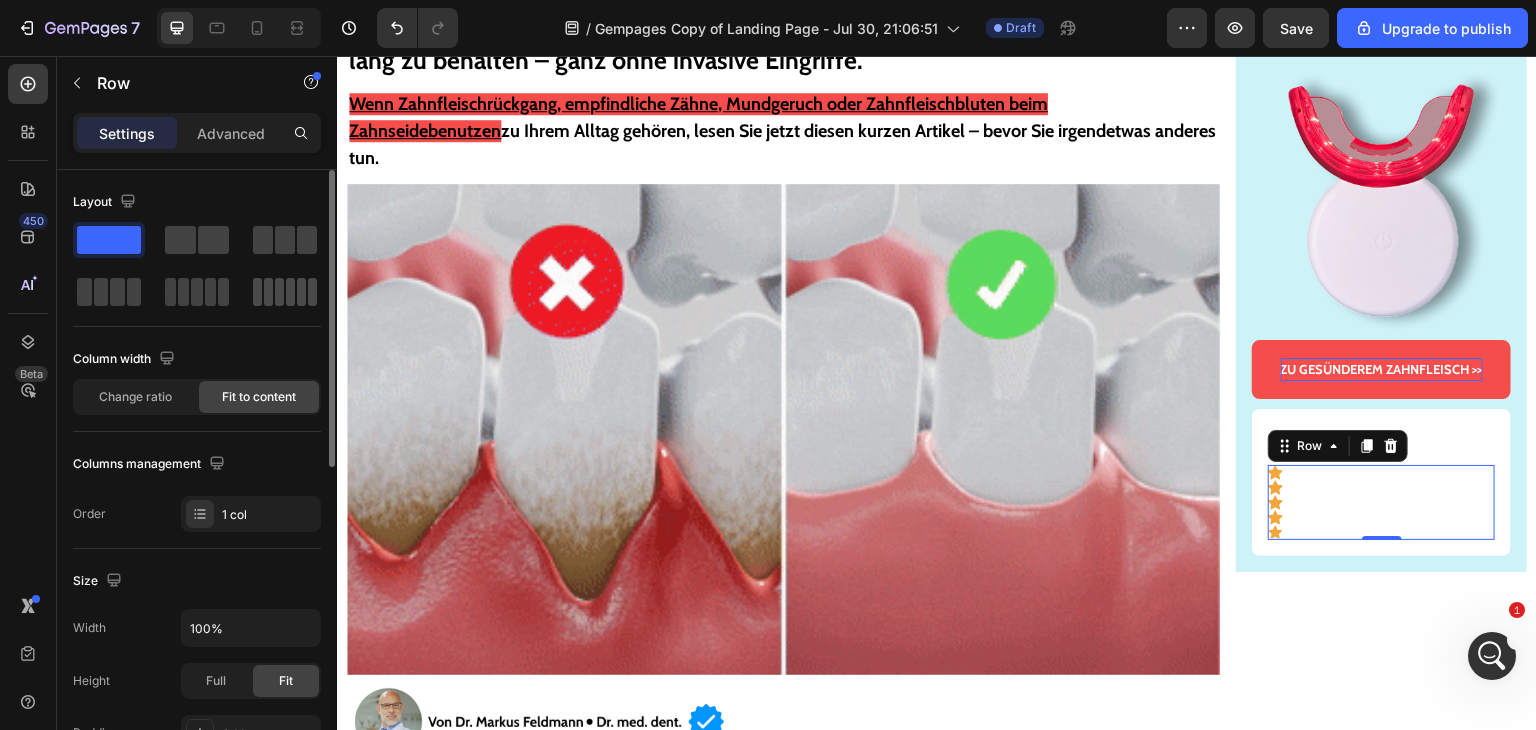 click 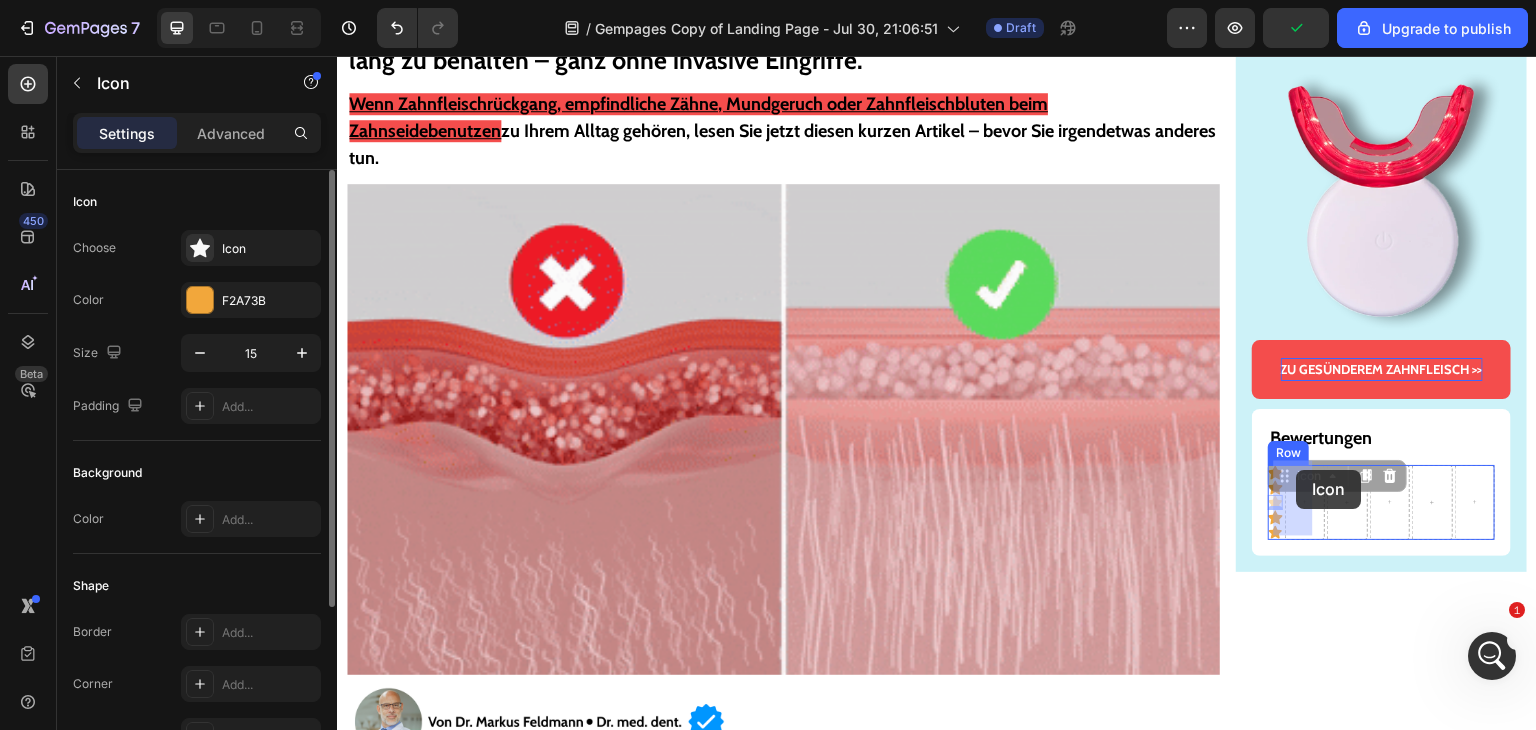 drag, startPoint x: 1262, startPoint y: 486, endPoint x: 1297, endPoint y: 470, distance: 38.483765 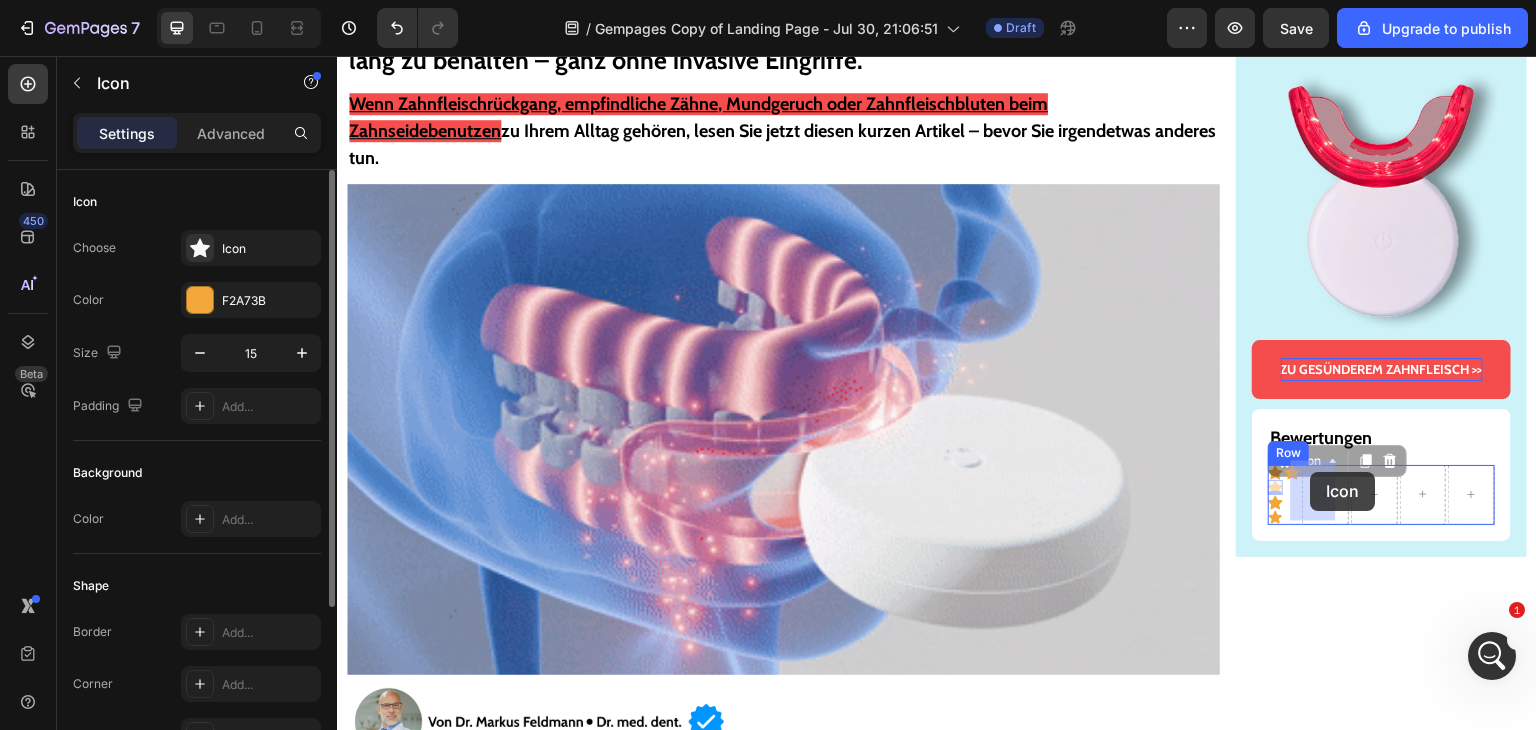 drag, startPoint x: 1267, startPoint y: 487, endPoint x: 1308, endPoint y: 482, distance: 41.303753 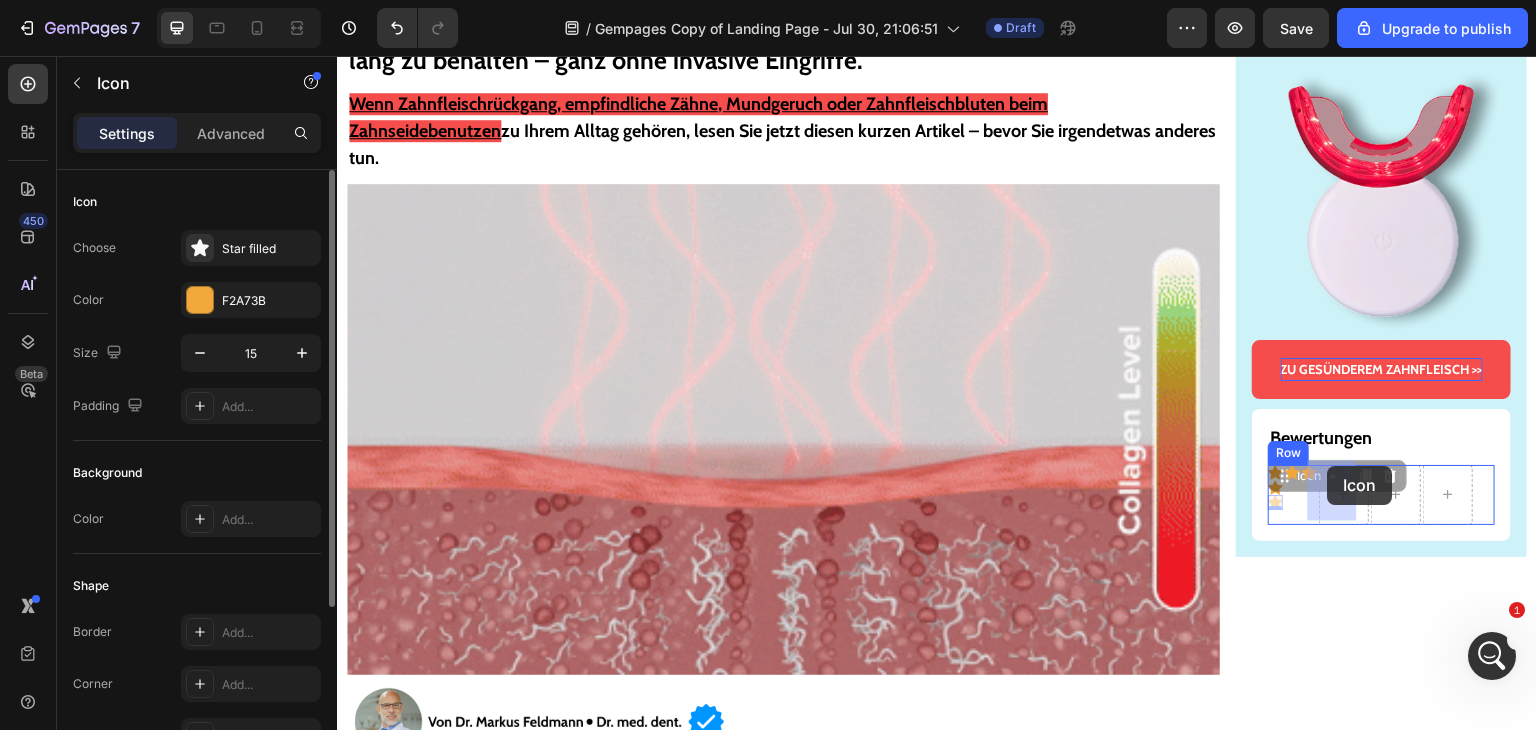 drag, startPoint x: 1264, startPoint y: 486, endPoint x: 1328, endPoint y: 466, distance: 67.052216 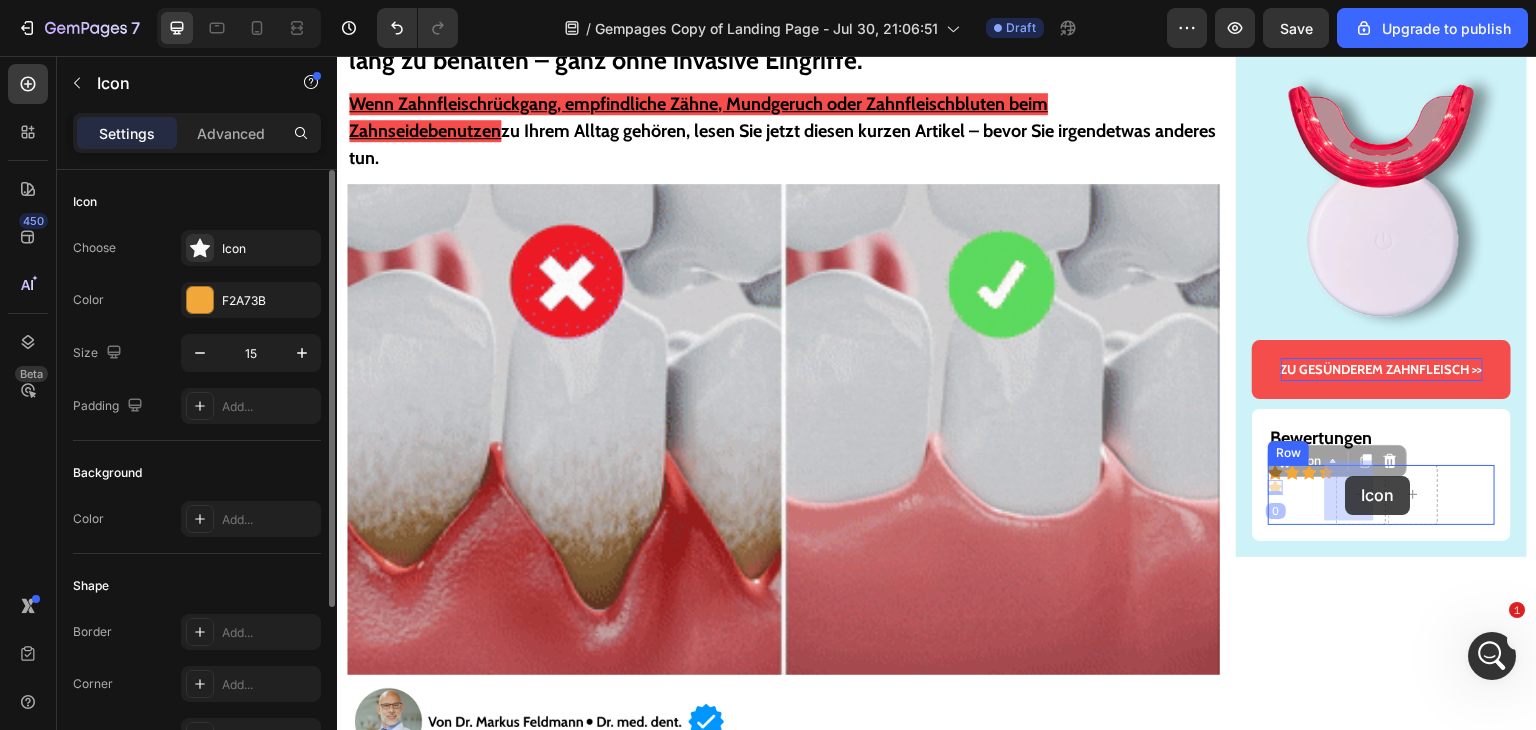 drag, startPoint x: 1269, startPoint y: 488, endPoint x: 1346, endPoint y: 476, distance: 77.92946 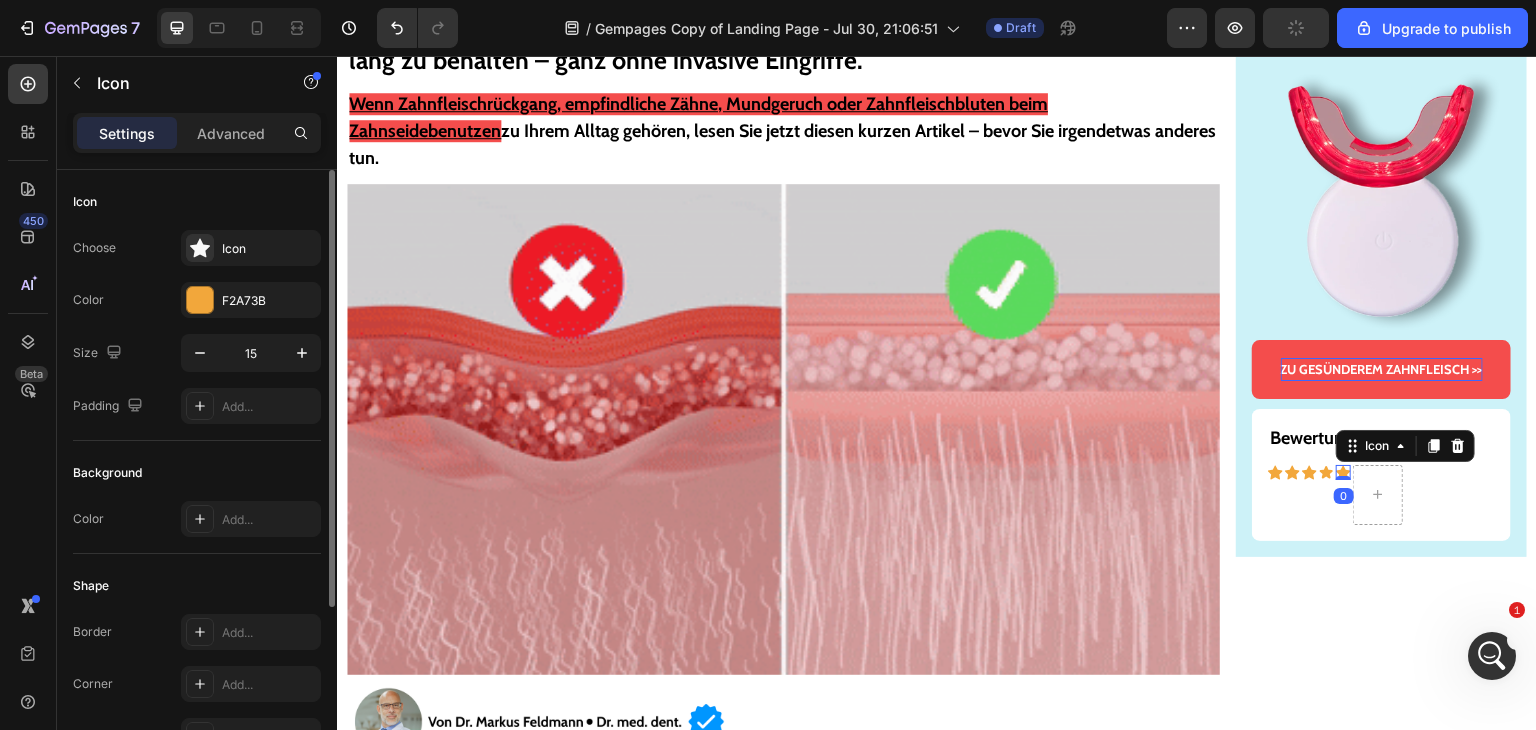 click 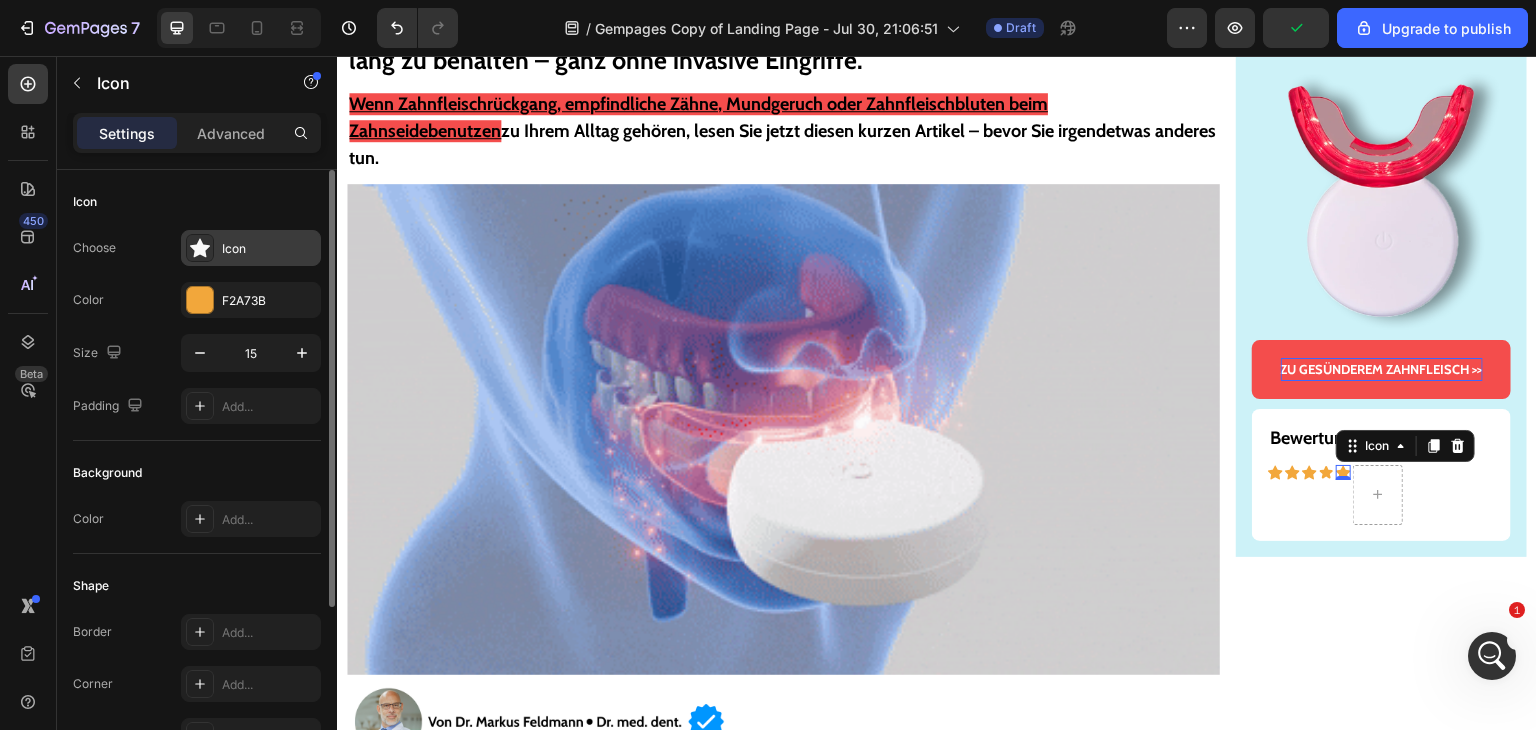 click 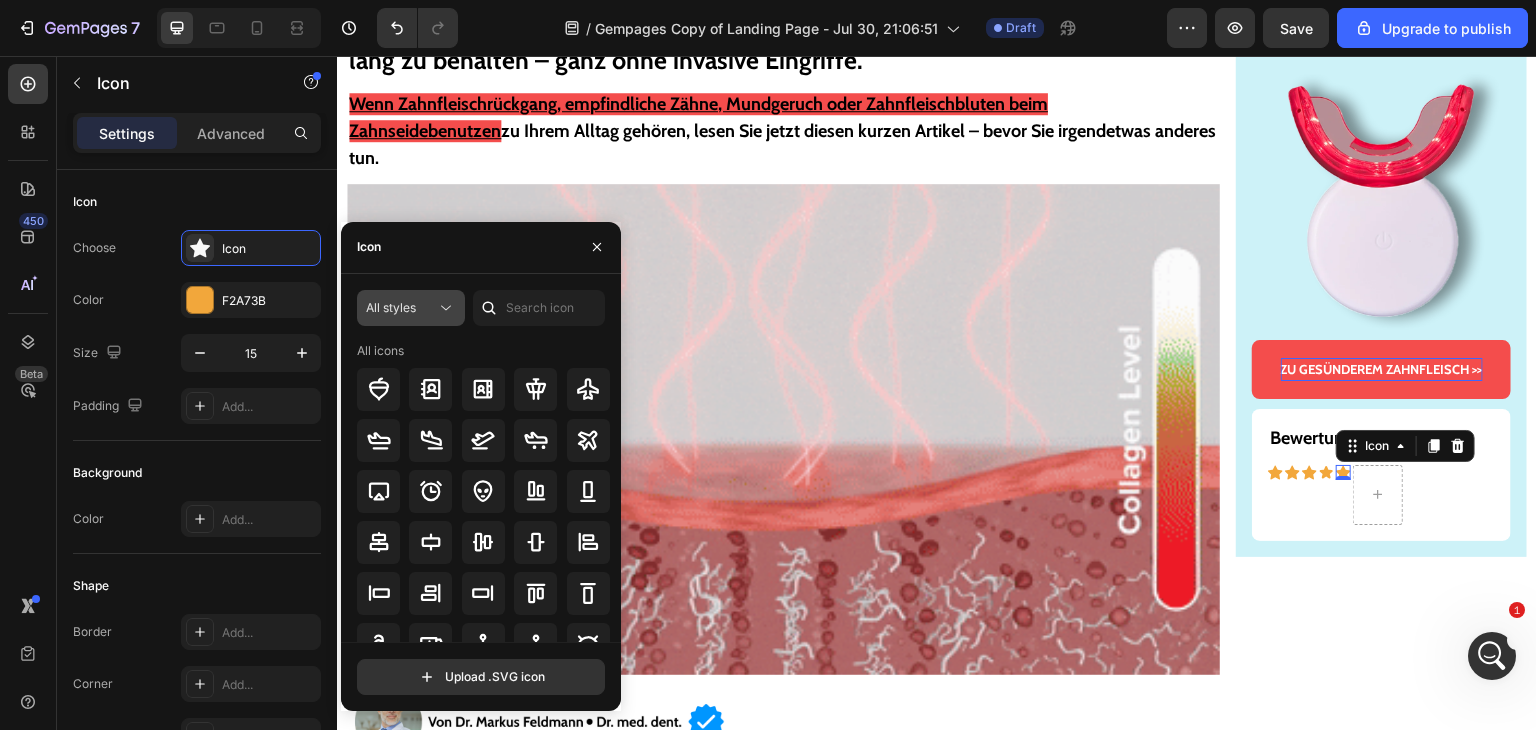 click 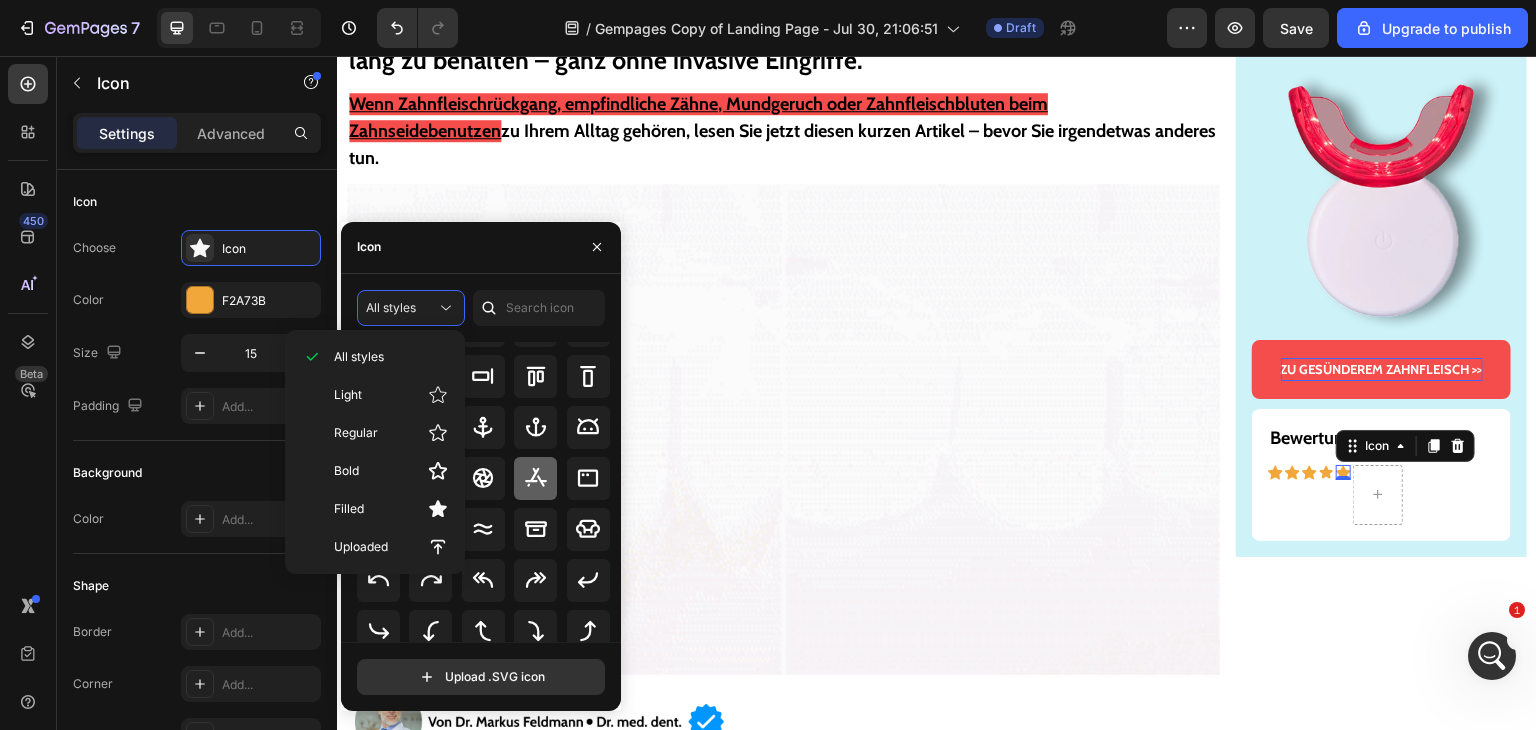 scroll, scrollTop: 220, scrollLeft: 0, axis: vertical 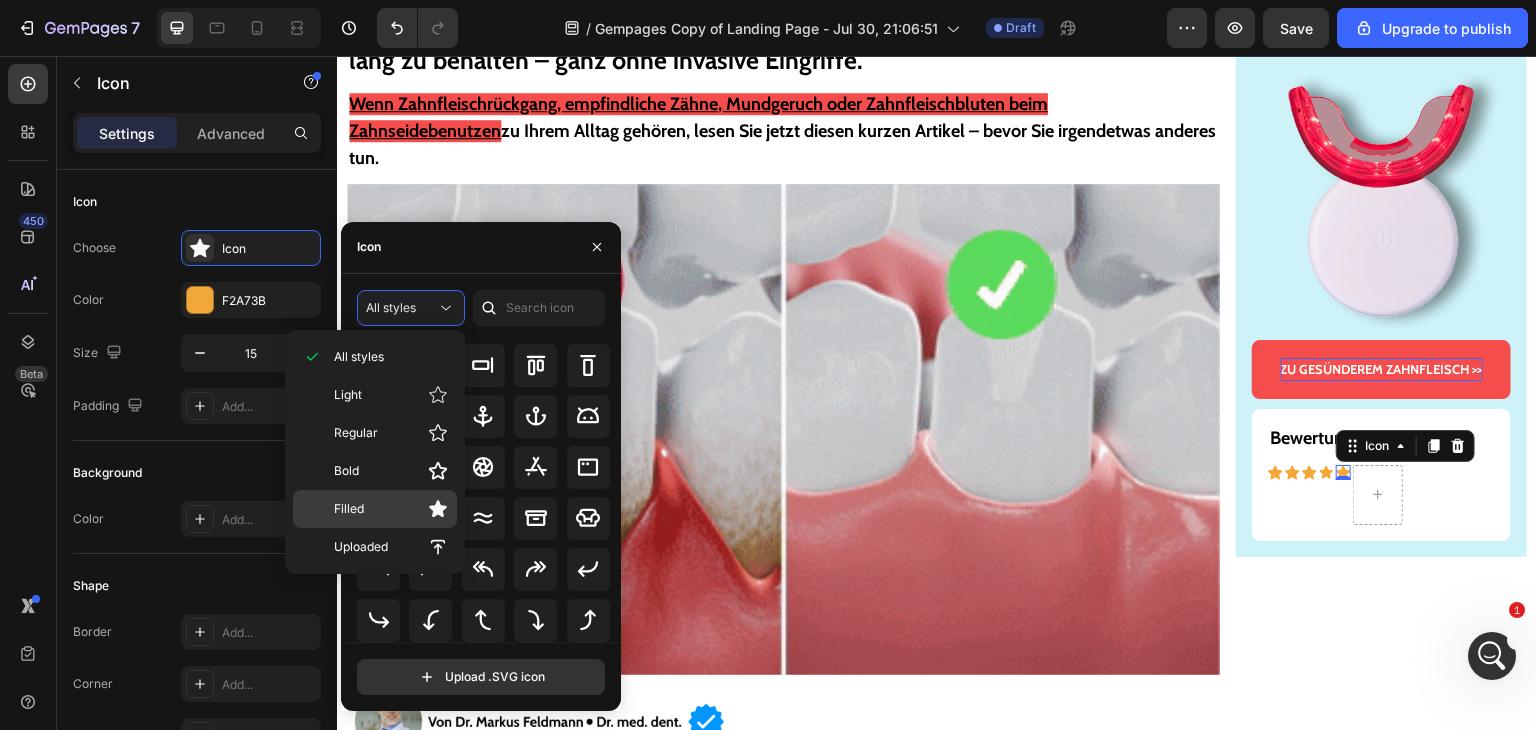 click on "Filled" 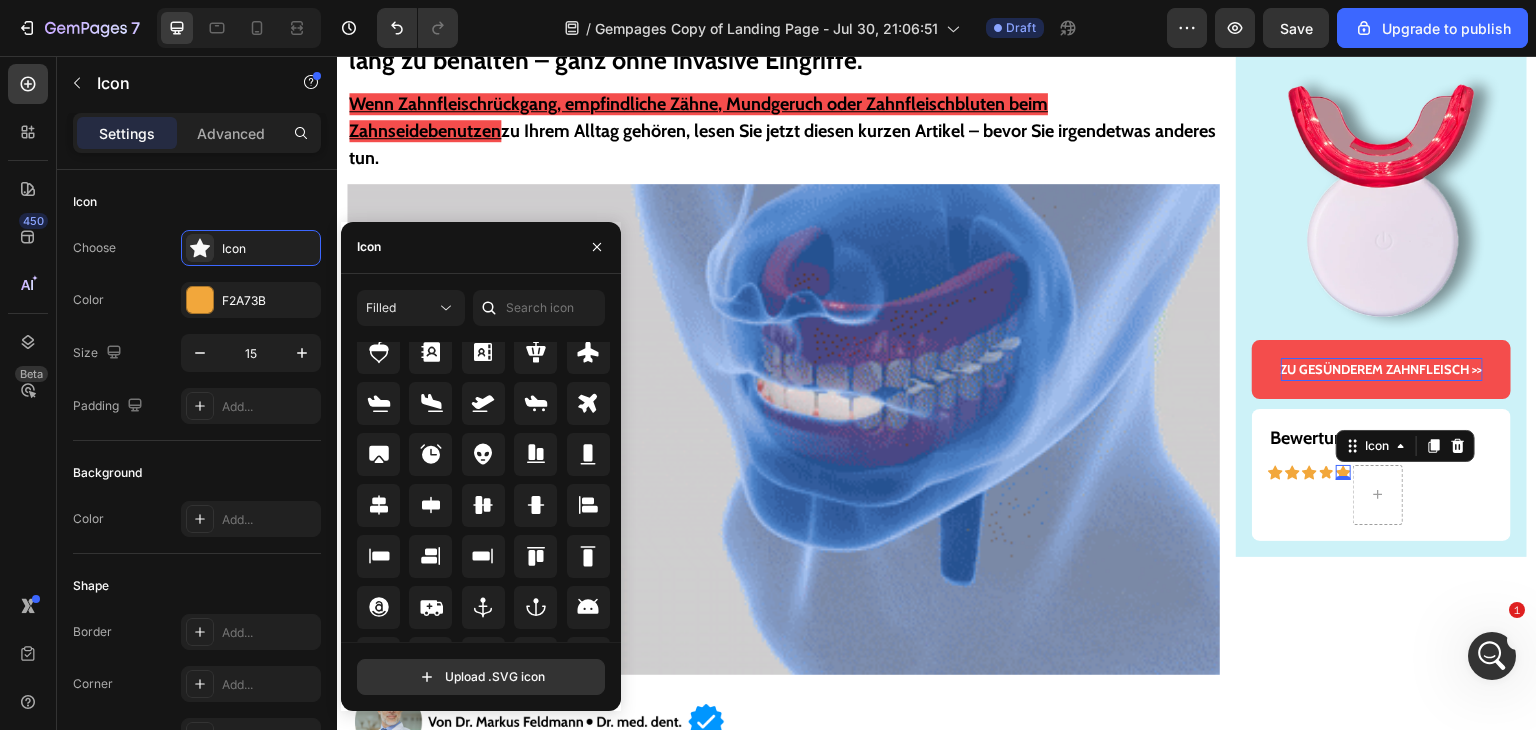 scroll, scrollTop: 100, scrollLeft: 0, axis: vertical 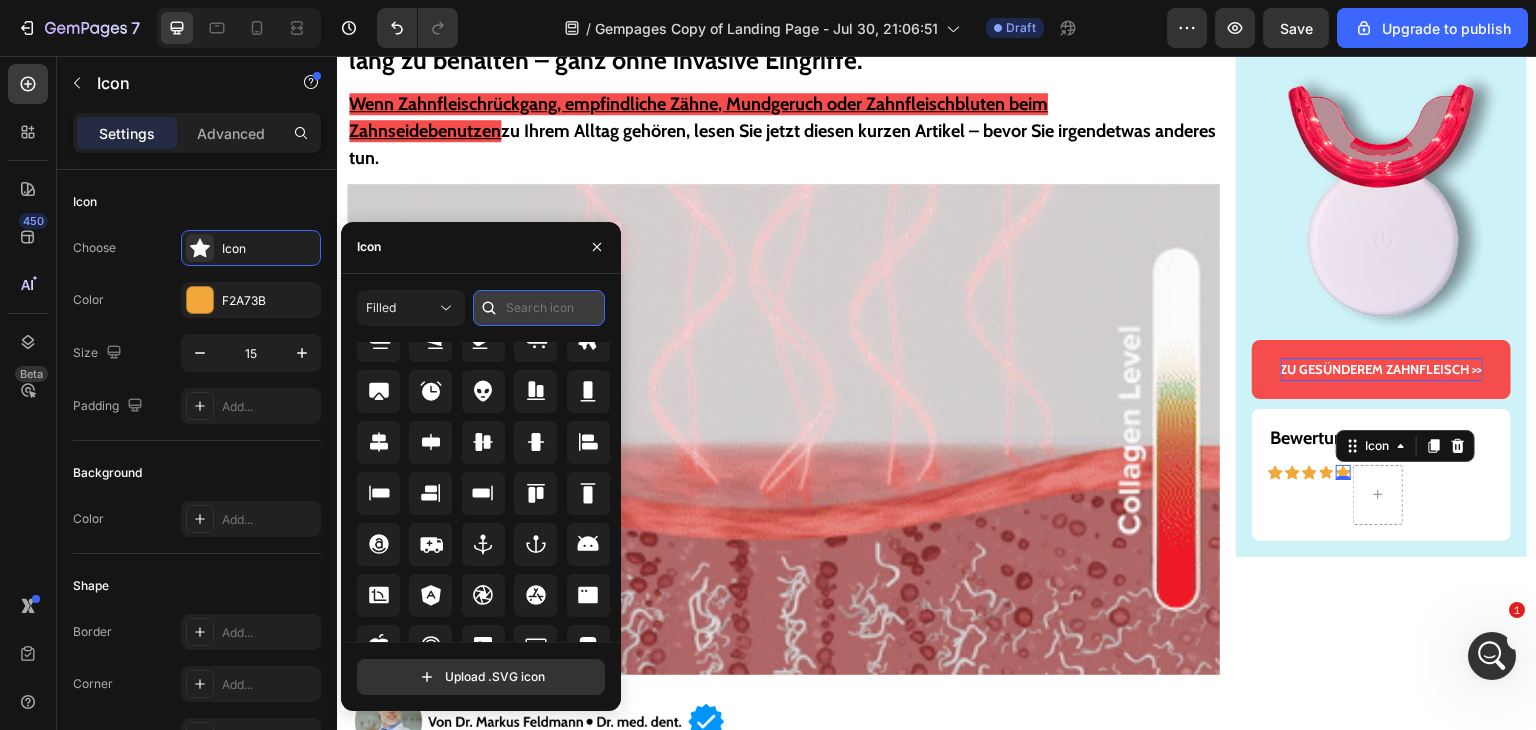 click at bounding box center [539, 308] 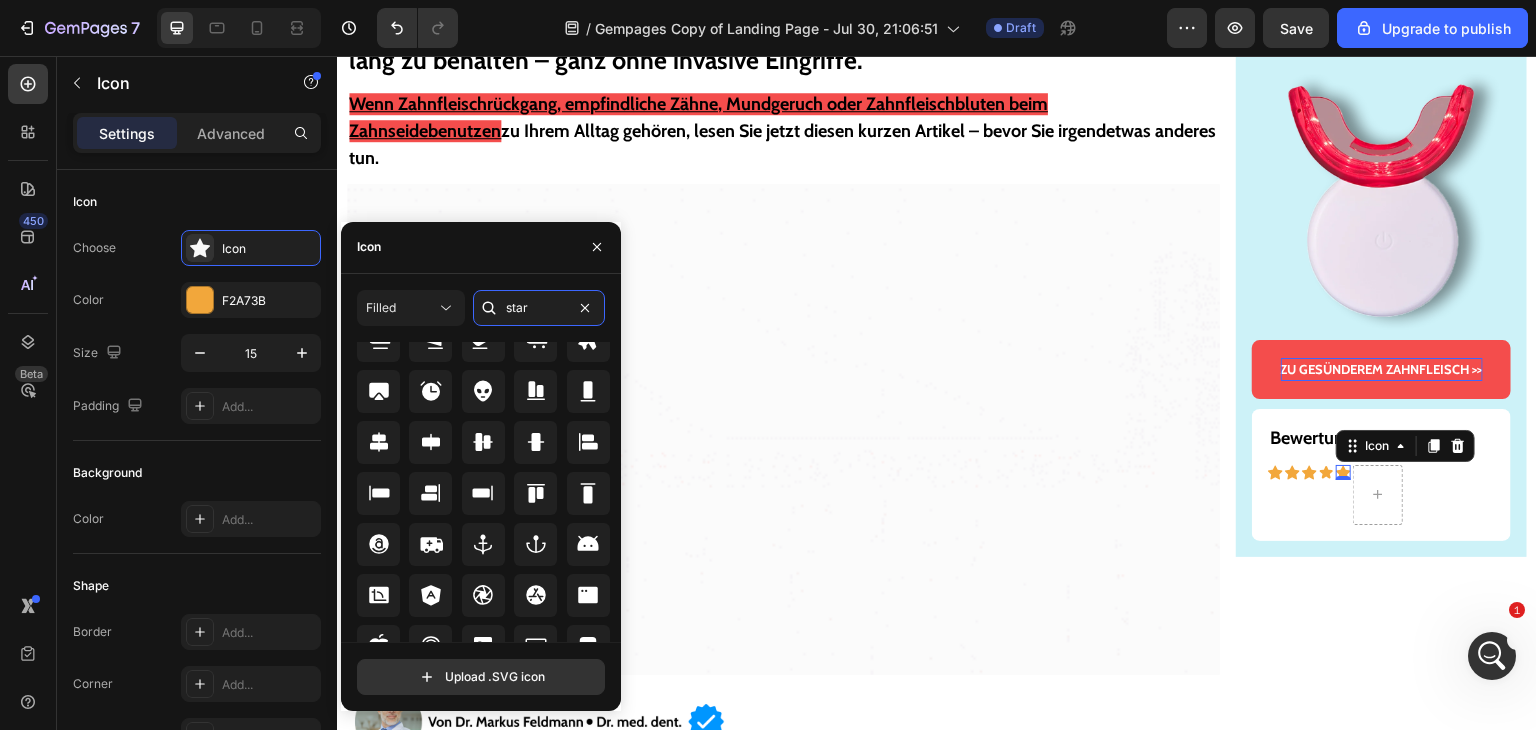 scroll, scrollTop: 0, scrollLeft: 0, axis: both 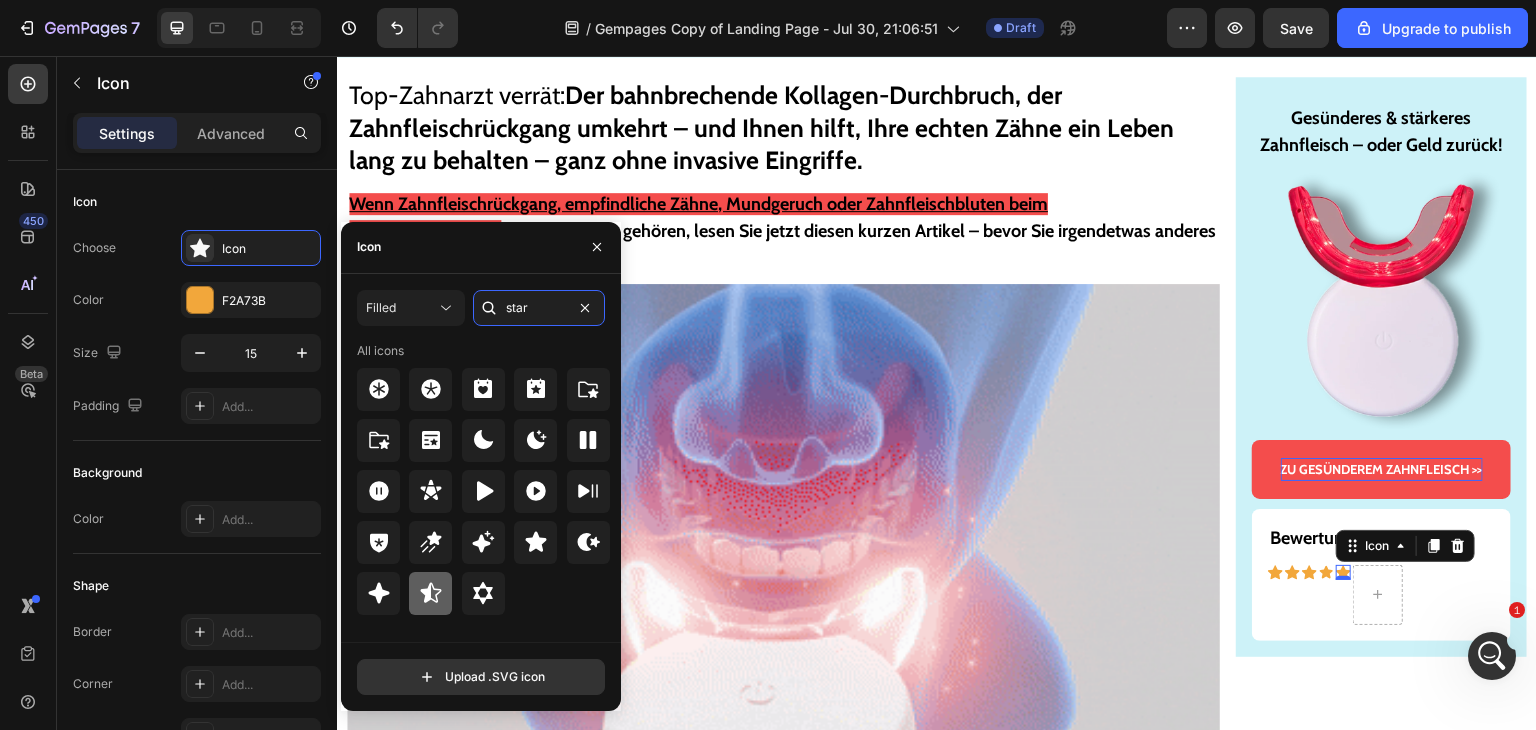 type on "star" 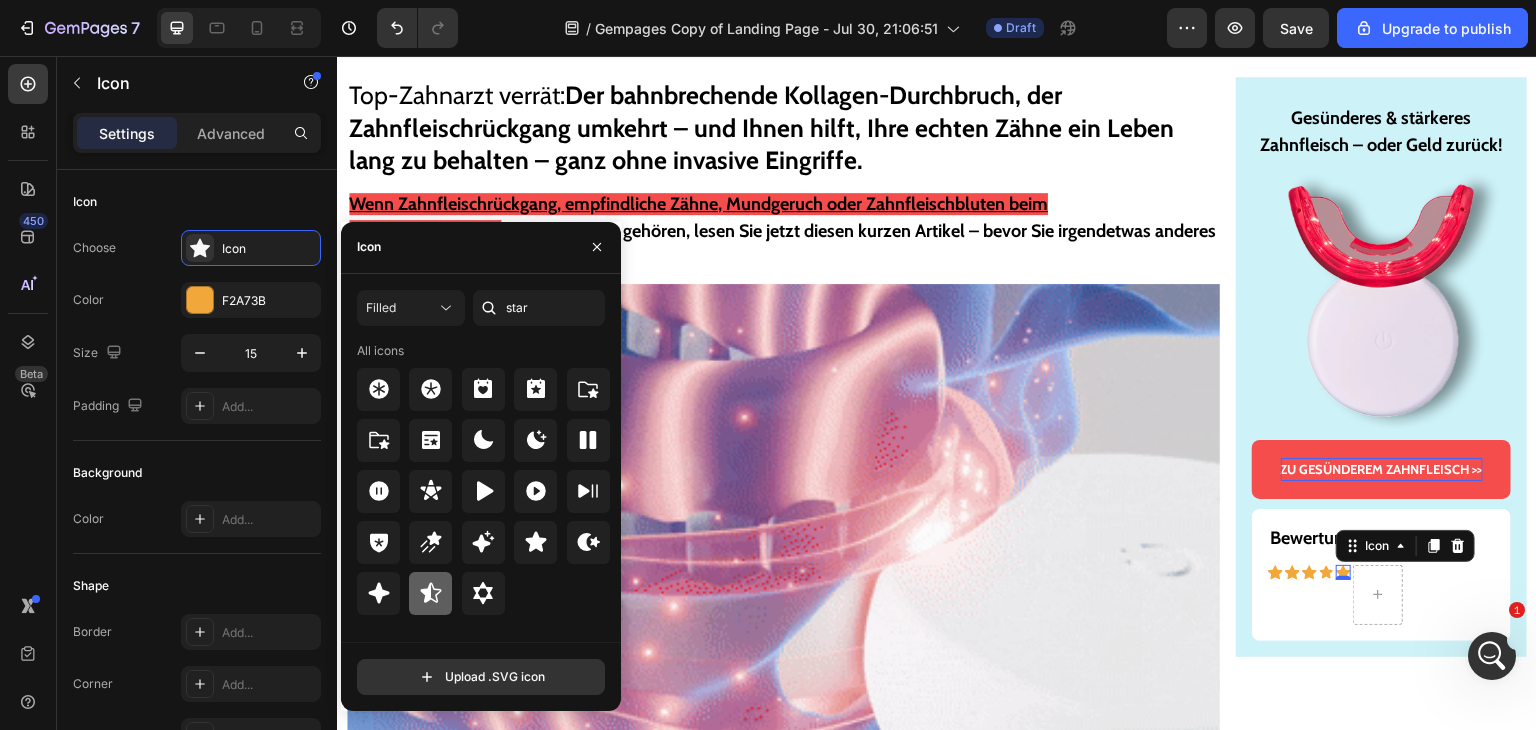 click 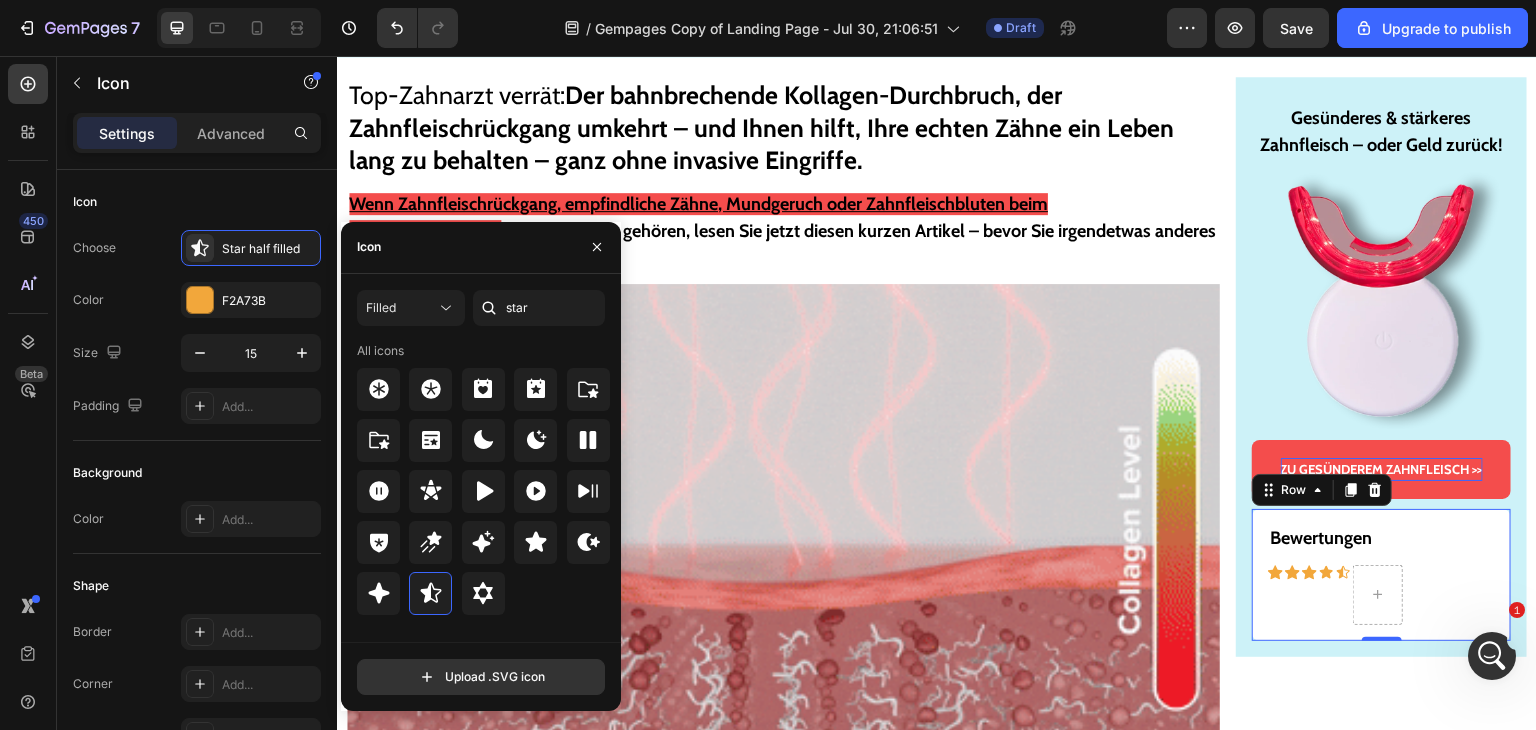 click on "Bewertungen Text Block
Icon
Icon
Icon
Icon
Icon
Row Row   0" at bounding box center (1381, 574) 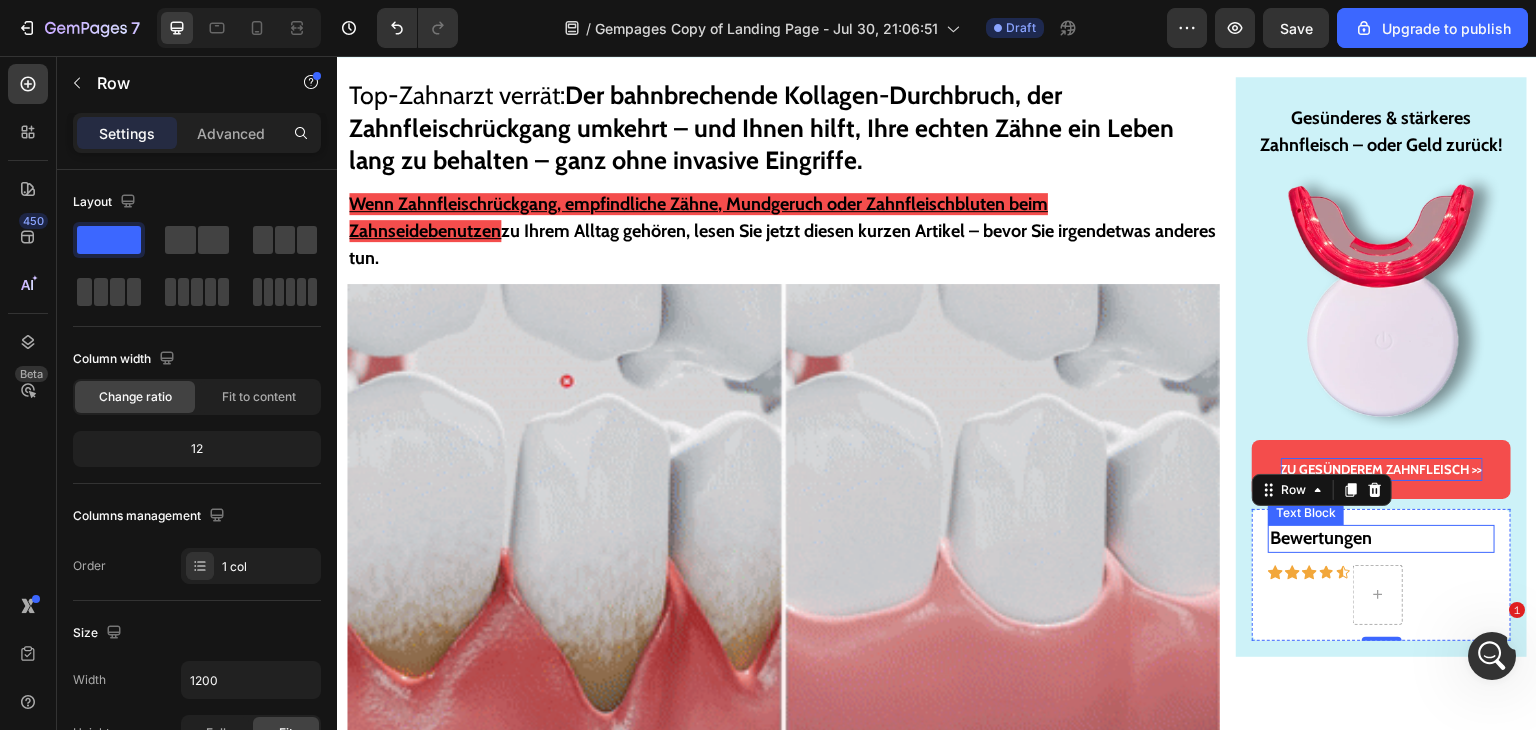 click on "Bewertungen" at bounding box center [1321, 538] 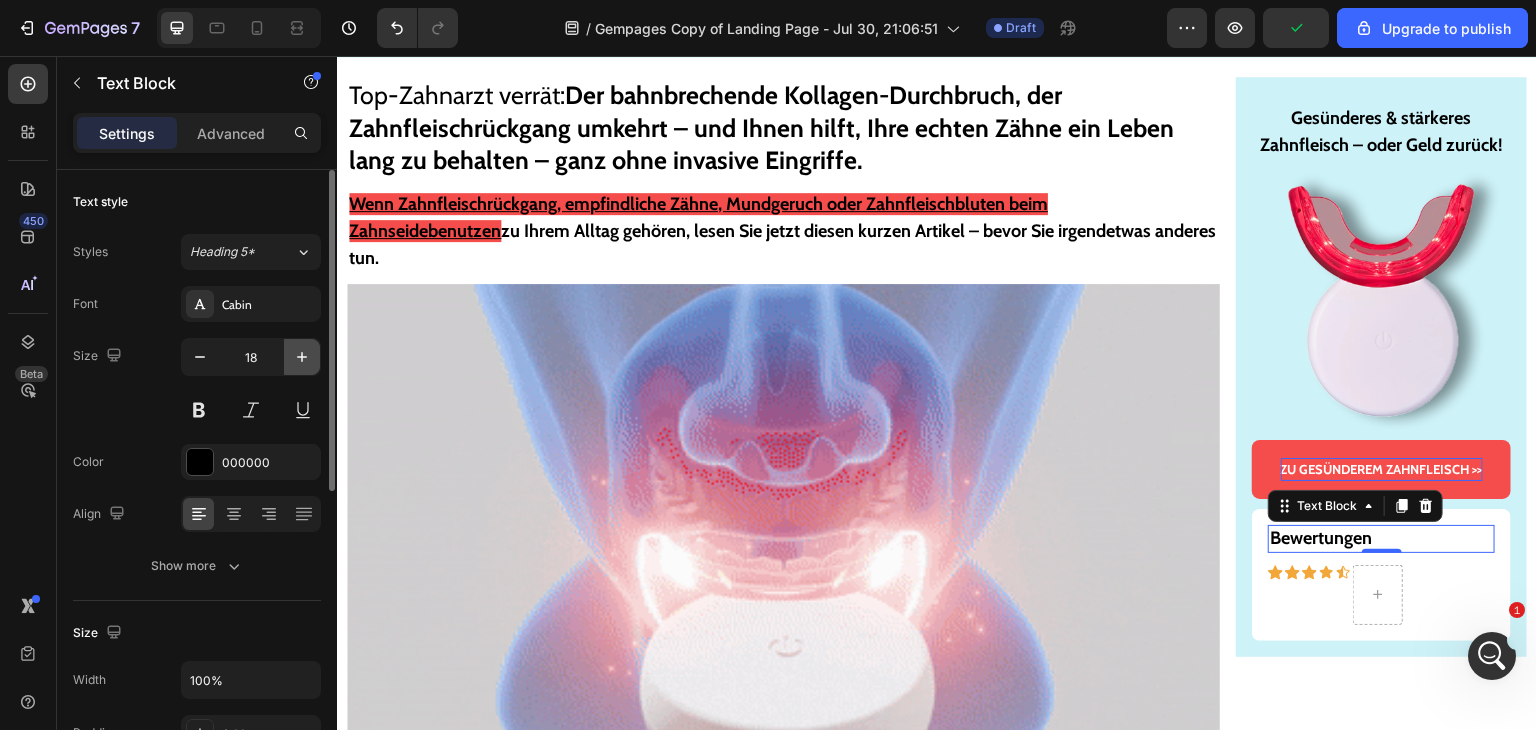 click at bounding box center [302, 357] 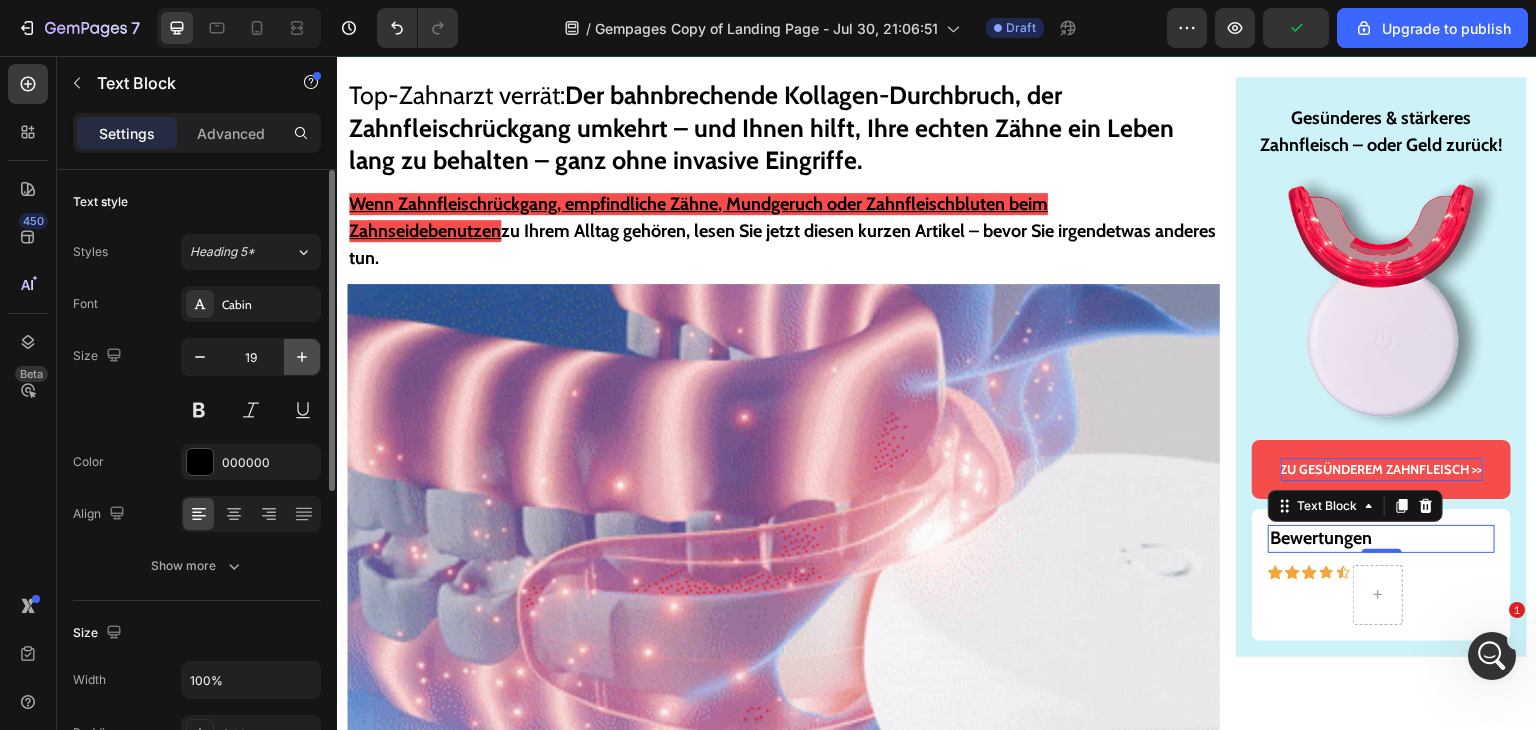 click at bounding box center [302, 357] 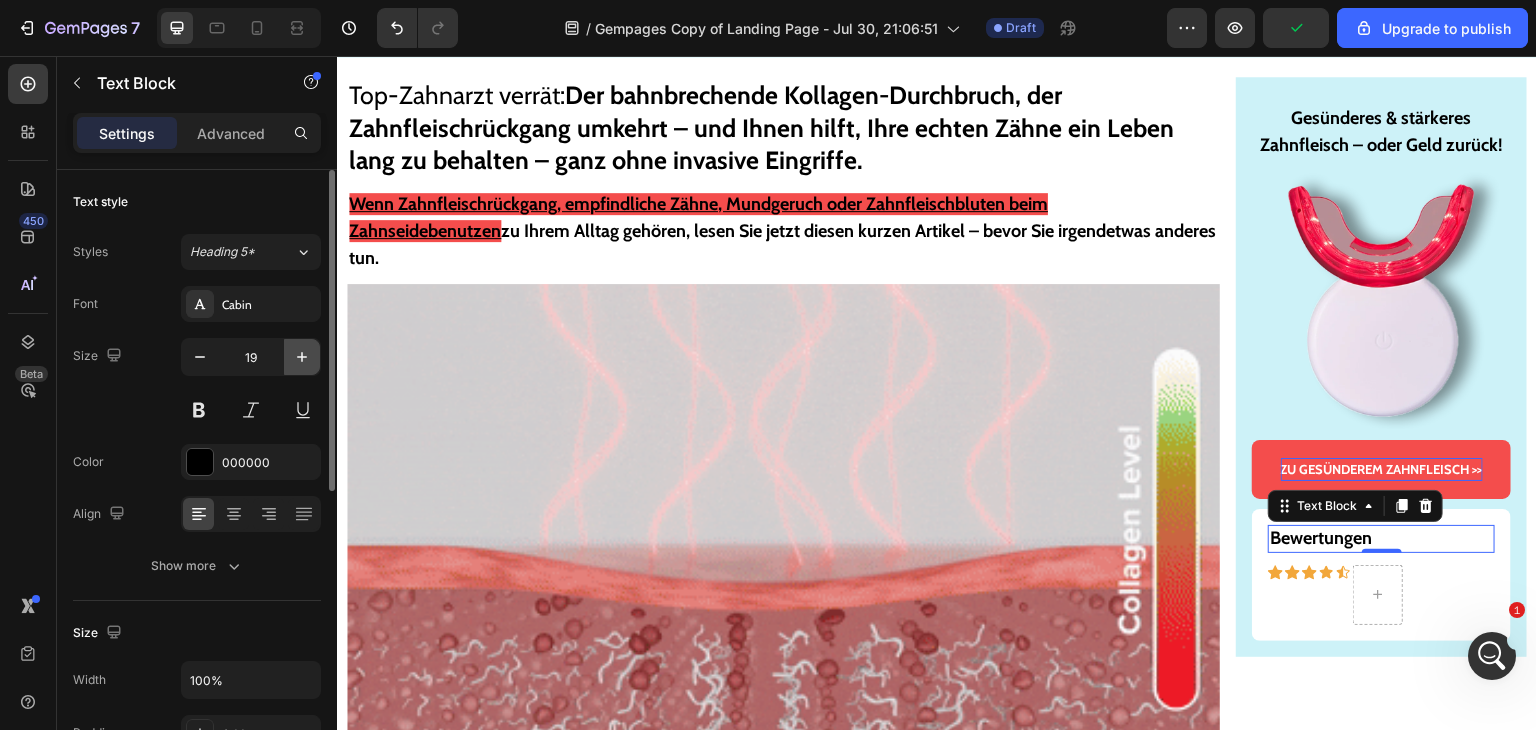 type on "20" 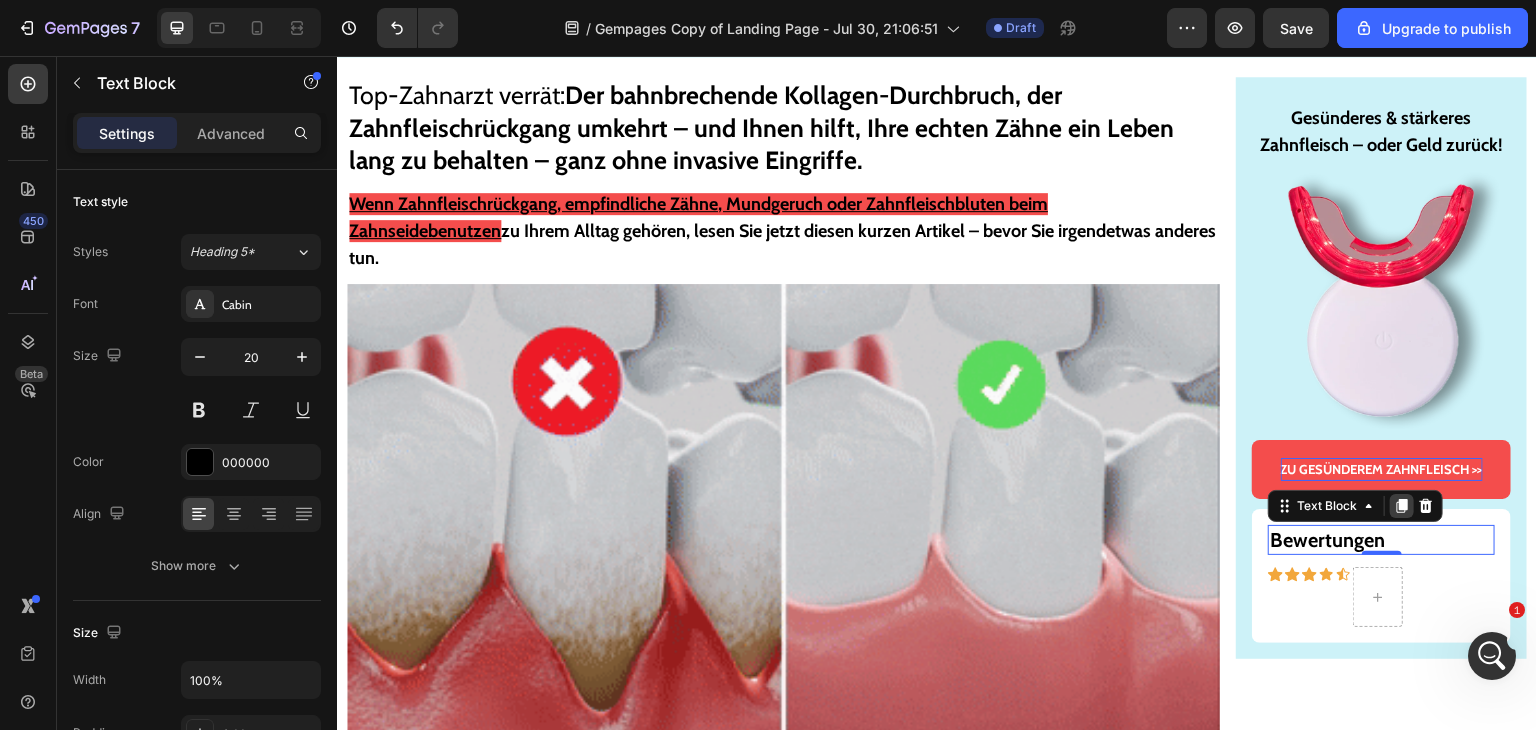 click 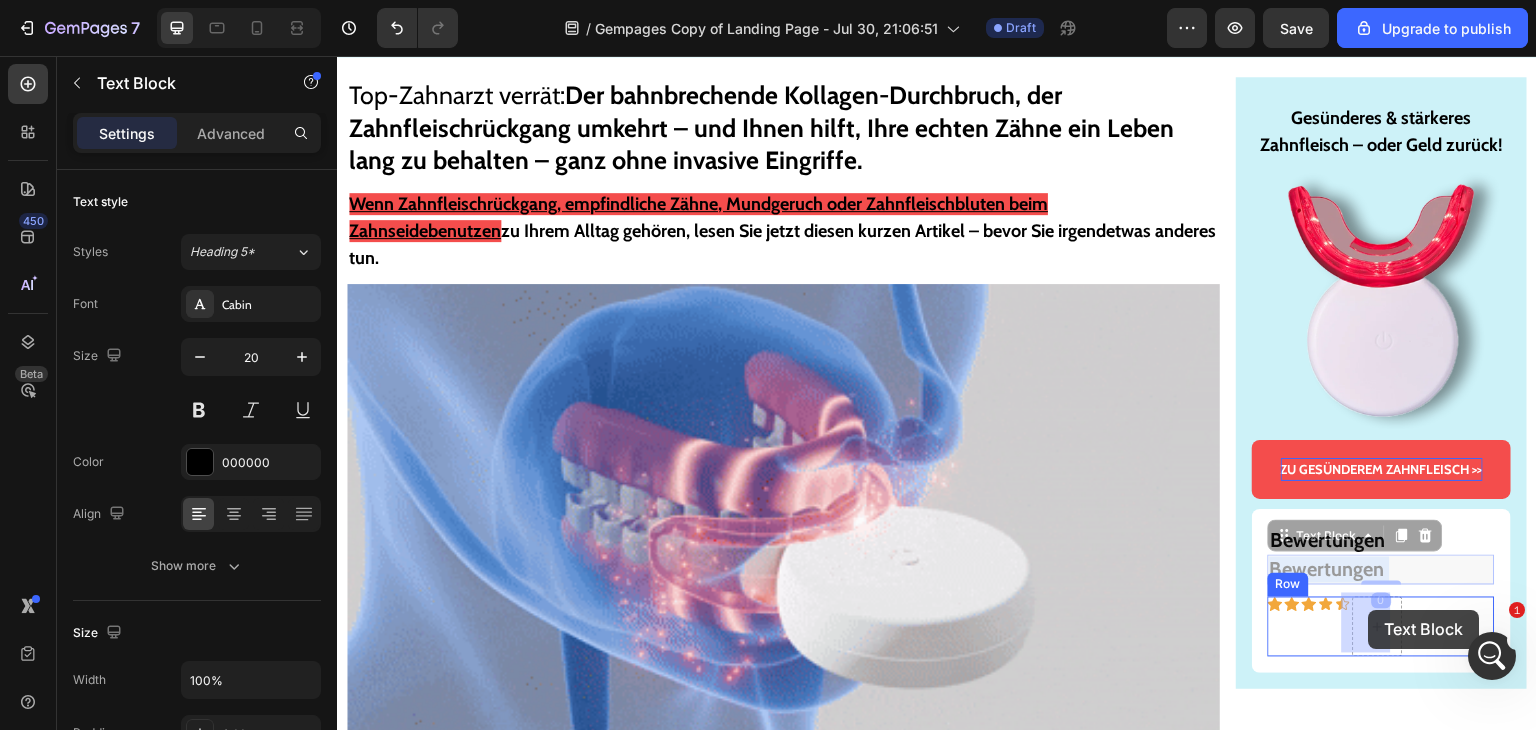 drag, startPoint x: 1330, startPoint y: 571, endPoint x: 1369, endPoint y: 610, distance: 55.154327 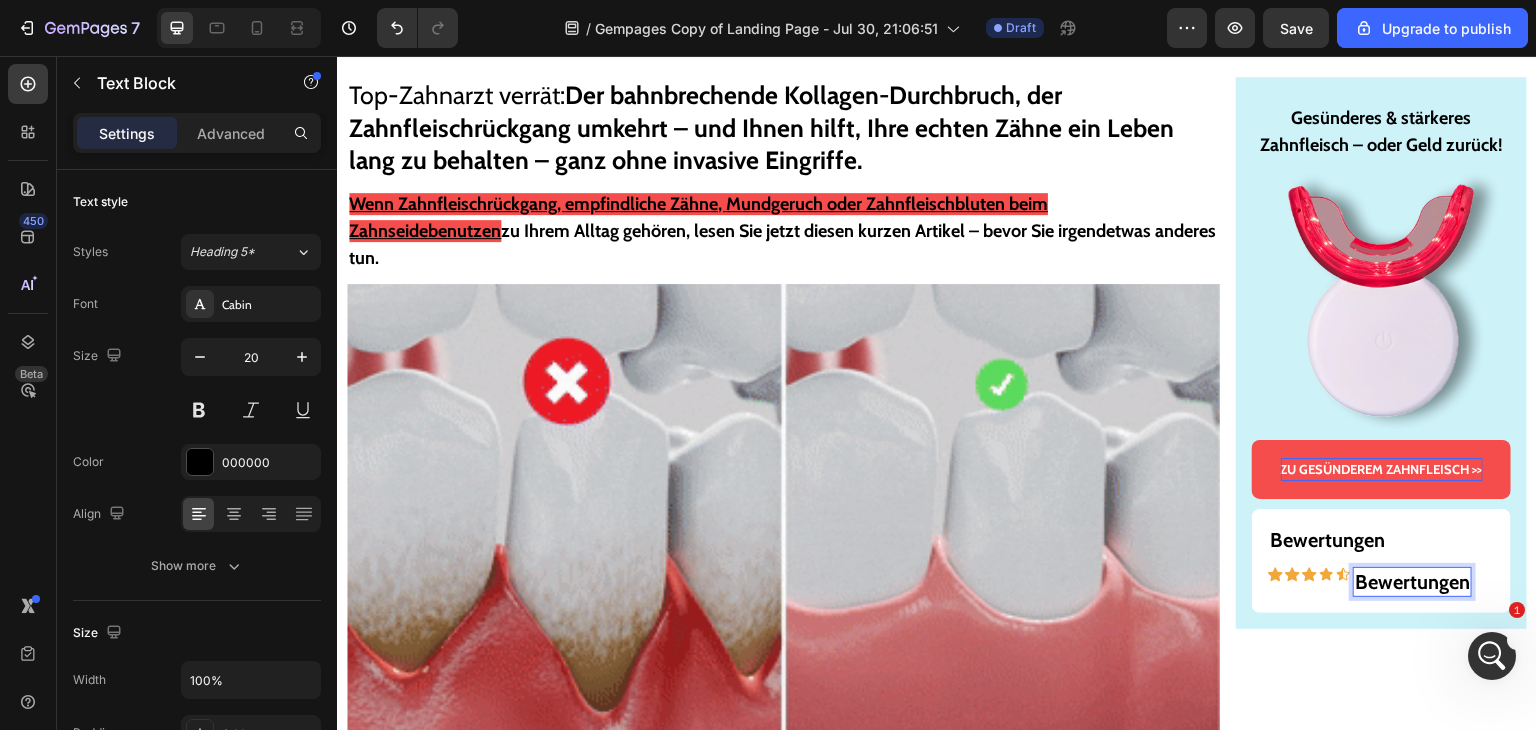 click on "Bewertungen" at bounding box center (1412, 582) 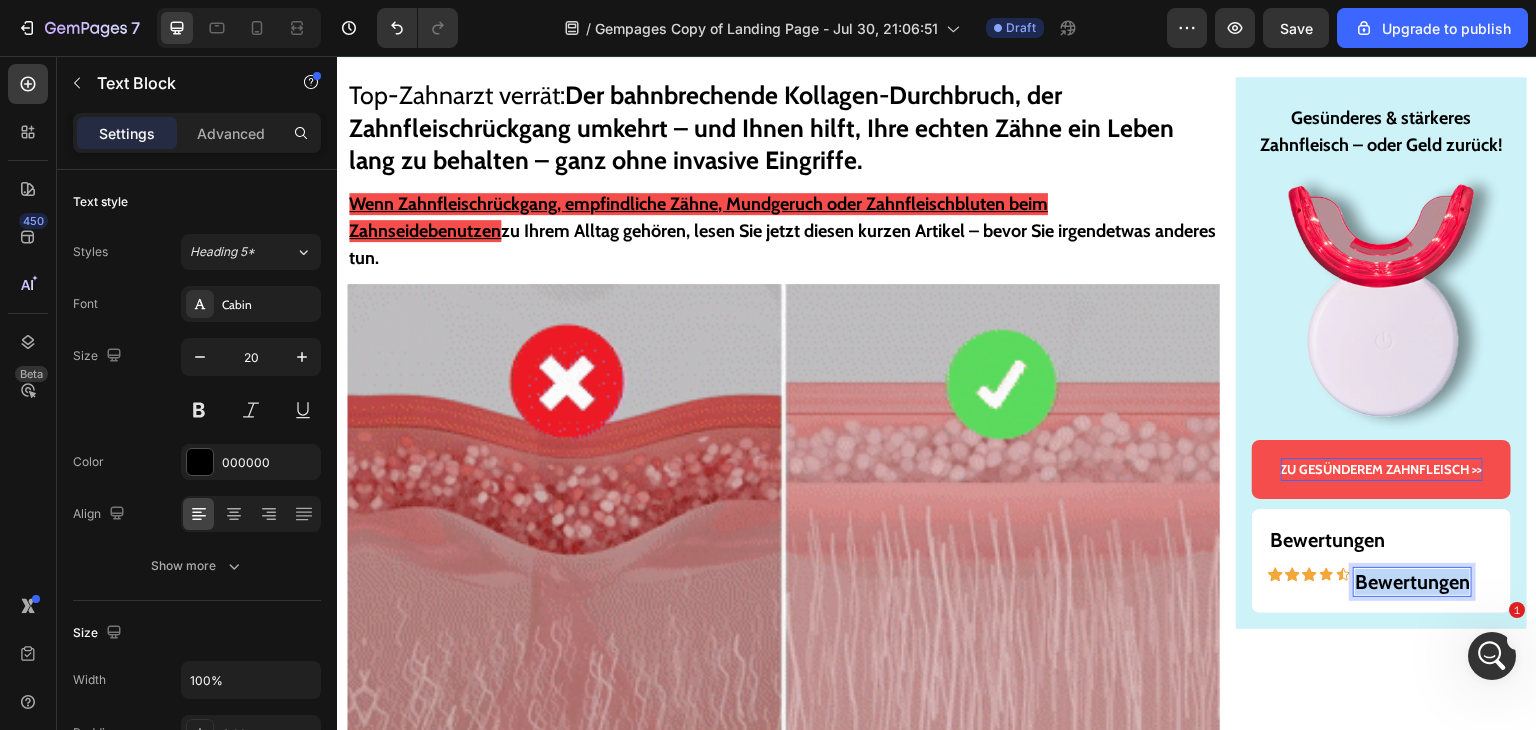 click on "Bewertungen" at bounding box center (1412, 582) 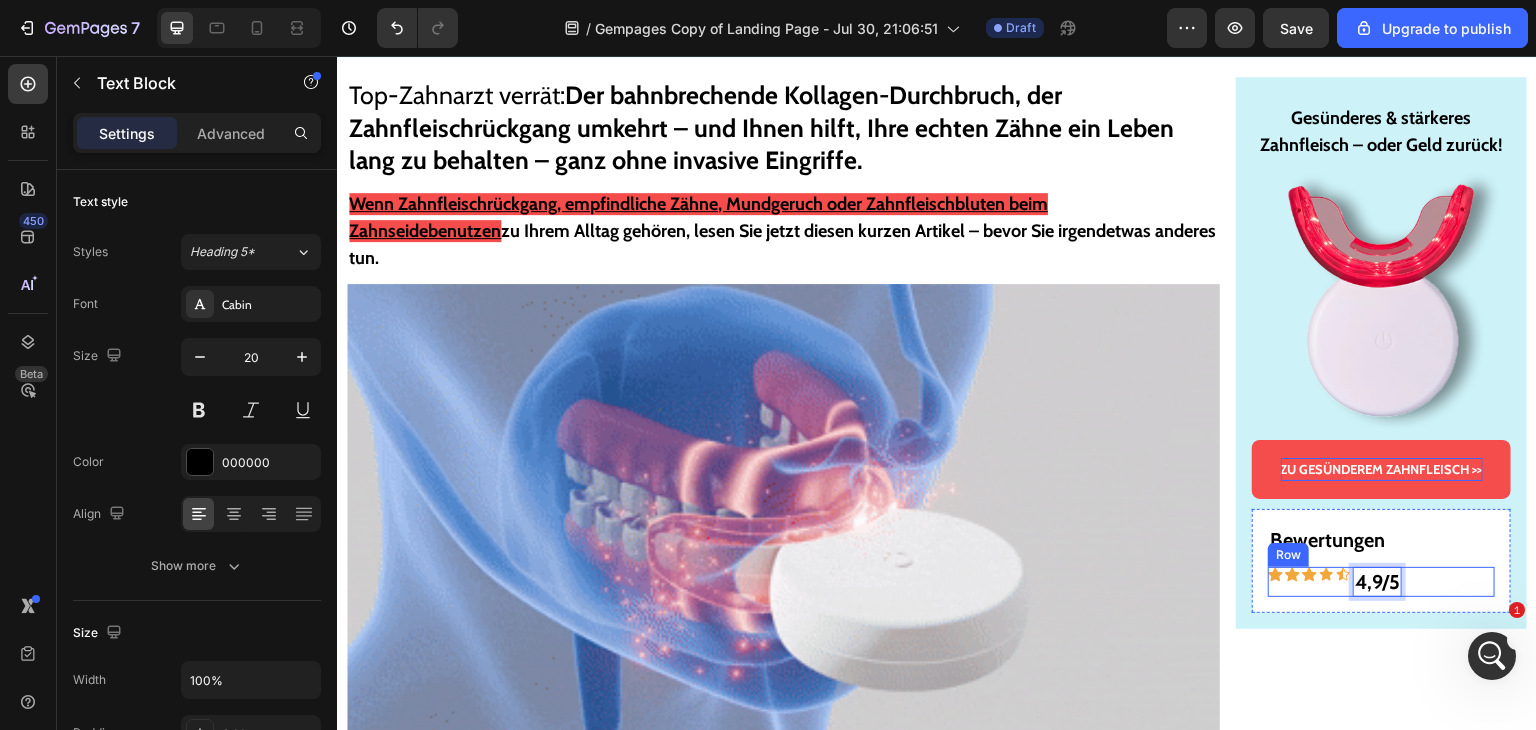 click on "Icon
Icon
Icon
Icon
Icon 4,9/5 Text Block   0 Row" at bounding box center [1381, 582] 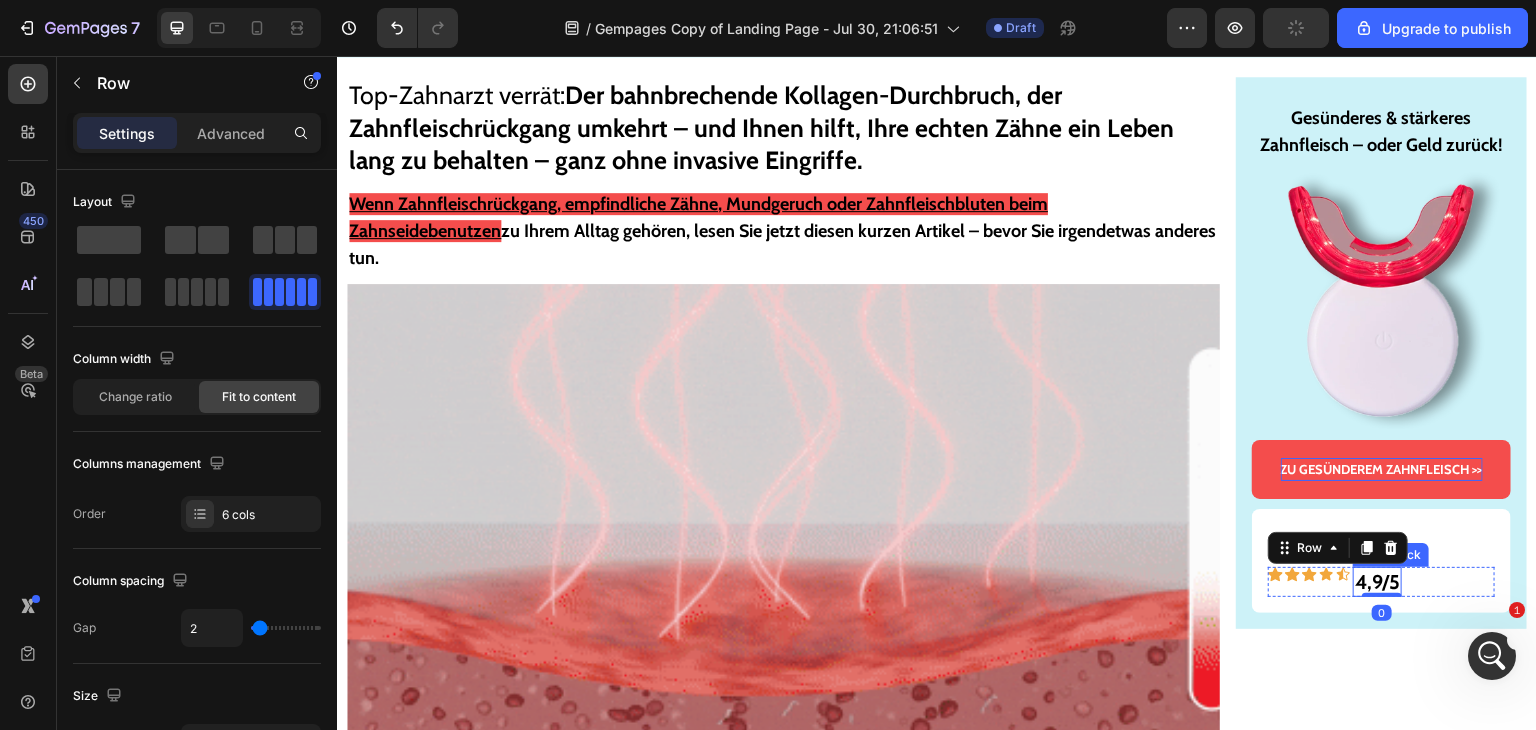 click on "4,9/5" at bounding box center (1377, 582) 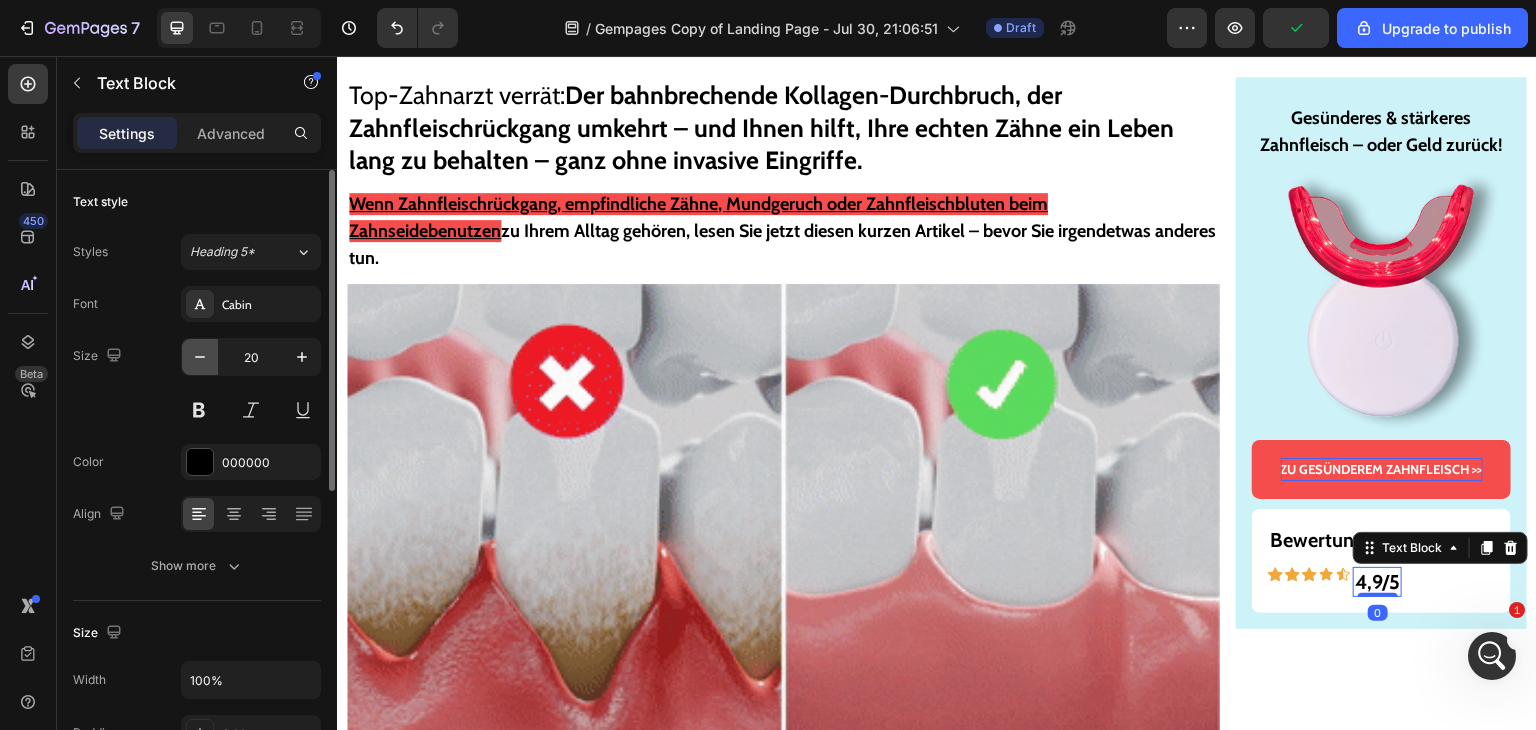 click 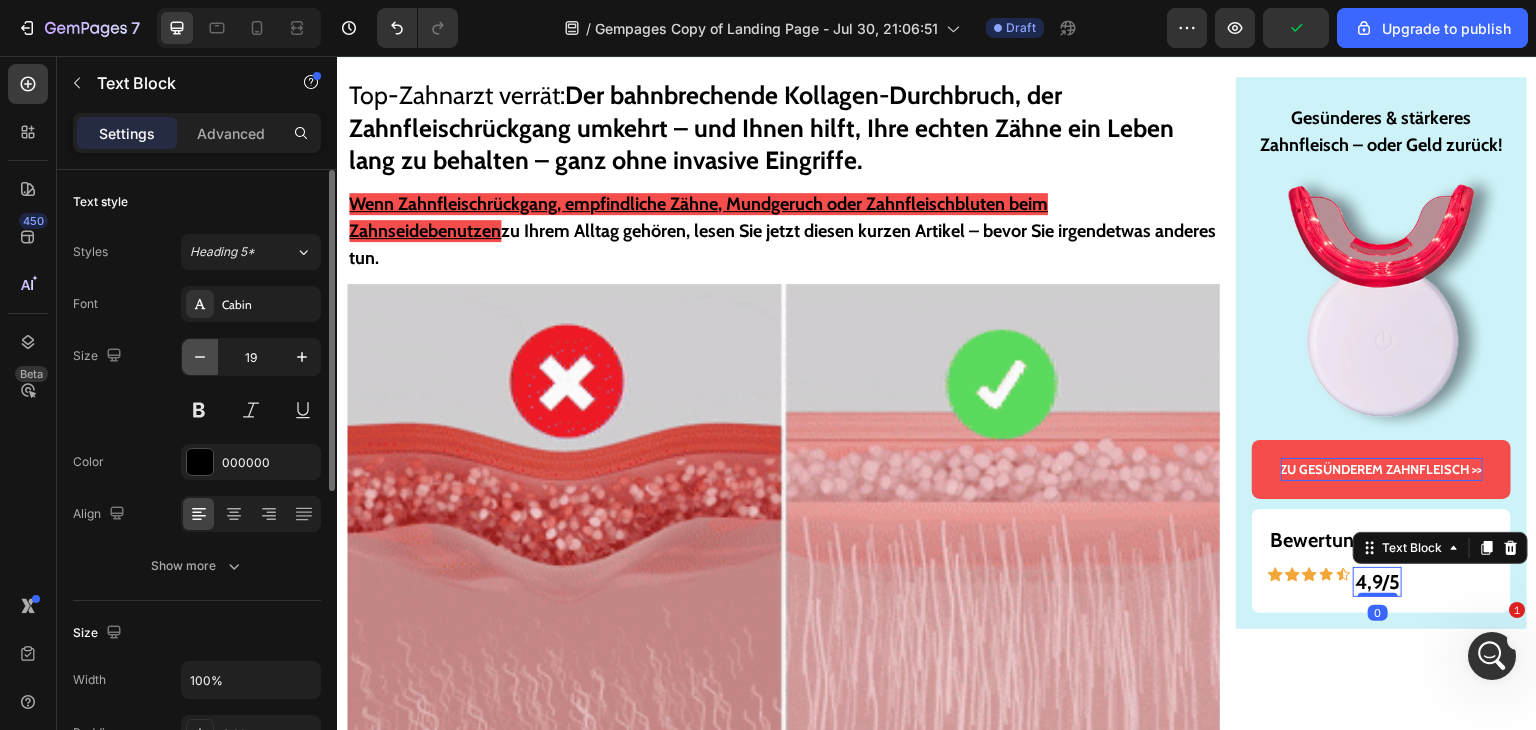 click 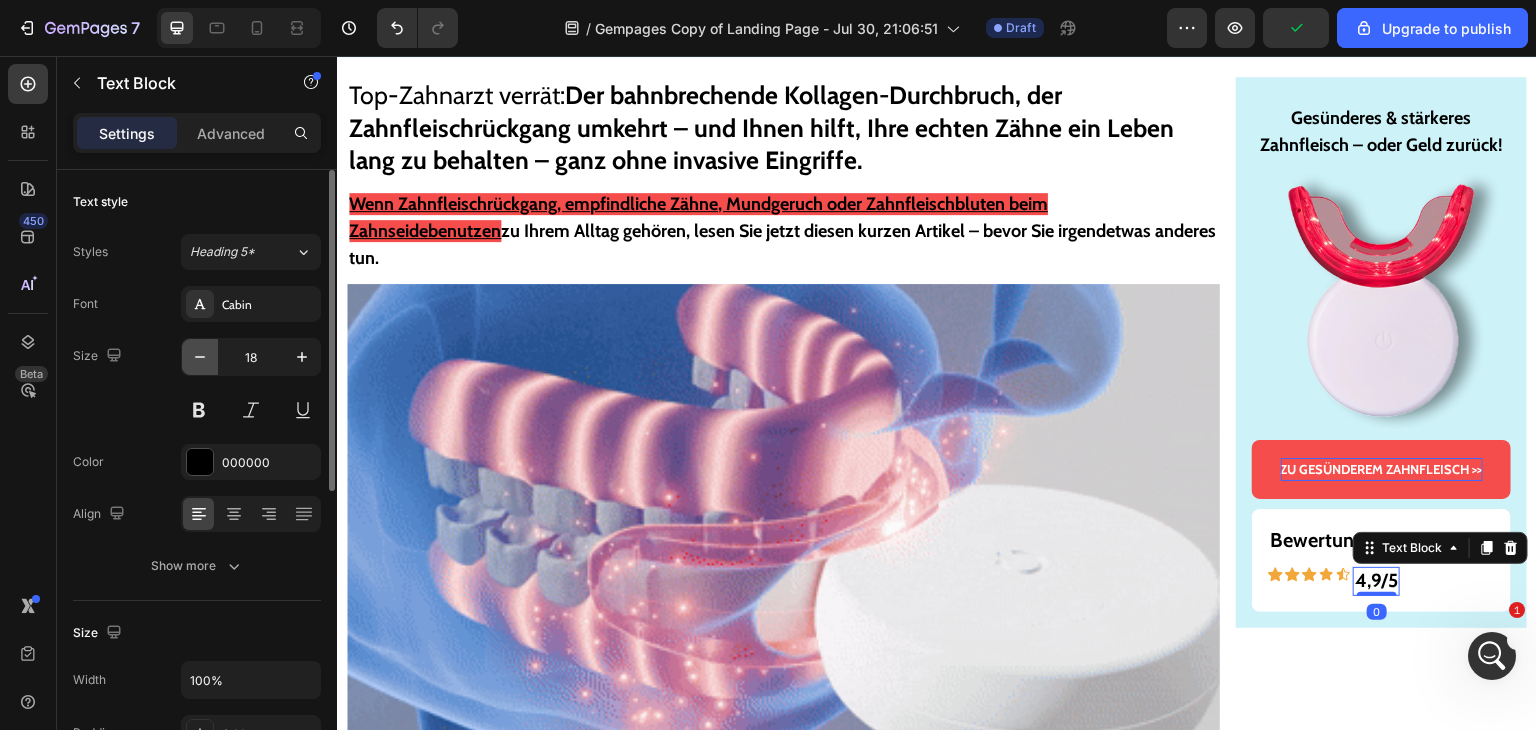 click 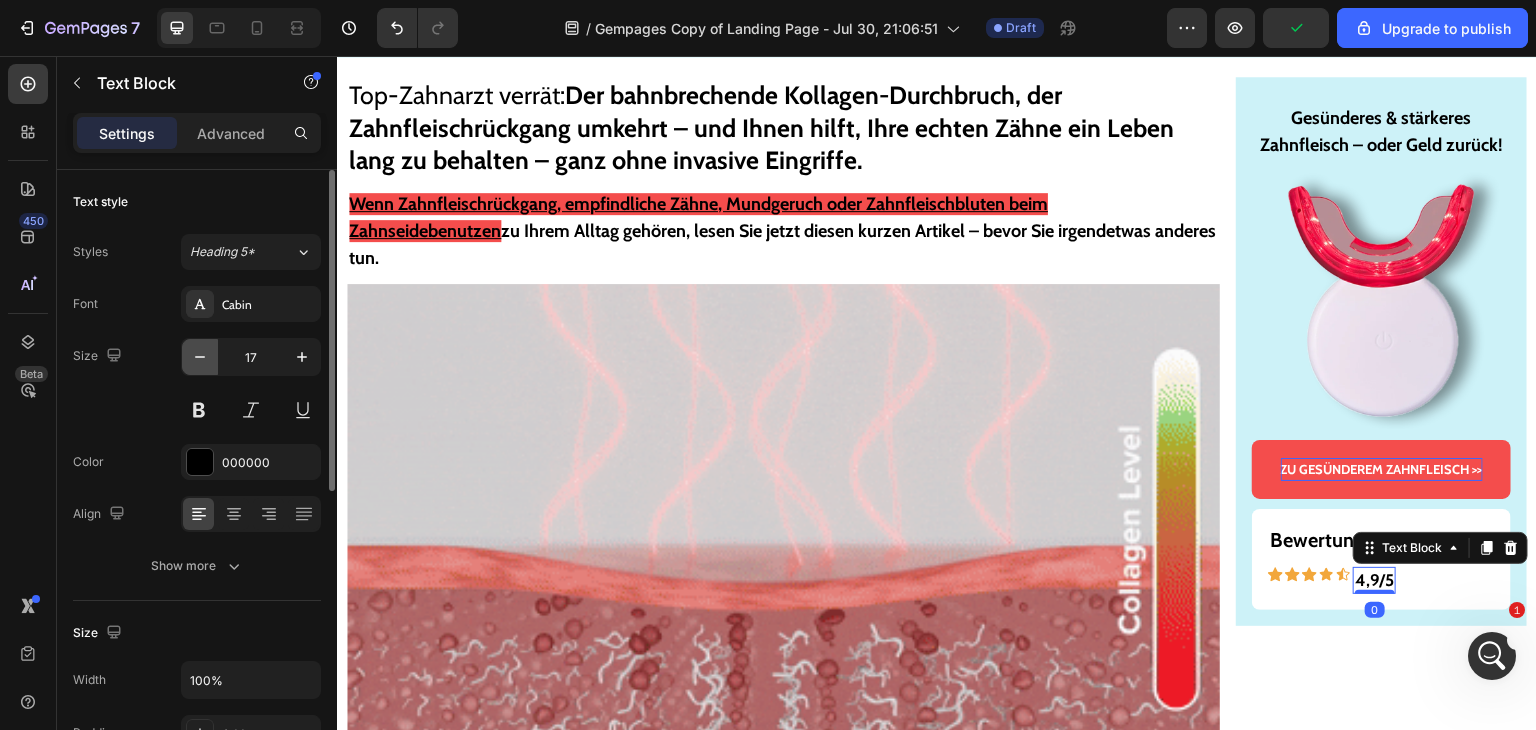 click 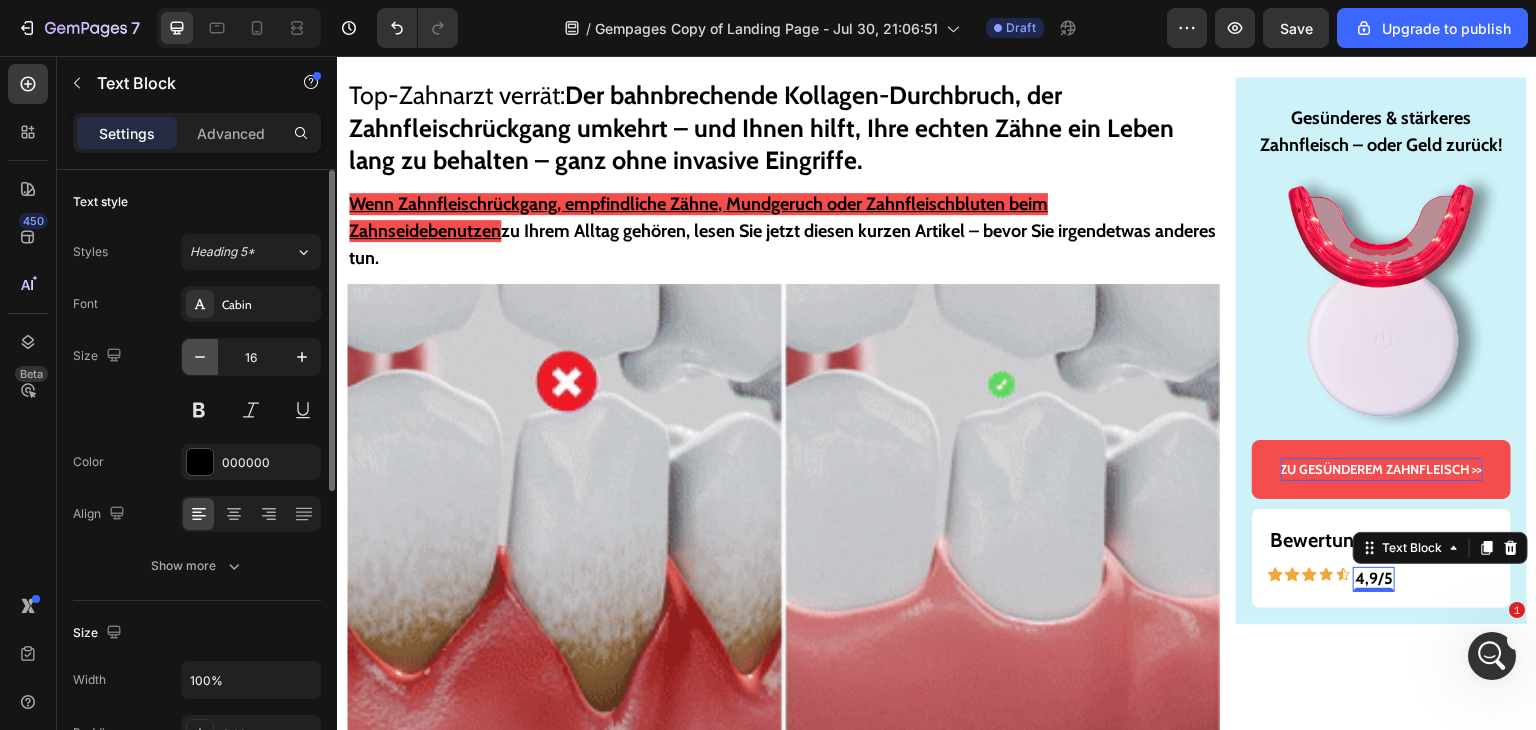 click 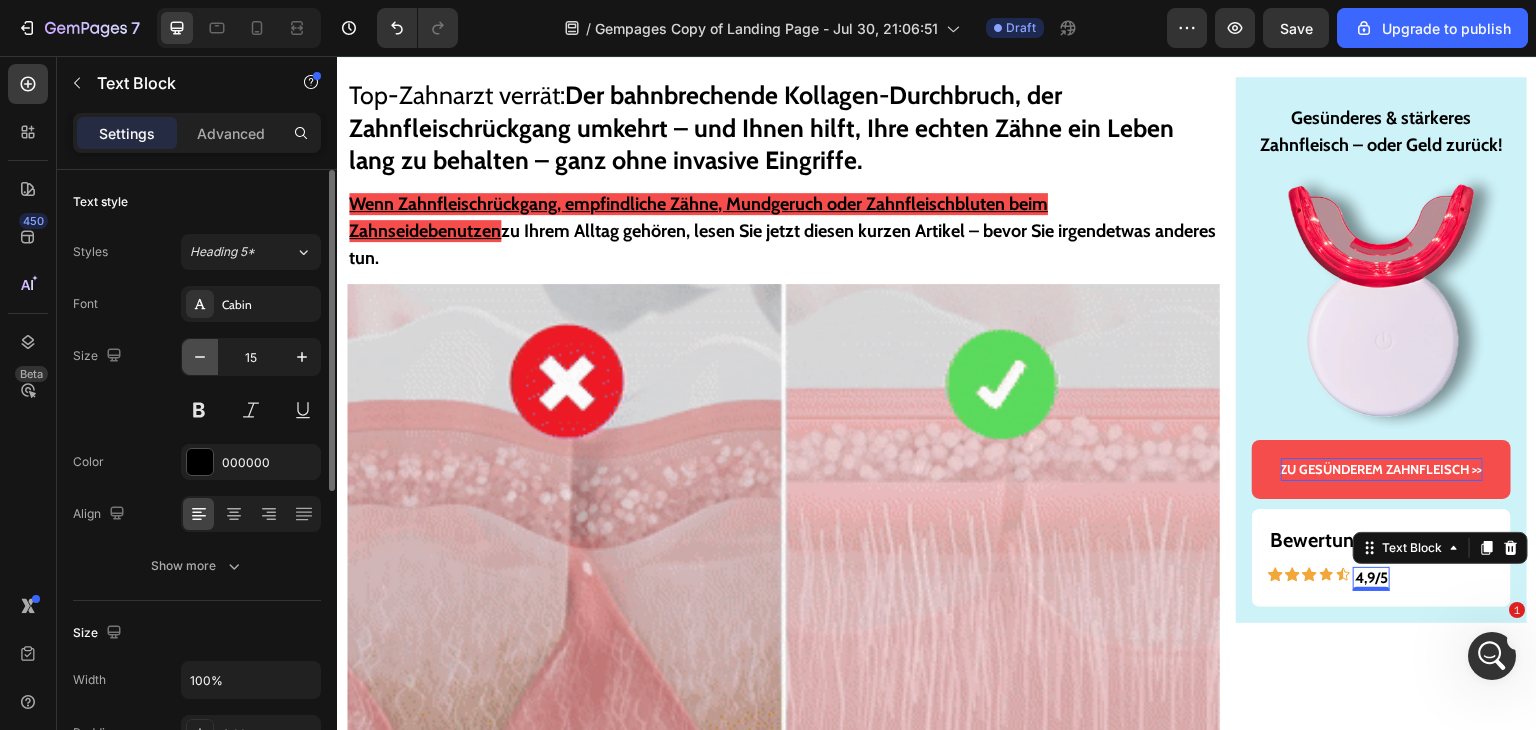 click 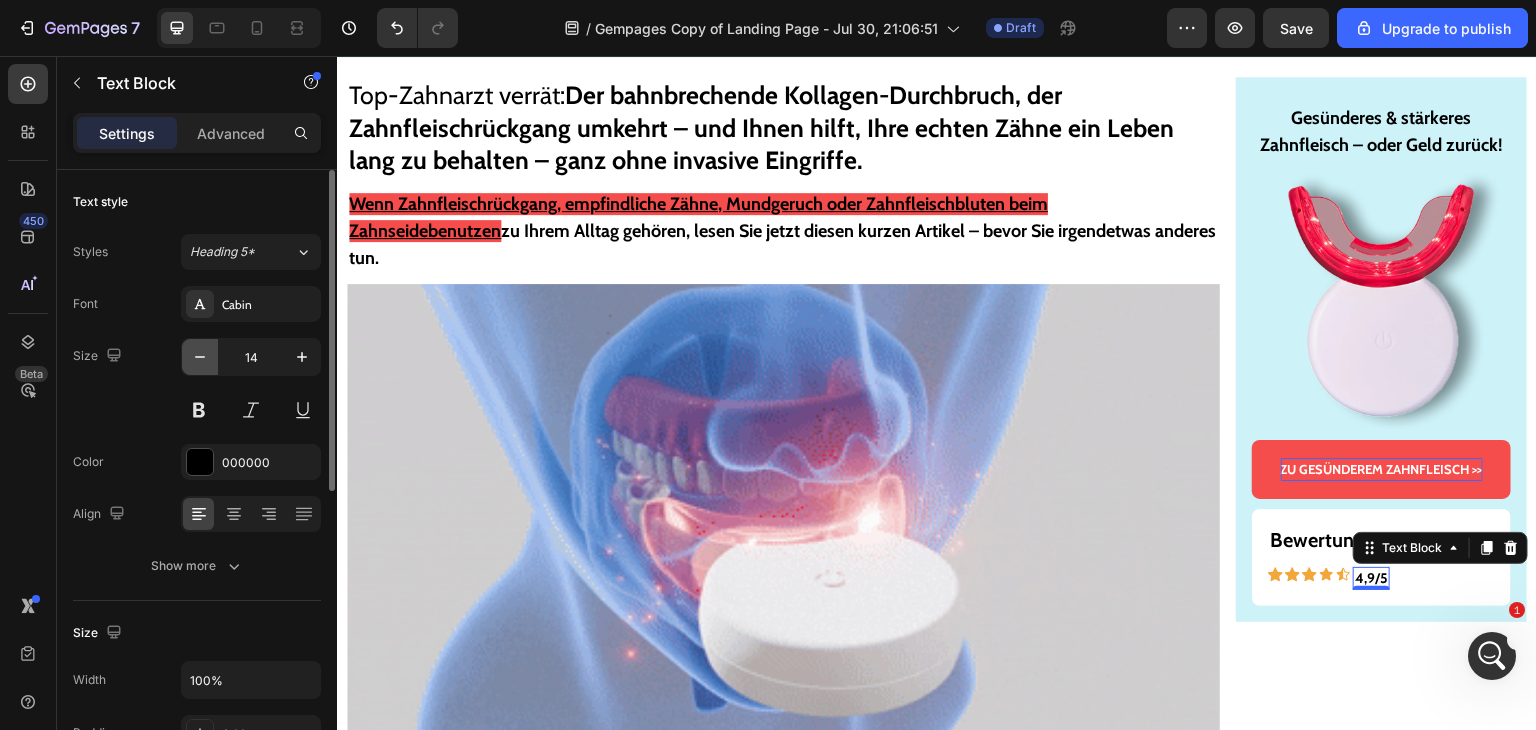 click 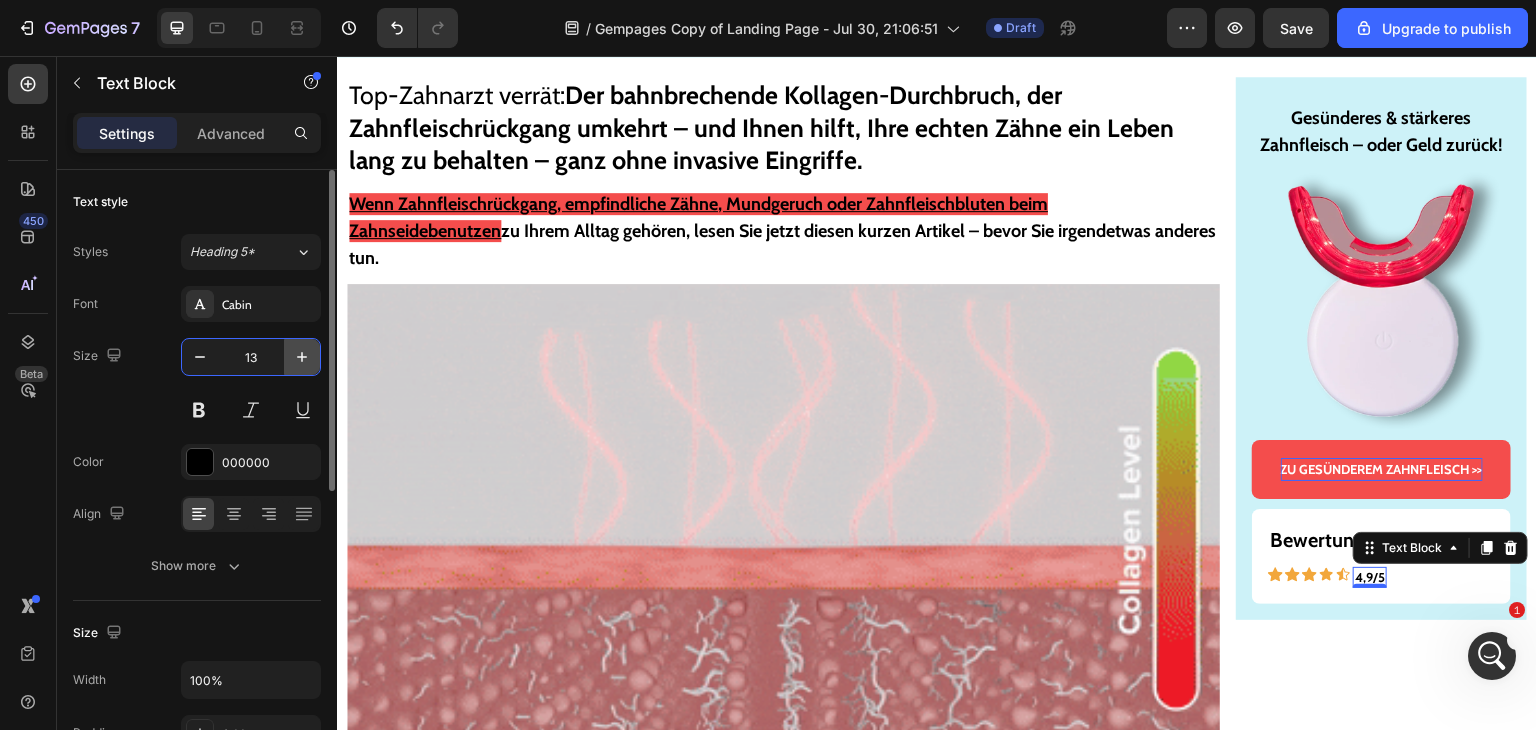 click on "13" at bounding box center (251, 357) 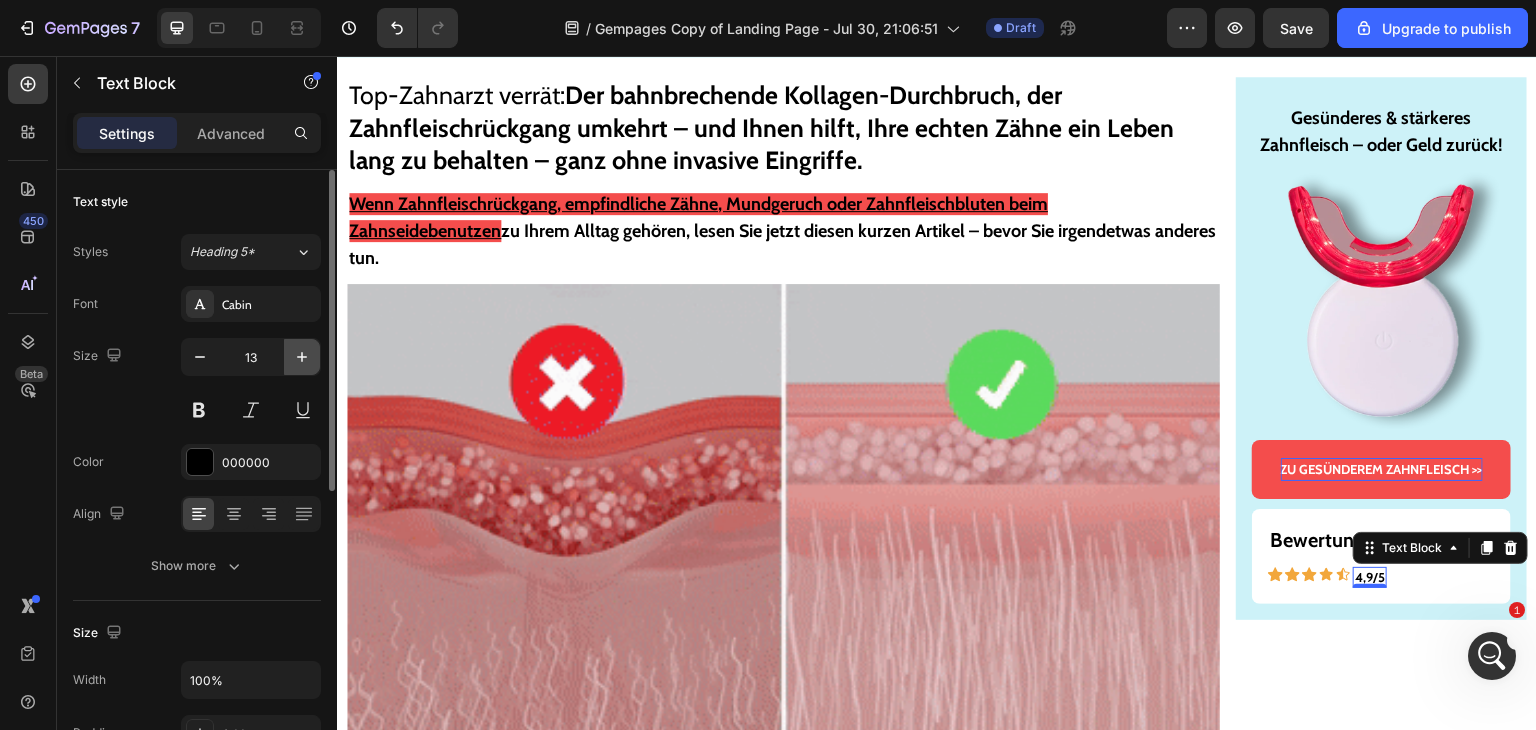 click 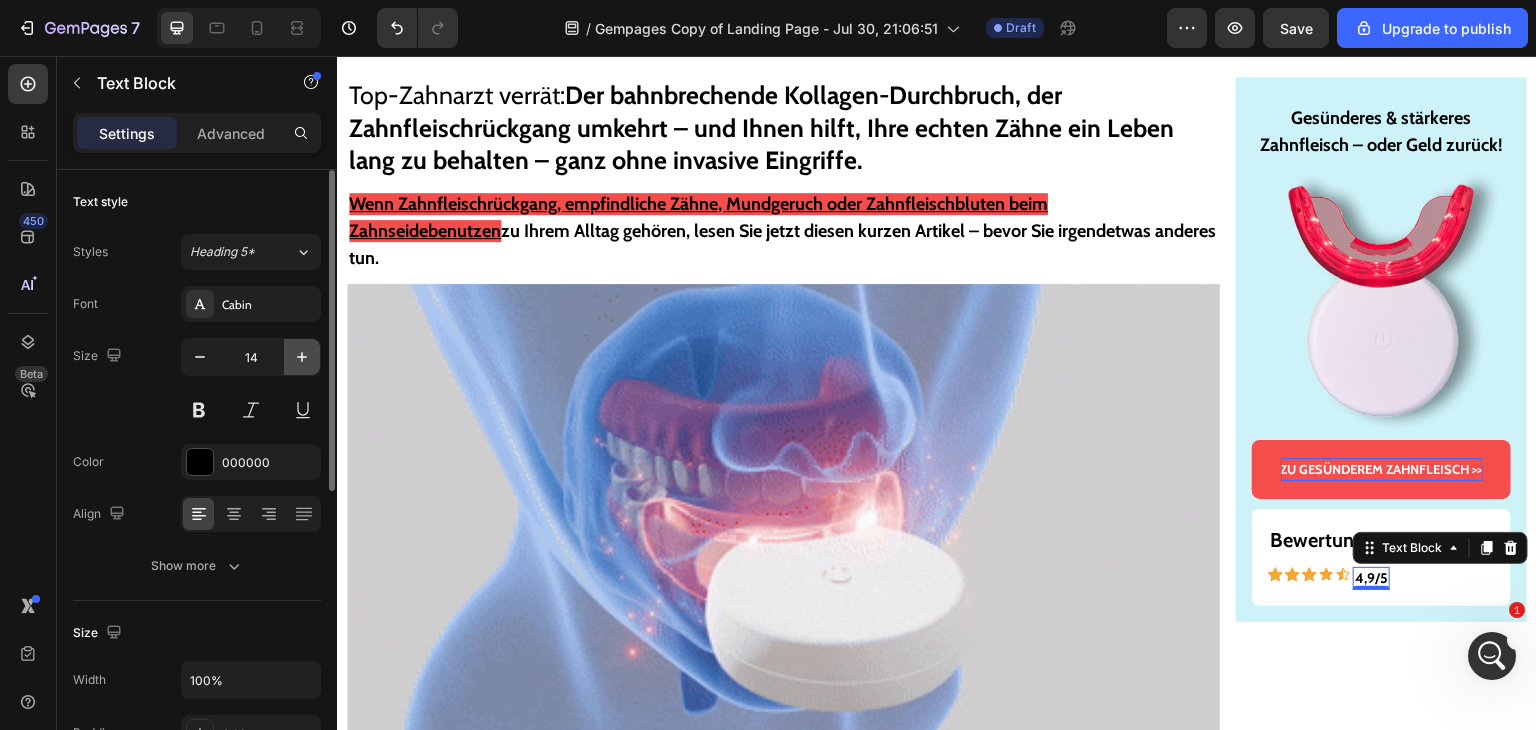 click 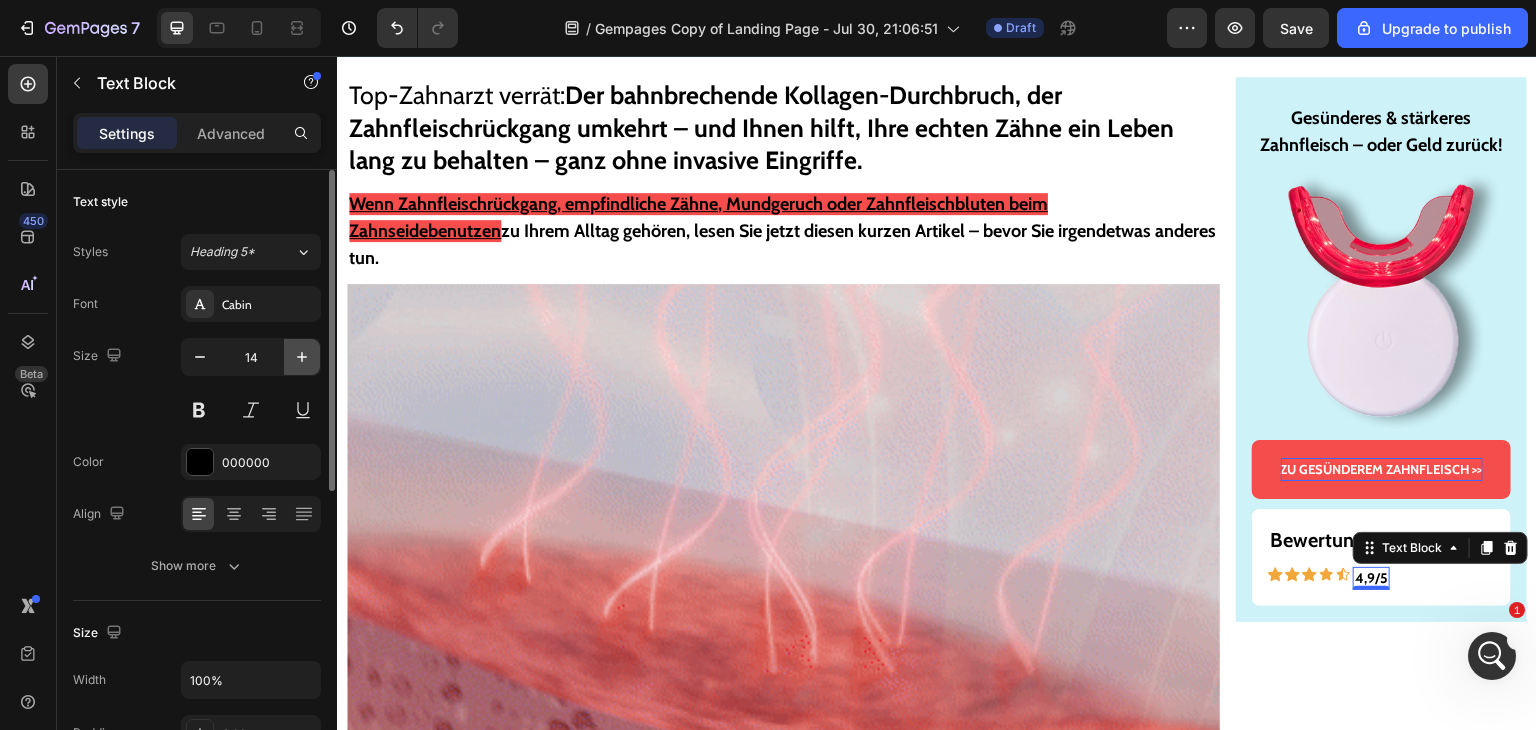 type on "15" 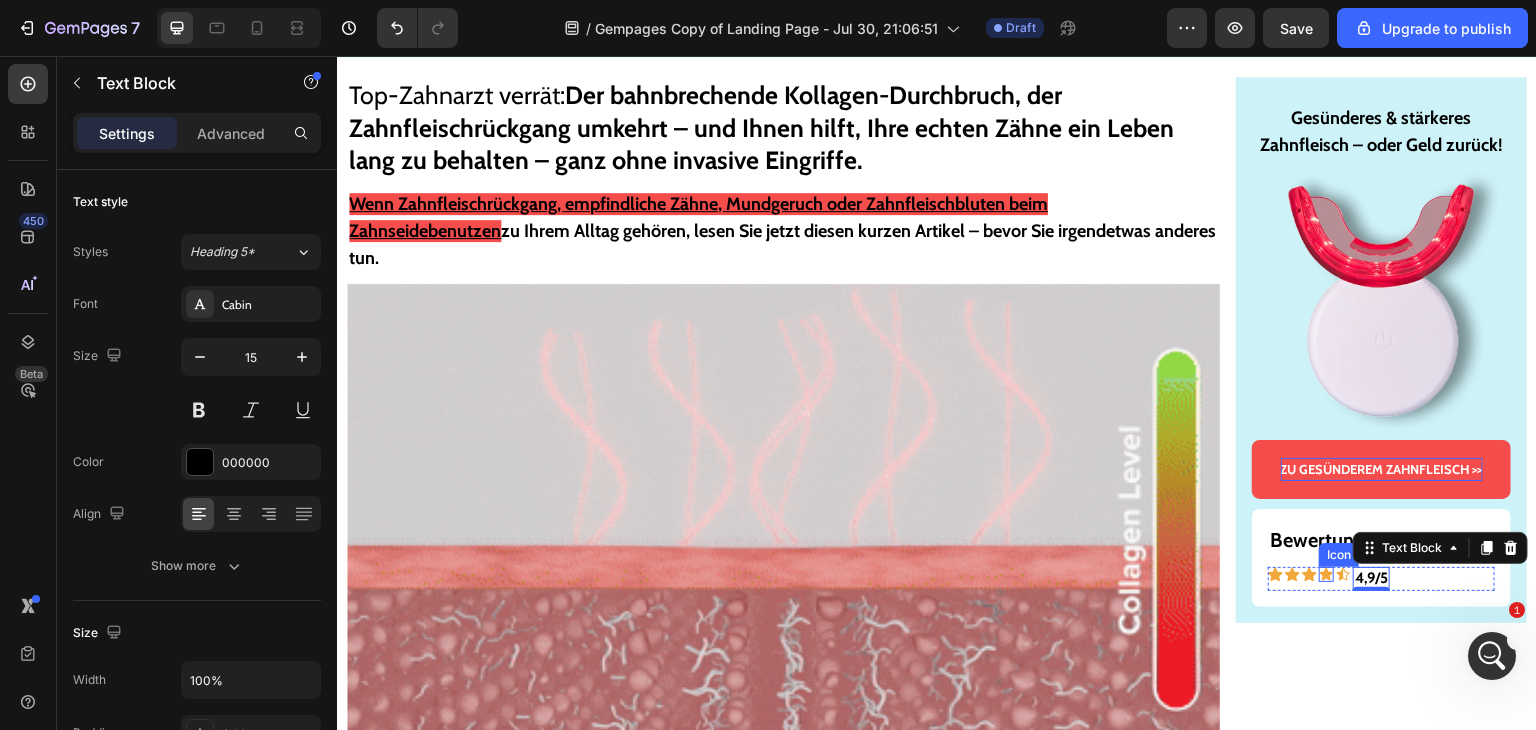 click 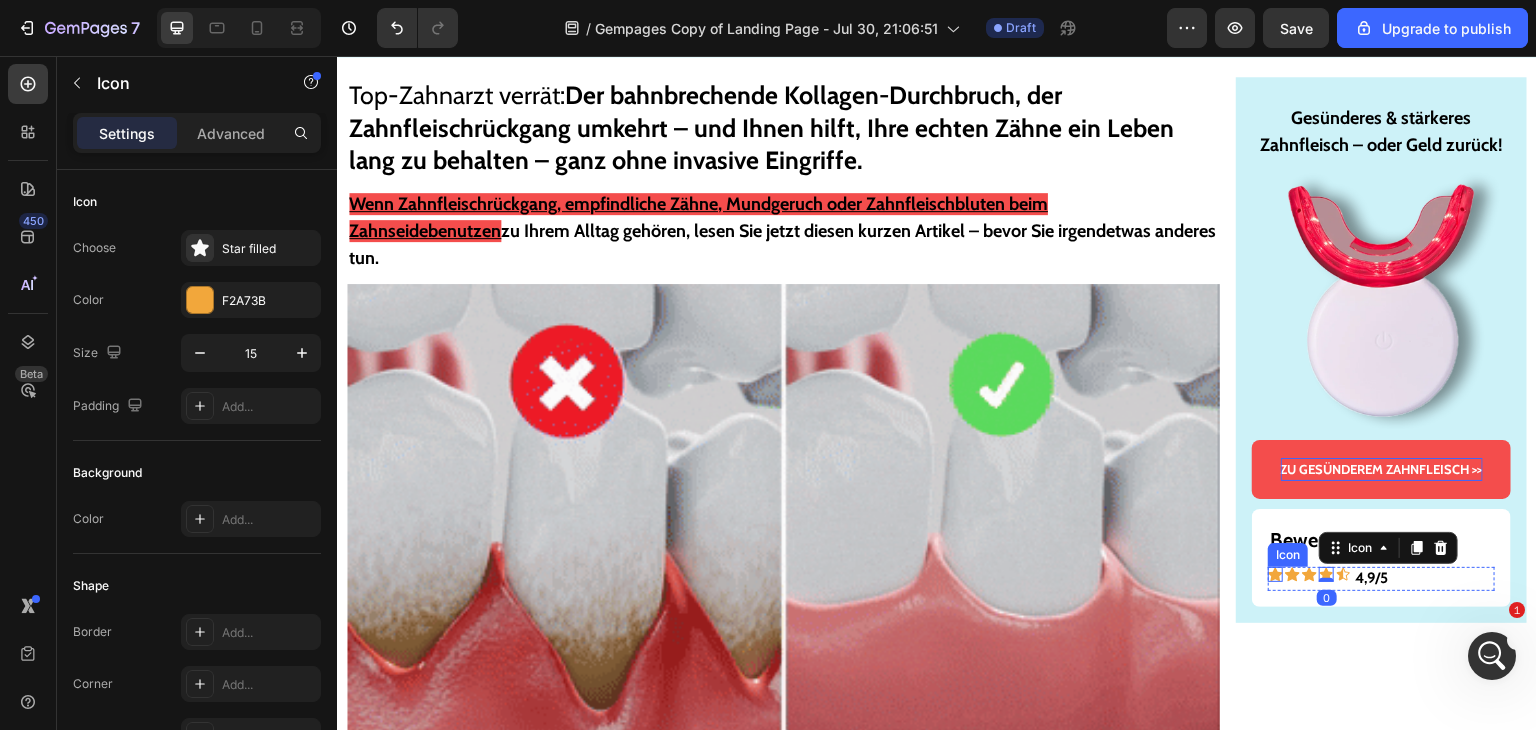 click 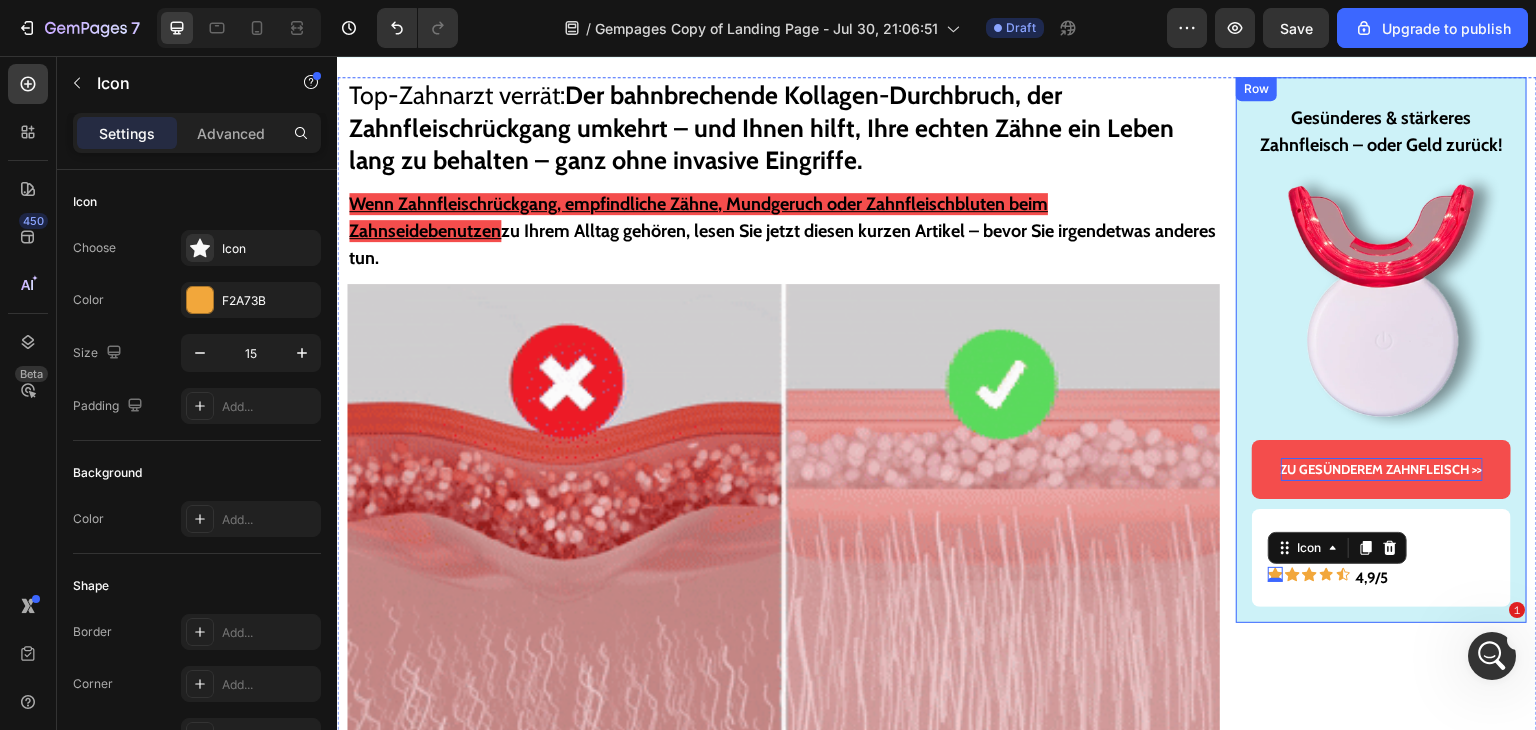 click on "Gesünderes & stärkeres Zahnfleisch – oder Geld zurück! Text Block Image ZU GESÜNDEREM ZAHNFLEISCH >> Button Bewertungen Text Block
Icon   0
Icon
Icon
Icon
Icon 4,9/5 Text Block Row Row Row" at bounding box center (1381, 350) 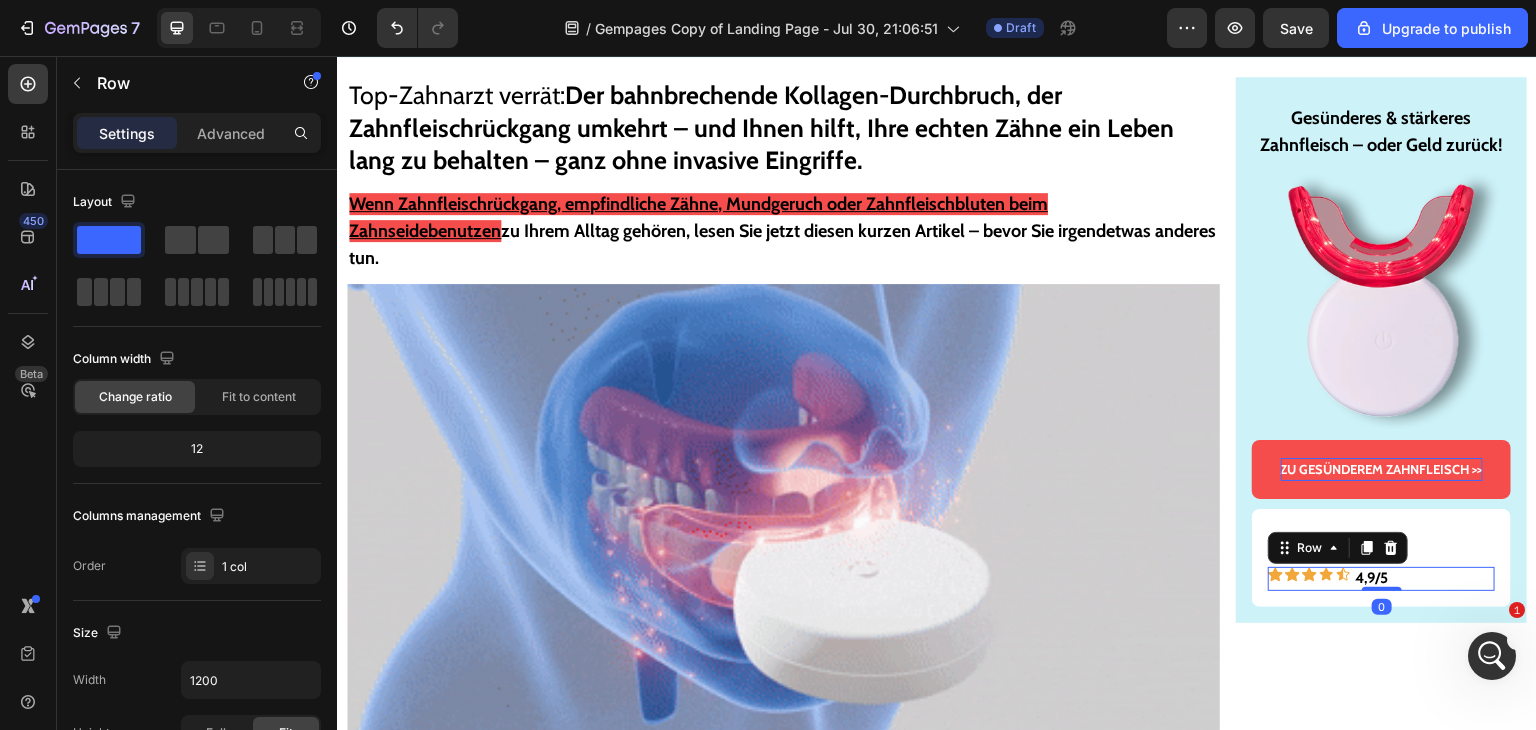 click on "Icon
Icon
Icon
Icon
Icon 4,9/5 Text Block Row   0" at bounding box center [1381, 579] 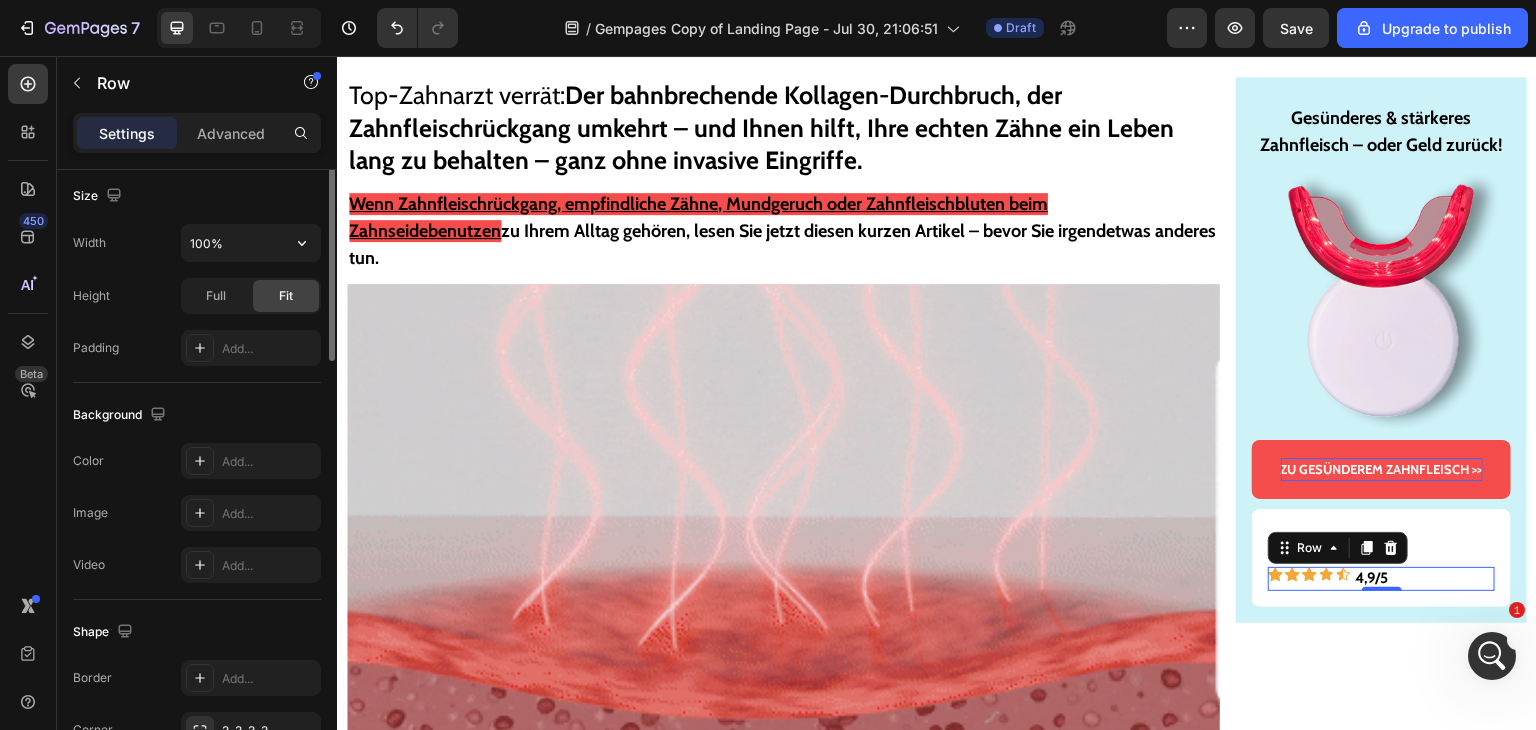 scroll, scrollTop: 200, scrollLeft: 0, axis: vertical 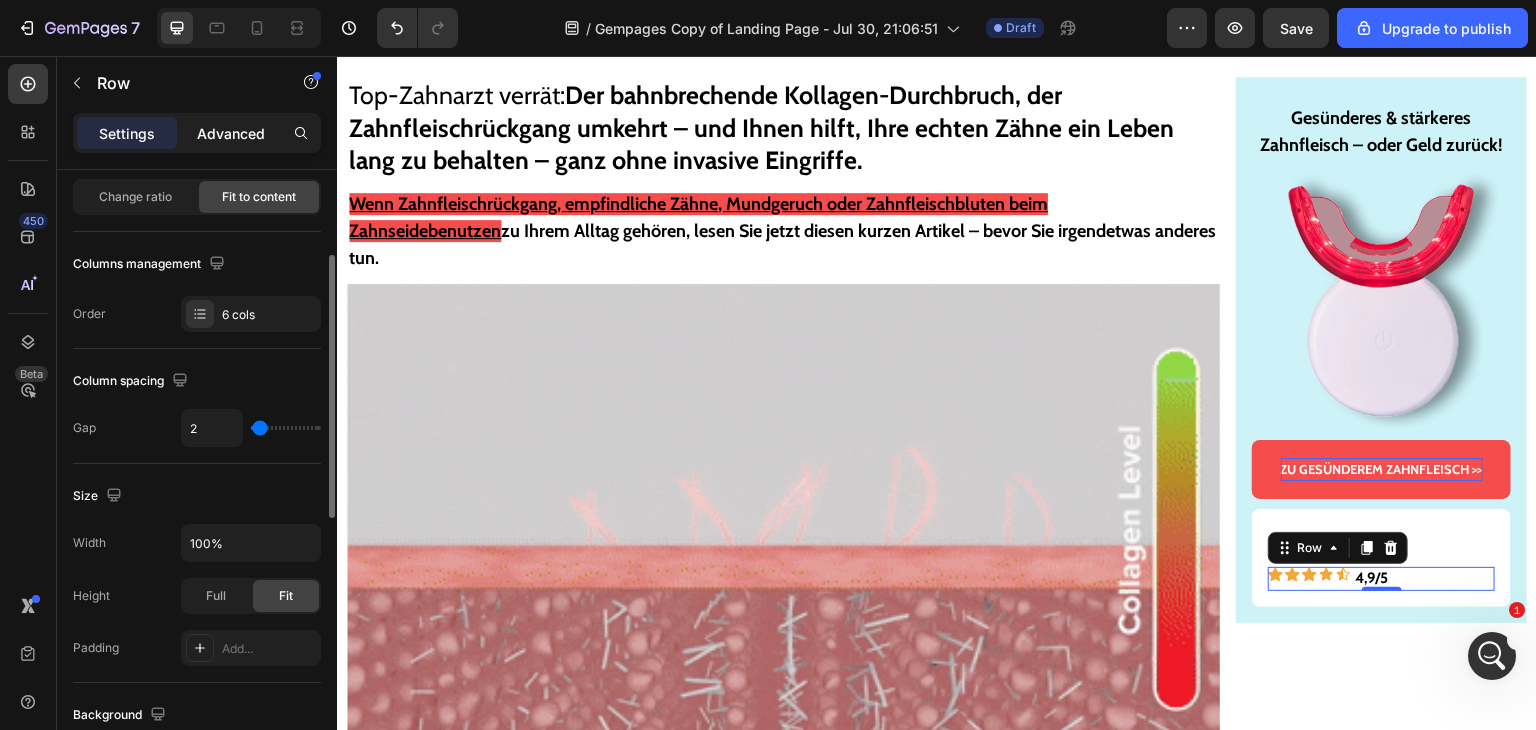 click on "Advanced" 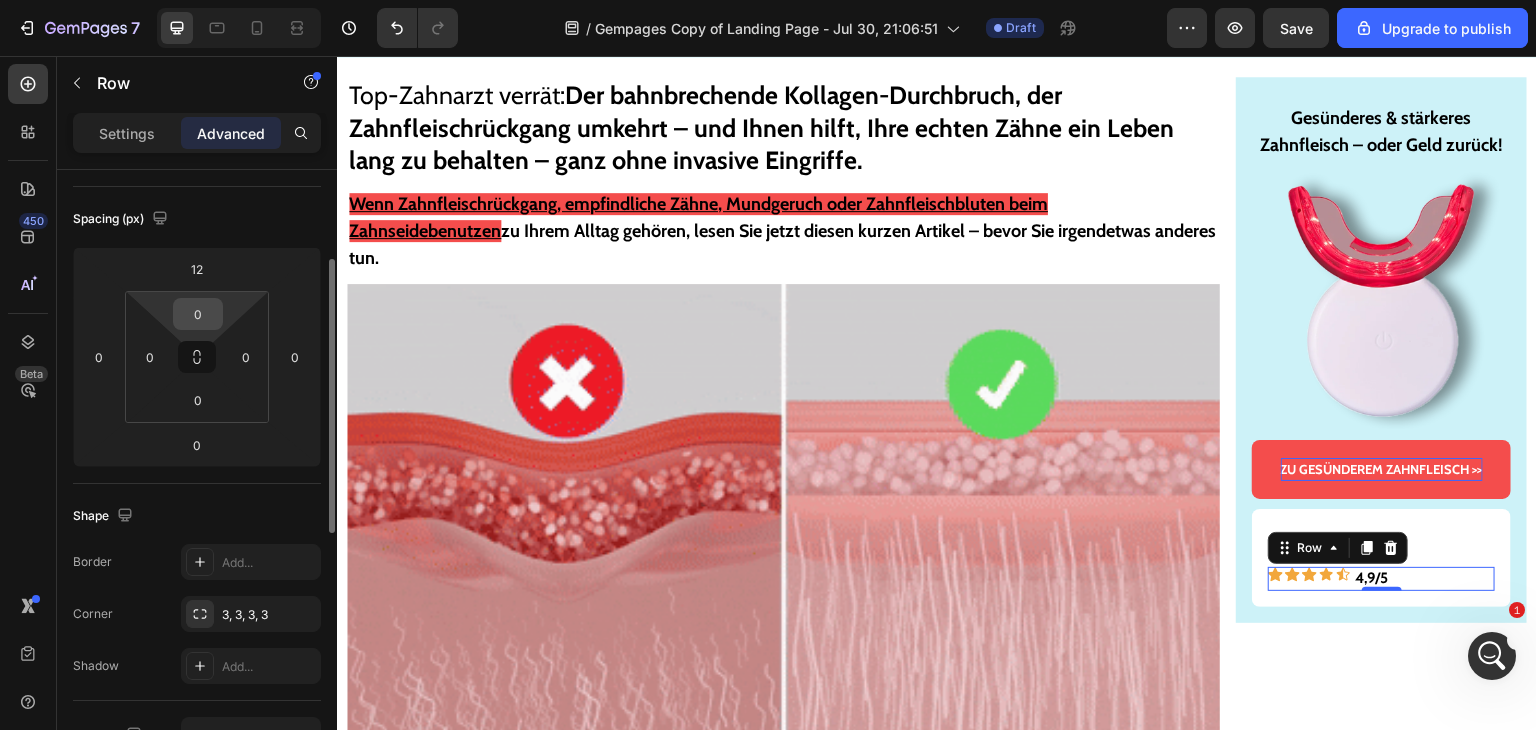 click on "0" at bounding box center (198, 314) 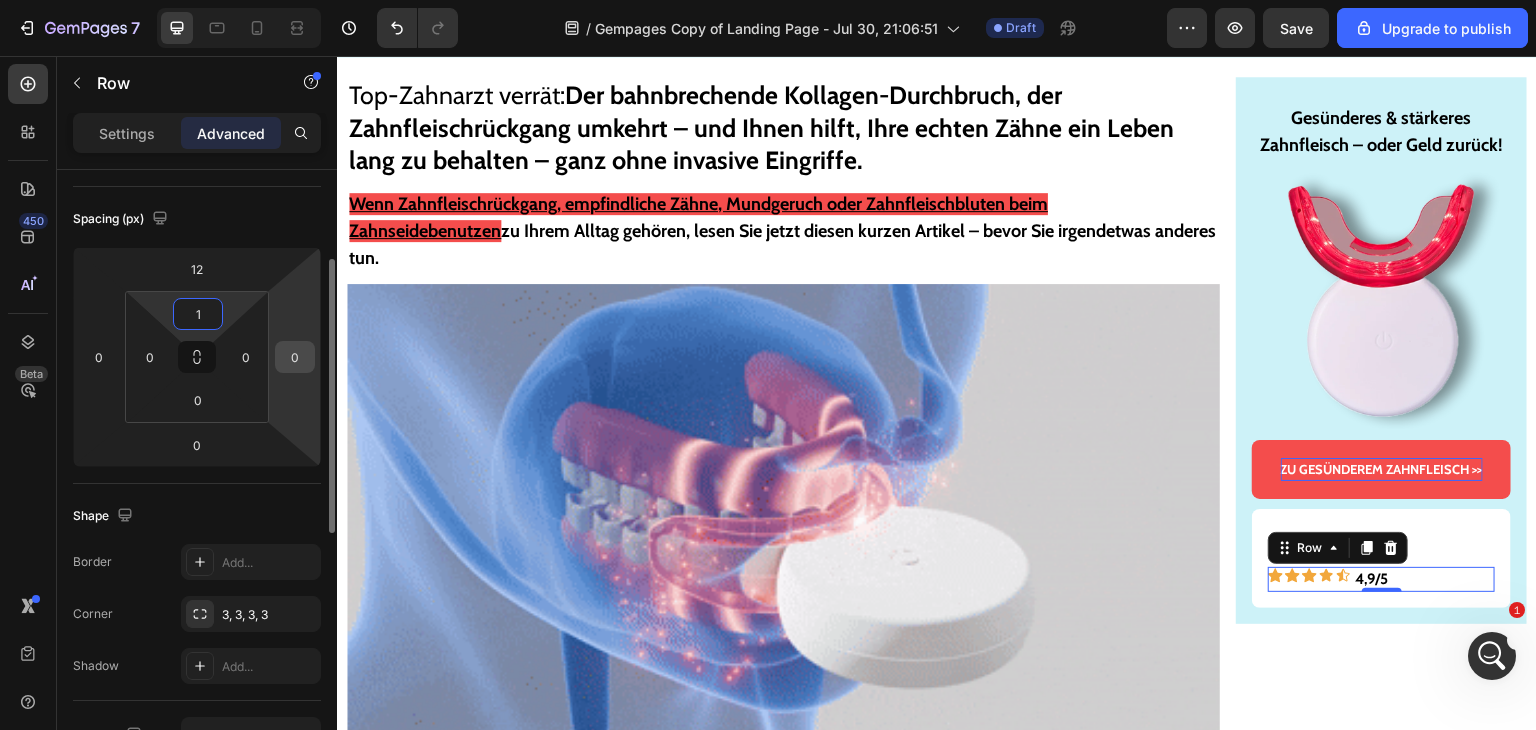 type on "11" 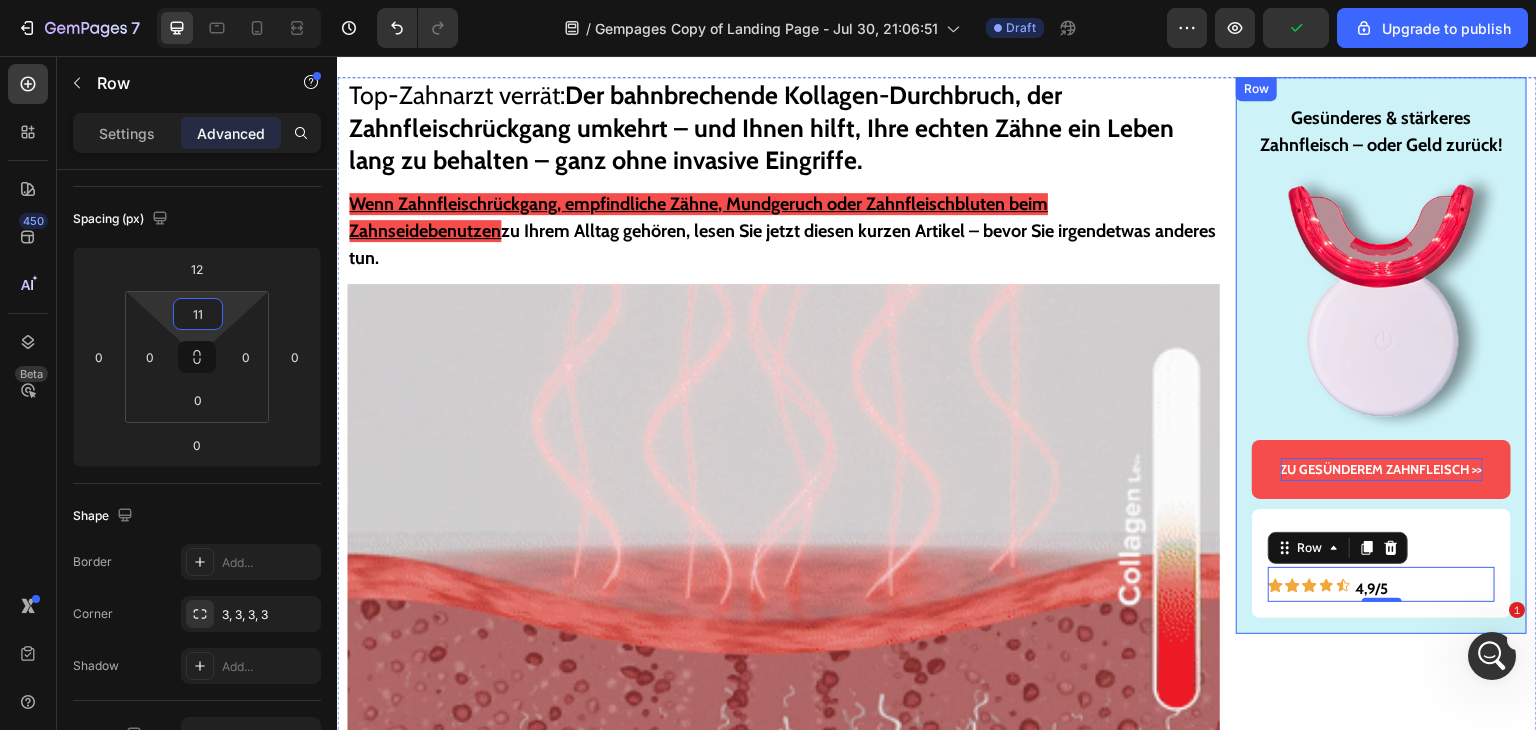 click on "Gesünderes & stärkeres Zahnfleisch – oder Geld zurück! Text Block Image ZU GESÜNDEREM ZAHNFLEISCH >> Button Bewertungen Text Block
Icon
Icon
Icon
Icon
Icon 4,9/5 Text Block Row   0 Row Row" at bounding box center (1381, 355) 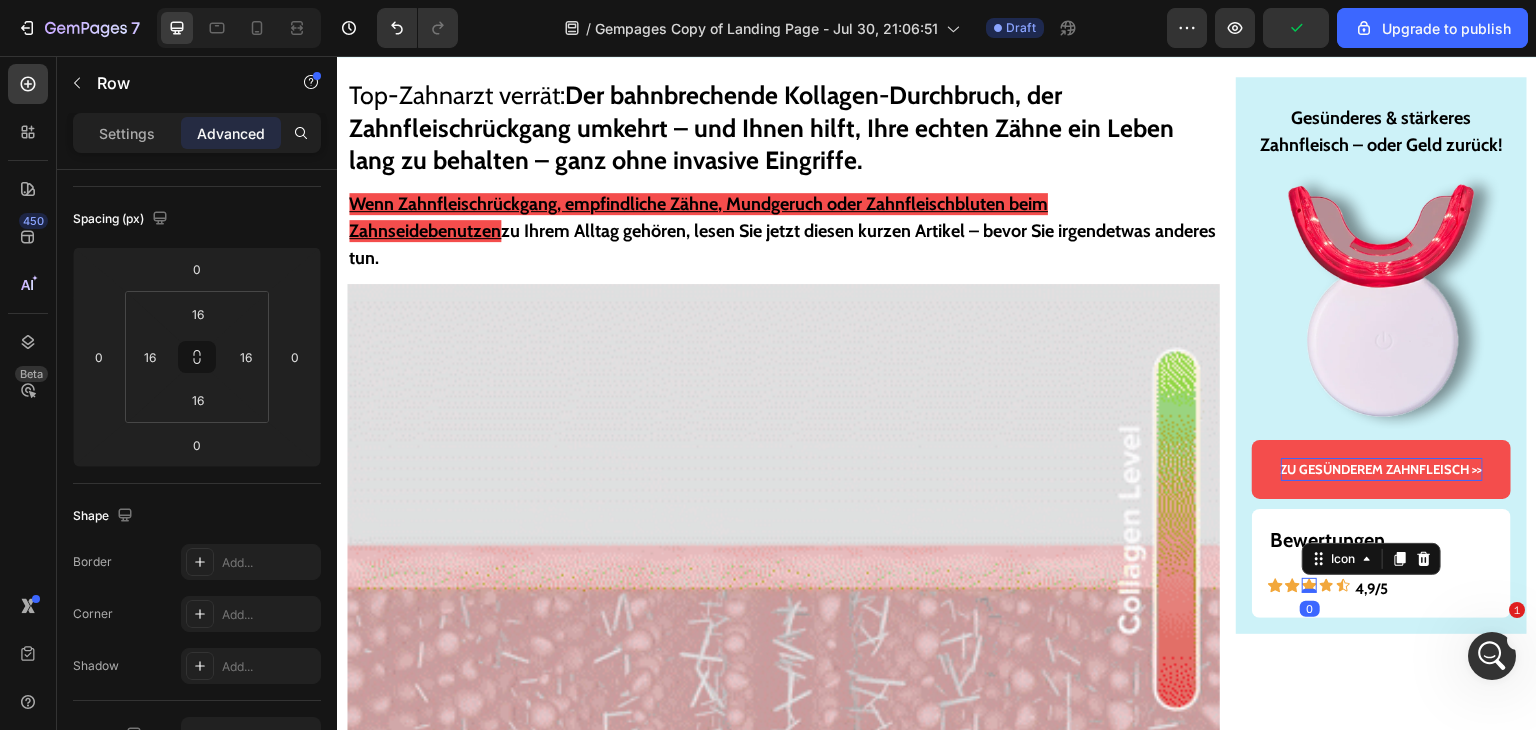 click 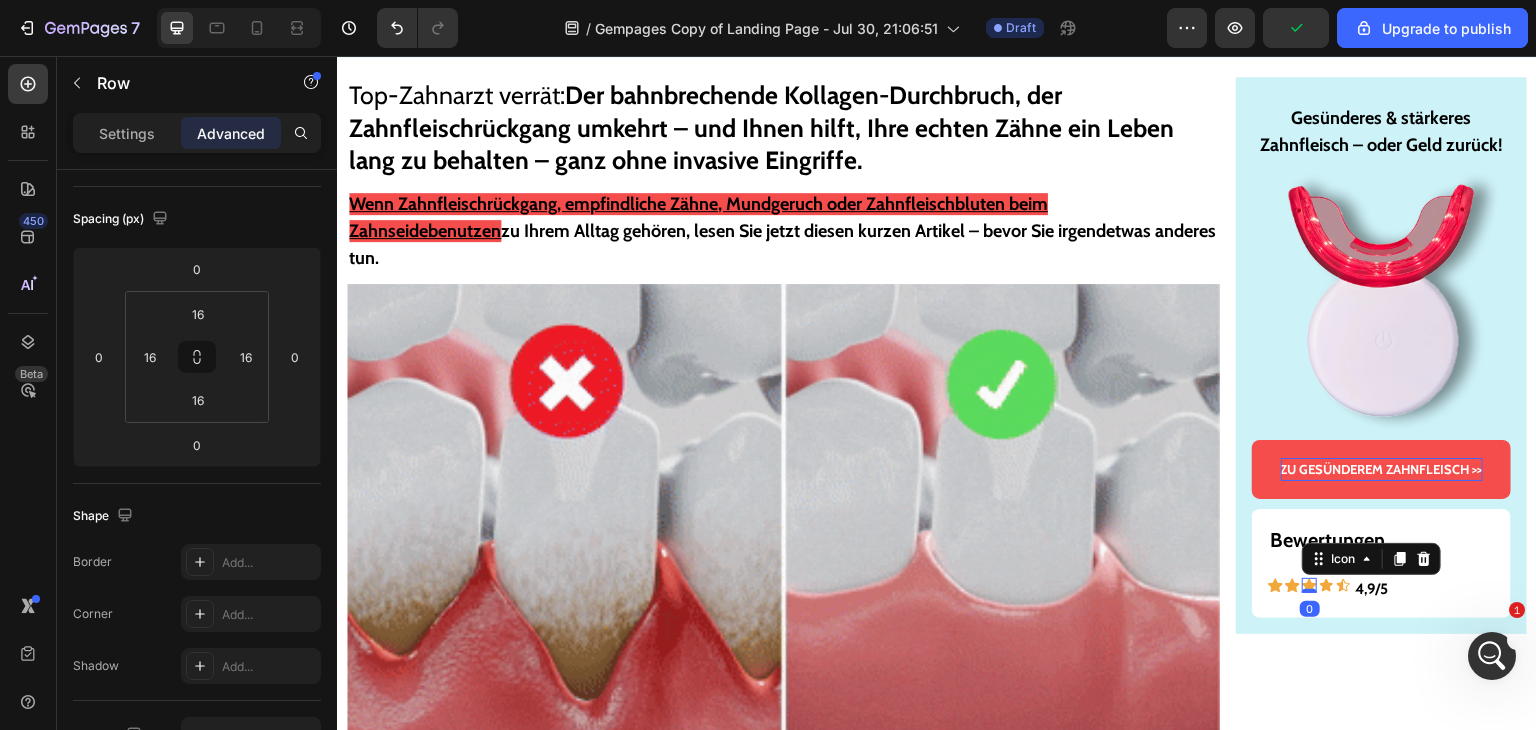 scroll, scrollTop: 0, scrollLeft: 0, axis: both 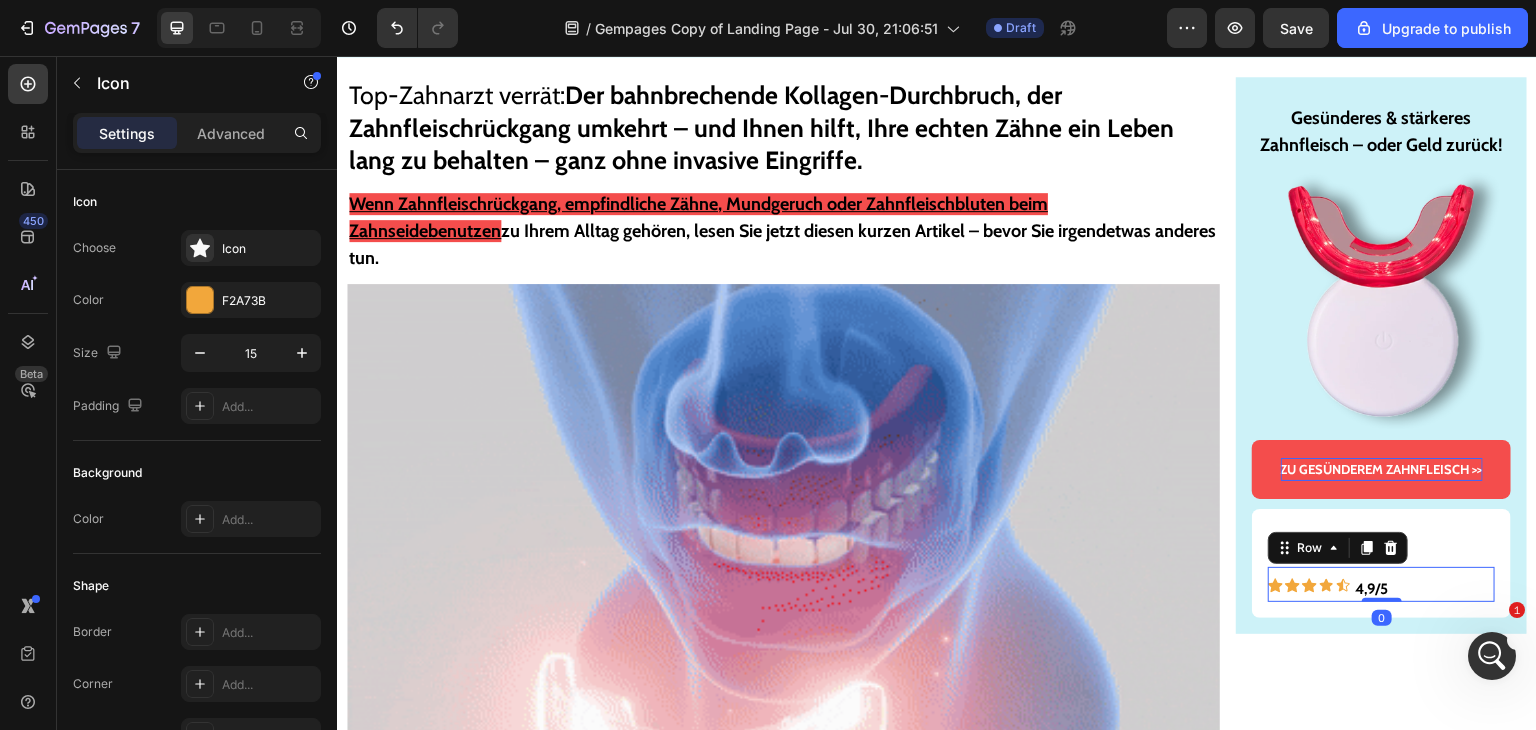 click on "Icon
Icon
Icon
Icon
Icon 4,9/5 Text Block Row   0" at bounding box center (1381, 584) 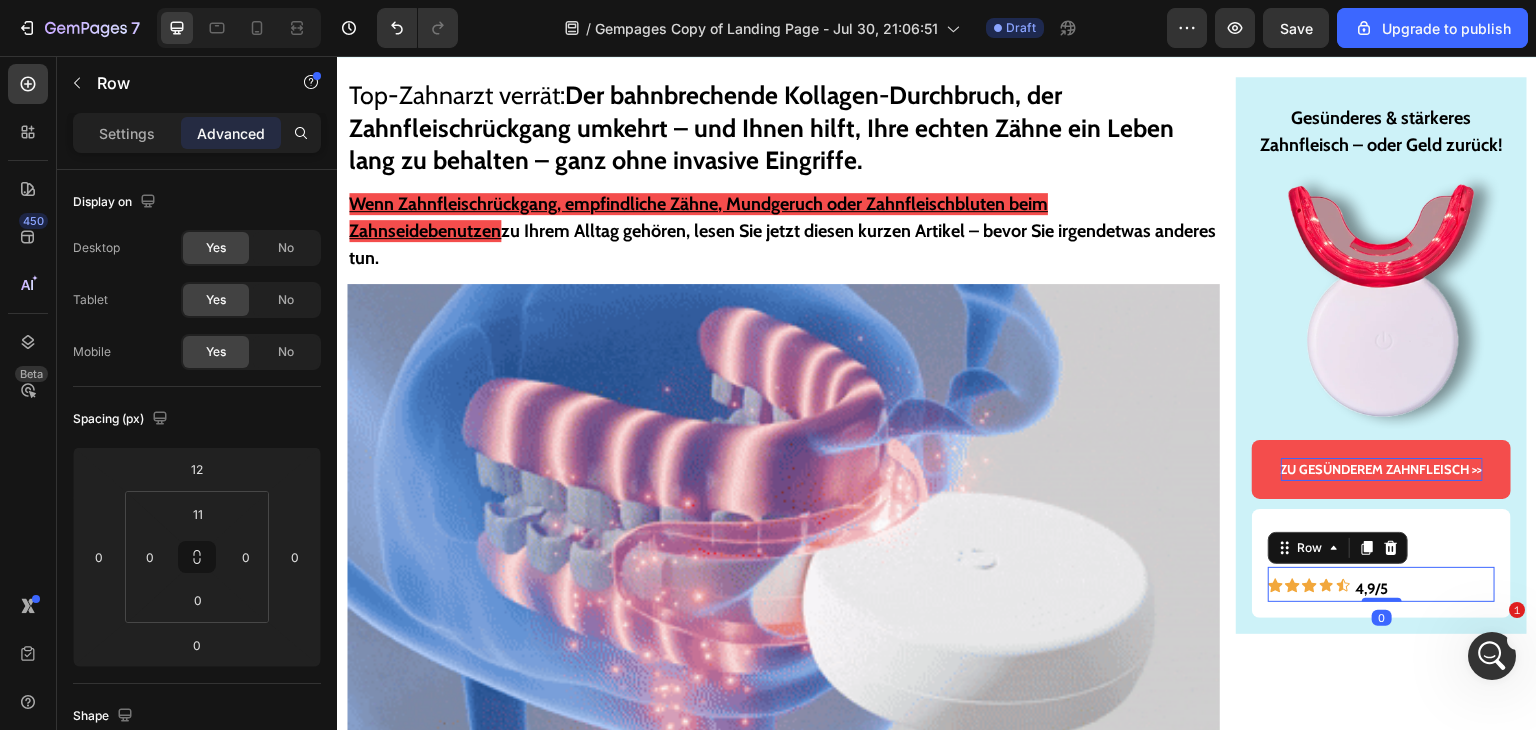 click on "Icon
Icon
Icon
Icon
Icon 4,9/5 Text Block Row   0" at bounding box center [1381, 584] 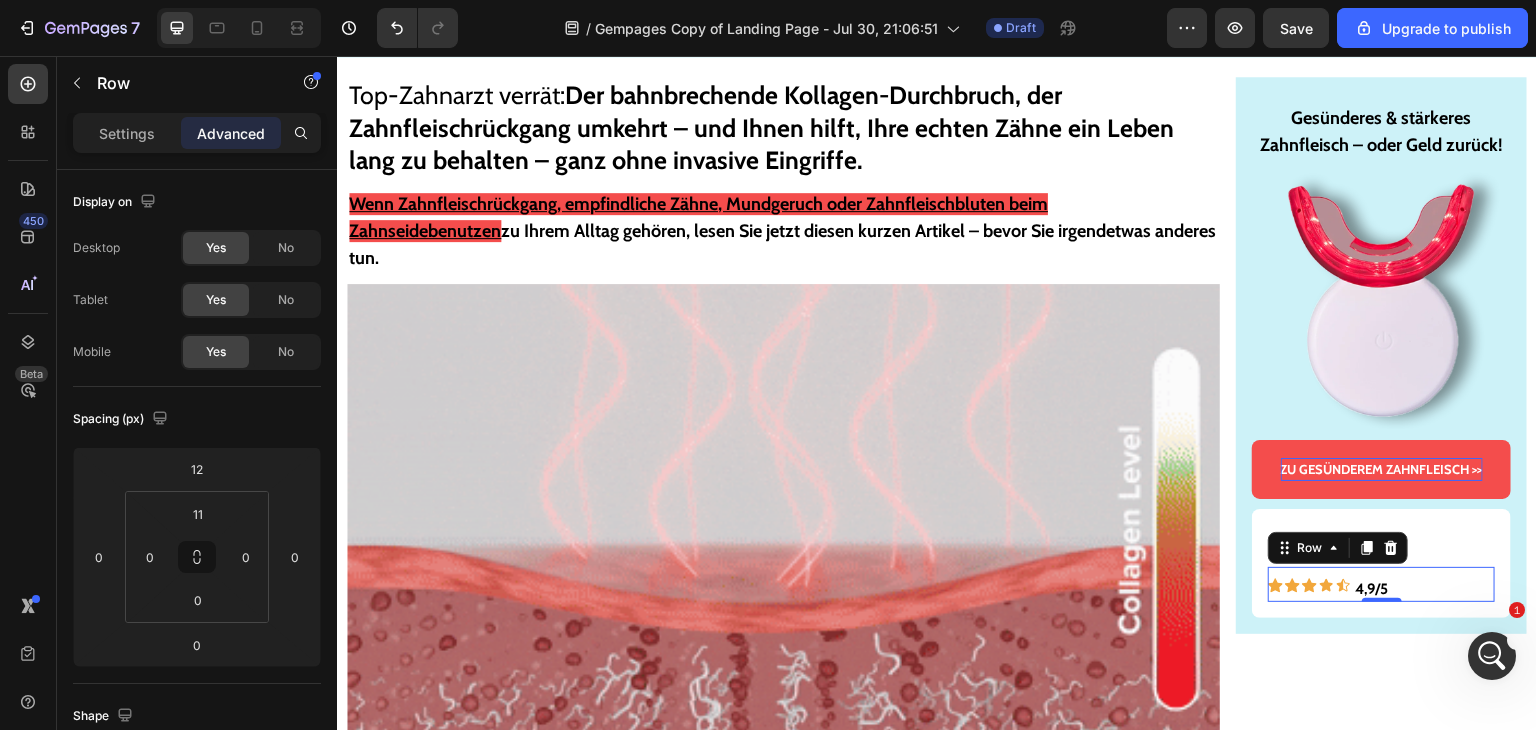 click on "Icon
Icon
Icon
Icon
Icon 4,9/5 Text Block Row   0" at bounding box center [1381, 584] 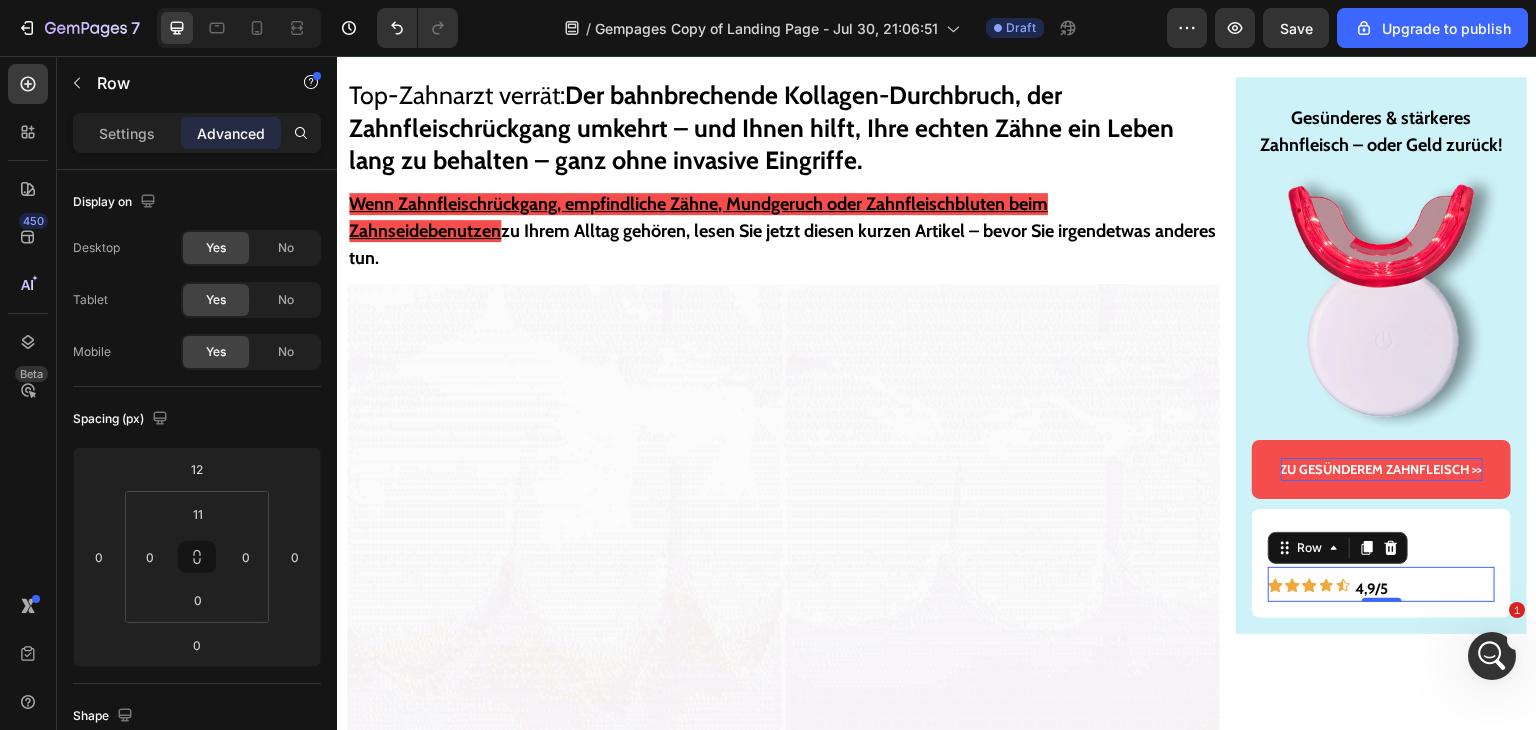 click on "Icon
Icon
Icon
Icon
Icon 4,9/5 Text Block Row   0" at bounding box center (1381, 584) 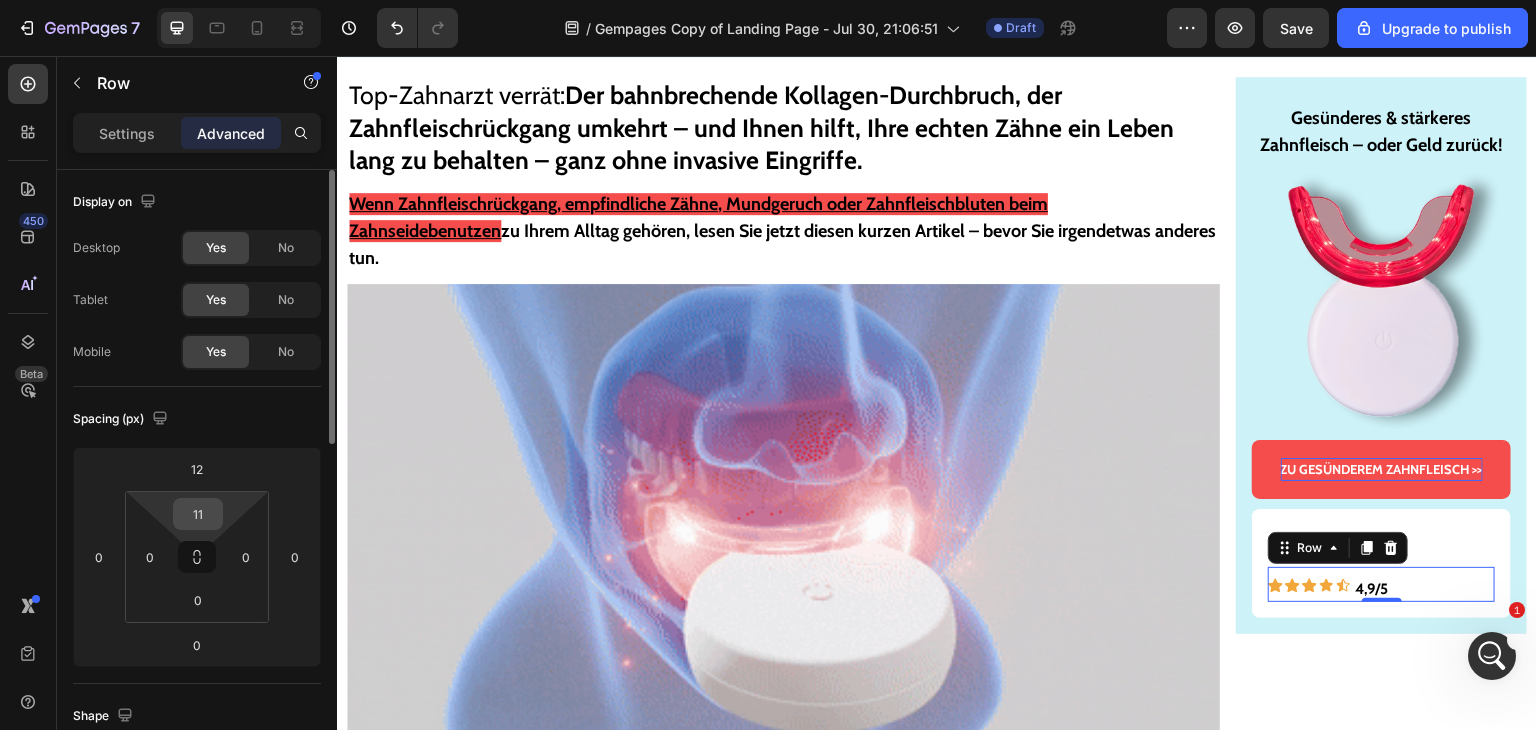 click on "11" at bounding box center [198, 514] 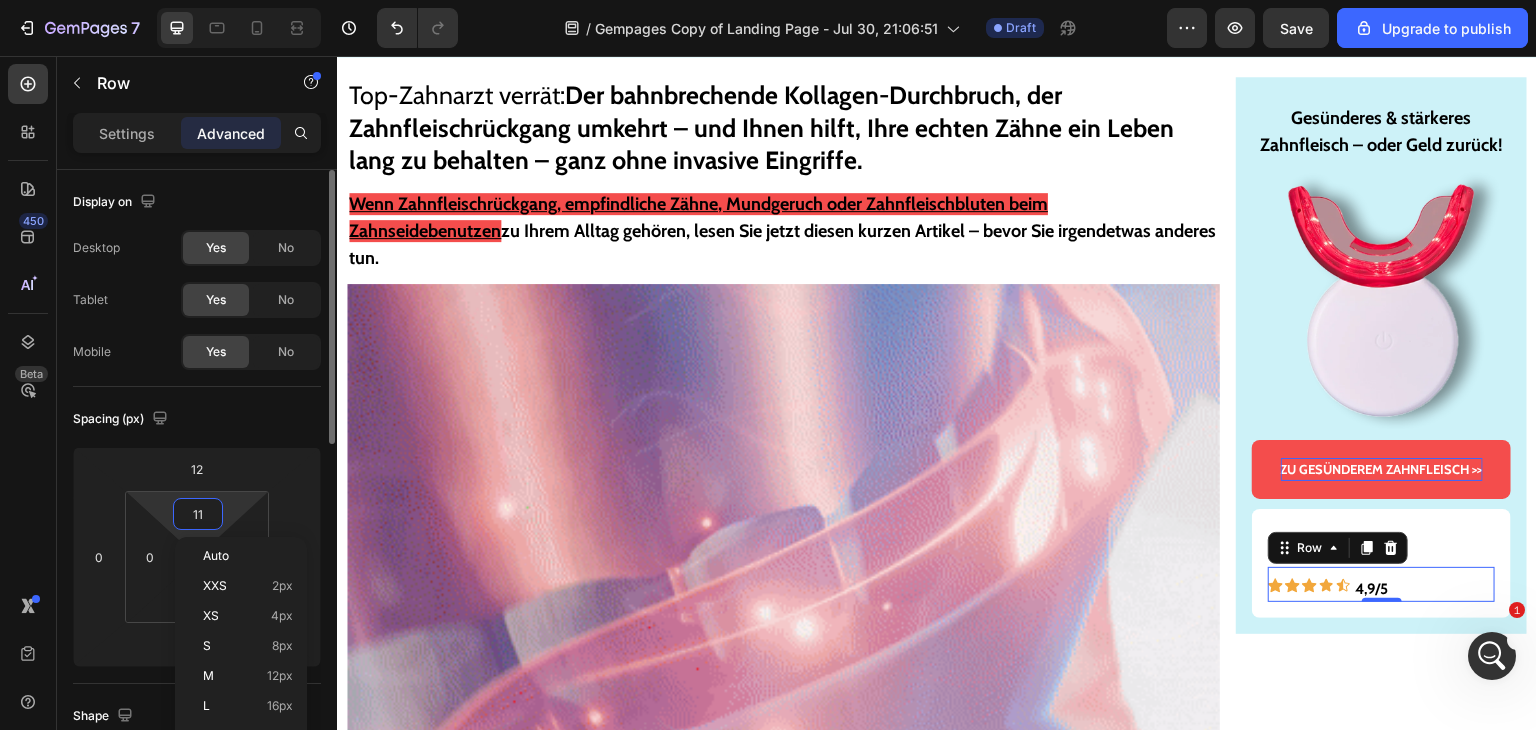 type 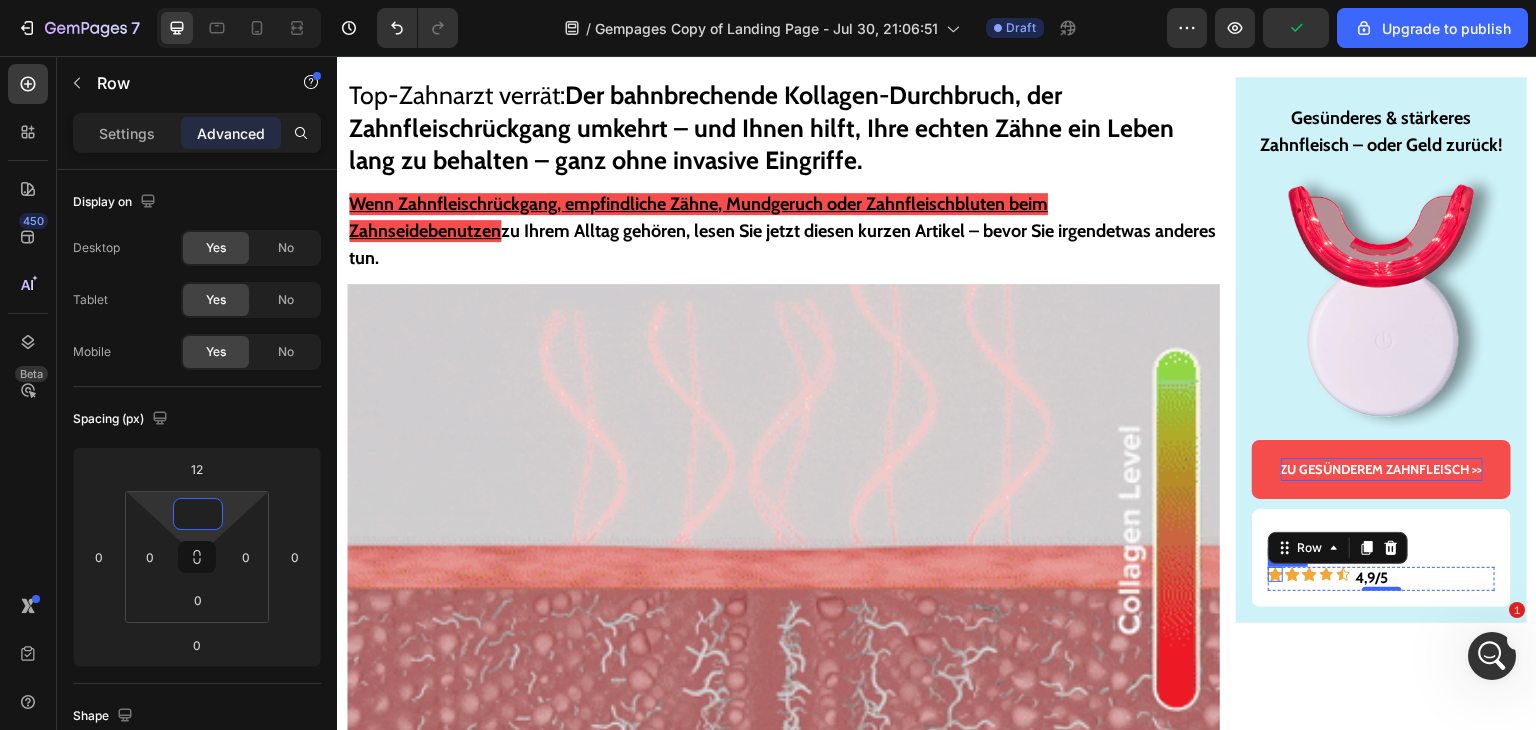 click 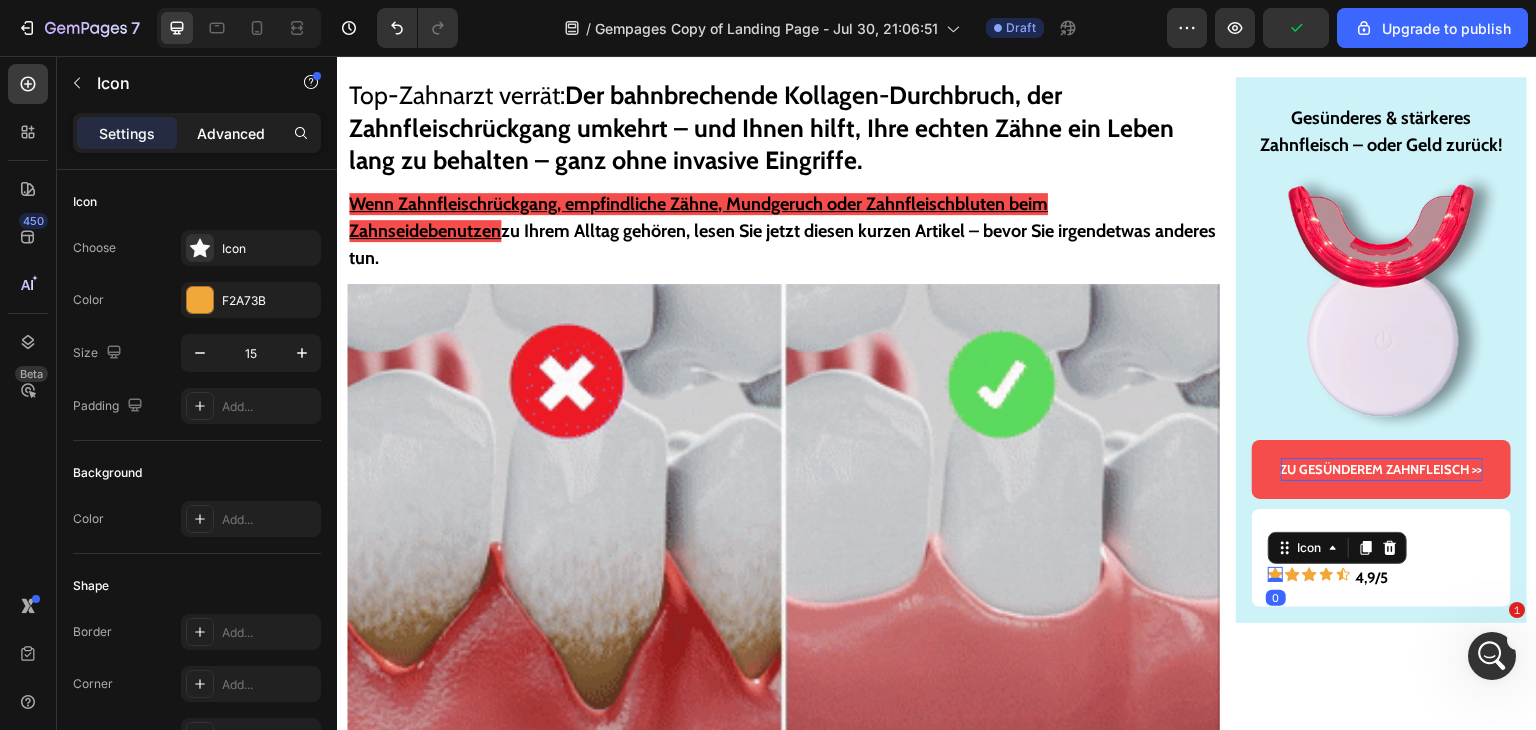click on "Advanced" at bounding box center (231, 133) 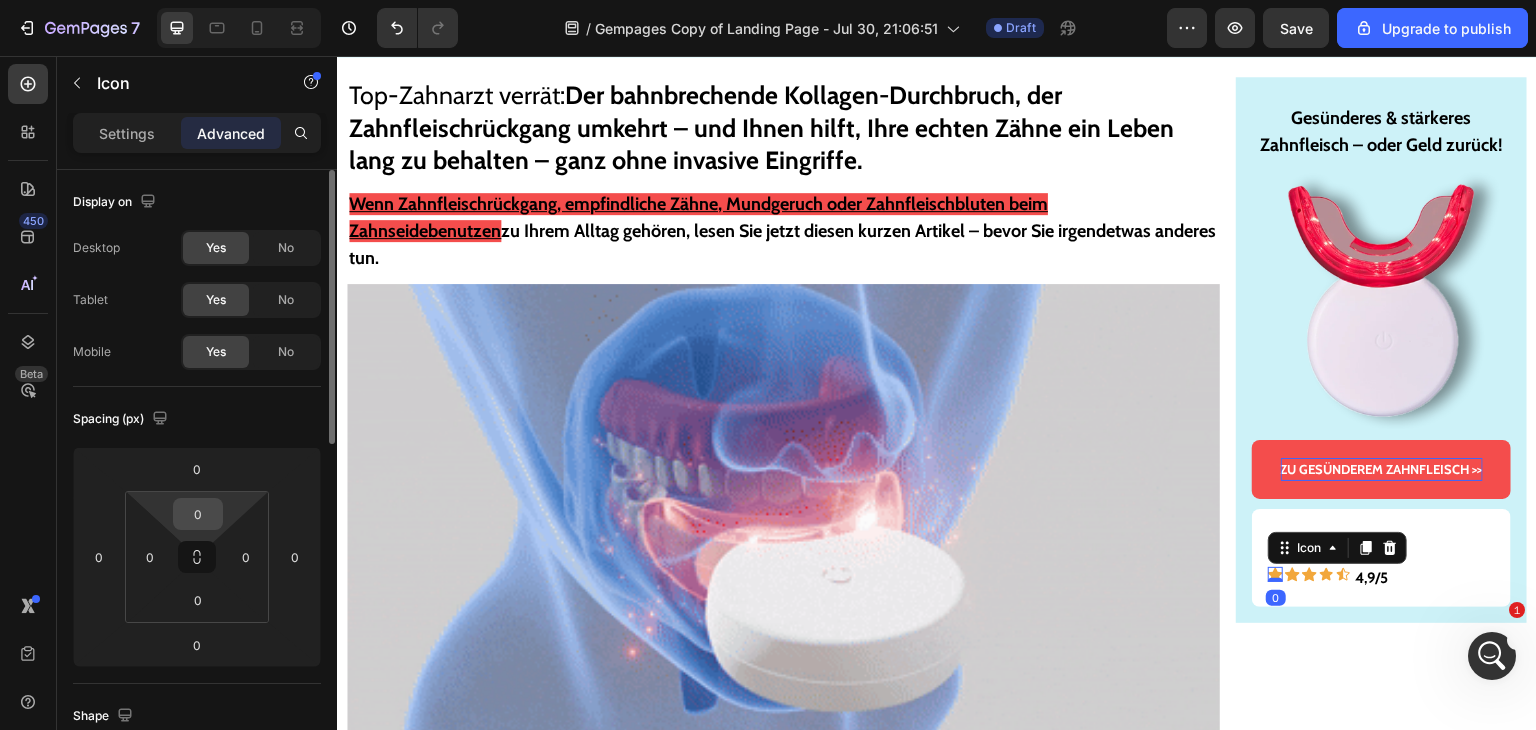 click on "0" at bounding box center (198, 514) 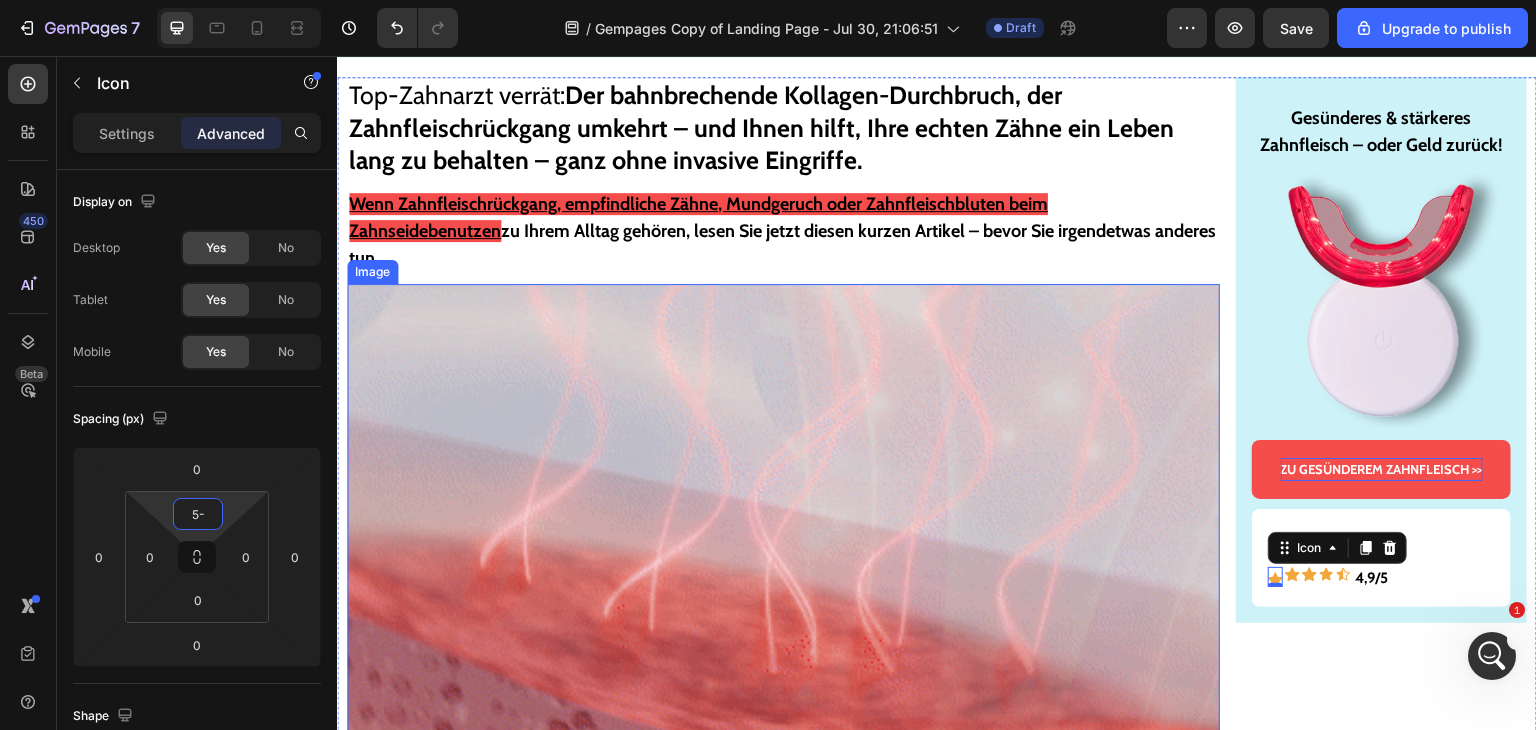 type on "5" 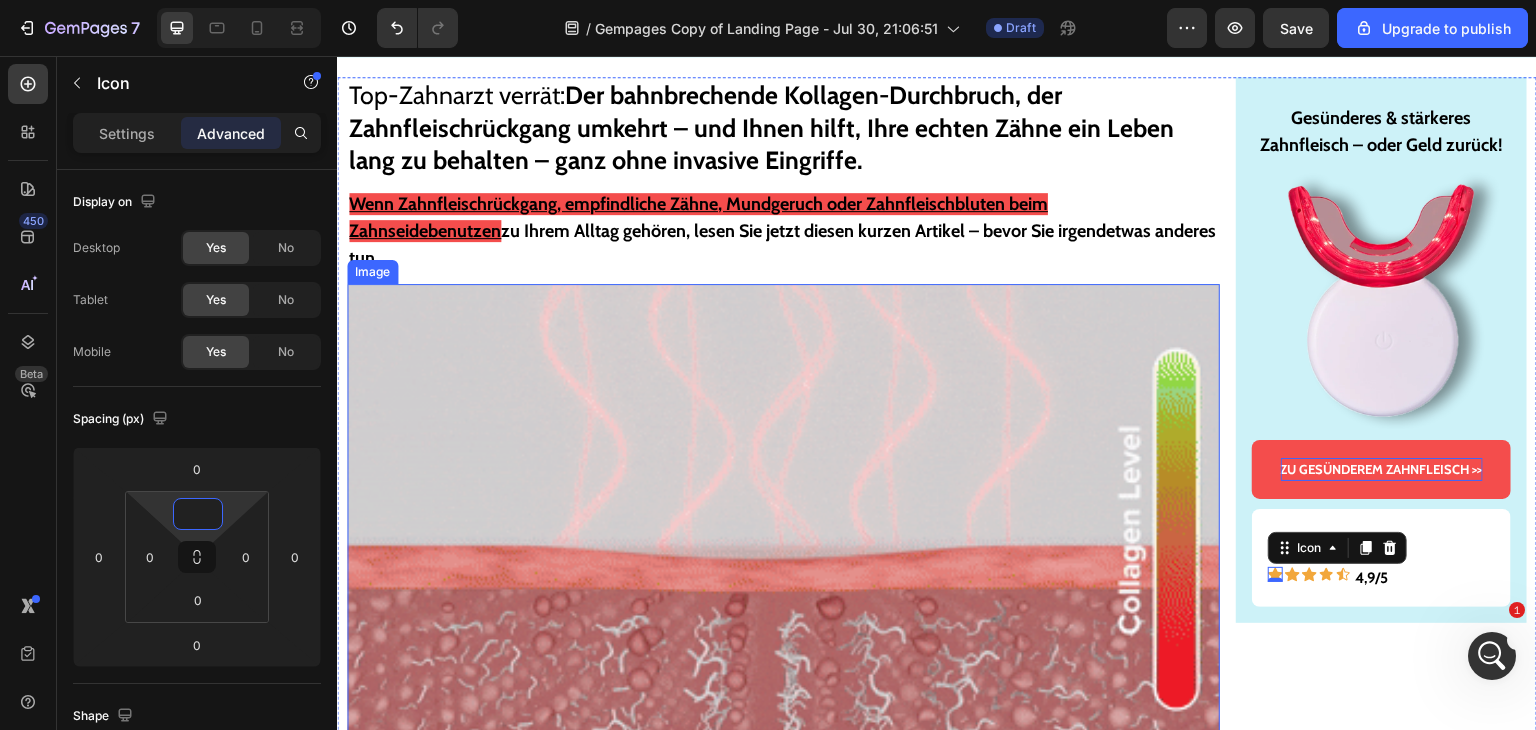 type on "3" 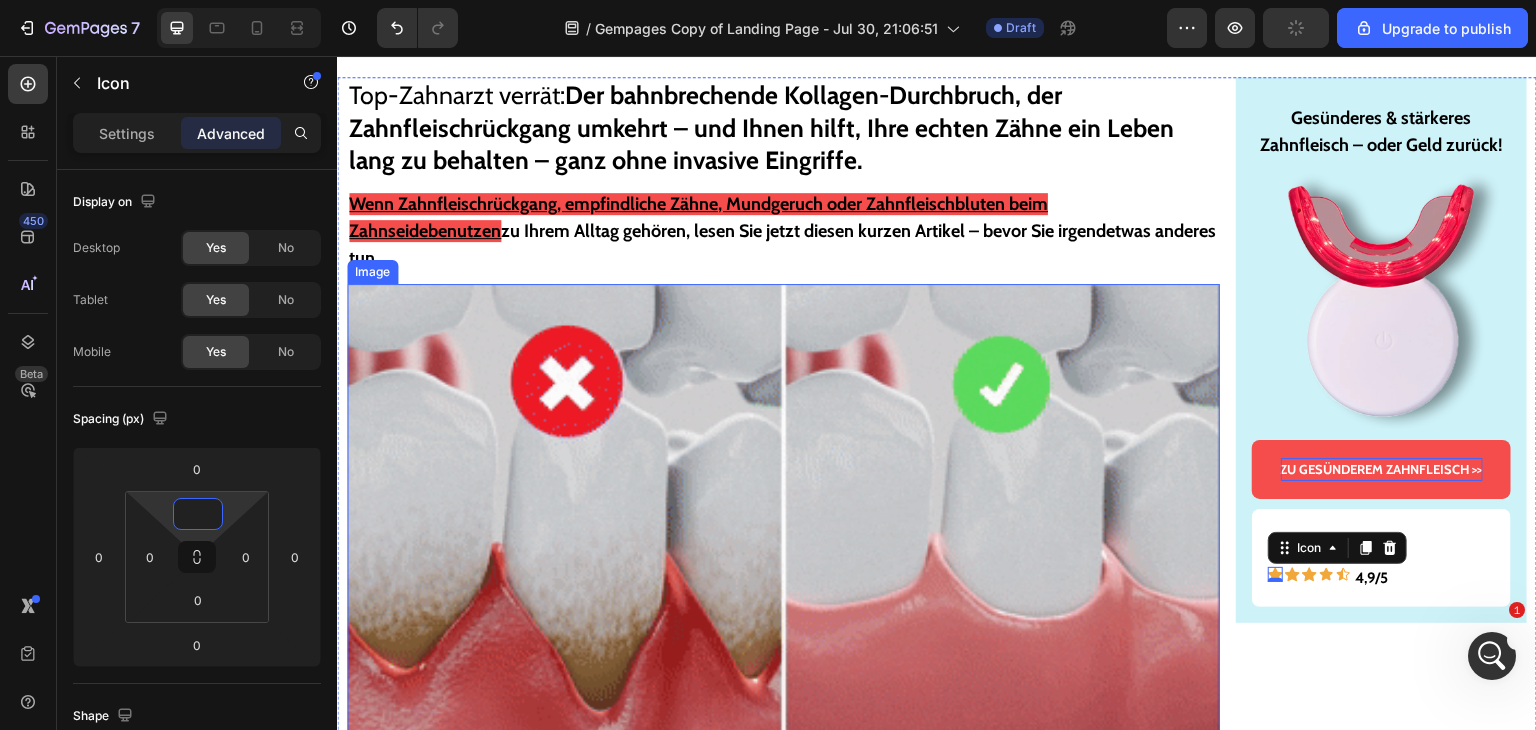 type on "2" 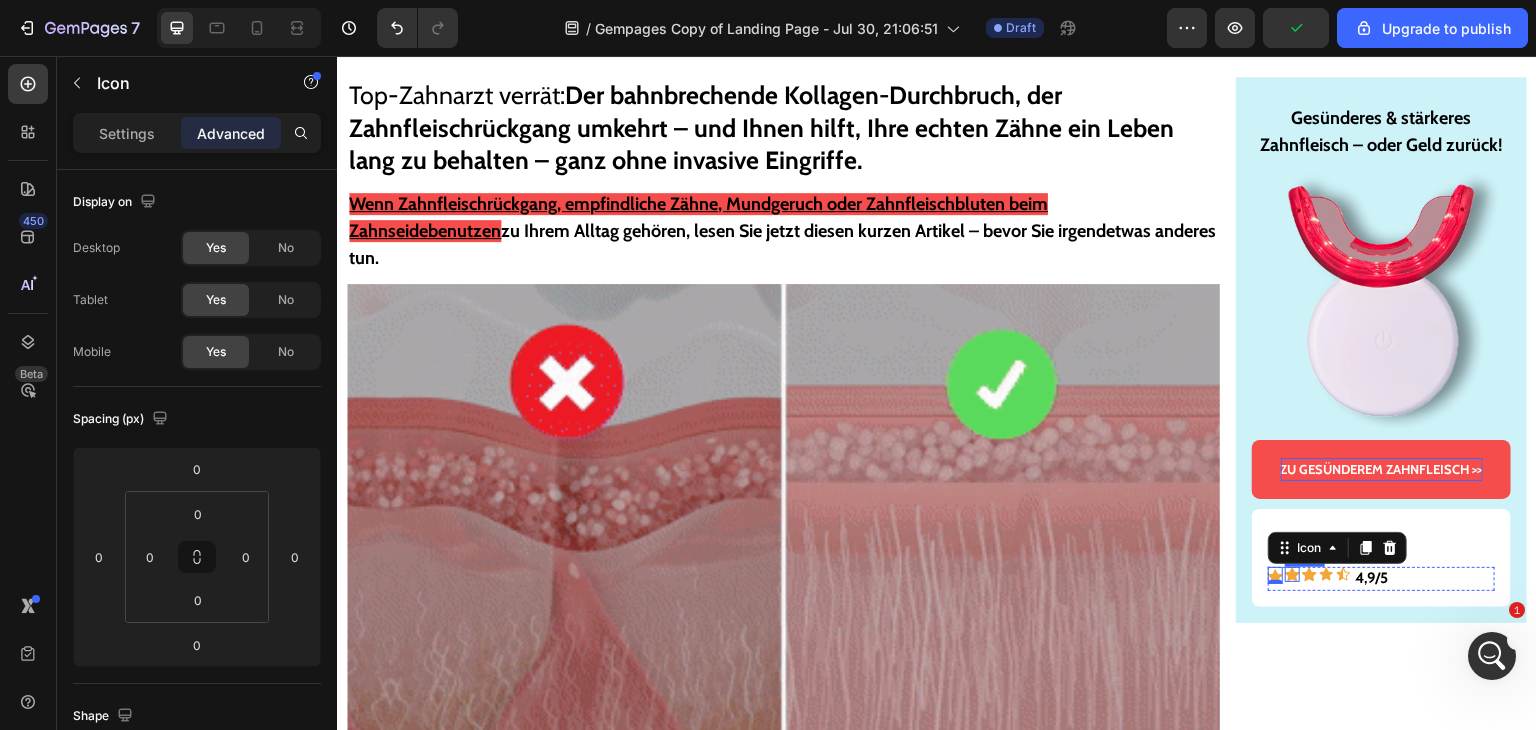 click on "Icon" at bounding box center [1292, 574] 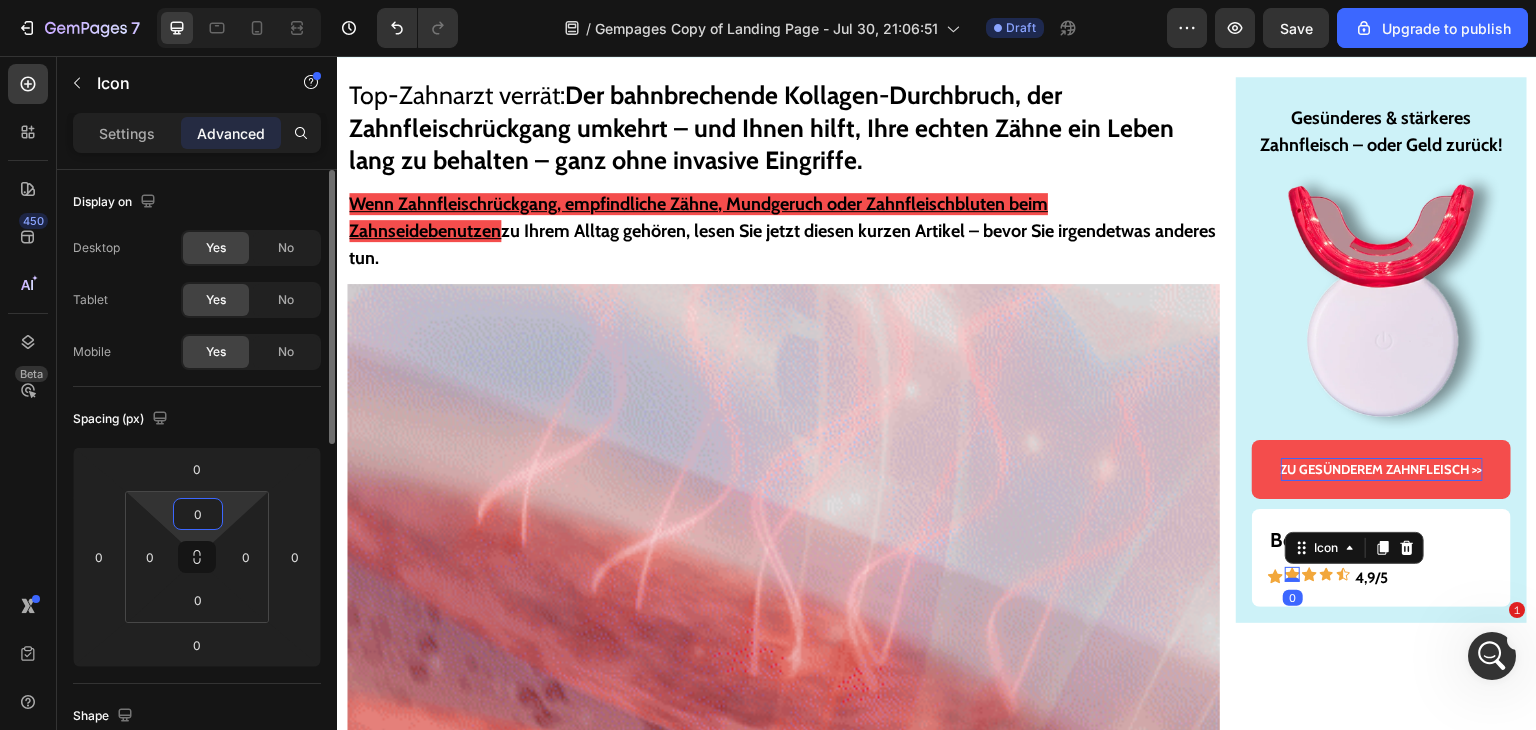 click on "0" at bounding box center [198, 514] 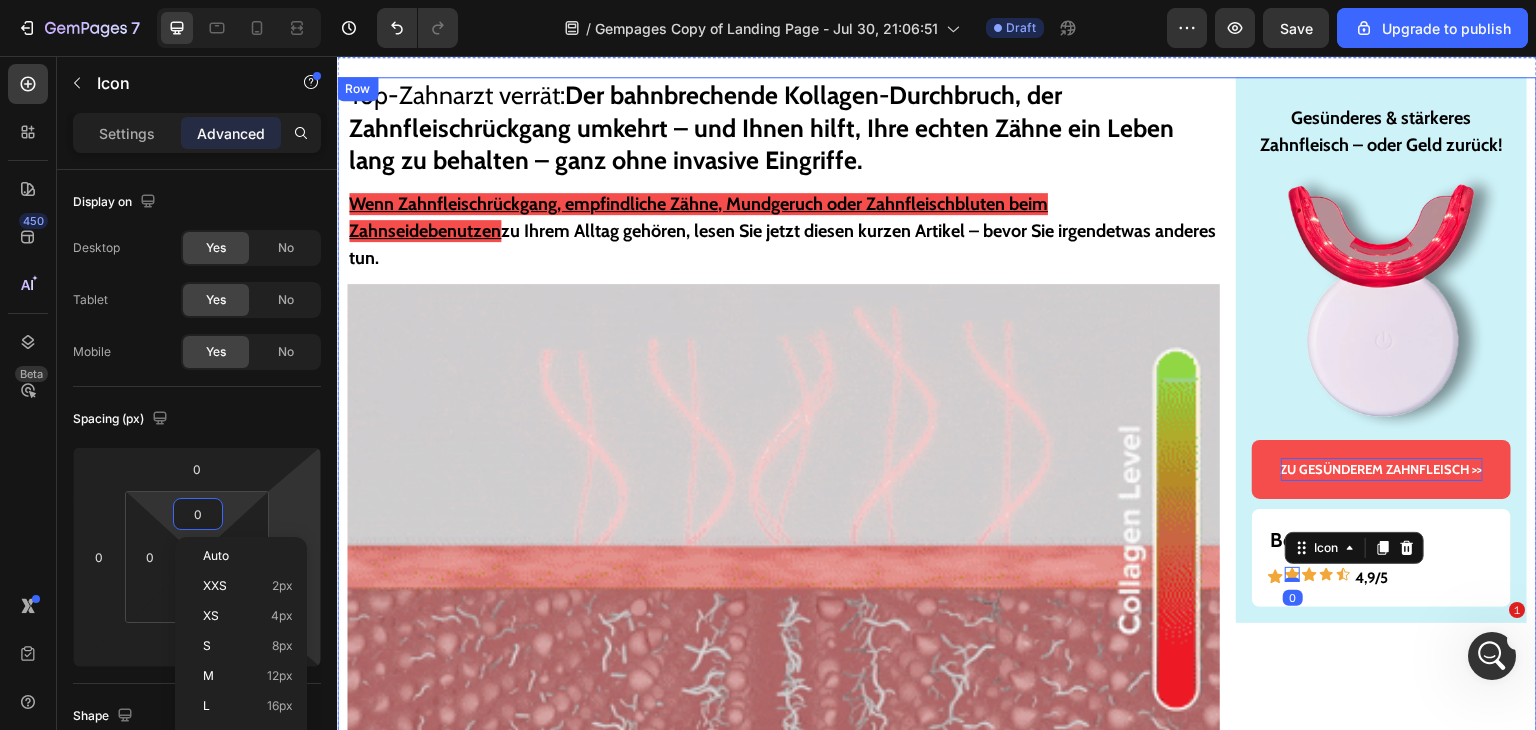type on "2" 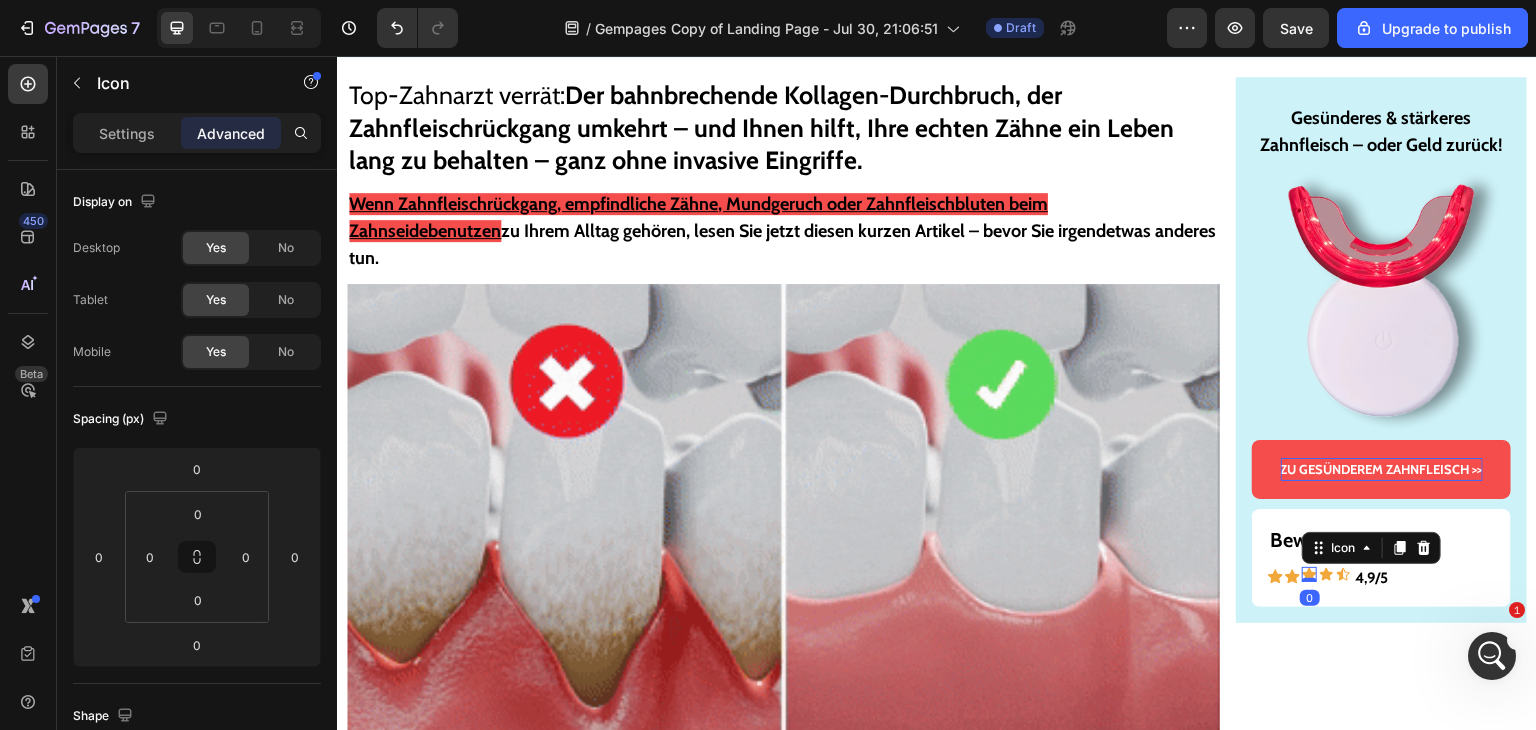 click 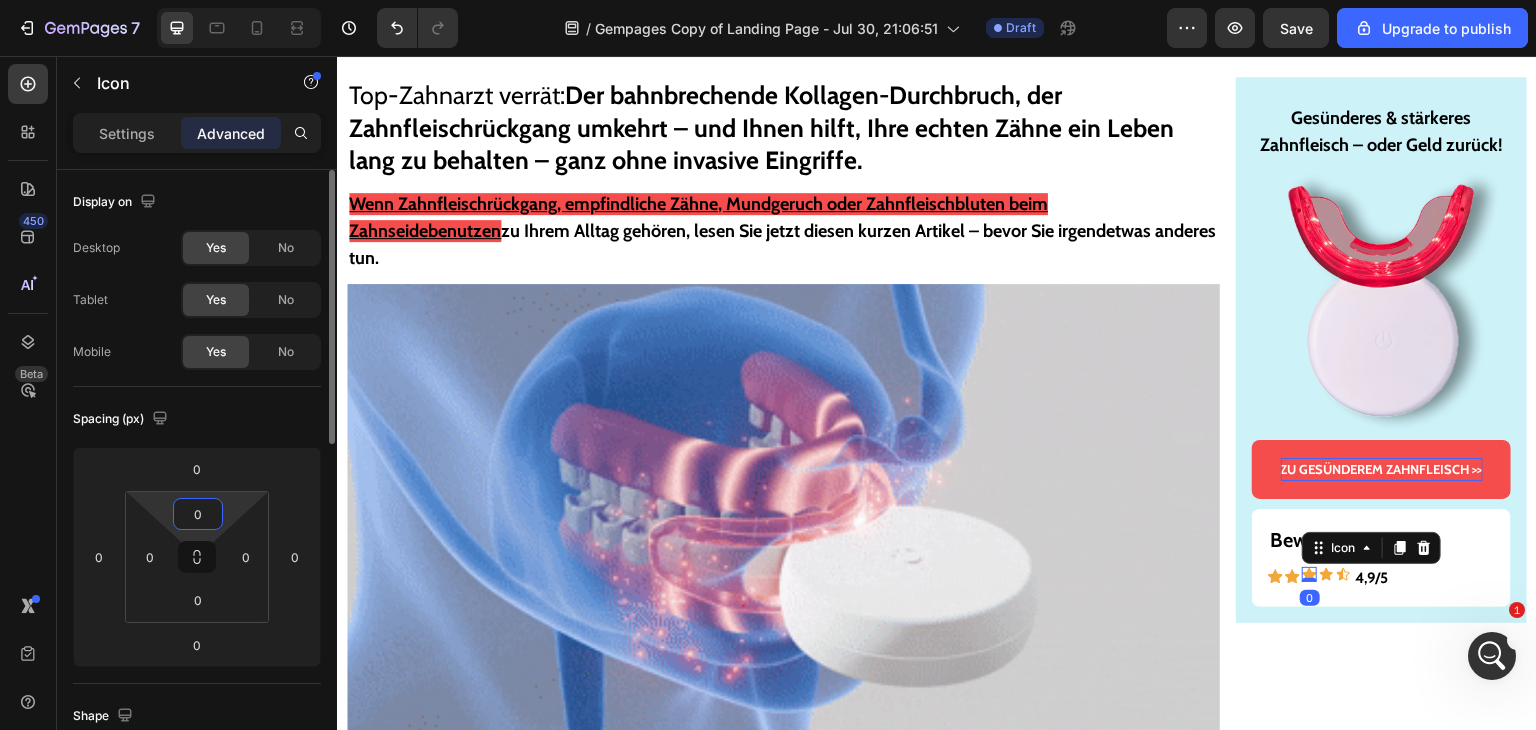 click on "0" at bounding box center [198, 514] 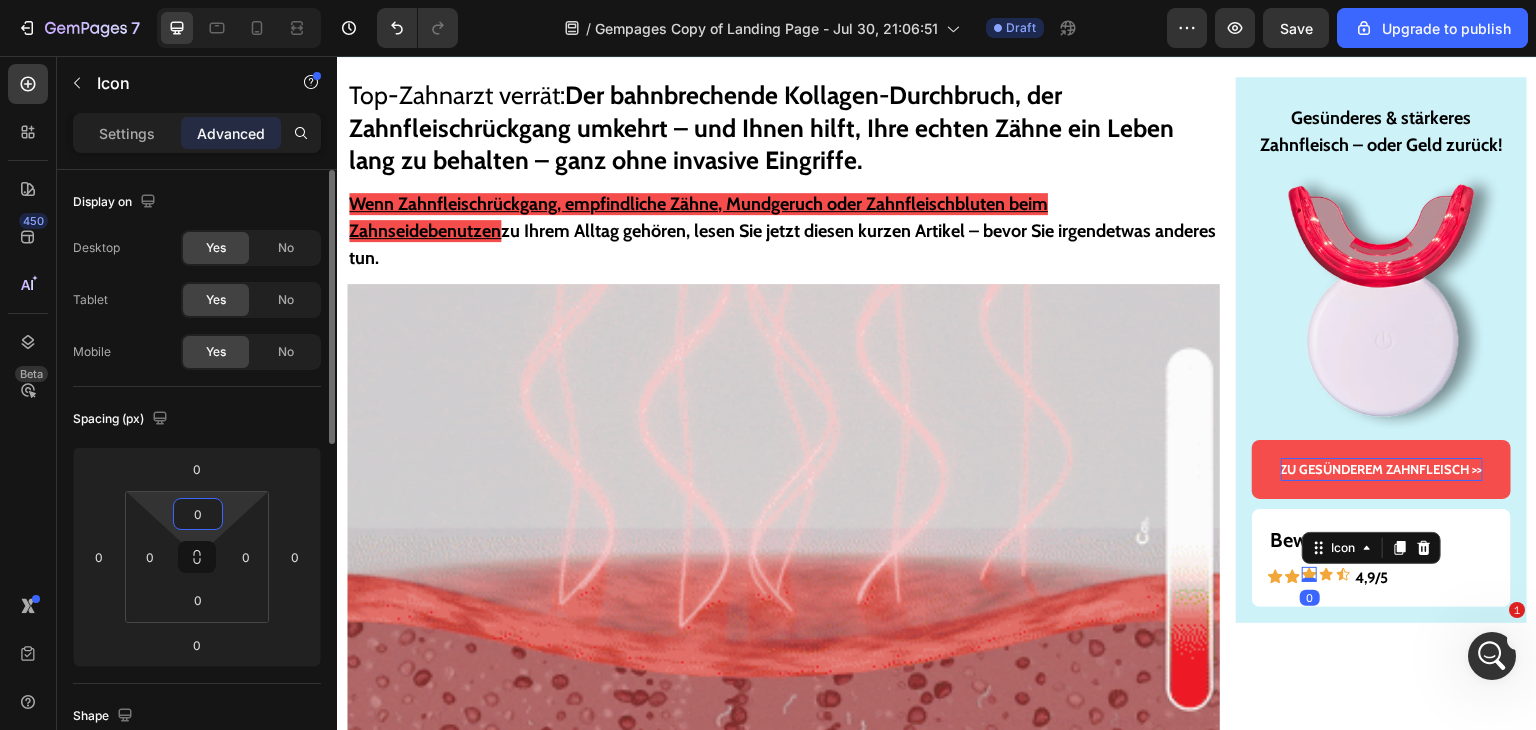 type on "2" 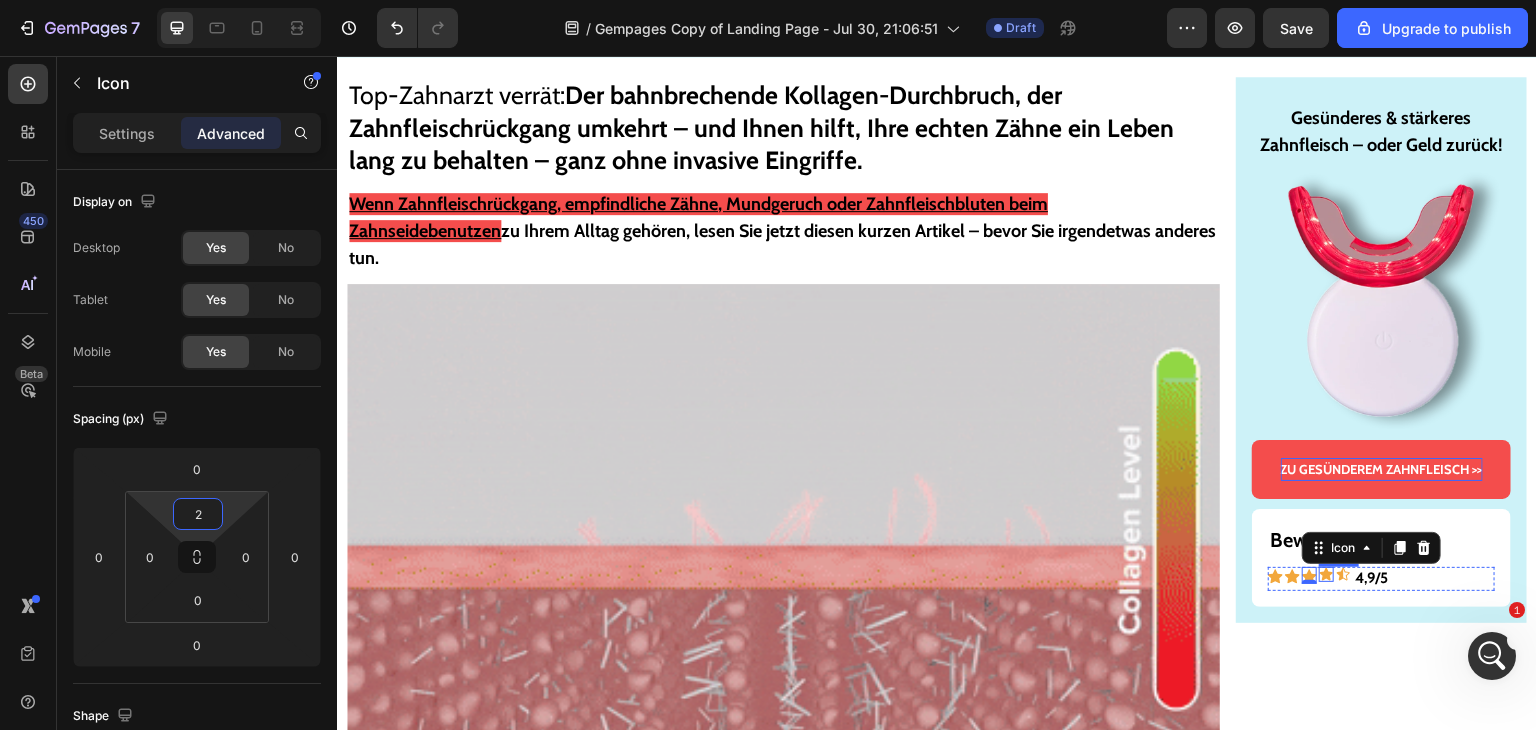 click 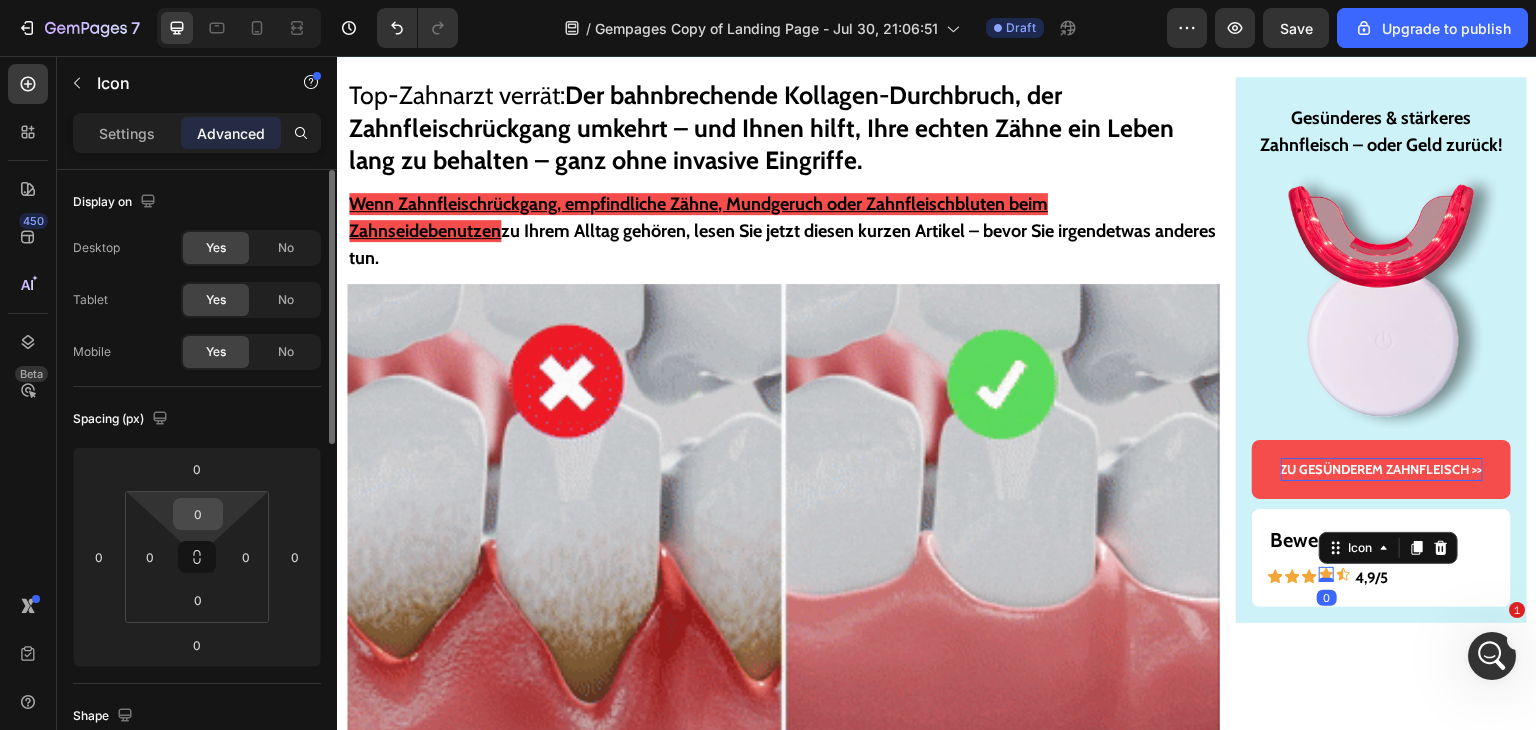click on "0" at bounding box center [198, 514] 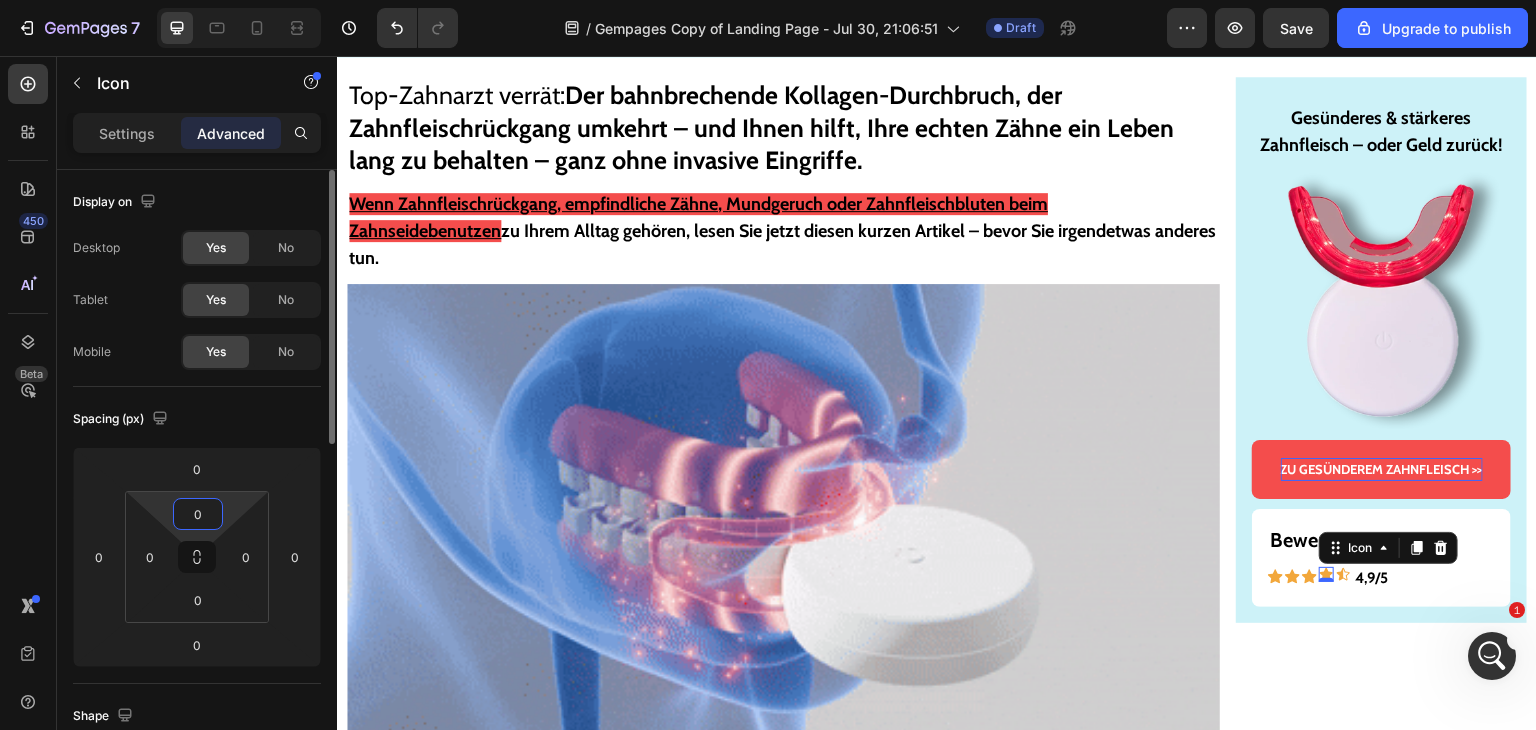 click on "0" at bounding box center [198, 514] 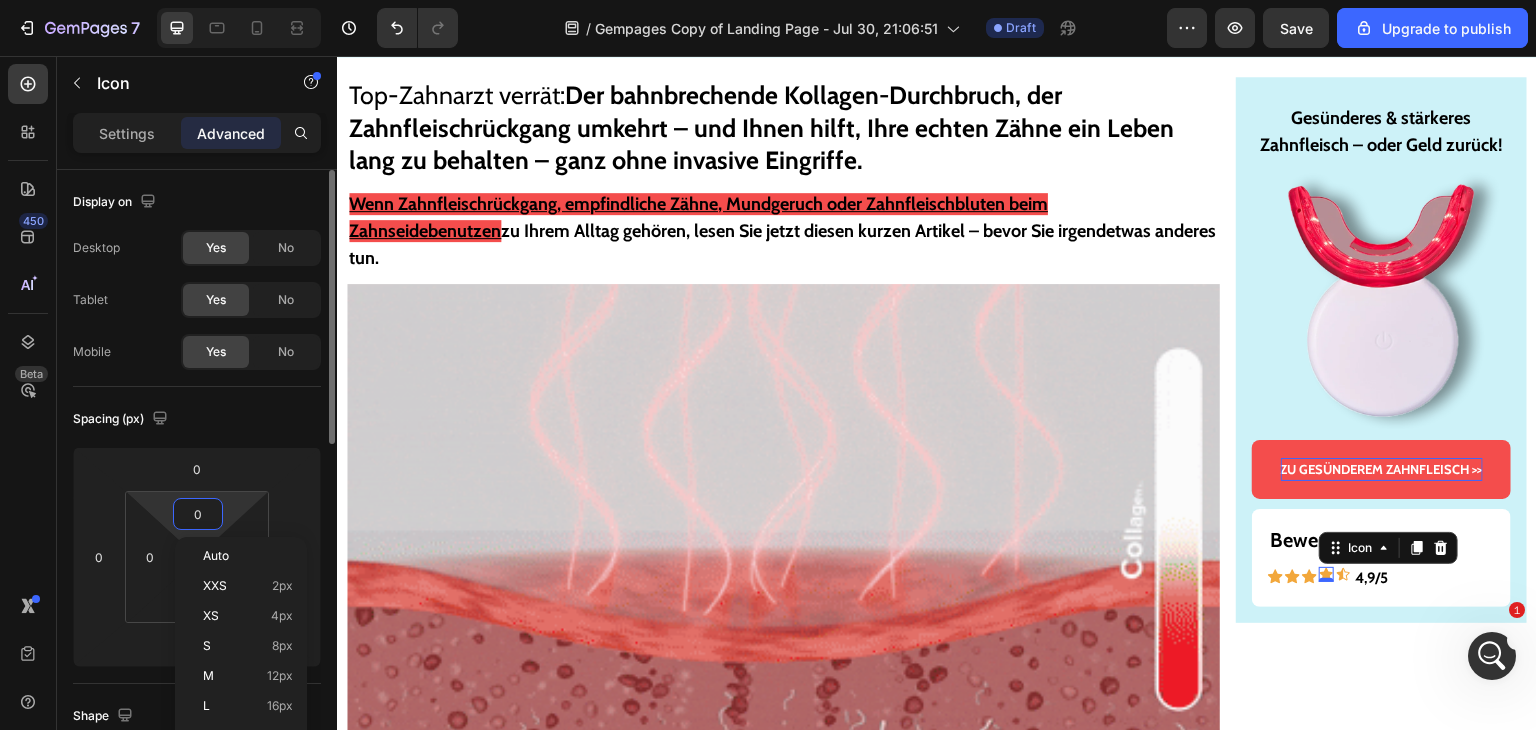 type on "2" 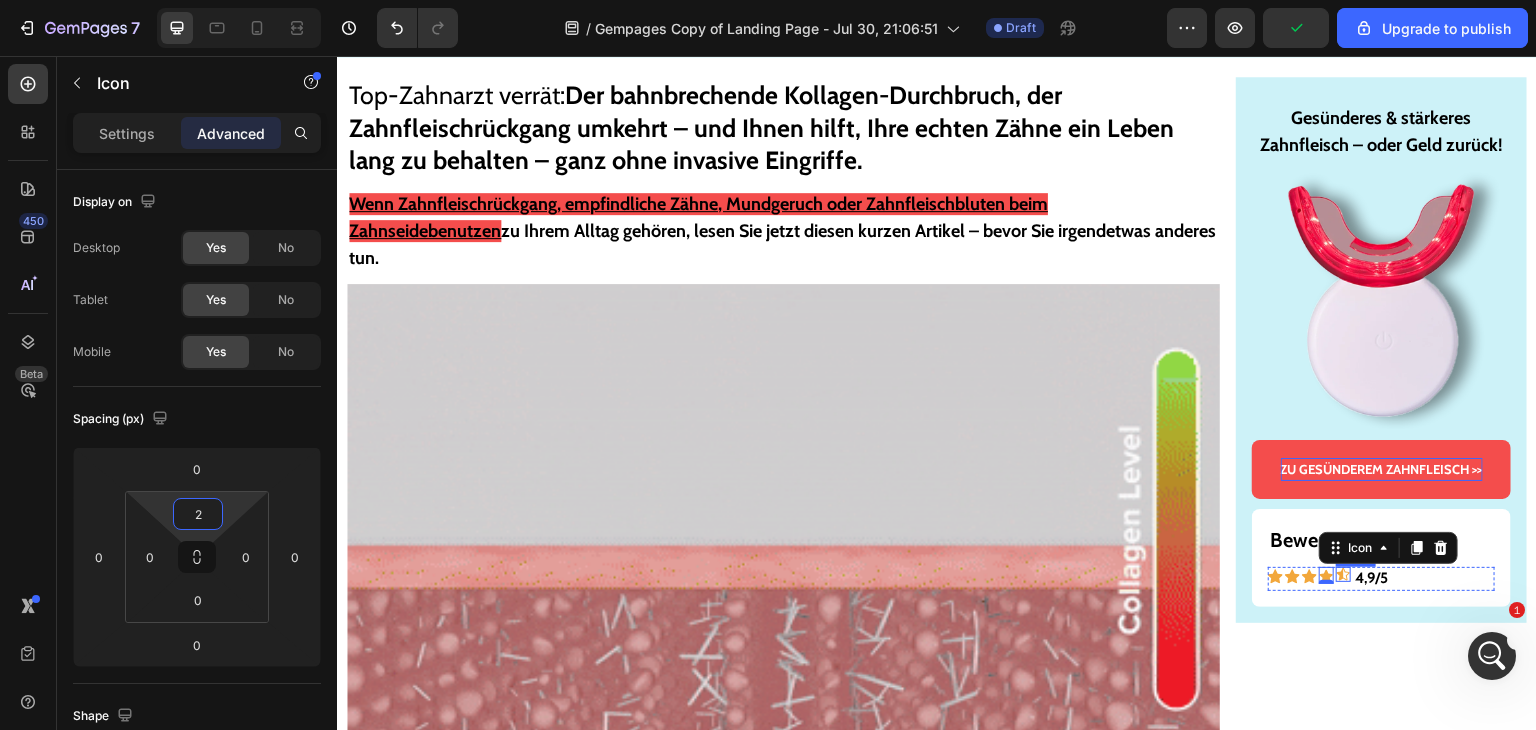 click 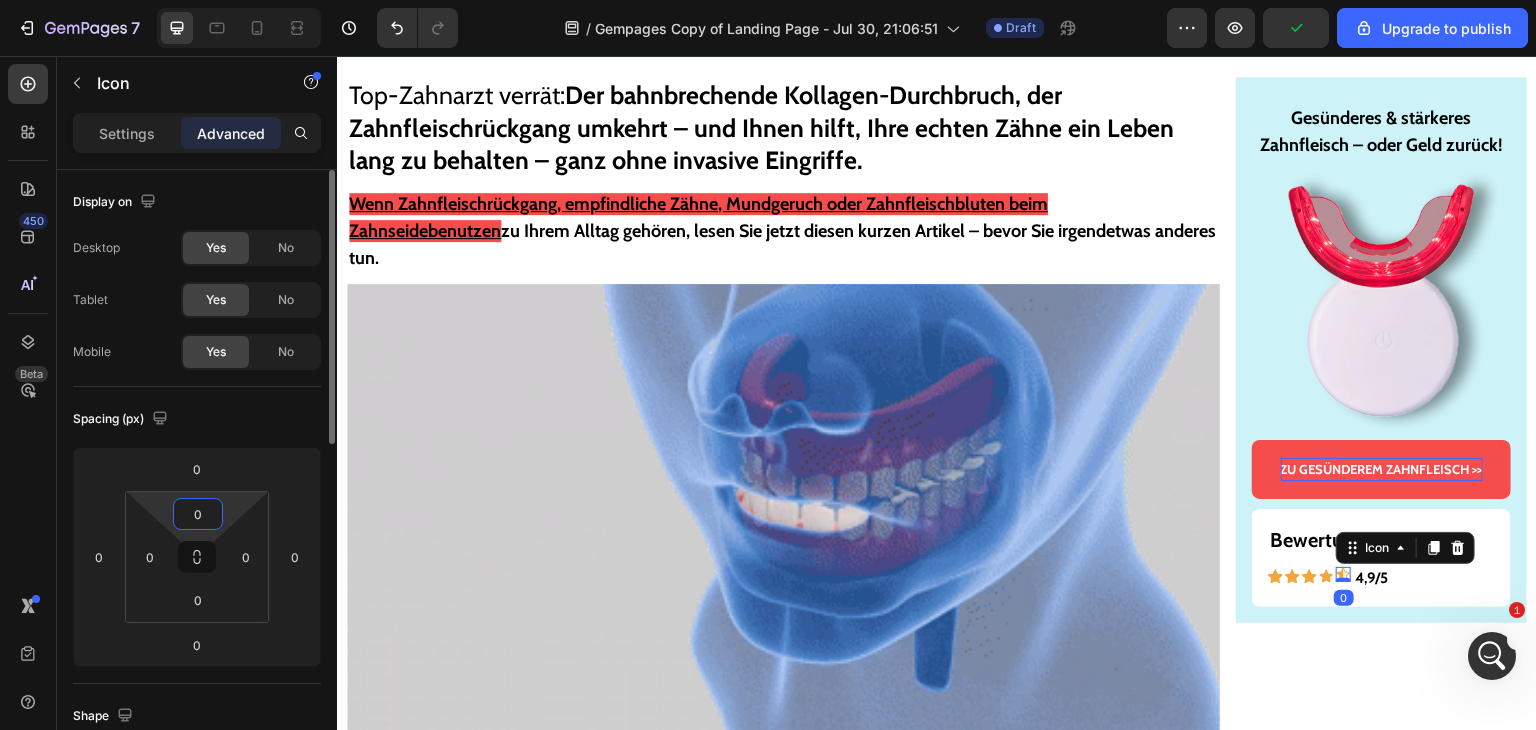click on "0" at bounding box center (198, 514) 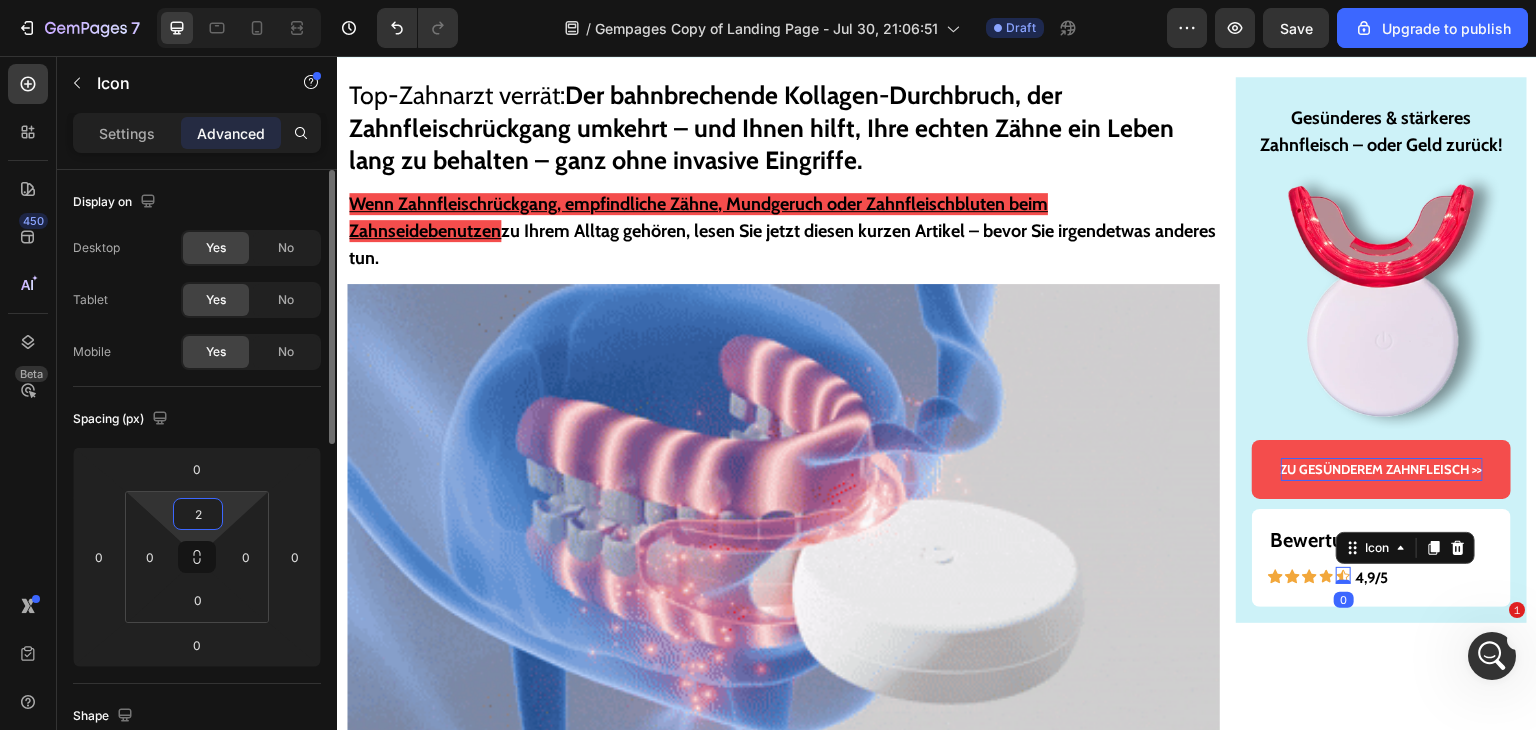 type on "2" 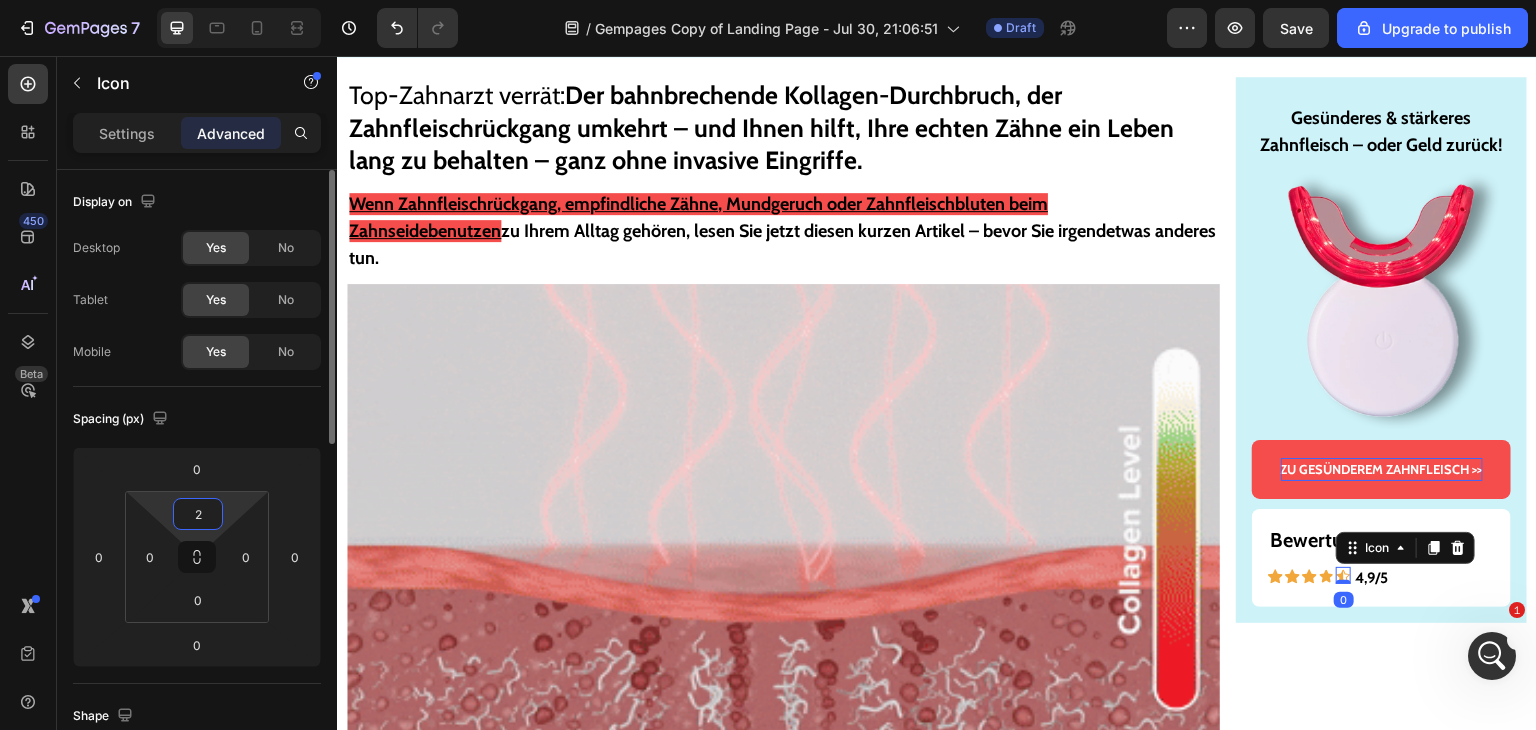 click on "Spacing (px)" at bounding box center (197, 419) 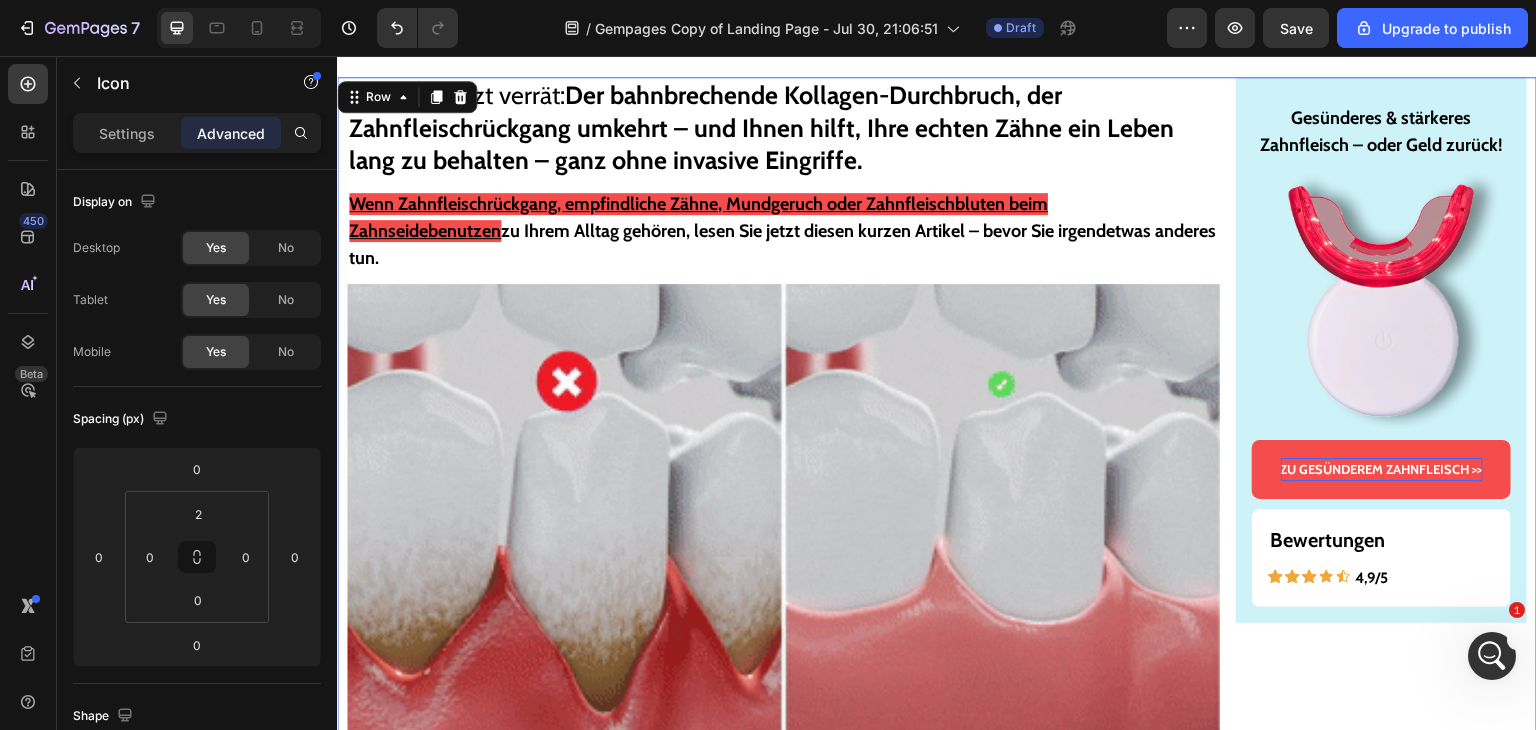 click on "Gesünderes & stärkeres Zahnfleisch – oder Geld zurück! Text Block Image ZU GESÜNDEREM ZAHNFLEISCH >> Button Bewertungen Text Block
Icon
Icon
Icon
Icon
Icon 4,9/5 Text Block Row Row Row" at bounding box center (1381, 6609) 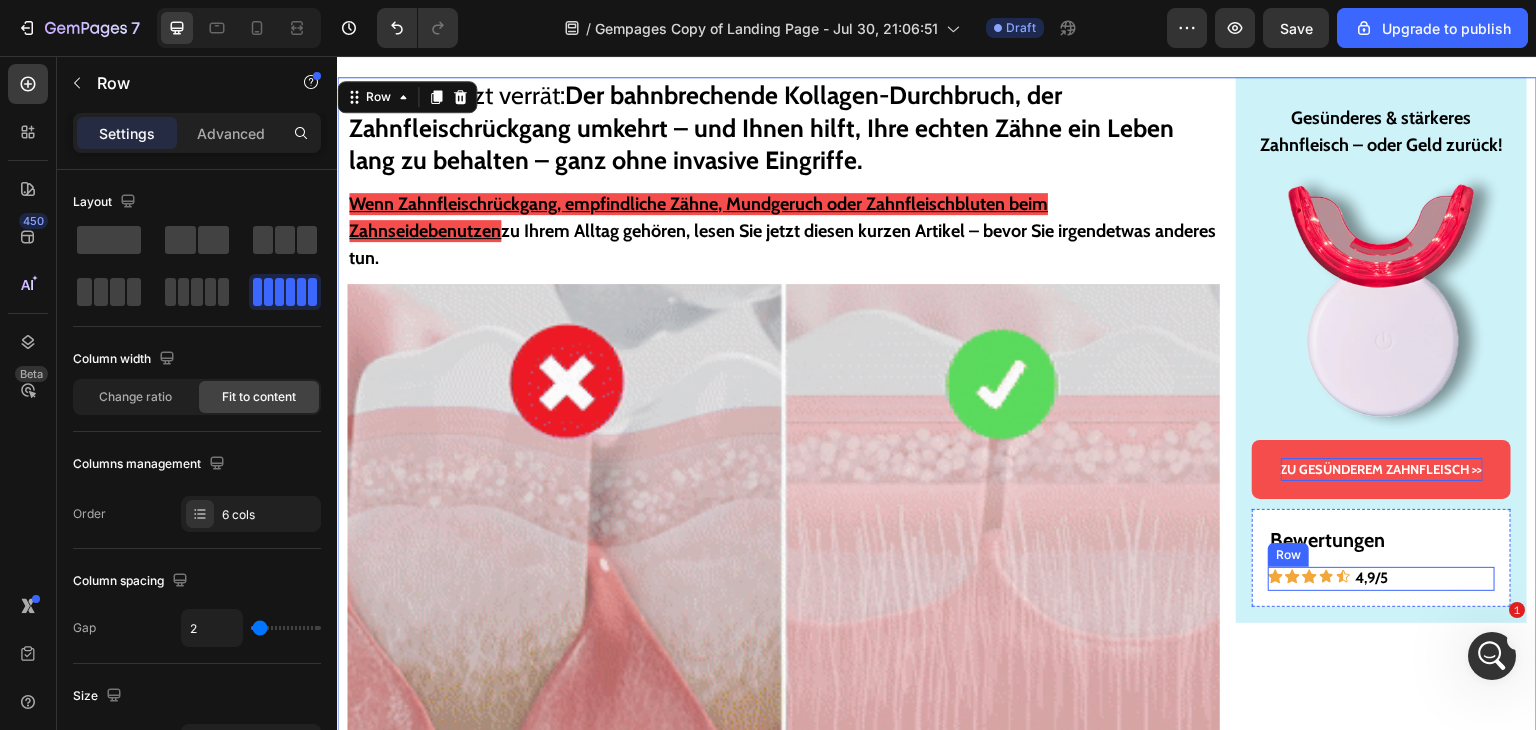 click on "Icon
Icon
Icon
Icon
Icon 4,9/5 Text Block Row" at bounding box center (1381, 579) 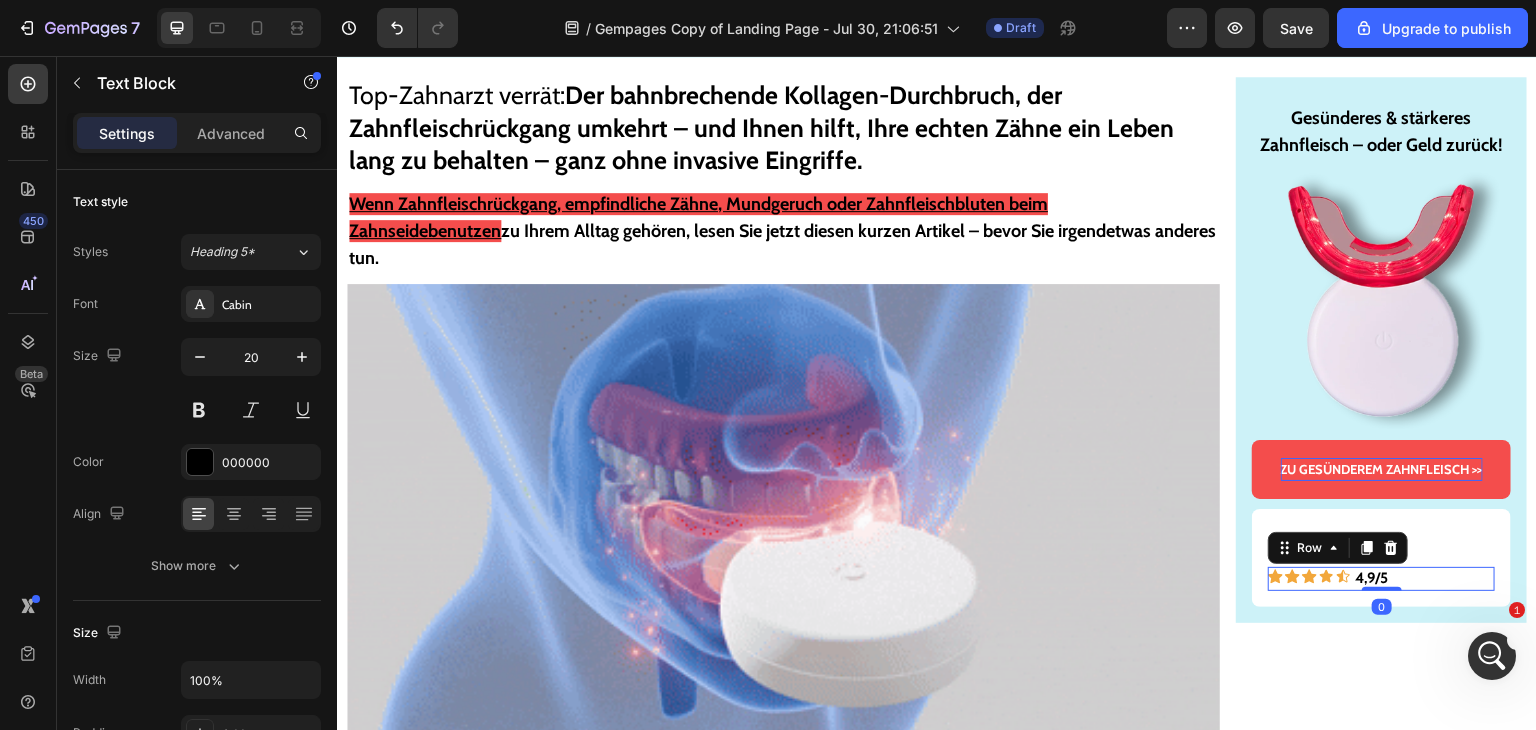 click on "Bewertungen" at bounding box center (1381, 540) 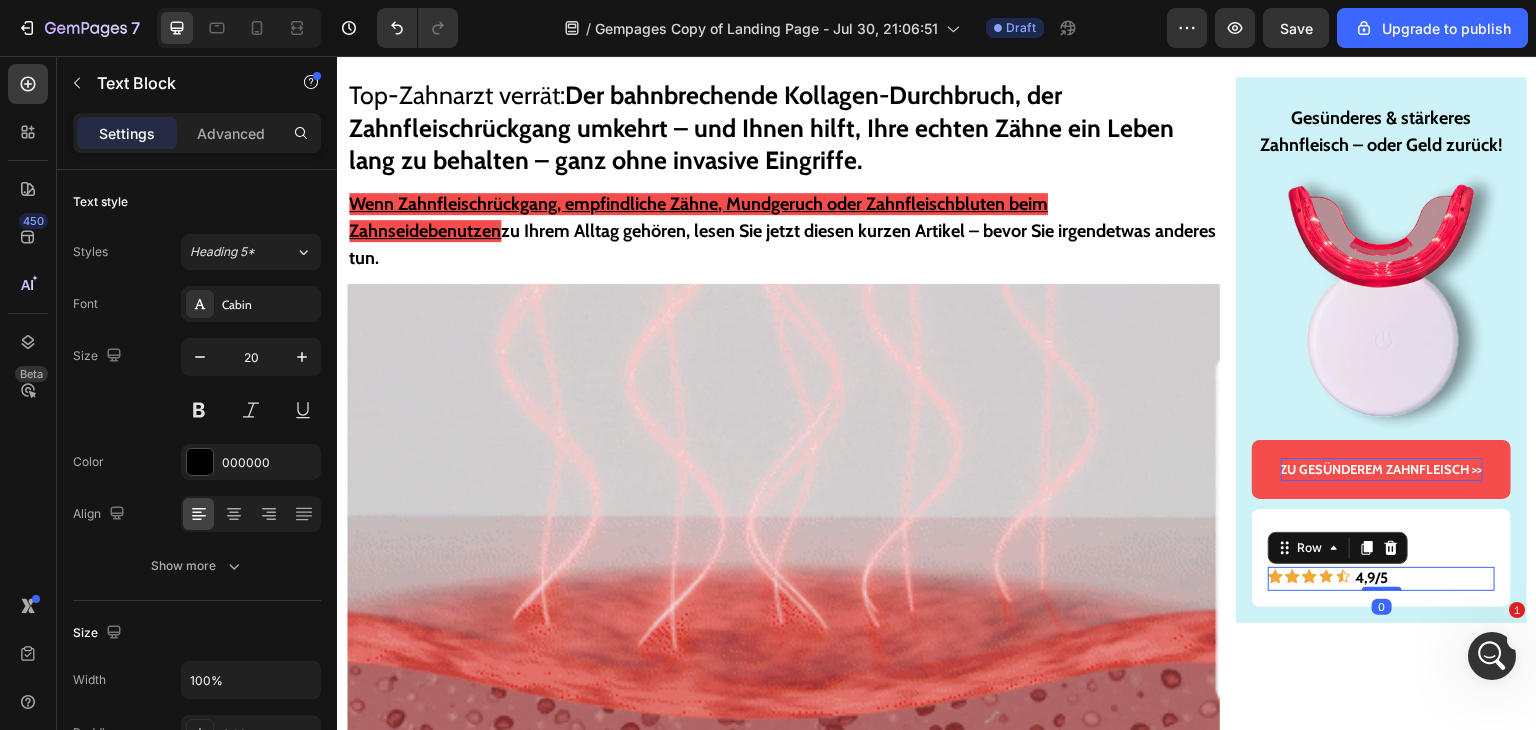 click on "Icon
Icon
Icon
Icon
Icon 4,9/5 Text Block Row   0" at bounding box center [1381, 579] 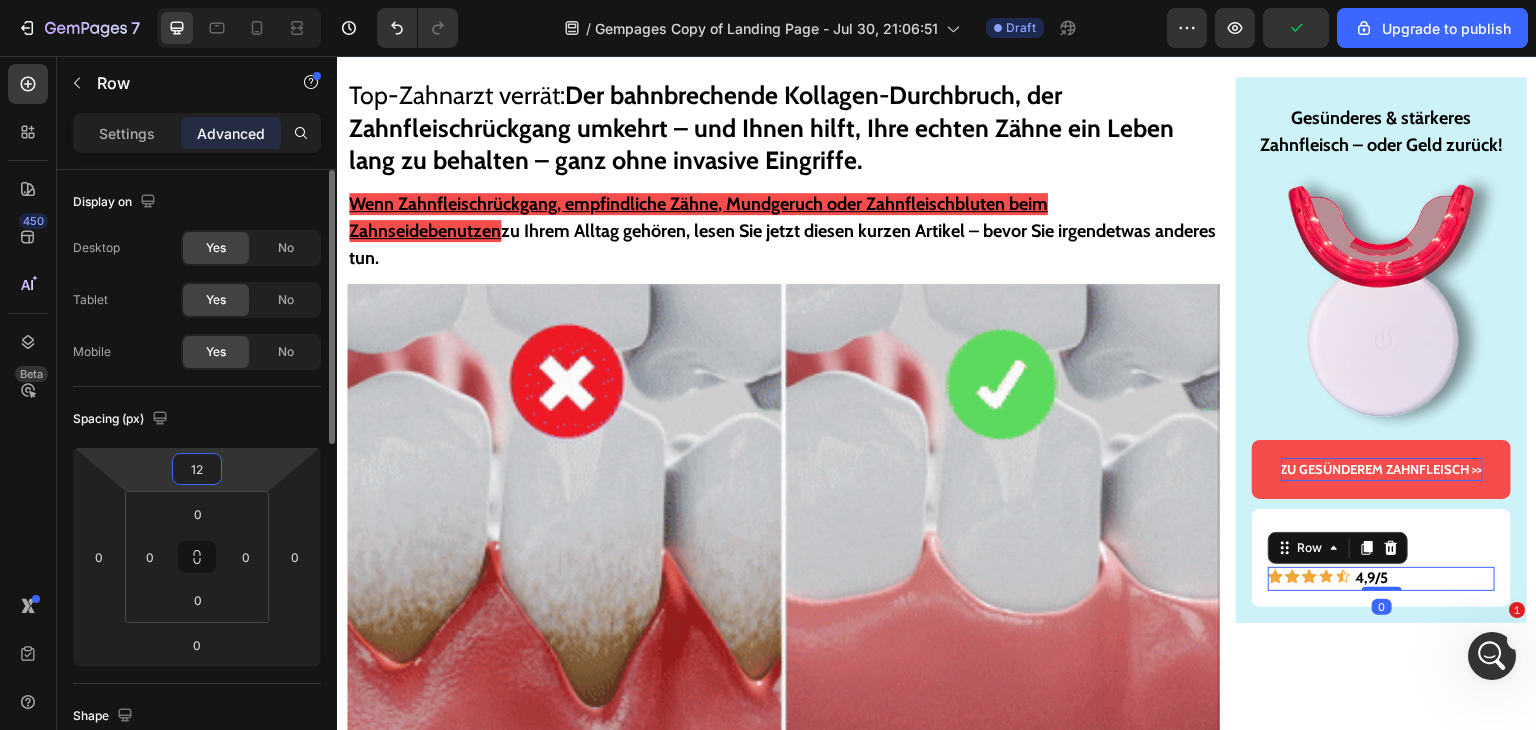 click on "12" at bounding box center (197, 469) 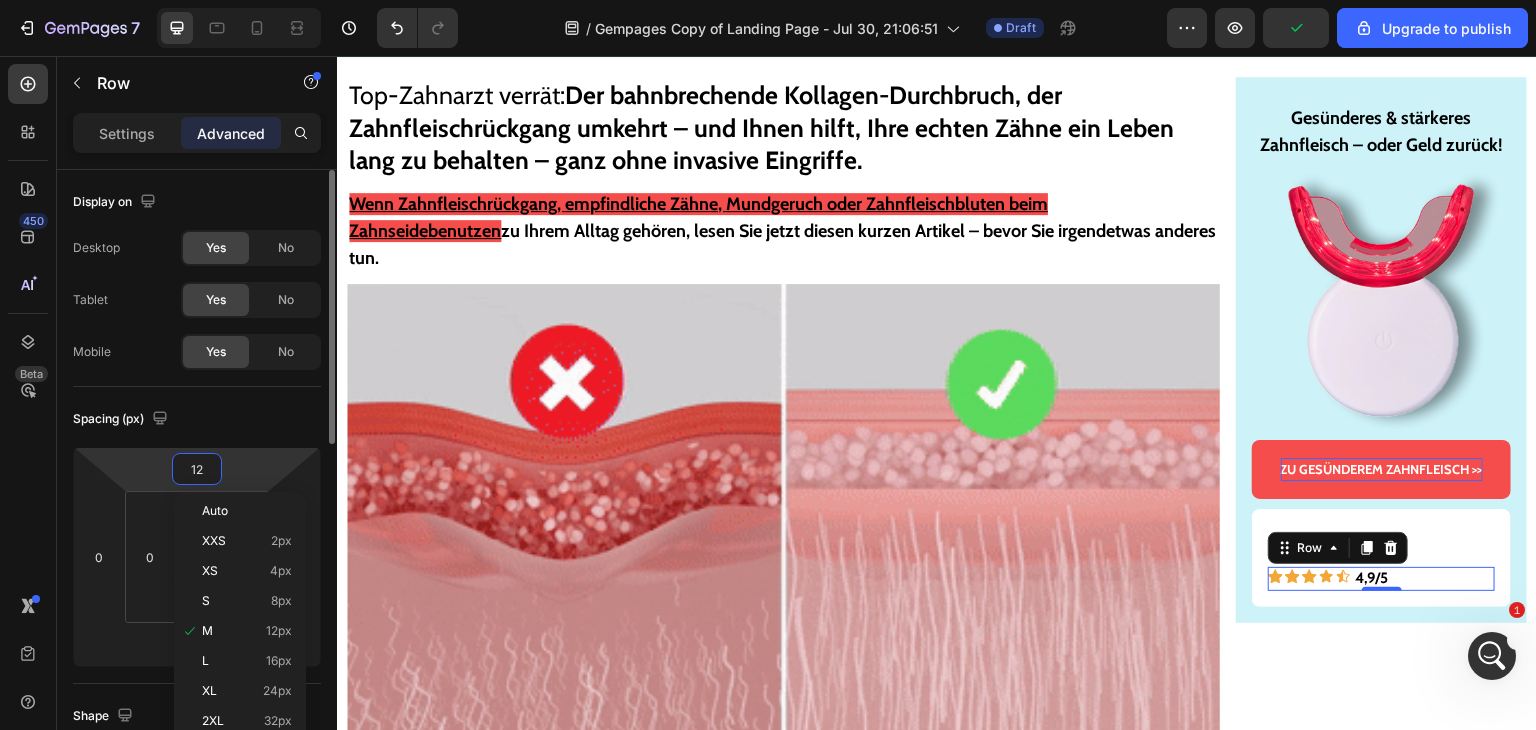 type 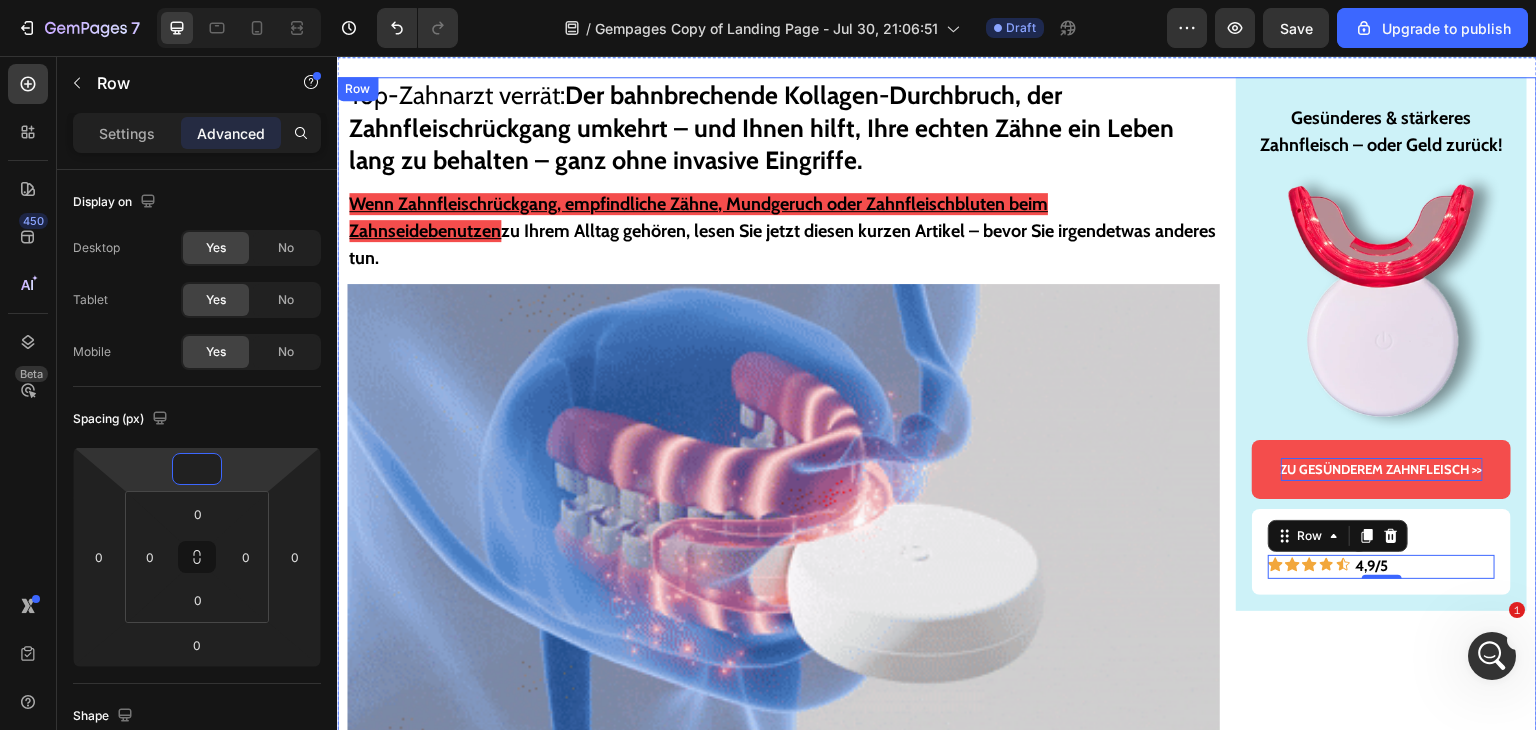 click on "Gesünderes & stärkeres Zahnfleisch – oder Geld zurück! Text Block Image ZU GESÜNDEREM ZAHNFLEISCH >> Button Bewertungen Text Block
Icon
Icon
Icon
Icon
Icon 4,9/5 Text Block Row   0 Row Row" at bounding box center (1381, 6609) 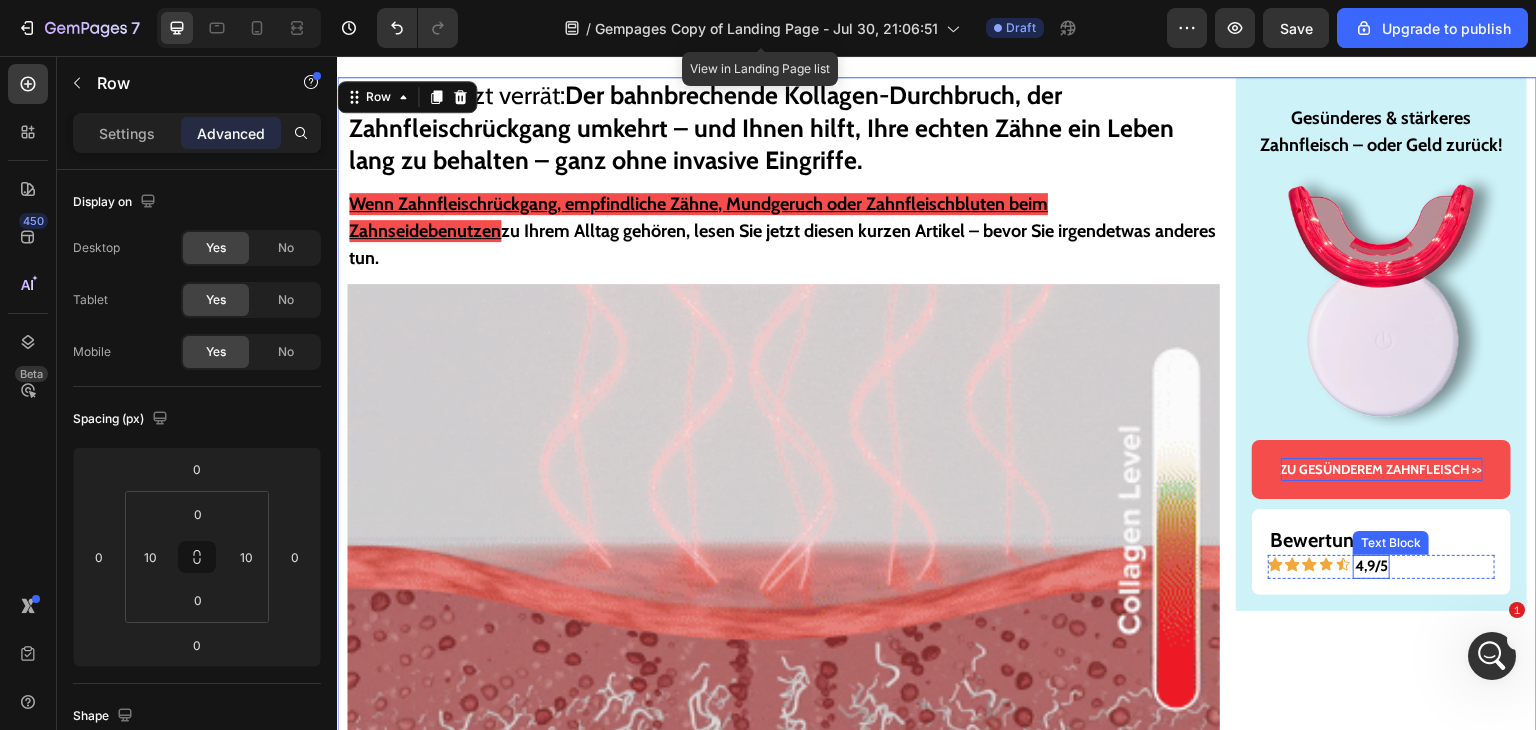 click on "4,9/5" at bounding box center (1371, 567) 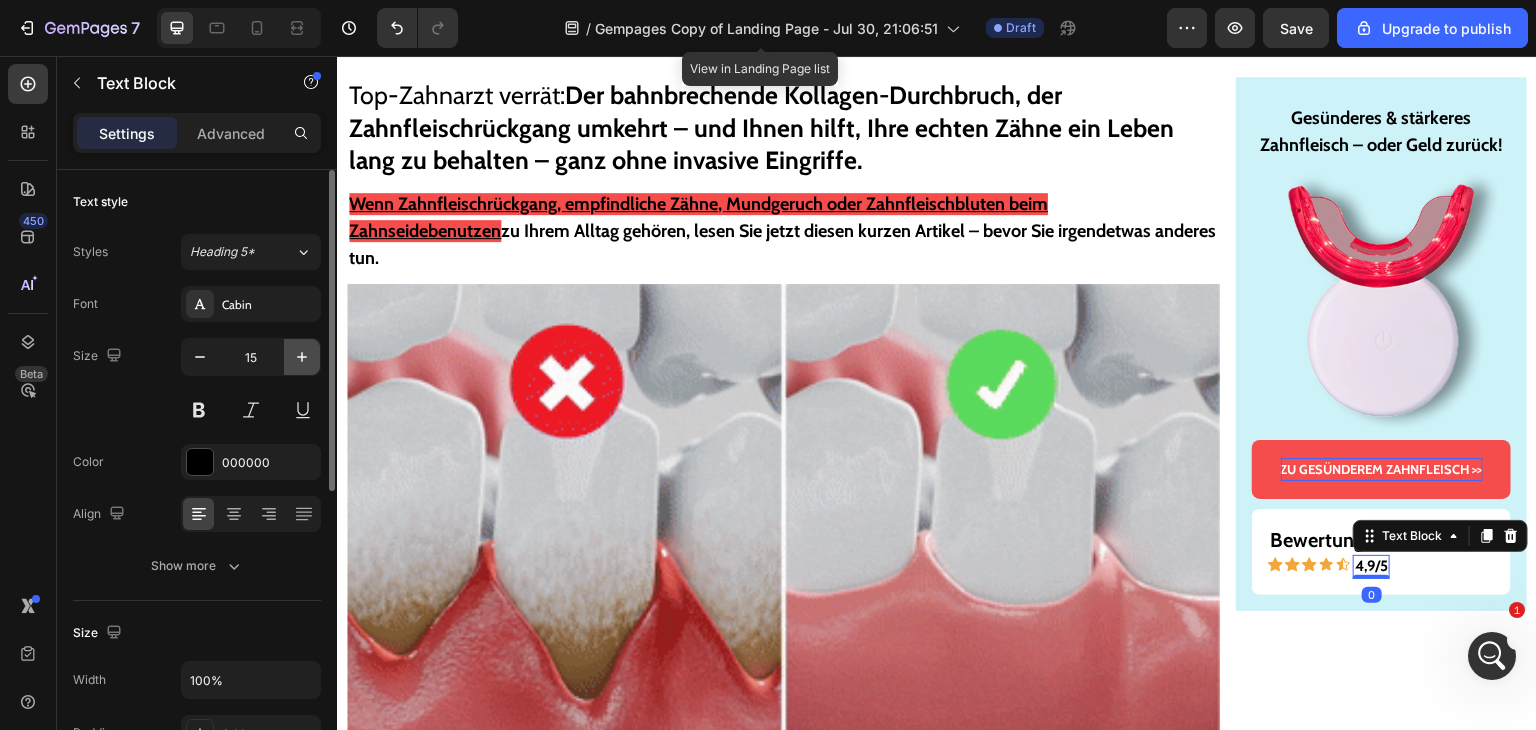 click 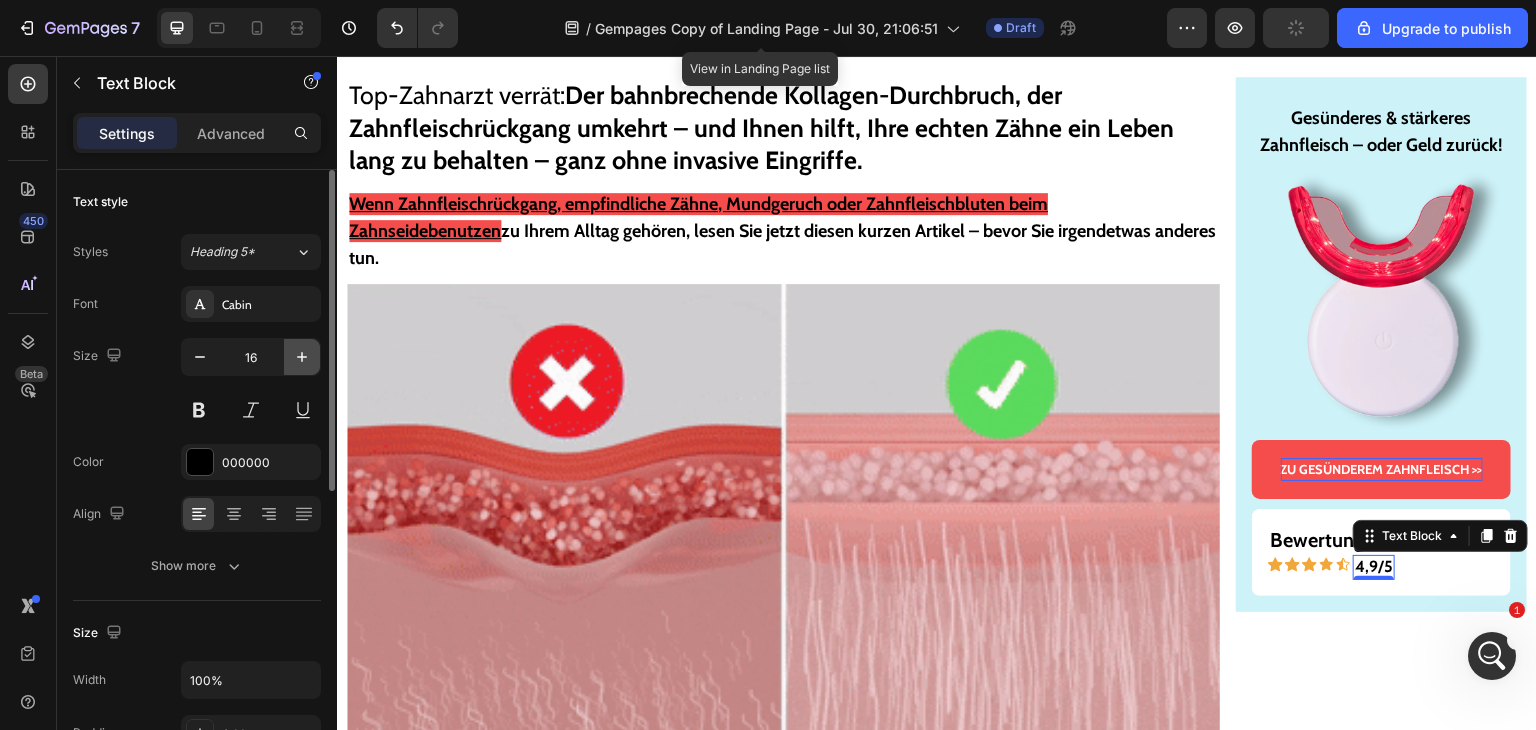 click 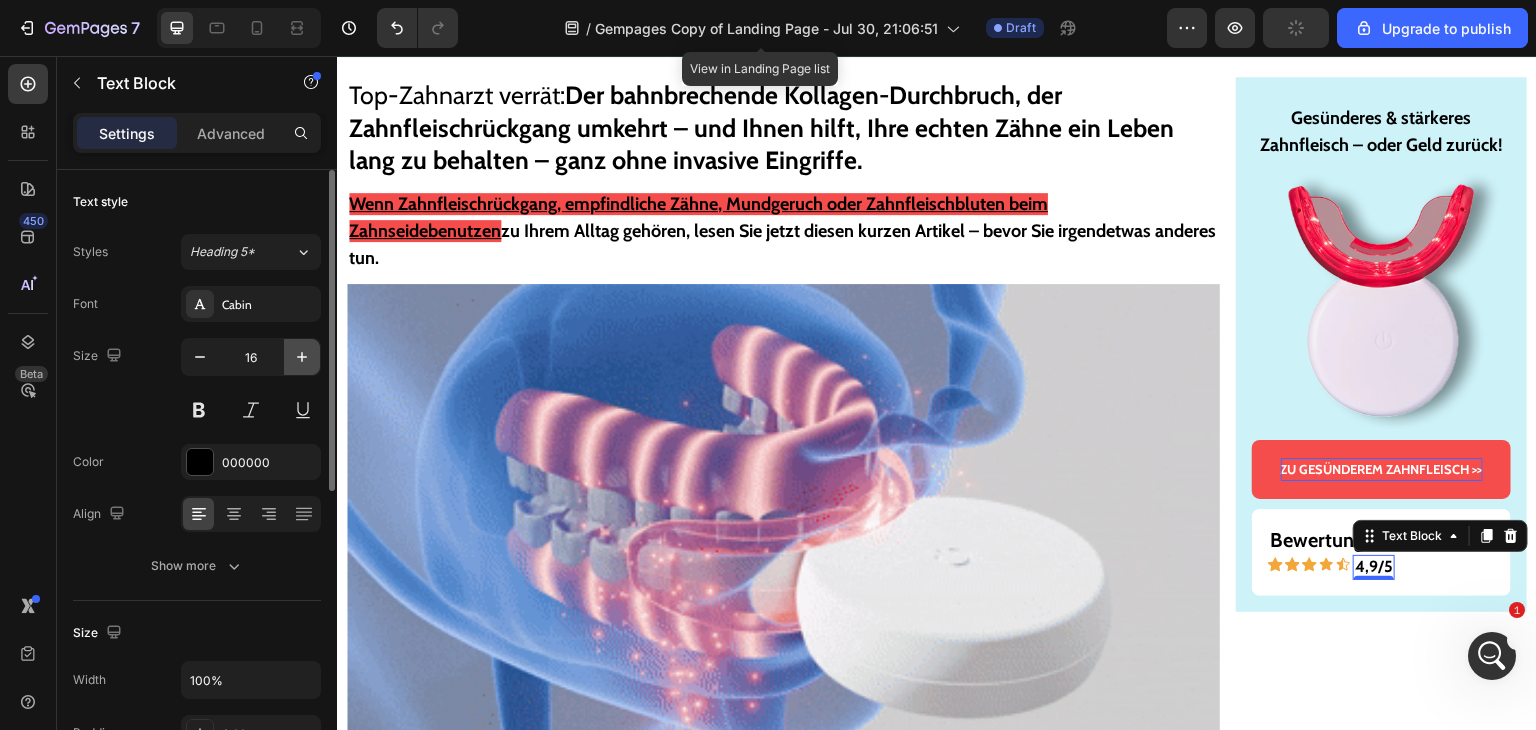 type on "17" 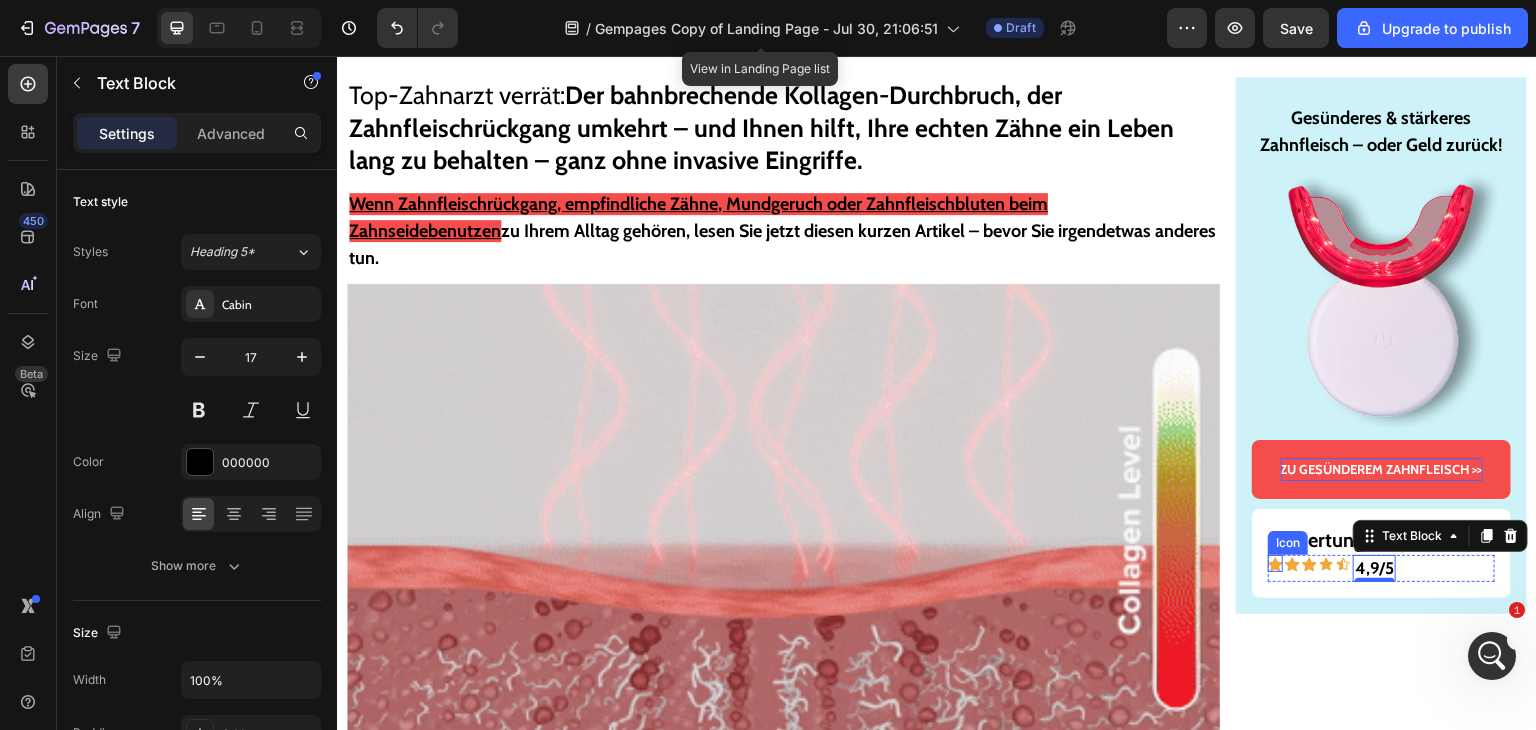 click 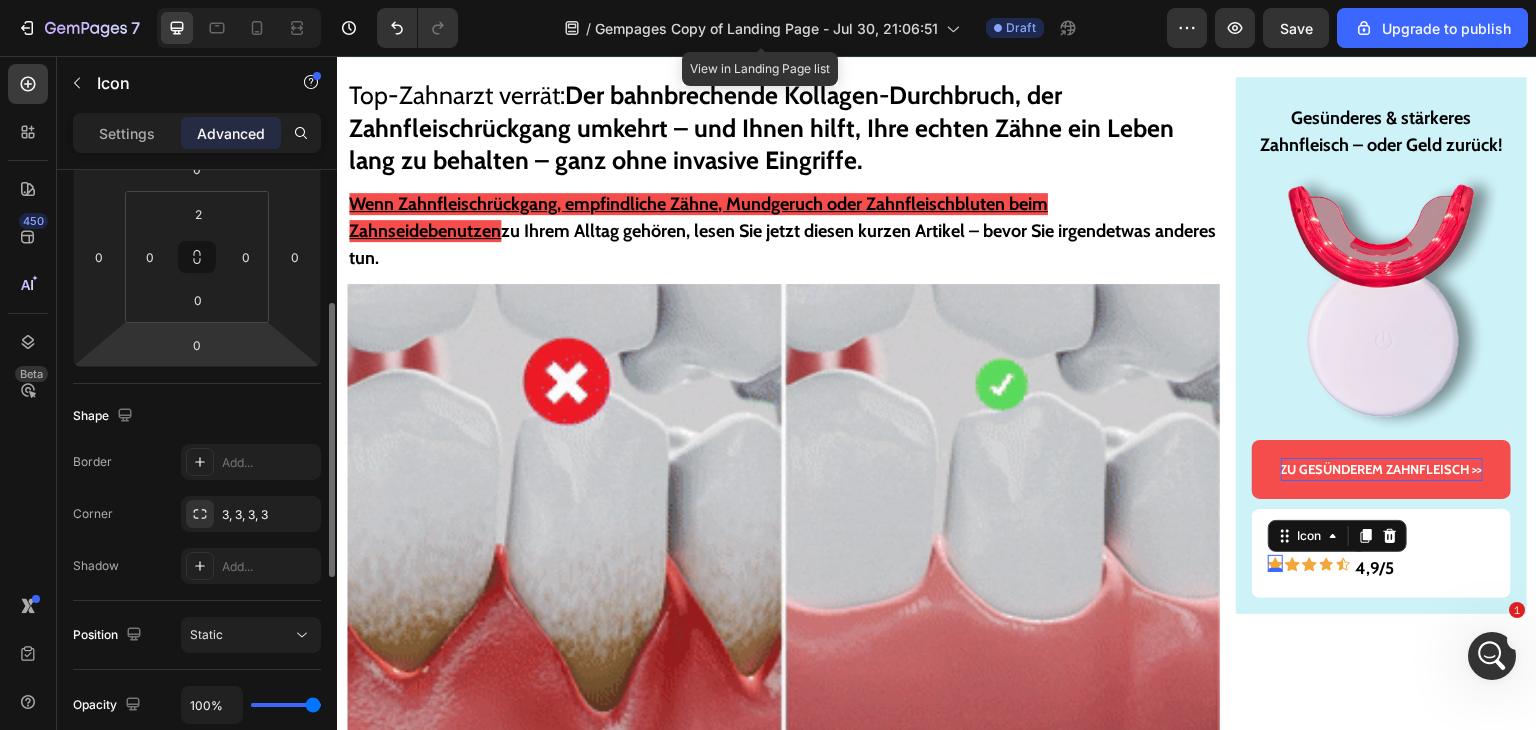 scroll, scrollTop: 200, scrollLeft: 0, axis: vertical 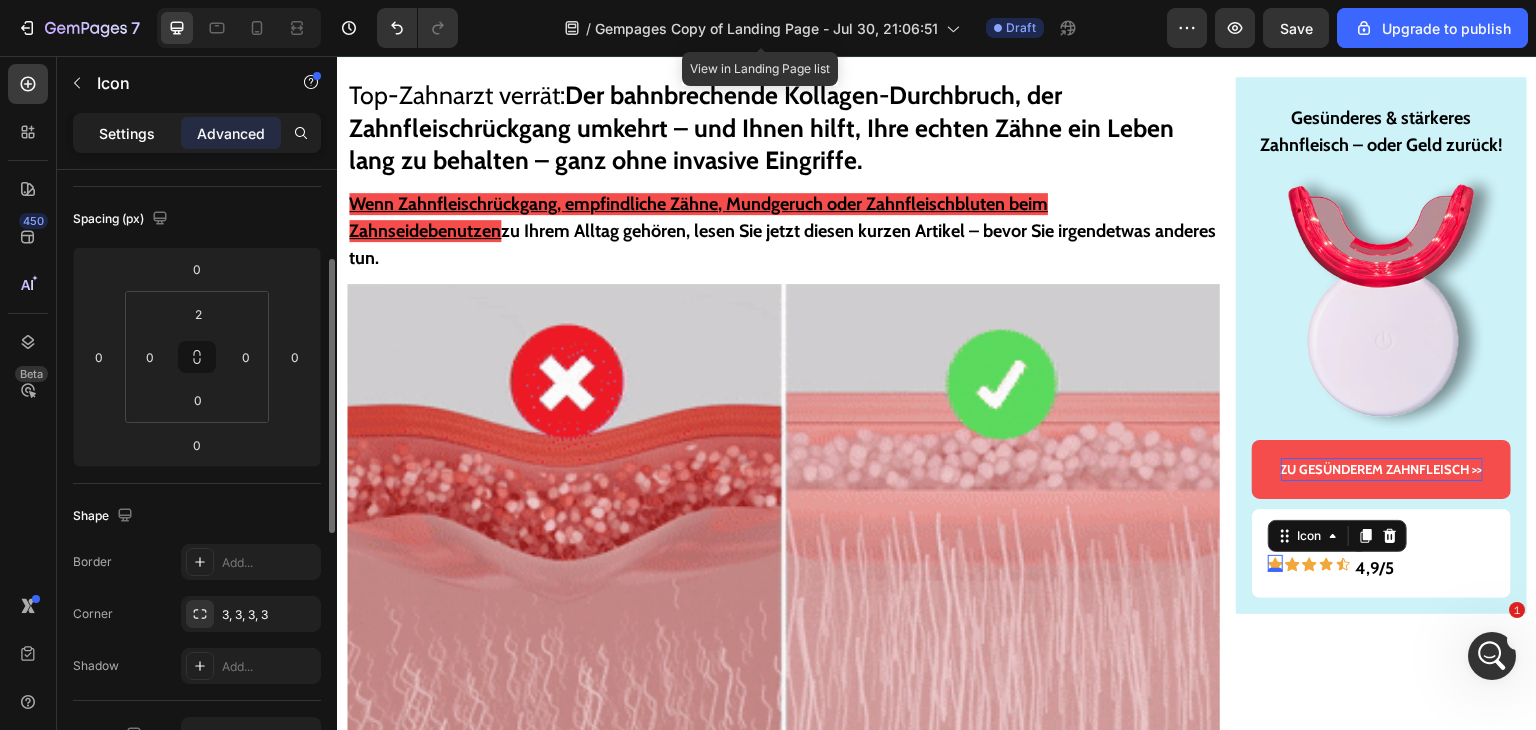 click on "Settings" at bounding box center [127, 133] 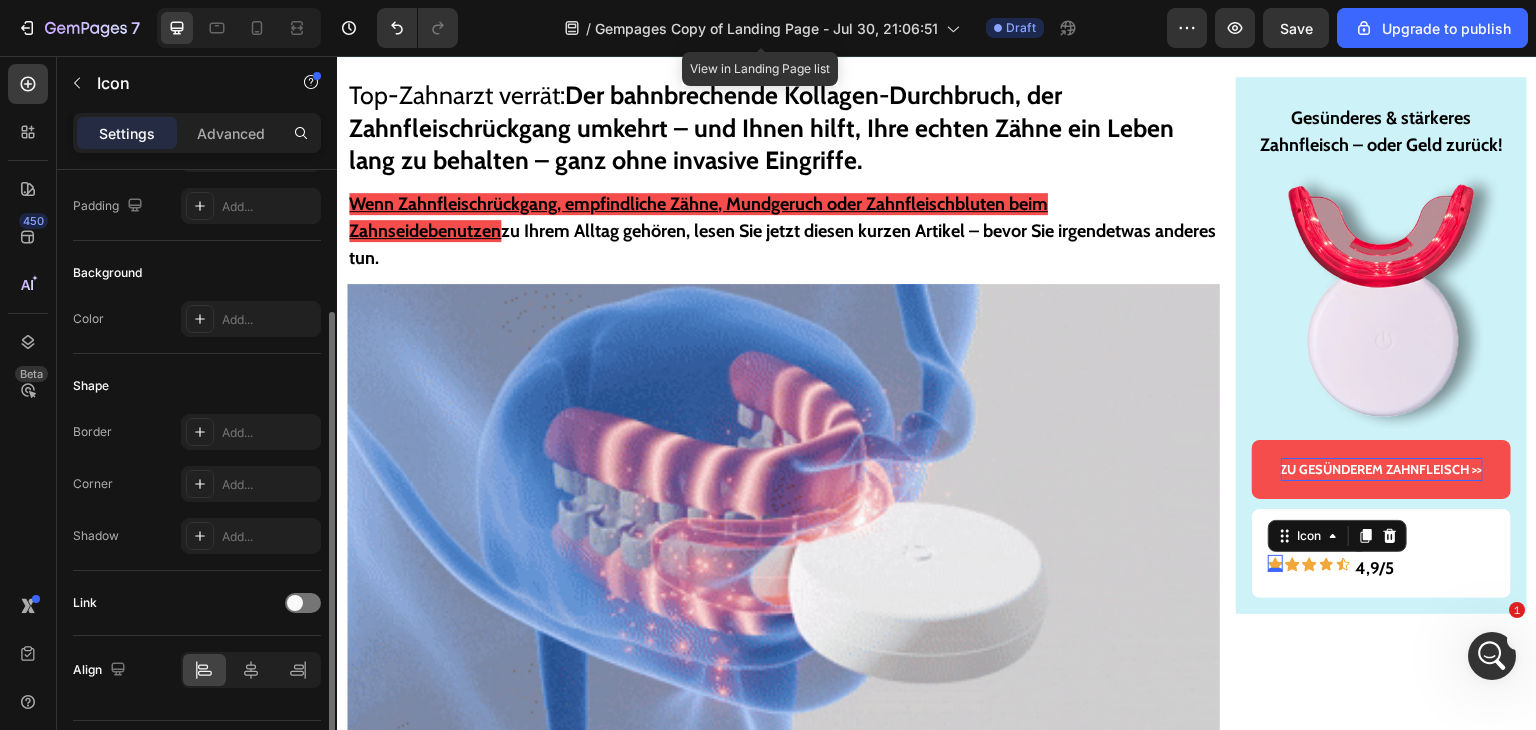 scroll, scrollTop: 0, scrollLeft: 0, axis: both 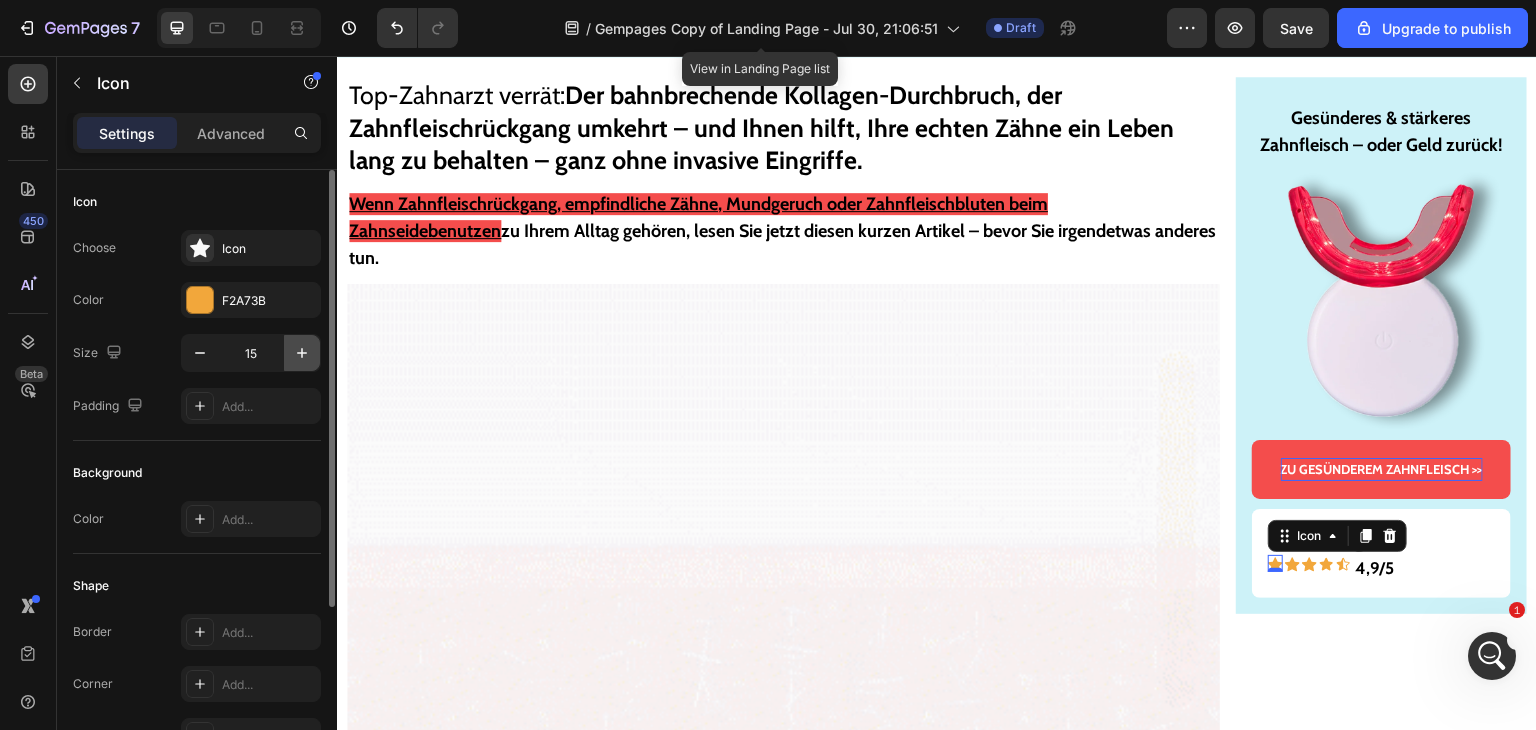 click 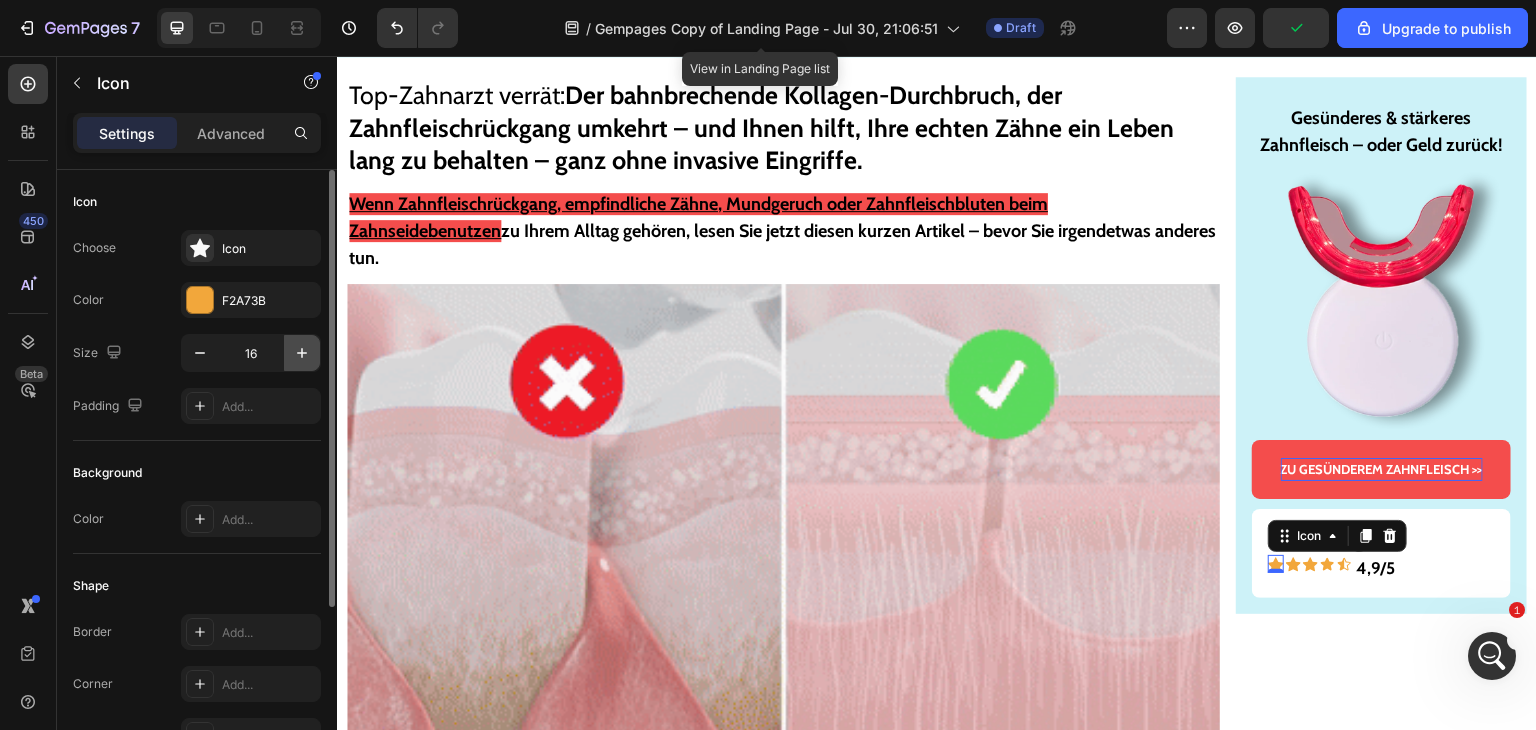 click 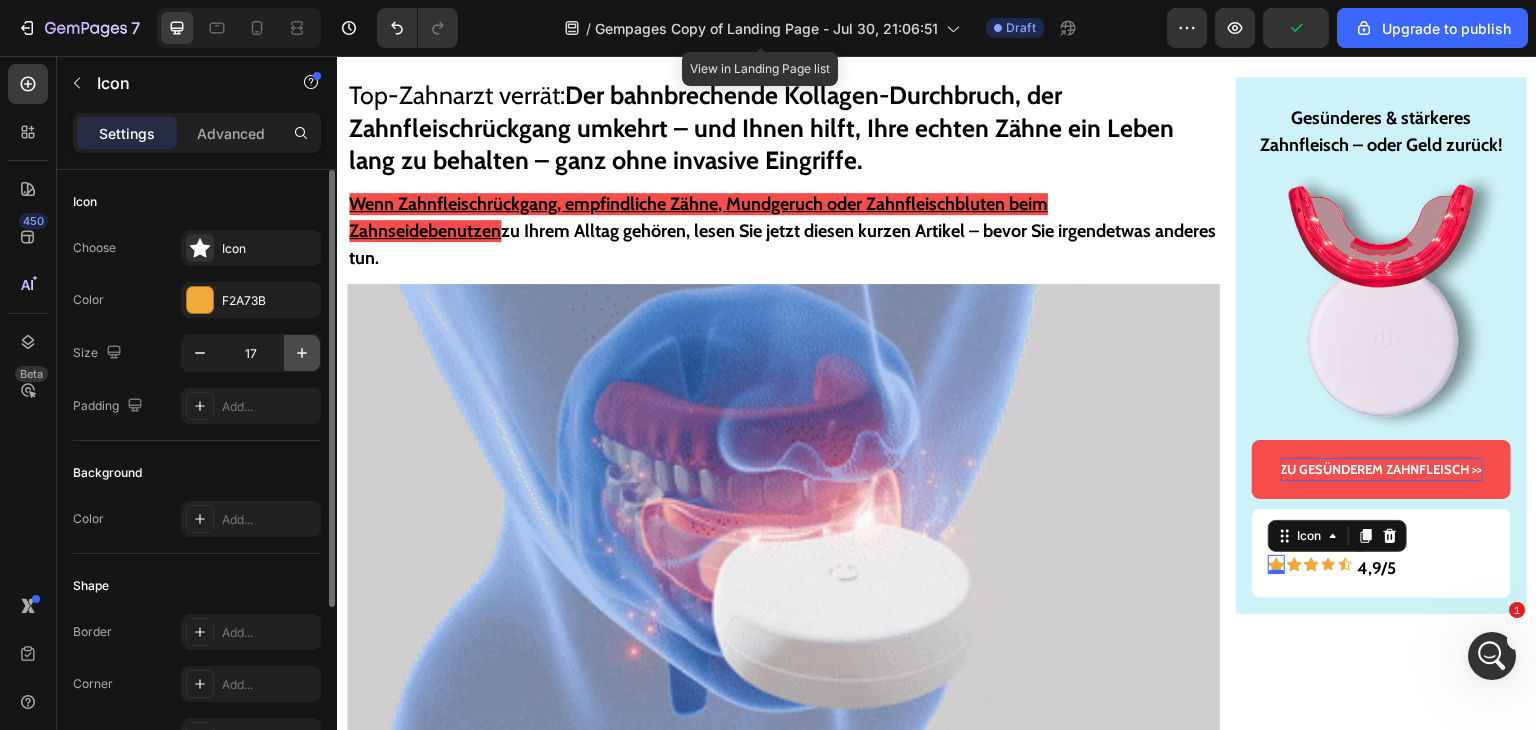 click 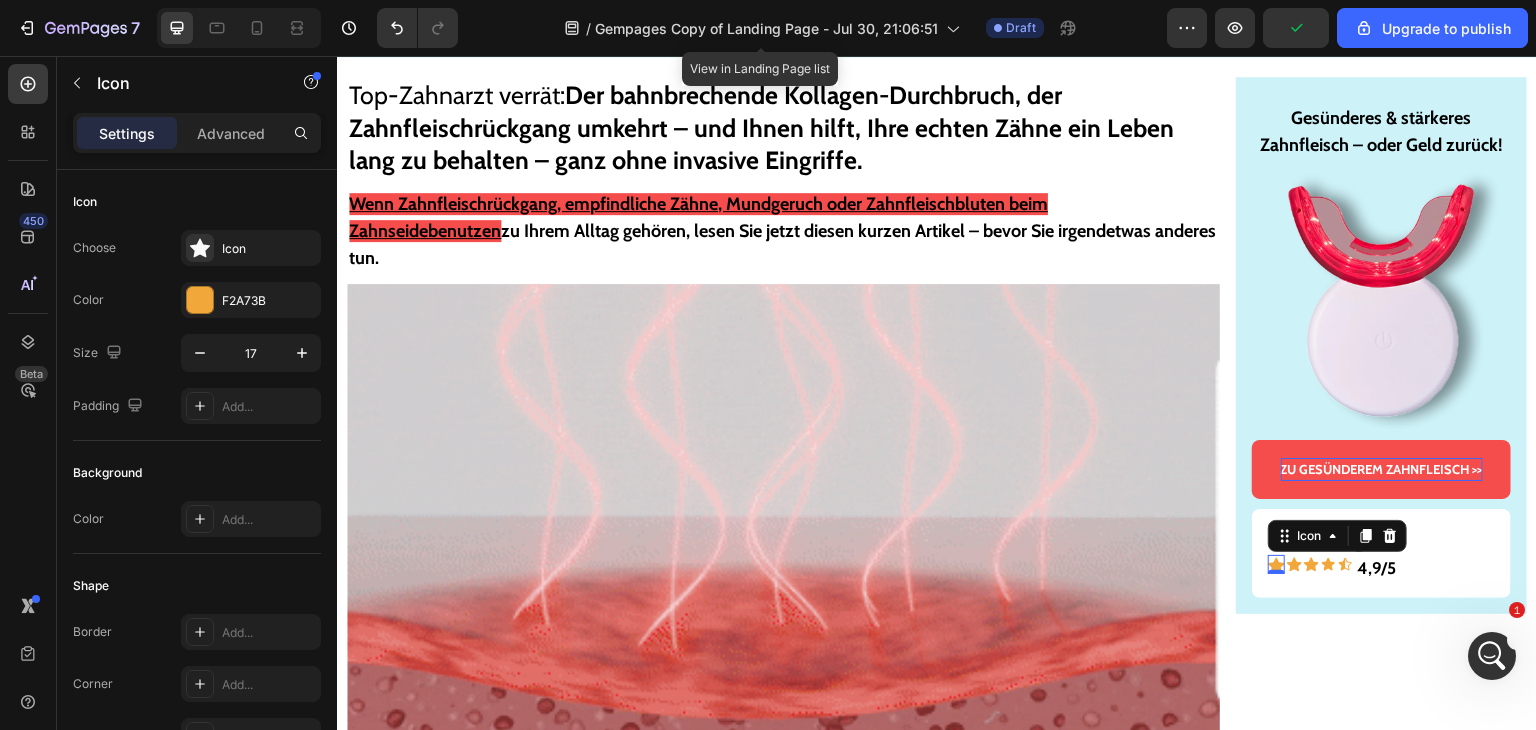 type on "18" 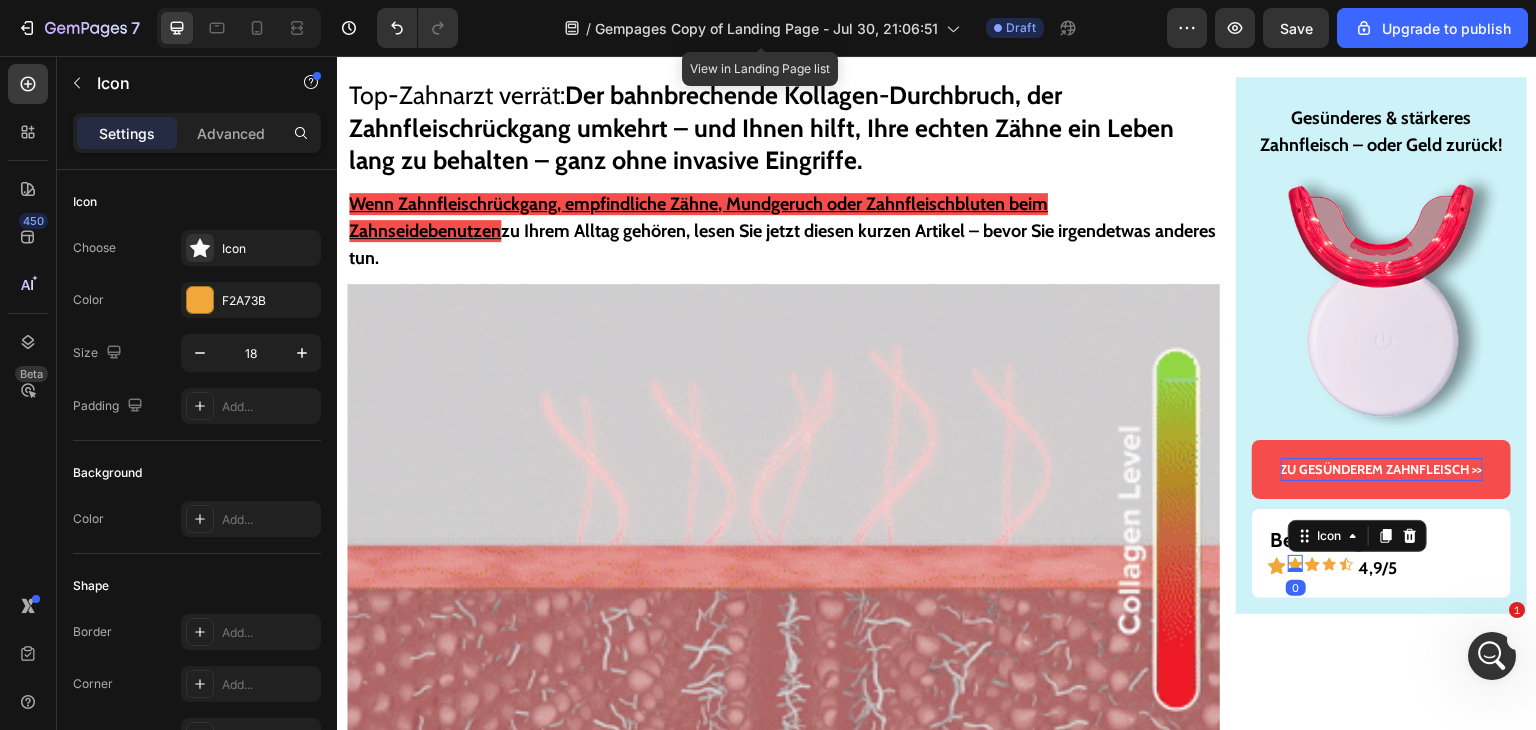 click 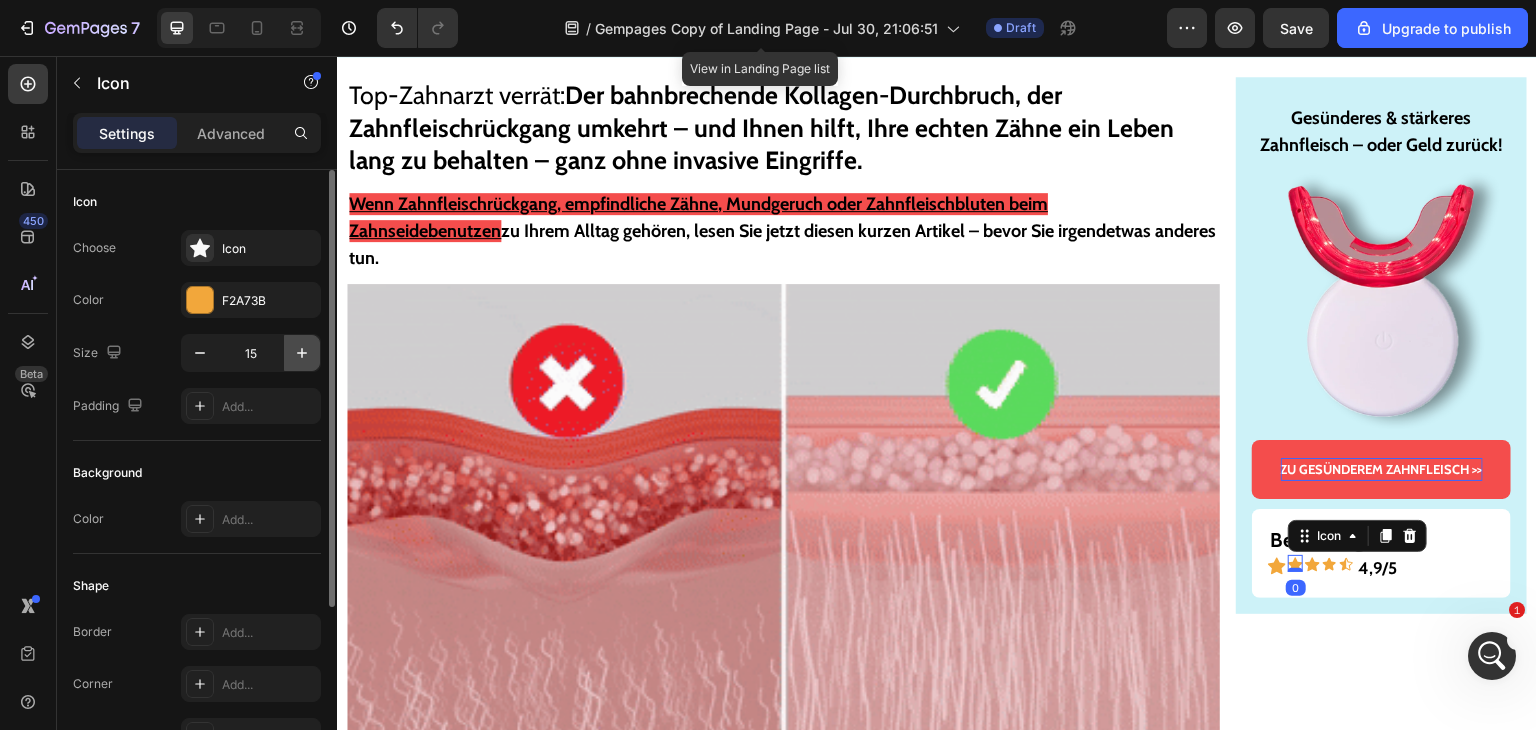 click 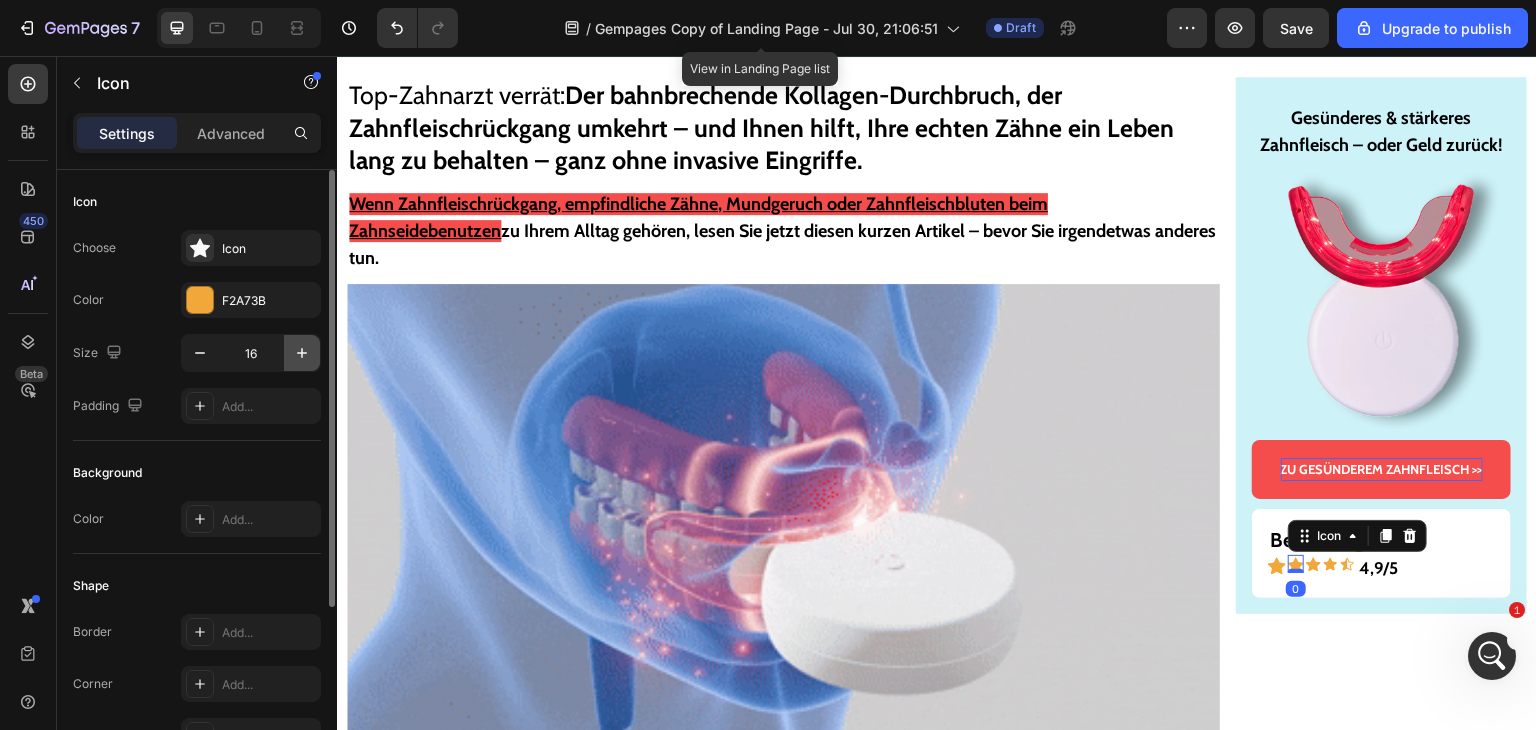 click 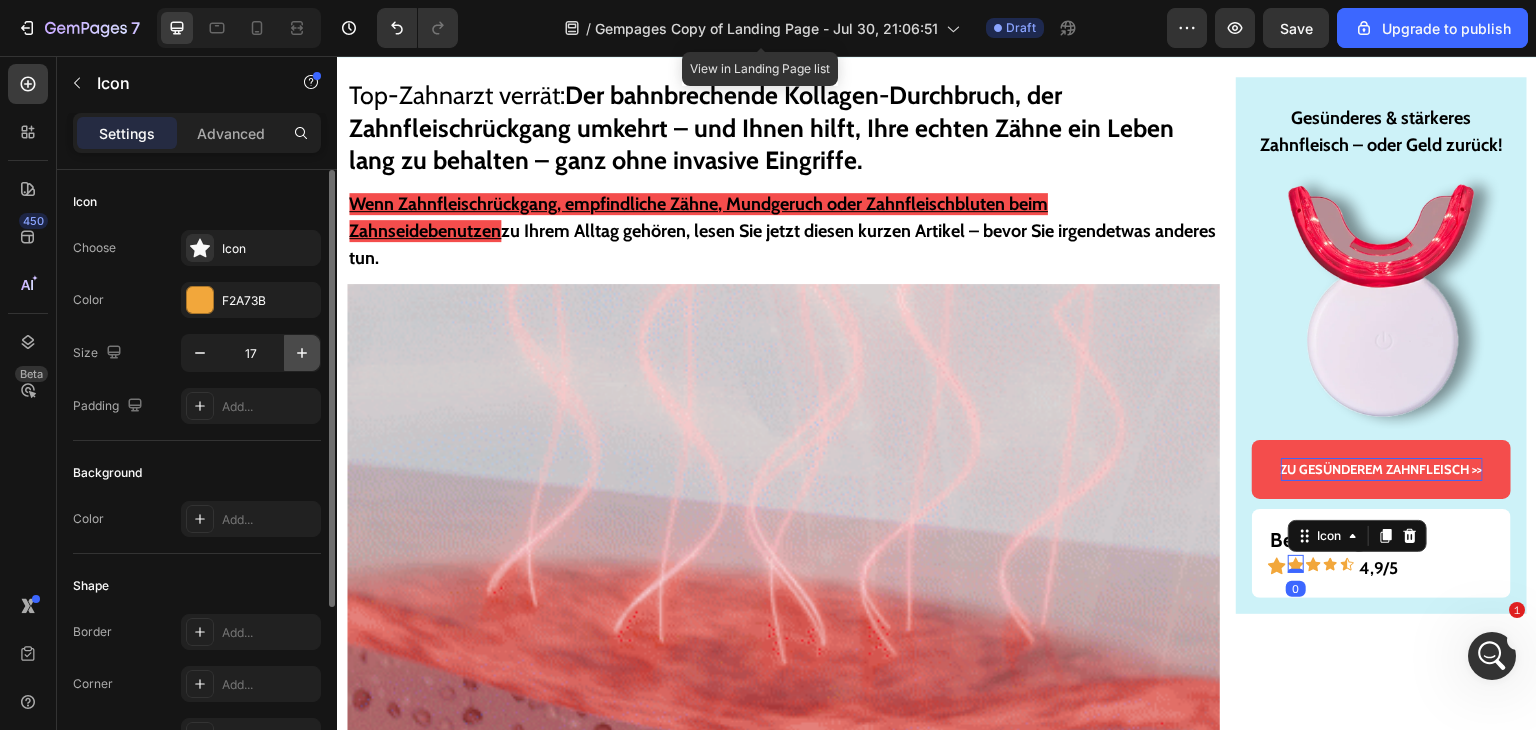 click 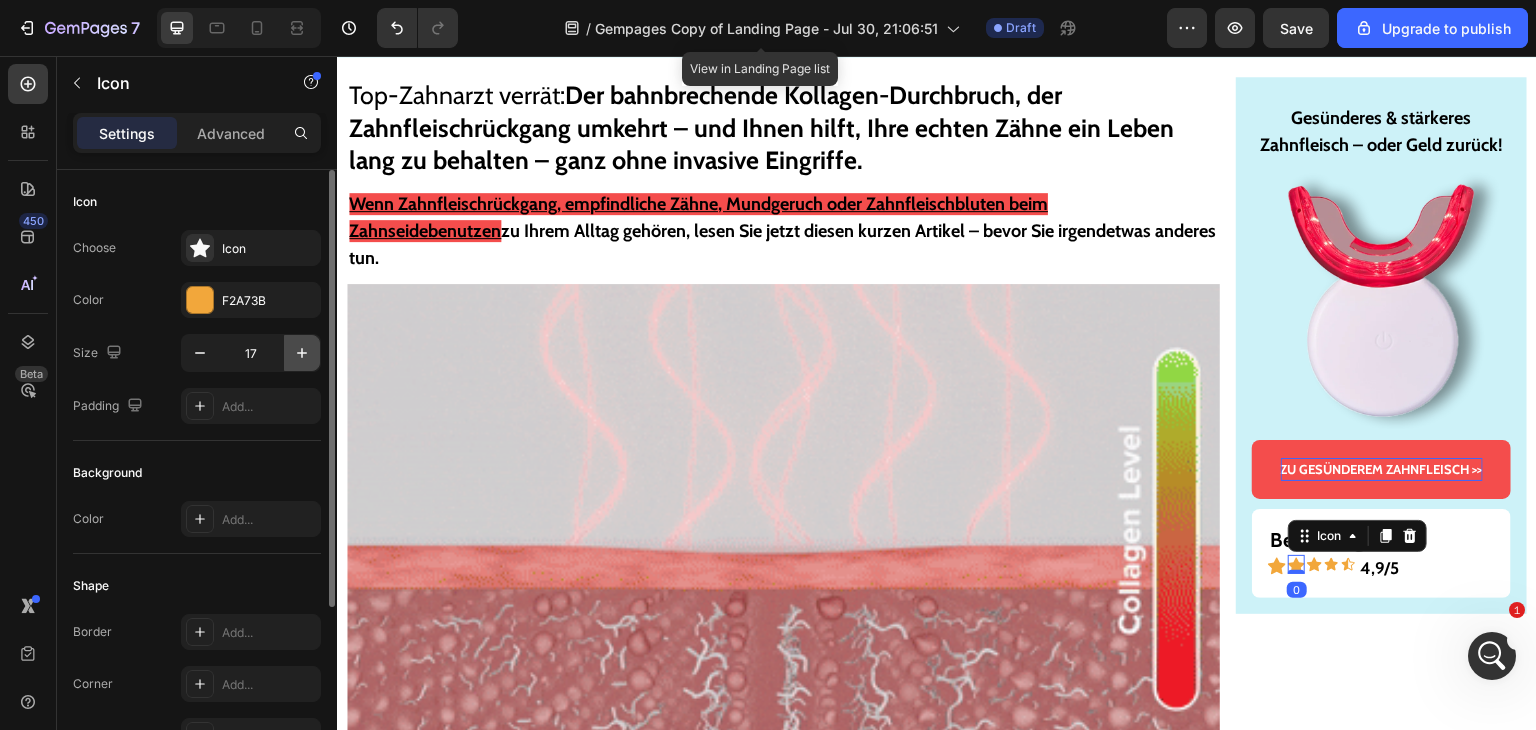 type on "18" 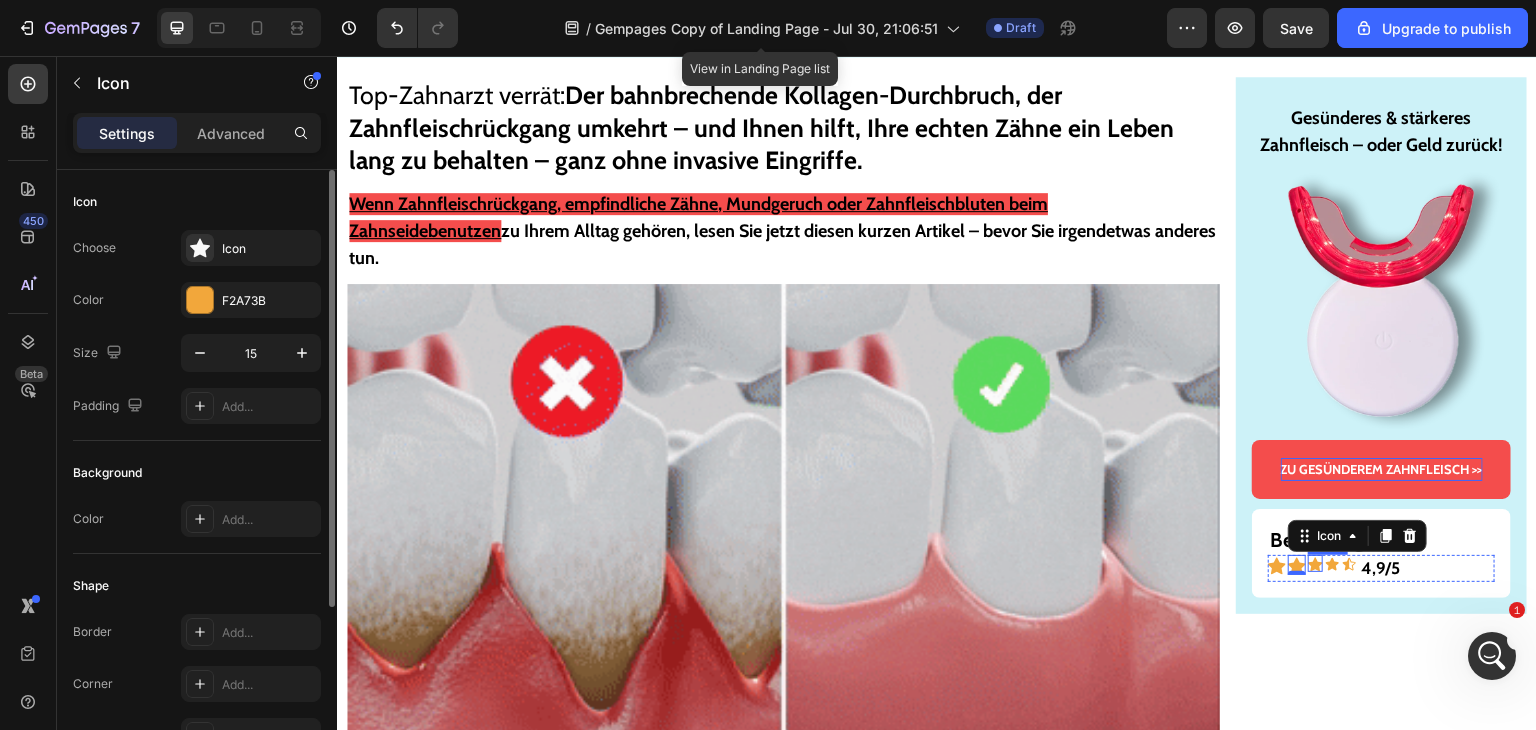 click 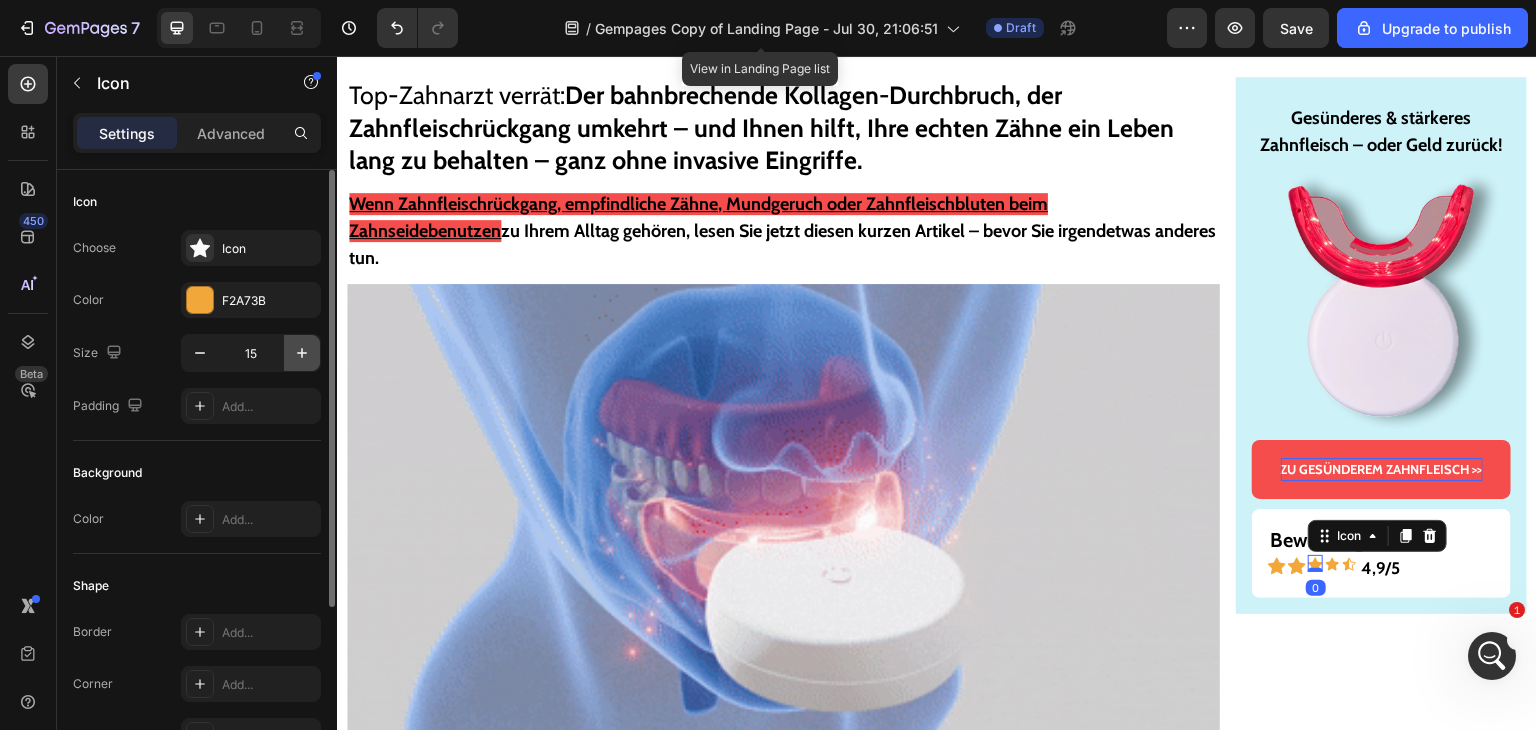 click at bounding box center [302, 353] 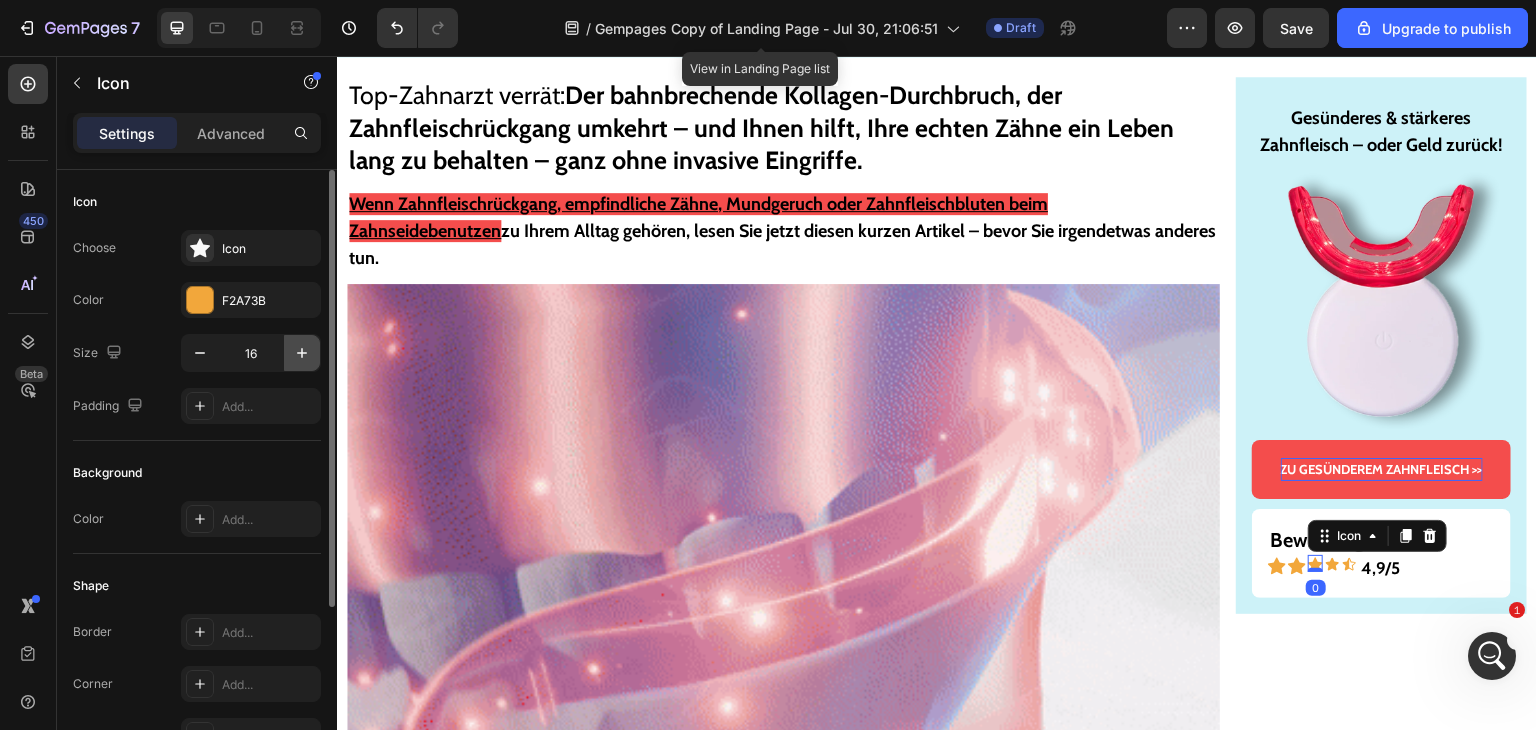 click at bounding box center (302, 353) 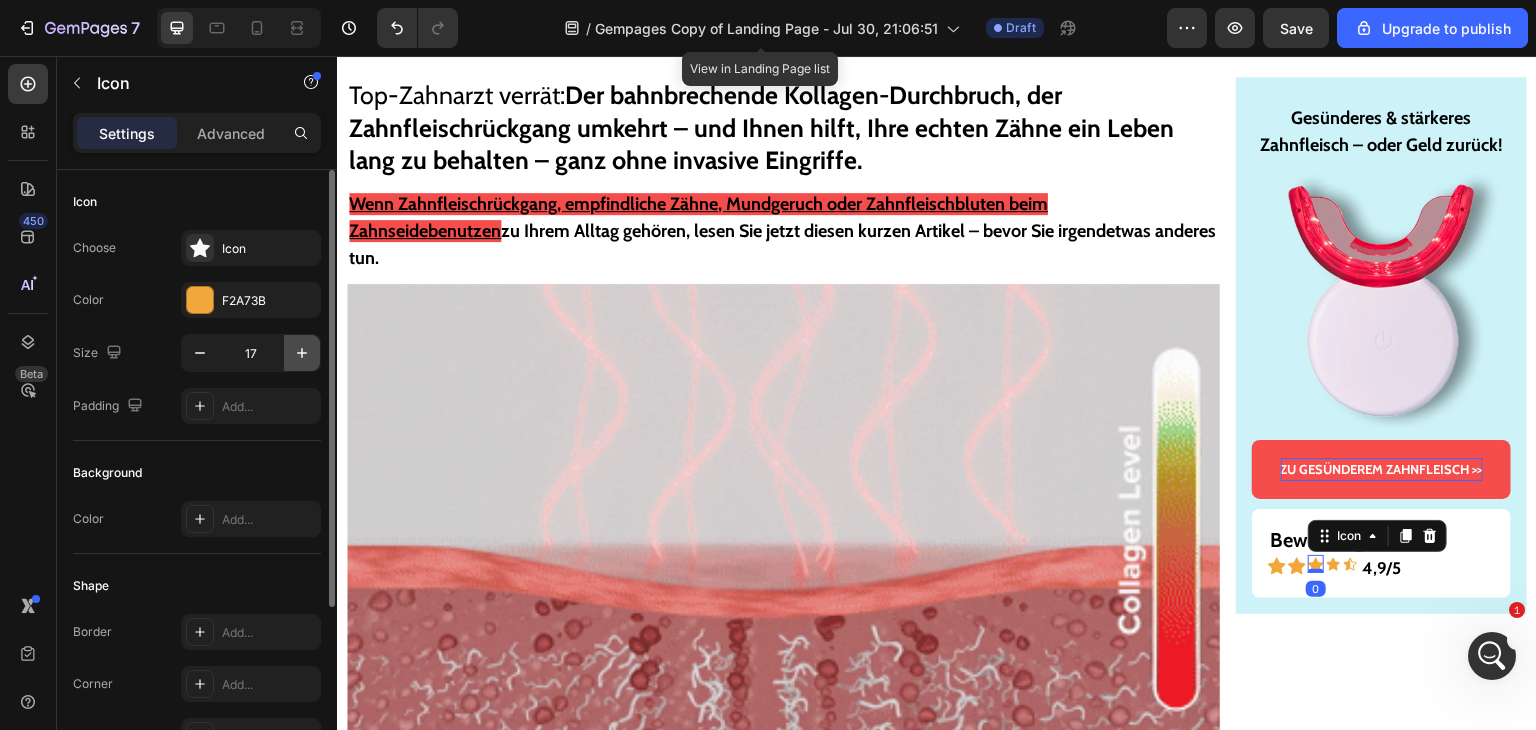 click at bounding box center [302, 353] 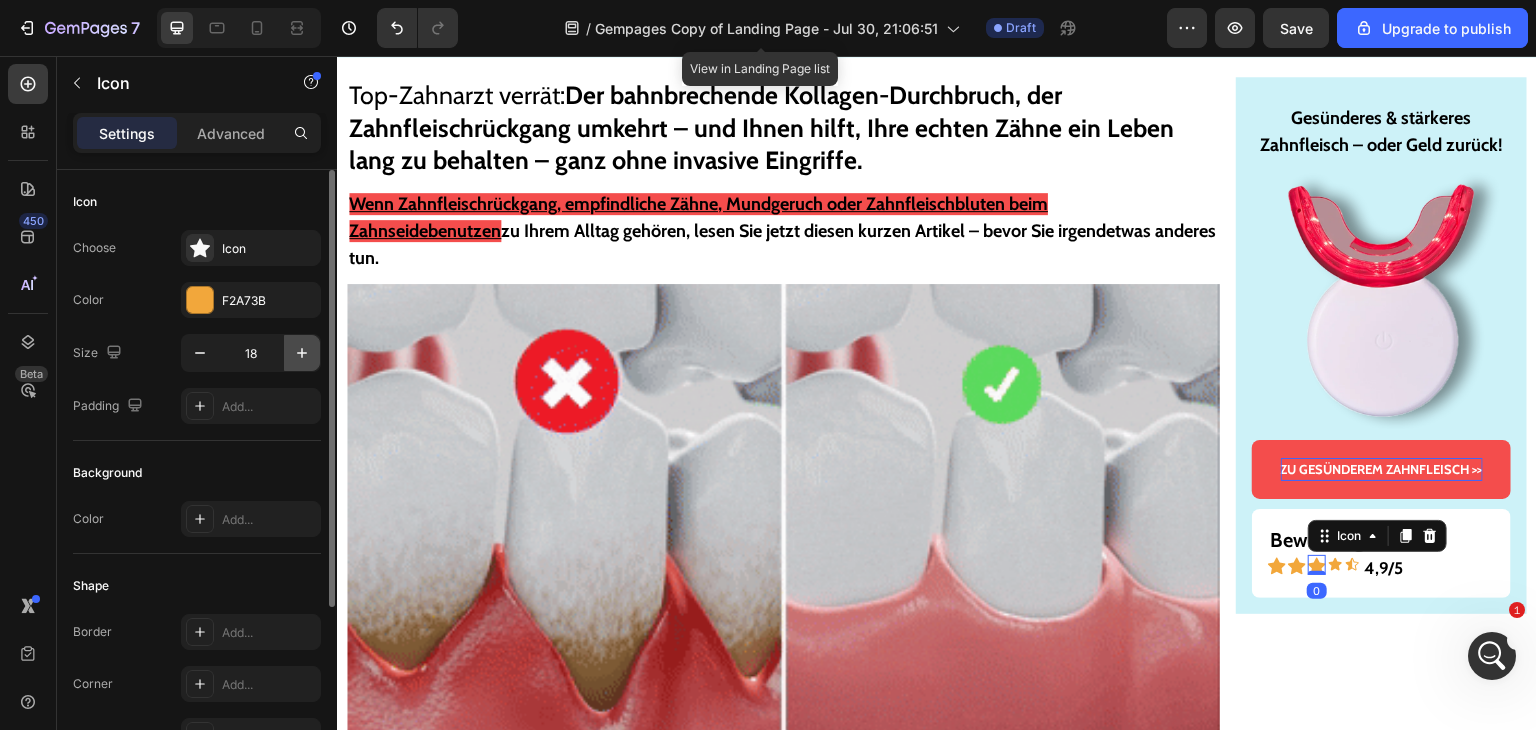 click at bounding box center (302, 353) 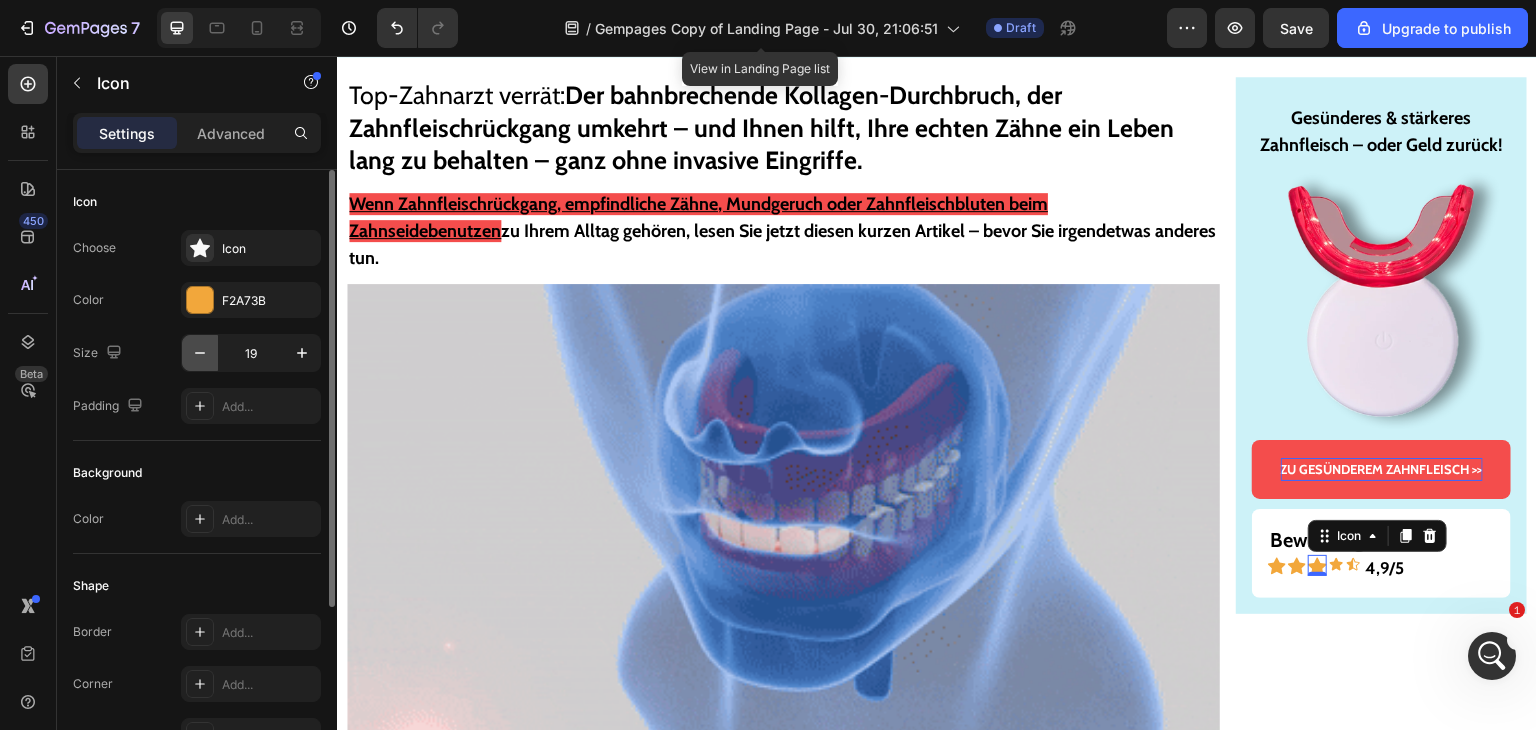 click 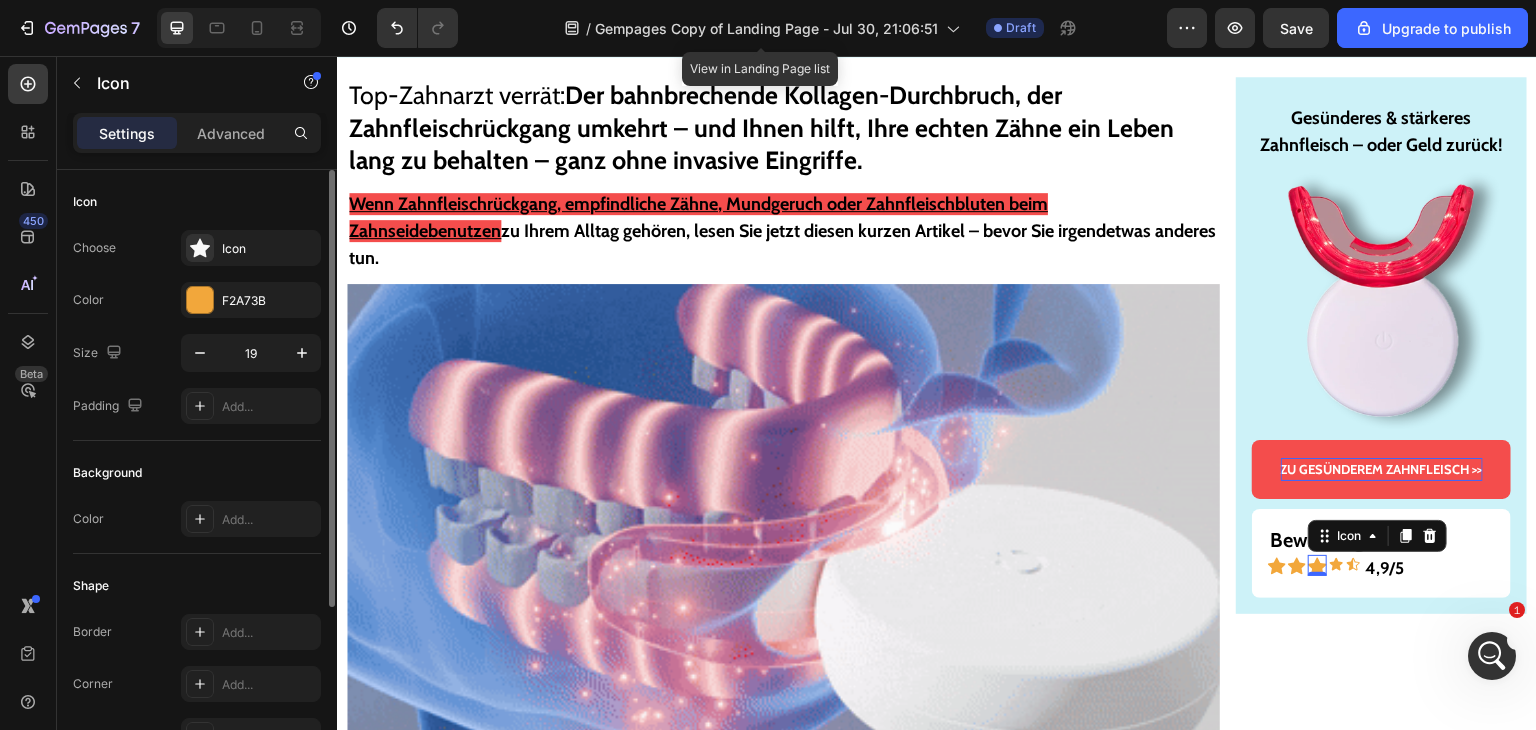 type on "18" 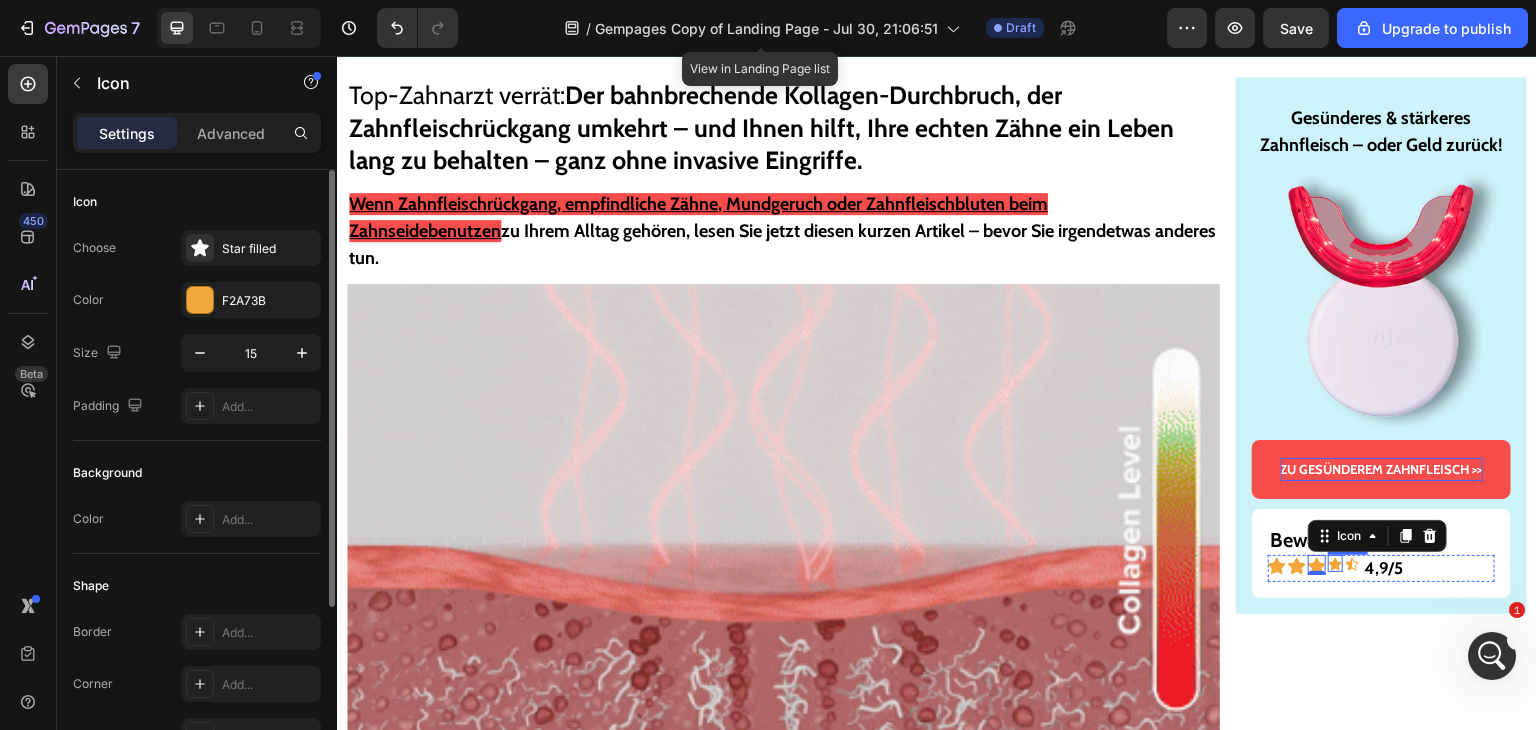 click on "Icon" at bounding box center (1335, 563) 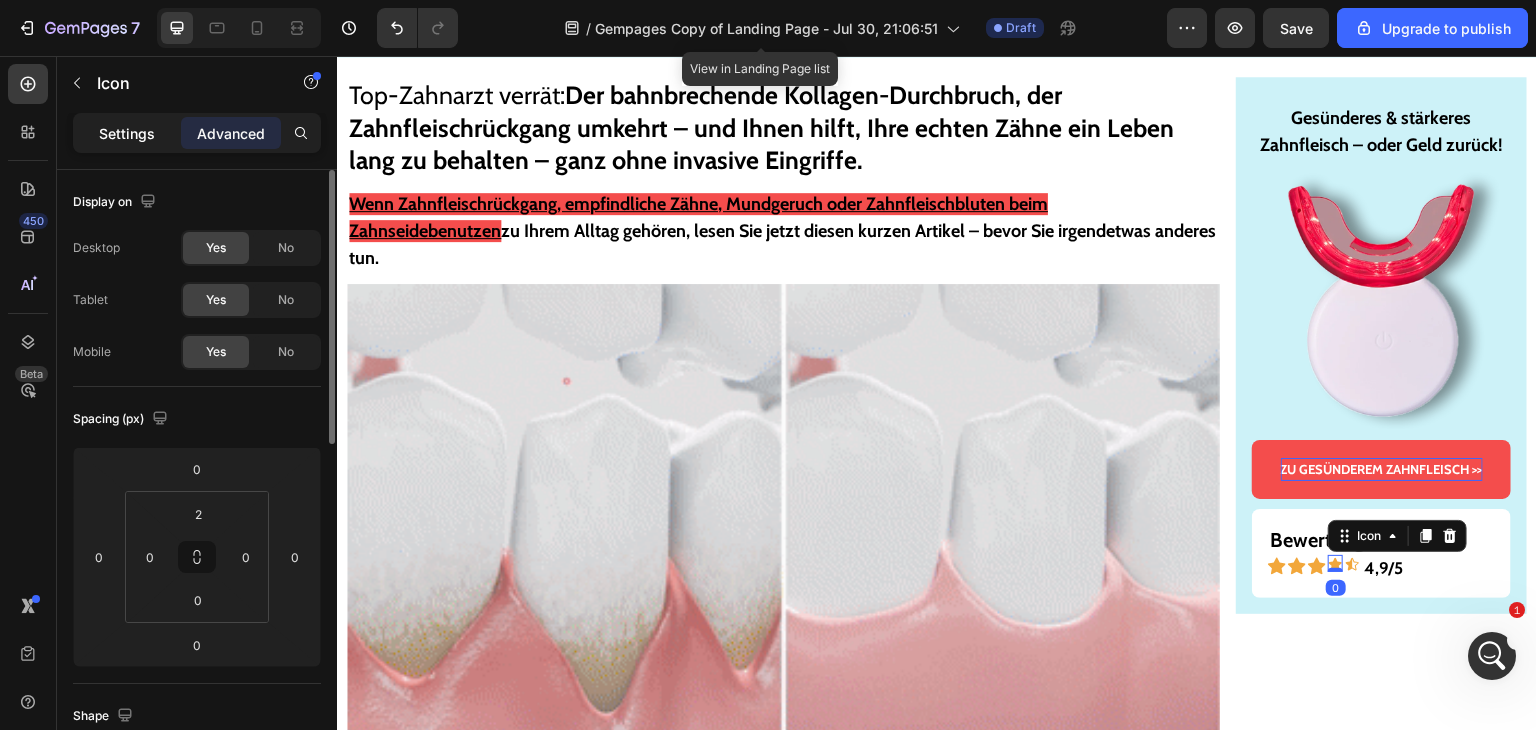 click on "Settings" 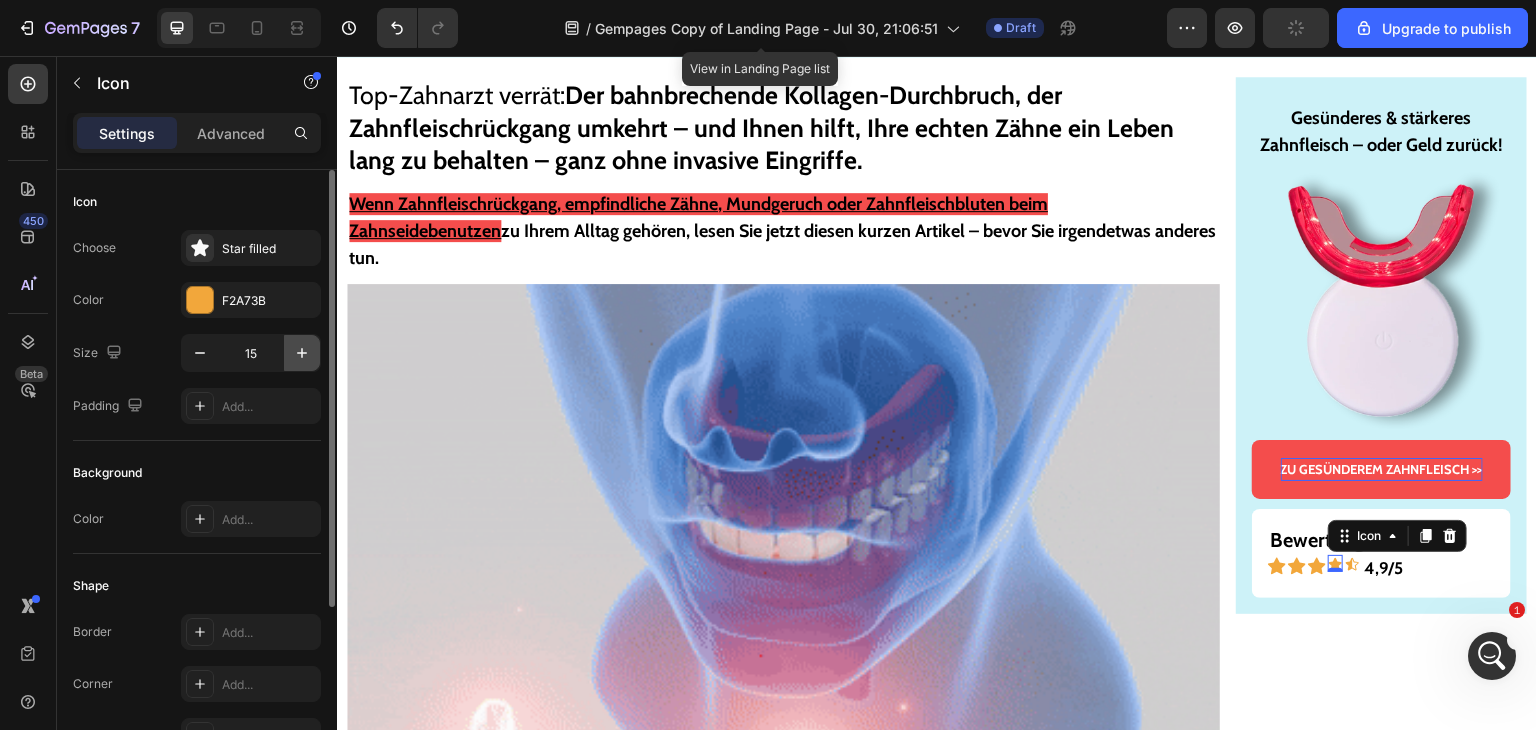 click 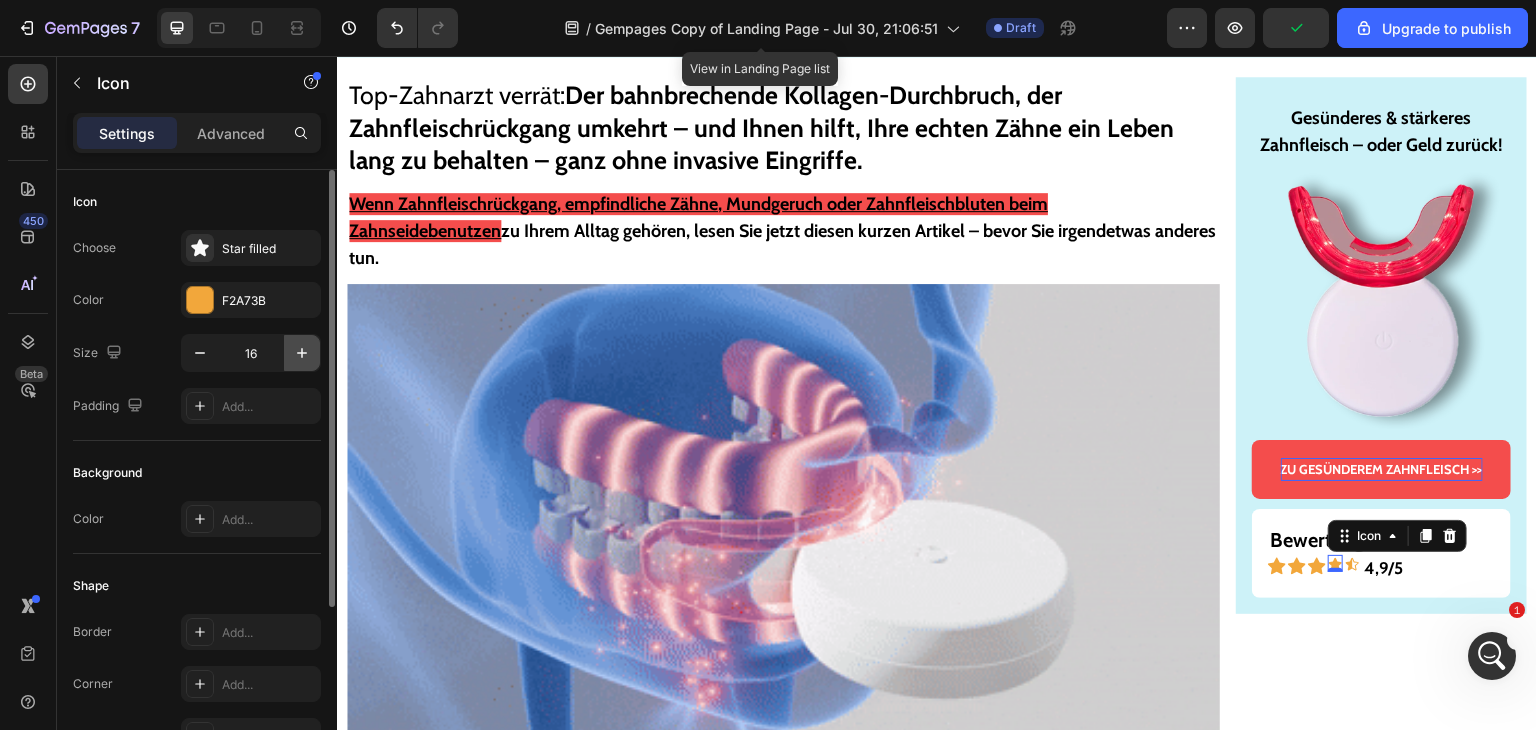 click 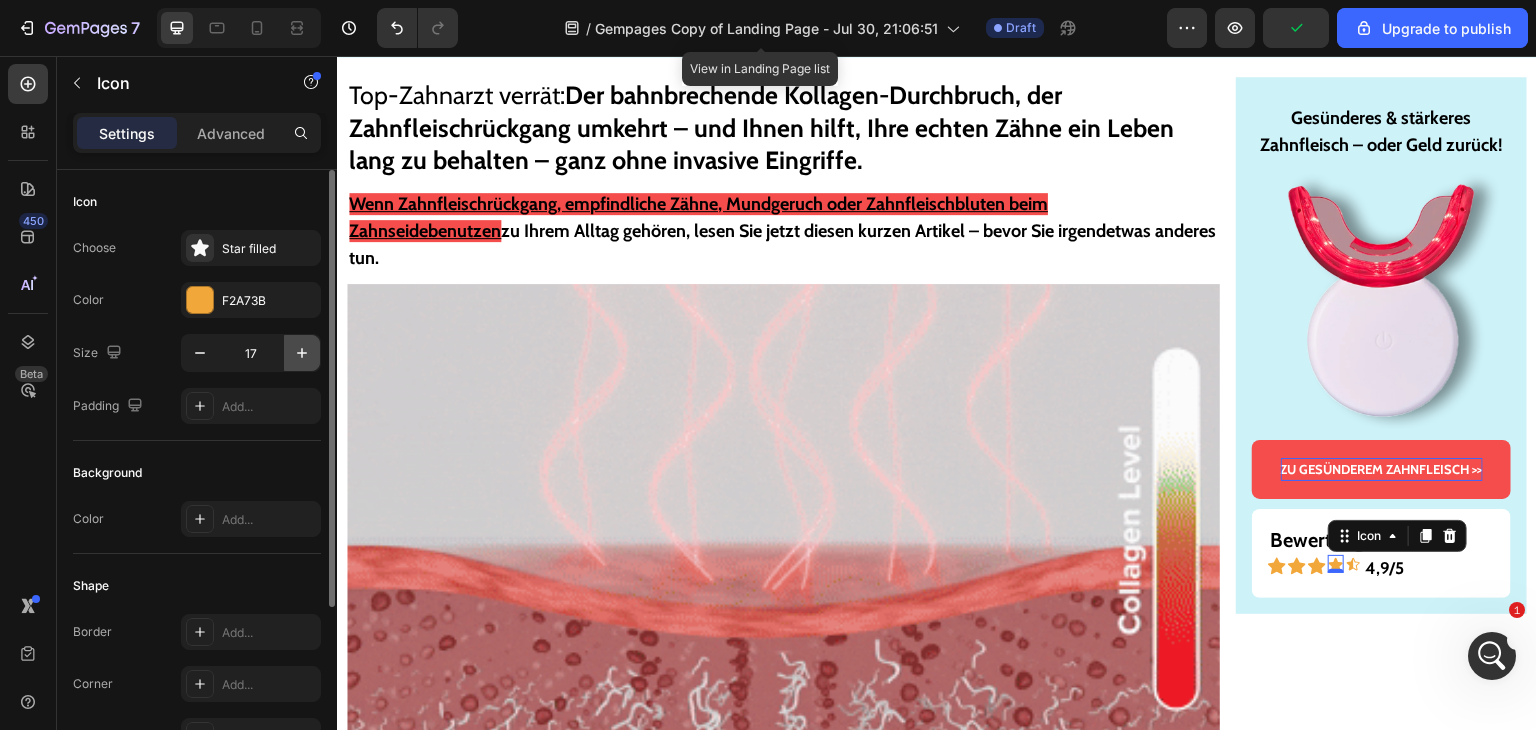 click 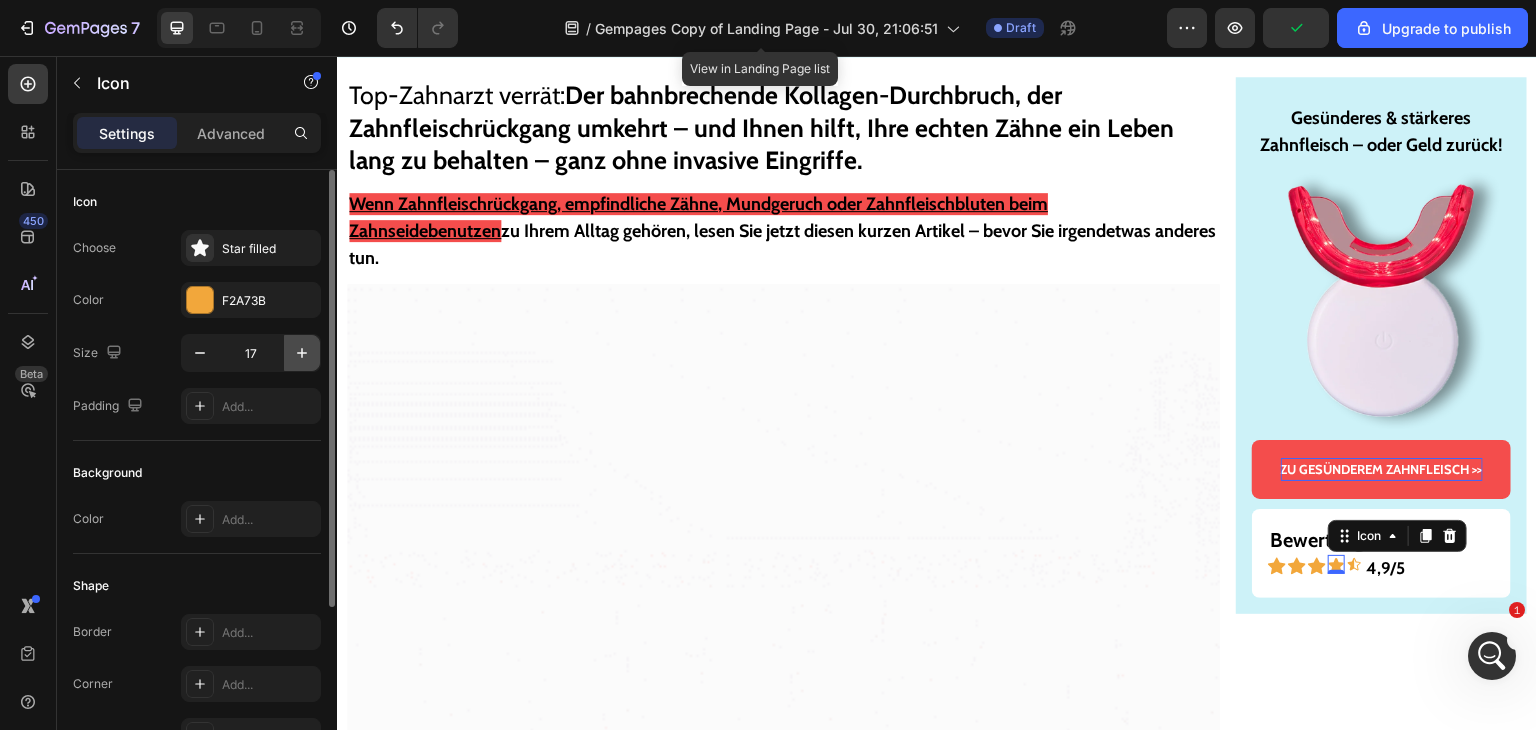 type on "18" 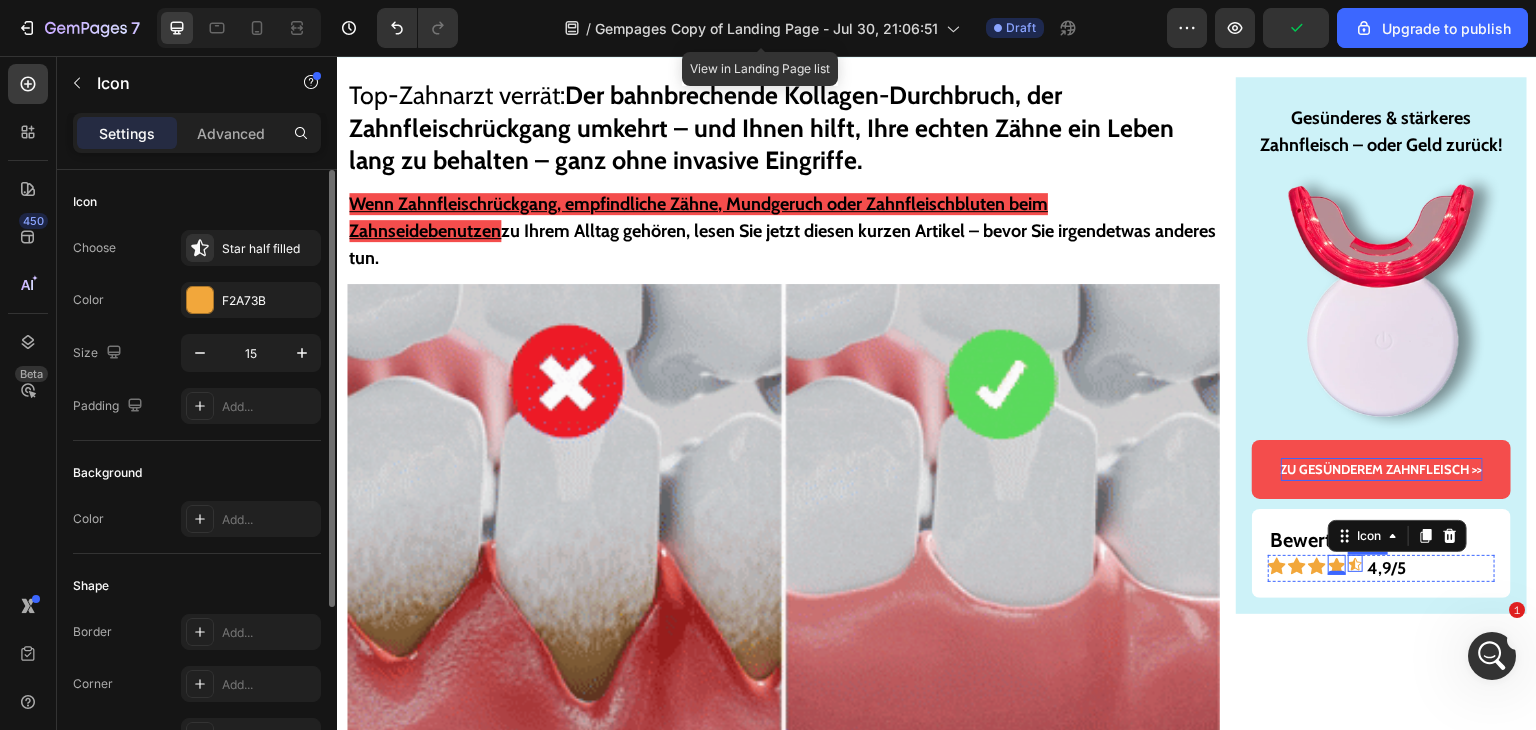 click 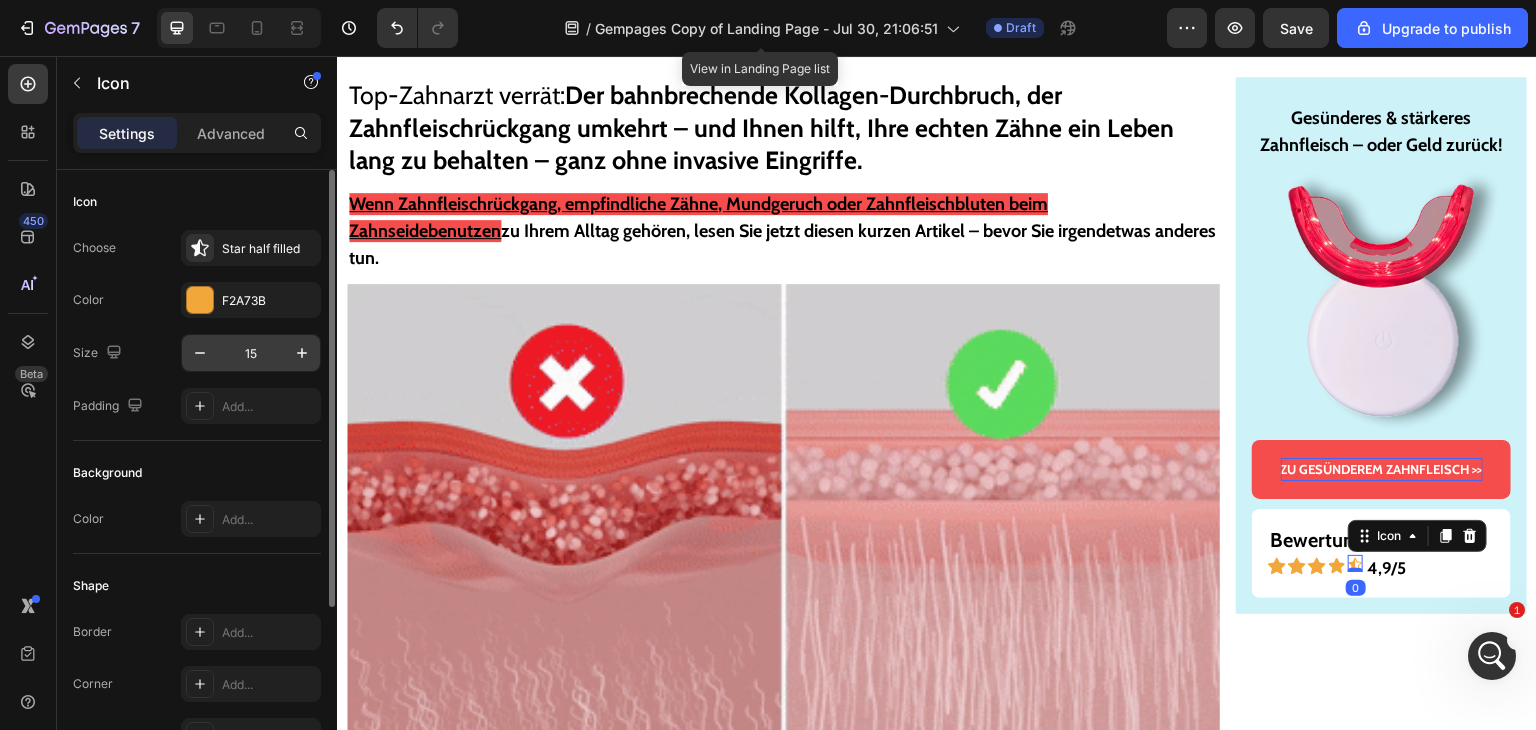 click on "15" at bounding box center [251, 353] 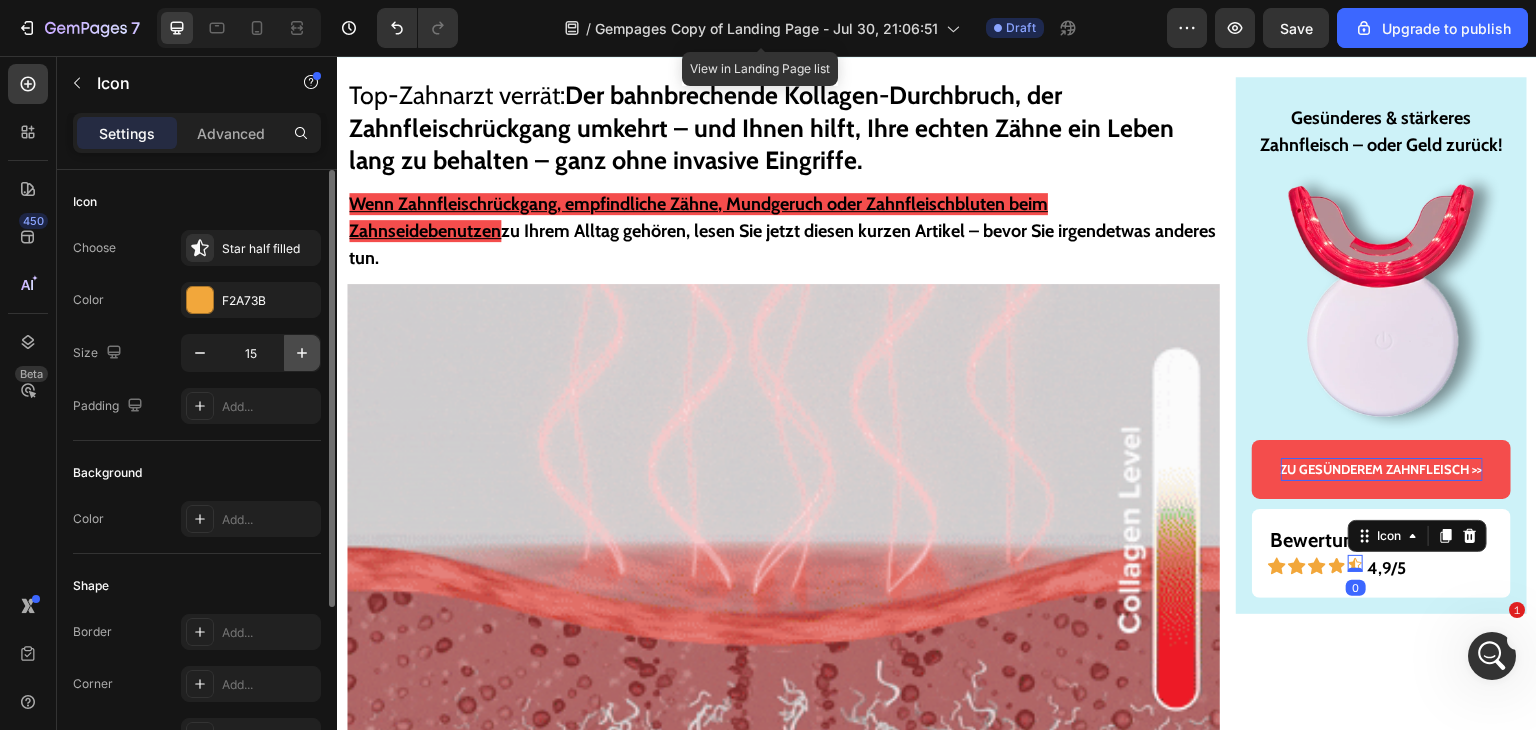 click at bounding box center (302, 353) 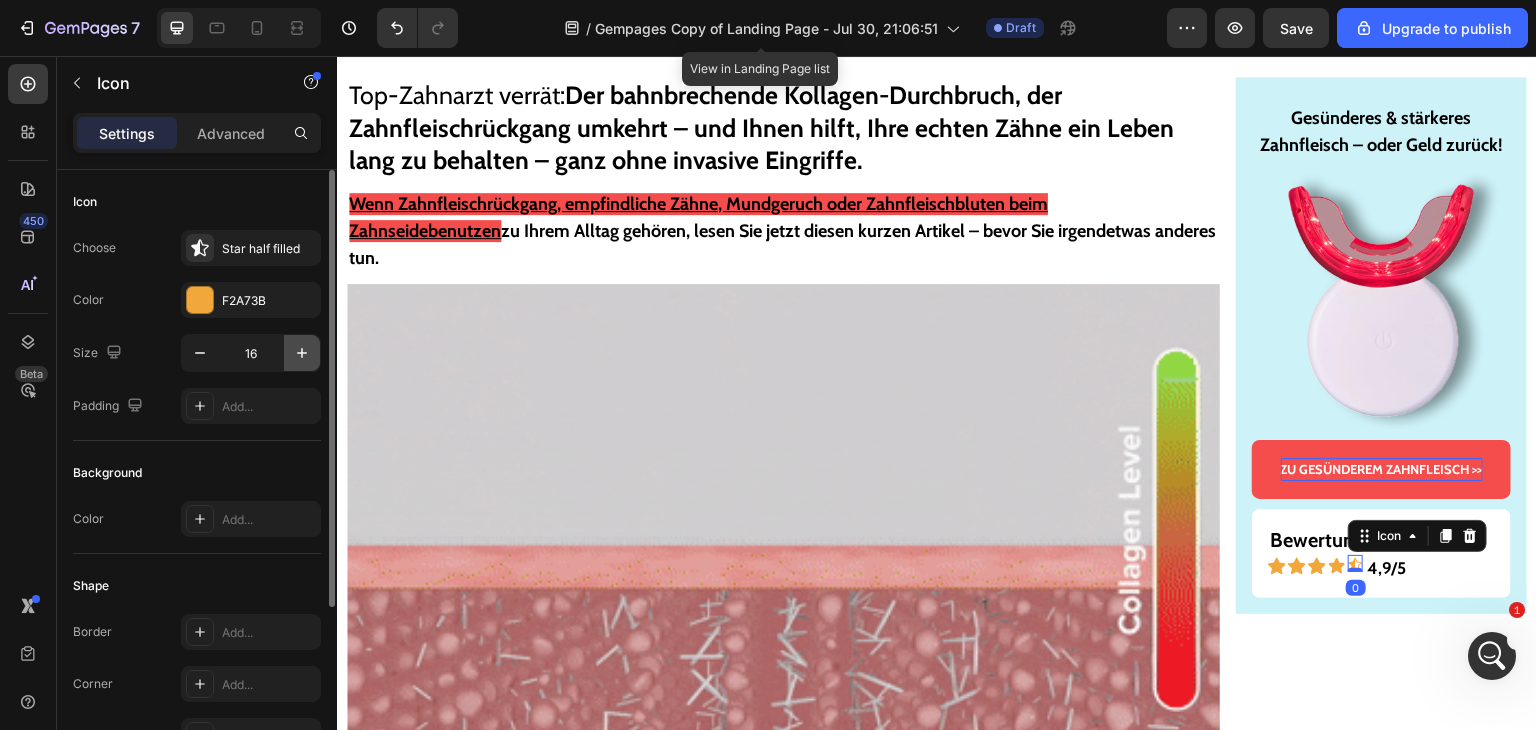 click at bounding box center (302, 353) 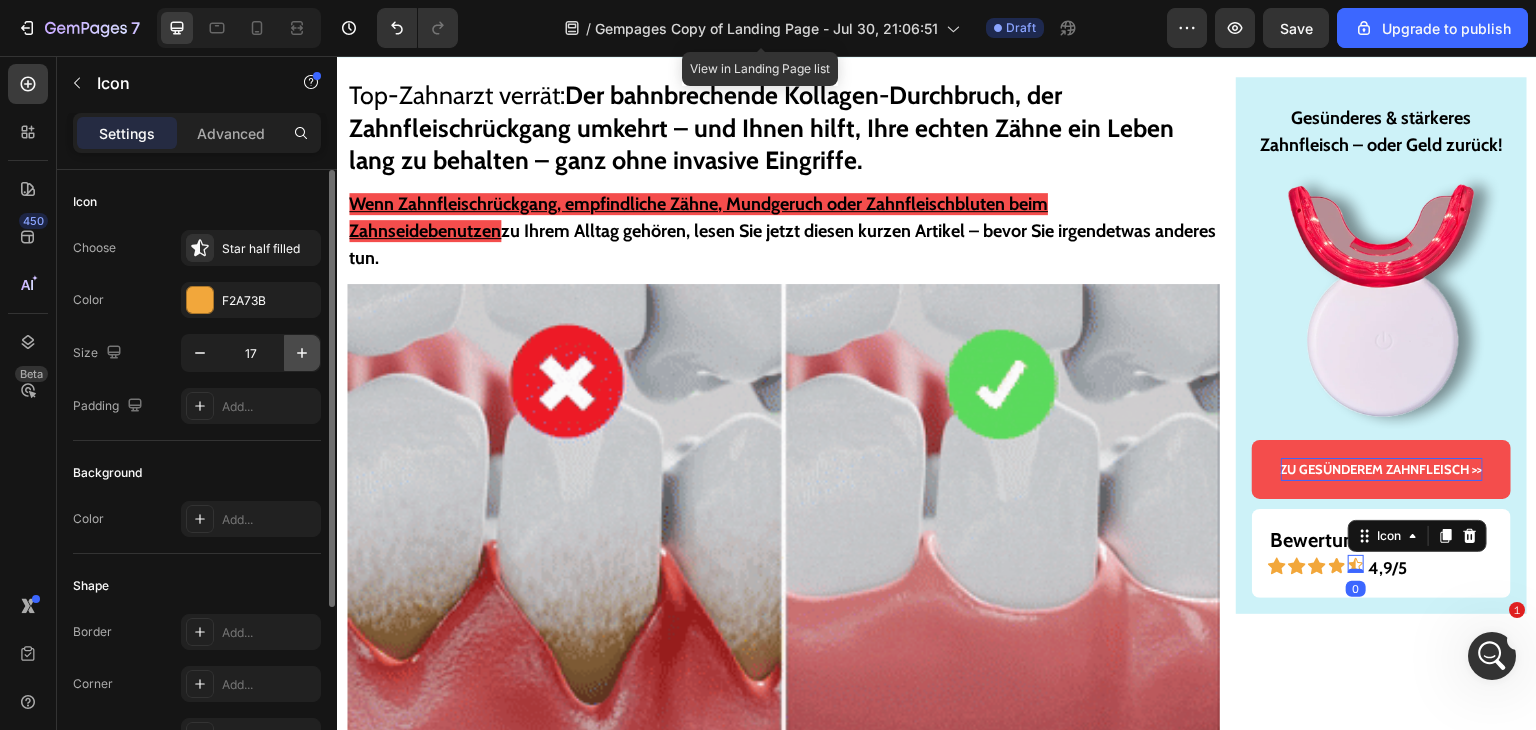 click at bounding box center (302, 353) 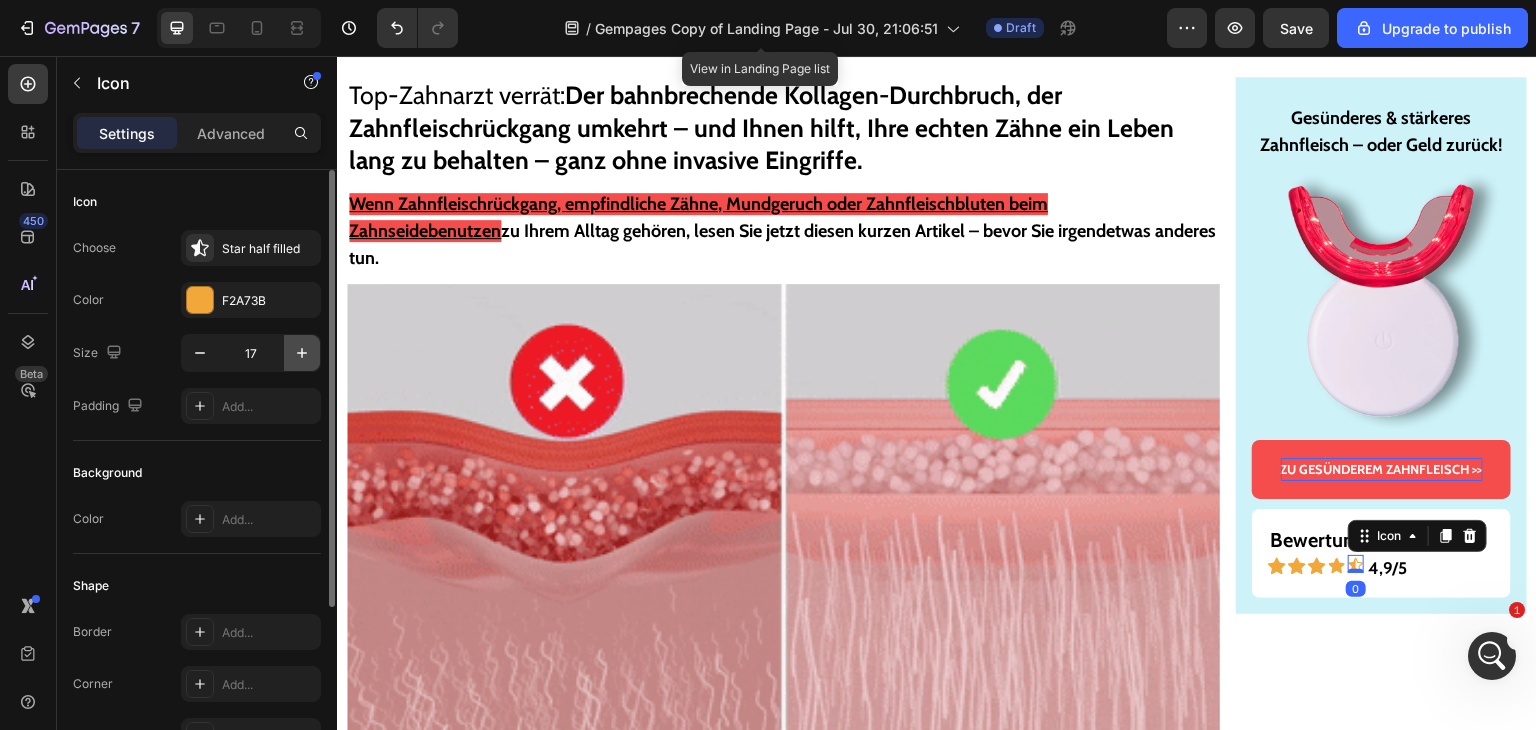 type on "18" 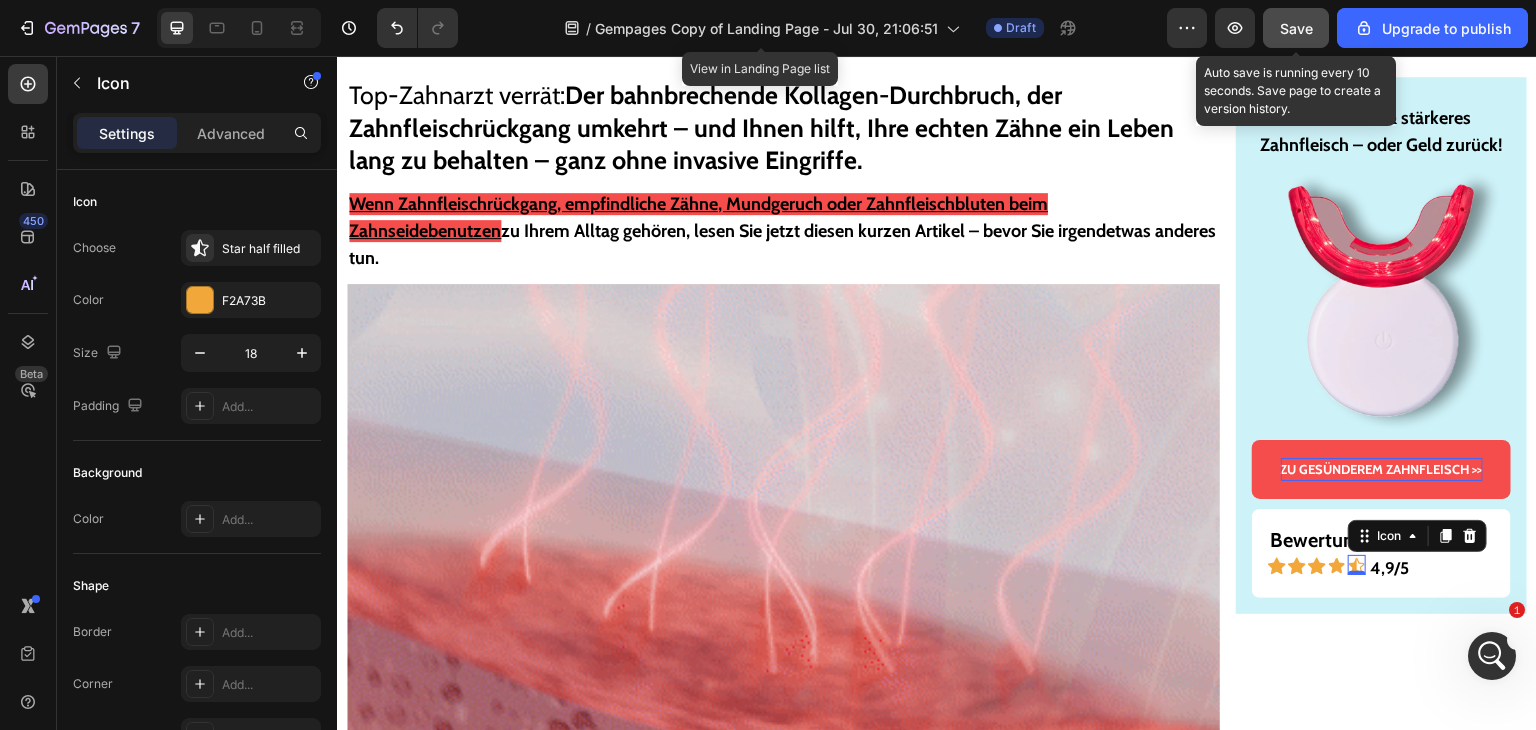 click on "Save" 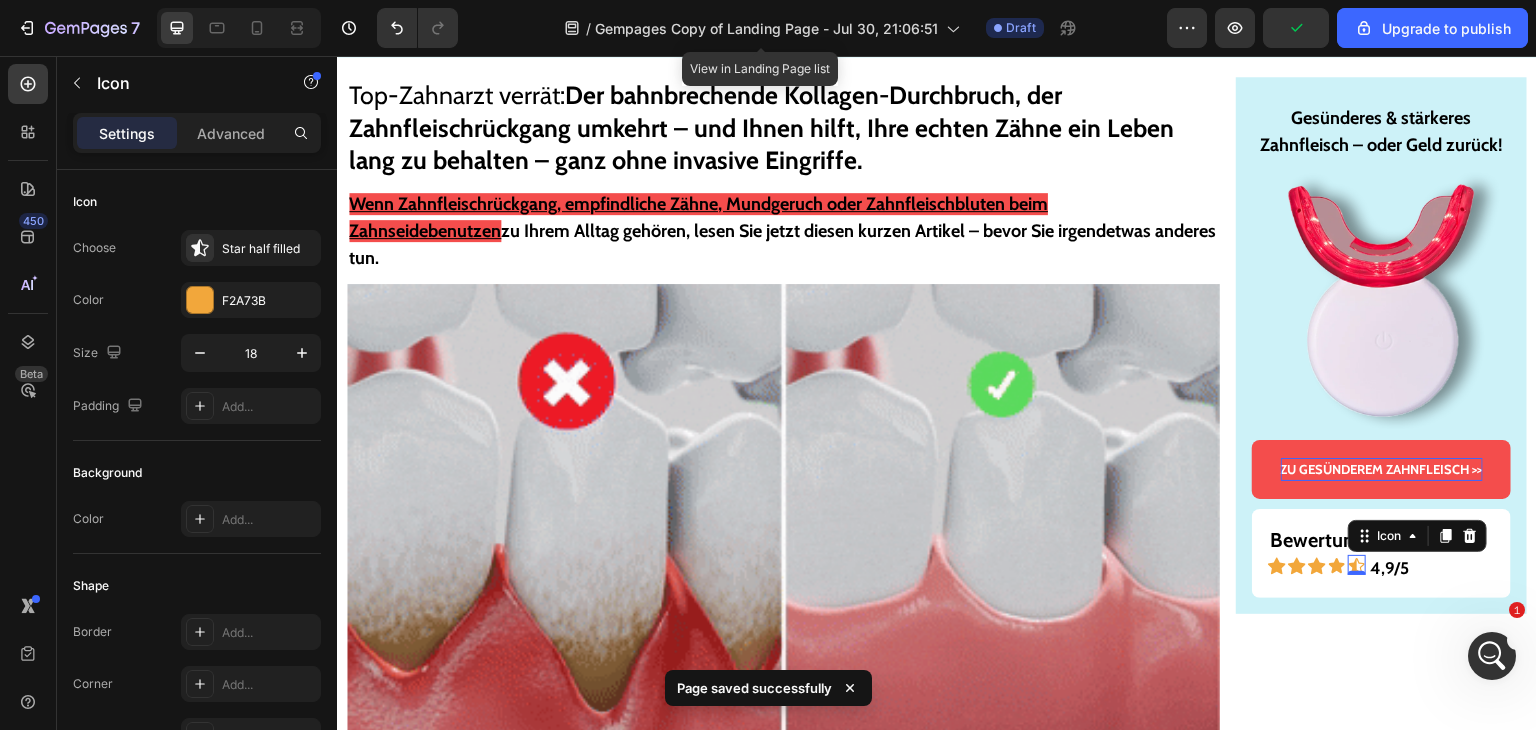 click 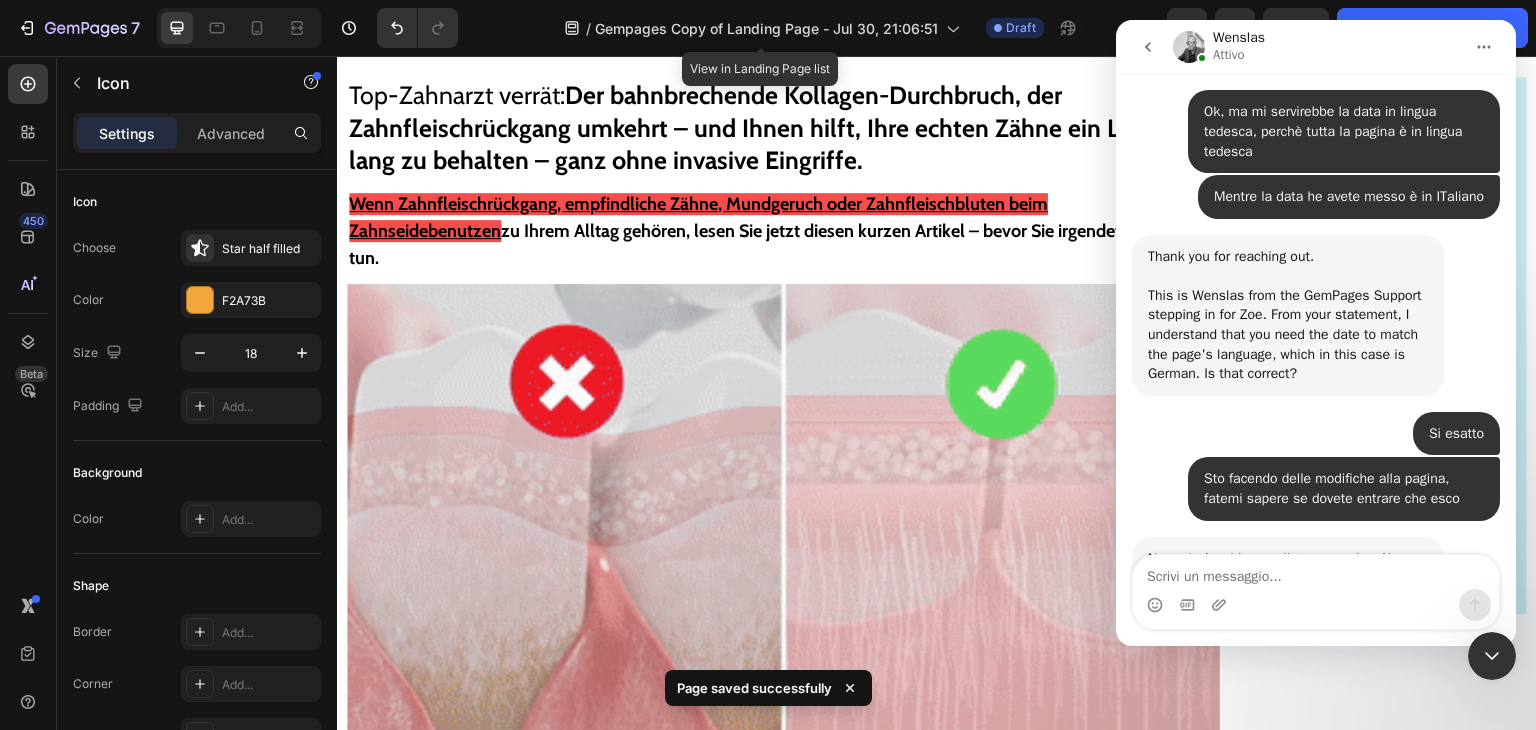 scroll, scrollTop: 6683, scrollLeft: 0, axis: vertical 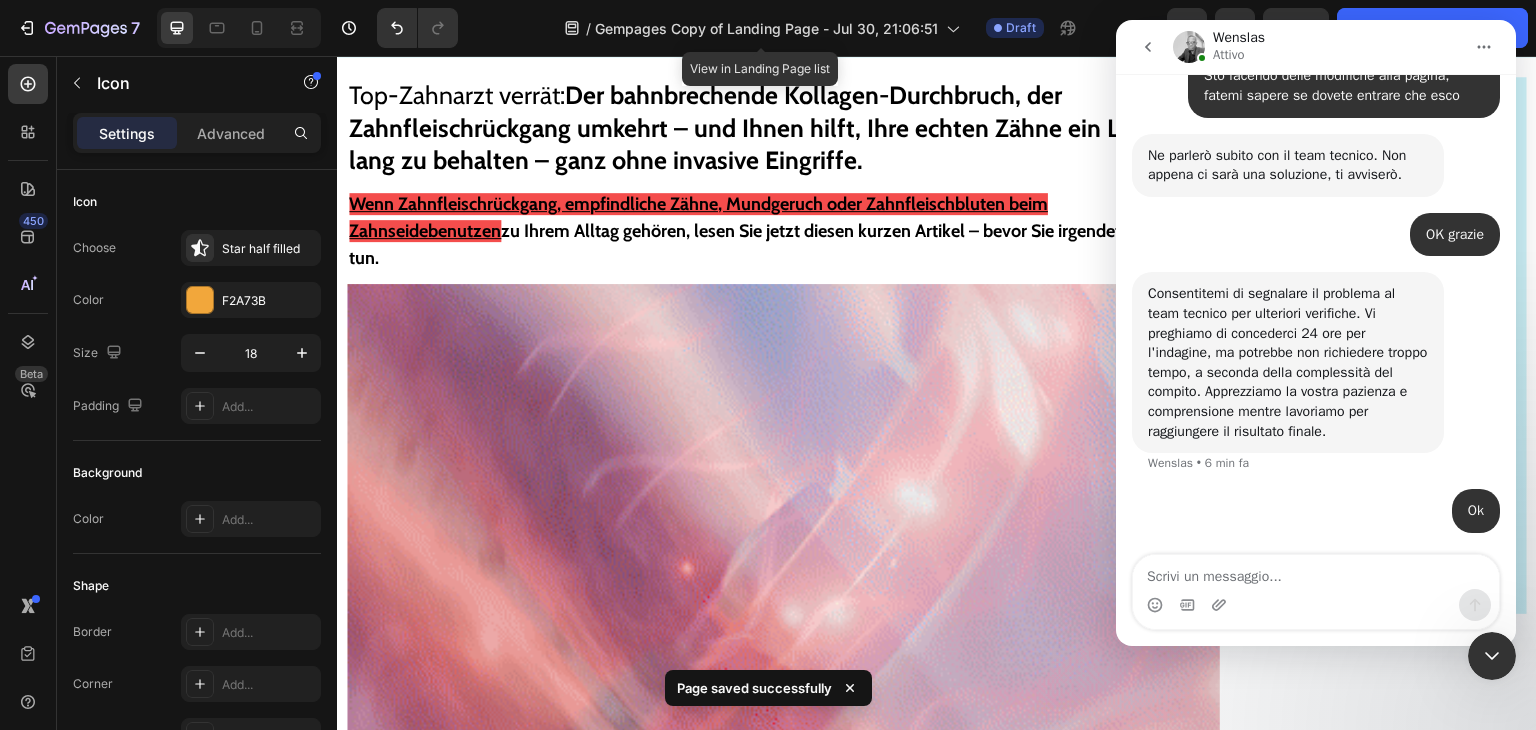 drag, startPoint x: 1477, startPoint y: 658, endPoint x: 2431, endPoint y: 1299, distance: 1149.3463 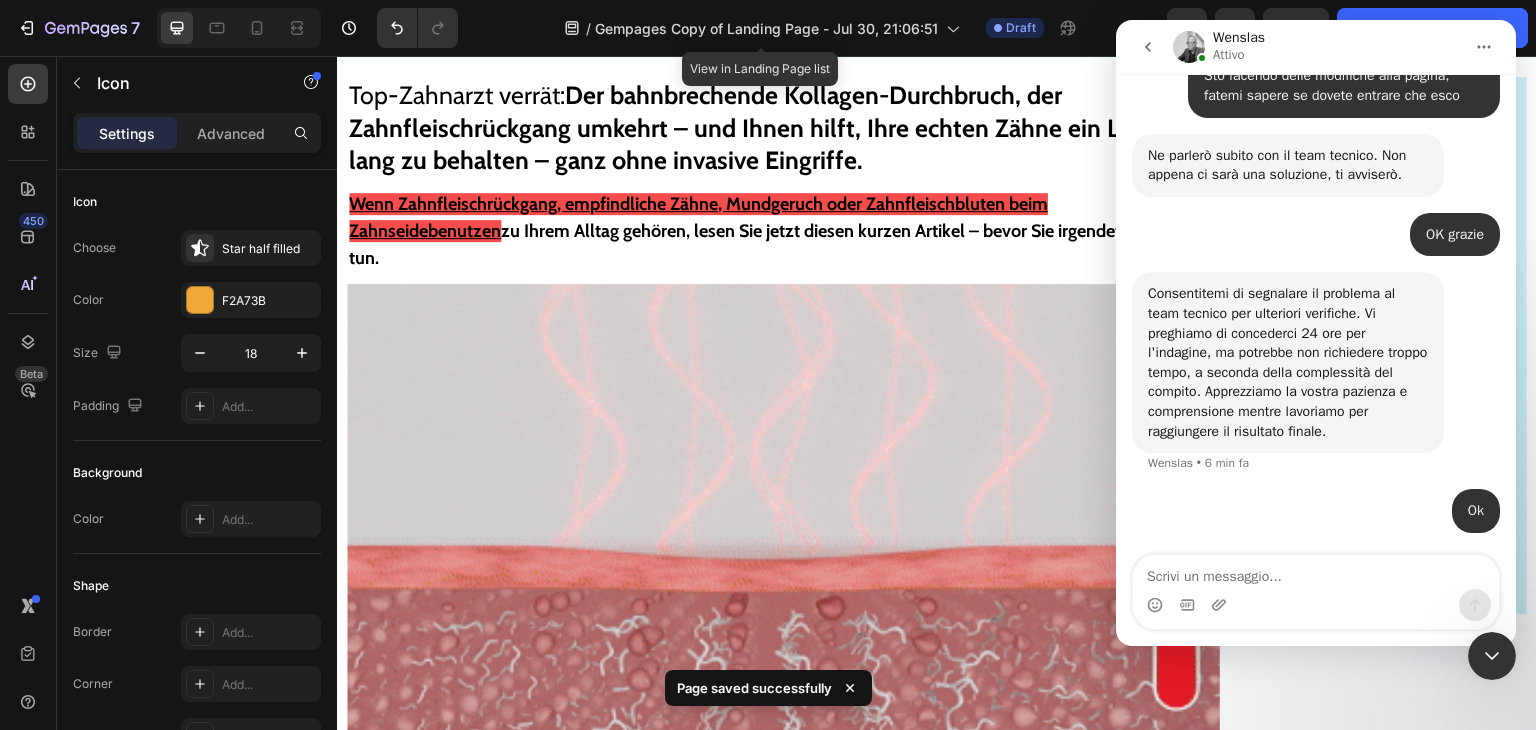 click at bounding box center [1492, 656] 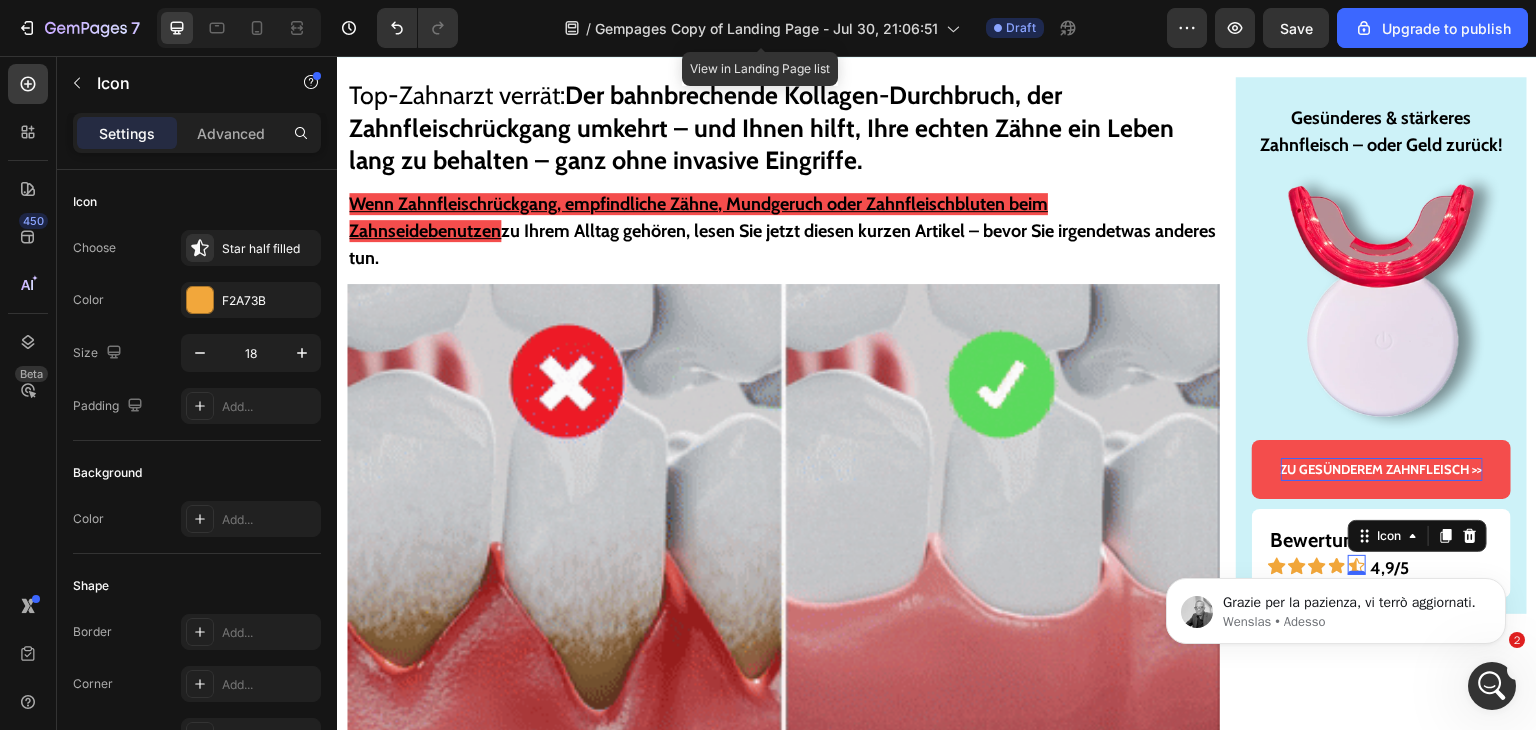 scroll, scrollTop: 6742, scrollLeft: 0, axis: vertical 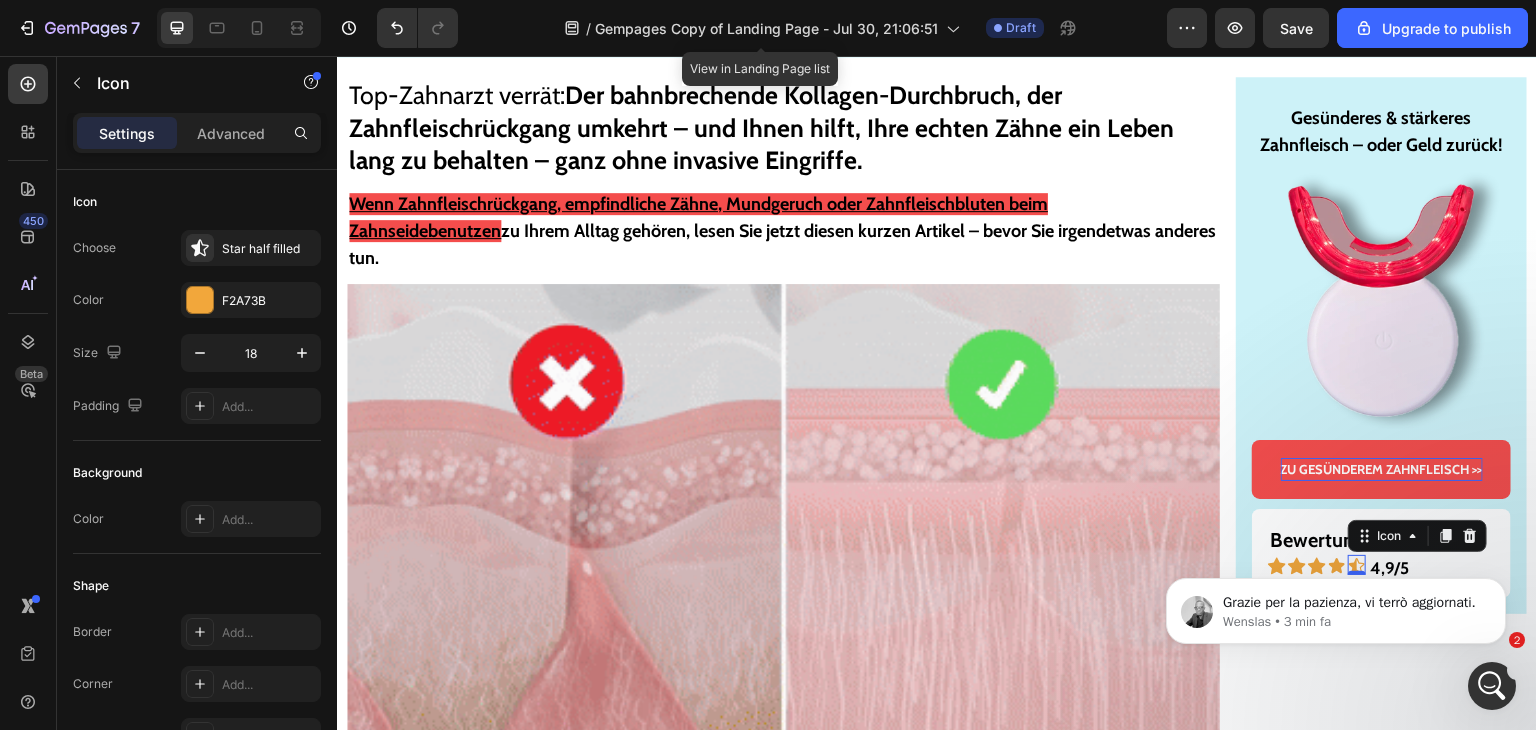 click 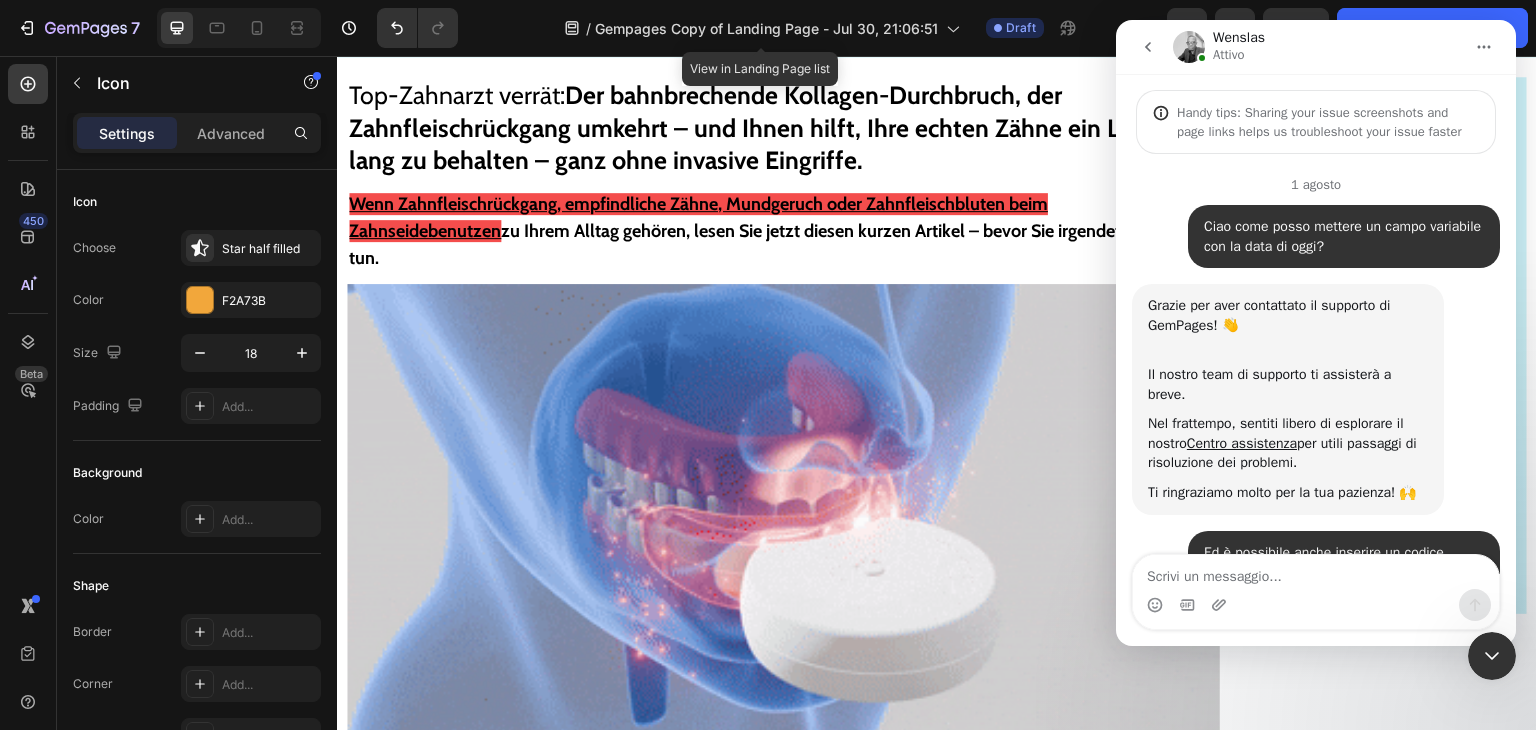 scroll, scrollTop: 3, scrollLeft: 0, axis: vertical 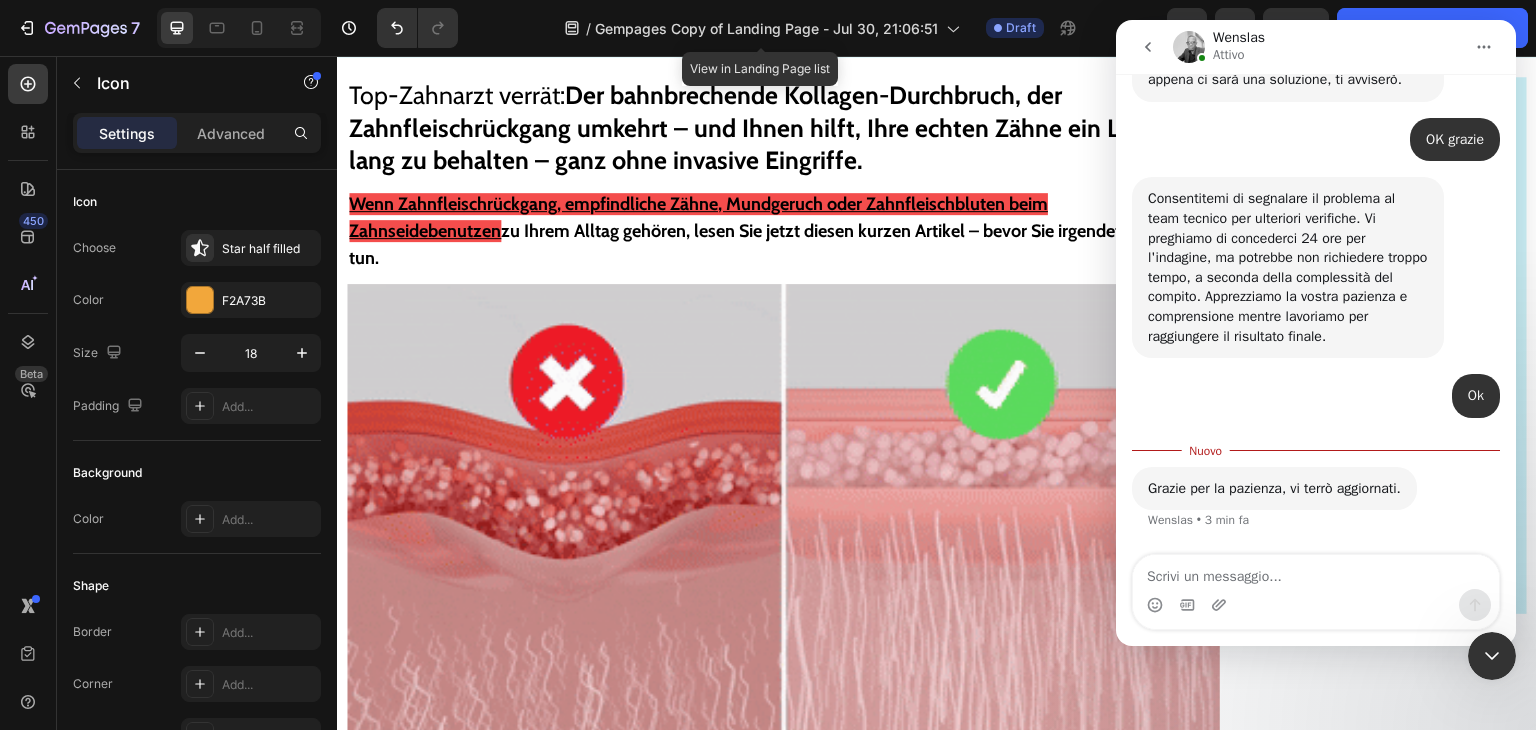 click at bounding box center (1316, 572) 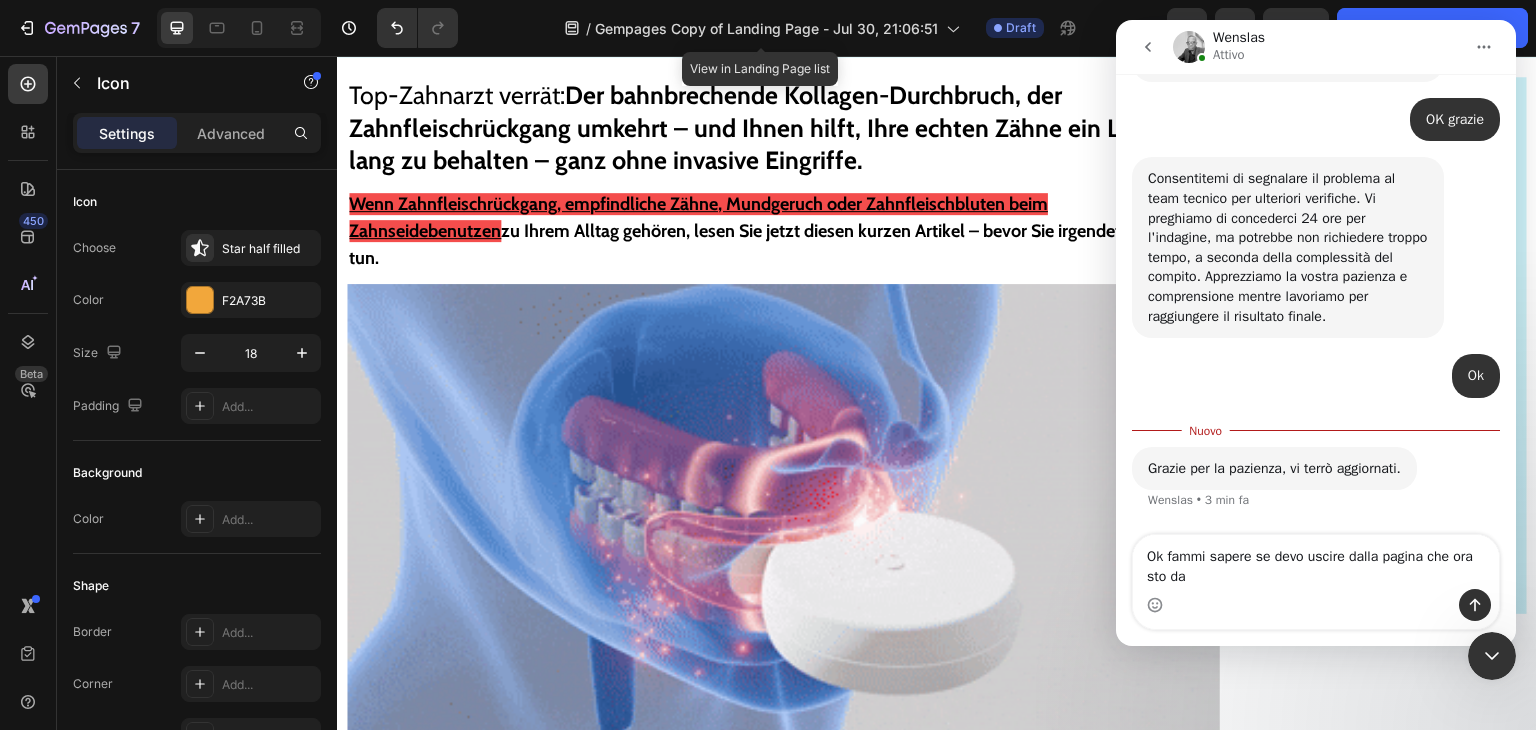 scroll, scrollTop: 6796, scrollLeft: 0, axis: vertical 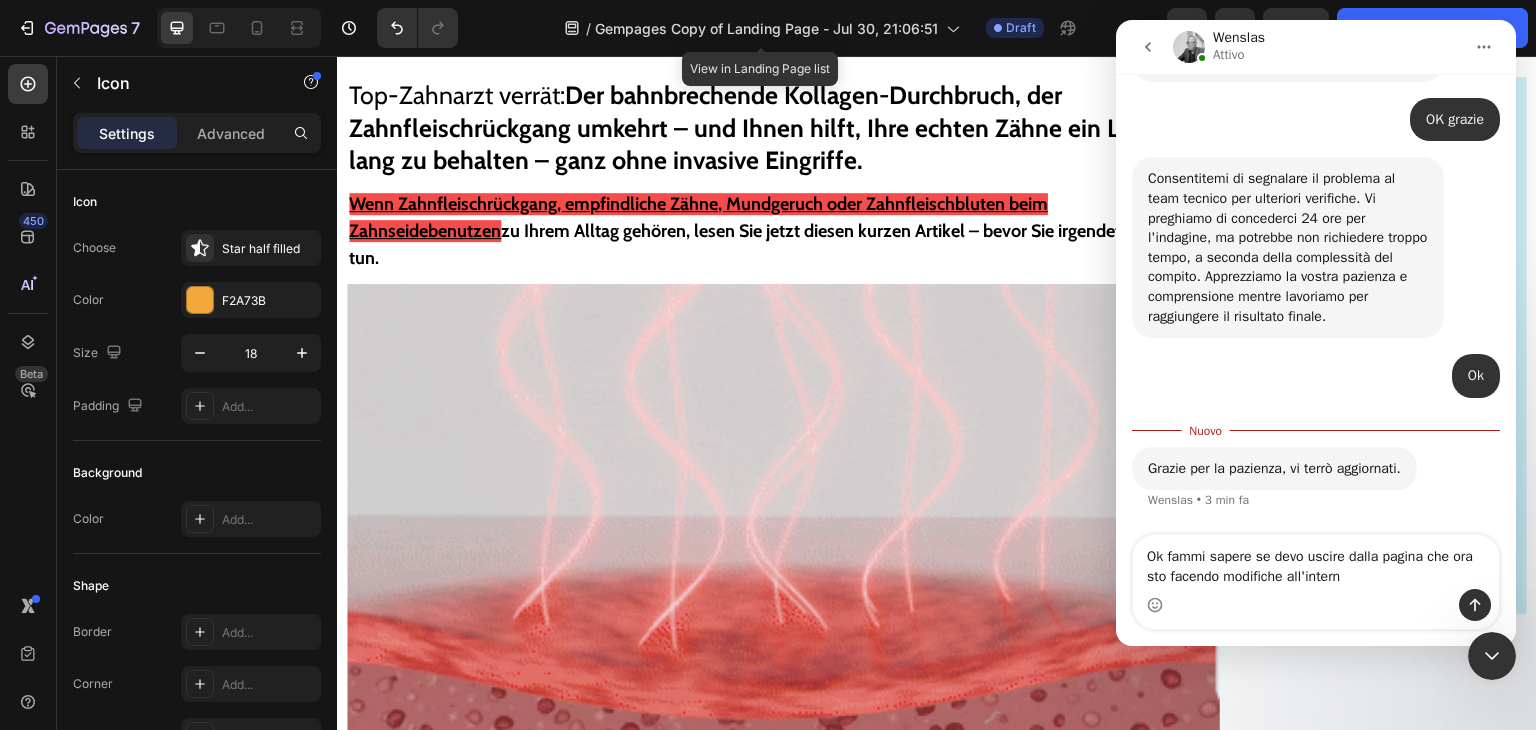 type on "Ok fammi sapere se devo uscire dalla pagina che ora sto facendo modifiche all'interno" 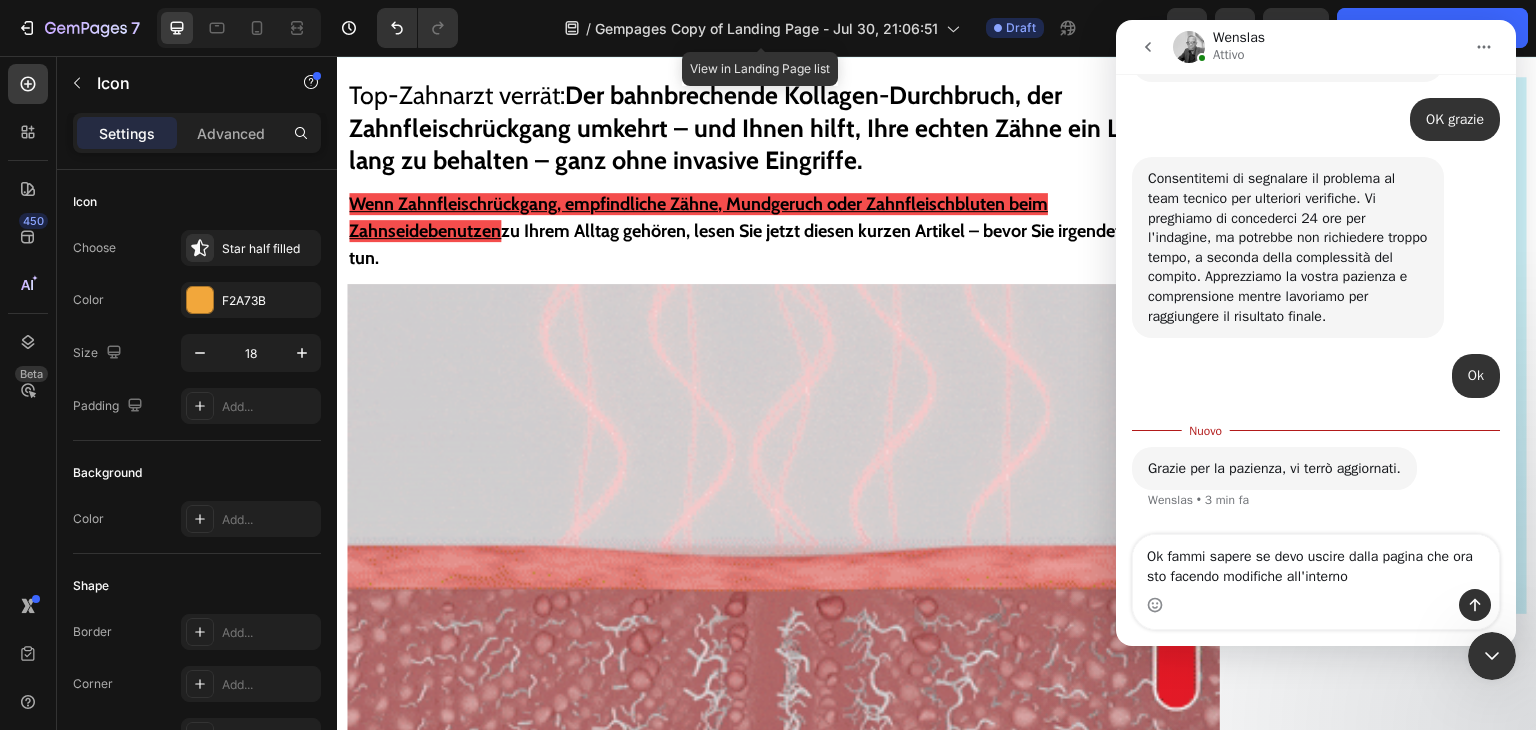 type 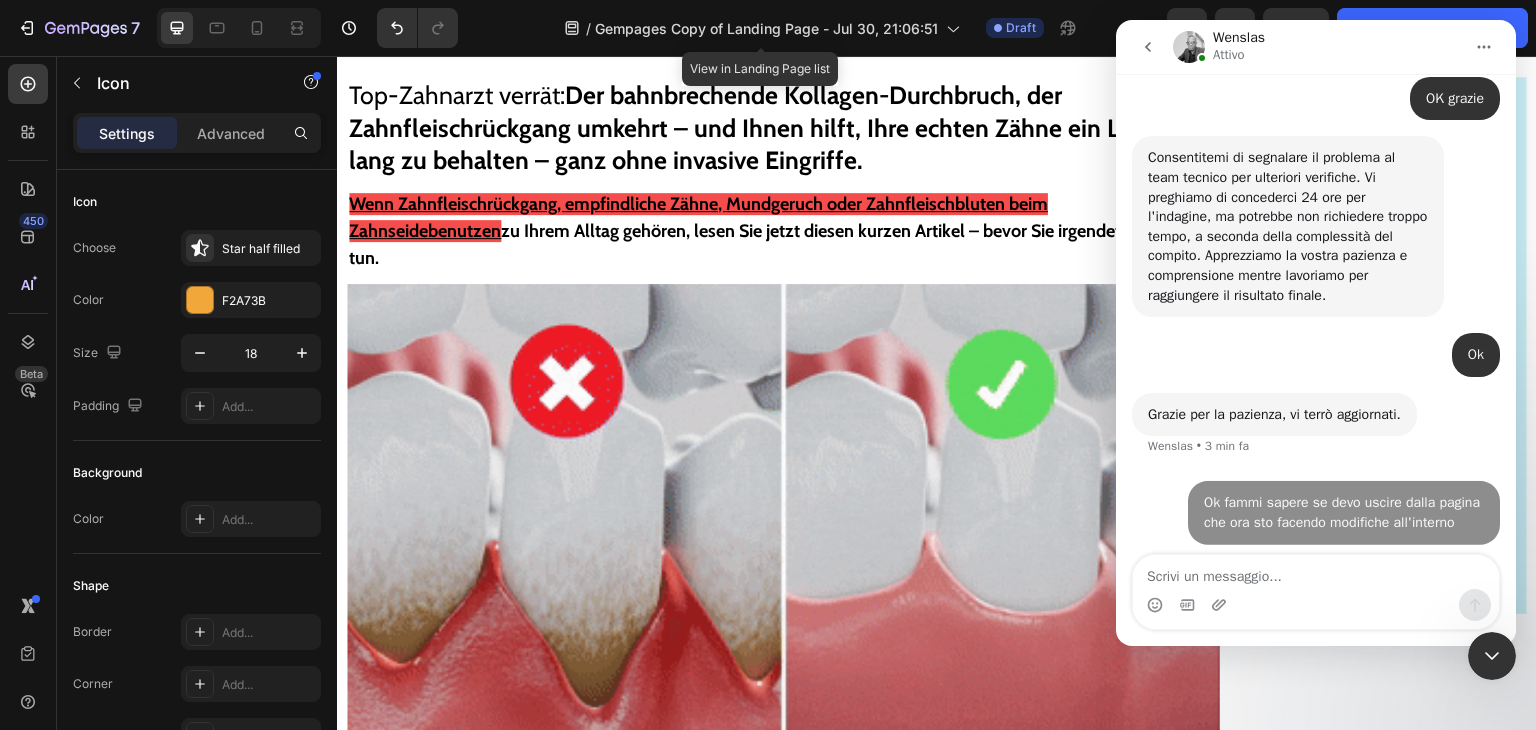 scroll, scrollTop: 6821, scrollLeft: 0, axis: vertical 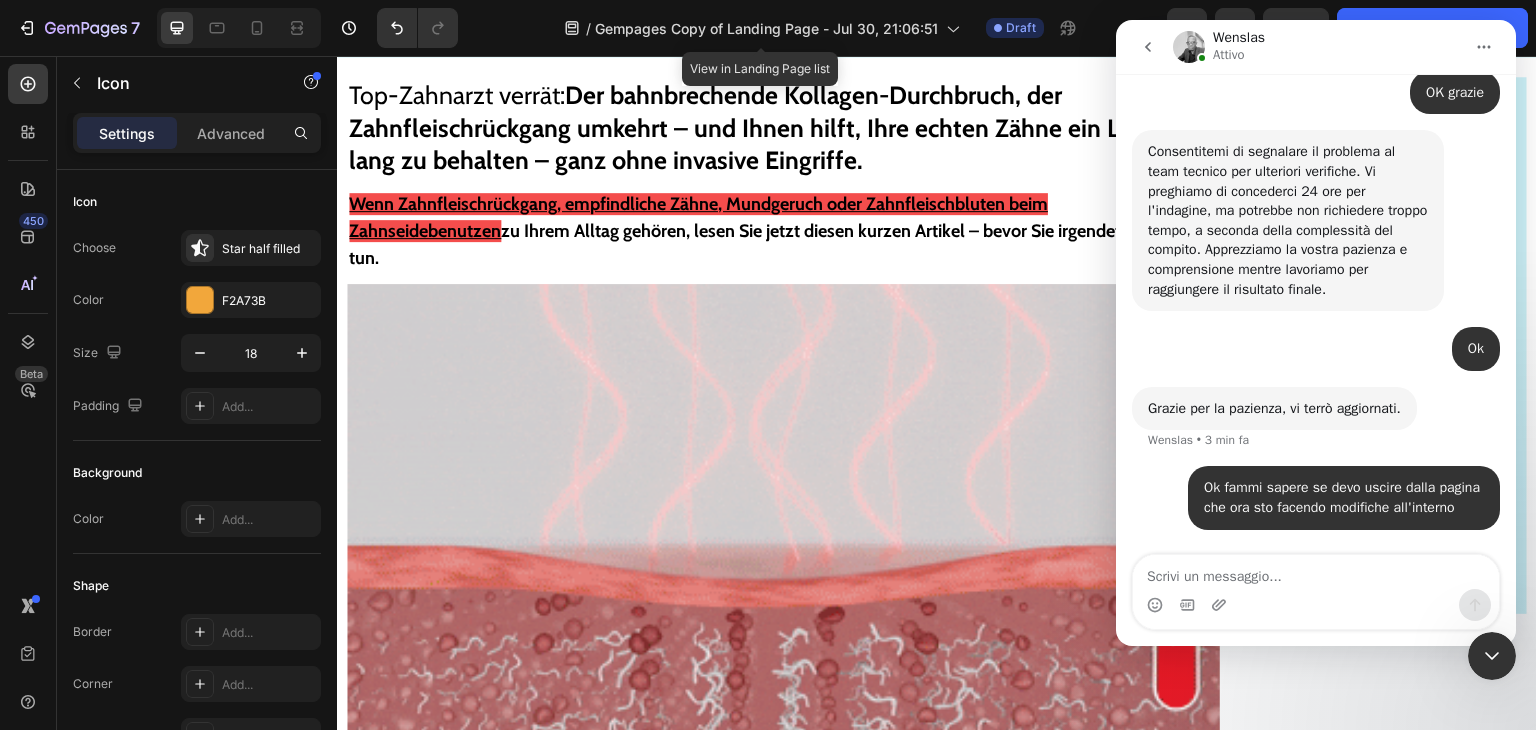 click 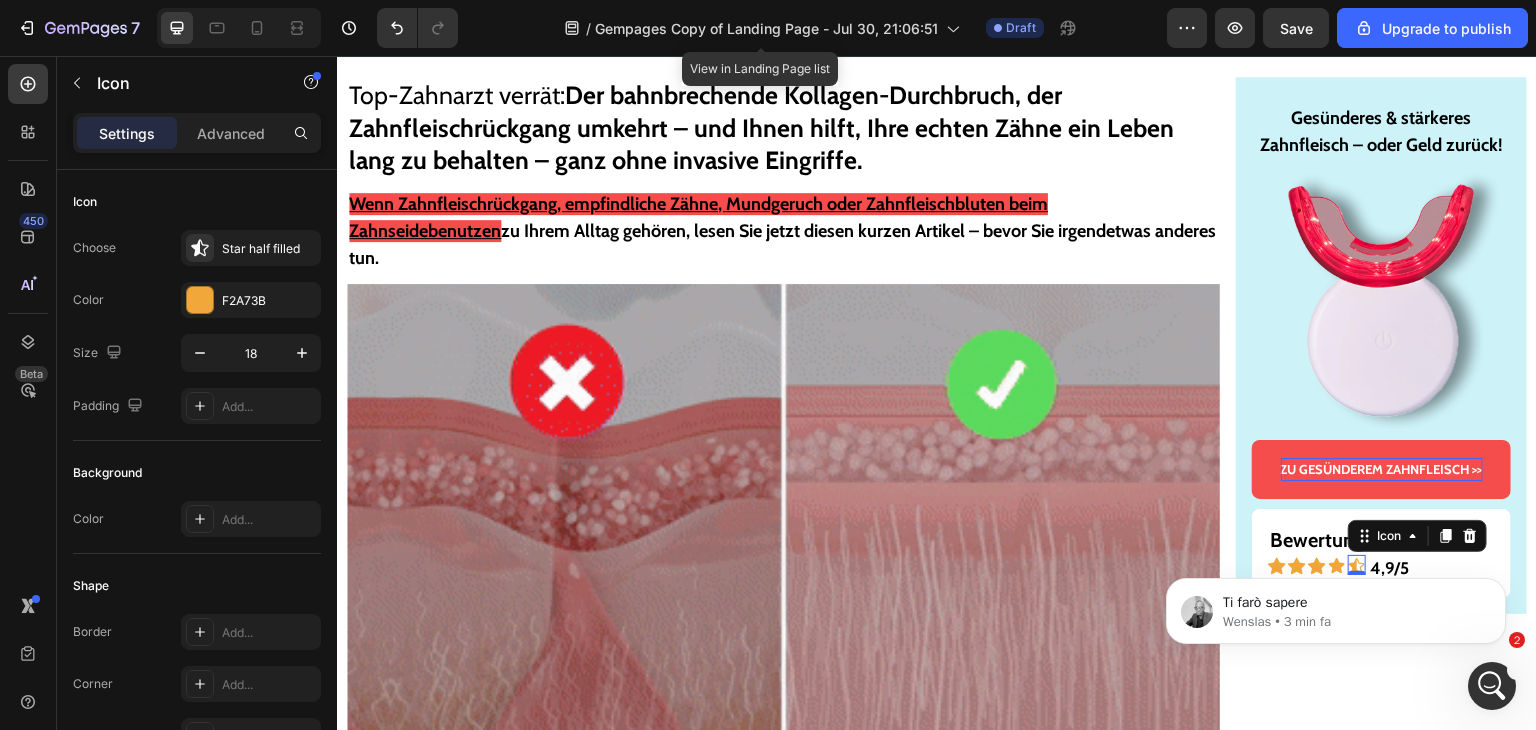 scroll, scrollTop: 6880, scrollLeft: 0, axis: vertical 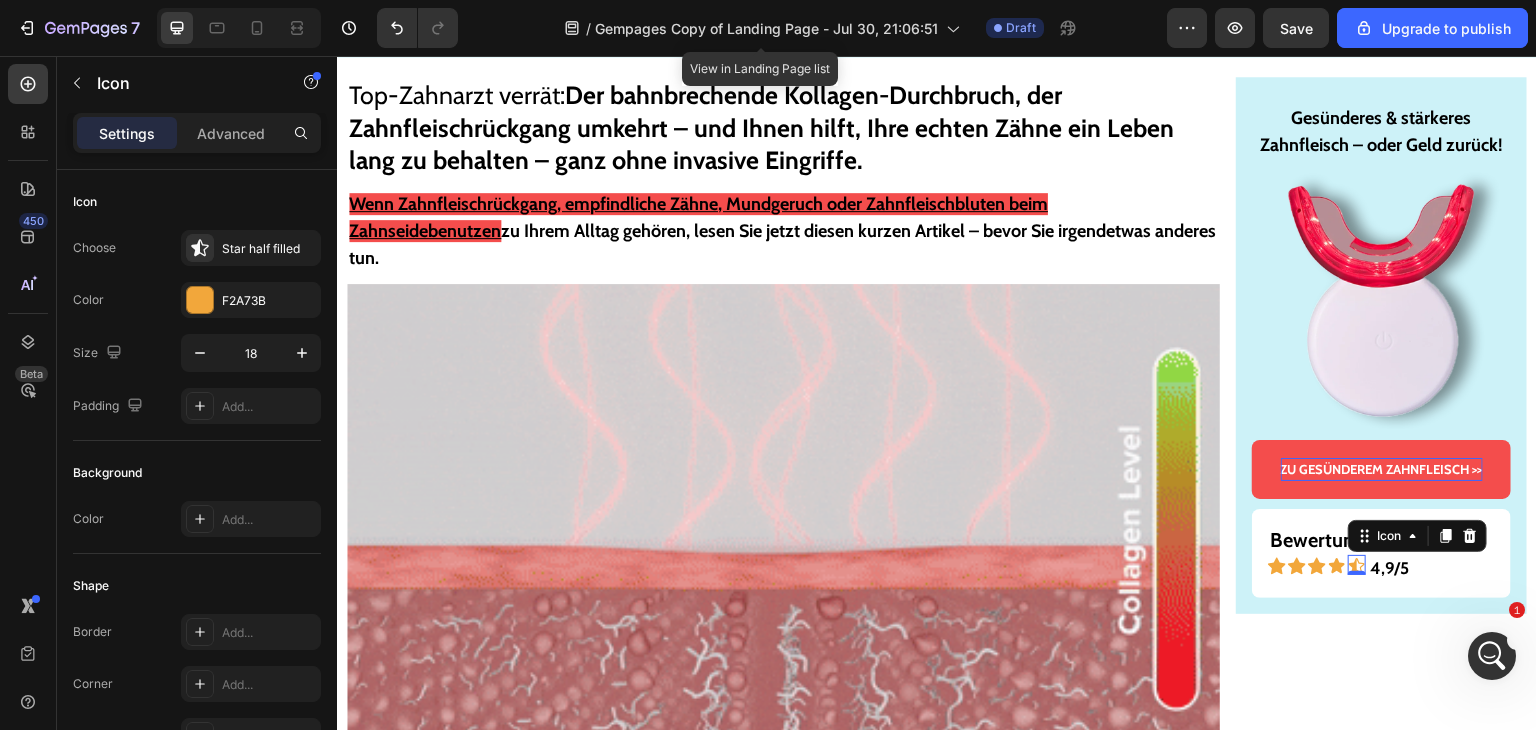 drag, startPoint x: 1498, startPoint y: 634, endPoint x: 1495, endPoint y: 670, distance: 36.124783 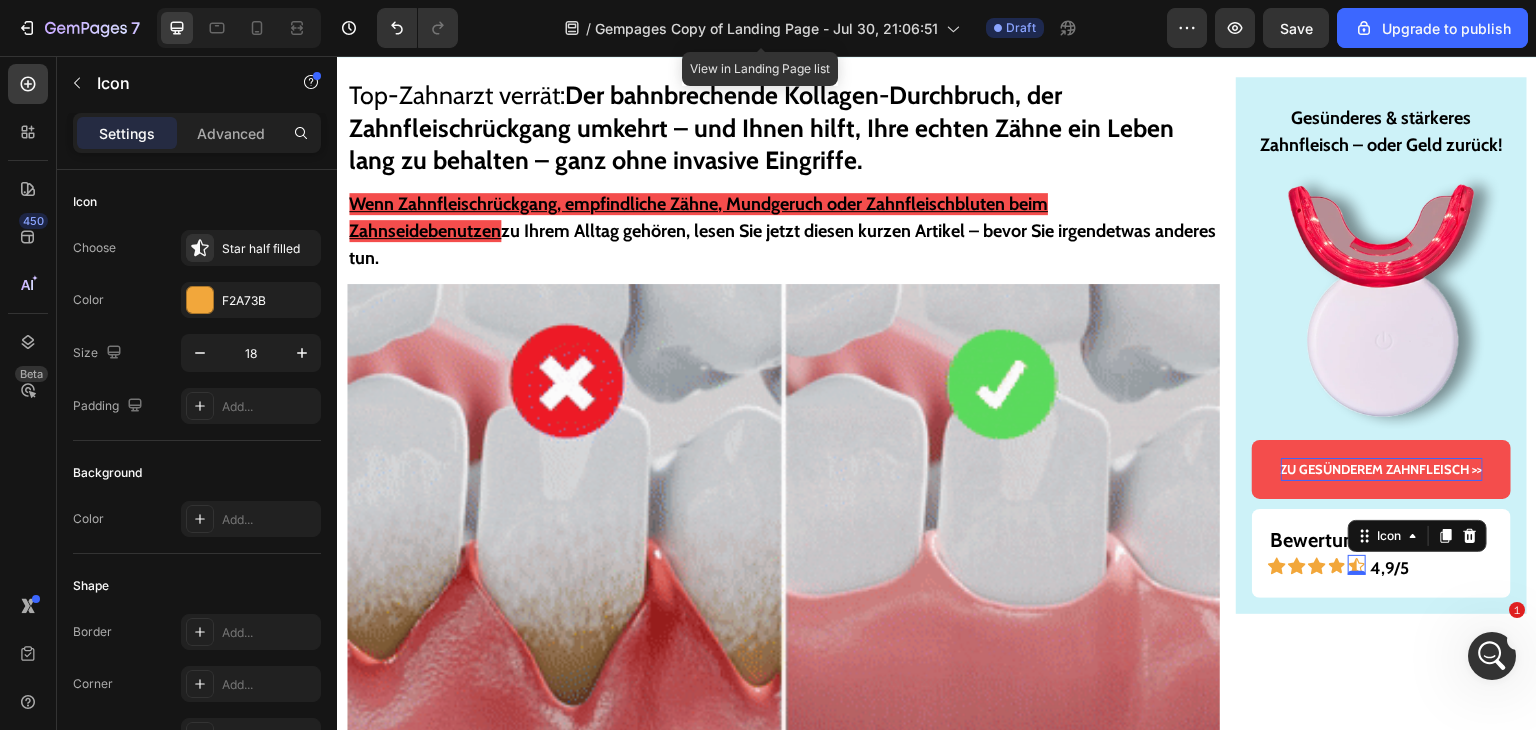 click at bounding box center (1492, 656) 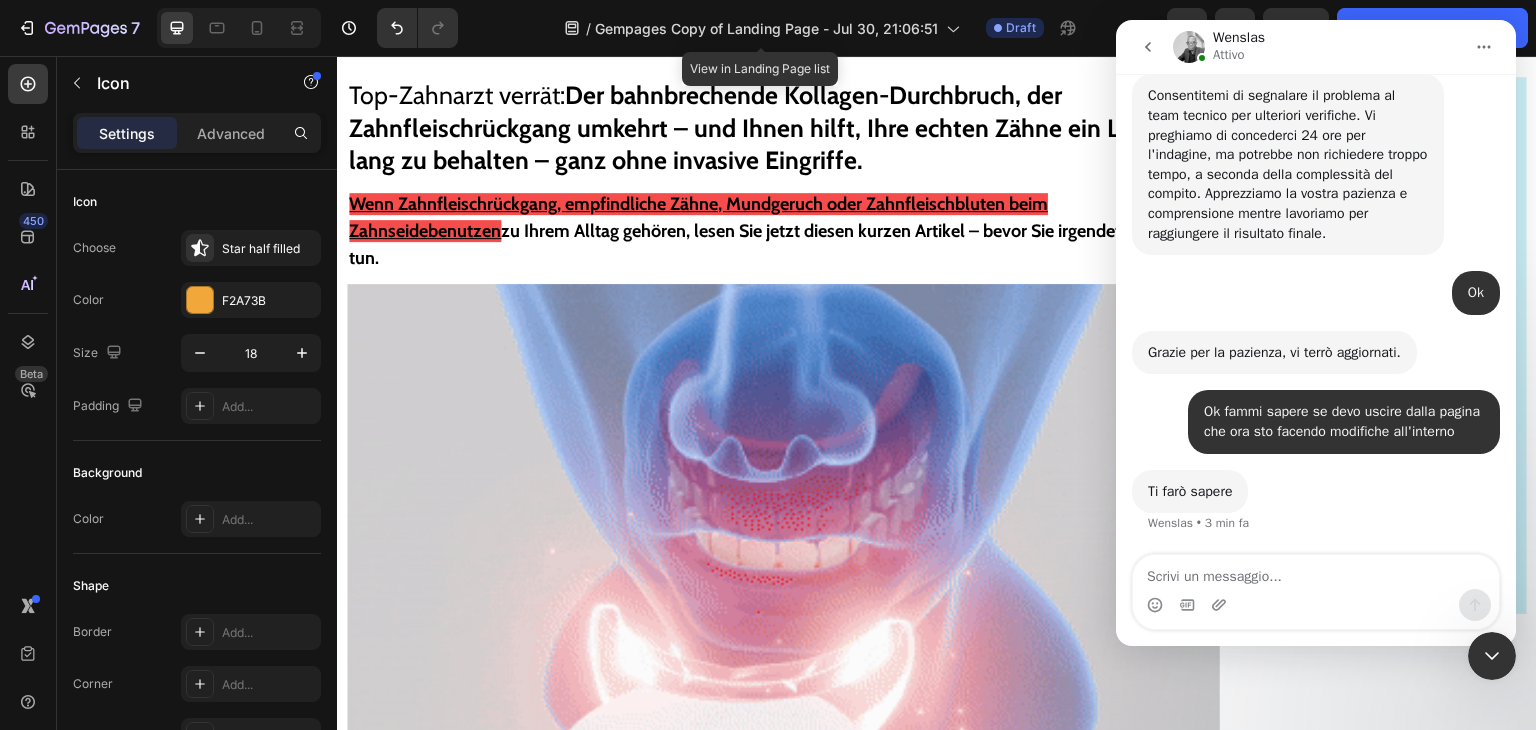 scroll, scrollTop: 6881, scrollLeft: 0, axis: vertical 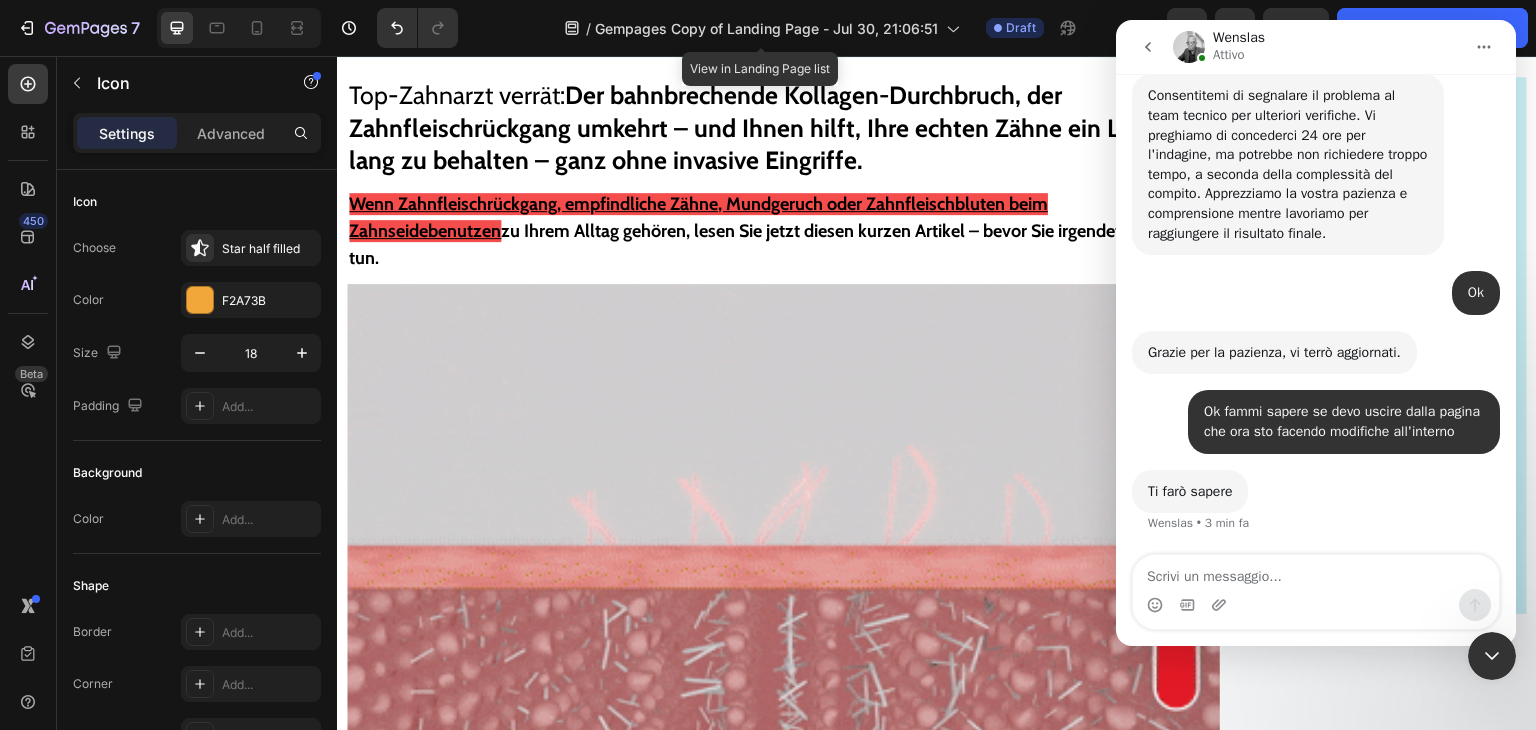 click at bounding box center (1316, 572) 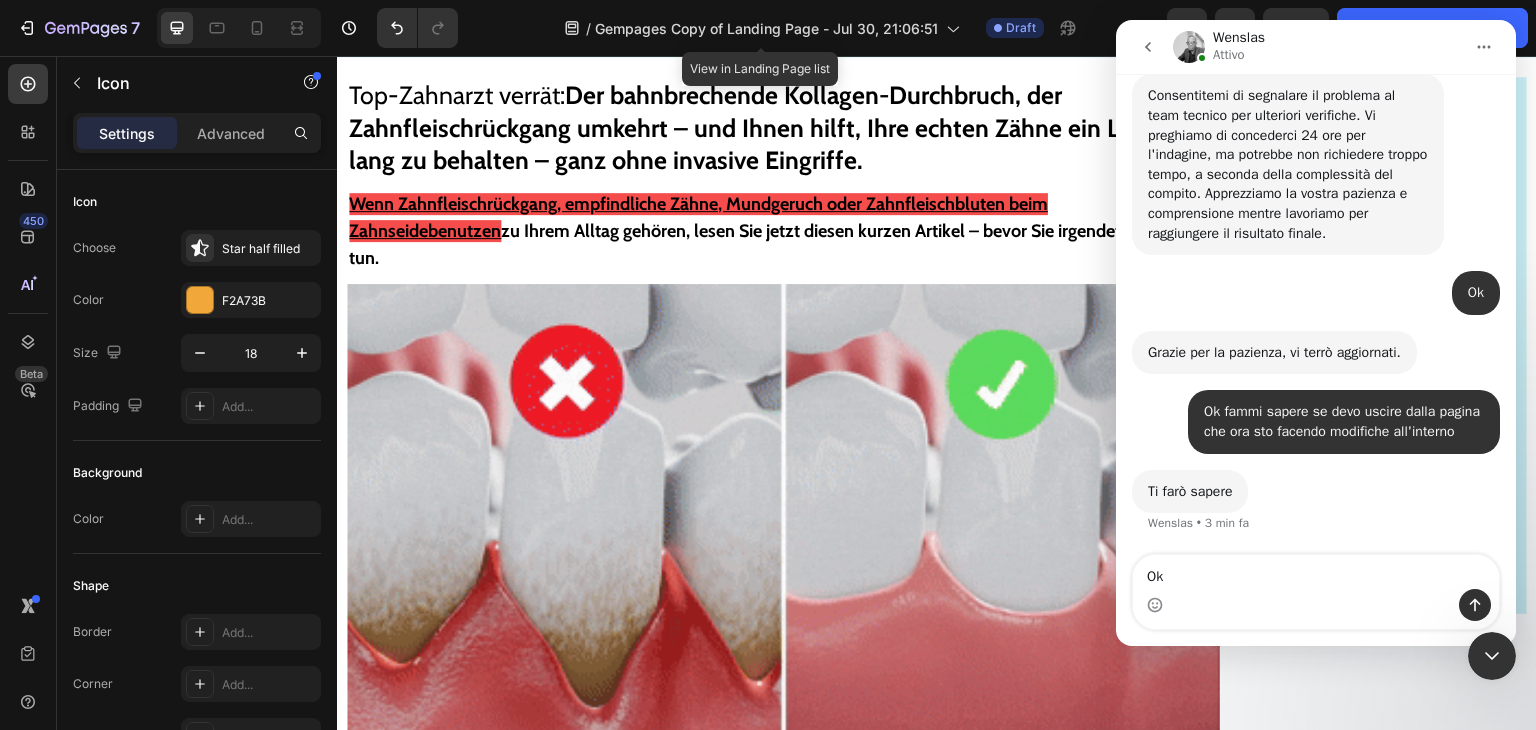 type on "Ok7" 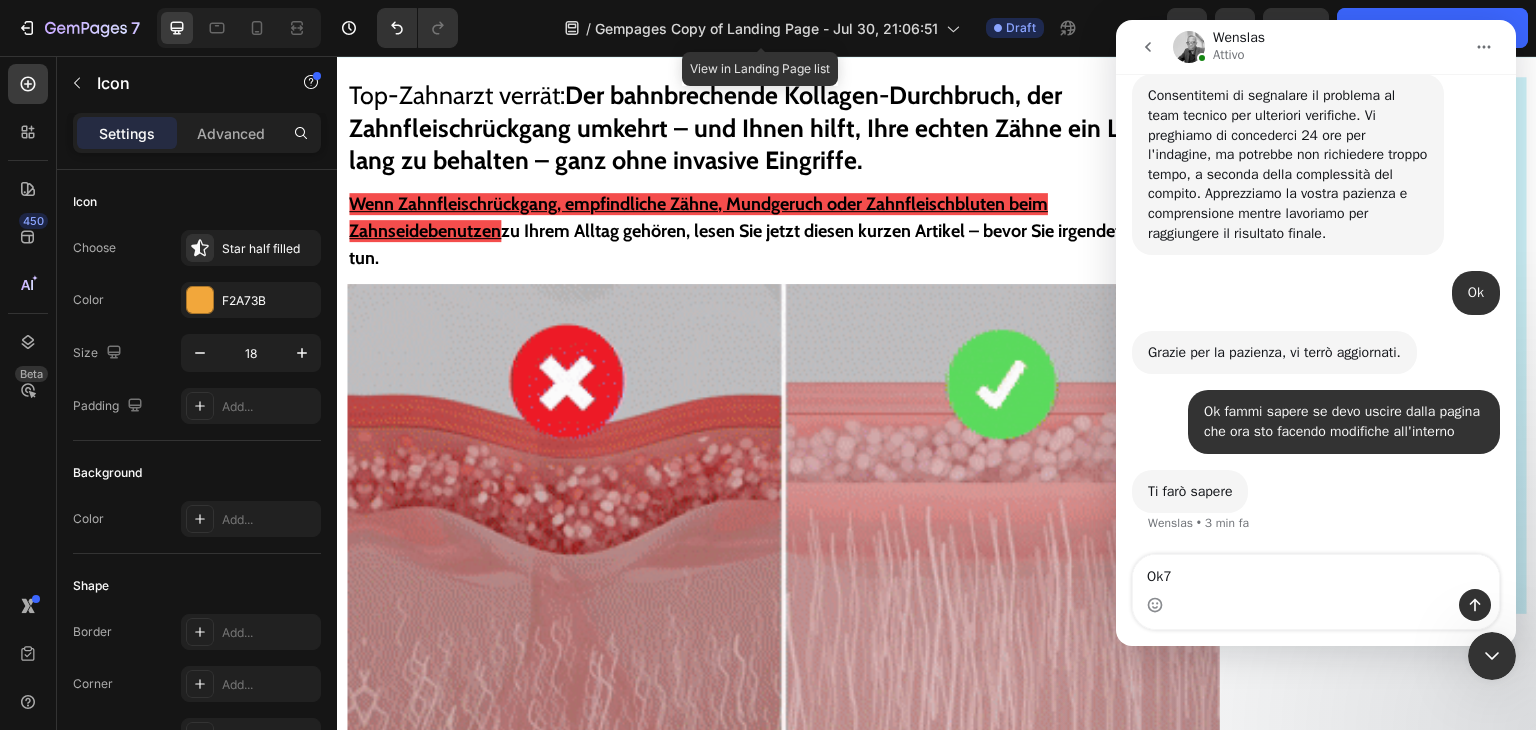 type 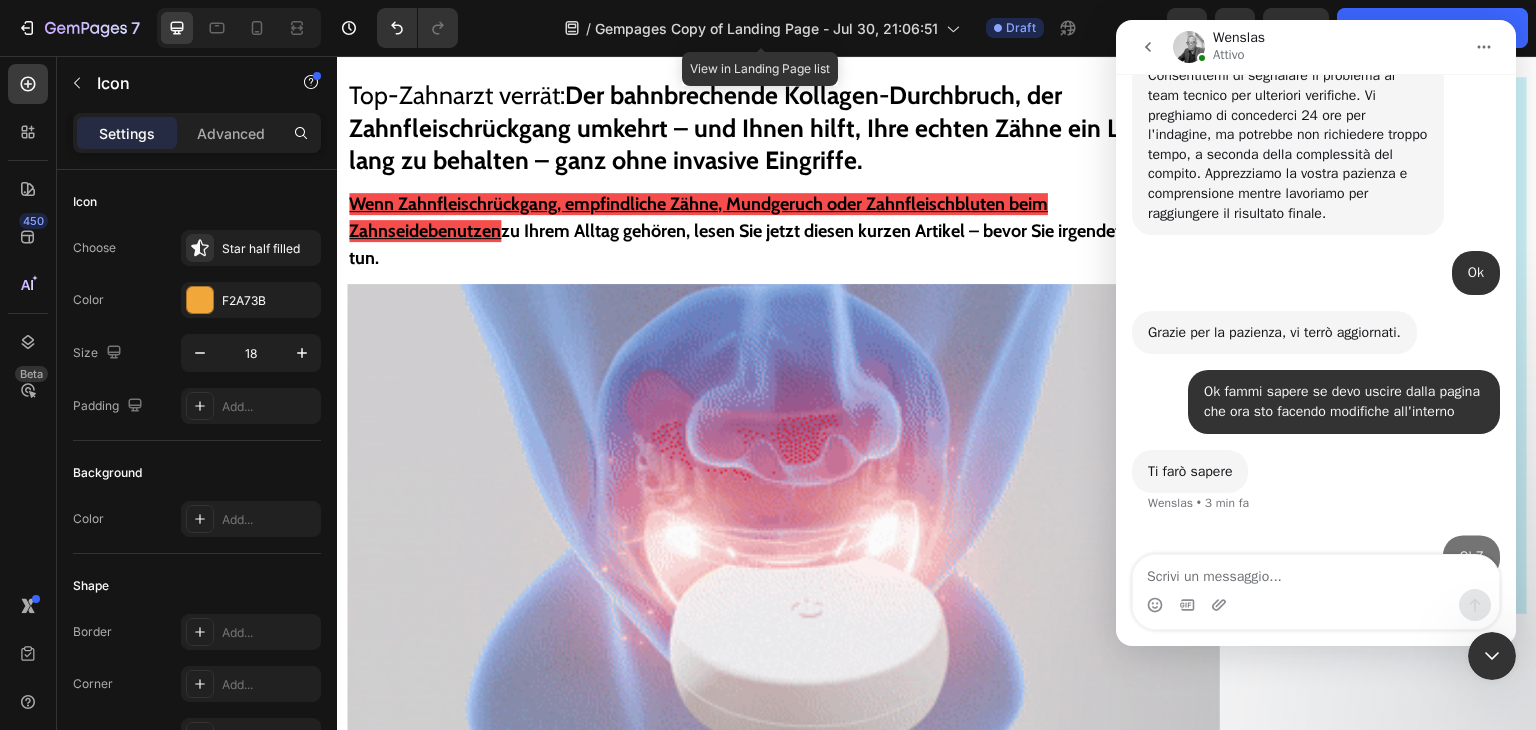 scroll, scrollTop: 6940, scrollLeft: 0, axis: vertical 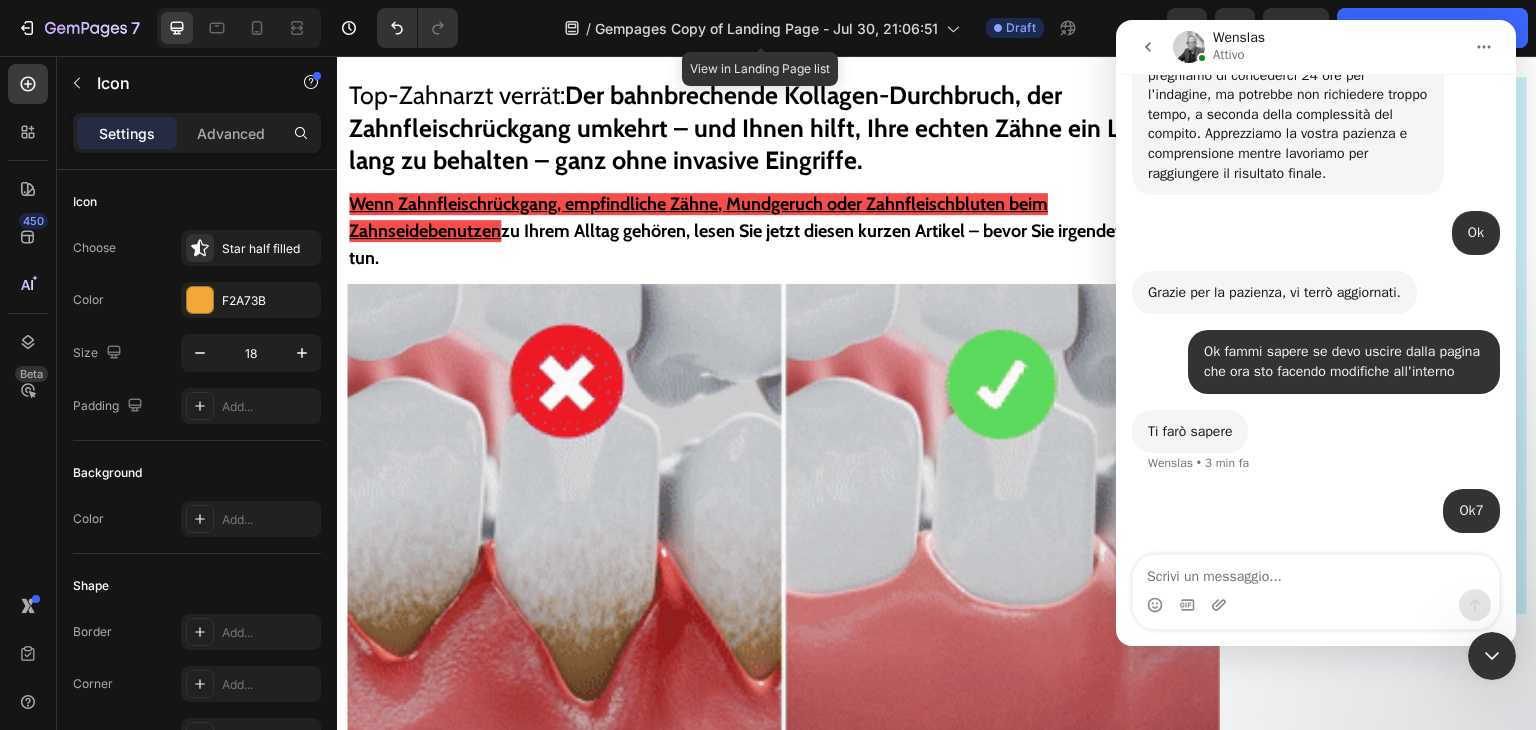 click at bounding box center (1492, 656) 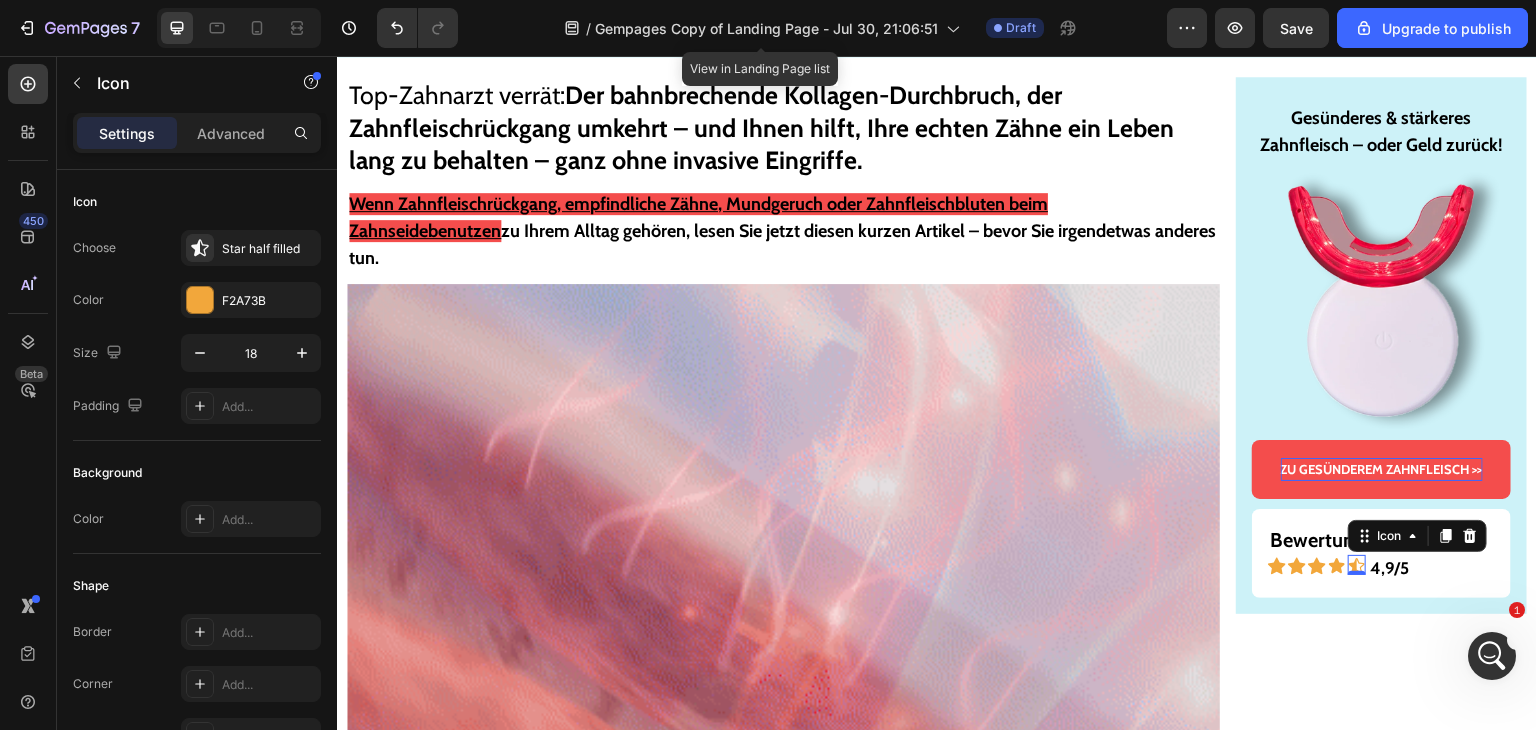 click at bounding box center [1492, 656] 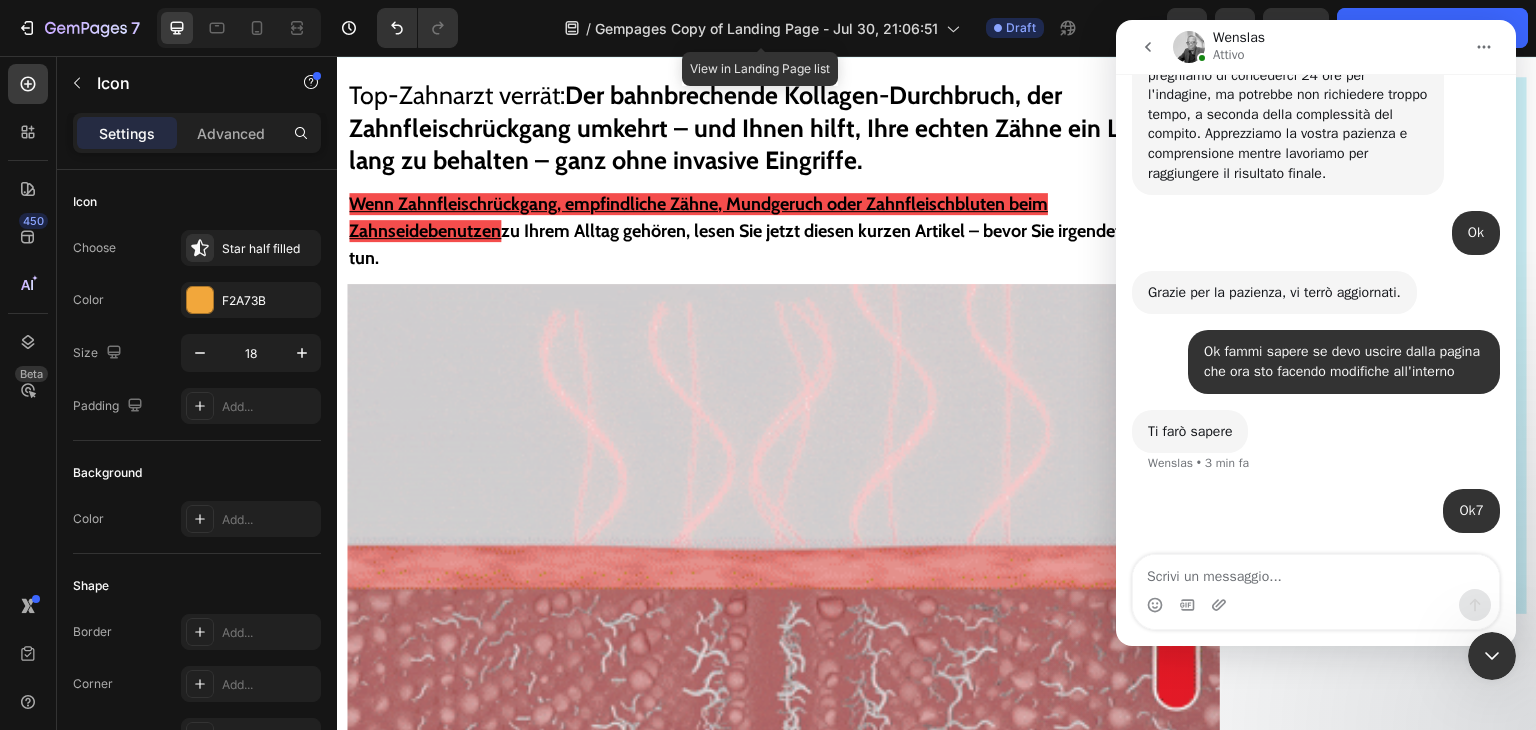 scroll, scrollTop: 6940, scrollLeft: 0, axis: vertical 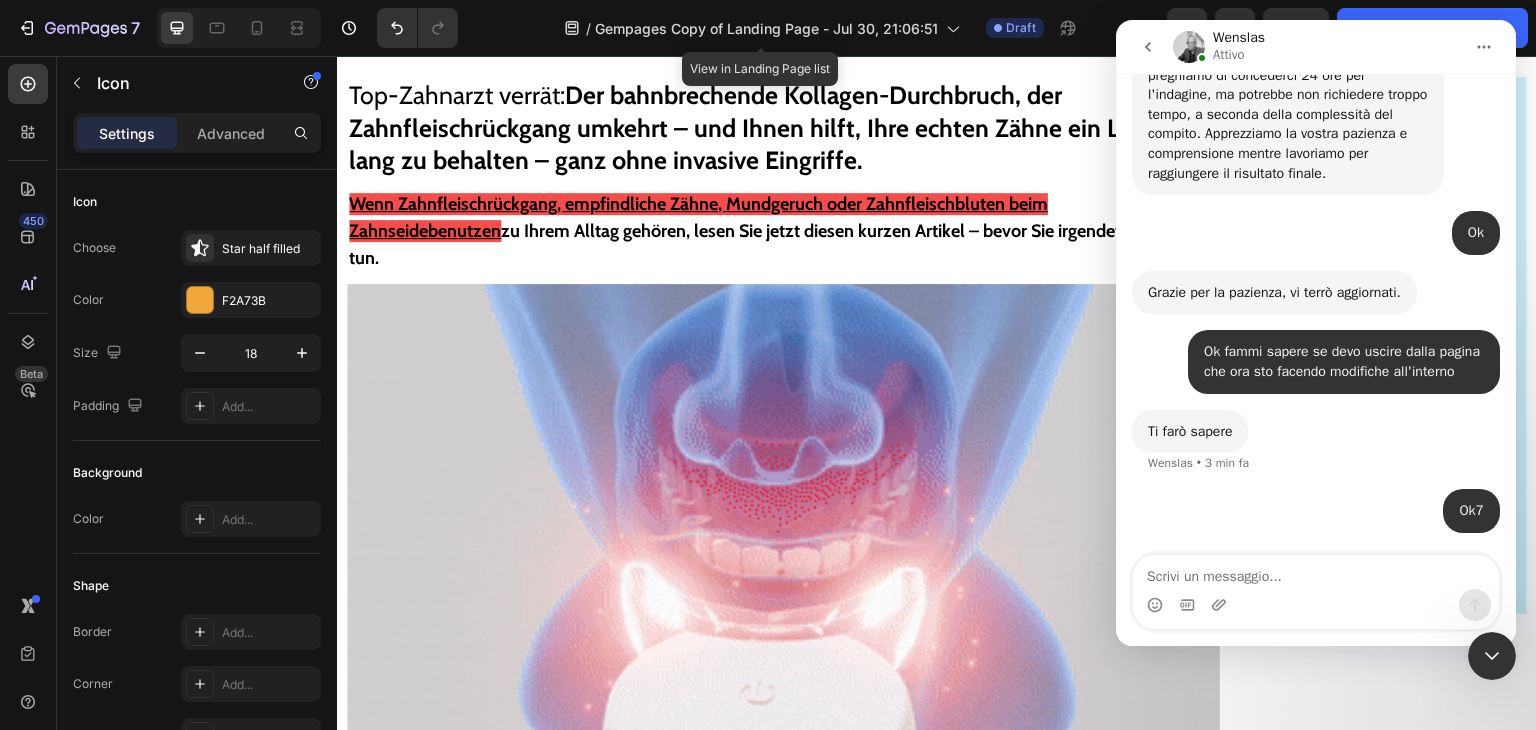 click at bounding box center (1492, 656) 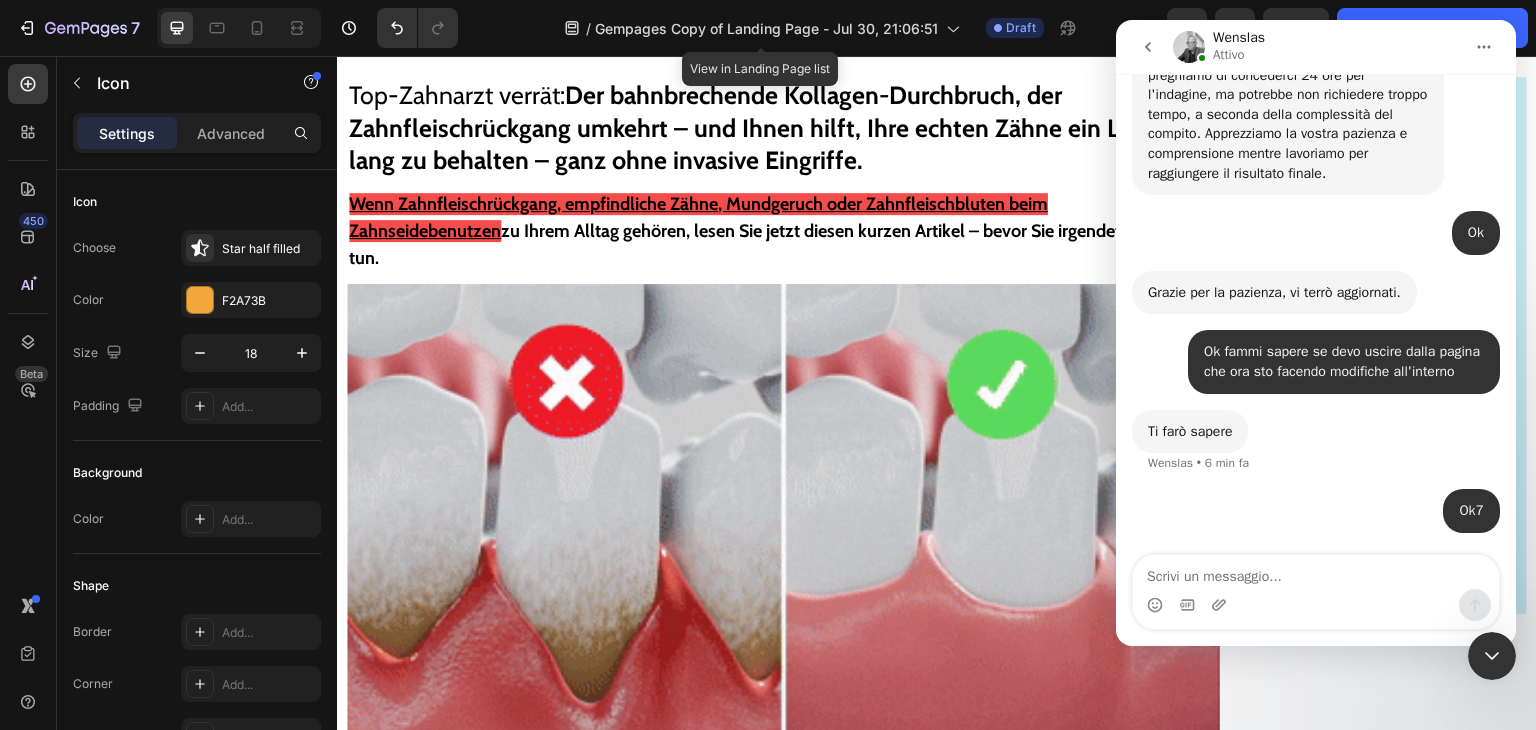 click at bounding box center (1492, 656) 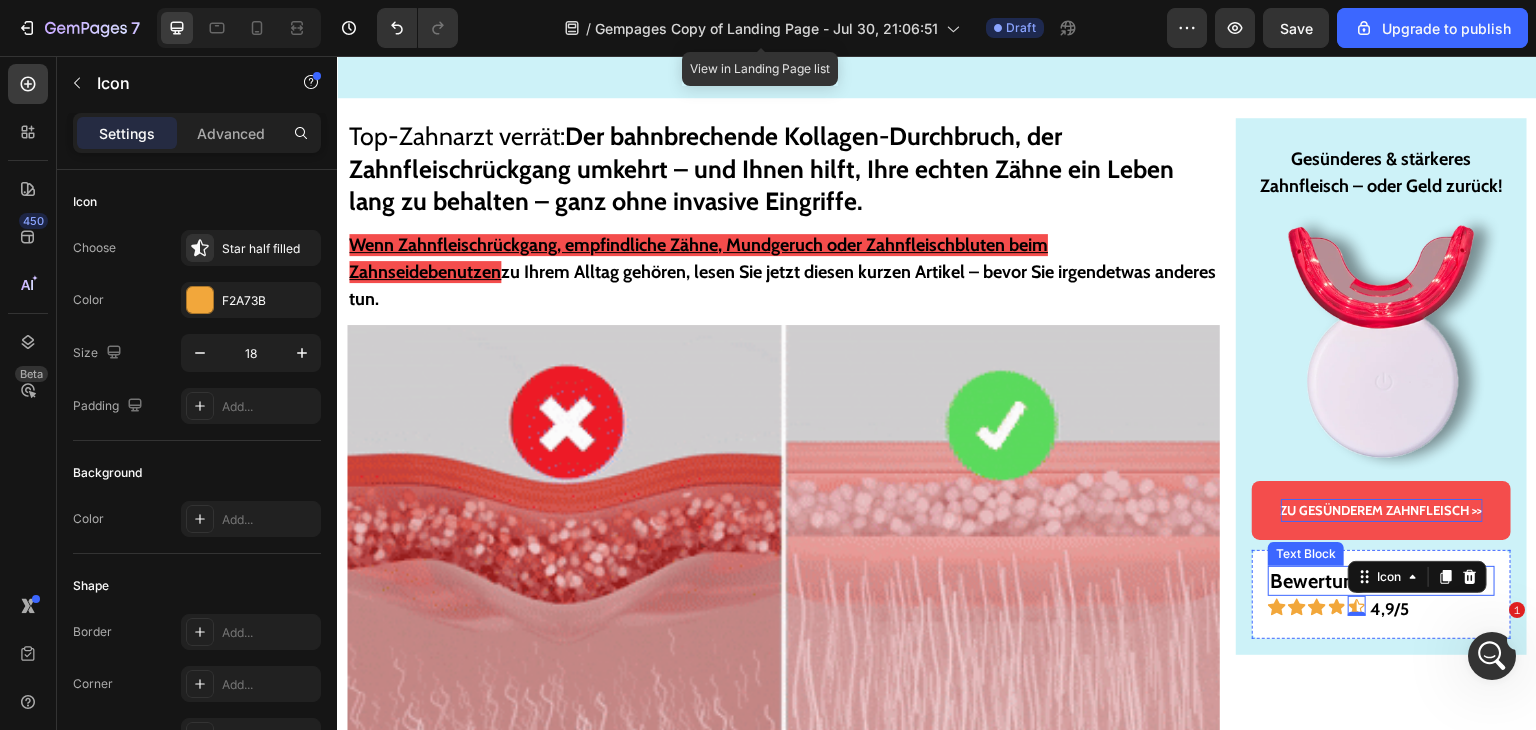 scroll, scrollTop: 200, scrollLeft: 0, axis: vertical 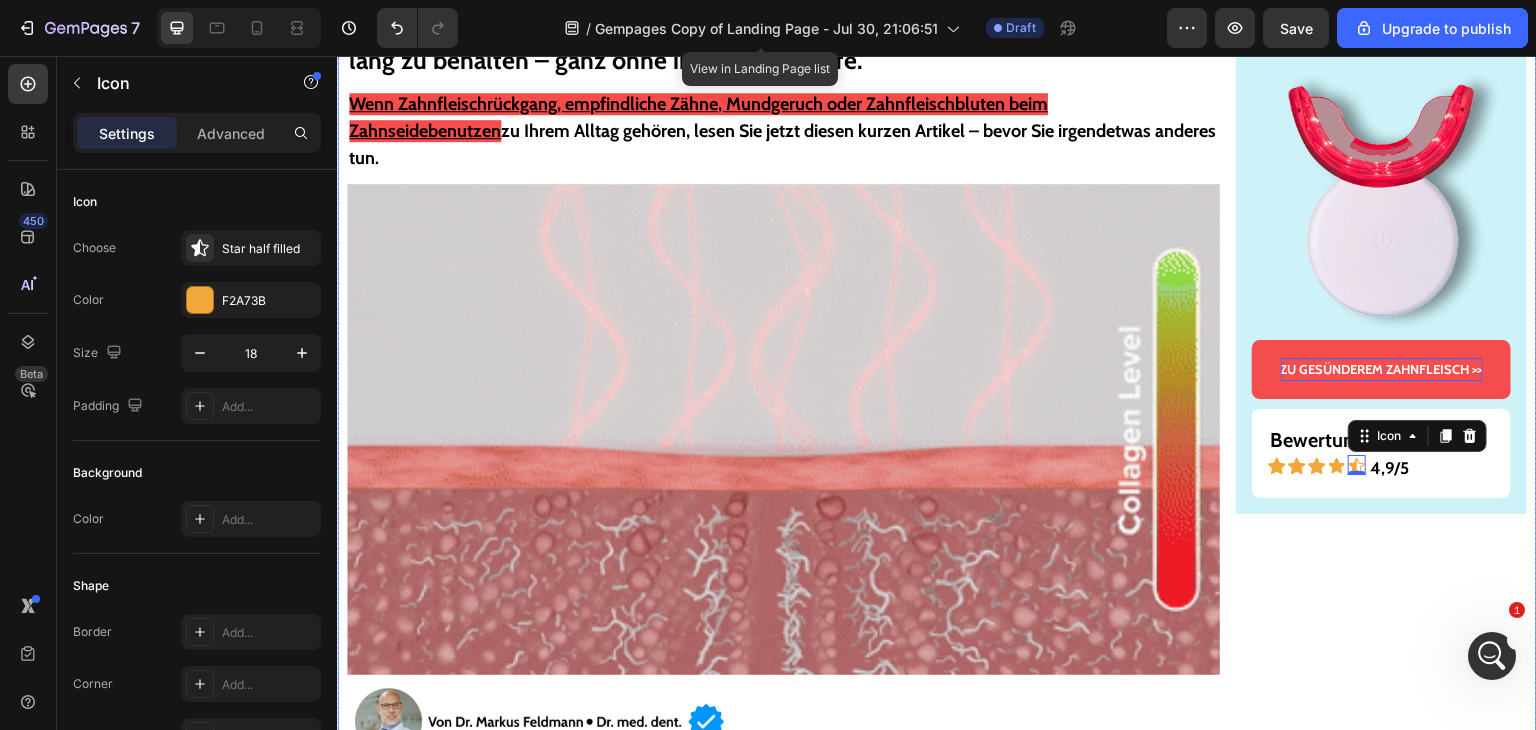 click on "Gesünderes & stärkeres Zahnfleisch – oder Geld zurück! Text Block Image ZU GESÜNDEREM ZAHNFLEISCH >> Button Bewertungen Text Block
Icon
Icon
Icon
Icon
Icon   0 4,9/5 Text Block Row Row Row" at bounding box center [1381, 6509] 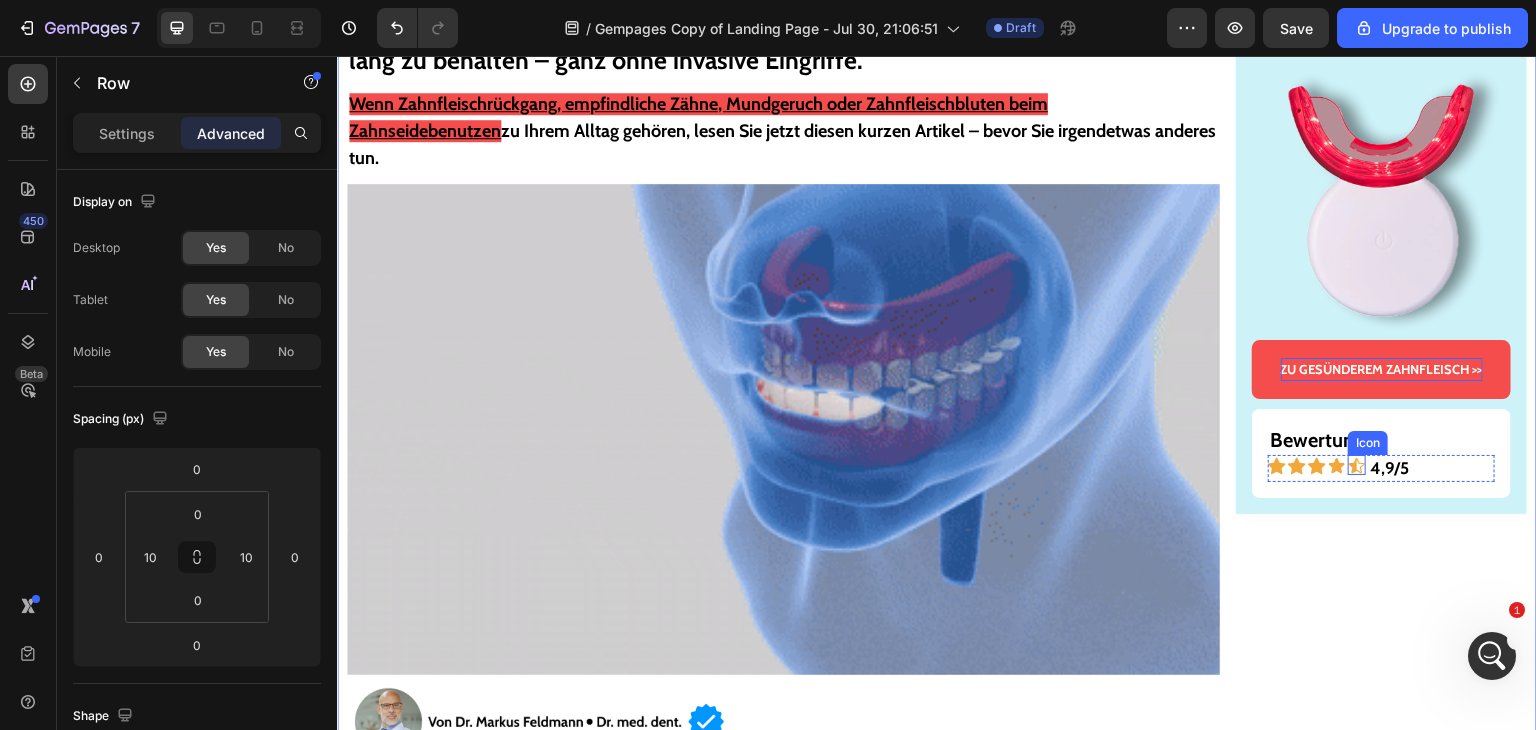 click 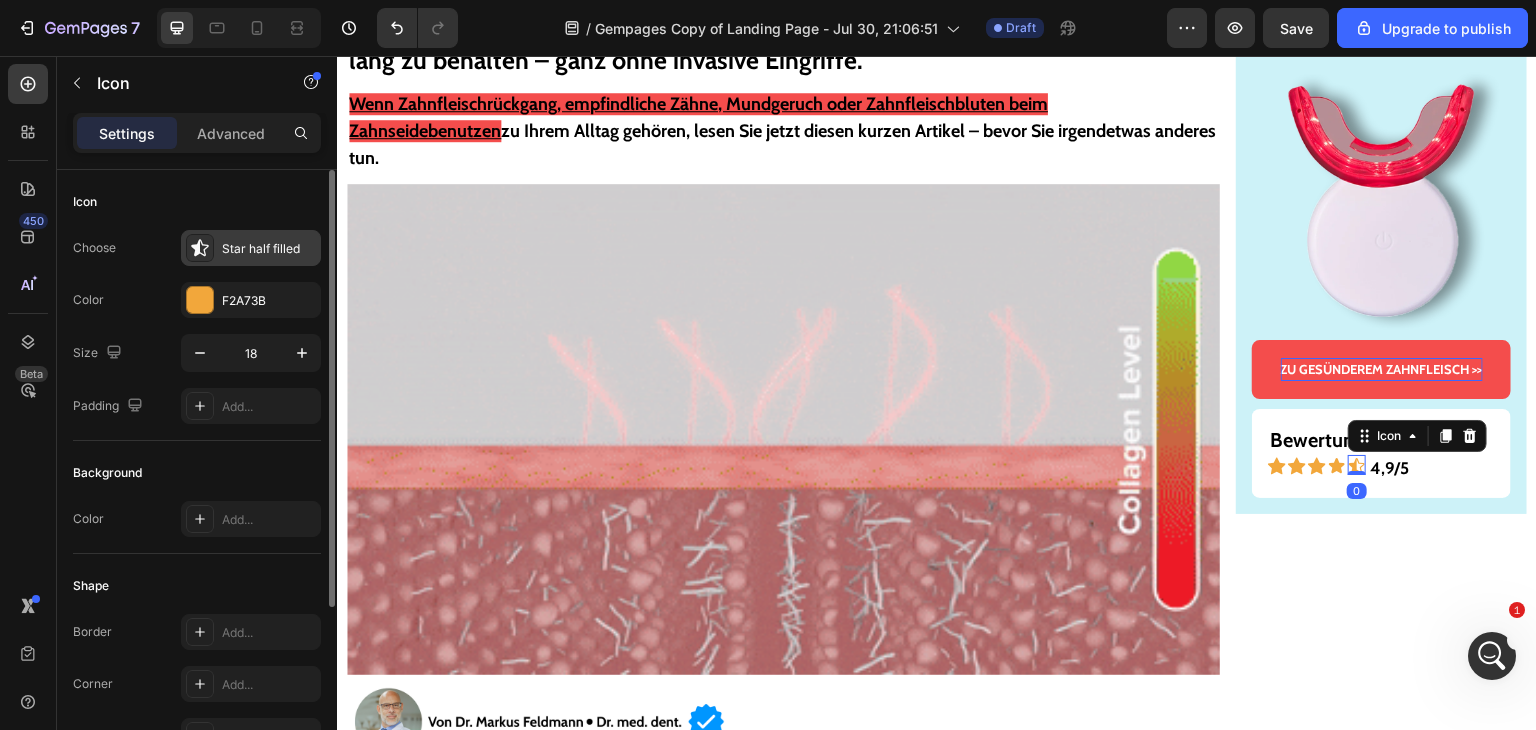 click 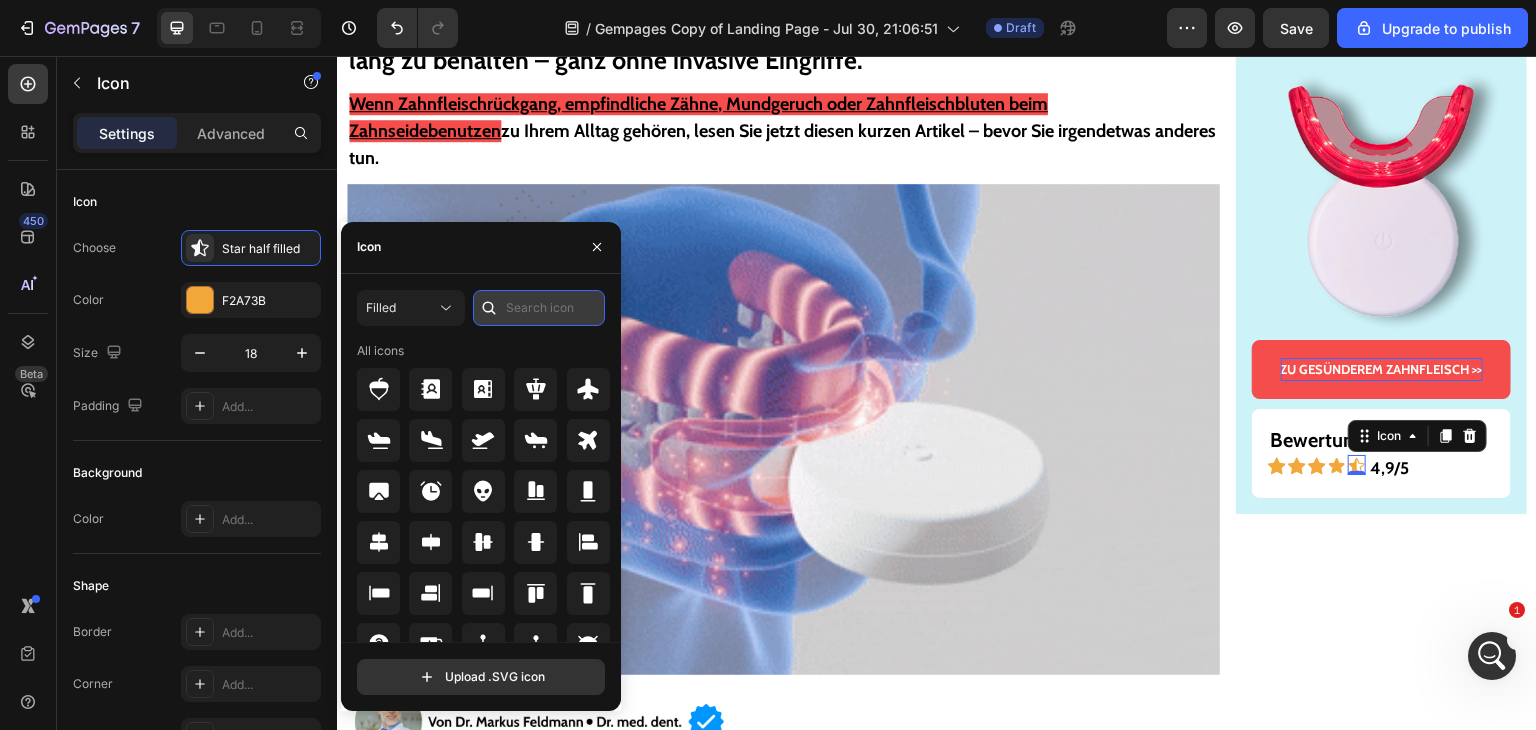 click at bounding box center [539, 308] 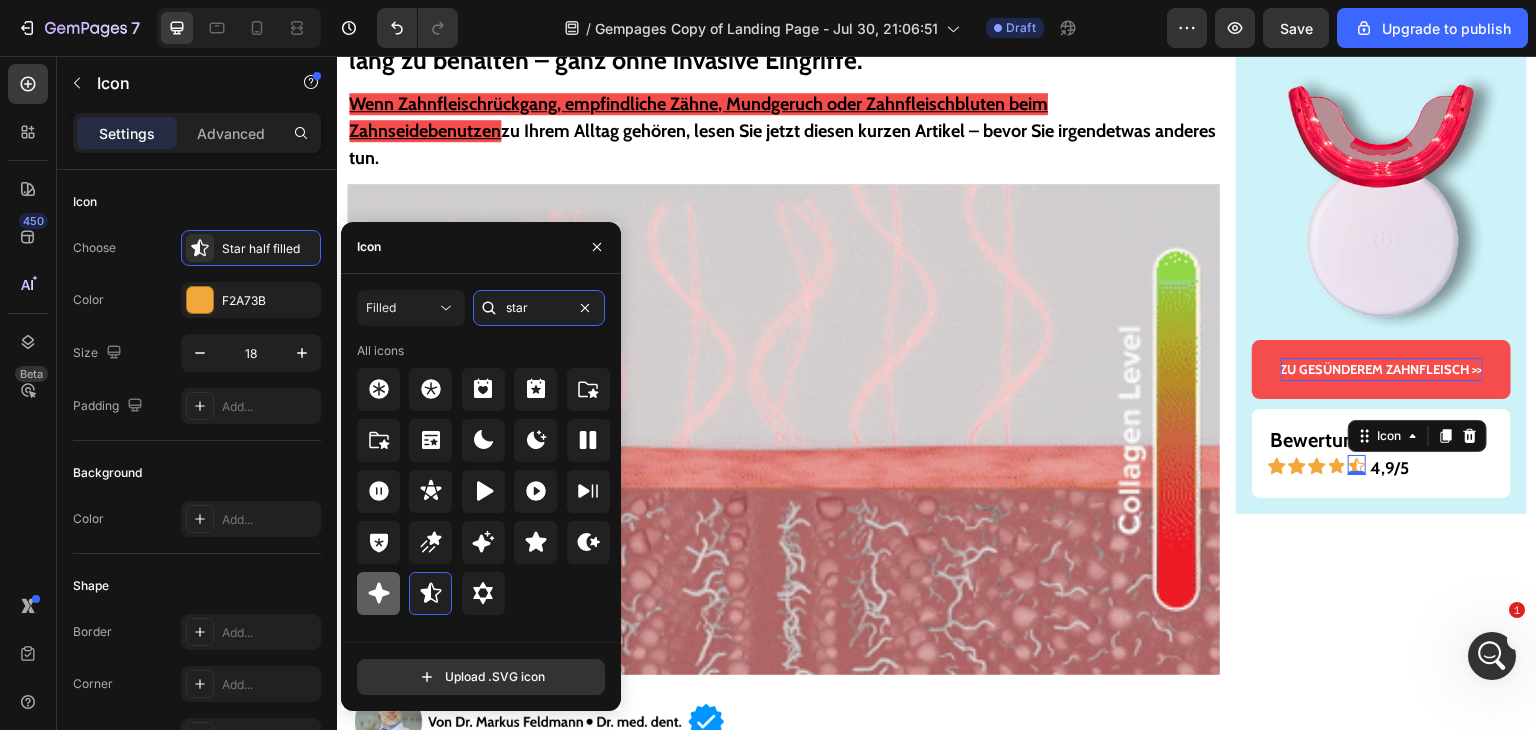 type on "star" 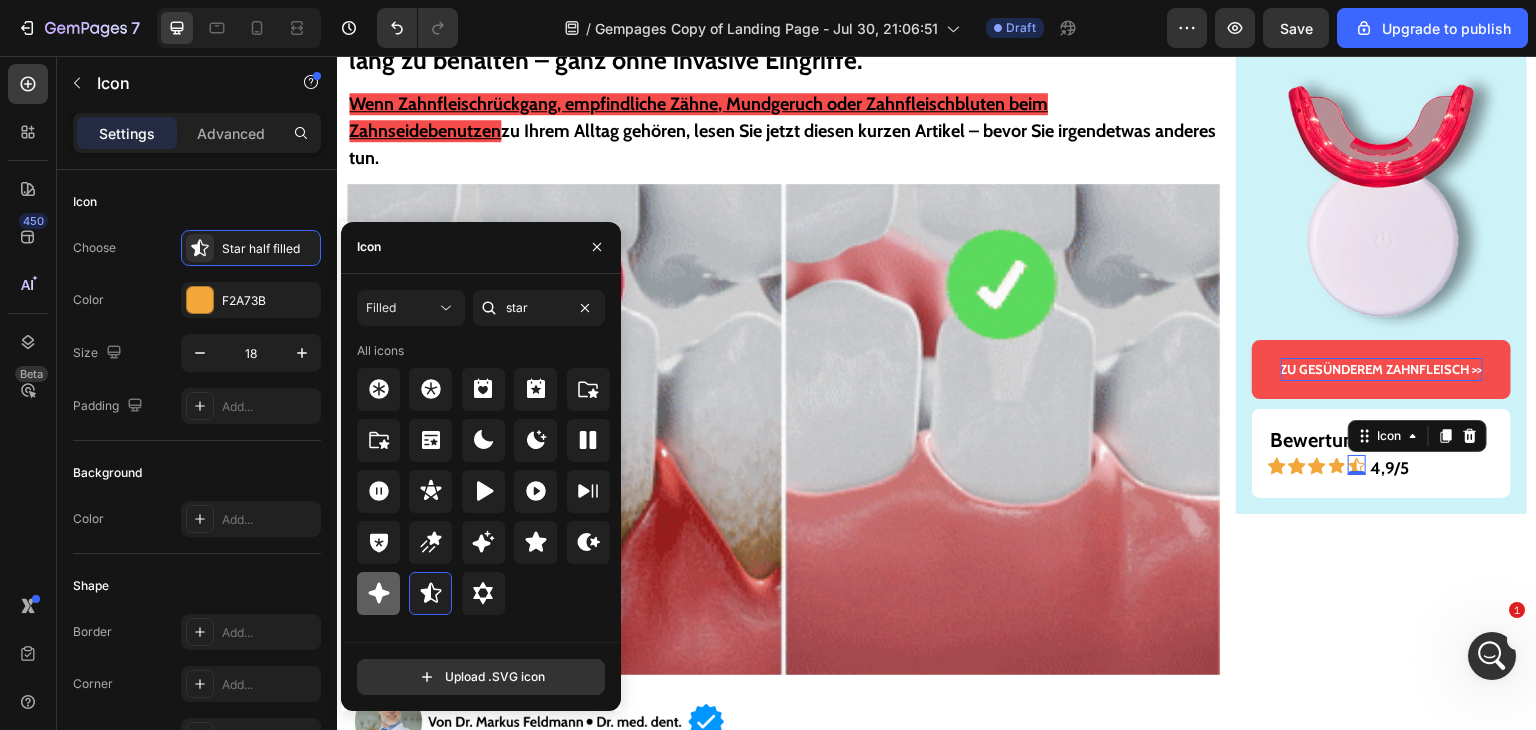 click 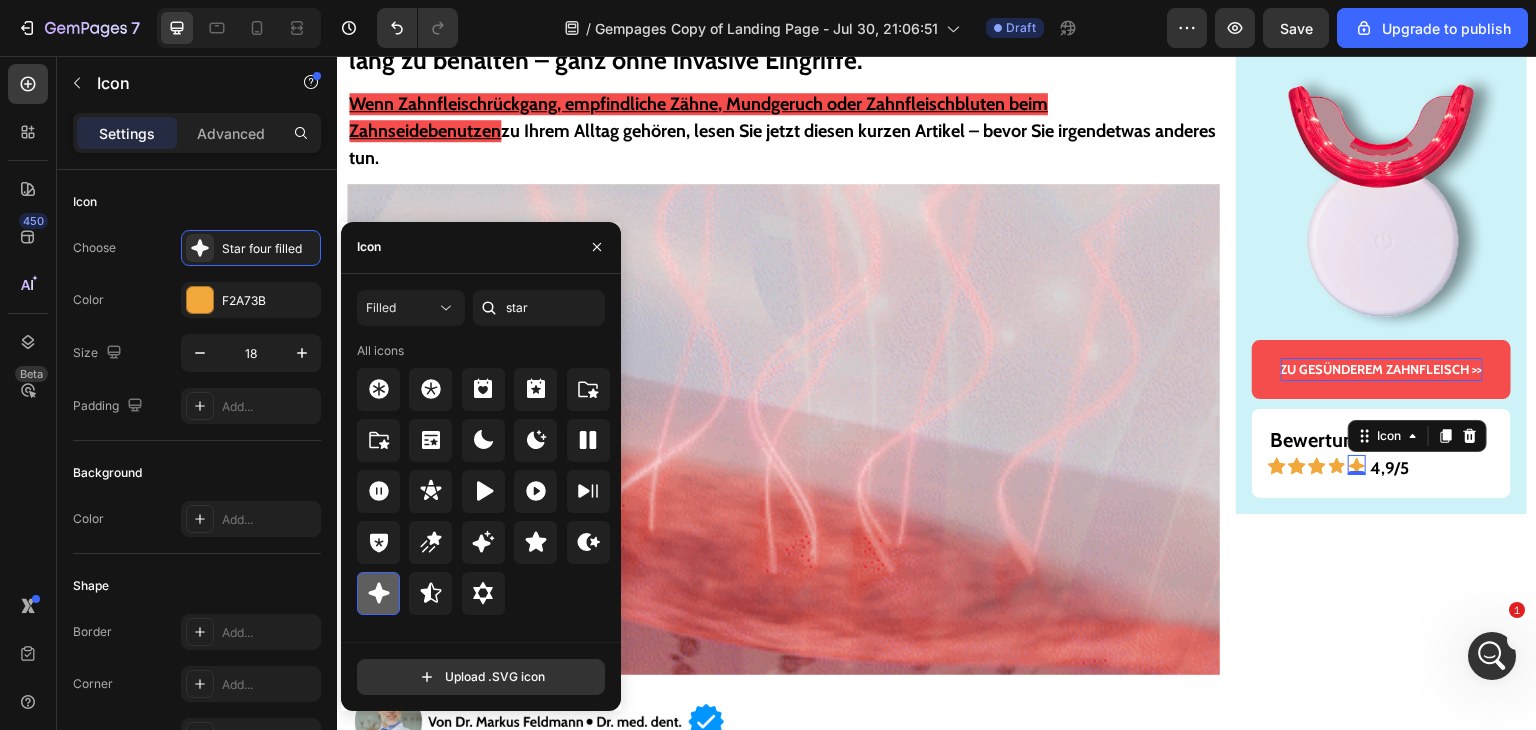 click 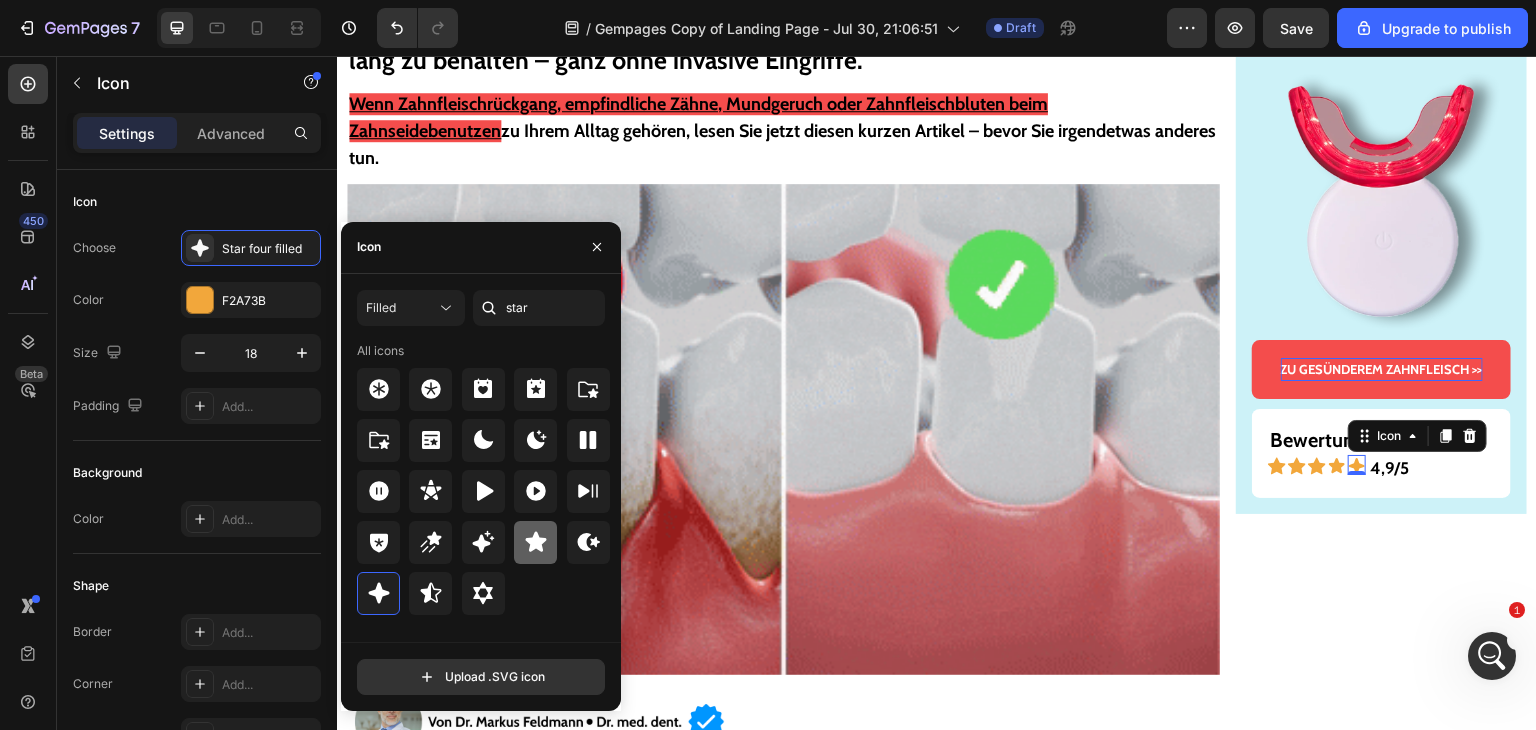 click 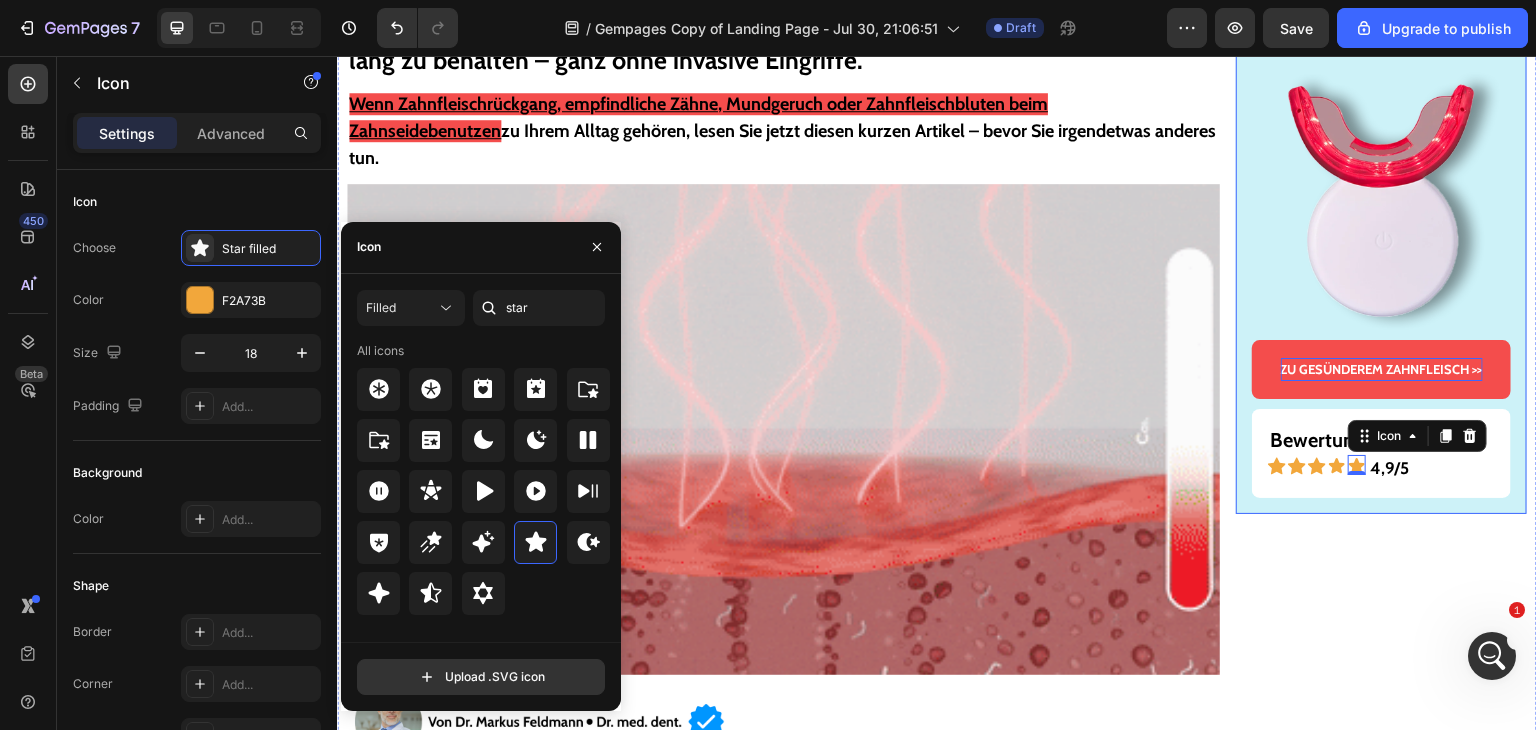 click on "Gesünderes & stärkeres Zahnfleisch – oder Geld zurück! Text Block Image ZU GESÜNDEREM ZAHNFLEISCH >> Button Bewertungen Text Block
Icon
Icon
Icon
Icon
Icon   0 4,9/5 Text Block Row Row Row" at bounding box center [1381, 6509] 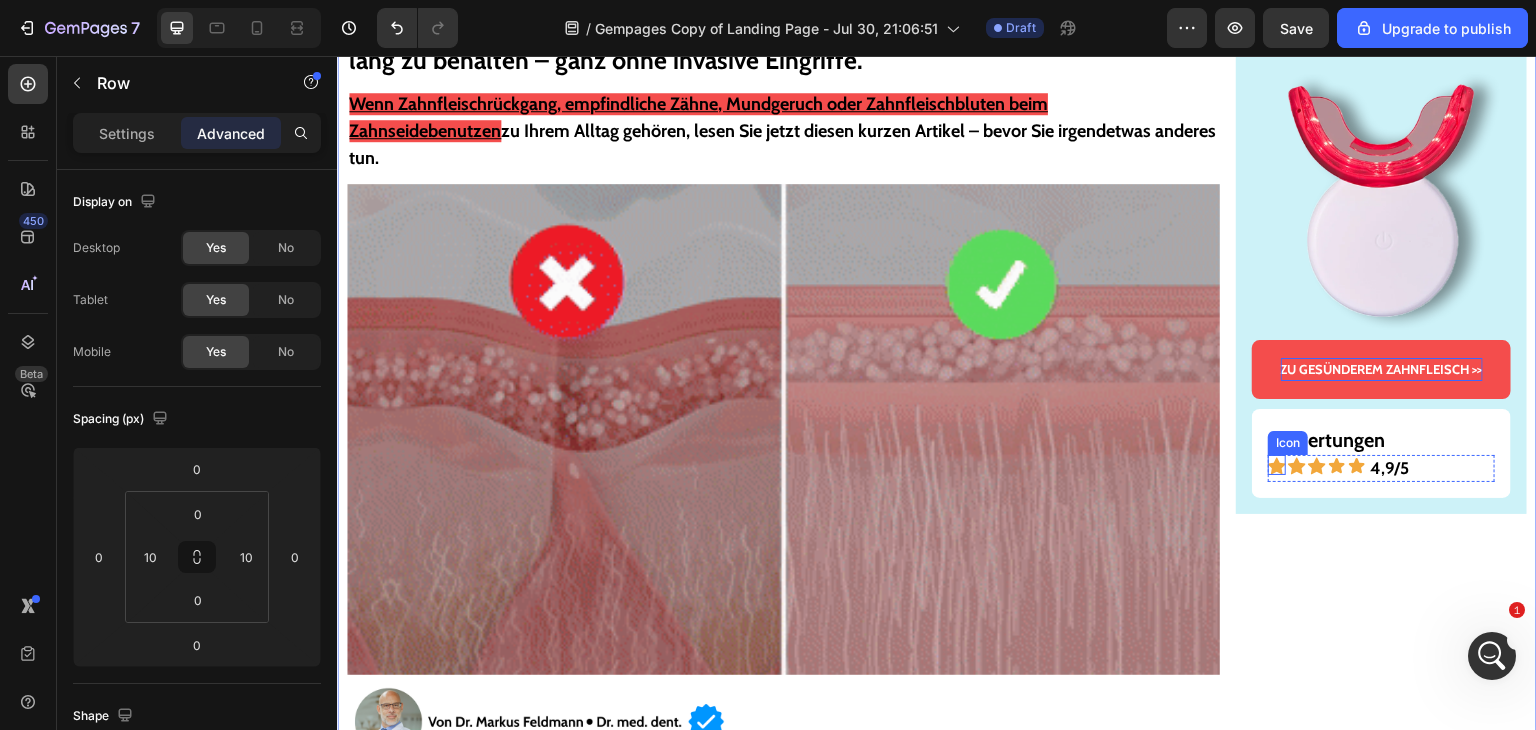 click 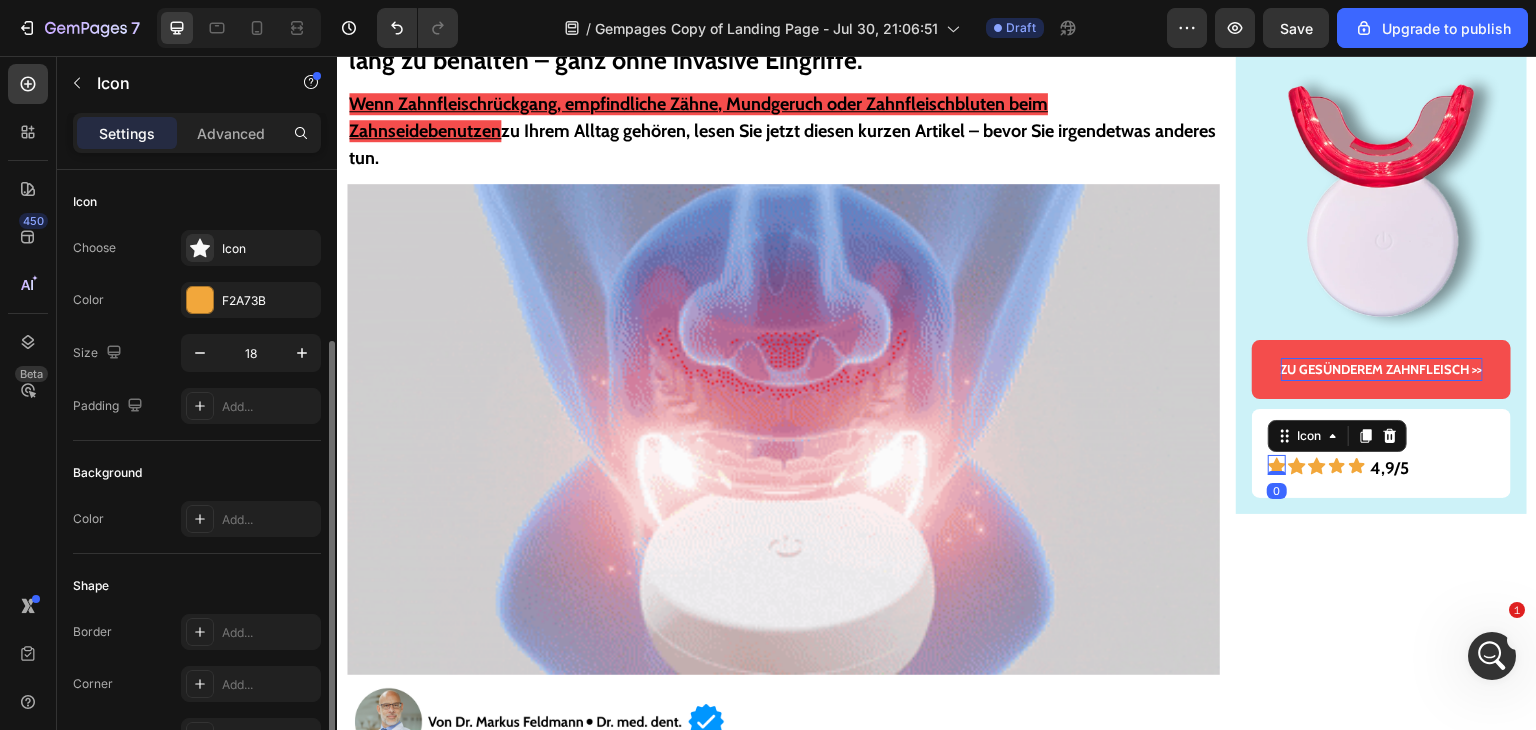 scroll, scrollTop: 100, scrollLeft: 0, axis: vertical 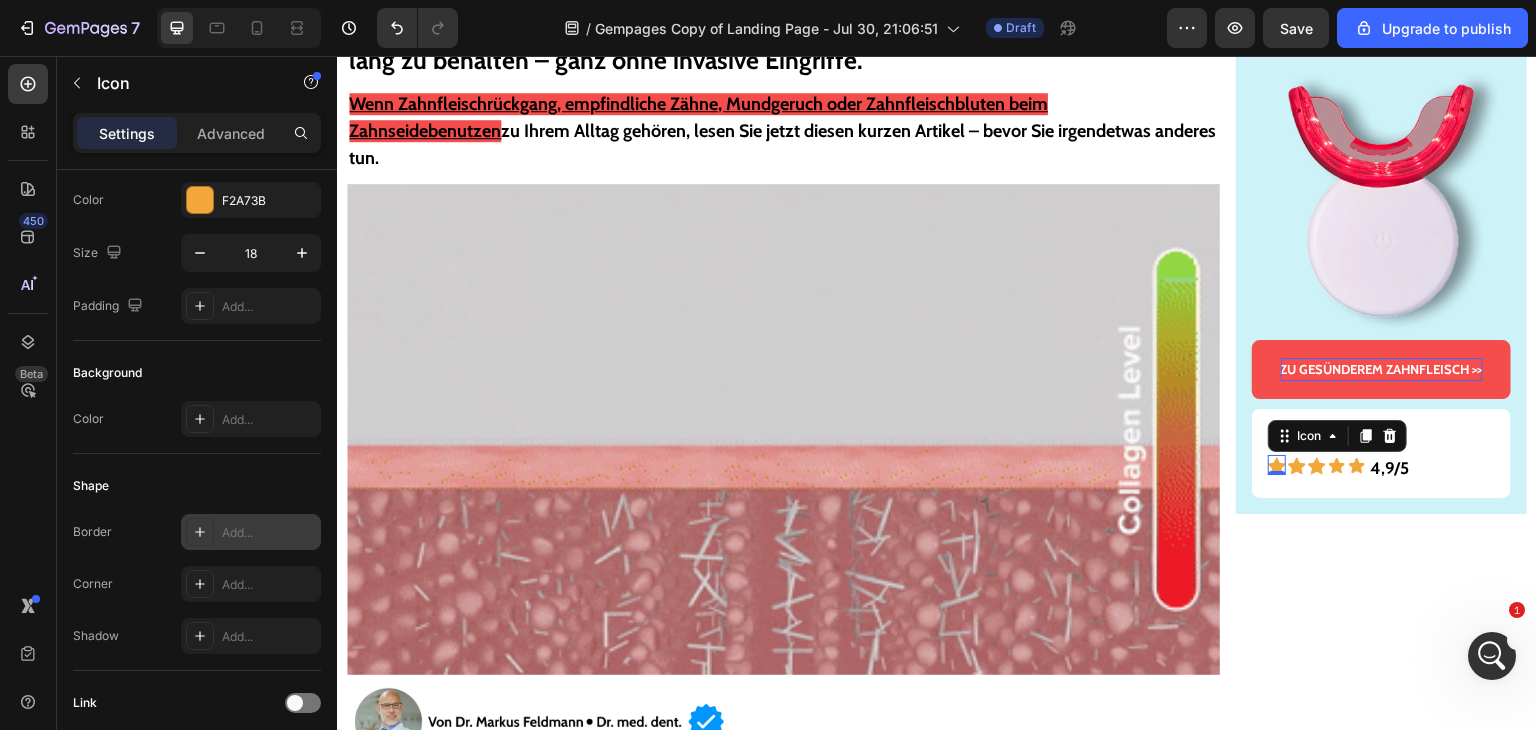 click on "Add..." at bounding box center [251, 532] 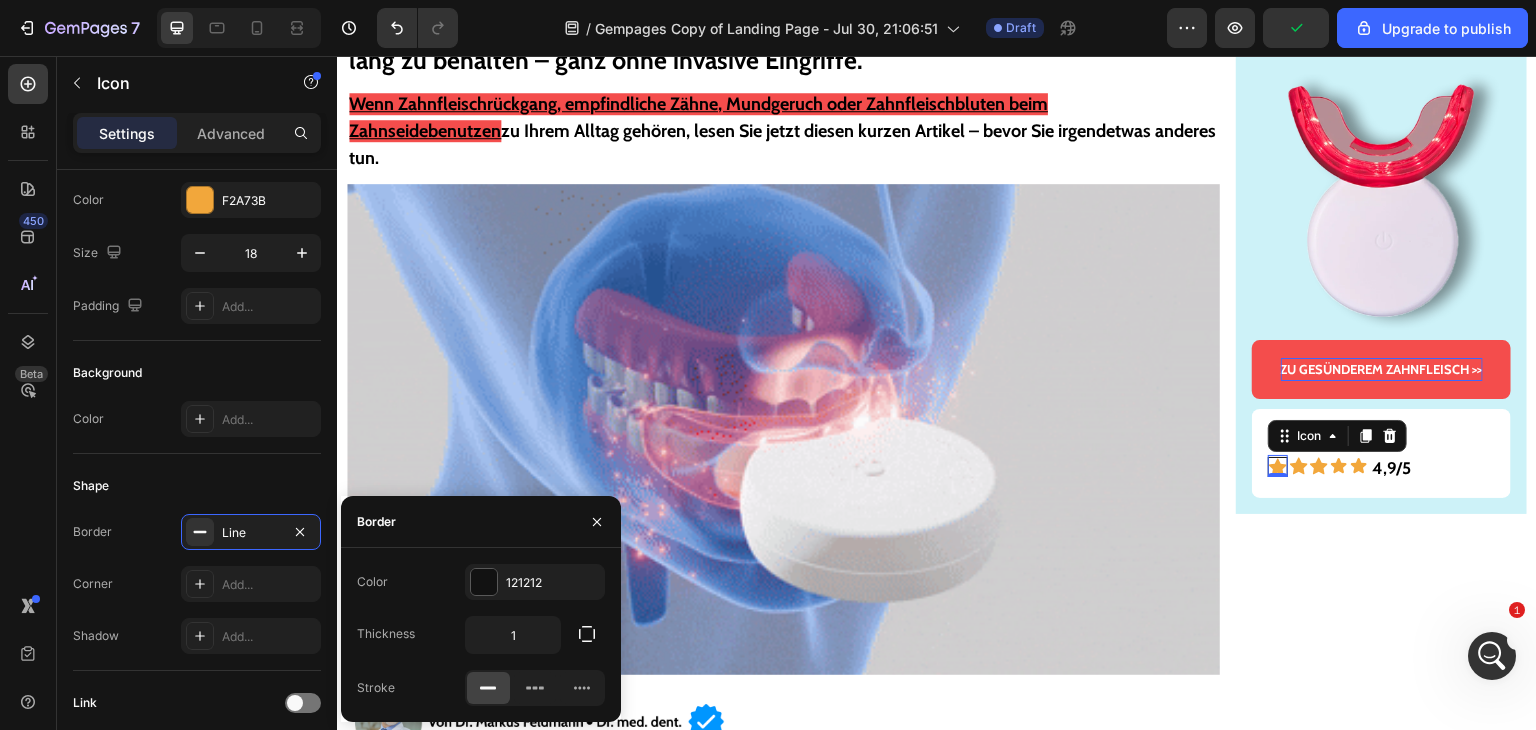 click on "Thickness 1" 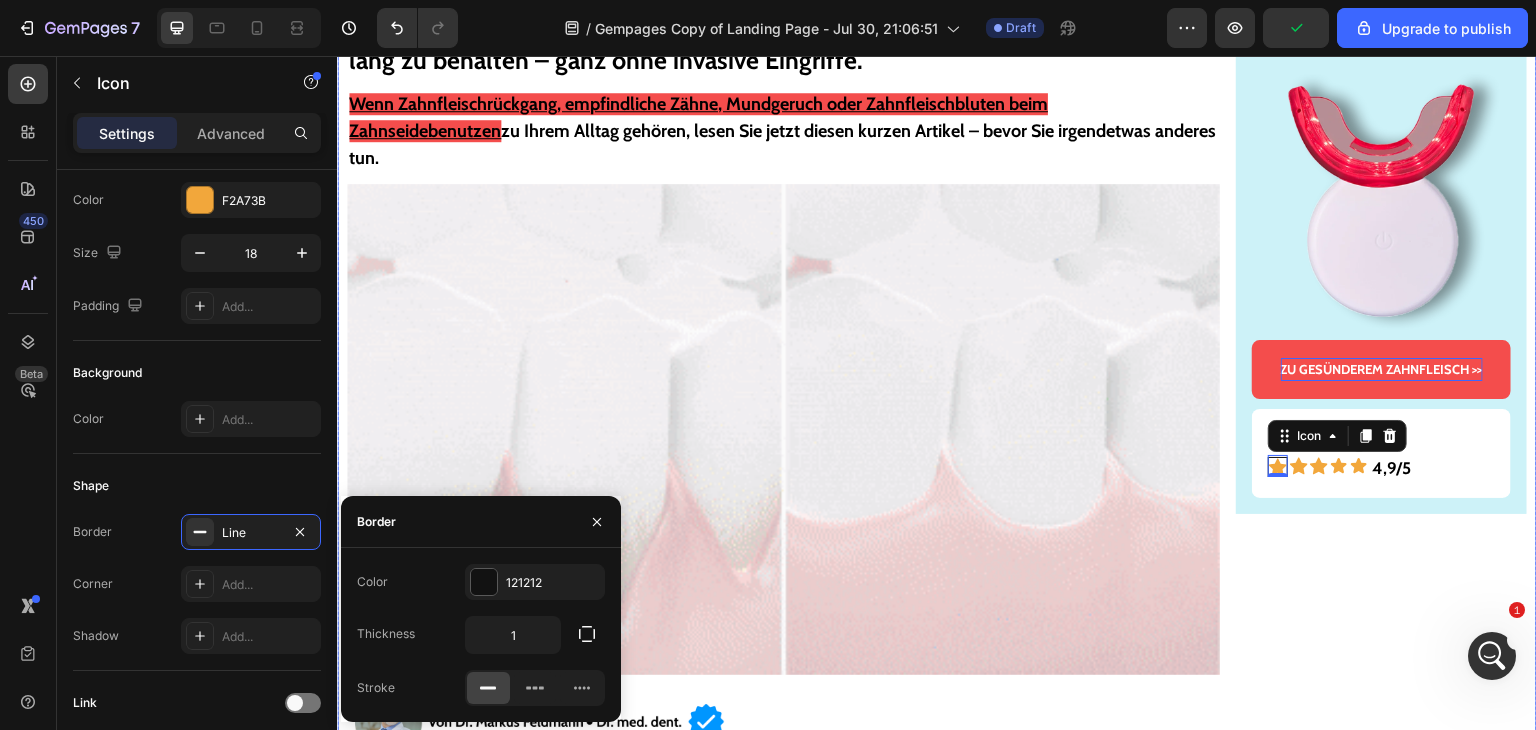 click on "Gesünderes & stärkeres Zahnfleisch – oder Geld zurück! Text Block Image ZU GESÜNDEREM ZAHNFLEISCH >> Button Bewertungen Text Block
Icon   0
Icon
Icon
Icon
Icon 4,9/5 Text Block Row Row Row" at bounding box center (1381, 6509) 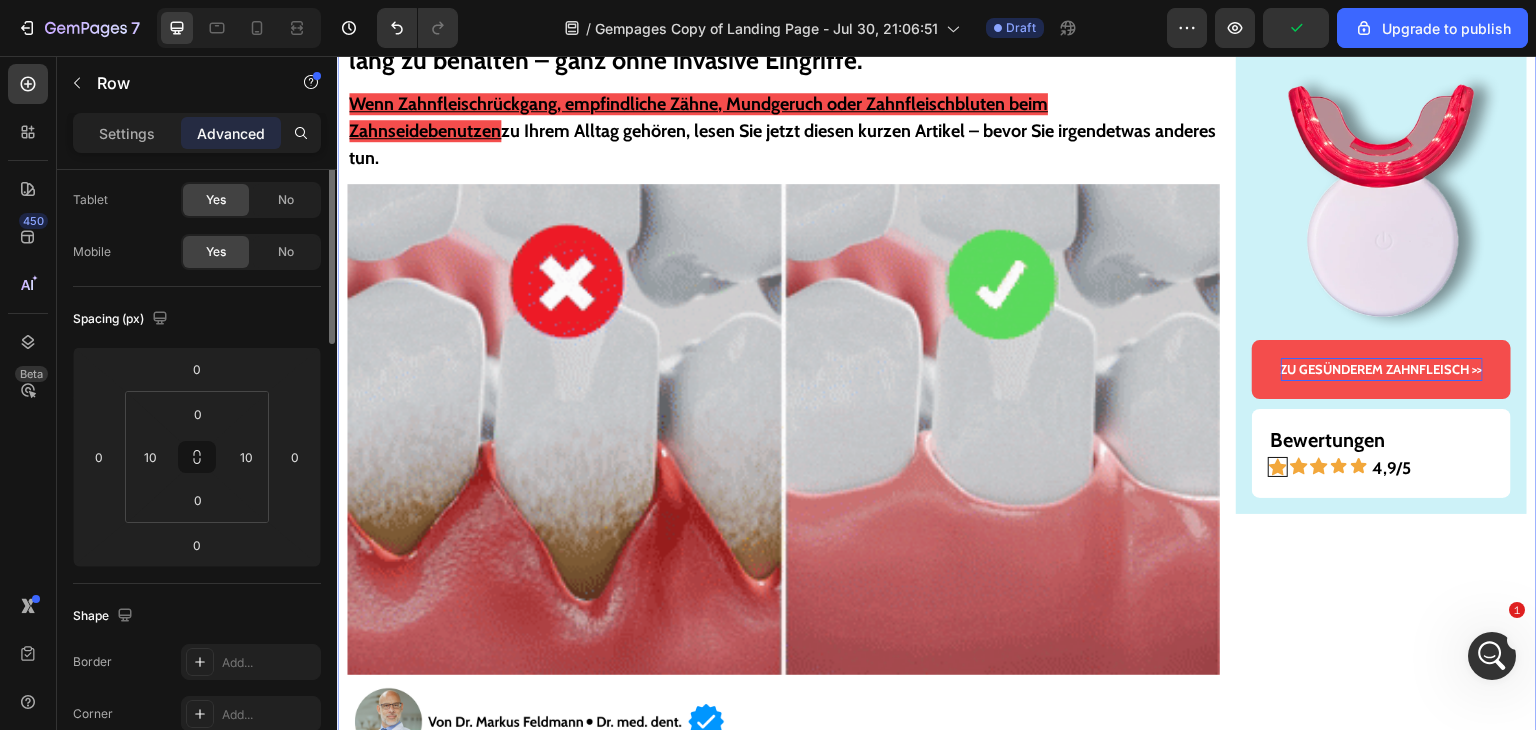scroll, scrollTop: 0, scrollLeft: 0, axis: both 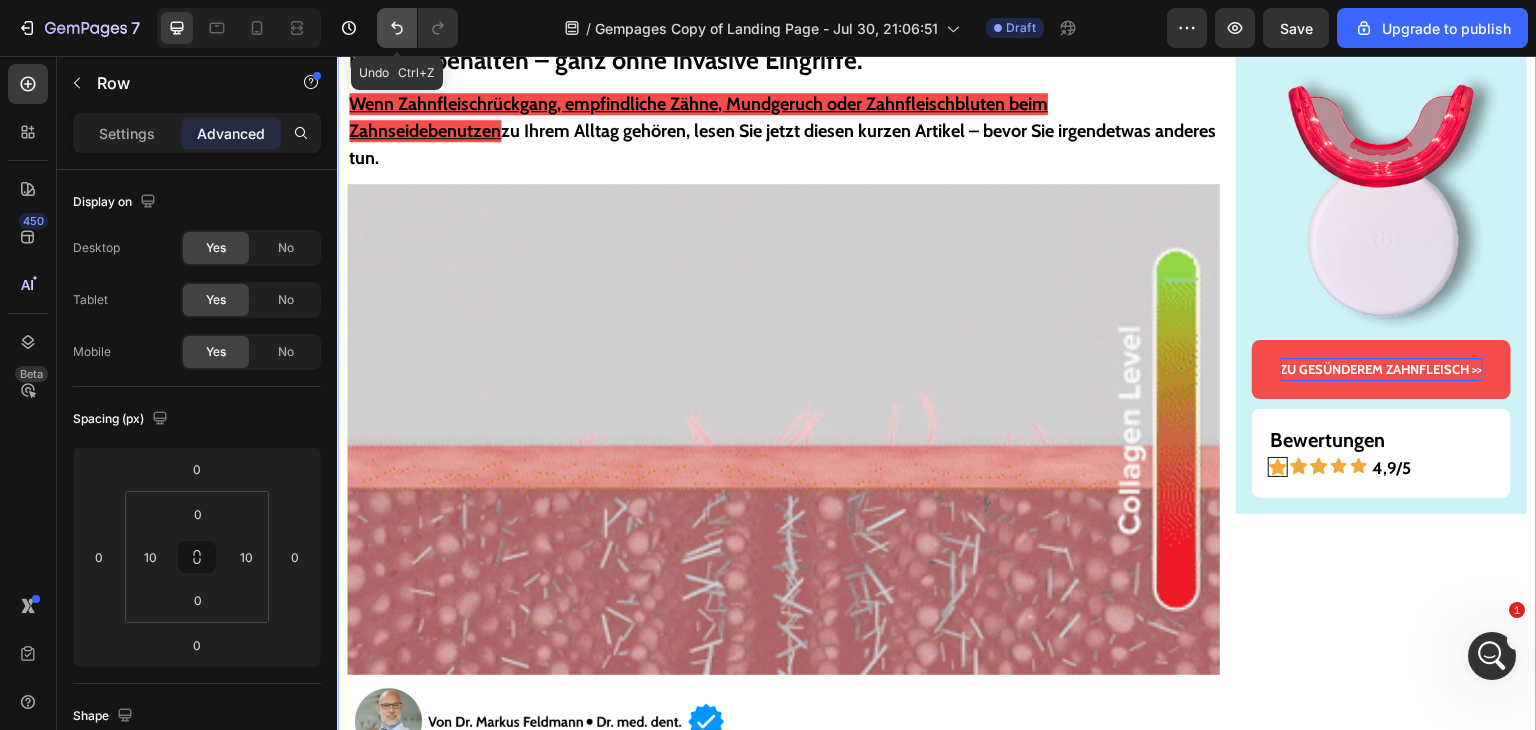 click 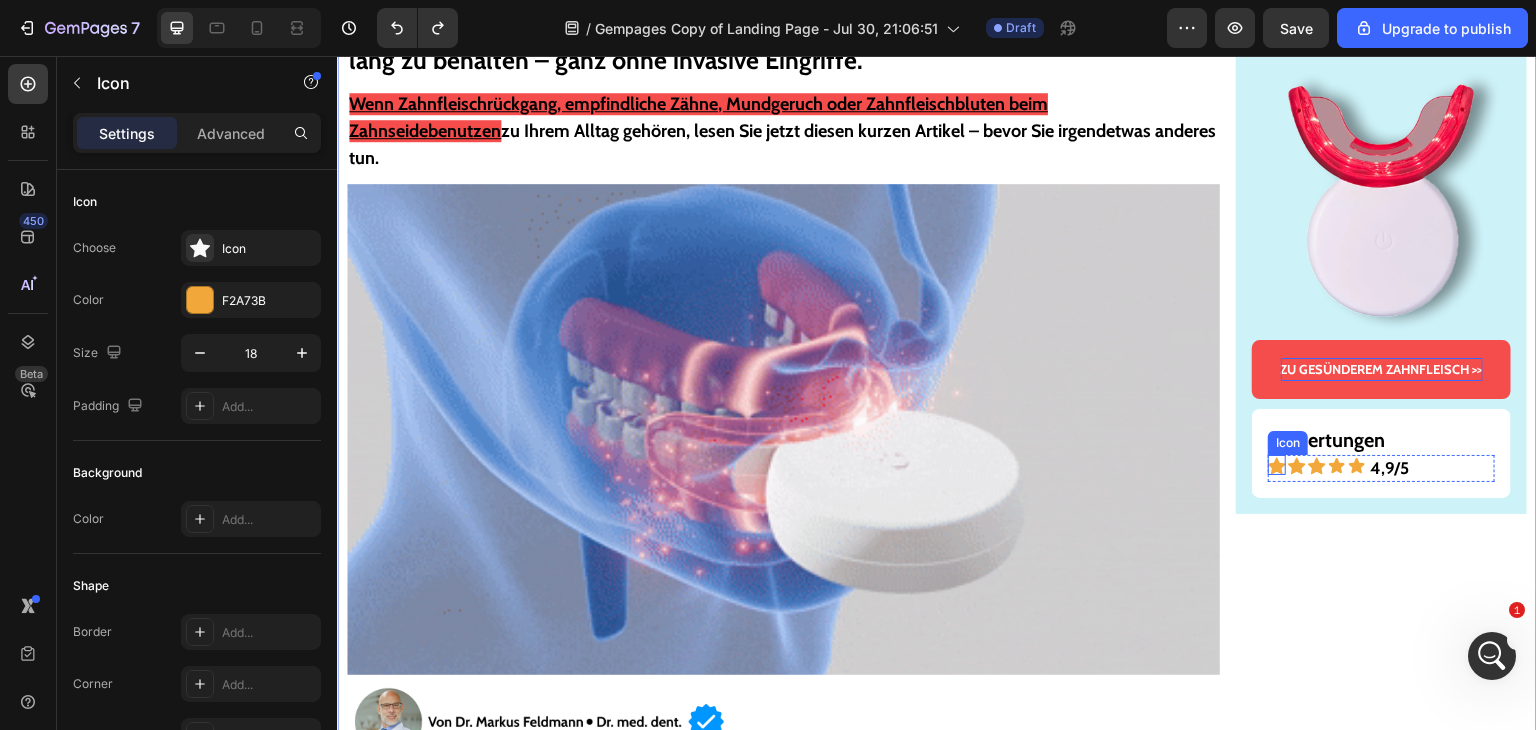 click 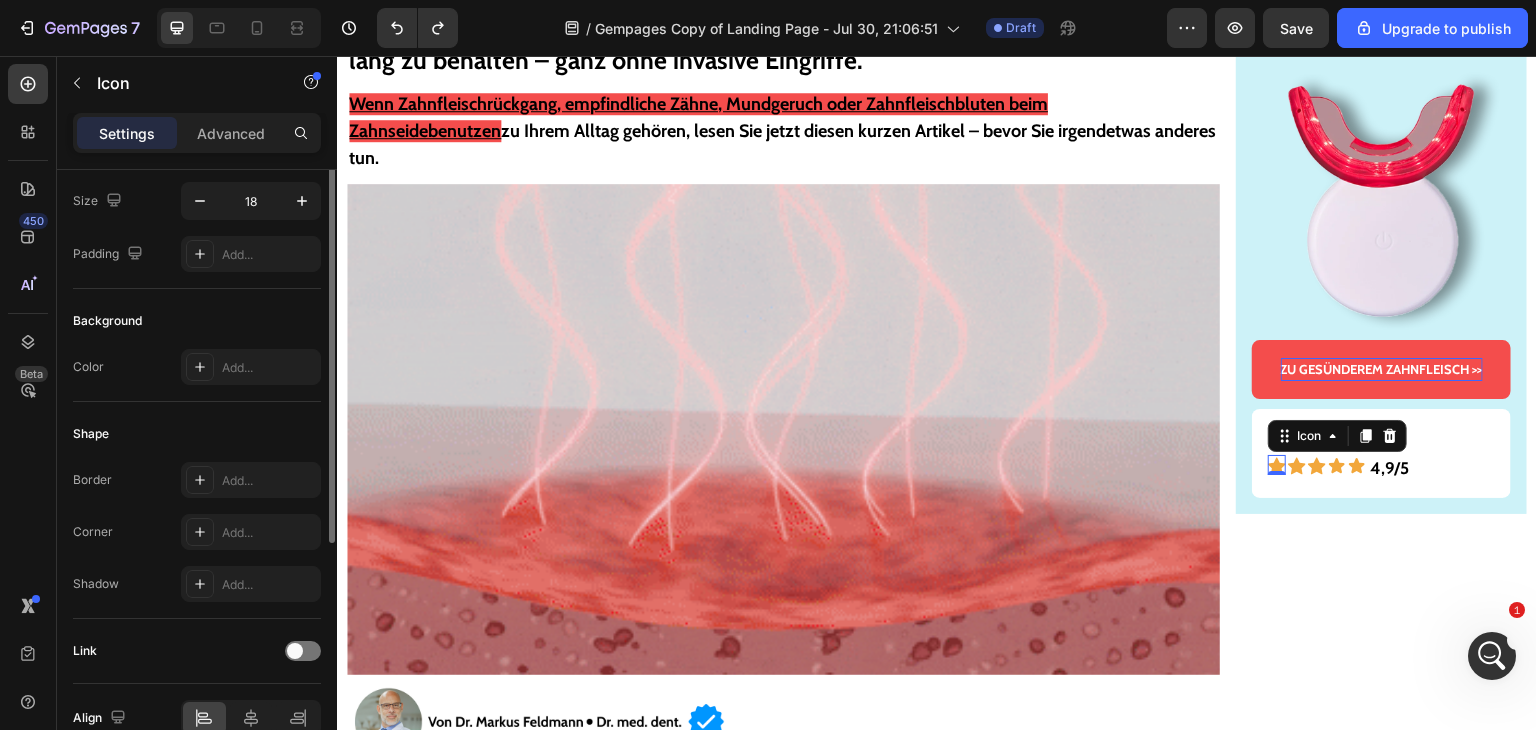 scroll, scrollTop: 52, scrollLeft: 0, axis: vertical 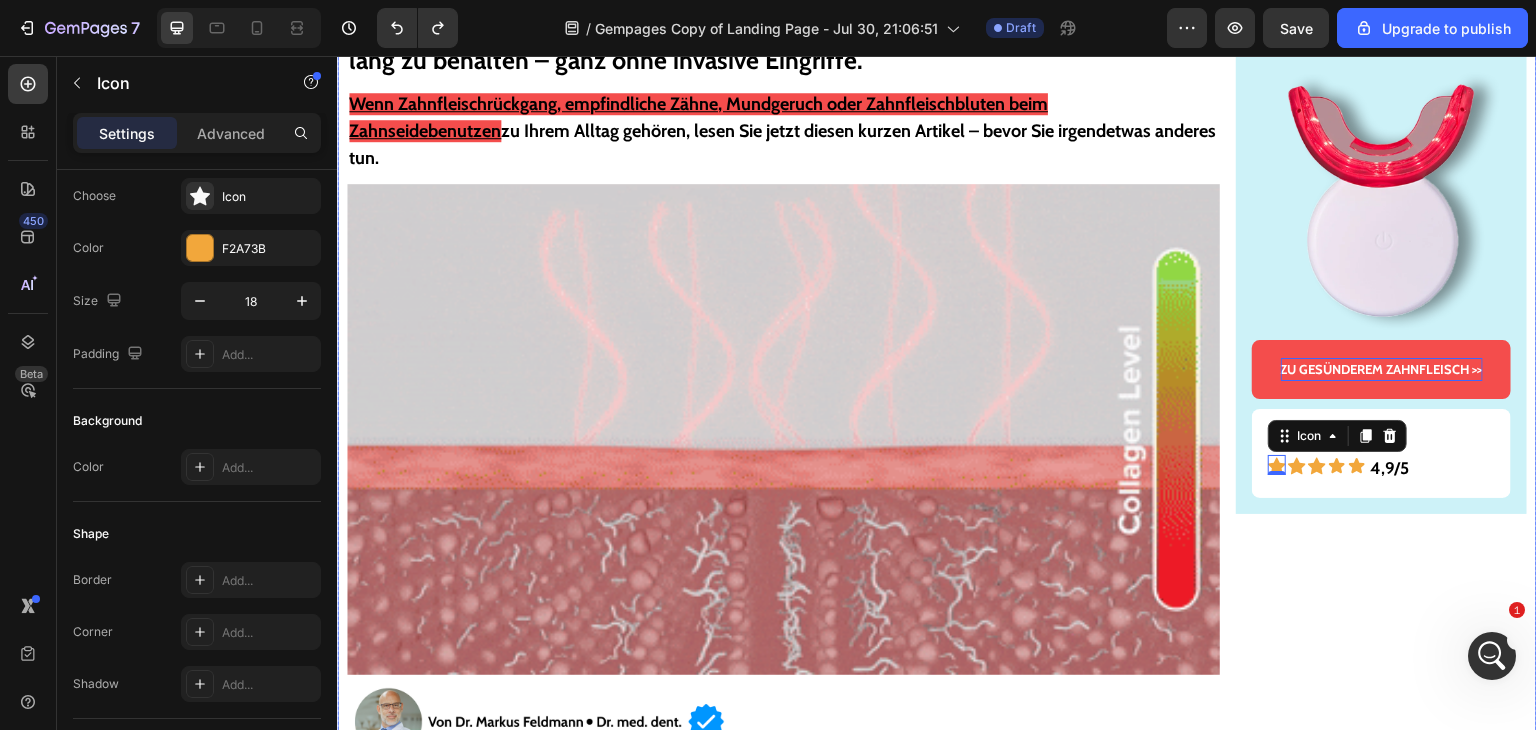 click on "Gesünderes & stärkeres Zahnfleisch – oder Geld zurück! Text Block Image ZU GESÜNDEREM ZAHNFLEISCH >> Button Bewertungen Text Block
Icon   0
Icon
Icon
Icon
Icon 4,9/5 Text Block Row Row Row" at bounding box center (1381, 6509) 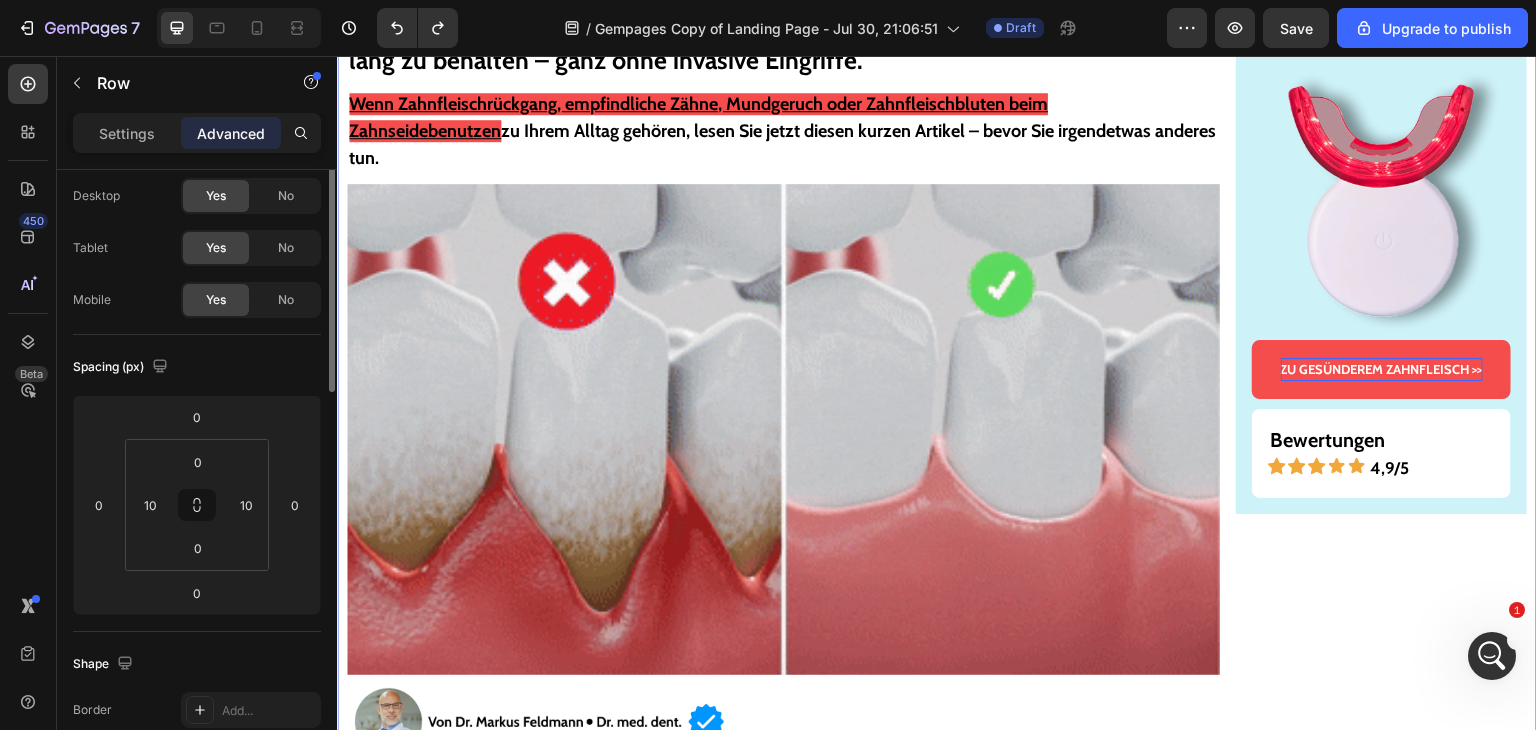 scroll, scrollTop: 0, scrollLeft: 0, axis: both 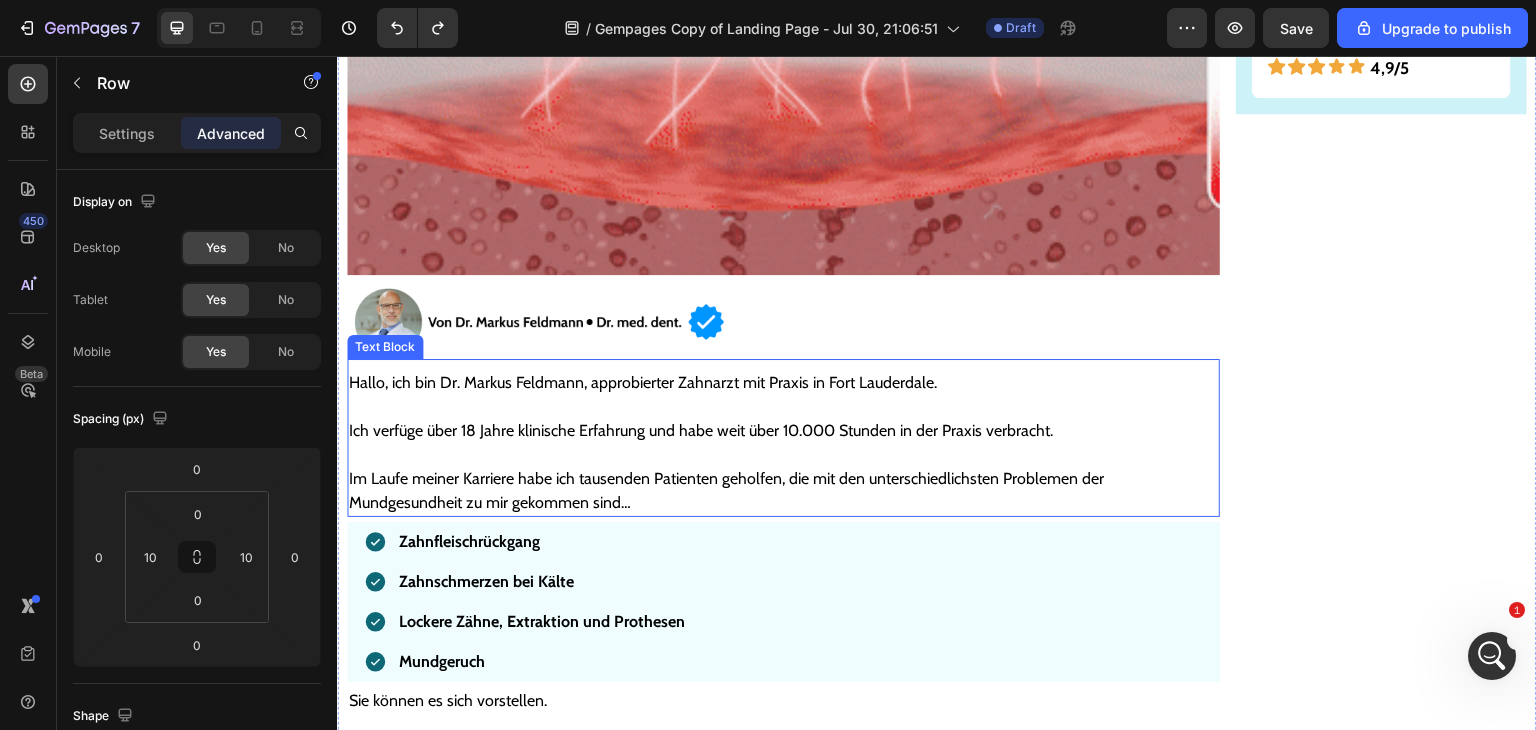 click at bounding box center [783, 407] 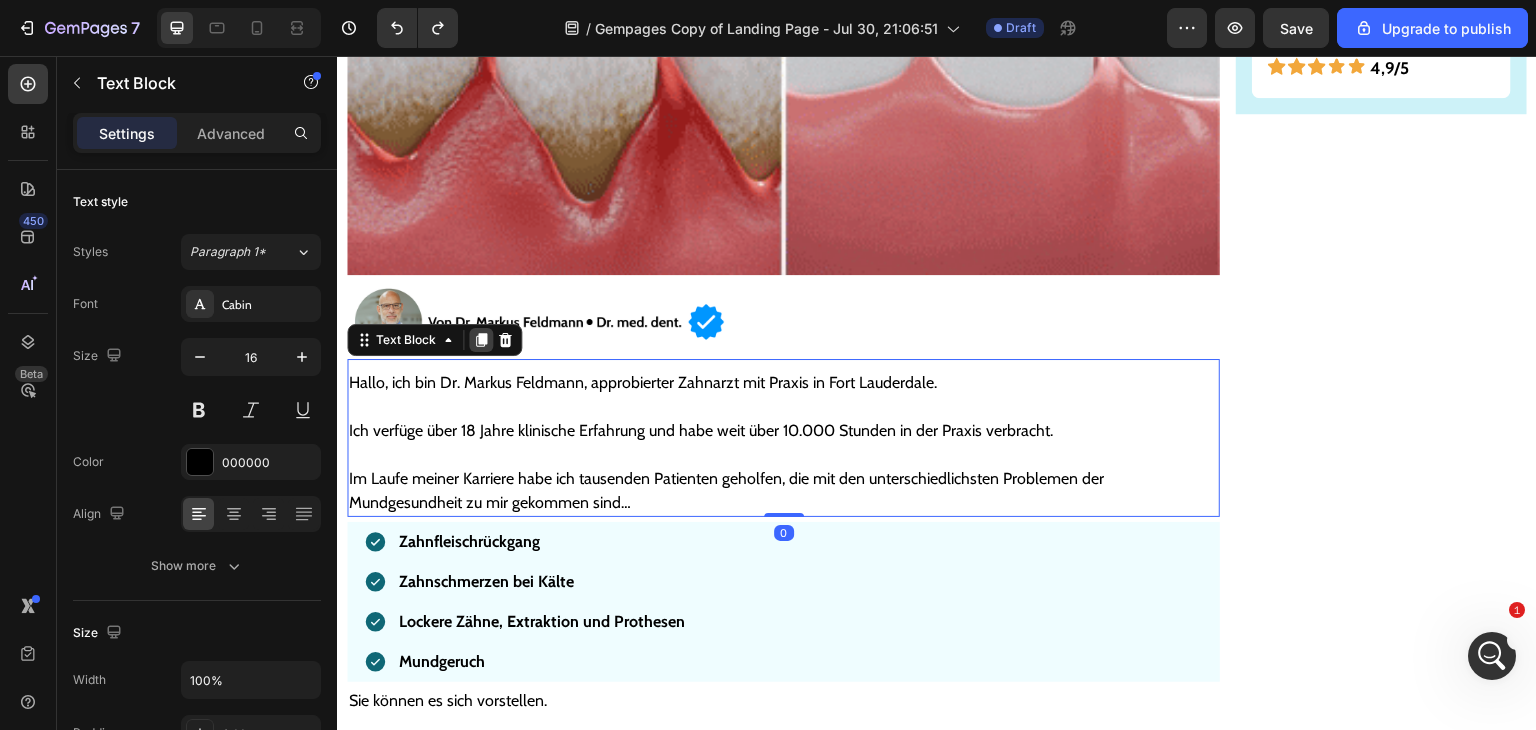 click 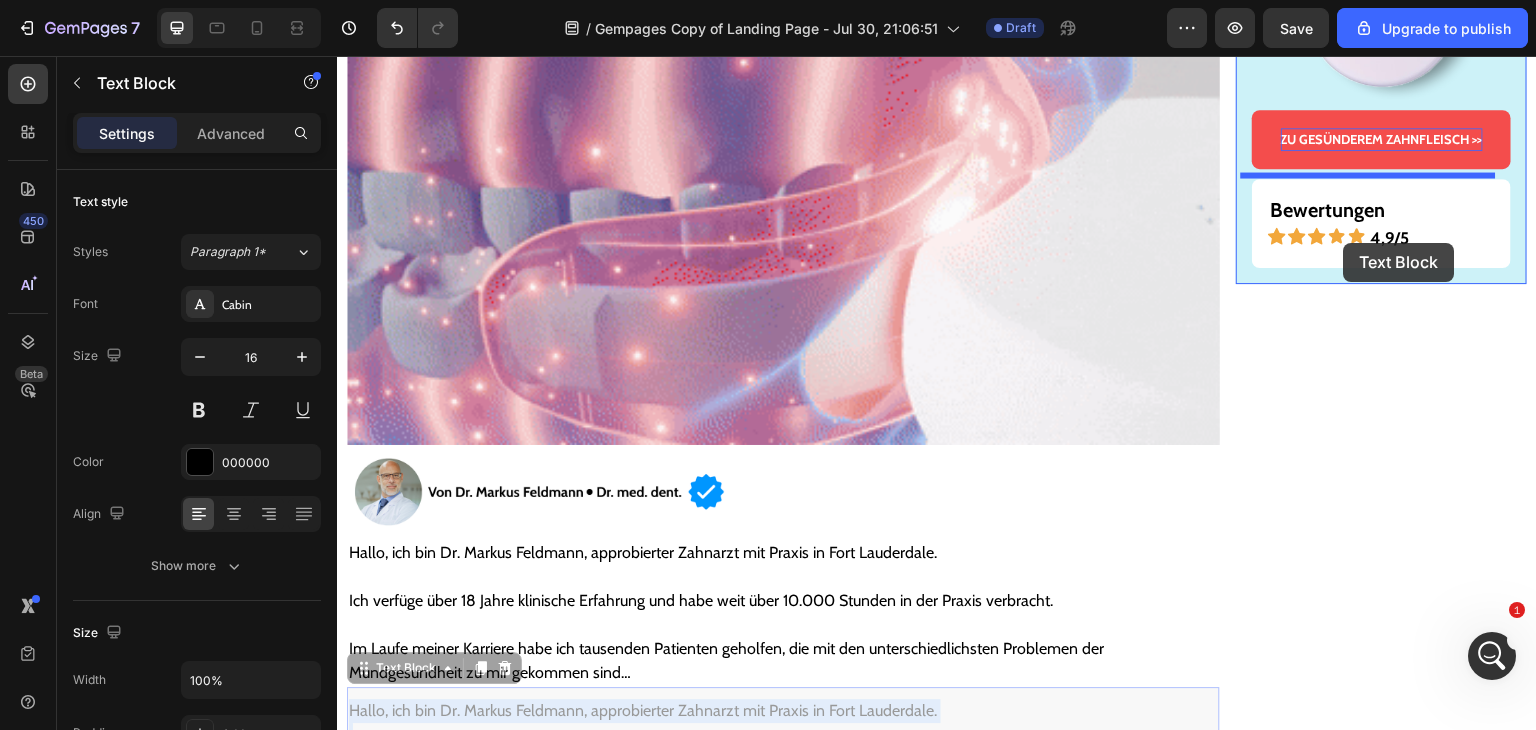 scroll, scrollTop: 419, scrollLeft: 0, axis: vertical 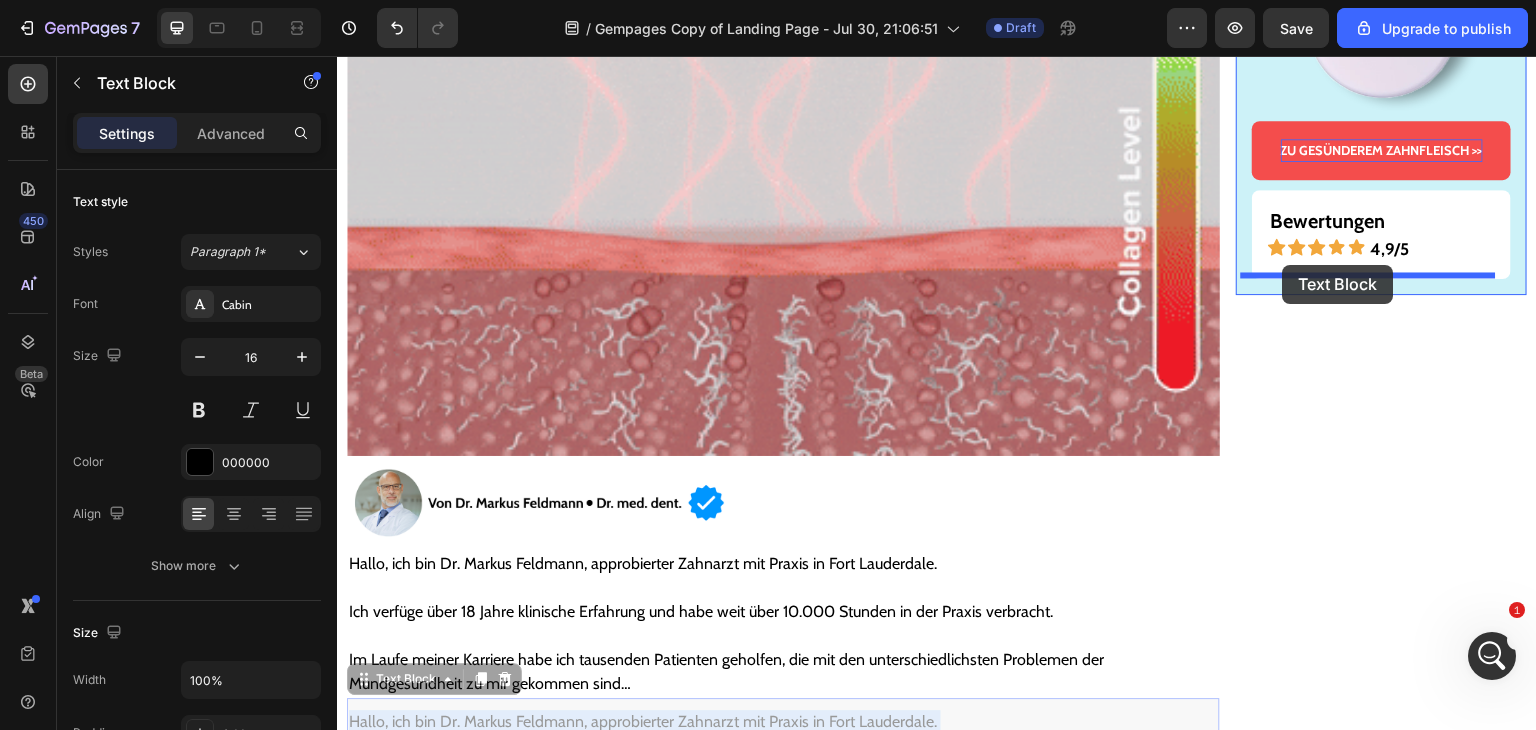 drag, startPoint x: 485, startPoint y: 531, endPoint x: 1283, endPoint y: 265, distance: 841.16583 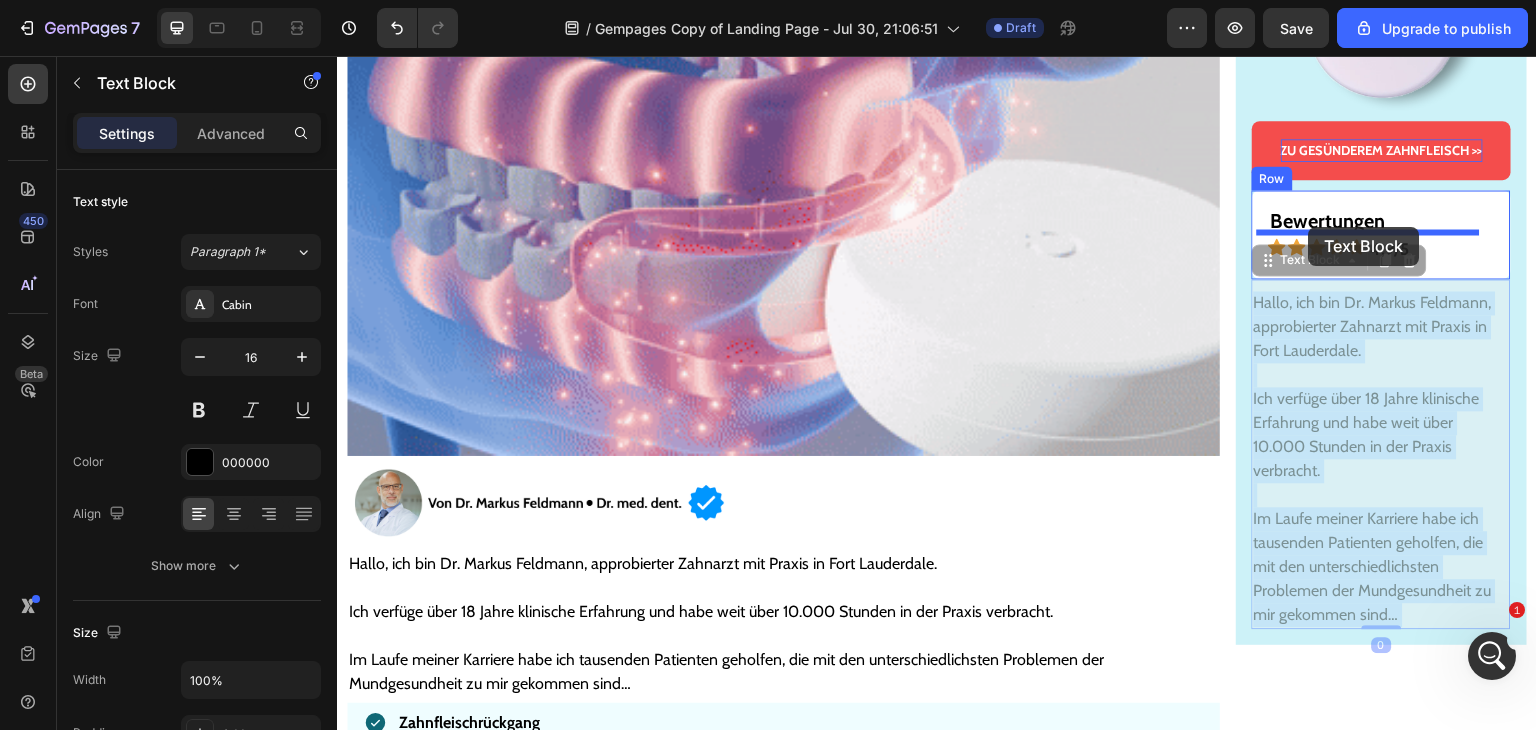 drag, startPoint x: 1291, startPoint y: 333, endPoint x: 1309, endPoint y: 227, distance: 107.51744 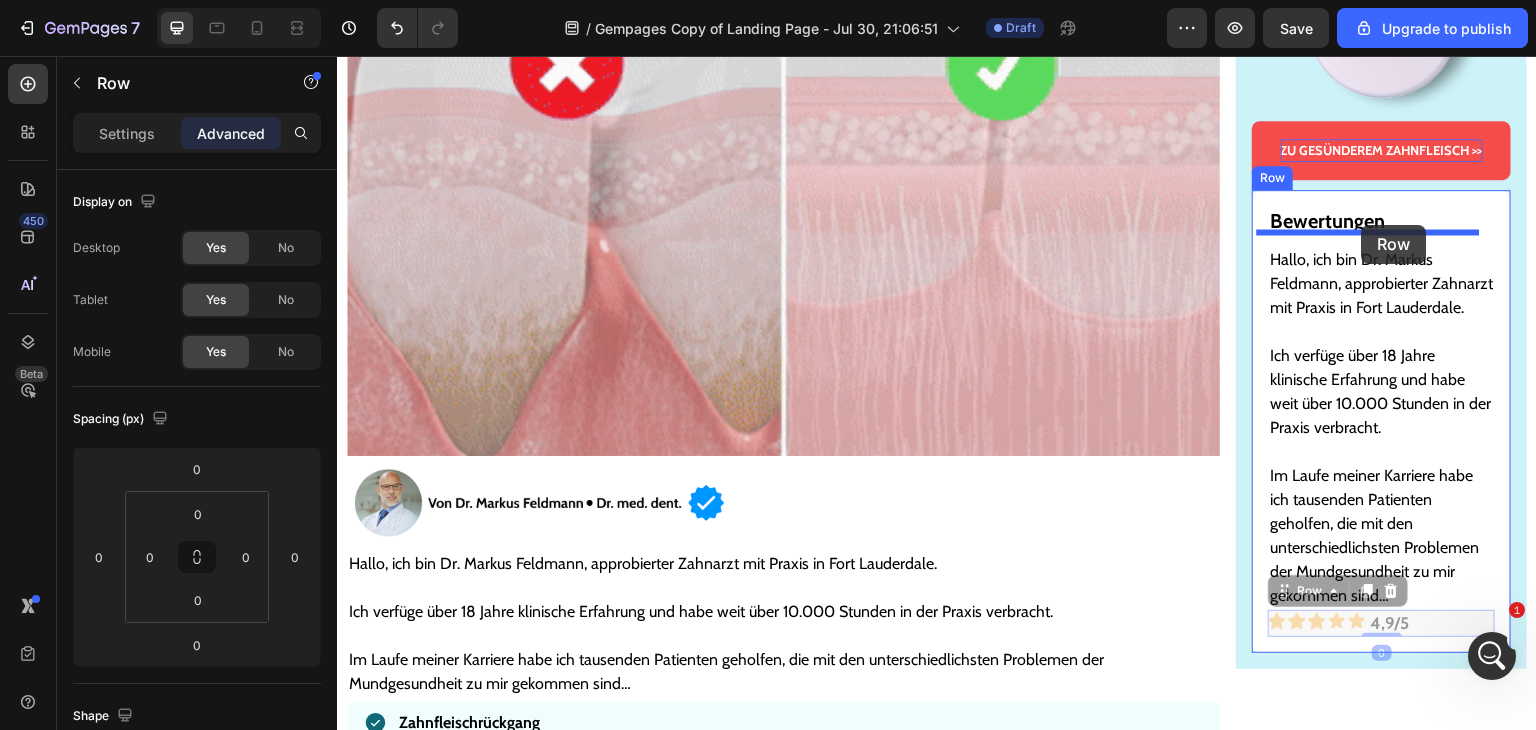 drag, startPoint x: 1413, startPoint y: 637, endPoint x: 1362, endPoint y: 225, distance: 415.14456 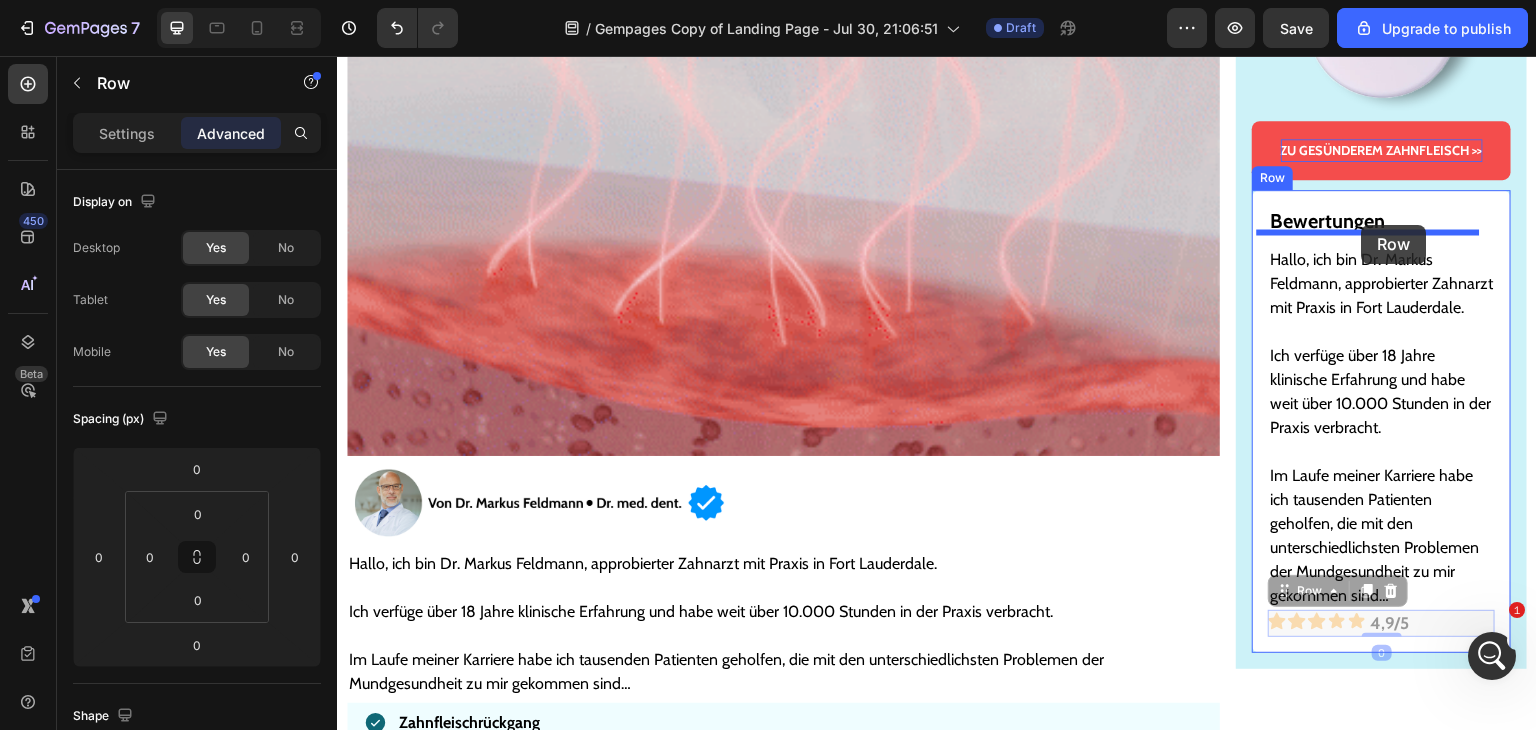 click on "Header Top-Zahnarzt verrät:  Der bahnbrechende Kollagen-Durchbruch, der Zahnfleischrückgang umkehrt – und Ihnen hilft, Ihre echten Zähne ein Leben lang zu behalten – ganz ohne invasive Eingriffe. Text Block Wenn Zahnfleischrückgang, empfindliche Zähne, Mundgeruch oder Zahnfleischbluten beim Zahnseidebenutzen  zu Ihrem Alltag gehören, lesen Sie jetzt diesen kurzen Artikel – bevor Sie irgendetwas anderes tun. Text Block Image Image Hallo, ich bin Dr. Markus Feldmann, approbierter Zahnarzt mit Praxis in Fort Lauderdale.   Ich verfüge über 18 Jahre klinische Erfahrung und habe weit über 10.000 Stunden in der Praxis verbracht.   Im Laufe meiner Karriere habe ich tausenden Patienten geholfen, die mit den unterschiedlichsten Problemen der Mundgesundheit zu mir gekommen sind… Text Block Zahnfleischrückgang Zahnschmerzen bei Kälte Lockere Zähne, Extraktion und Prothesen Mundgeruch Item List Row Sie können es sich vorstellen.   Ich habe alles gesehen.   Von leichtem Zahnfleischbluten … Image" at bounding box center [937, 6419] 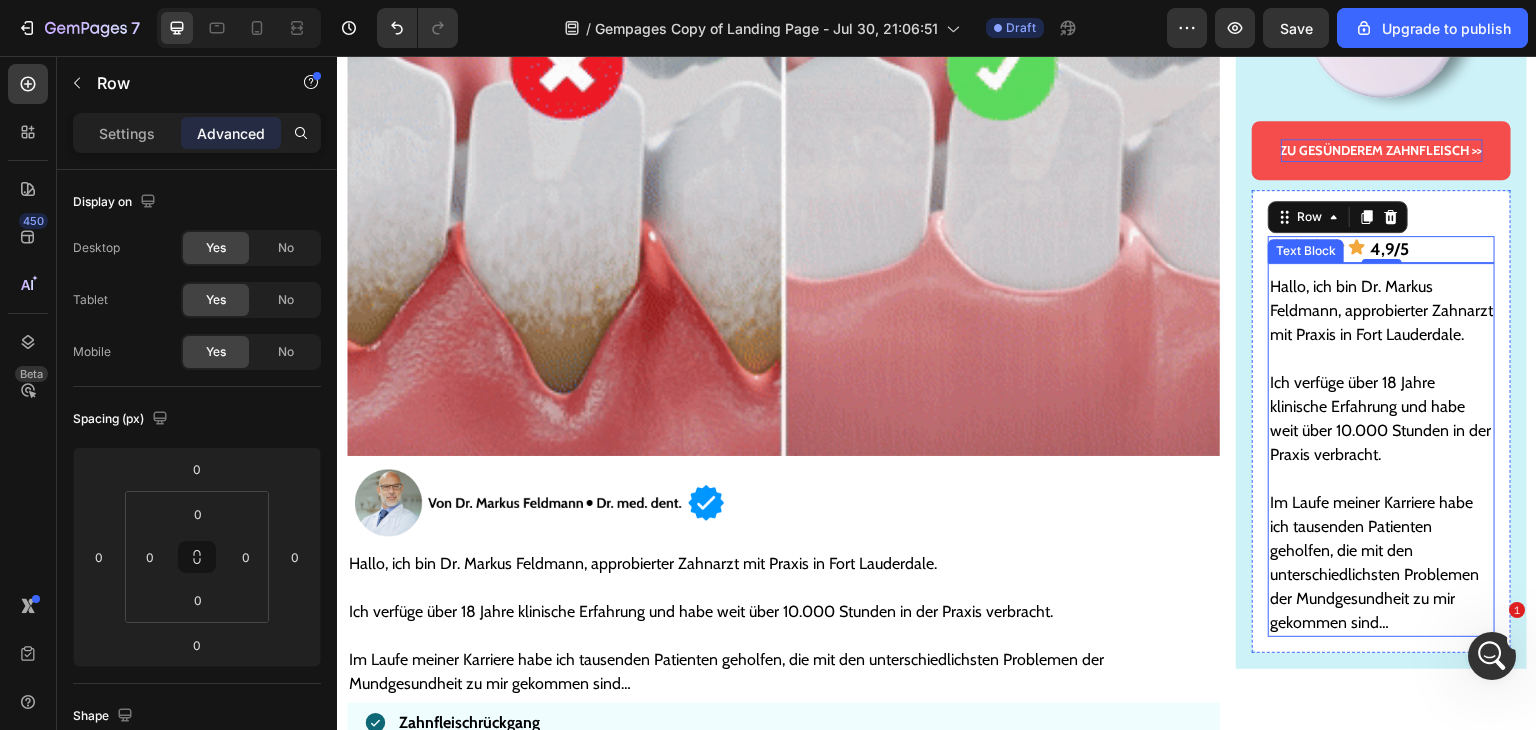 click on "Hallo, ich bin Dr. Markus Feldmann, approbierter Zahnarzt mit Praxis in Fort Lauderdale." at bounding box center (1381, 311) 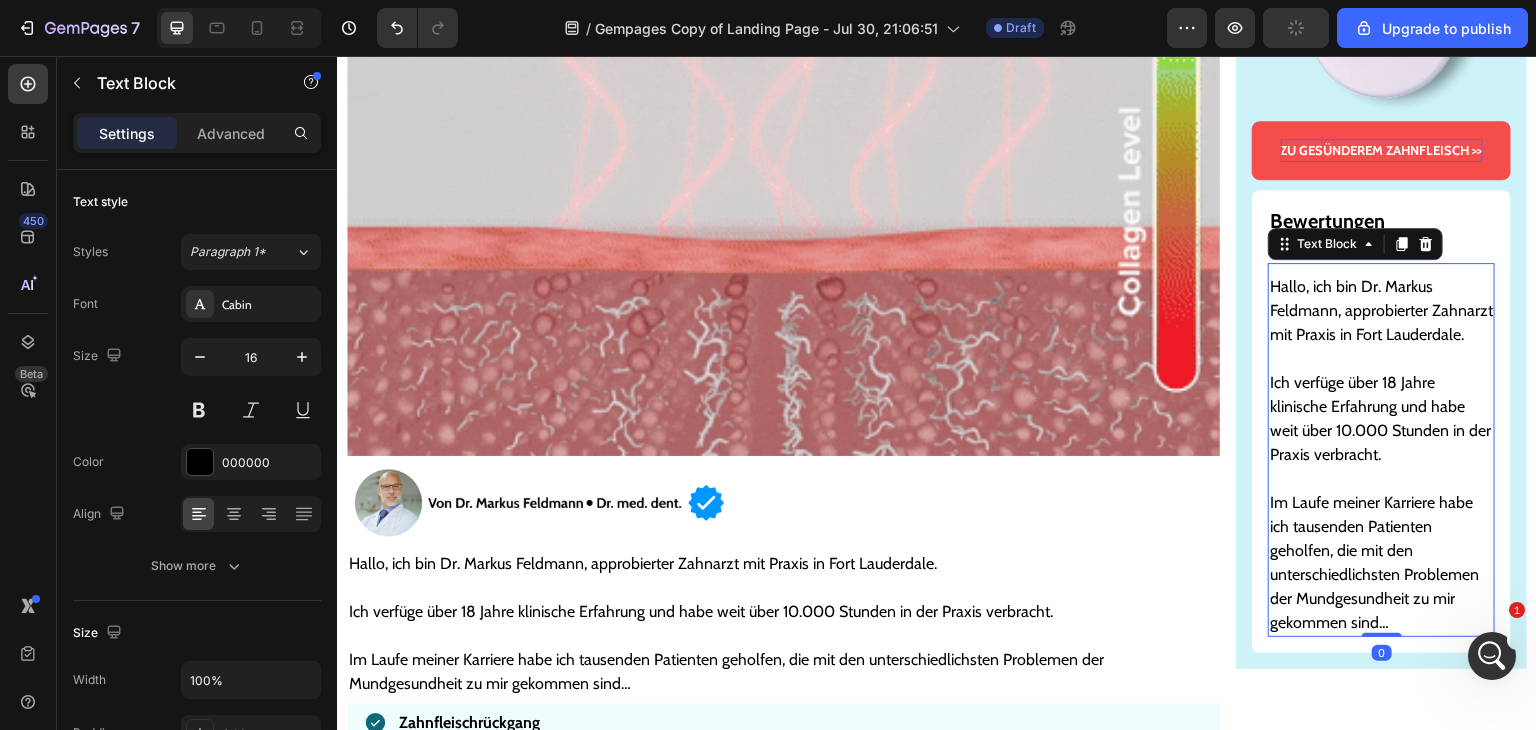 click at bounding box center (1381, 359) 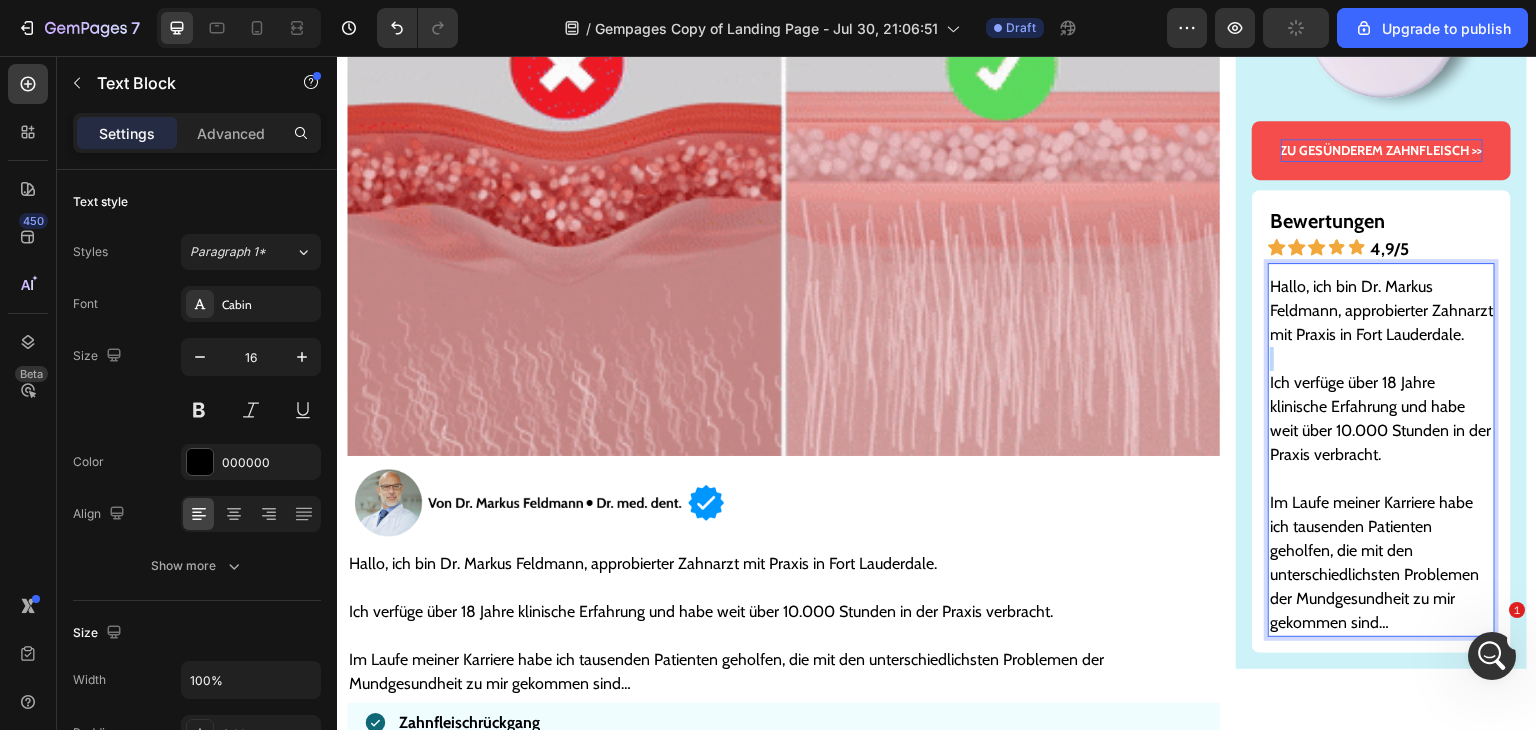 click at bounding box center (1381, 359) 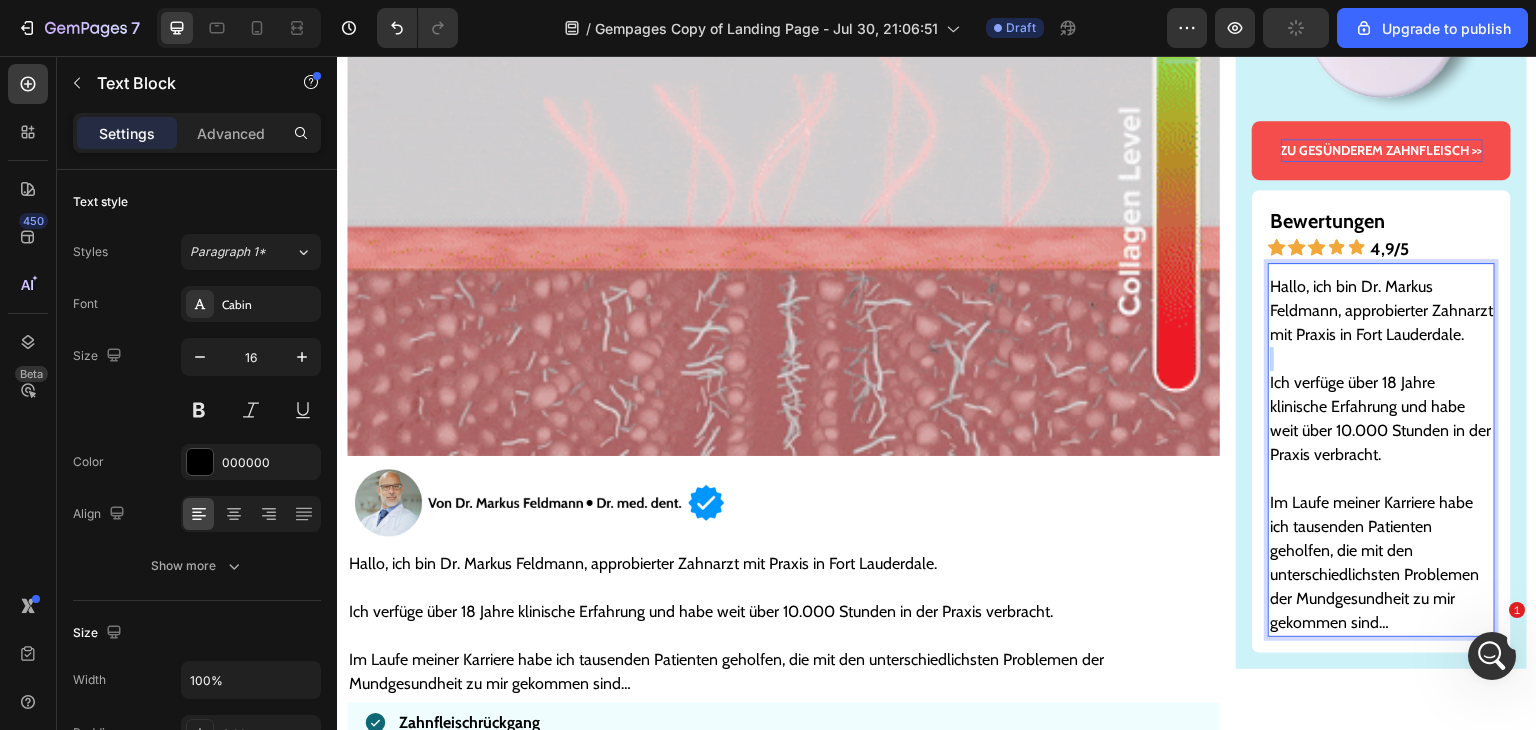 click at bounding box center (1381, 359) 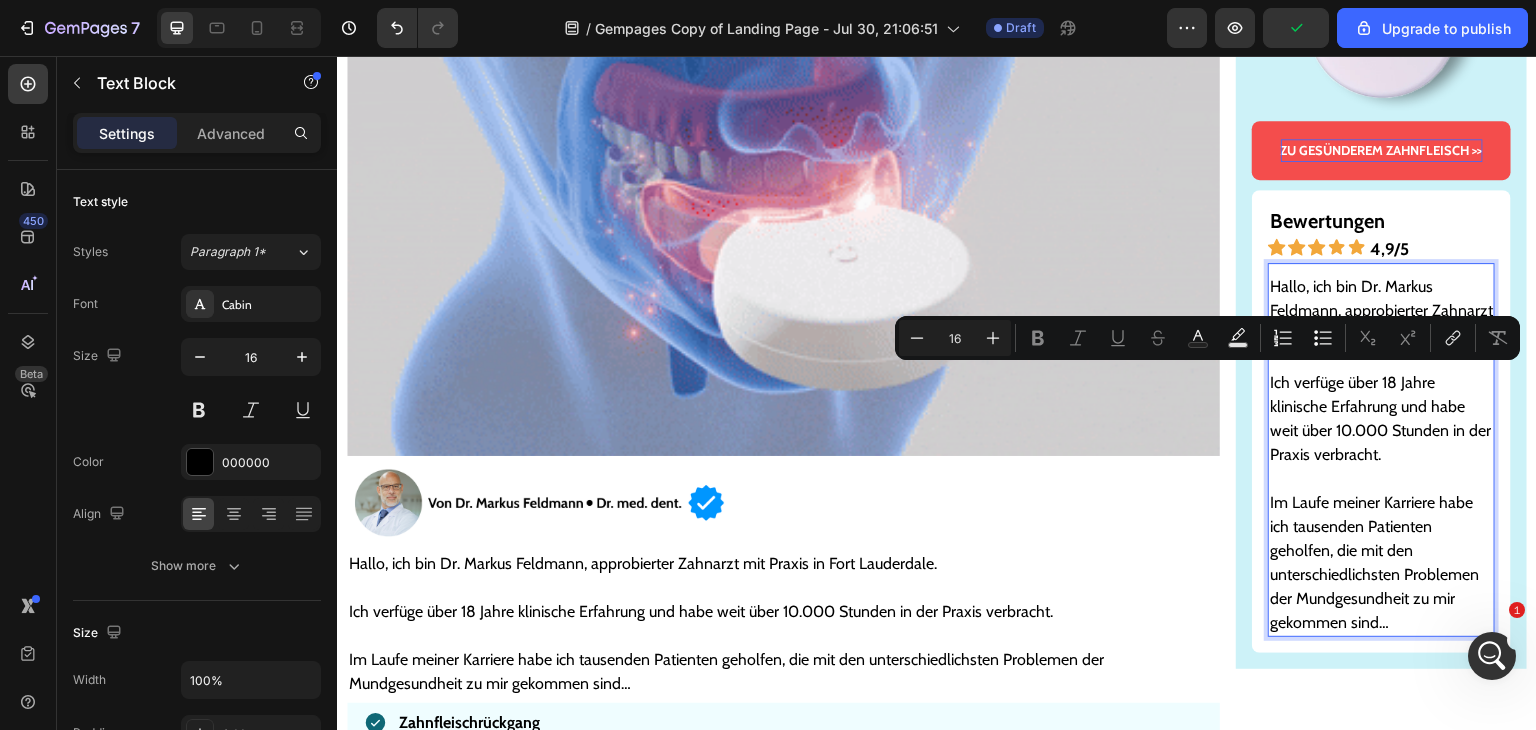 click on "Im Laufe meiner Karriere habe ich tausenden Patienten geholfen, die mit den unterschiedlichsten Problemen der Mundgesundheit zu mir gekommen sind…" at bounding box center [1381, 563] 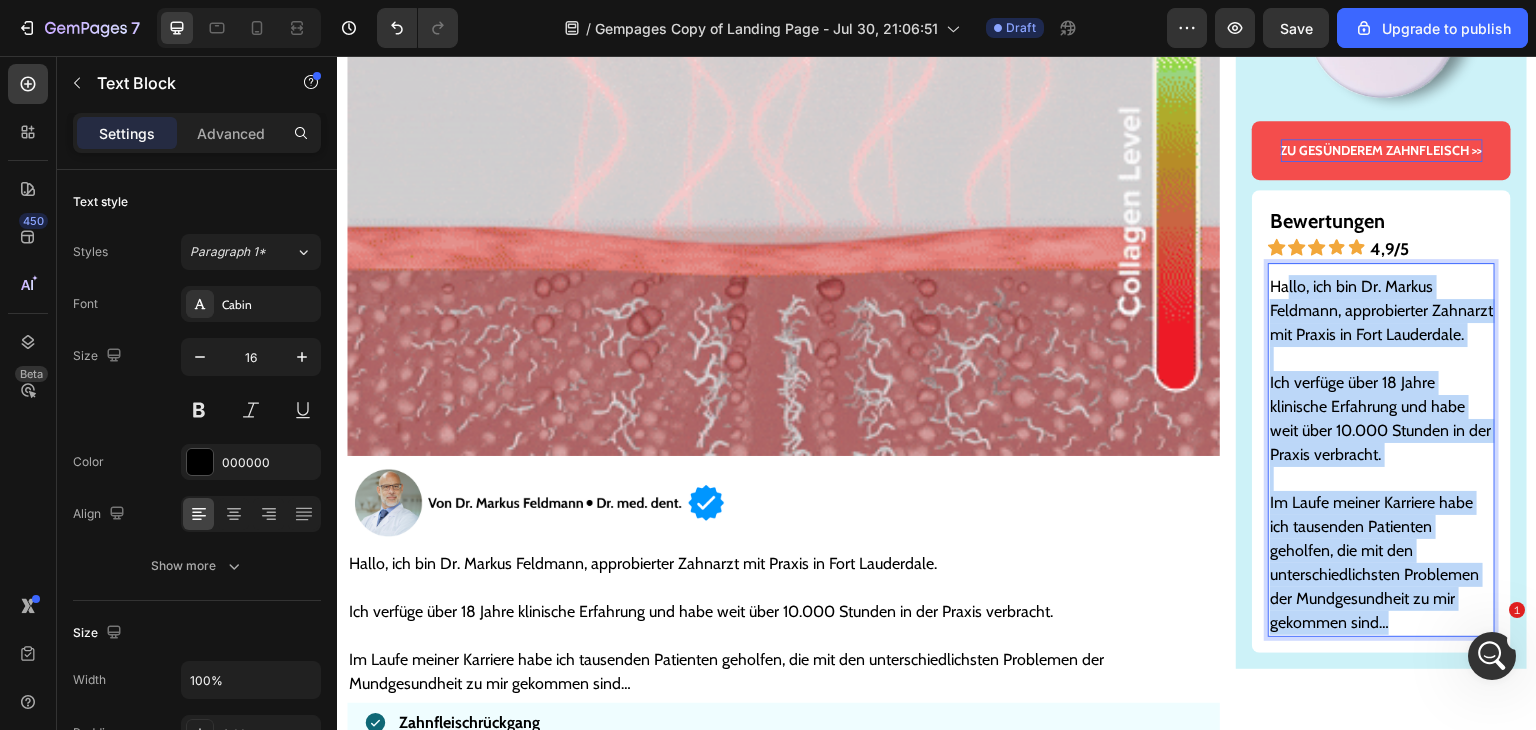 drag, startPoint x: 1380, startPoint y: 643, endPoint x: 1279, endPoint y: 286, distance: 371.01212 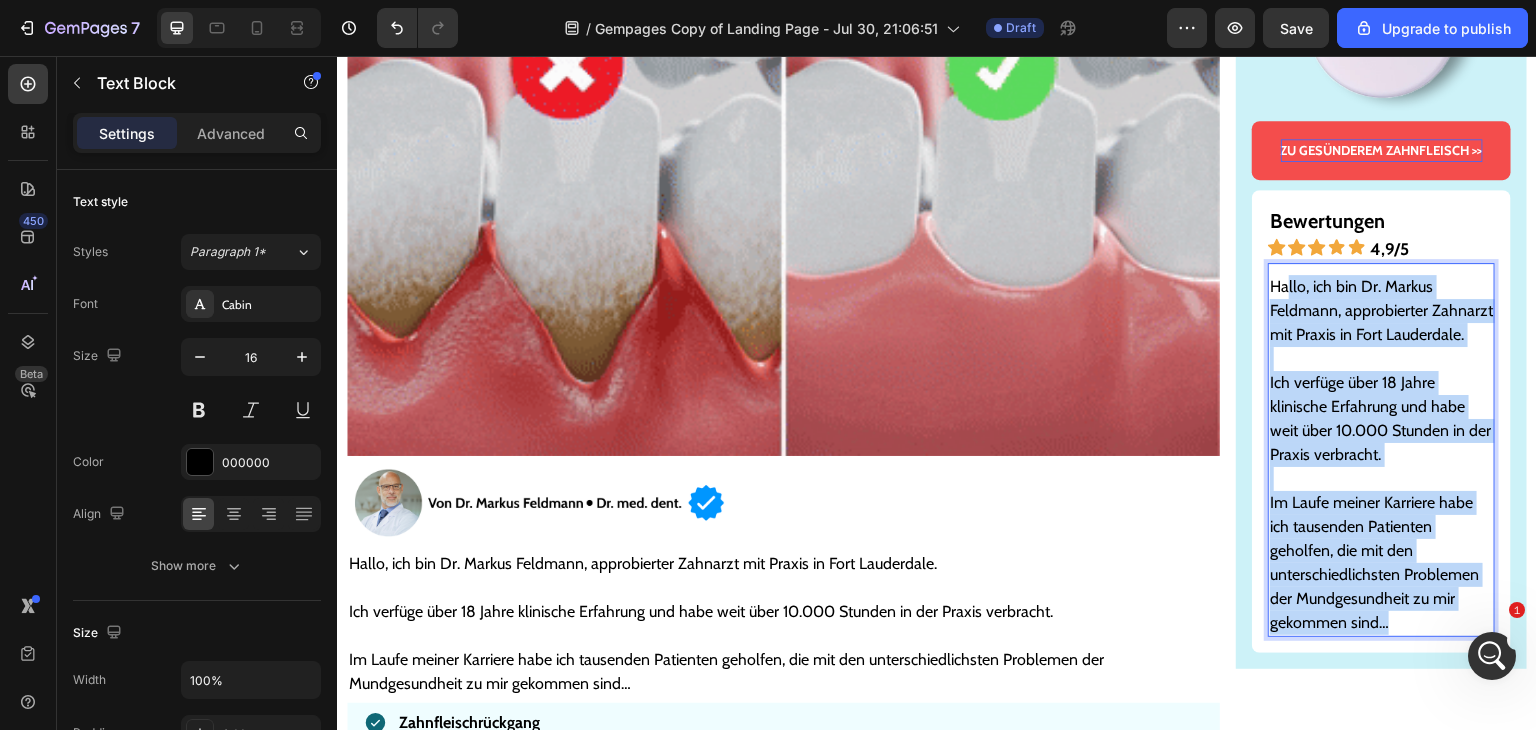 click on "Hallo, ich bin Dr. Markus Feldmann, approbierter Zahnarzt mit Praxis in Fort Lauderdale. Ich verfüge über 18 Jahre klinische Erfahrung und habe weit über 10.000 Stunden in der Praxis verbracht. Im Laufe meiner Karriere habe ich tausenden Patienten geholfen, die mit den unterschiedlichsten Problemen der Mundgesundheit zu mir gekommen sind…" at bounding box center (1381, 455) 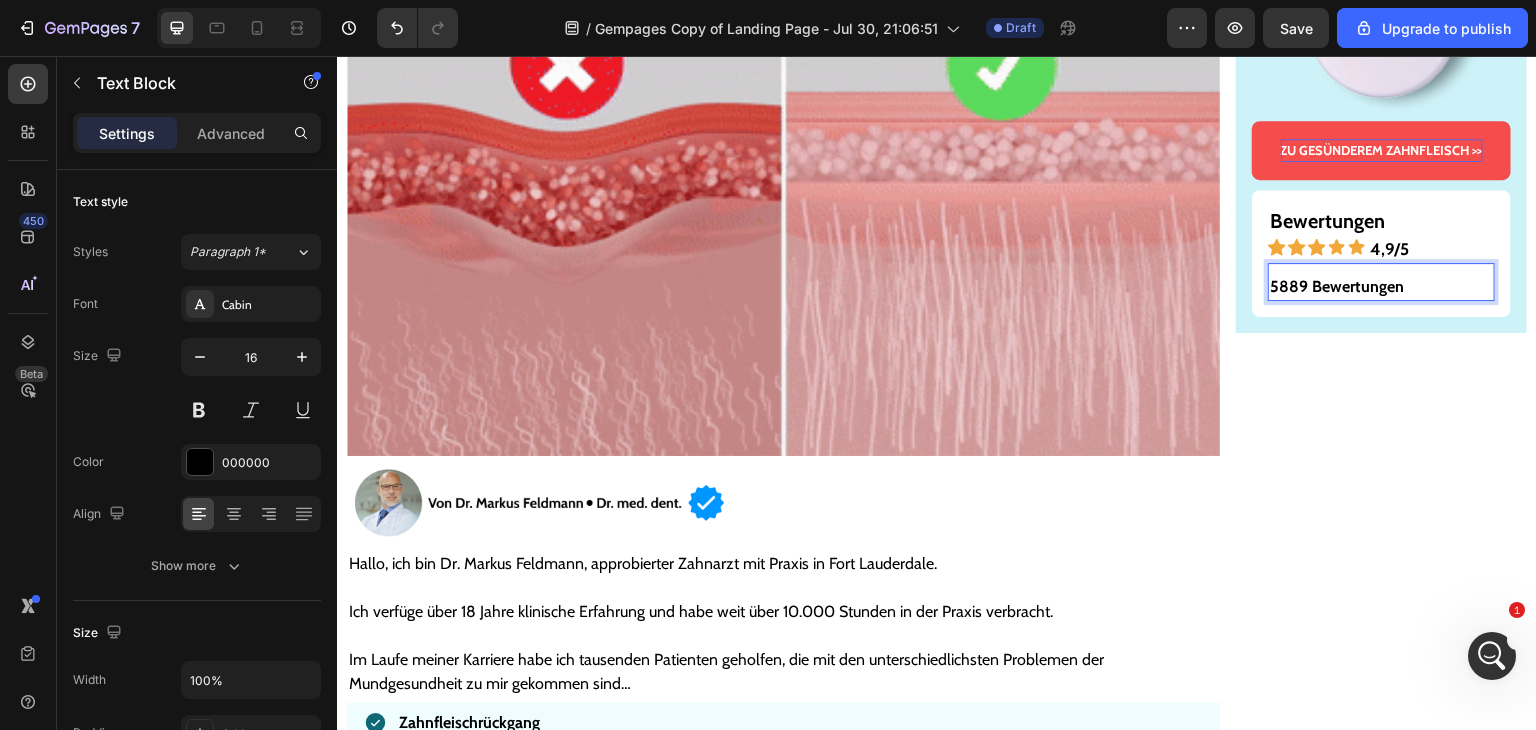 click on "5889 Bewertungen" at bounding box center (1337, 286) 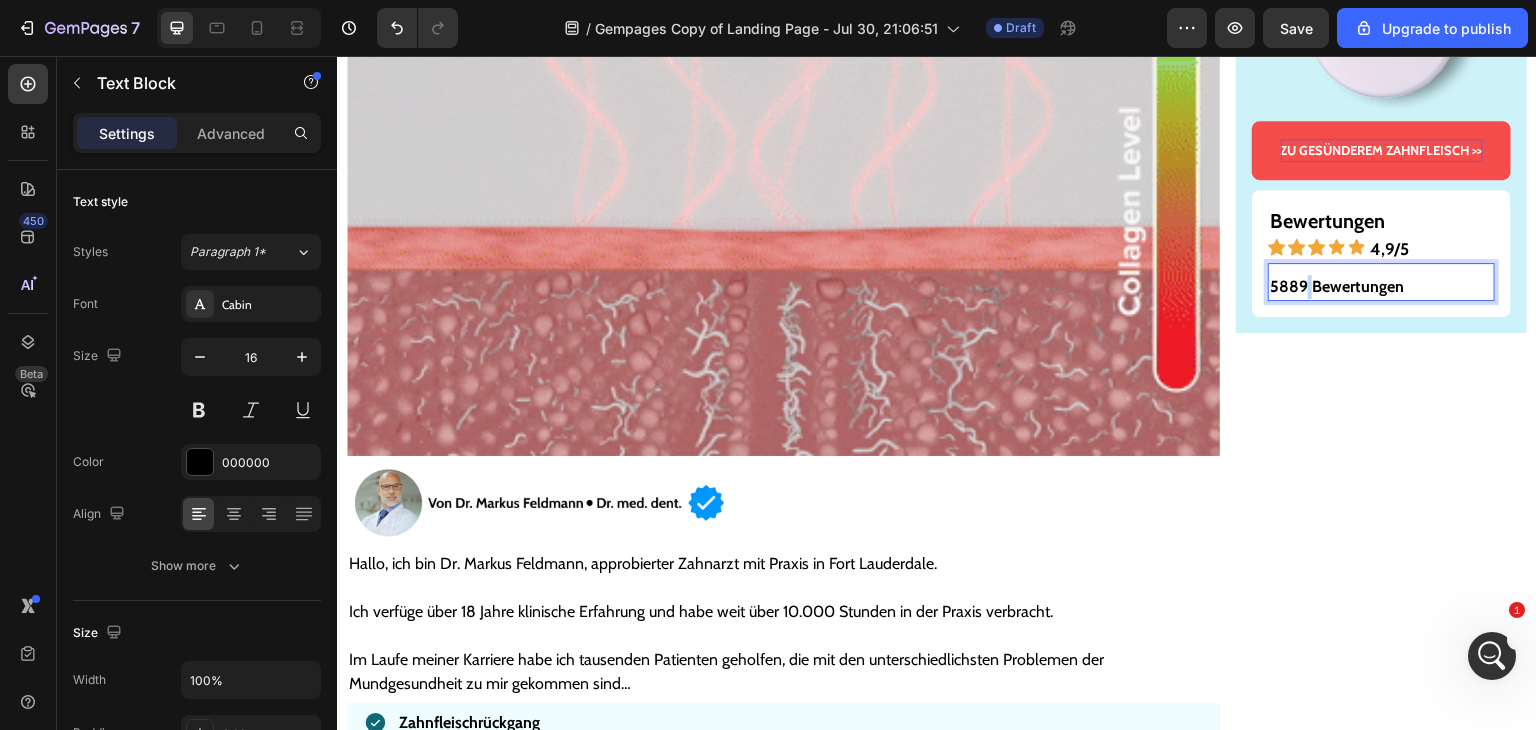 click on "5889 Bewertungen" at bounding box center [1337, 286] 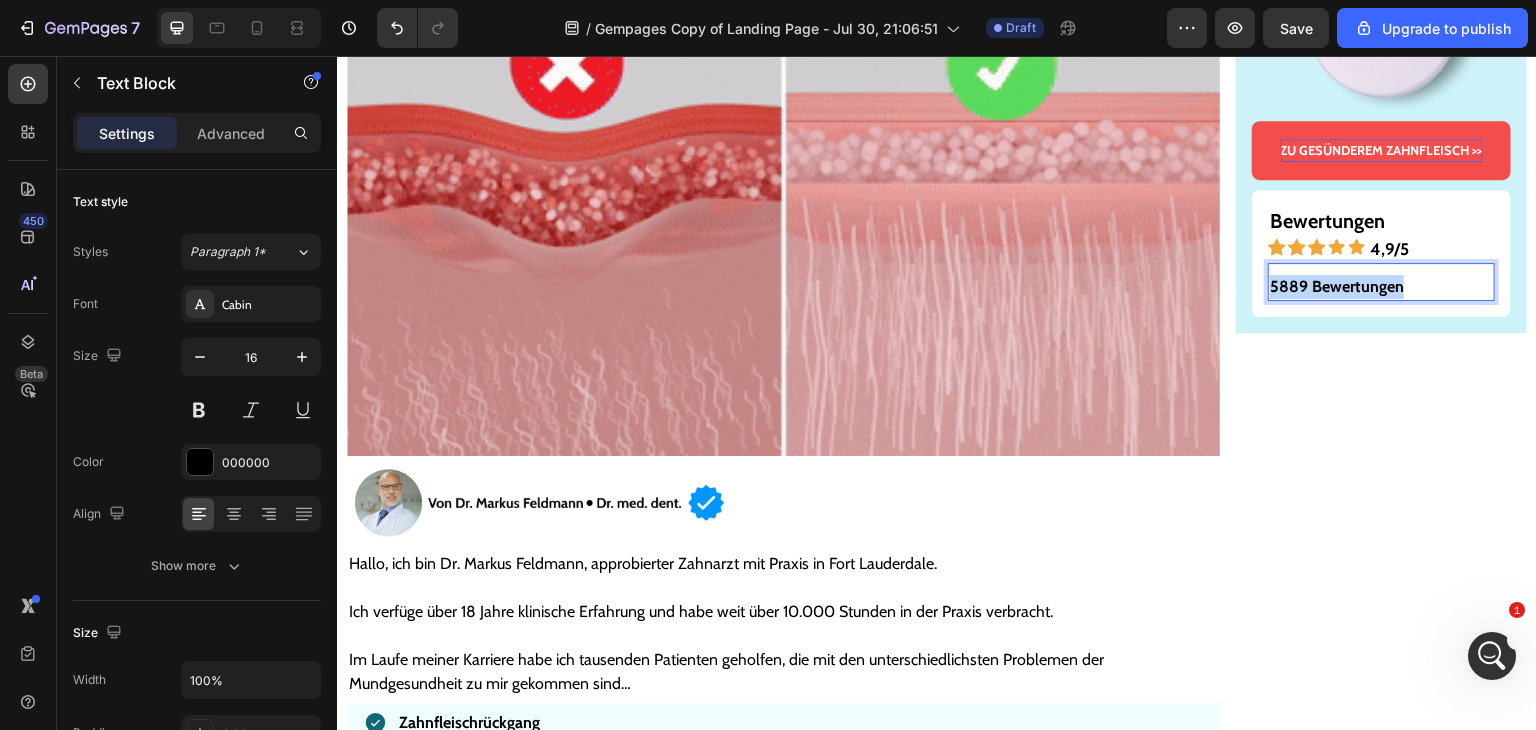 click on "5889 Bewertungen" at bounding box center (1337, 286) 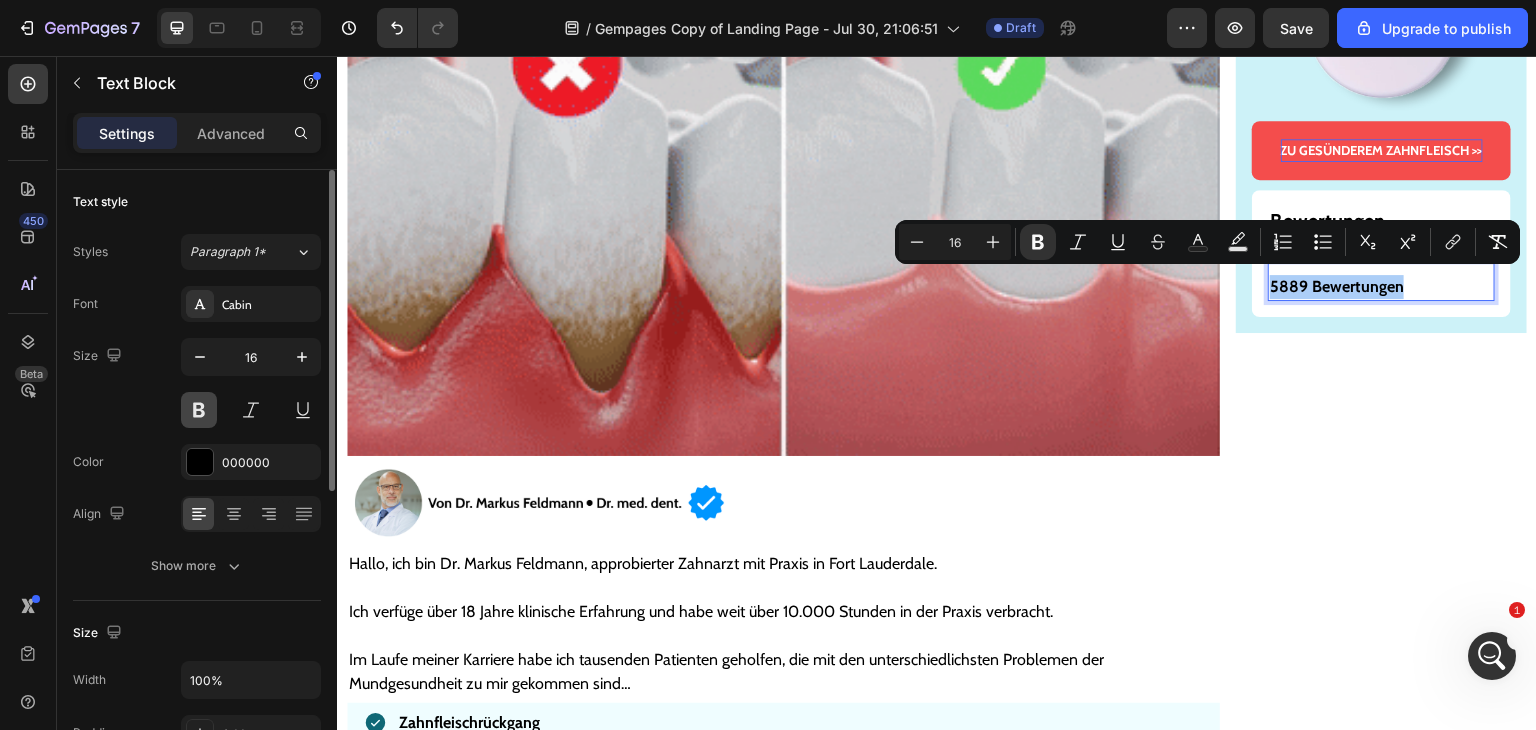 click at bounding box center [199, 410] 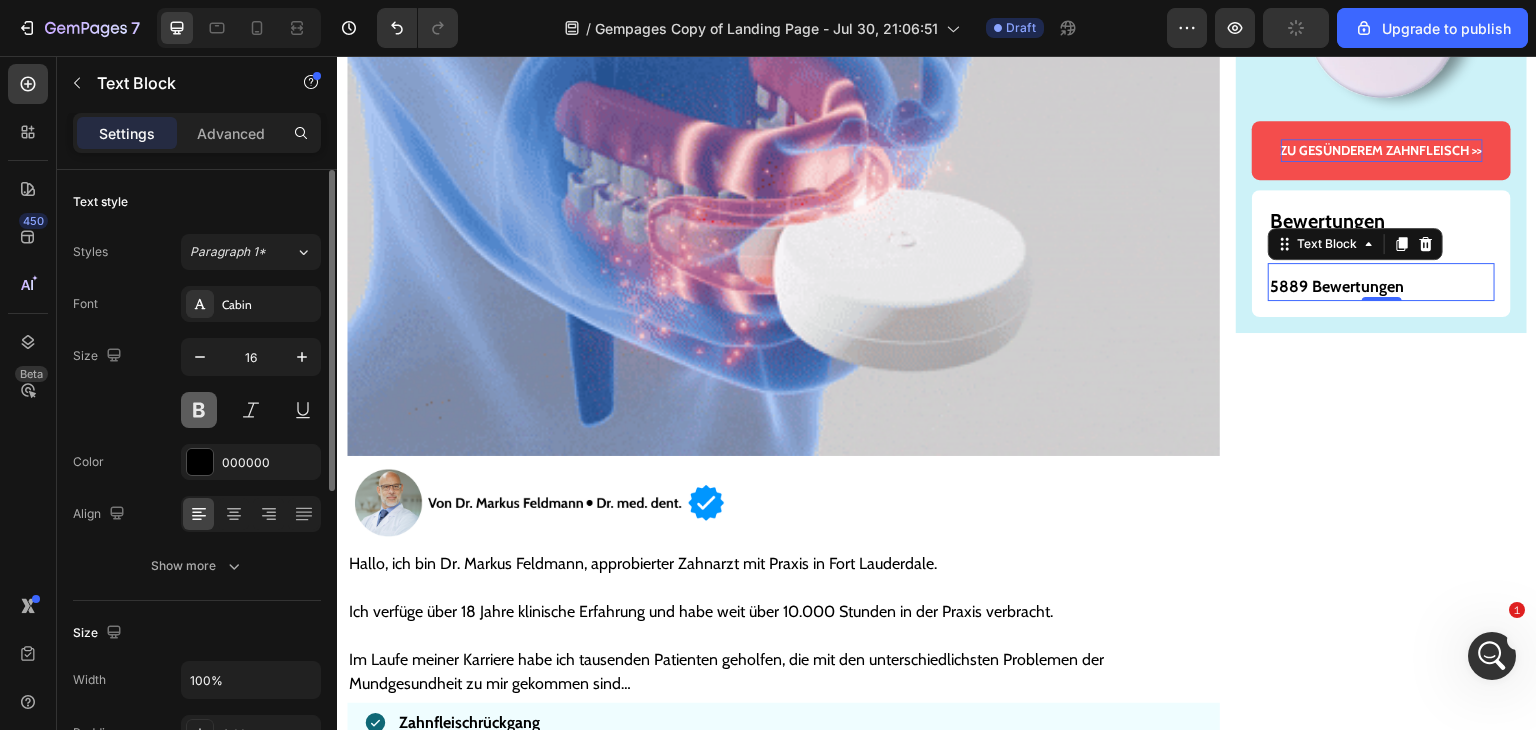 click at bounding box center (199, 410) 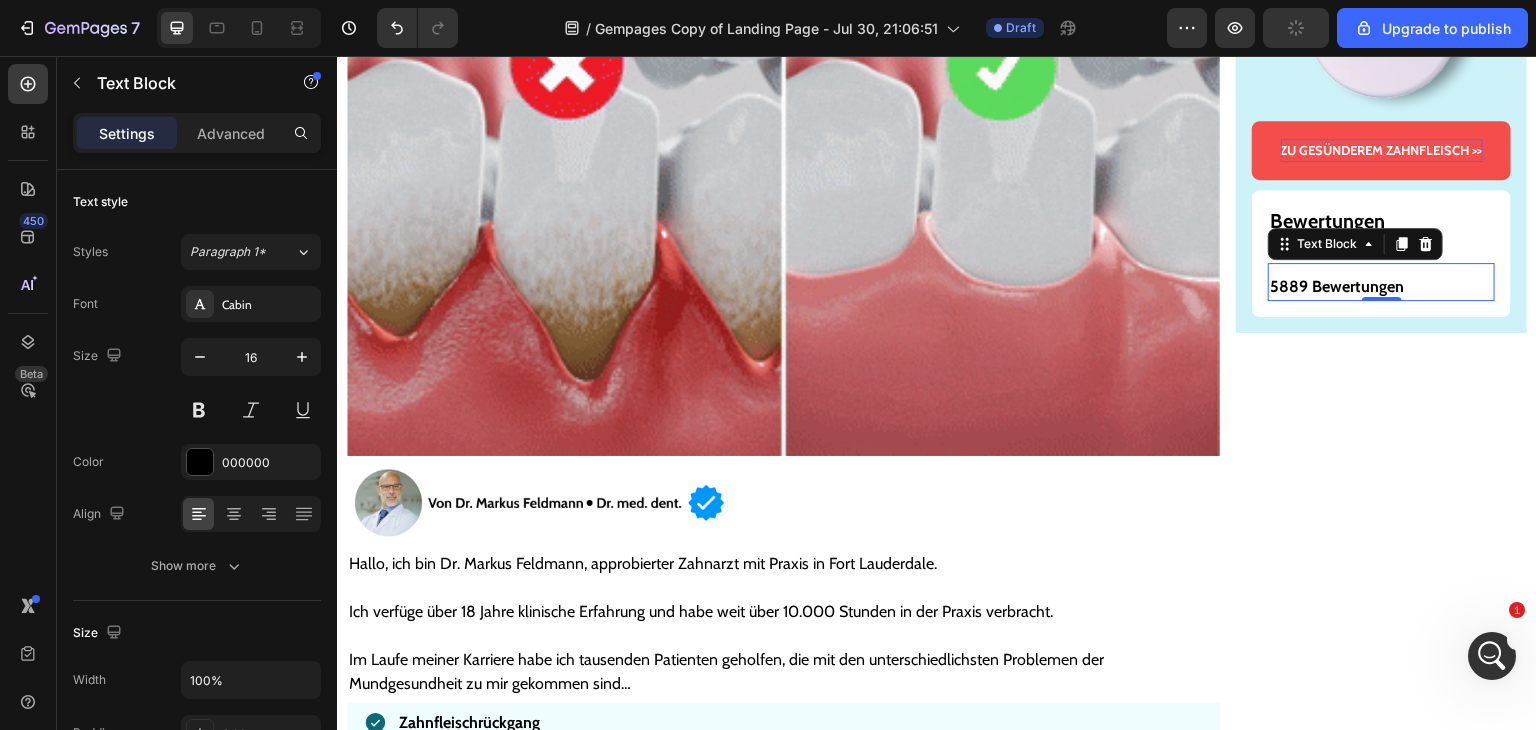 click on "5889 Bewertungen" at bounding box center [1381, 287] 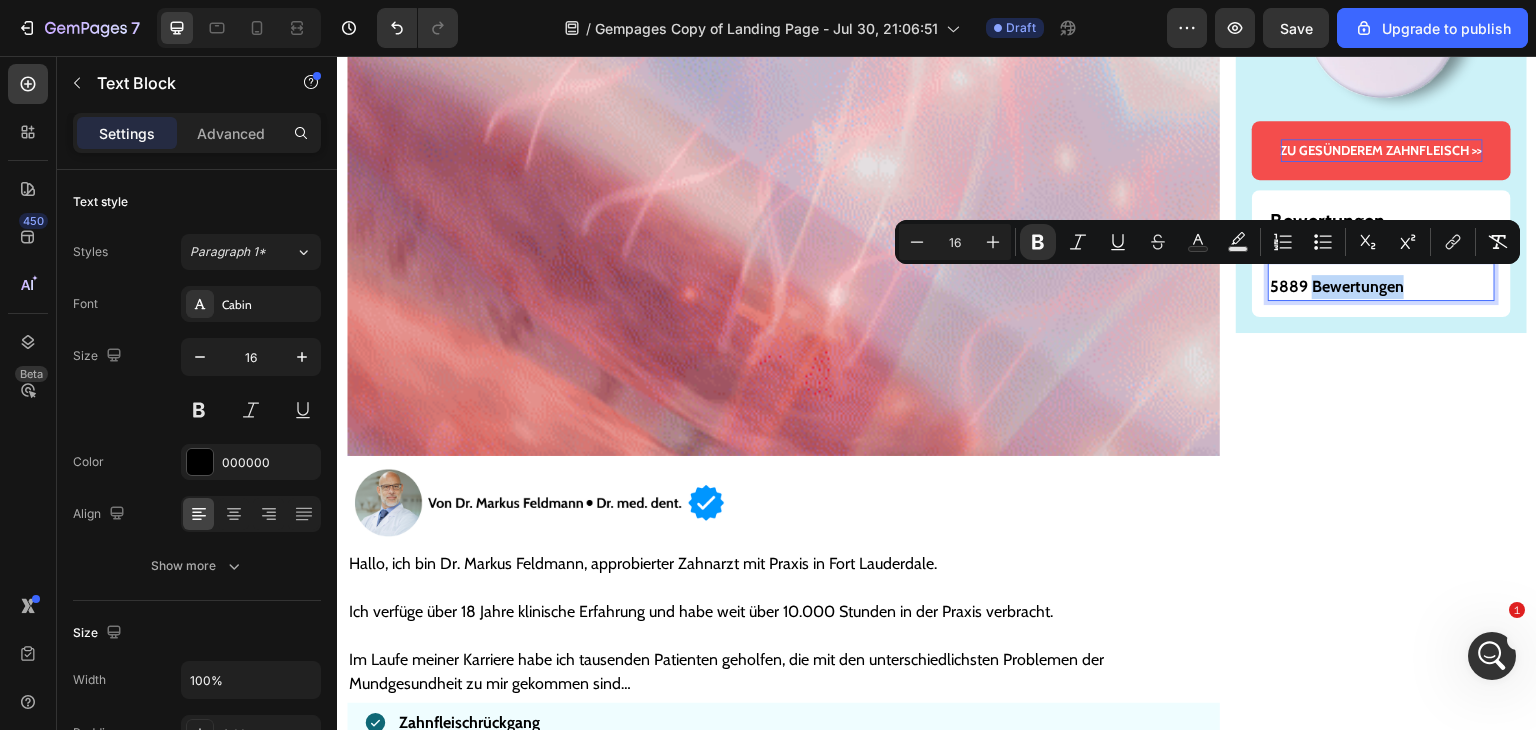 click on "5889 Bewertungen" at bounding box center [1381, 287] 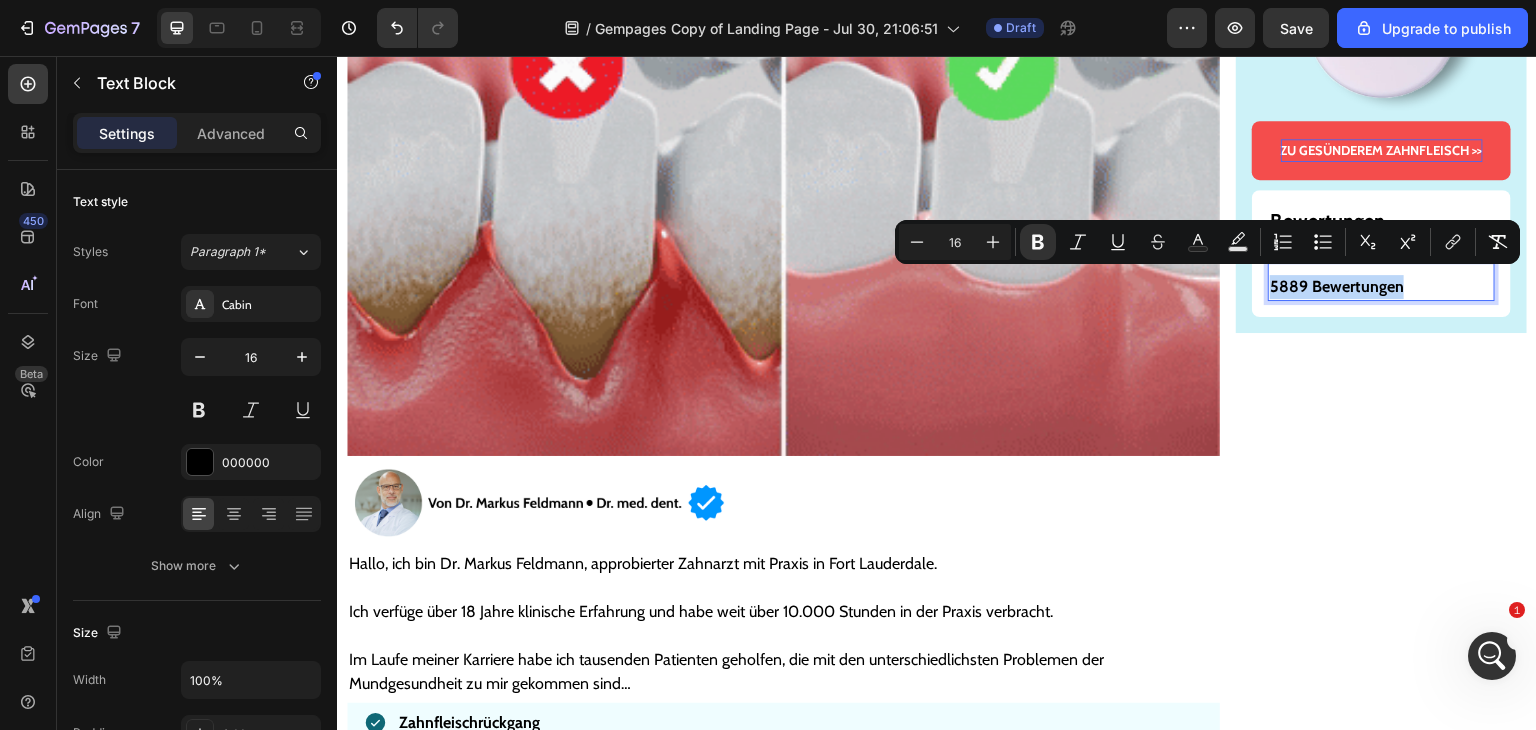 click on "5889 Bewertungen" at bounding box center (1381, 287) 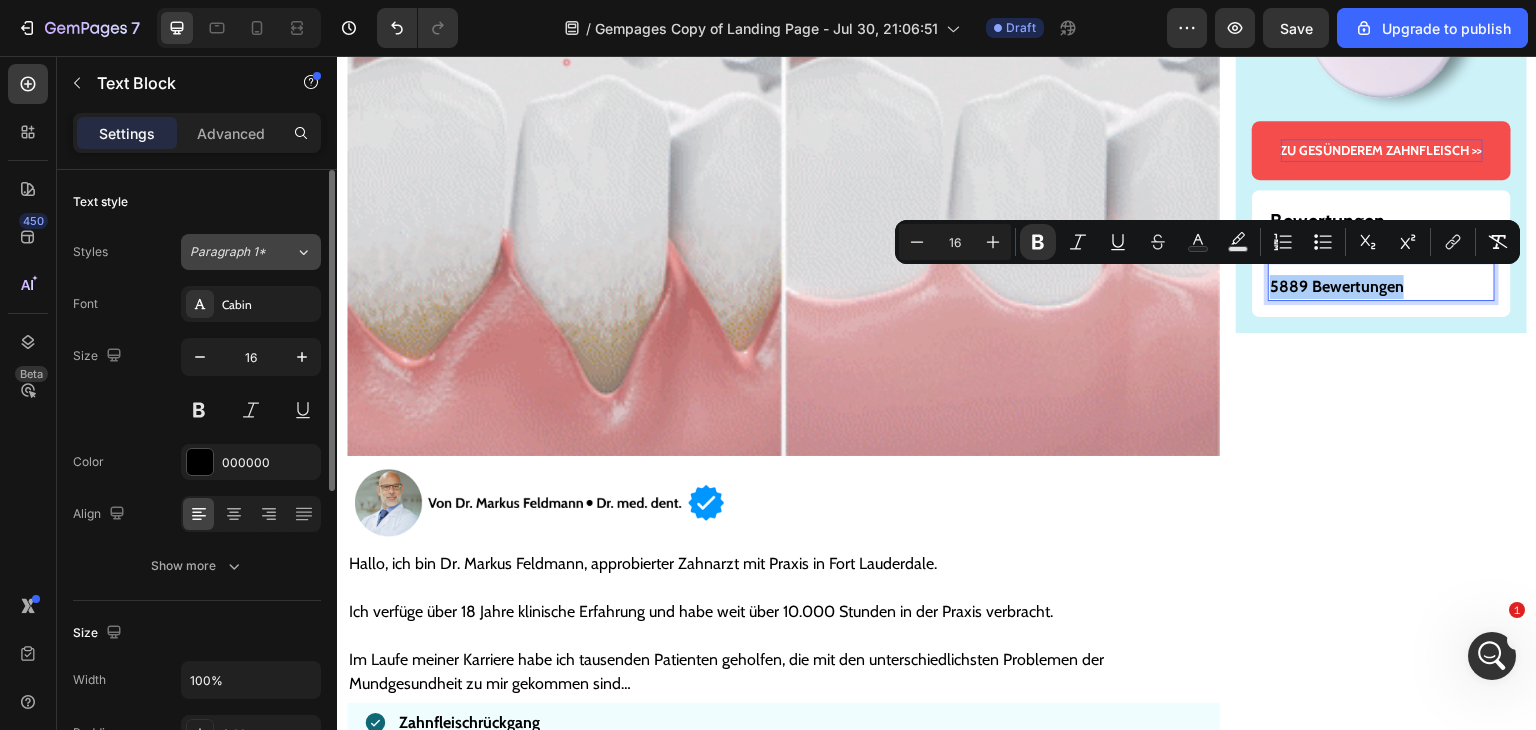 click on "Paragraph 1*" 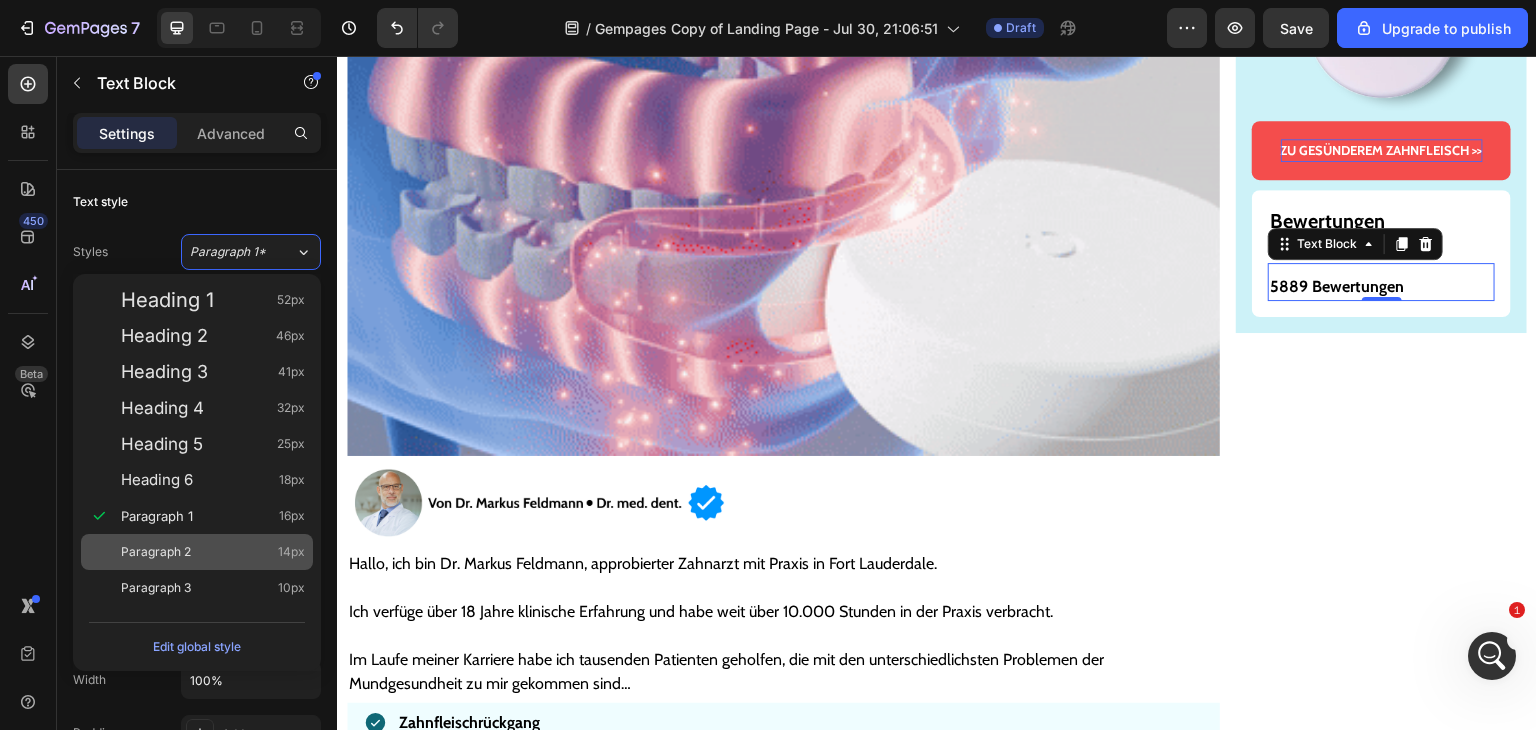 click on "Paragraph 2 14px" at bounding box center (213, 552) 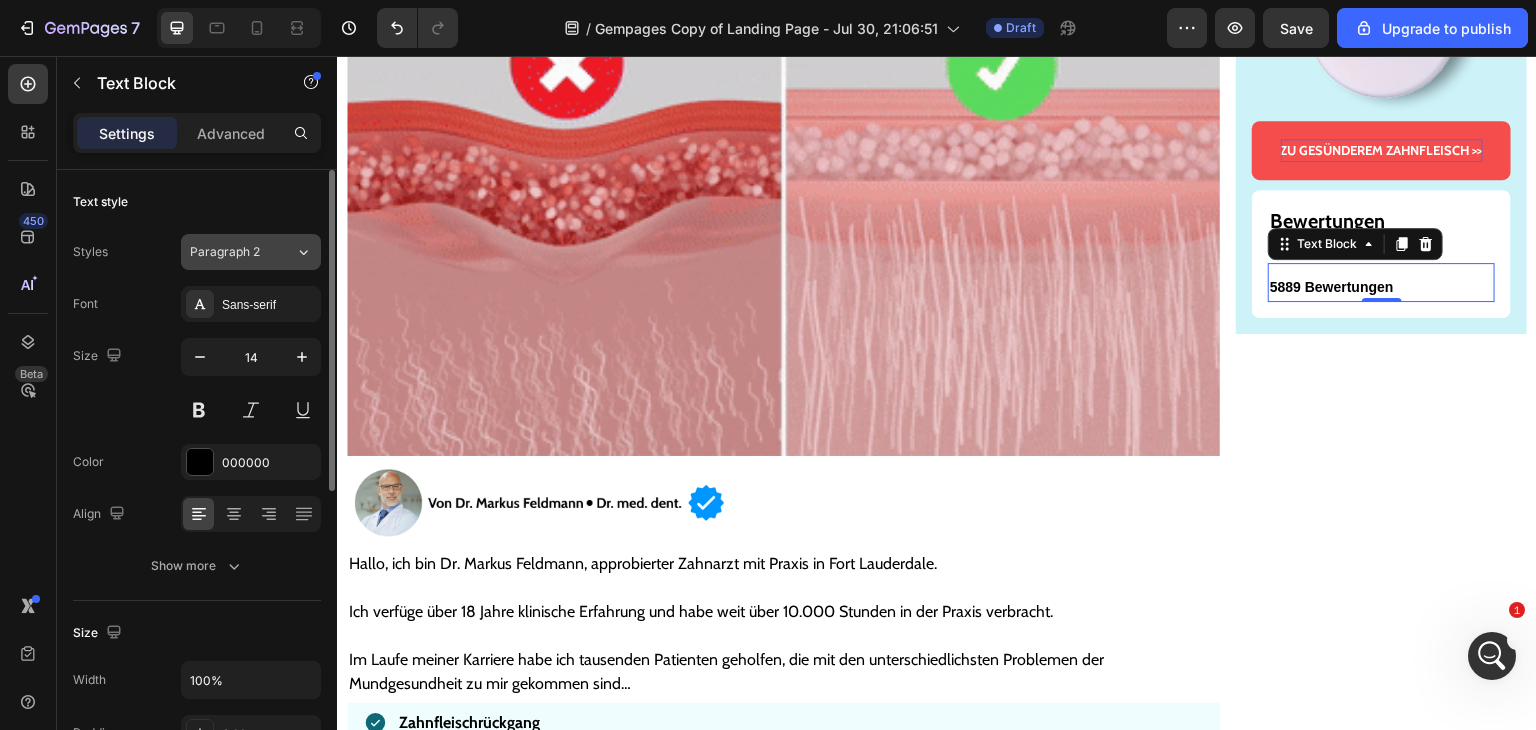 click 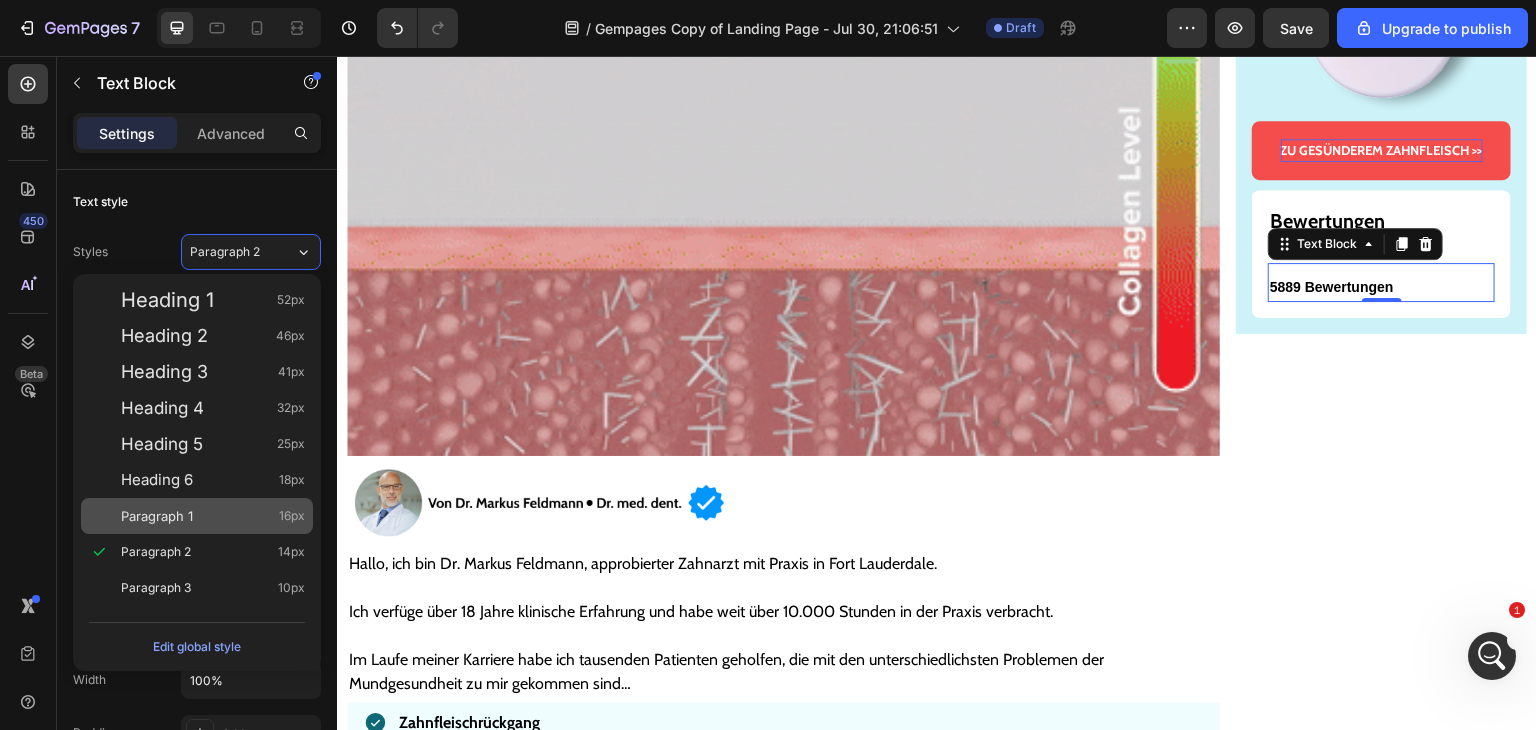 click on "Paragraph 1" at bounding box center (157, 516) 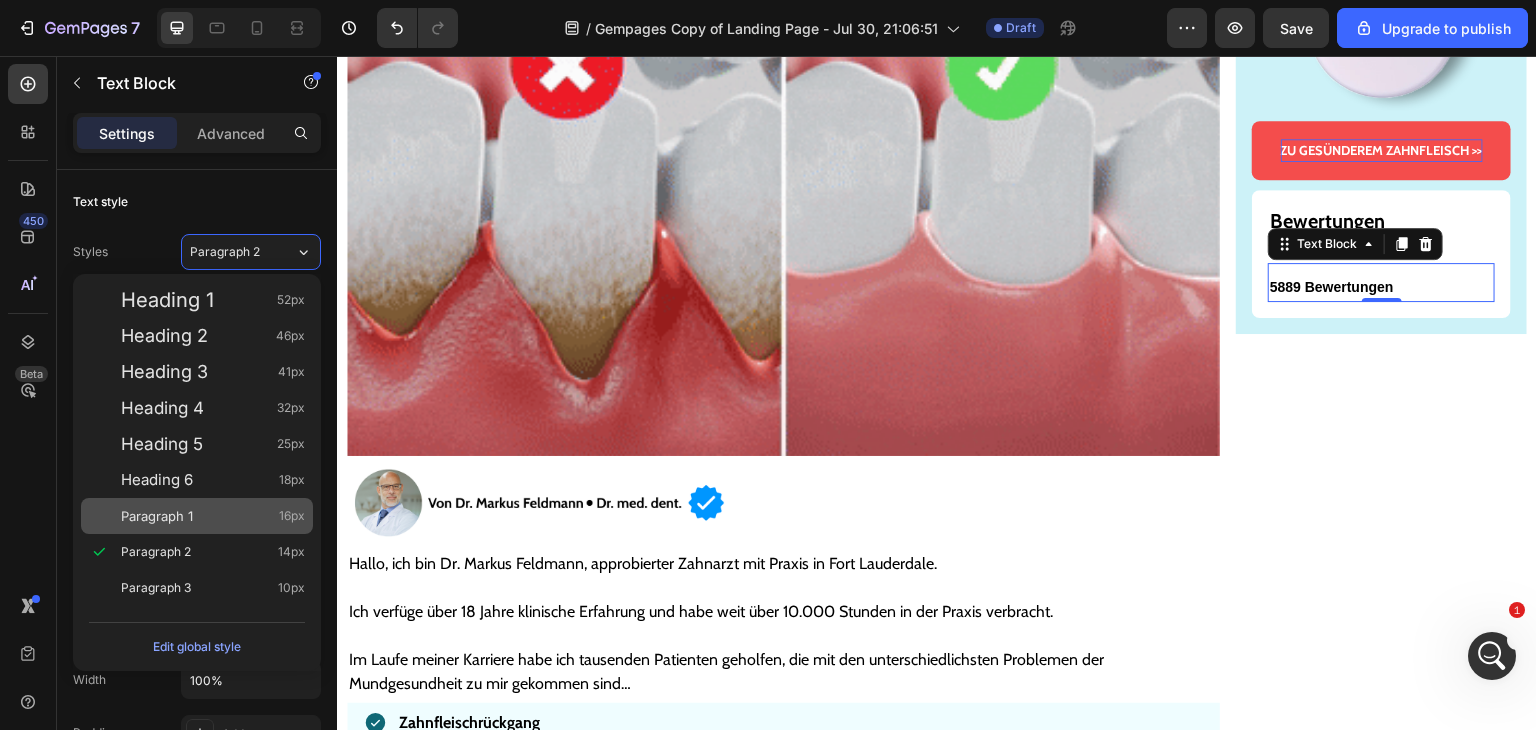 type on "16" 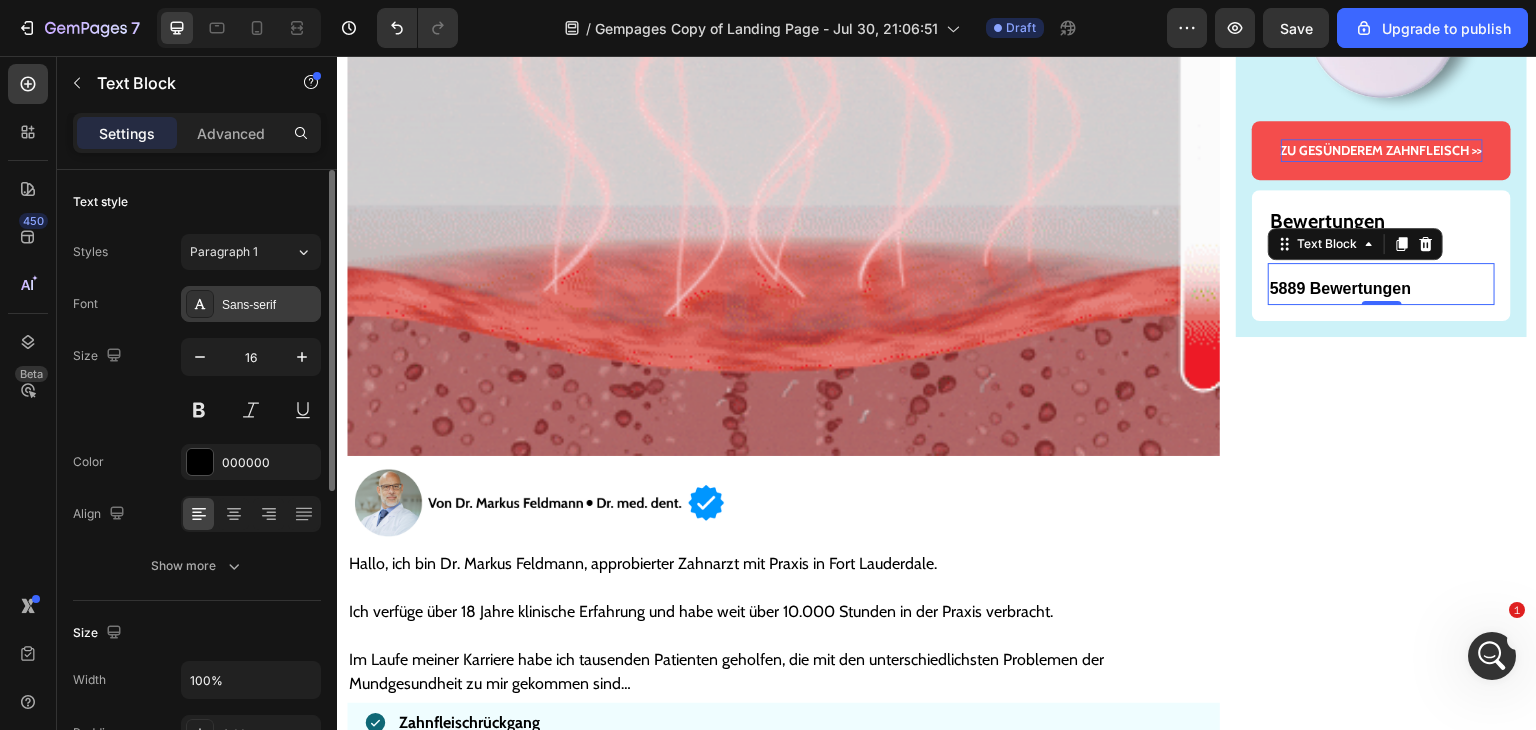 click on "Sans-serif" at bounding box center [251, 304] 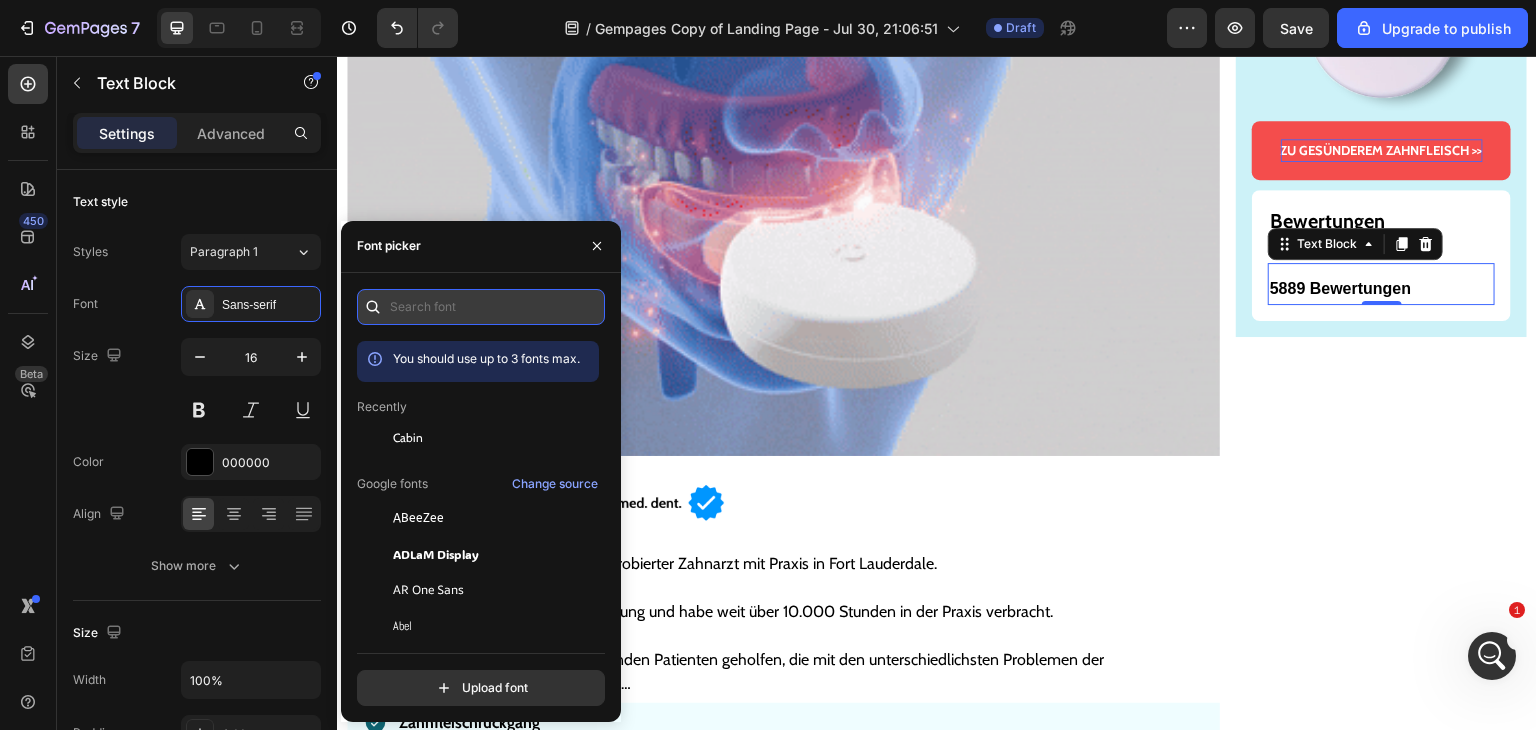 click at bounding box center [481, 307] 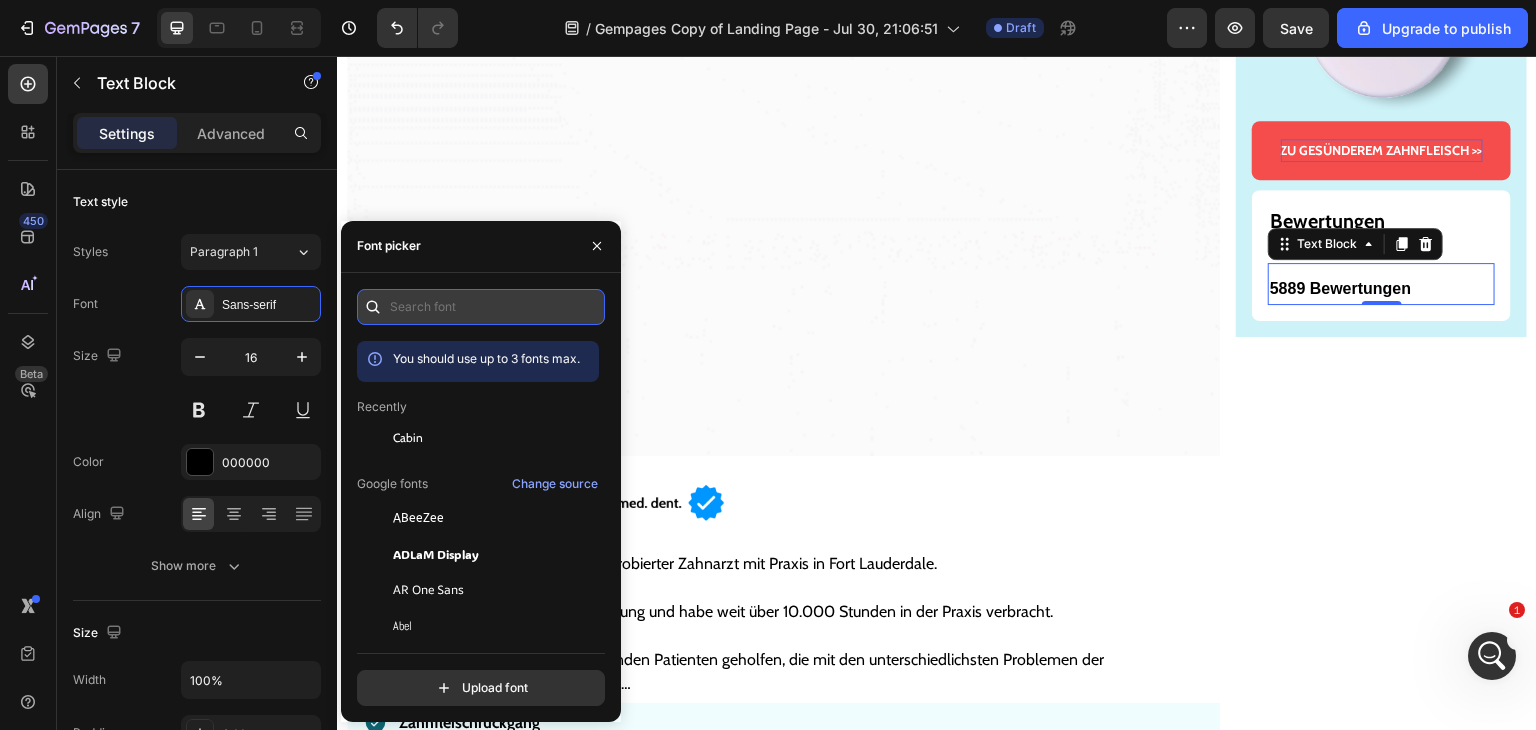 click at bounding box center [481, 307] 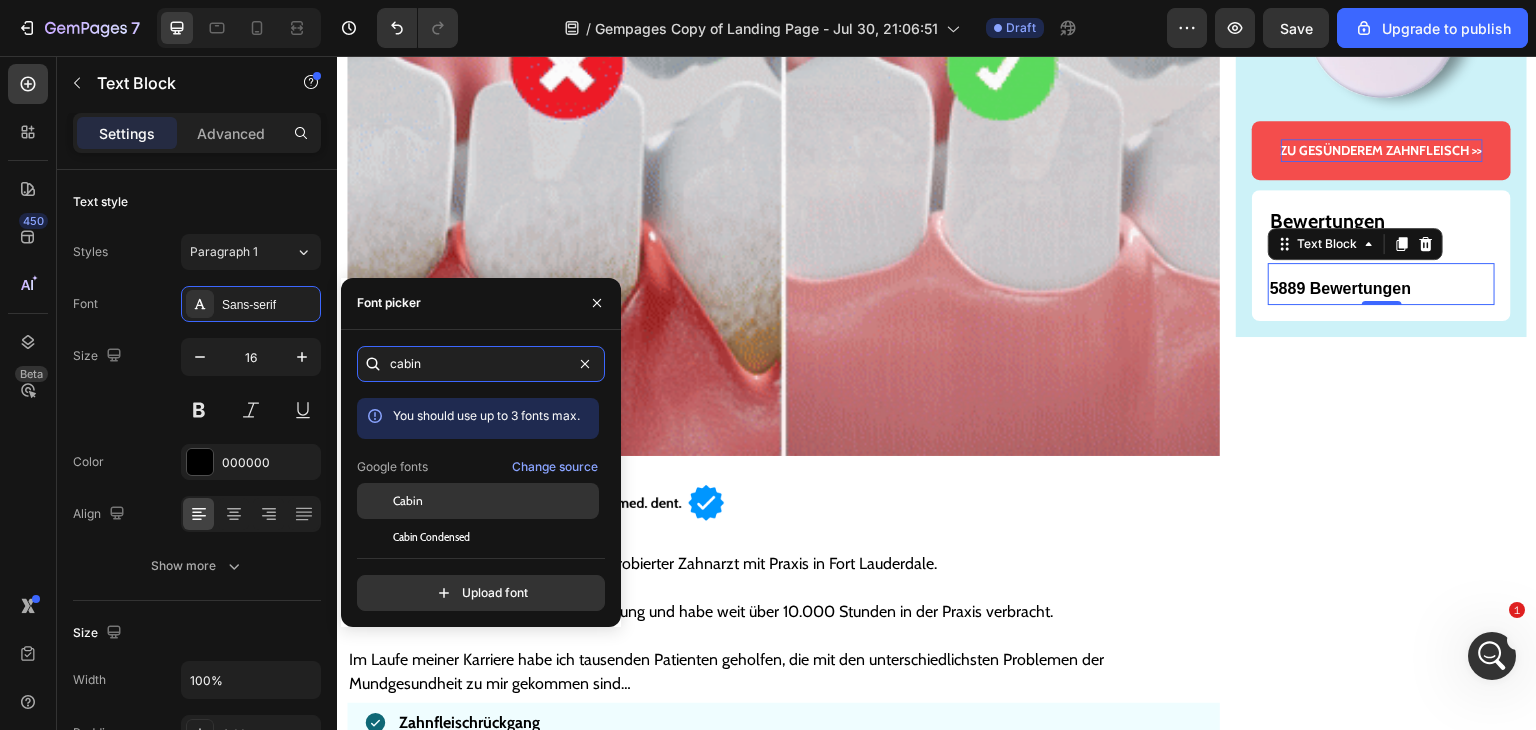 type on "cabin" 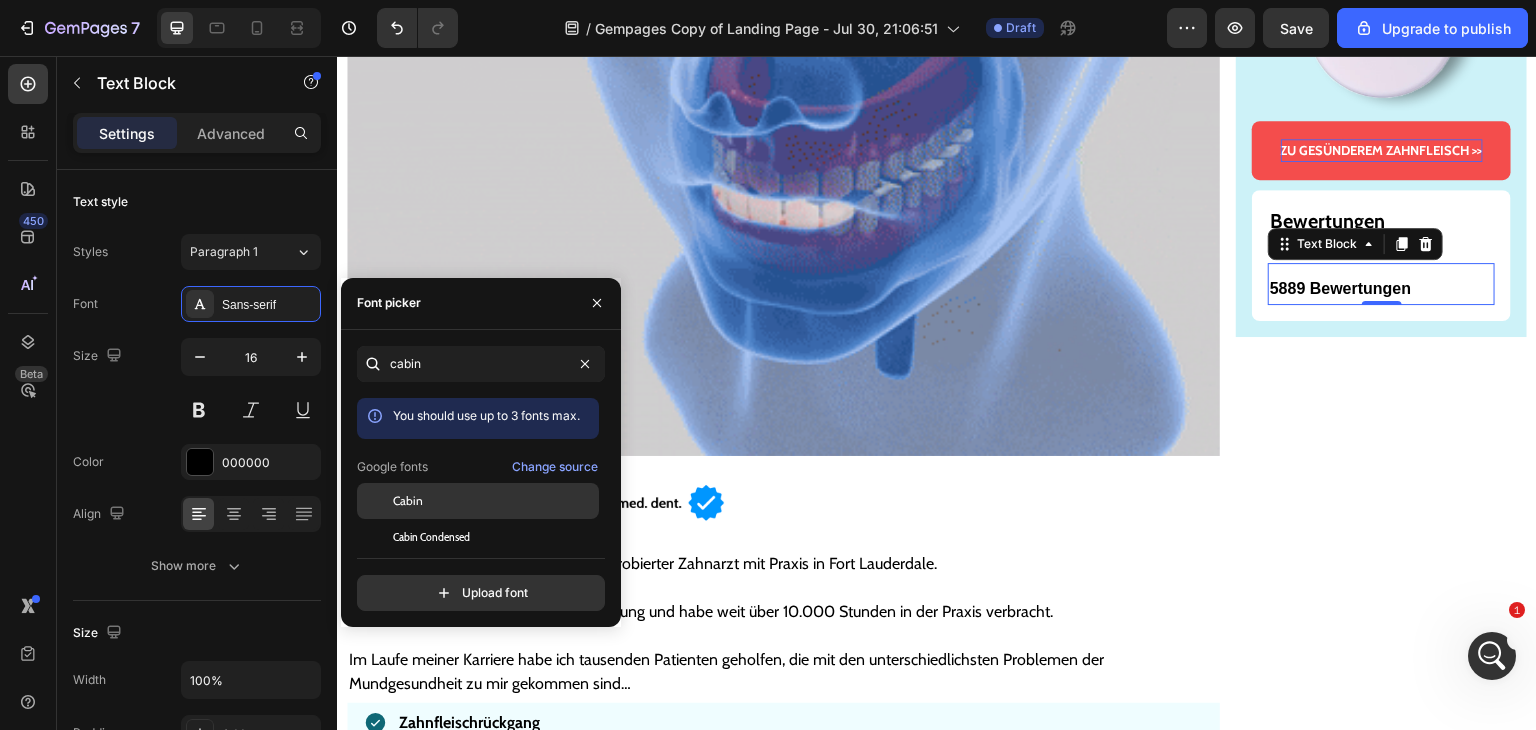 click on "Cabin" at bounding box center (494, 501) 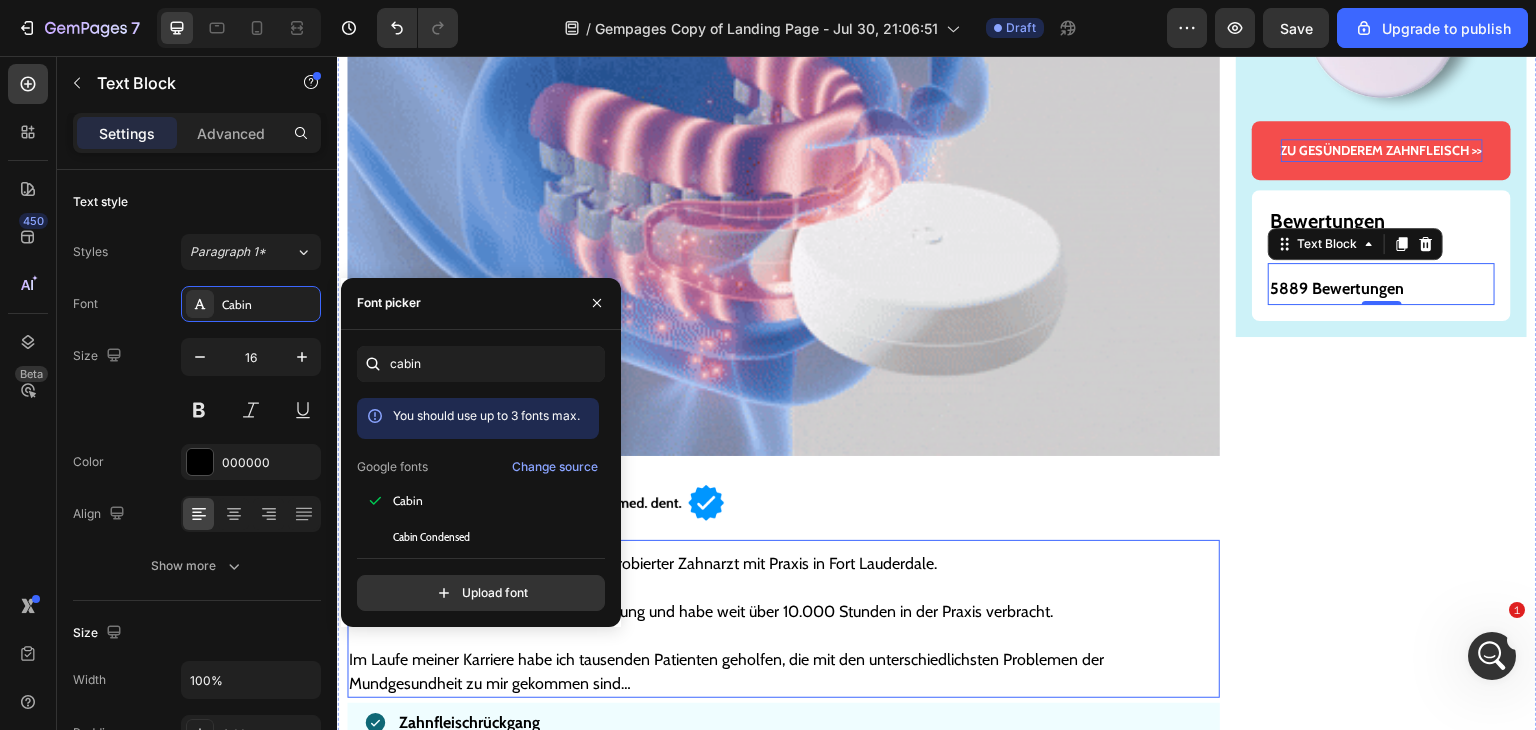 click at bounding box center [783, 588] 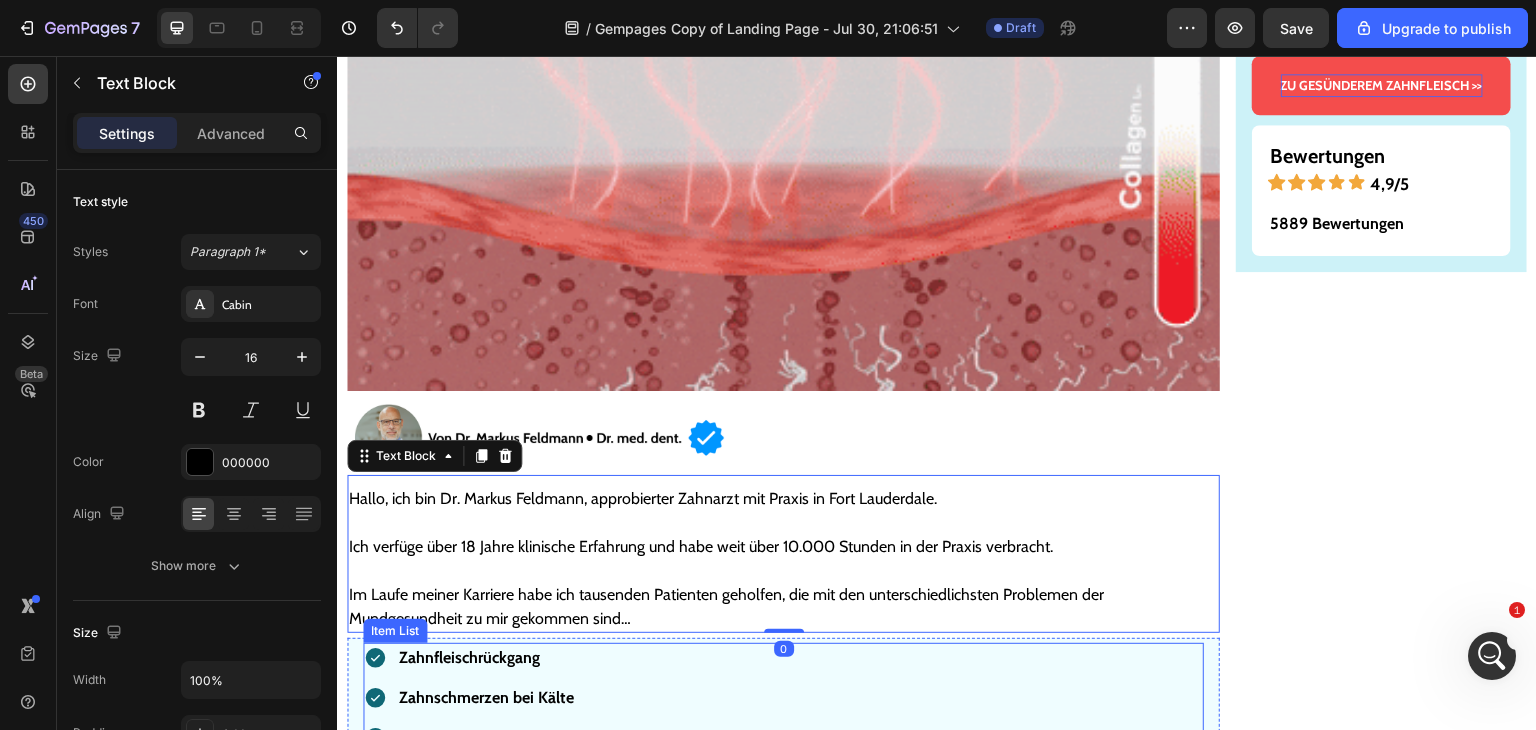 scroll, scrollTop: 519, scrollLeft: 0, axis: vertical 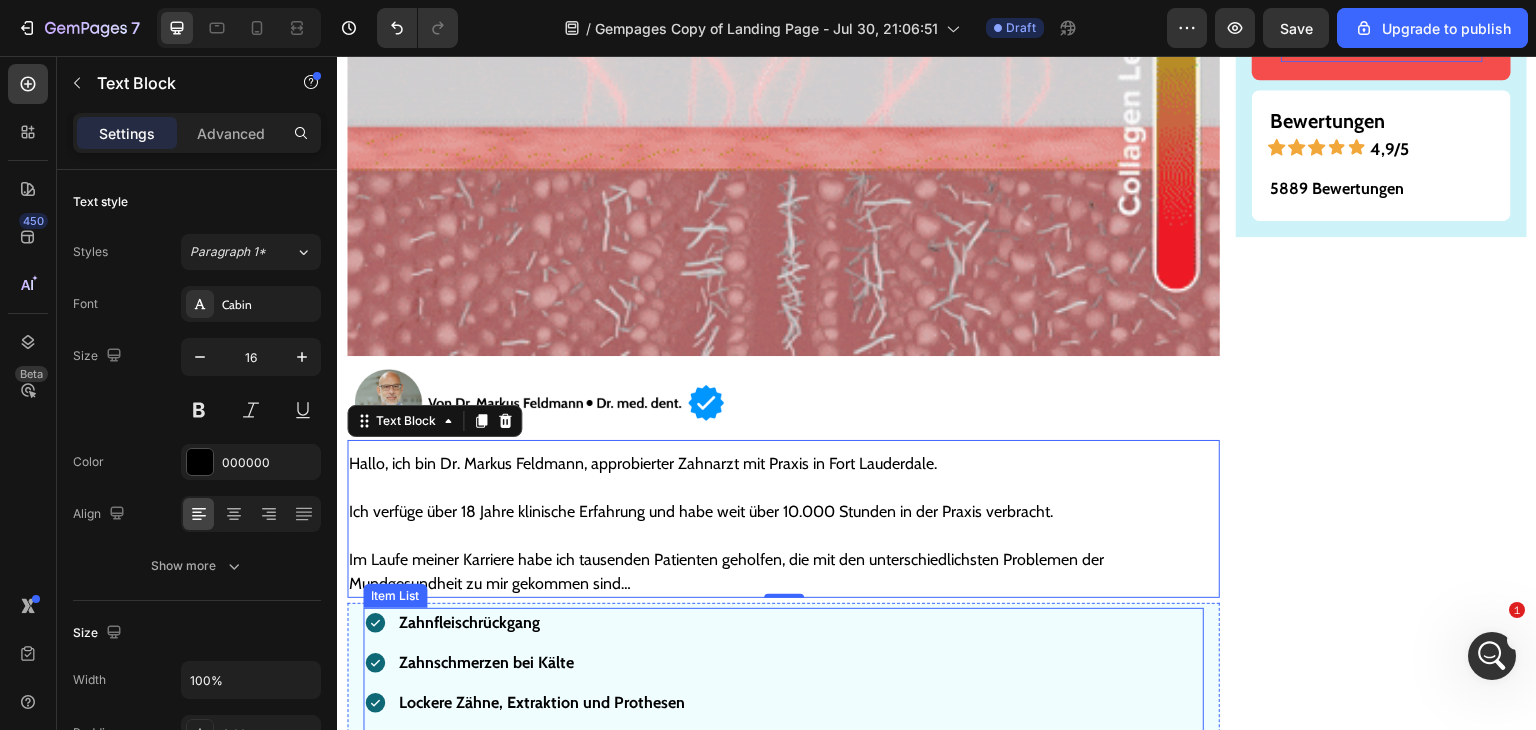 click on "Zahnfleischrückgang" at bounding box center [469, 622] 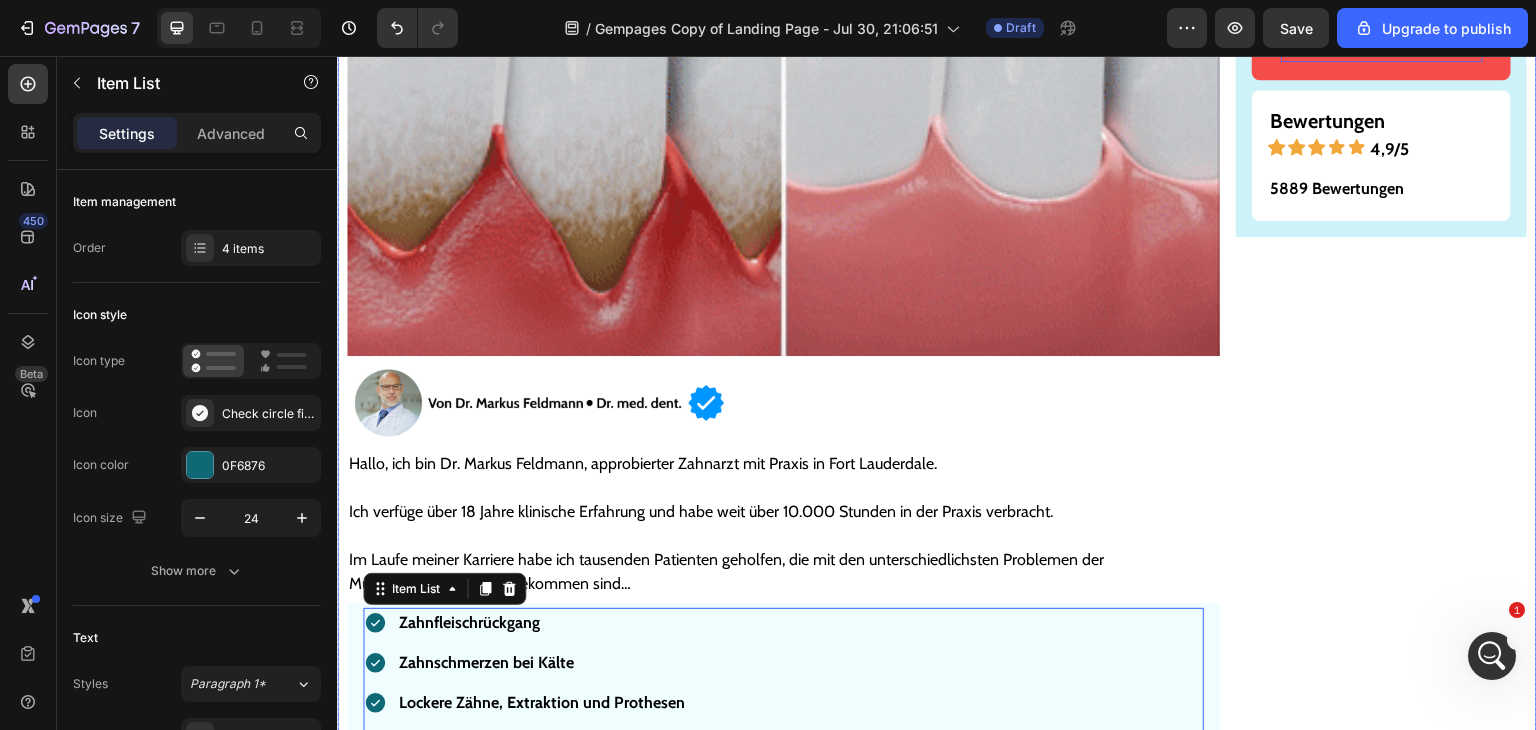 click on "5889 Bewertungen" at bounding box center [1337, 188] 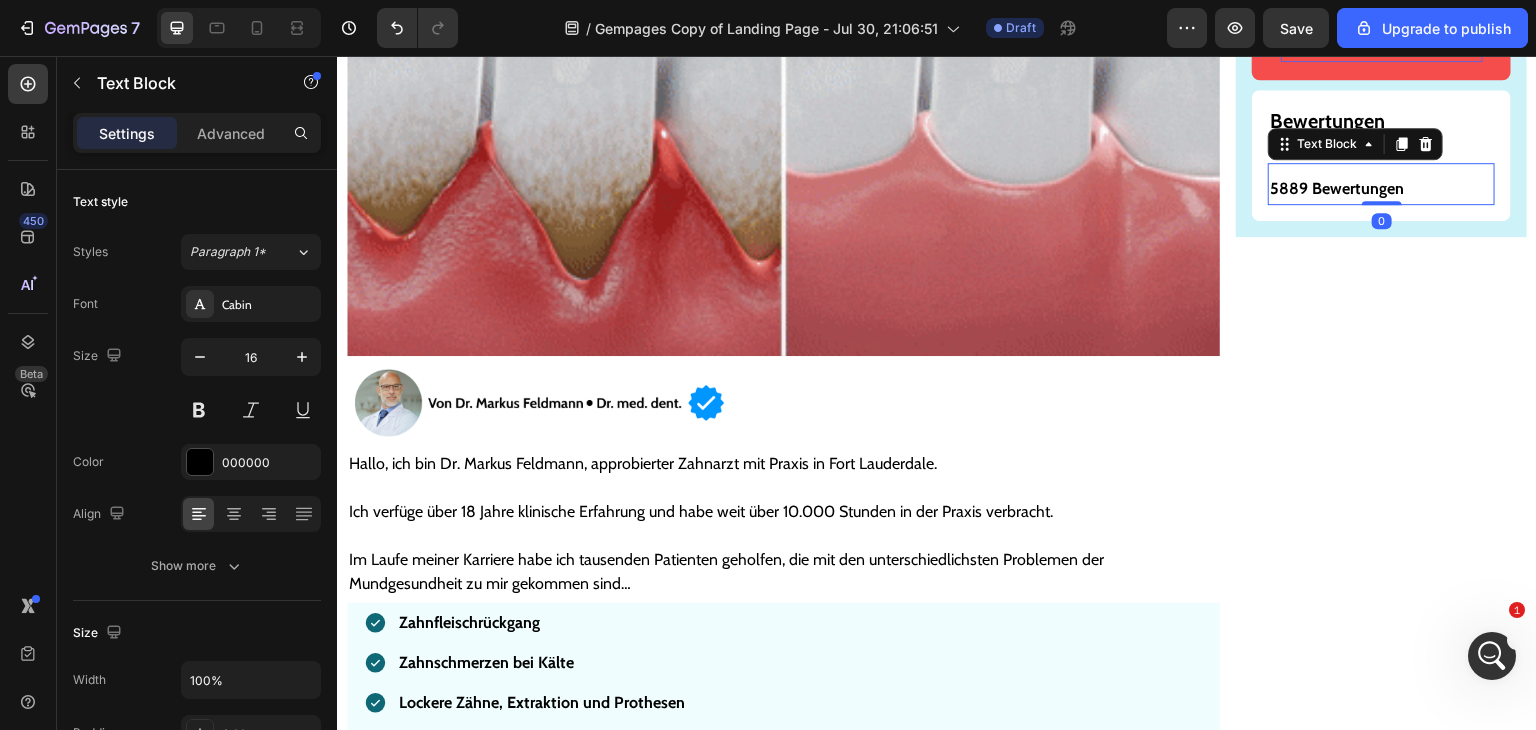 click on "Advanced" at bounding box center (231, 133) 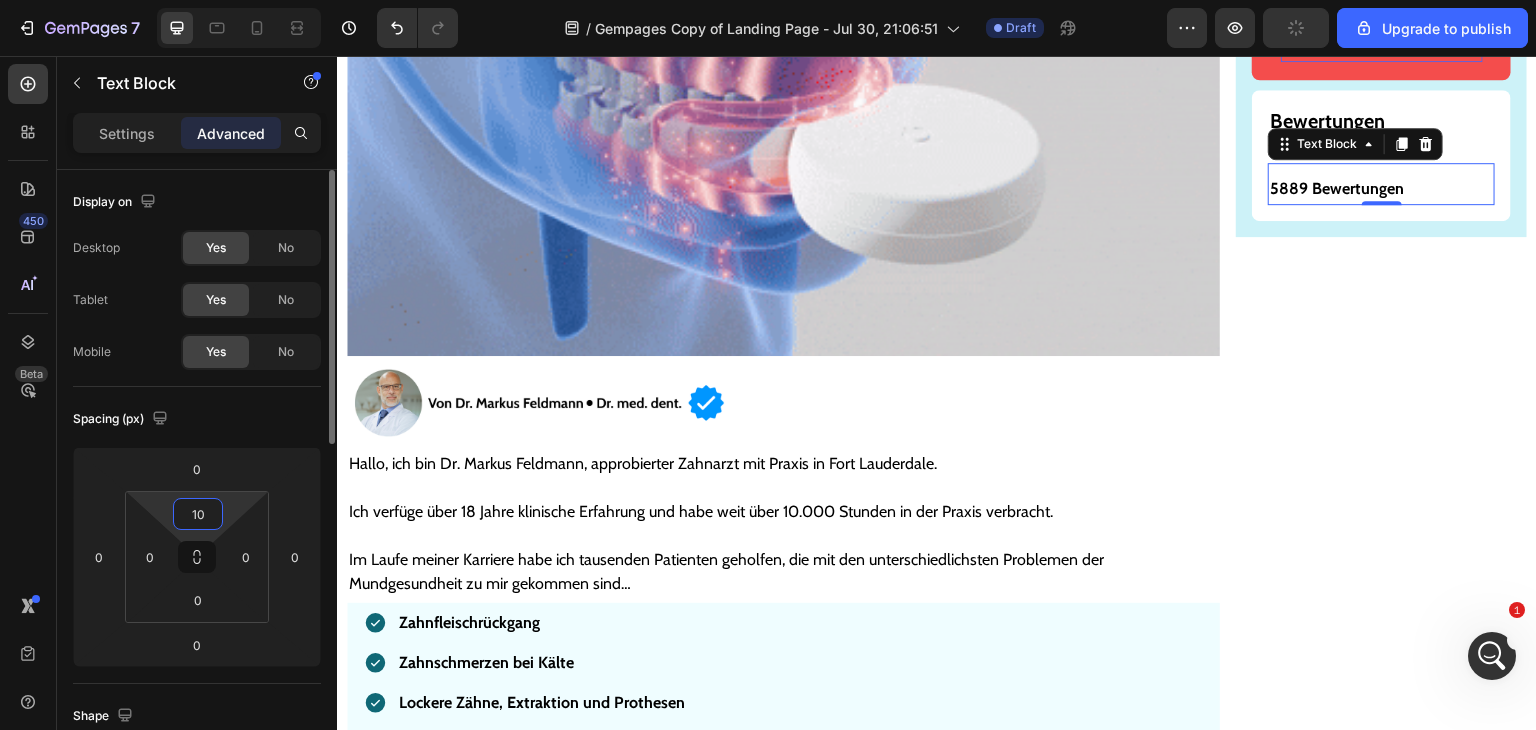 click on "10" at bounding box center (198, 514) 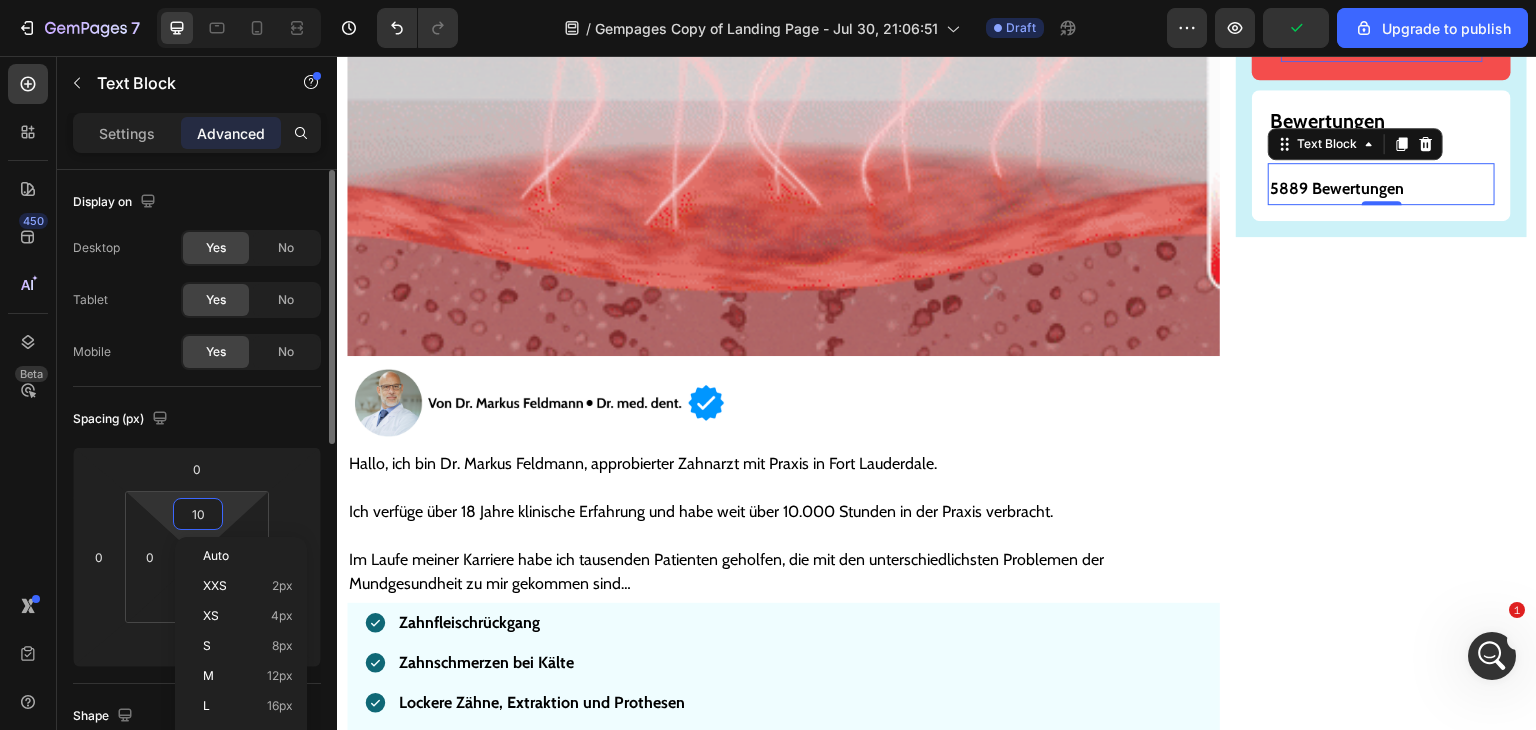 type on "0" 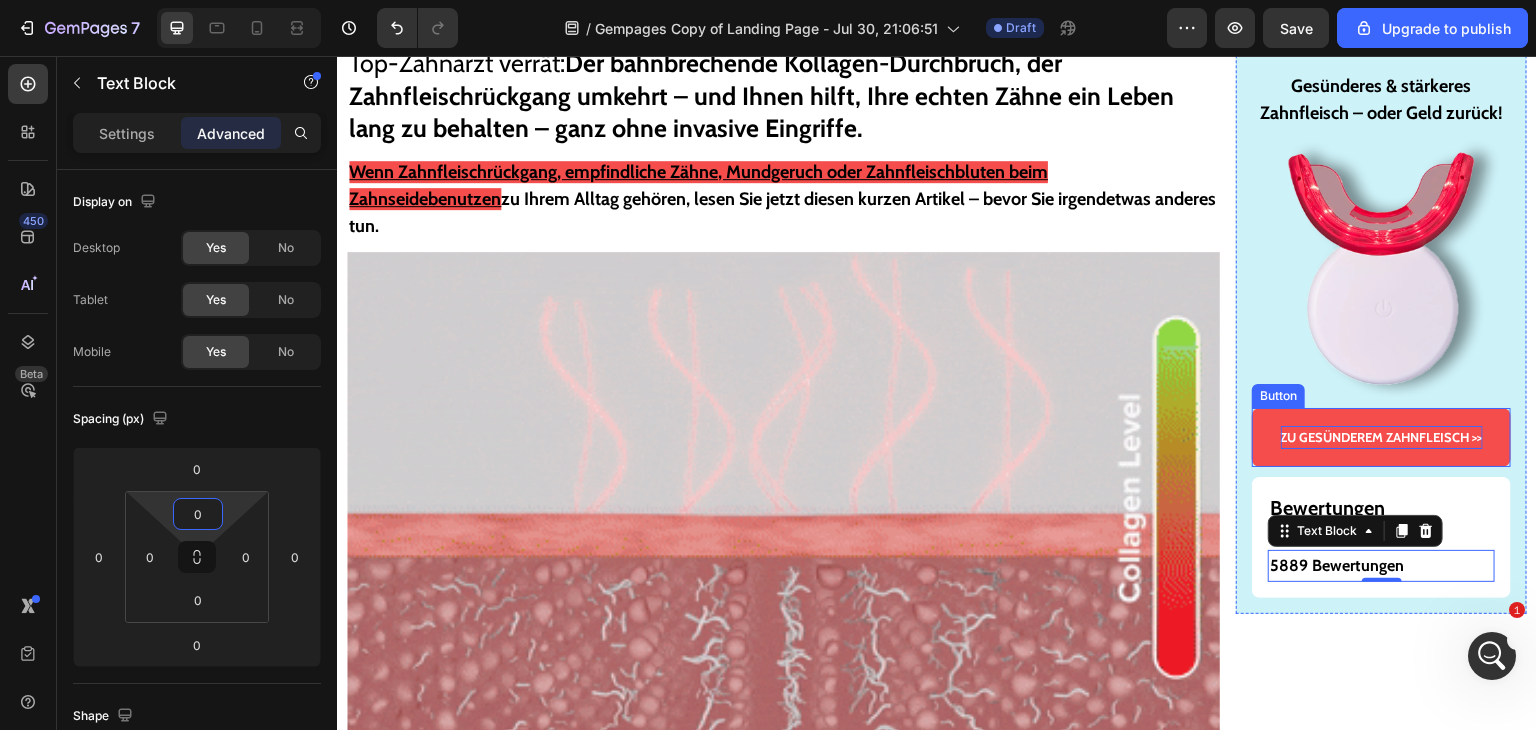 scroll, scrollTop: 119, scrollLeft: 0, axis: vertical 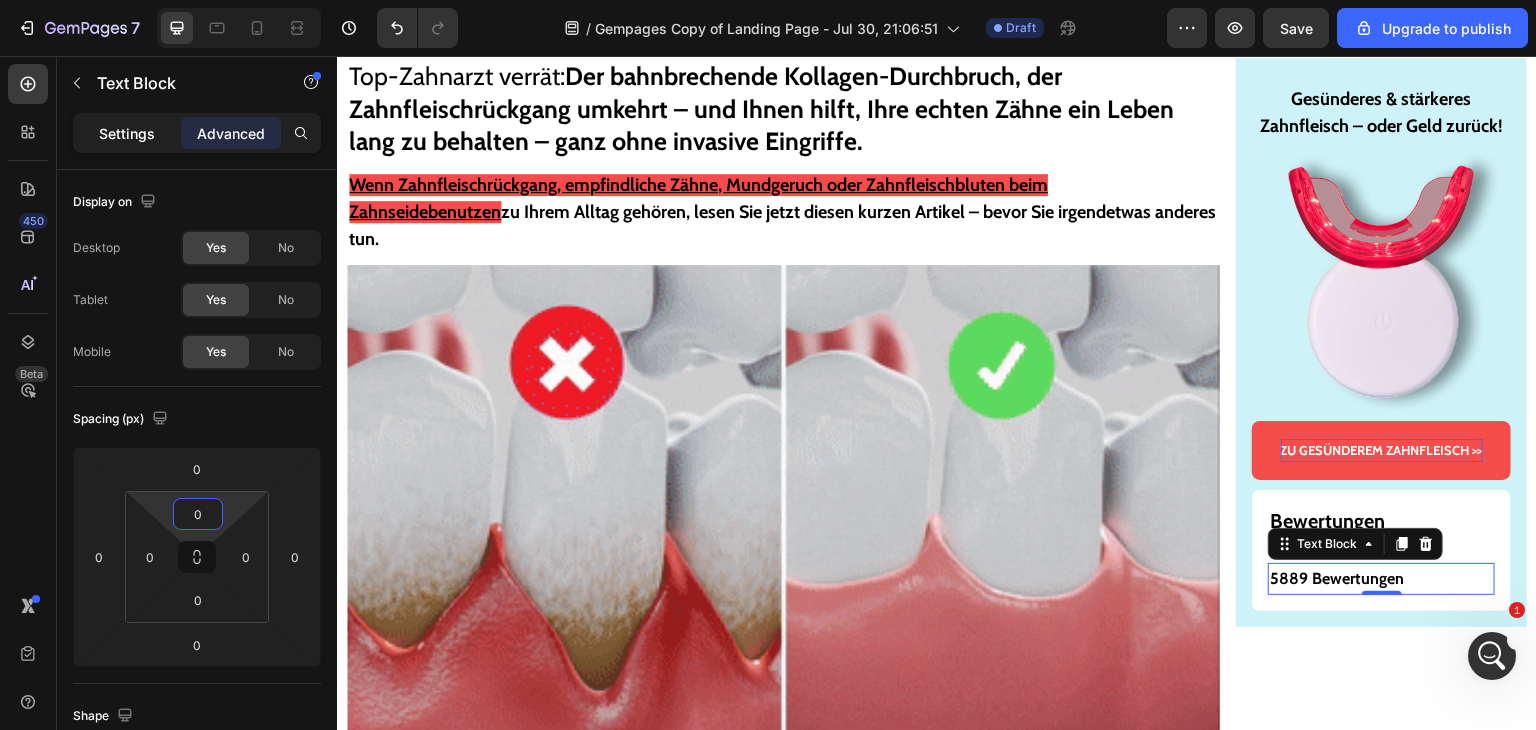 click on "Settings" 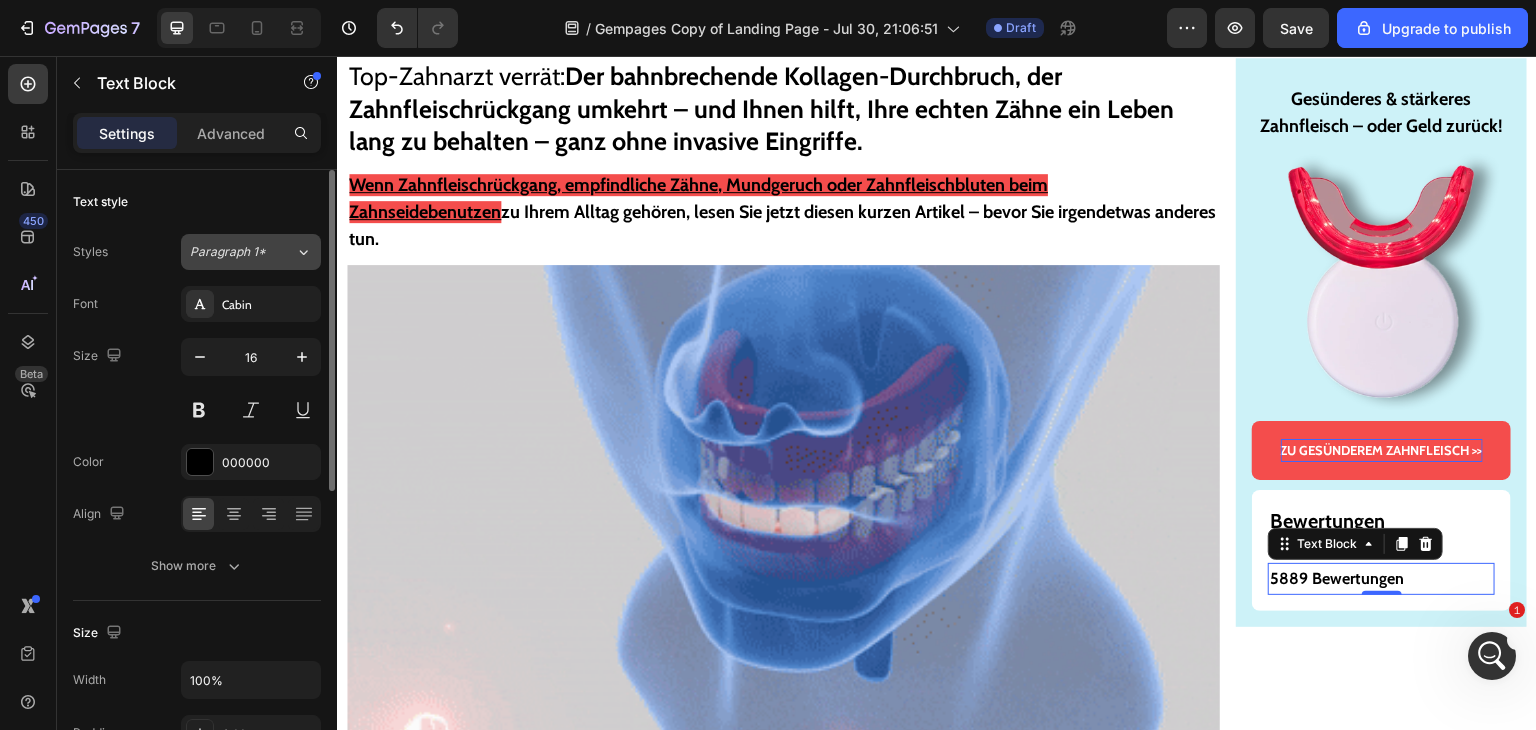 click on "Paragraph 1*" 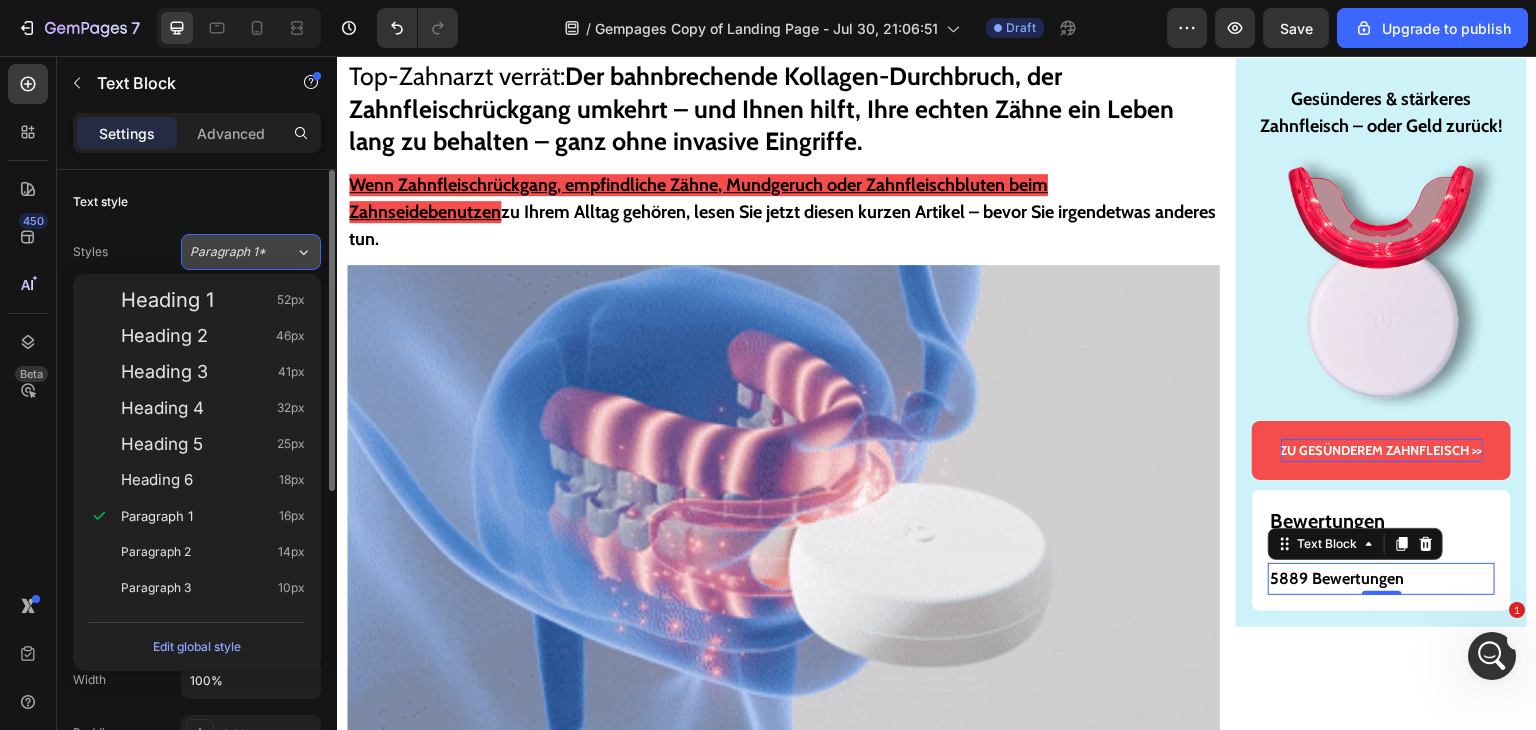 click on "Paragraph 1*" 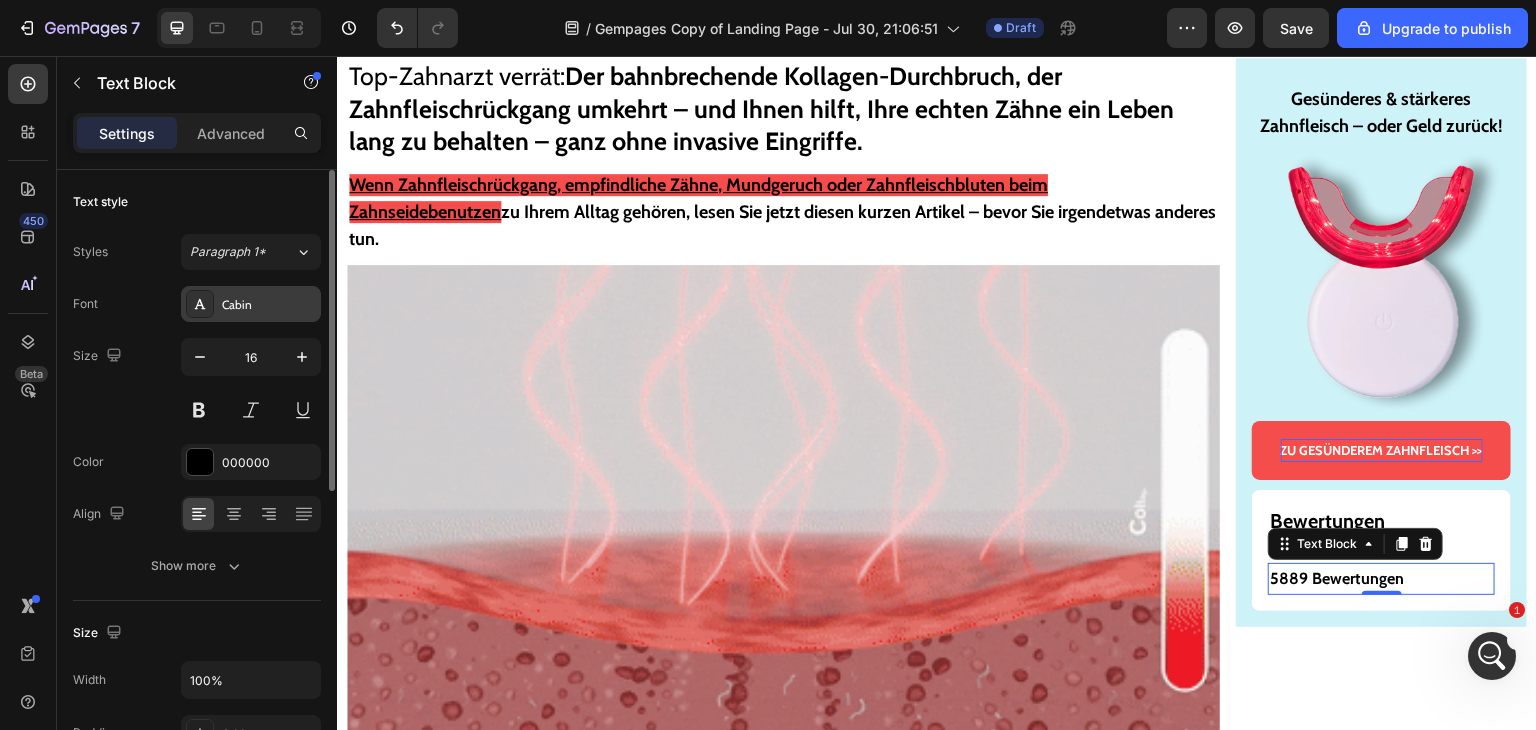 click on "Cabin" at bounding box center (269, 305) 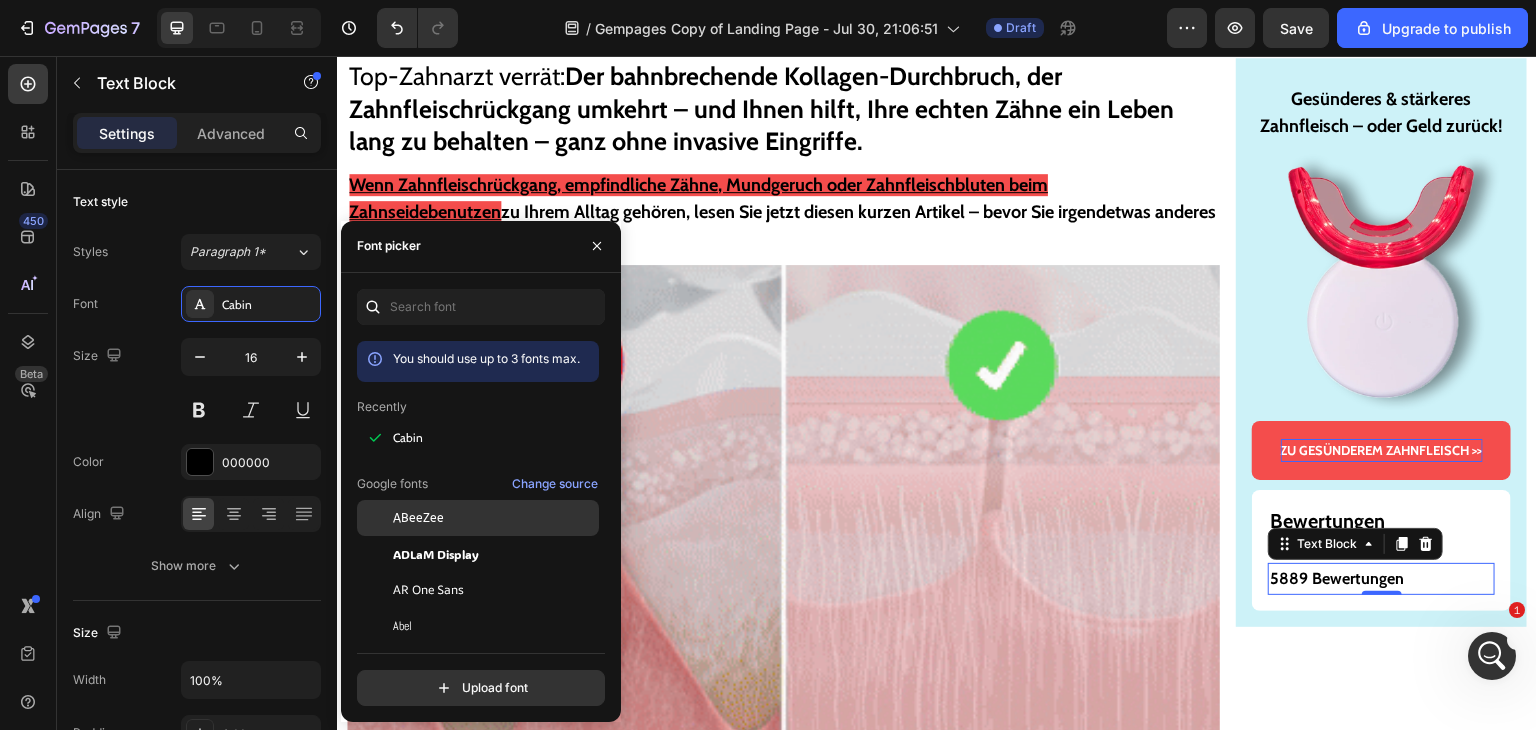 click on "ABeeZee" 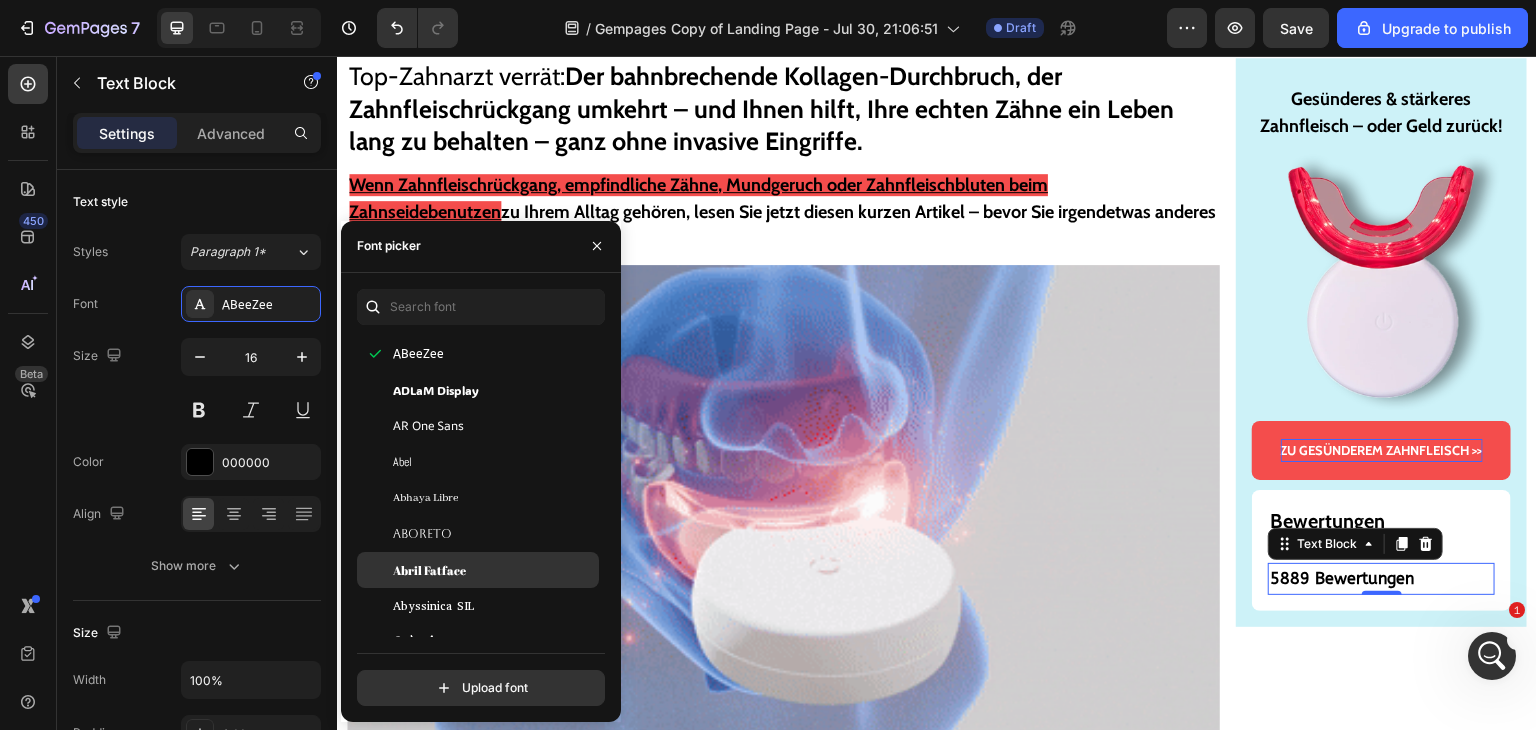 scroll, scrollTop: 300, scrollLeft: 0, axis: vertical 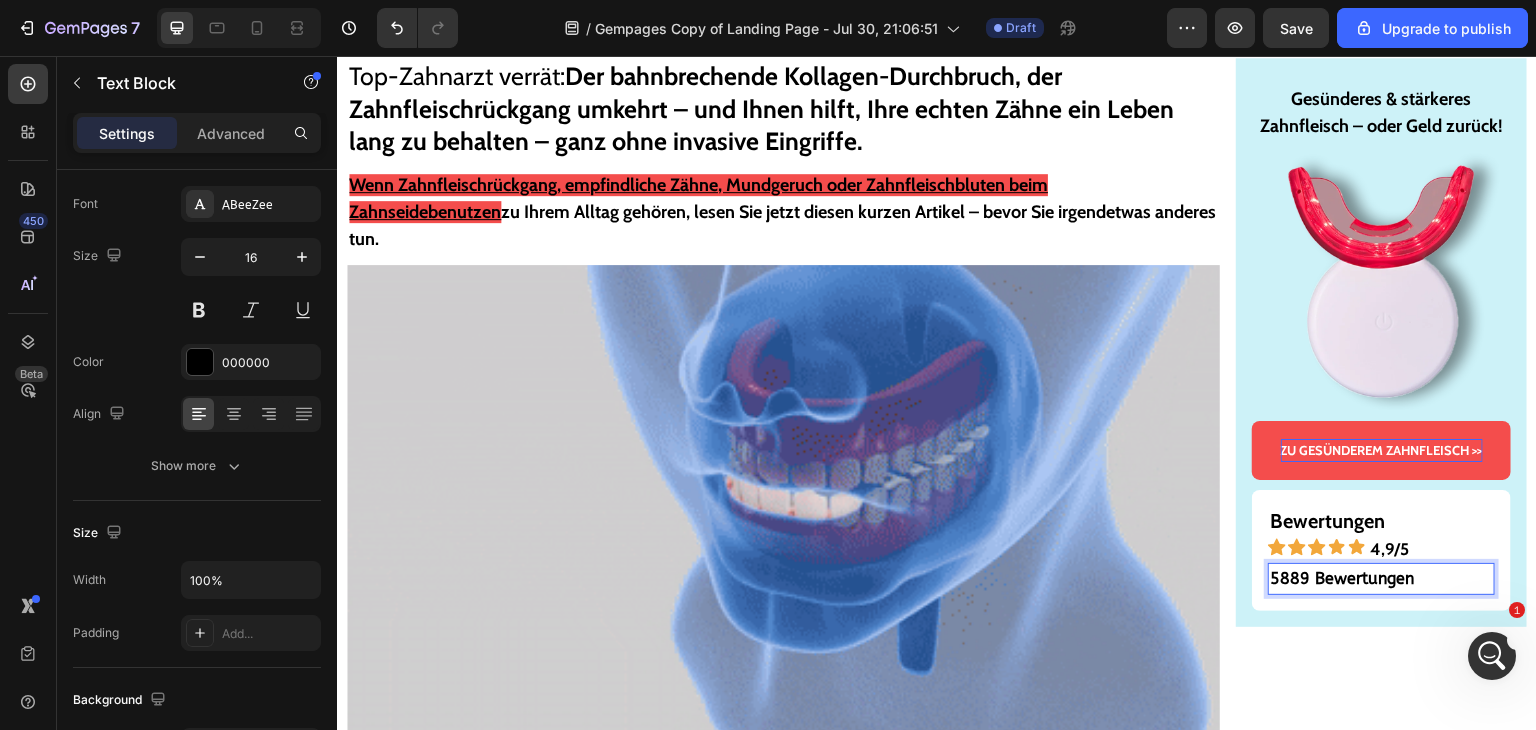 click on "5889 Bewertungen" at bounding box center (1342, 578) 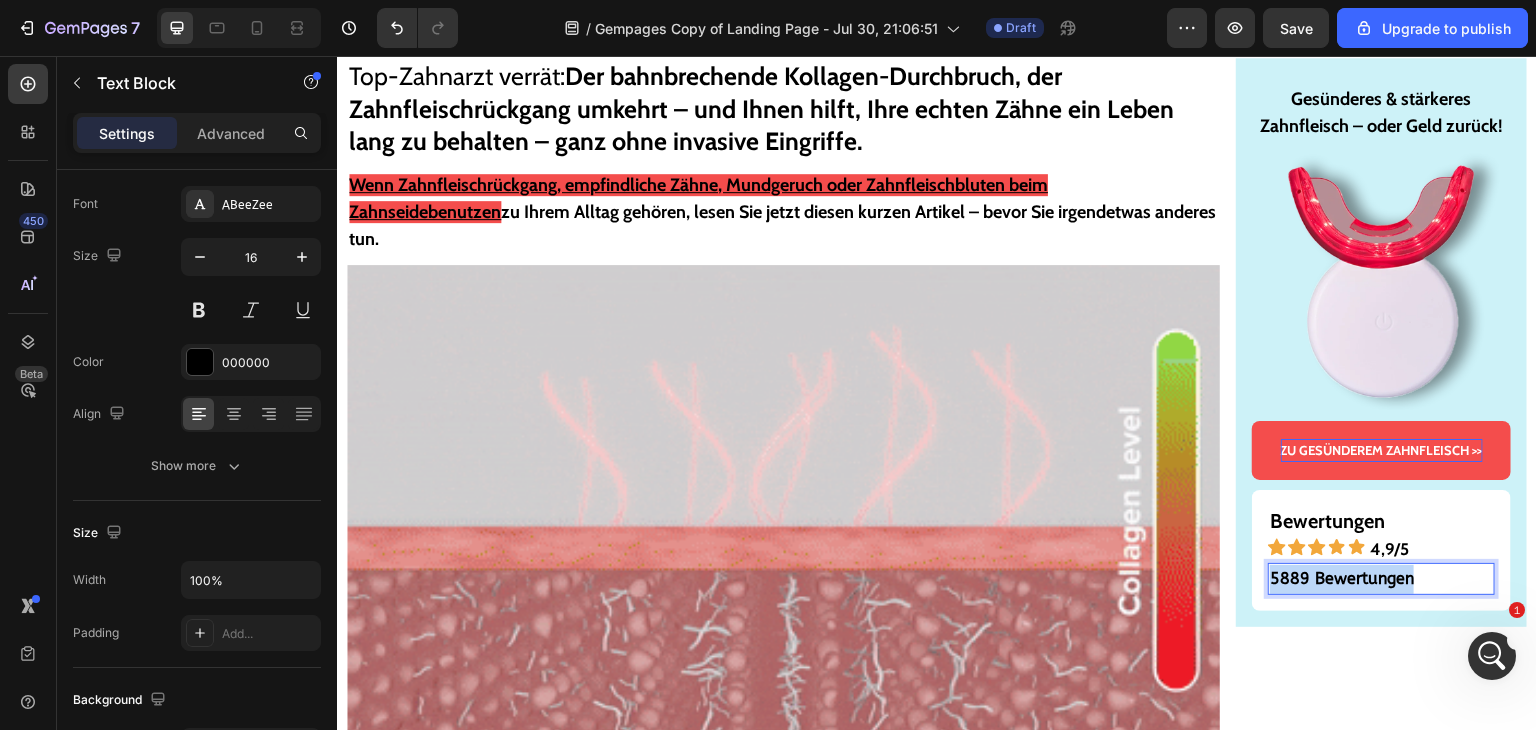click on "5889 Bewertungen" at bounding box center [1342, 578] 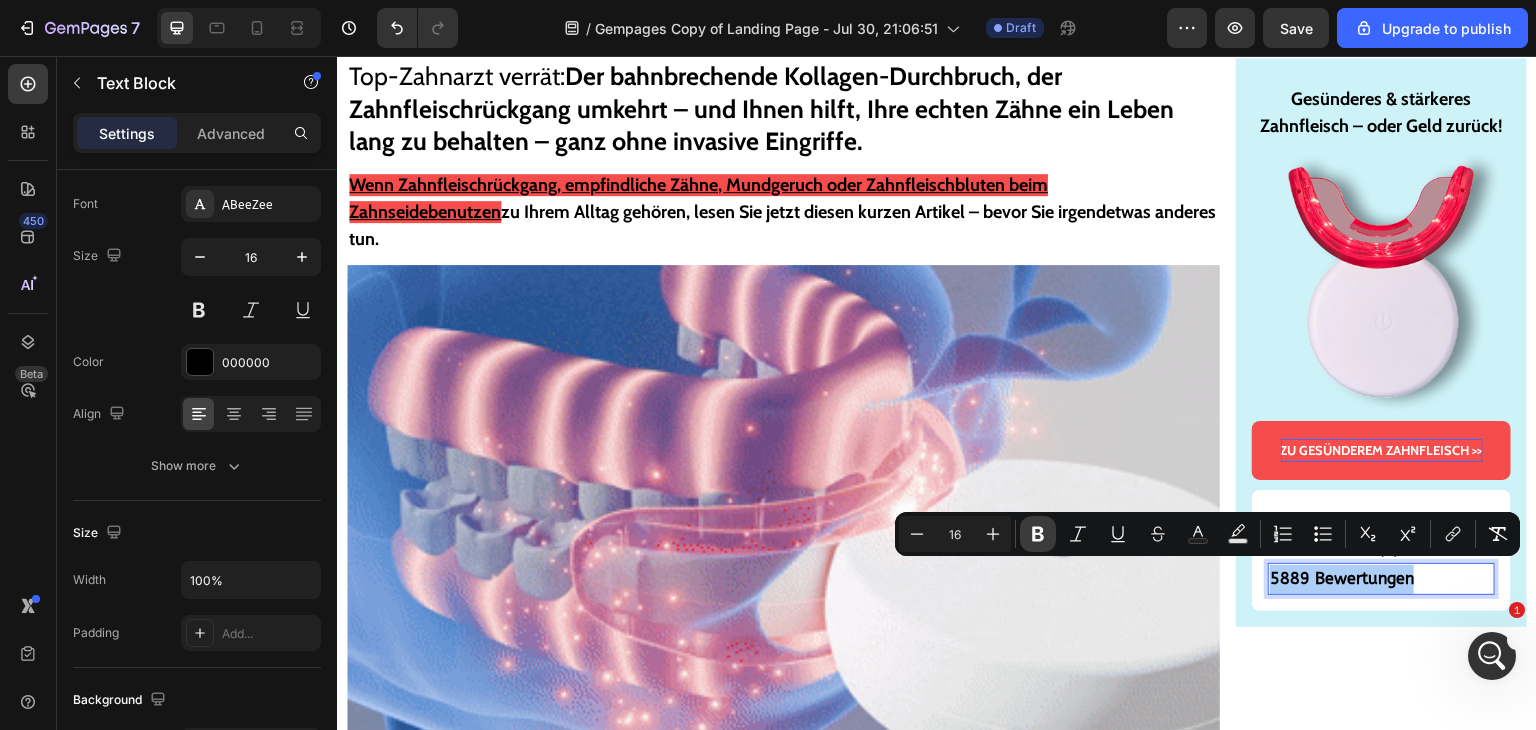 click 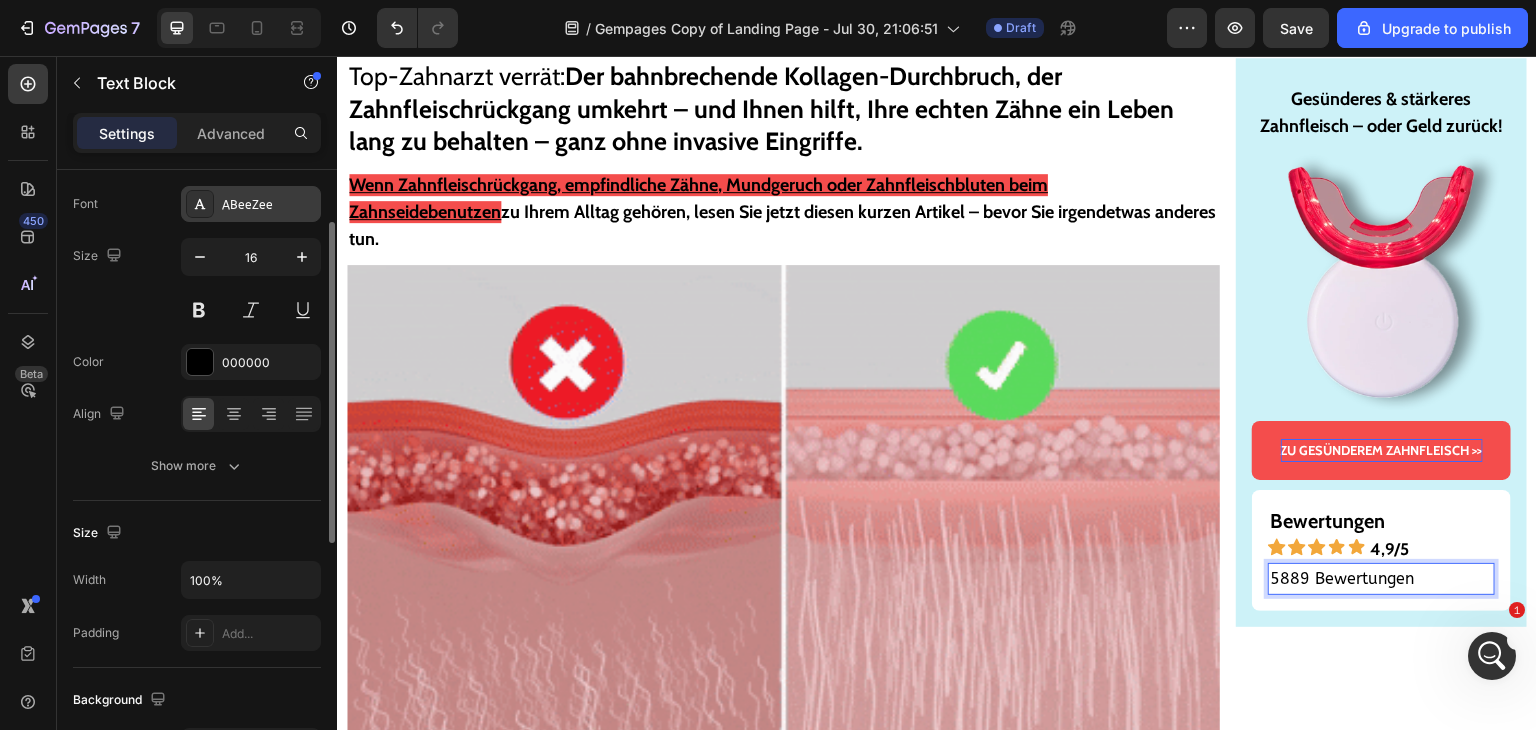click on "ABeeZee" at bounding box center [251, 204] 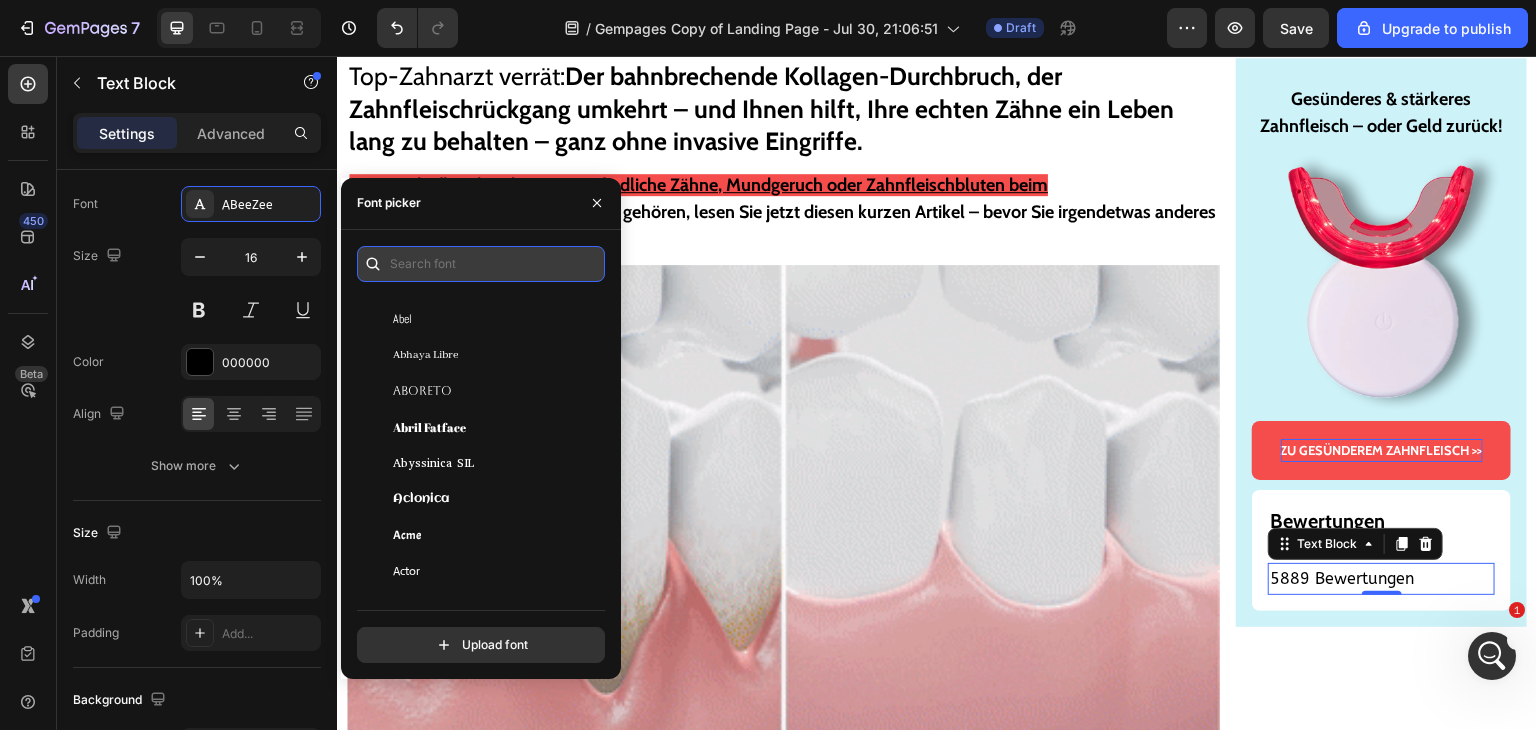 click at bounding box center [481, 264] 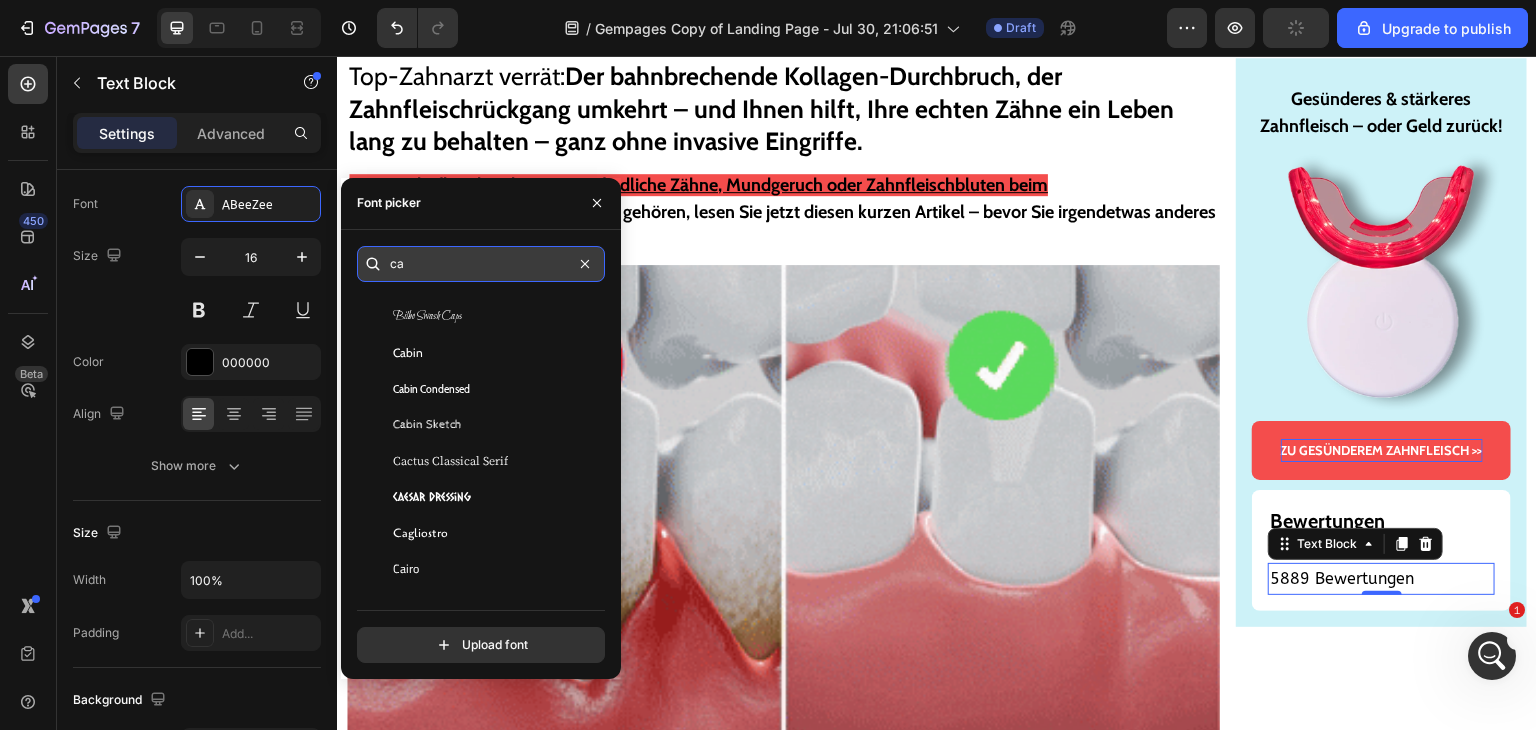 scroll, scrollTop: 0, scrollLeft: 0, axis: both 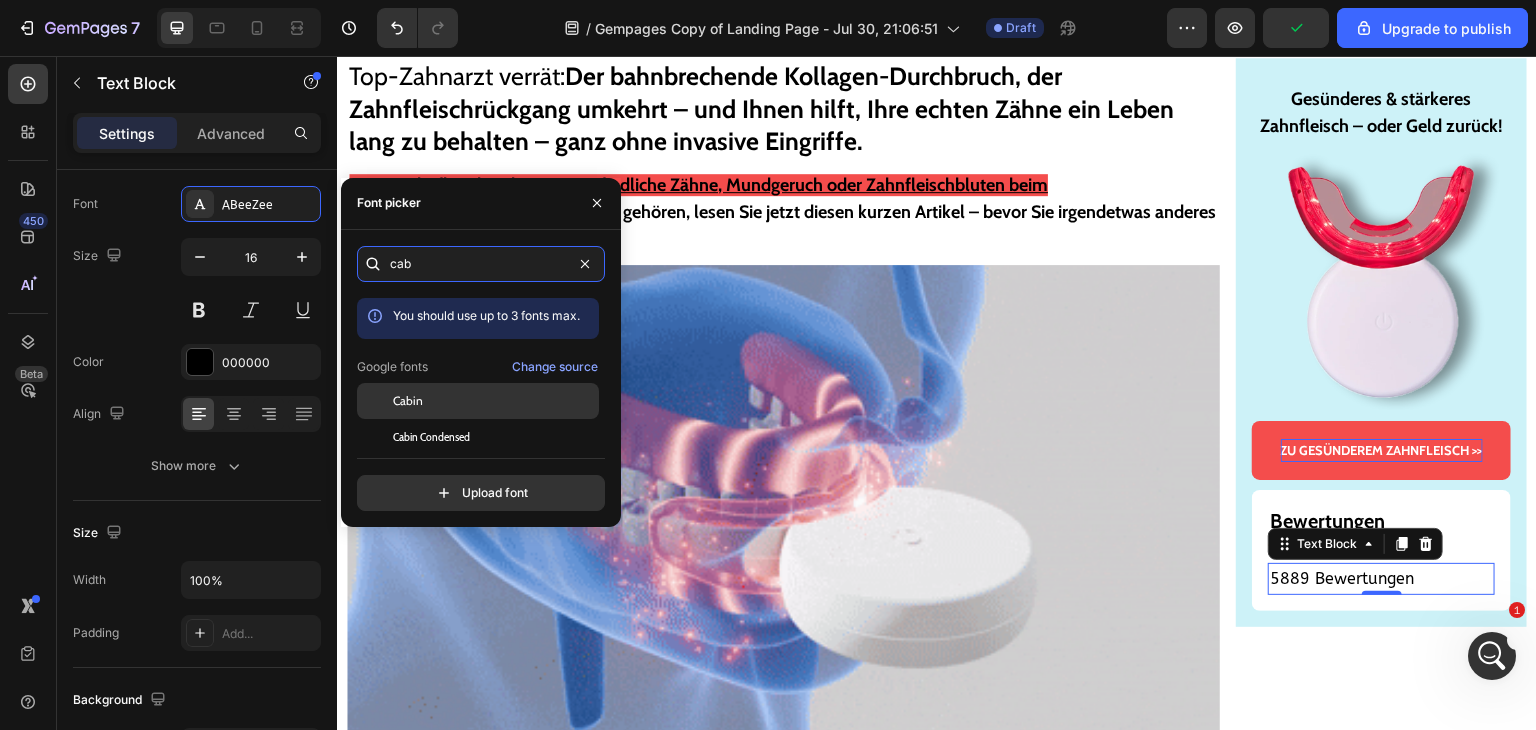 type on "cab" 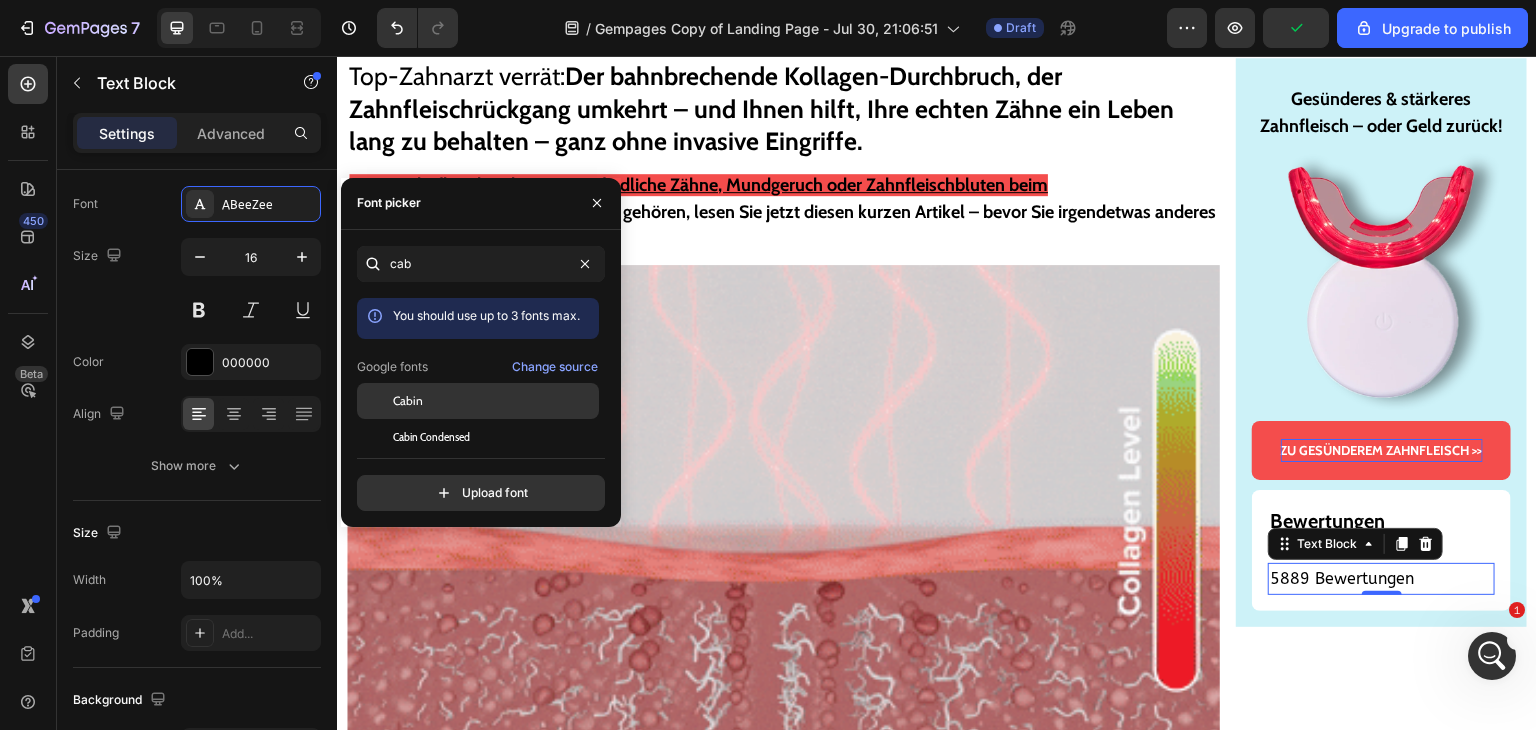 click on "Cabin" at bounding box center [494, 401] 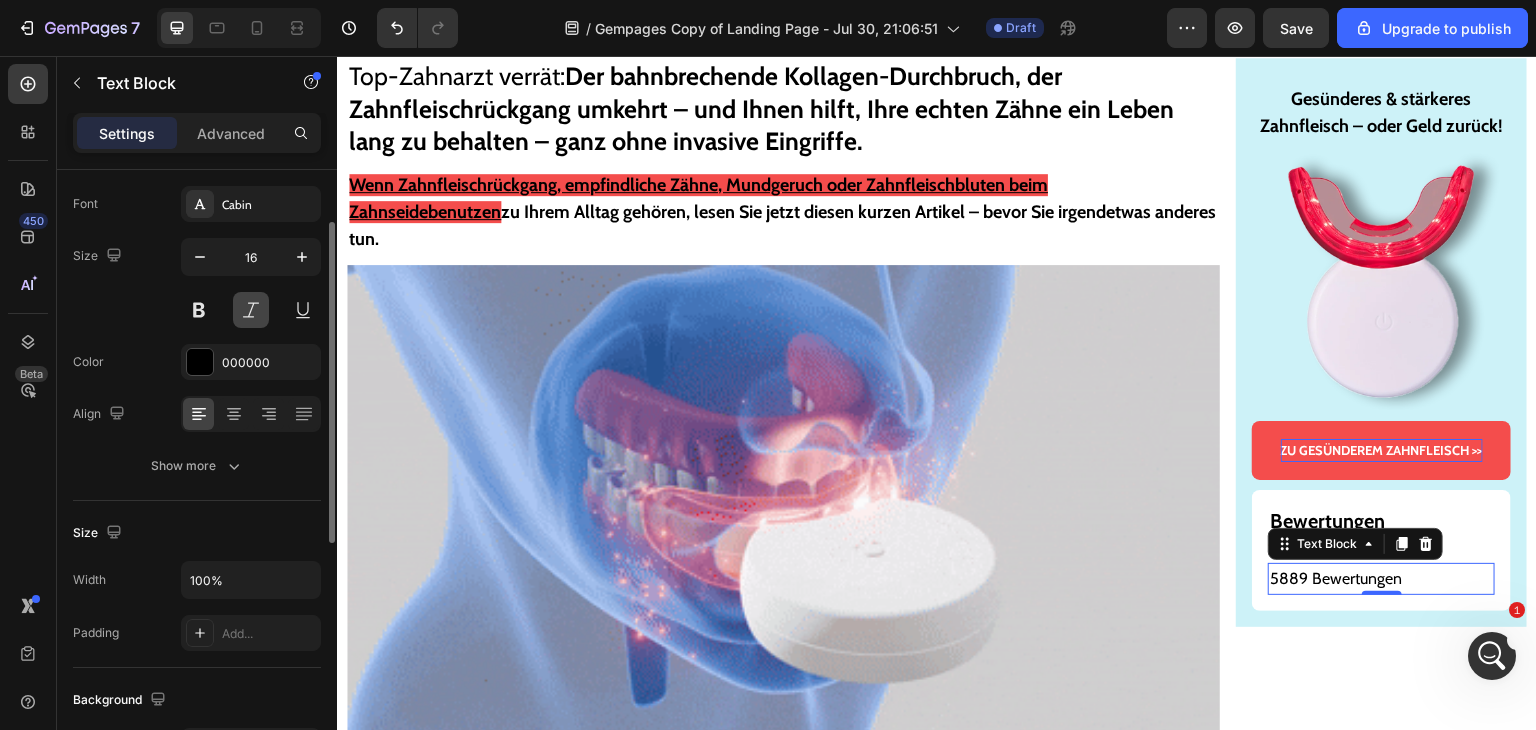 click at bounding box center (251, 310) 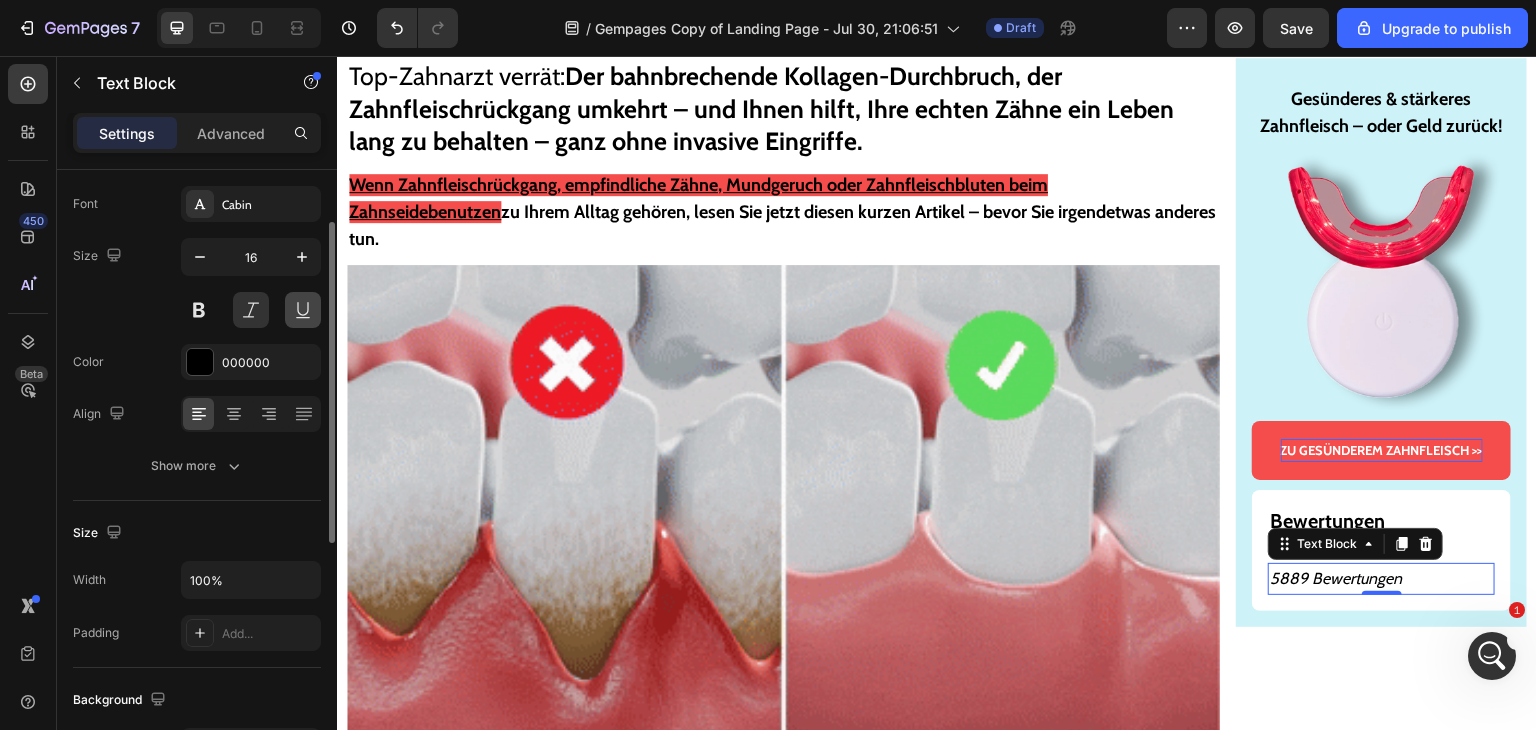 click at bounding box center [303, 310] 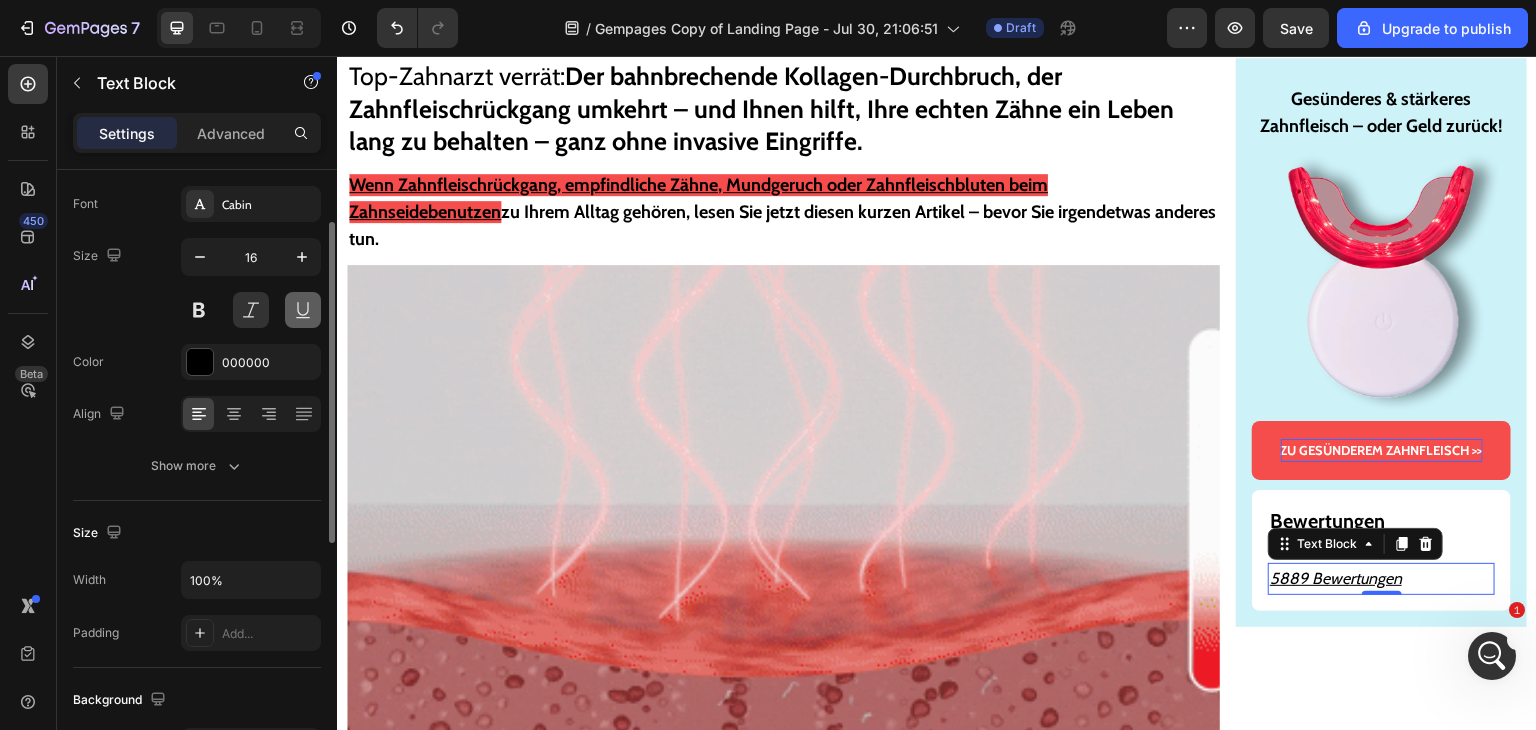 click at bounding box center (303, 310) 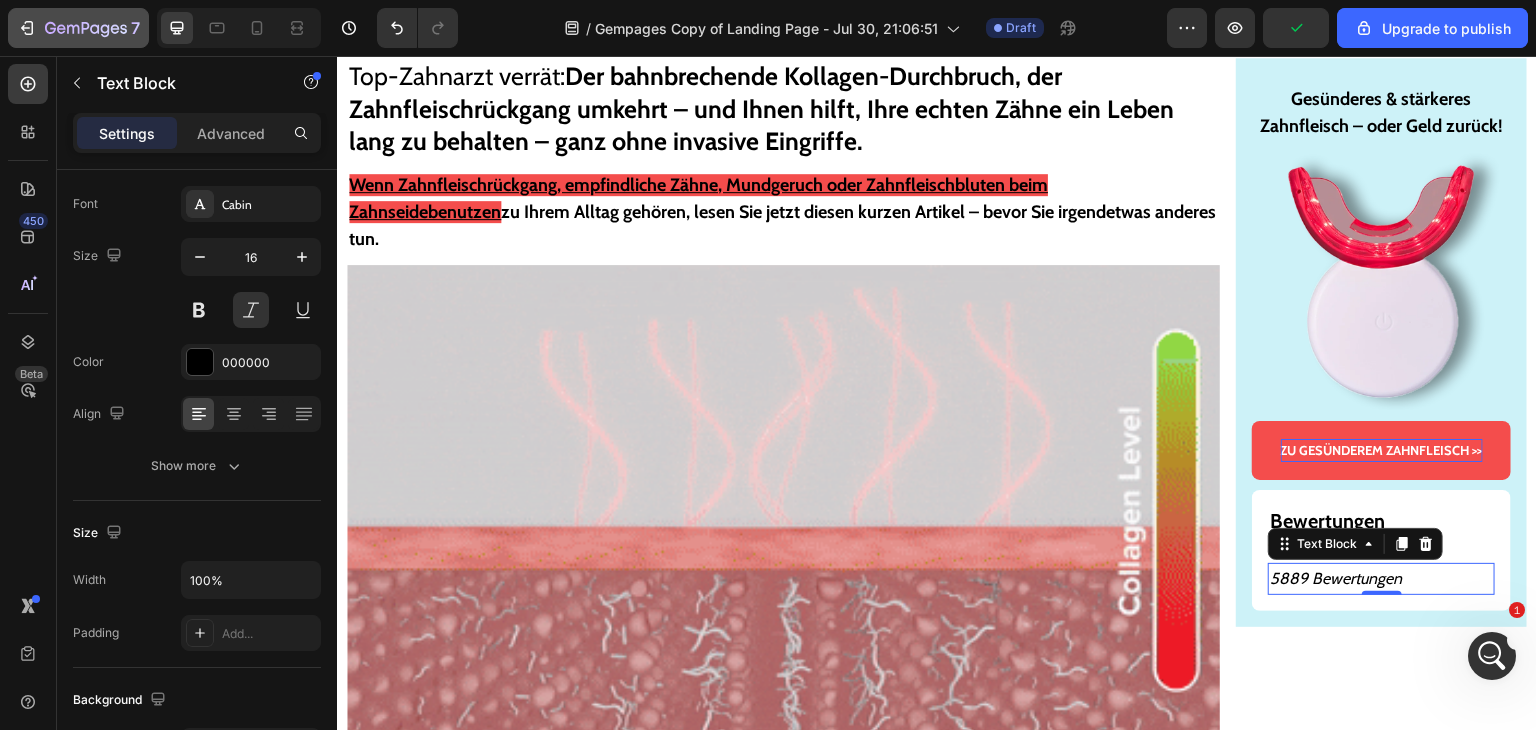 scroll, scrollTop: 7004, scrollLeft: 0, axis: vertical 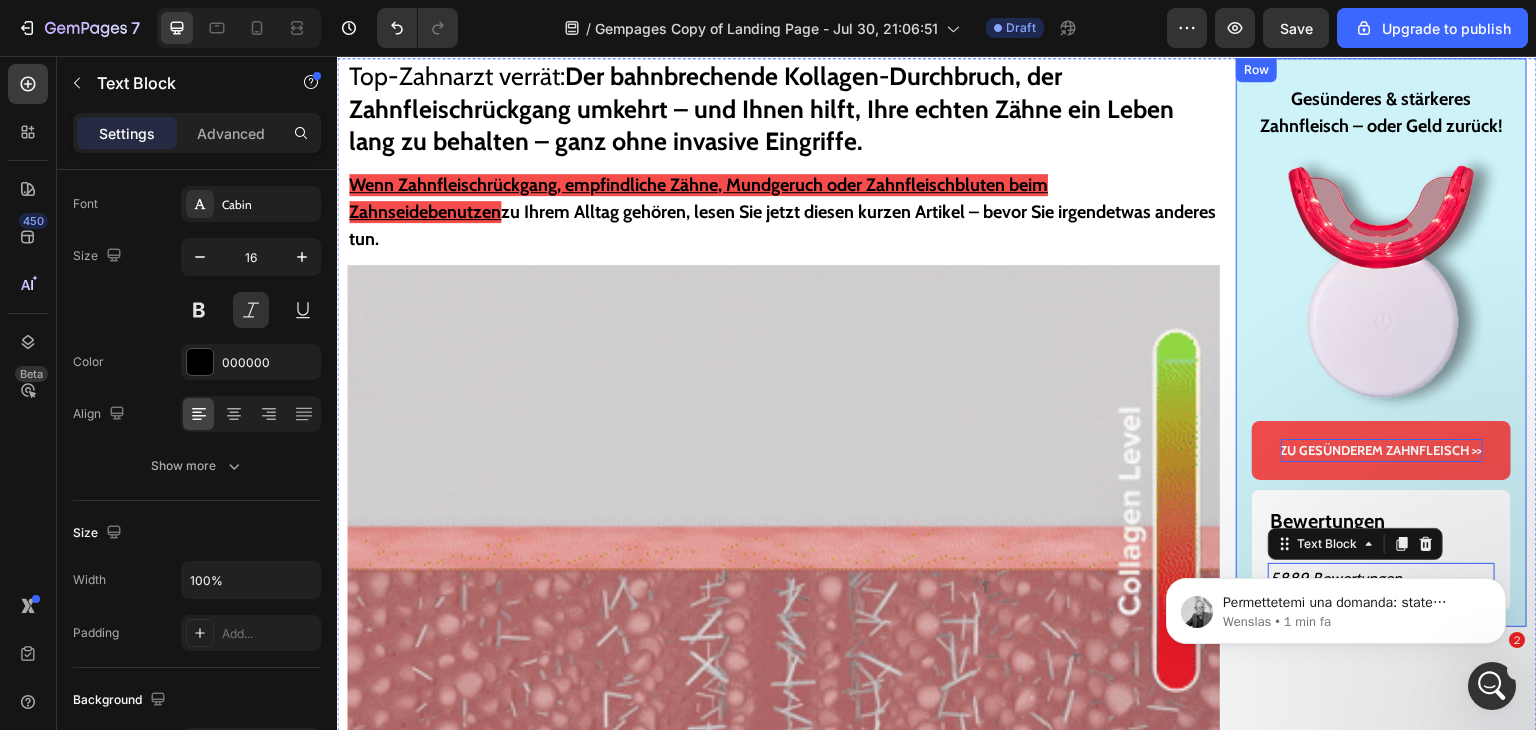 click on "ZU GESÜNDEREM ZAHNFLEISCH >> Button" at bounding box center (1381, 450) 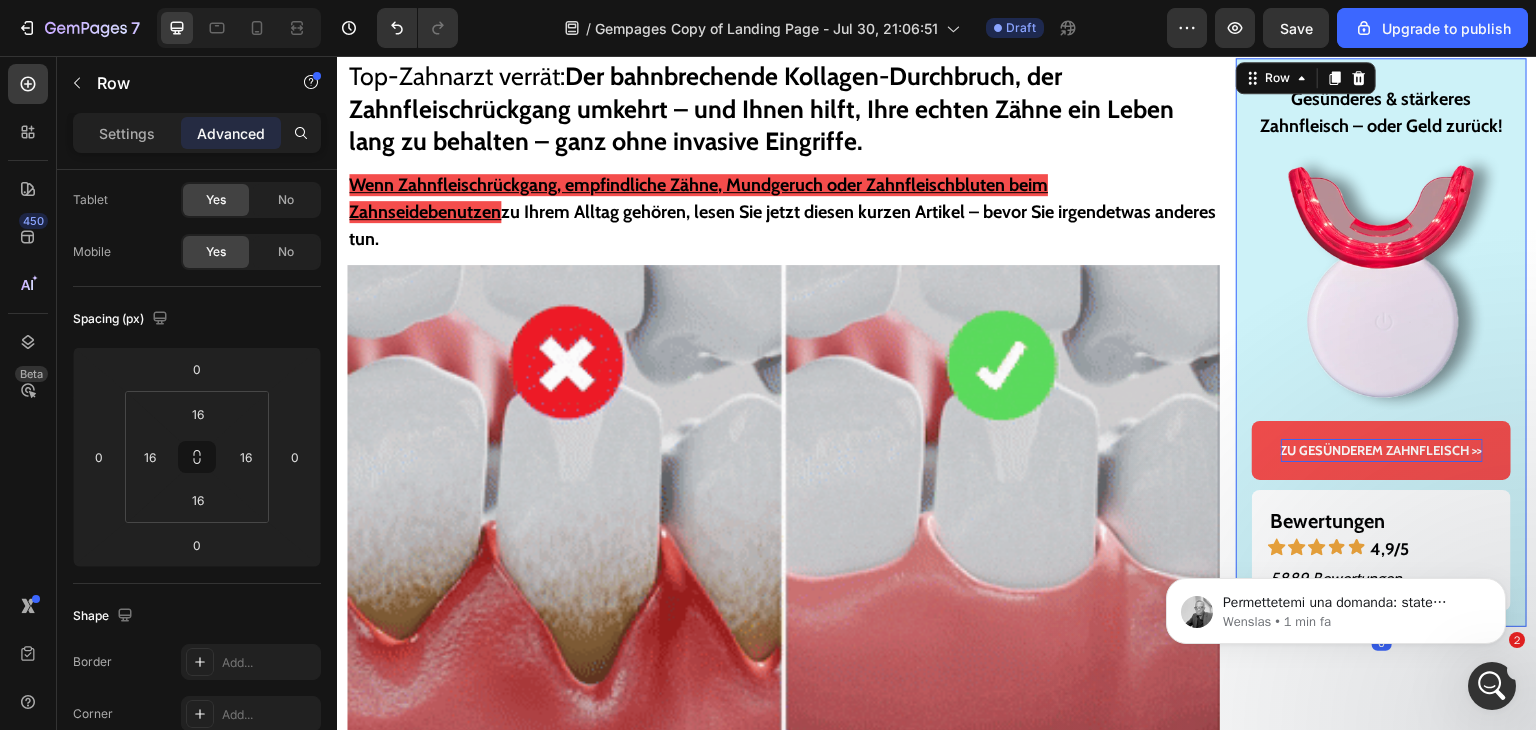 scroll, scrollTop: 0, scrollLeft: 0, axis: both 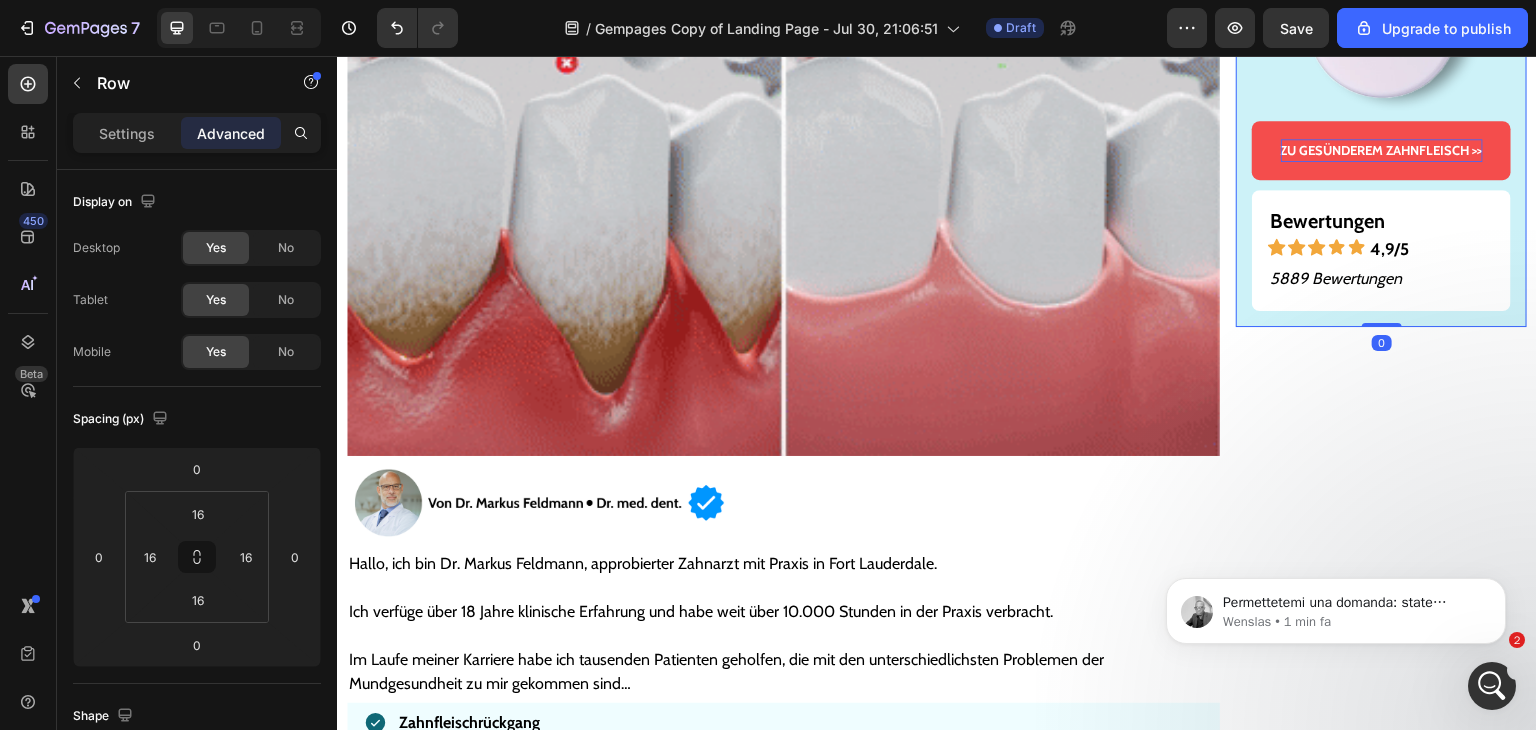 click 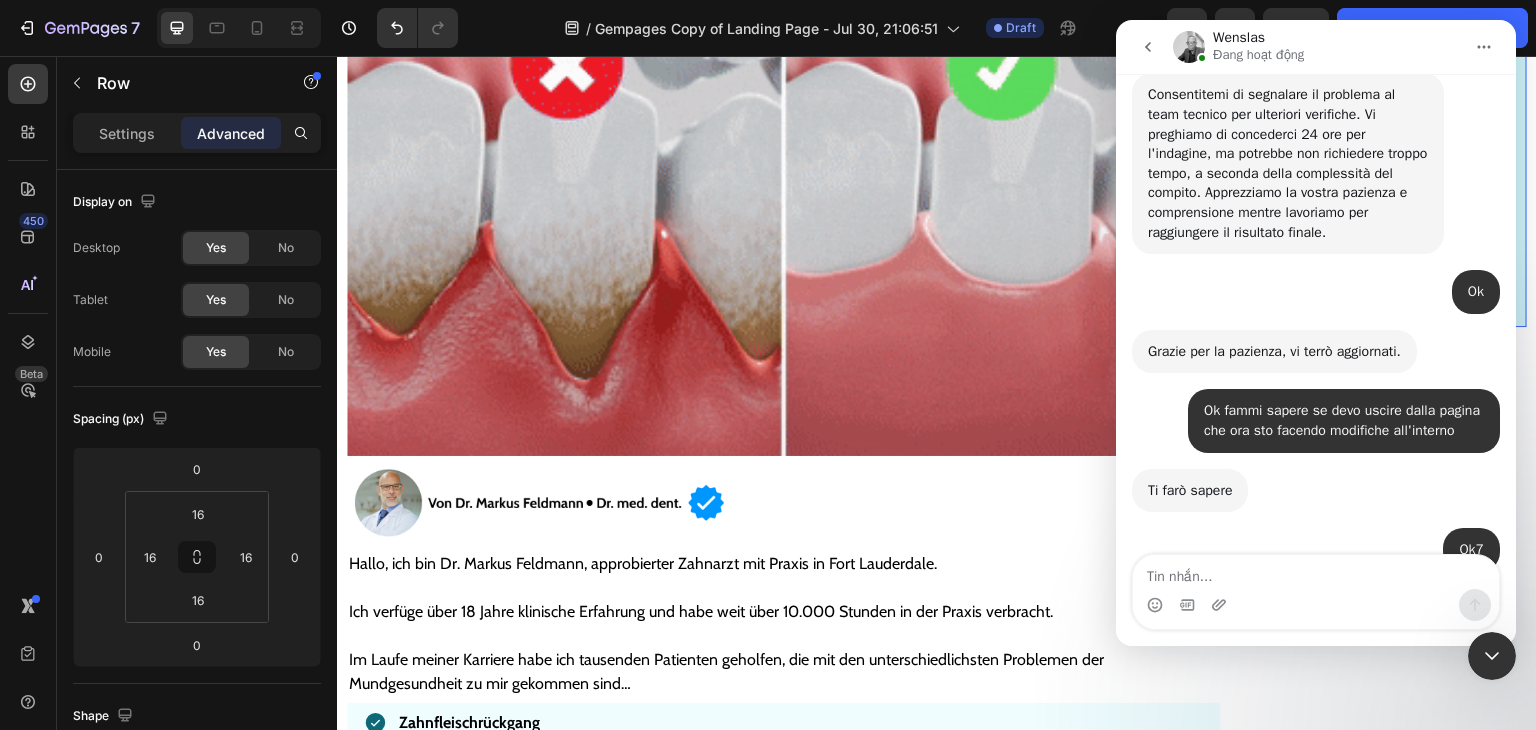 scroll, scrollTop: 7049, scrollLeft: 0, axis: vertical 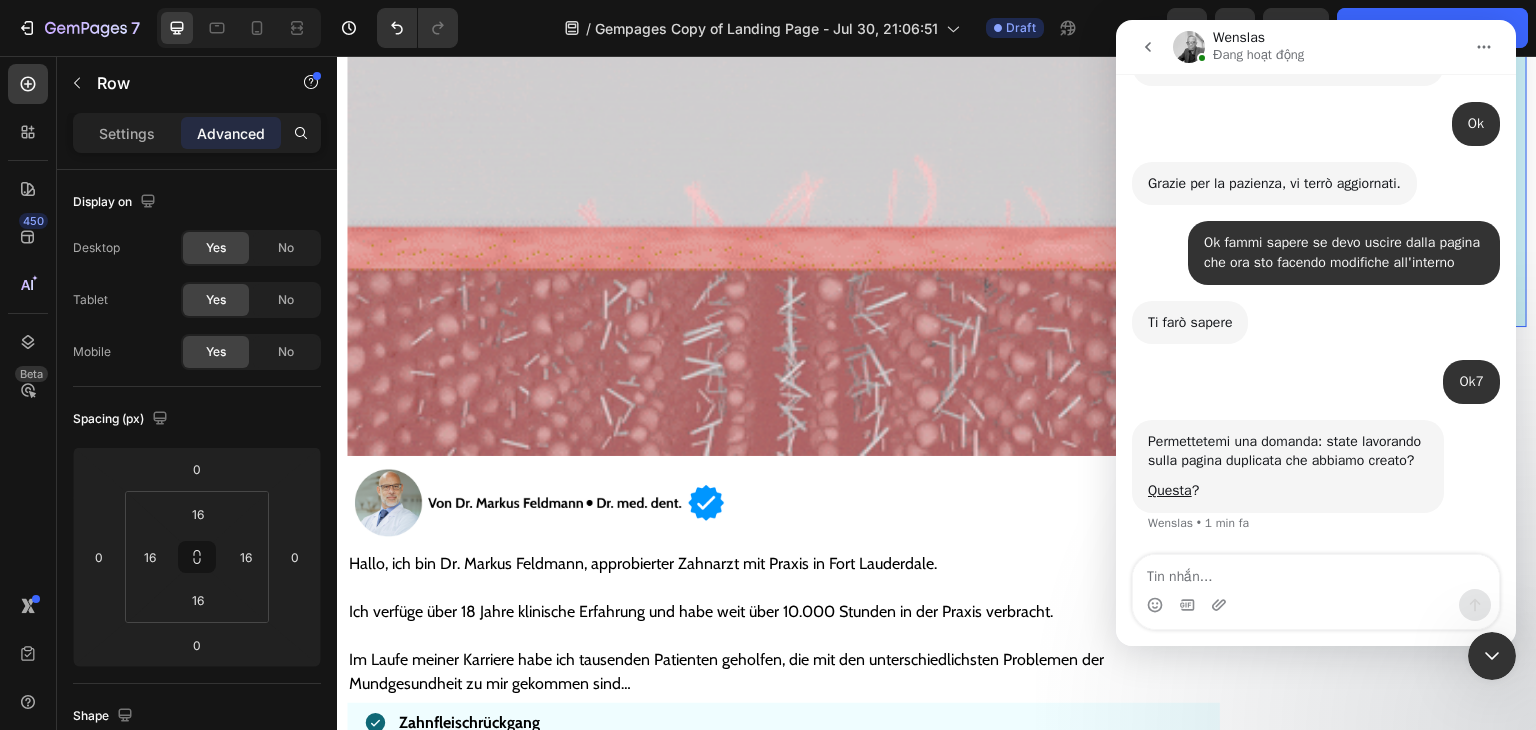 click at bounding box center (1221, 605) 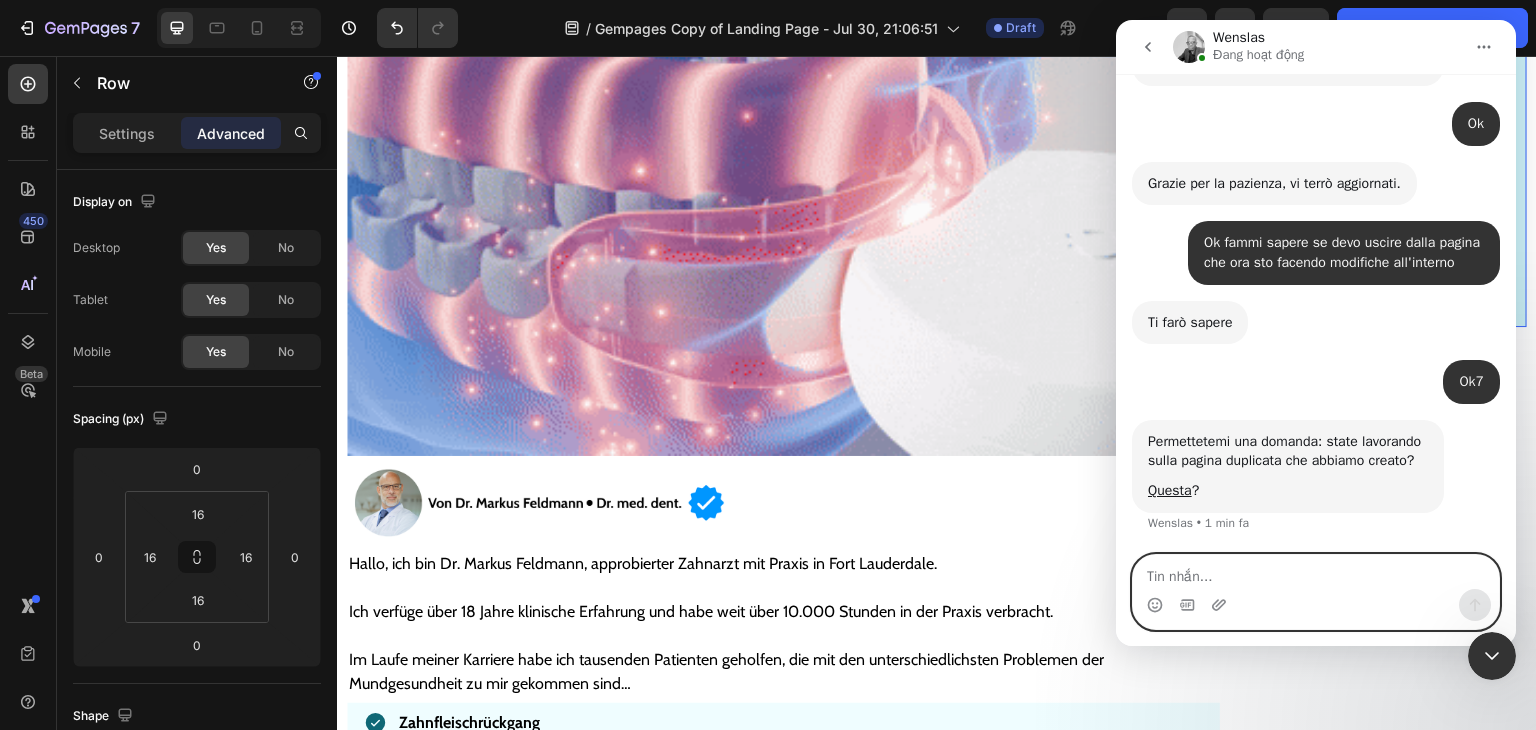 click at bounding box center (1316, 572) 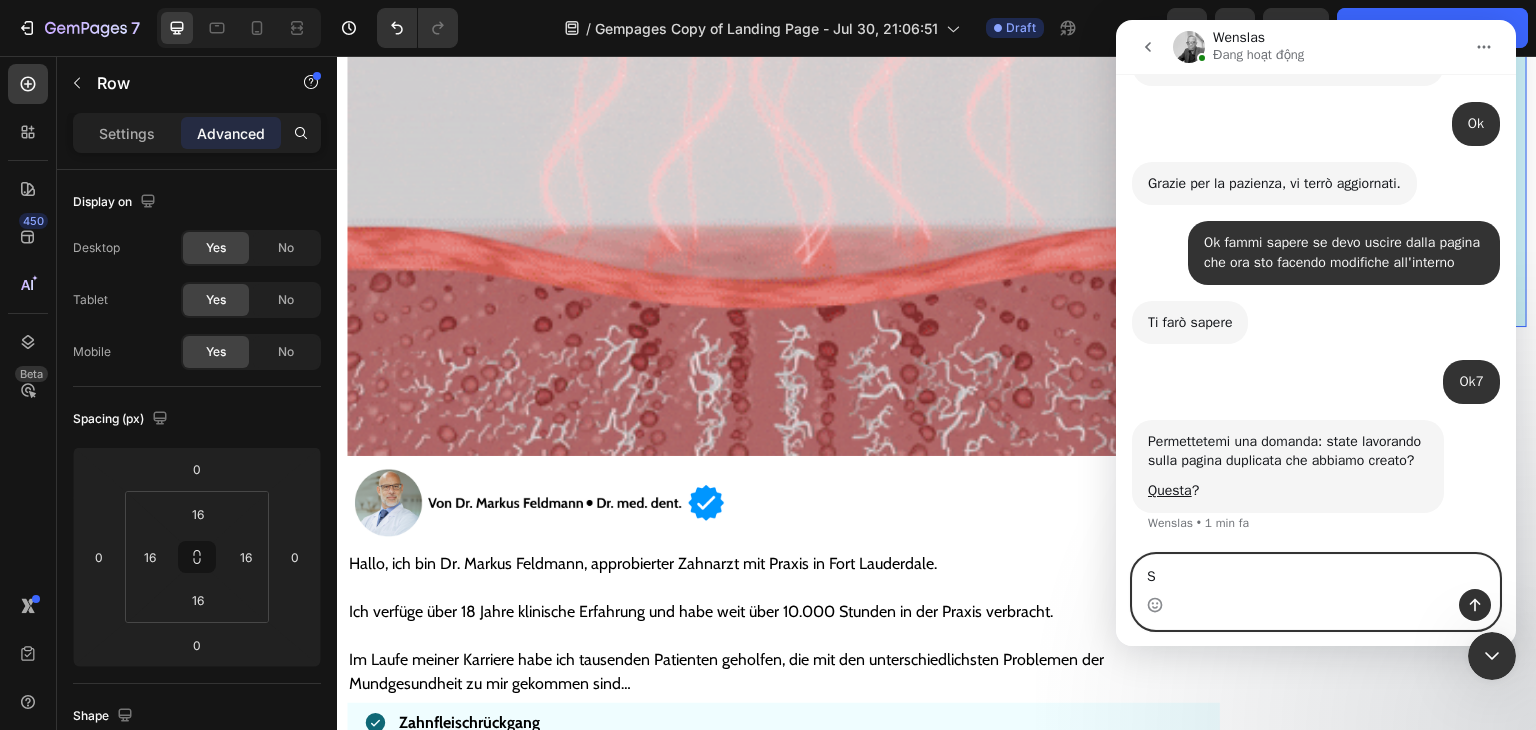 type on "Si" 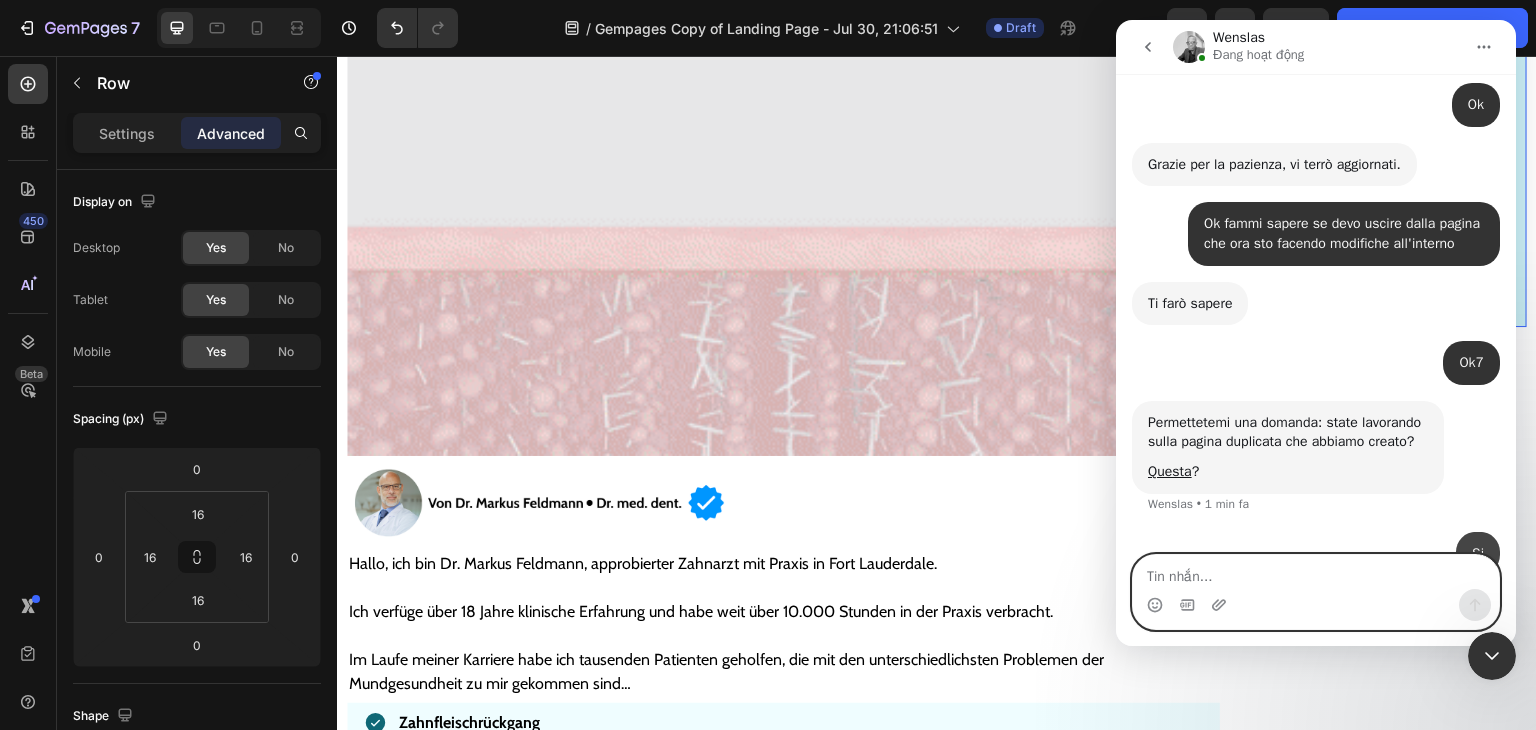 scroll, scrollTop: 7109, scrollLeft: 0, axis: vertical 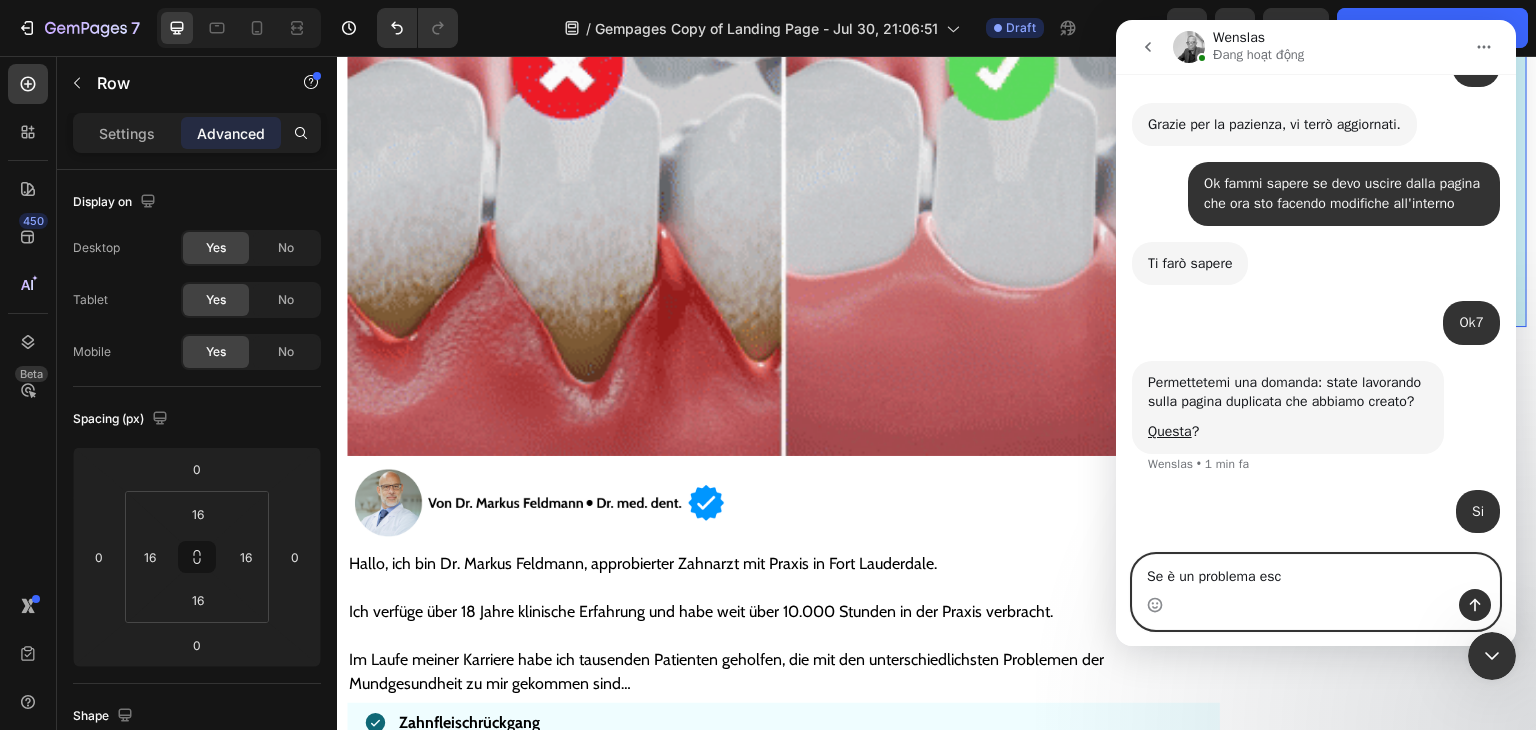 type on "Se è un problema esco" 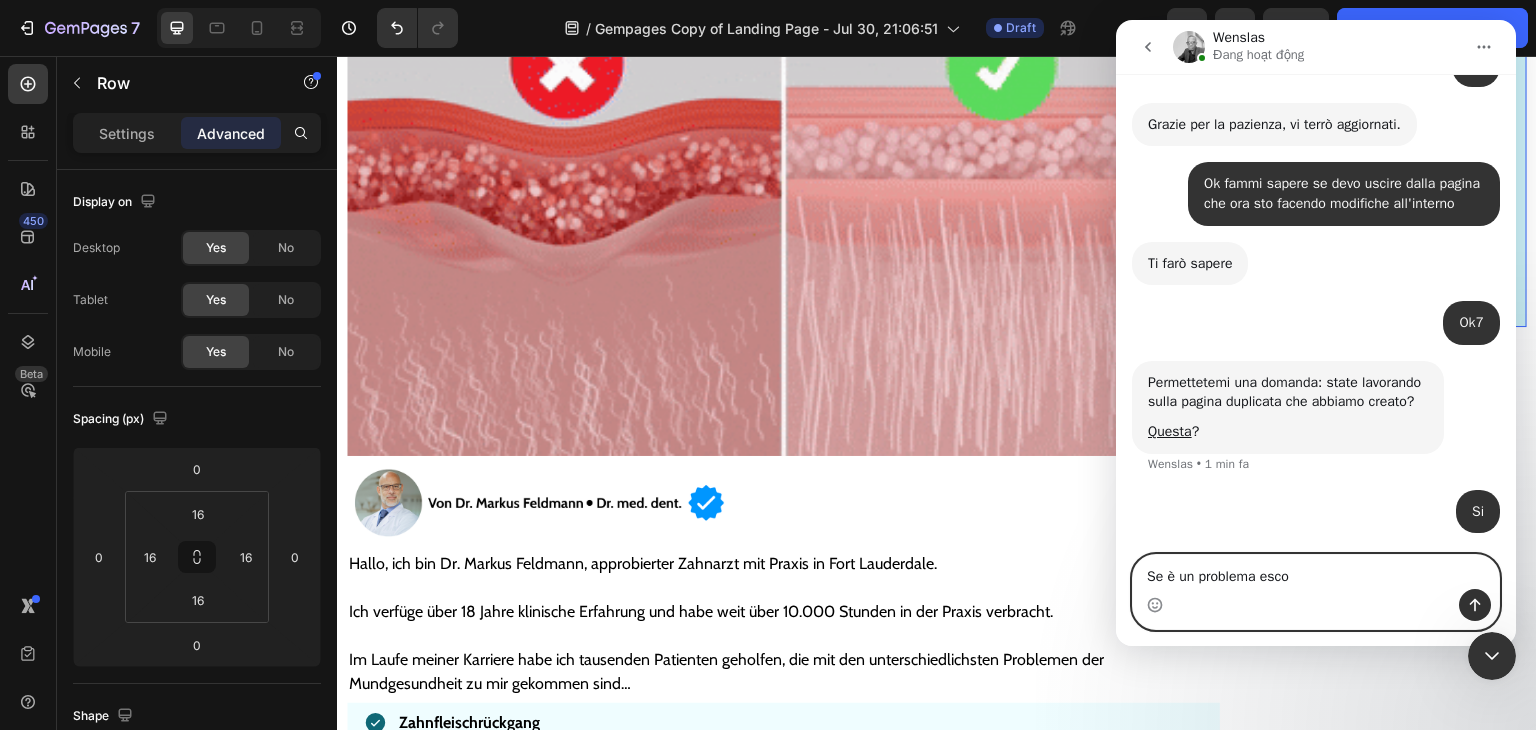 type 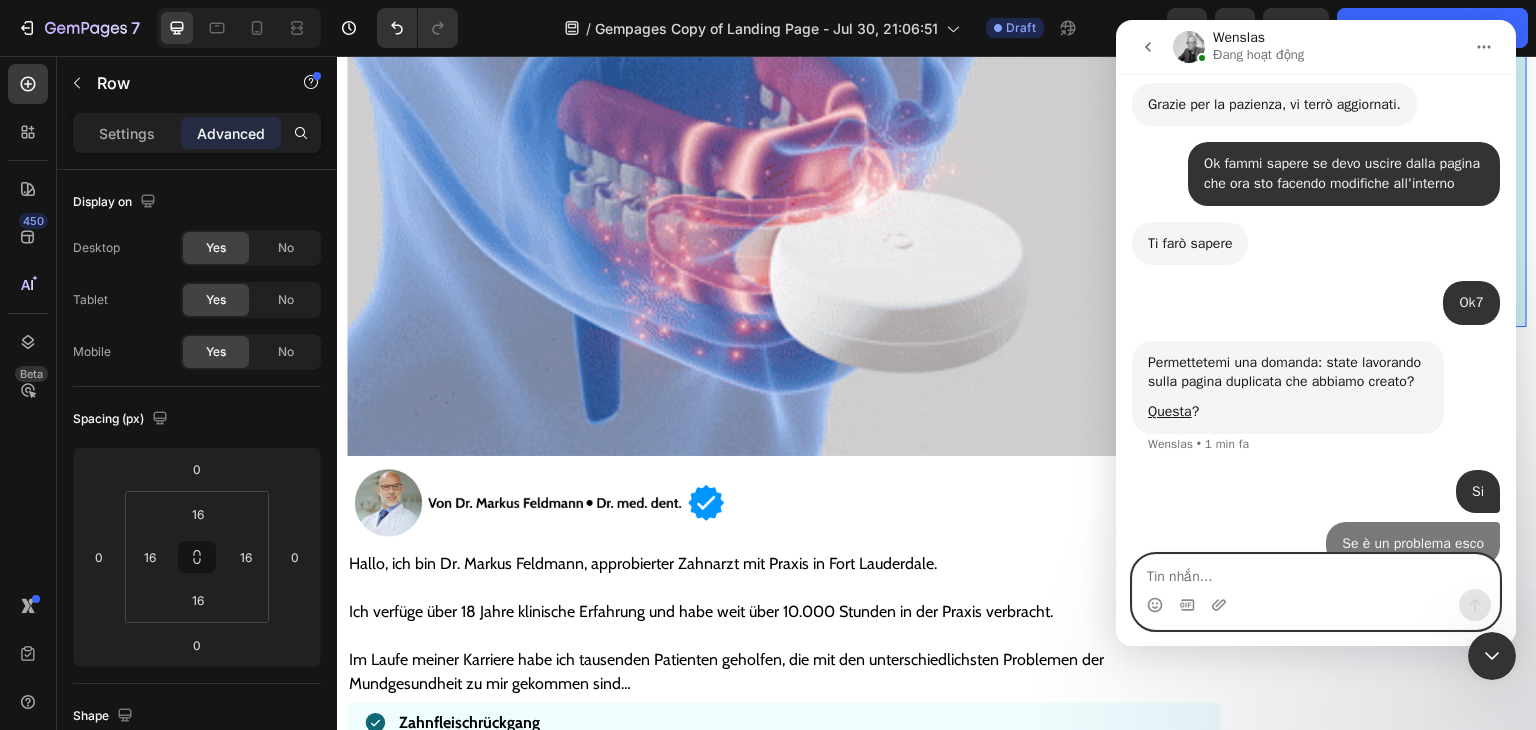 scroll, scrollTop: 7155, scrollLeft: 0, axis: vertical 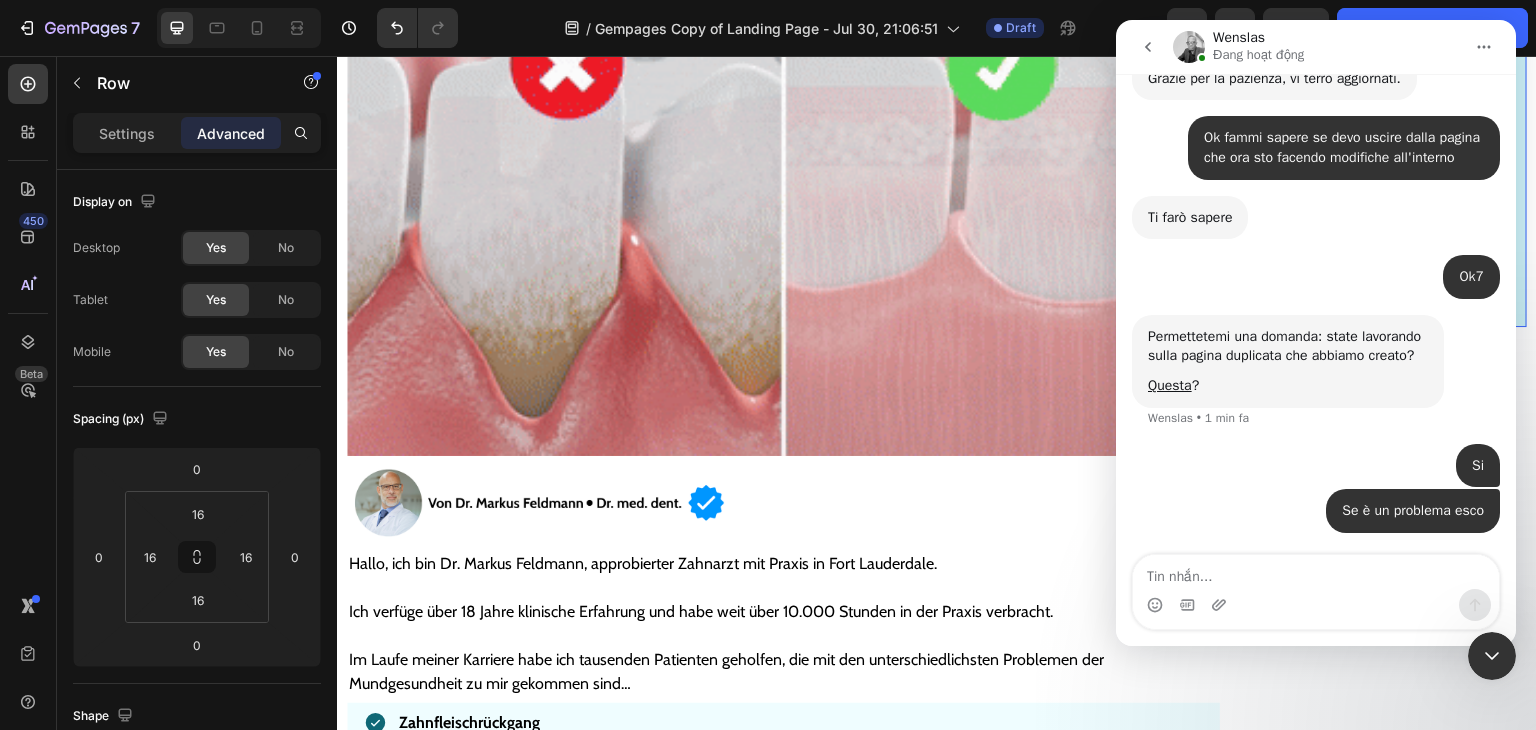 click 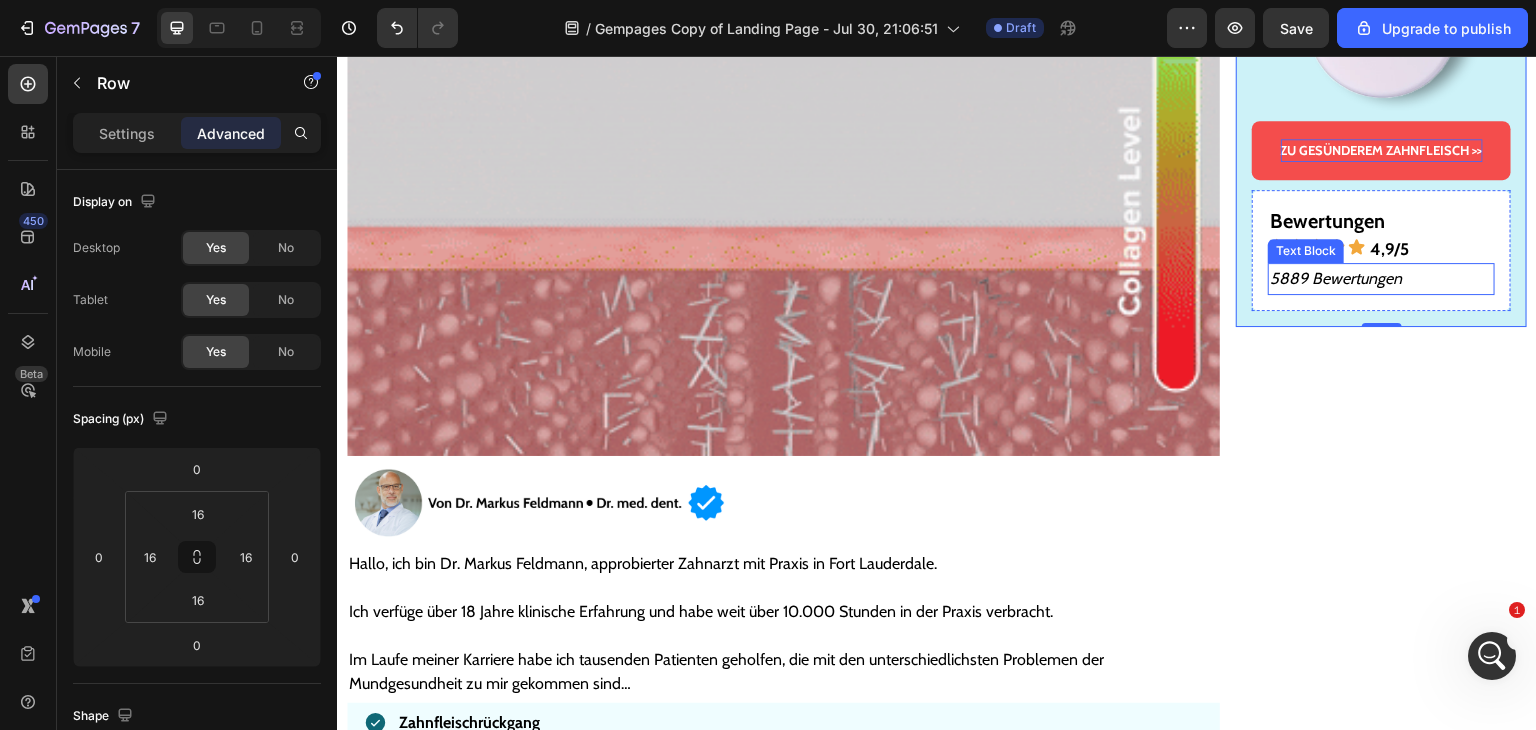 click on "5889 Bewertungen" at bounding box center [1381, 279] 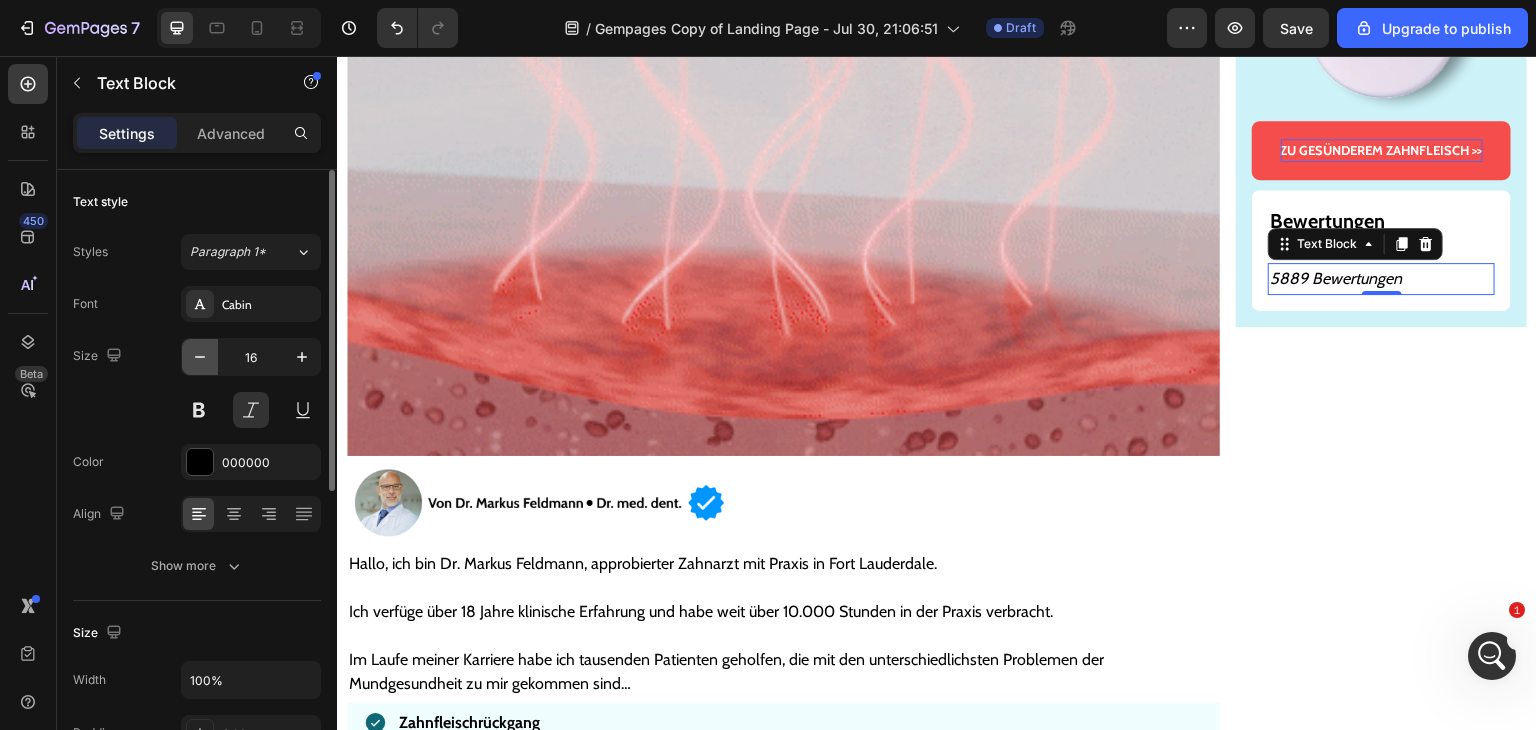 click 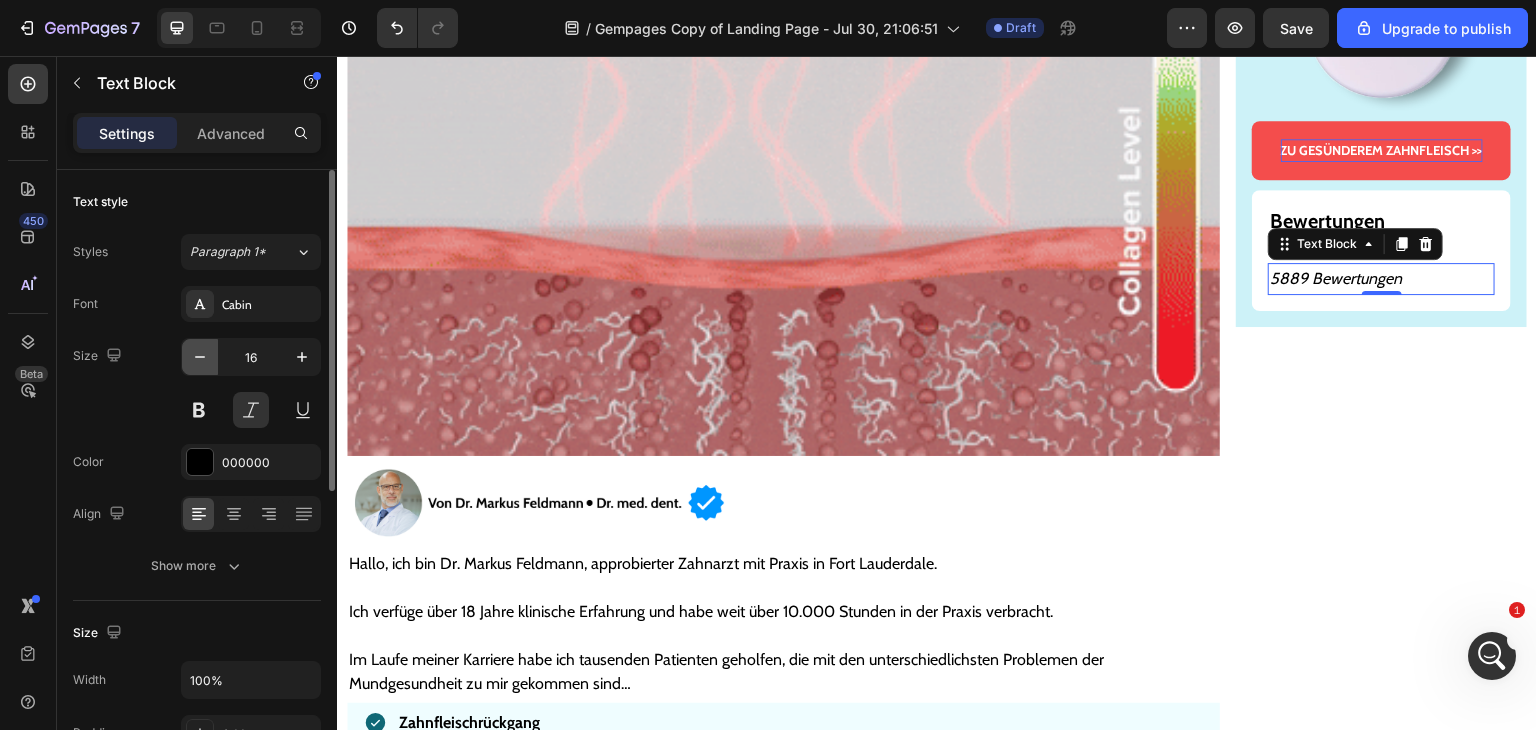 type on "15" 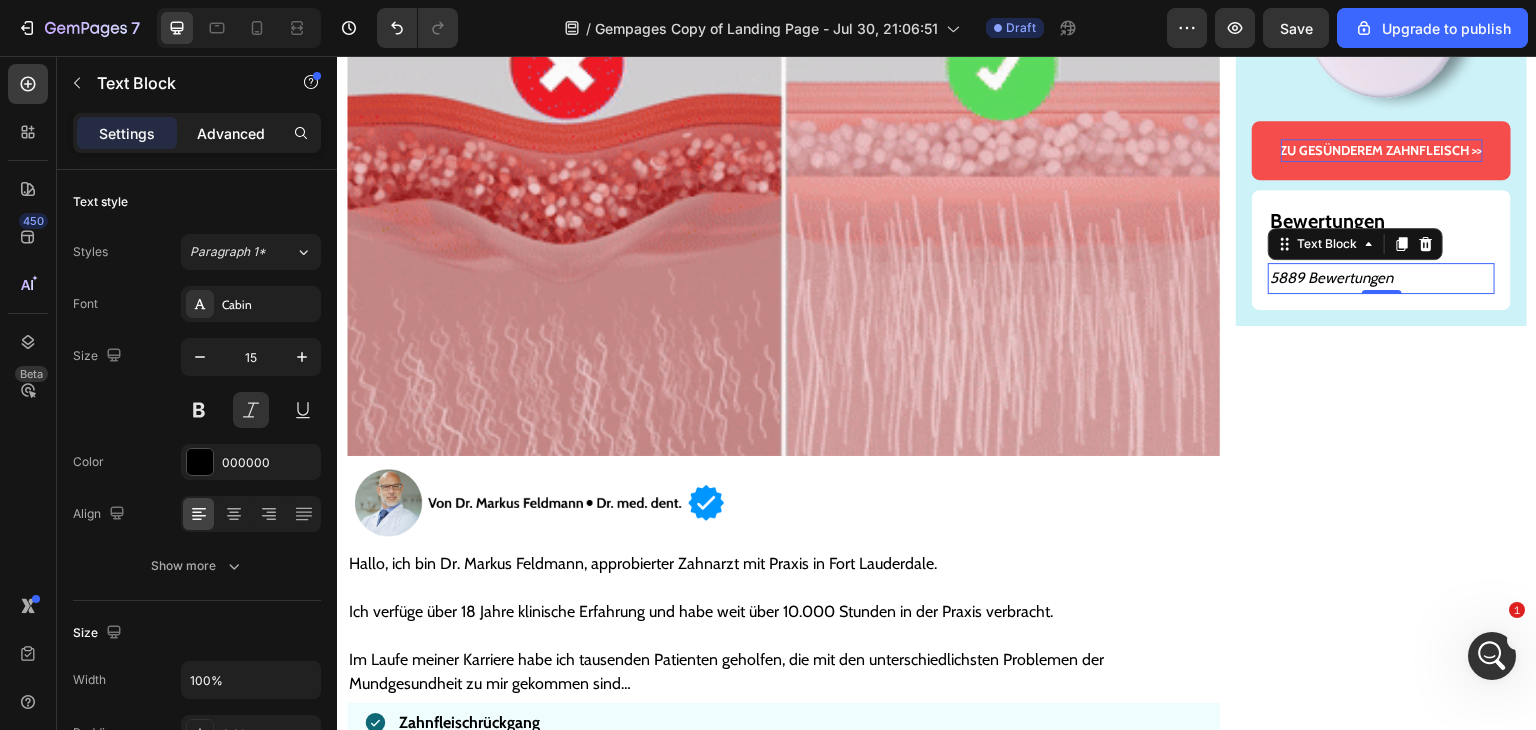 click on "Advanced" at bounding box center [231, 133] 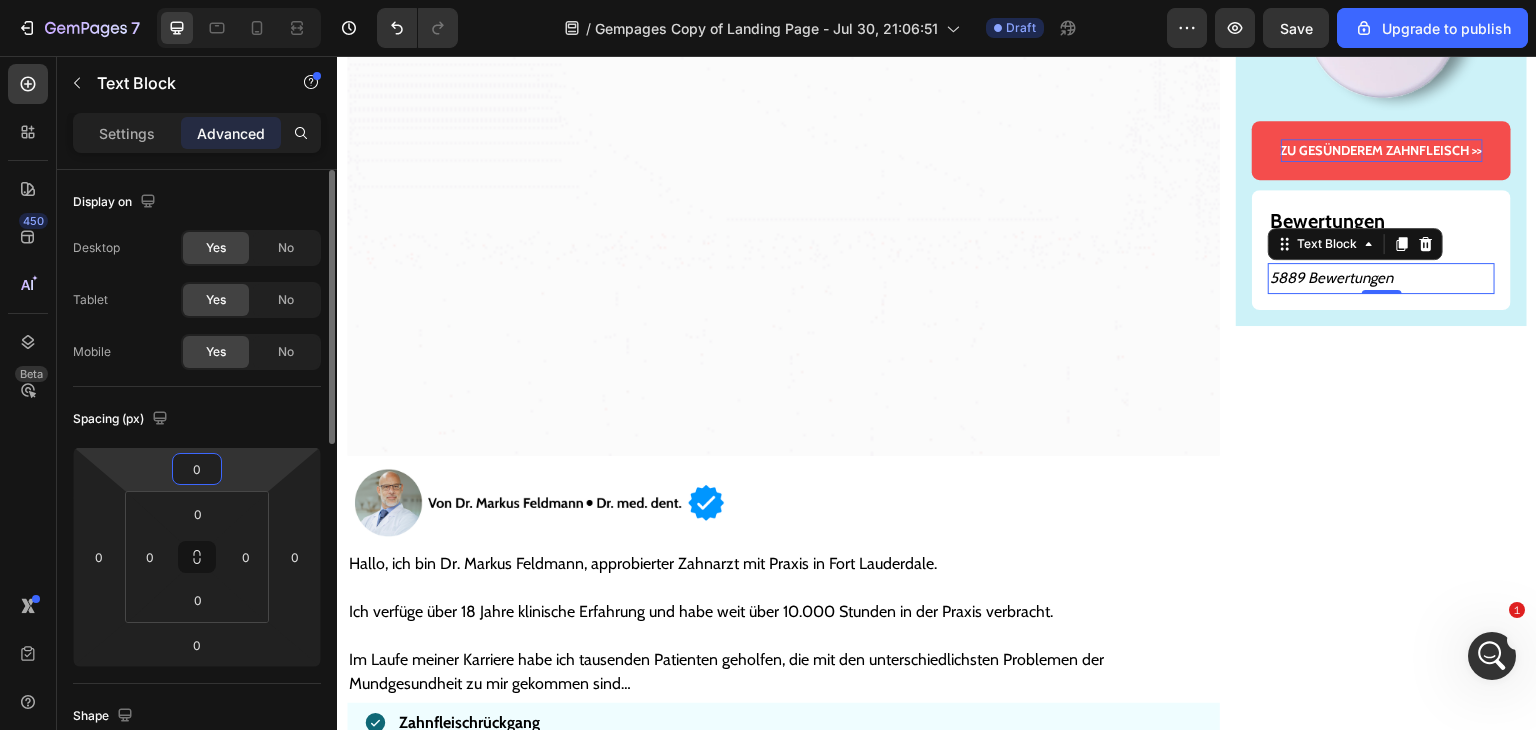 click on "0" at bounding box center [197, 469] 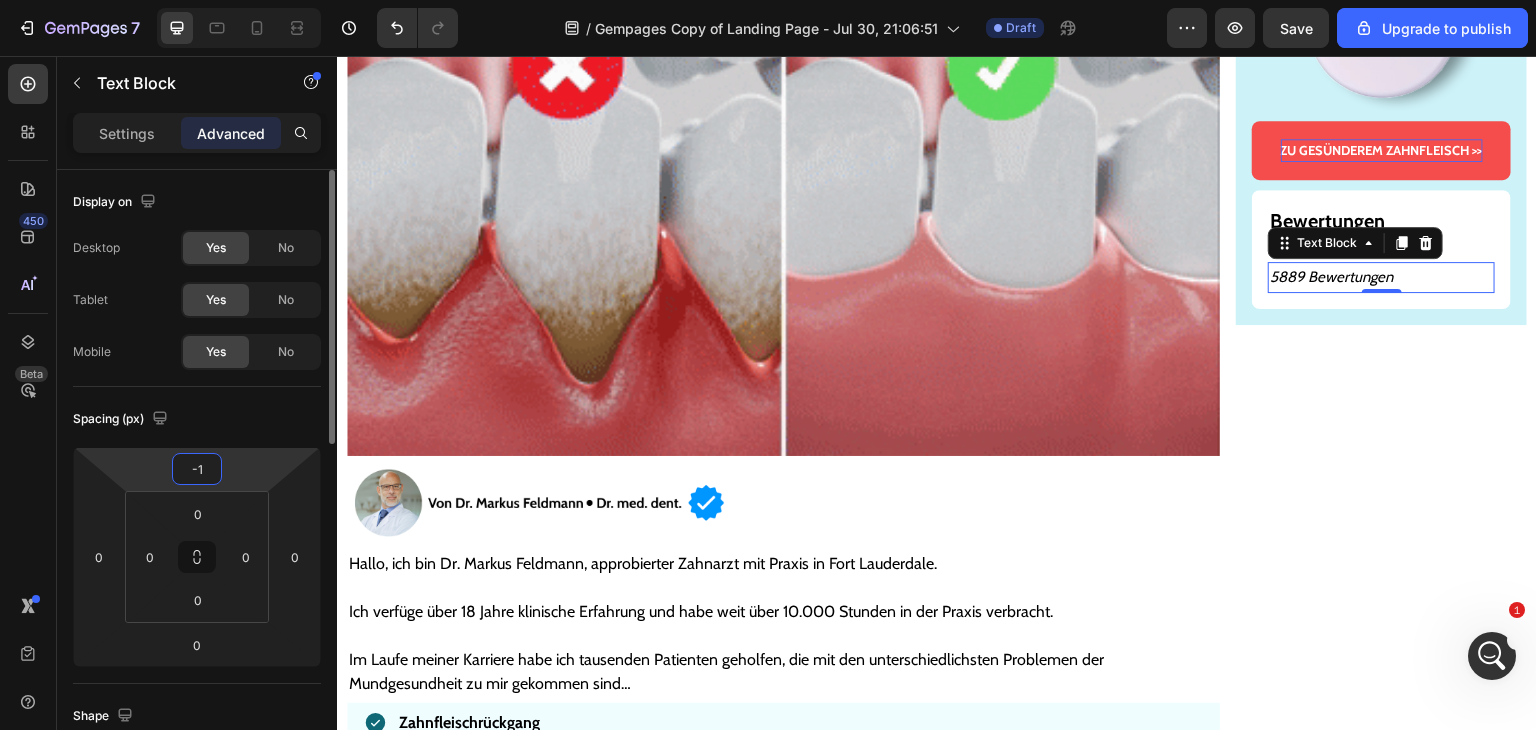 type on "-10" 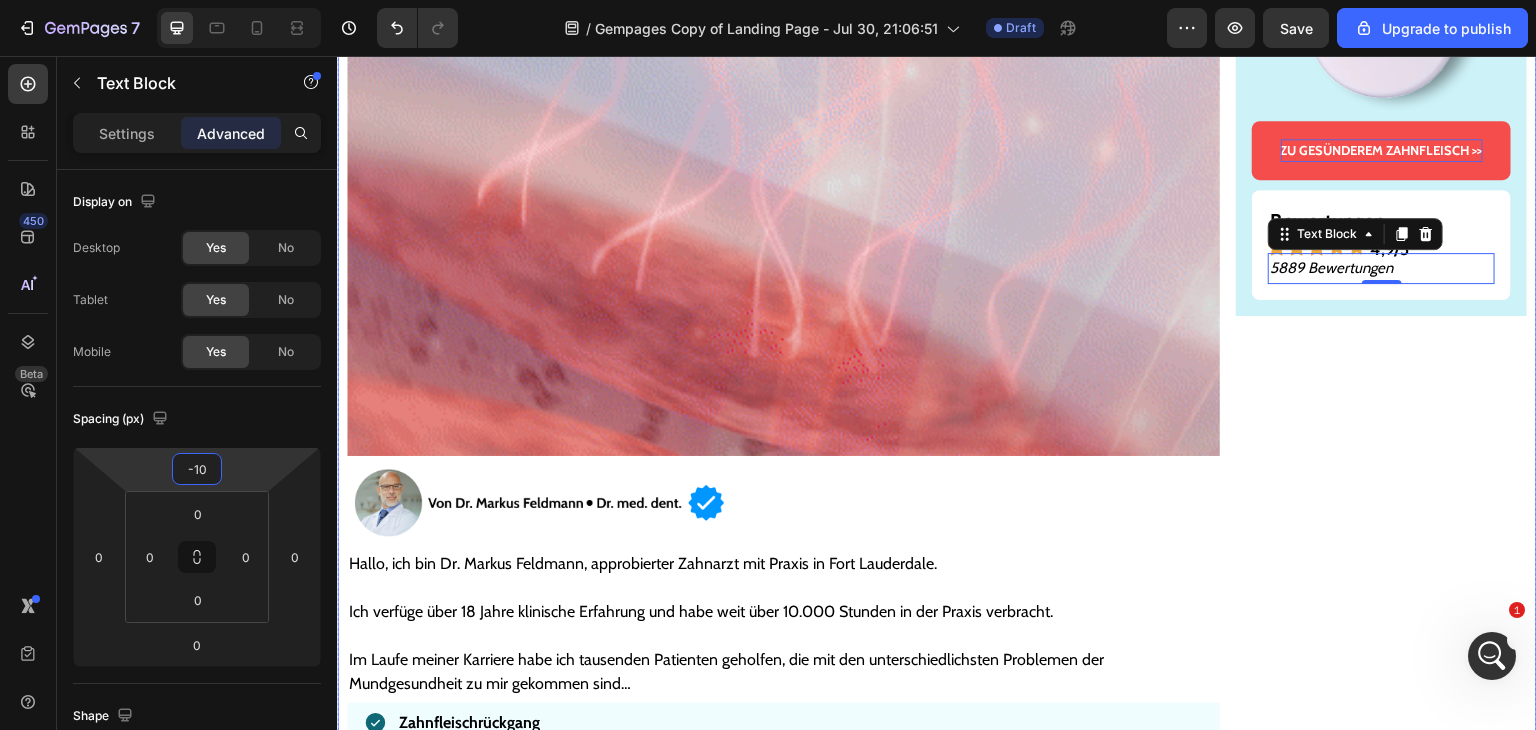 click on "Gesünderes & stärkeres Zahnfleisch – oder Geld zurück! Text Block Image ZU GESÜNDEREM ZAHNFLEISCH >> Button Bewertungen Text Block
Icon
Icon
Icon
Icon
Icon 4,9/5 Text Block Row 5889 Bewertungen Text Block   0 Row Row" at bounding box center [1381, 6290] 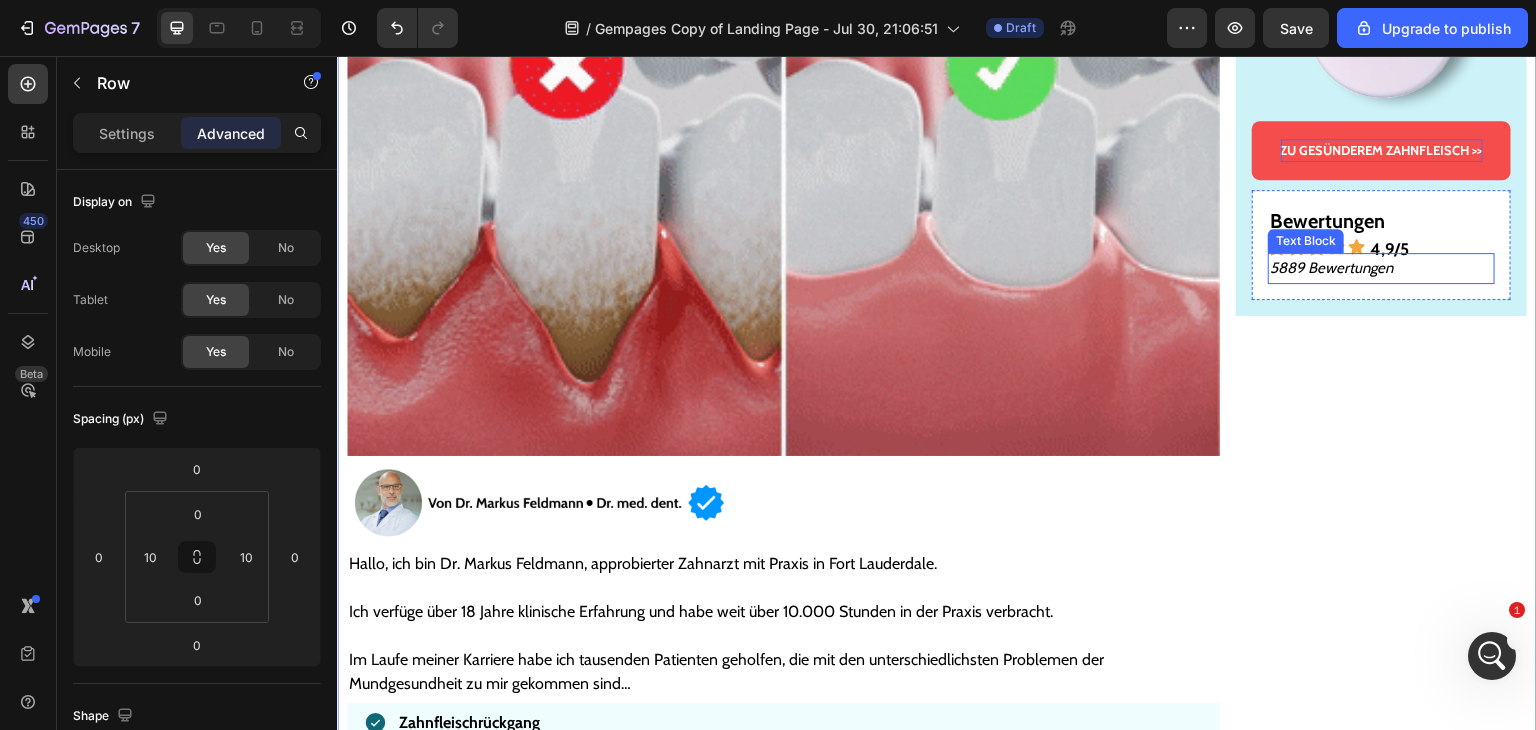 click on "5889 Bewertungen" at bounding box center (1381, 268) 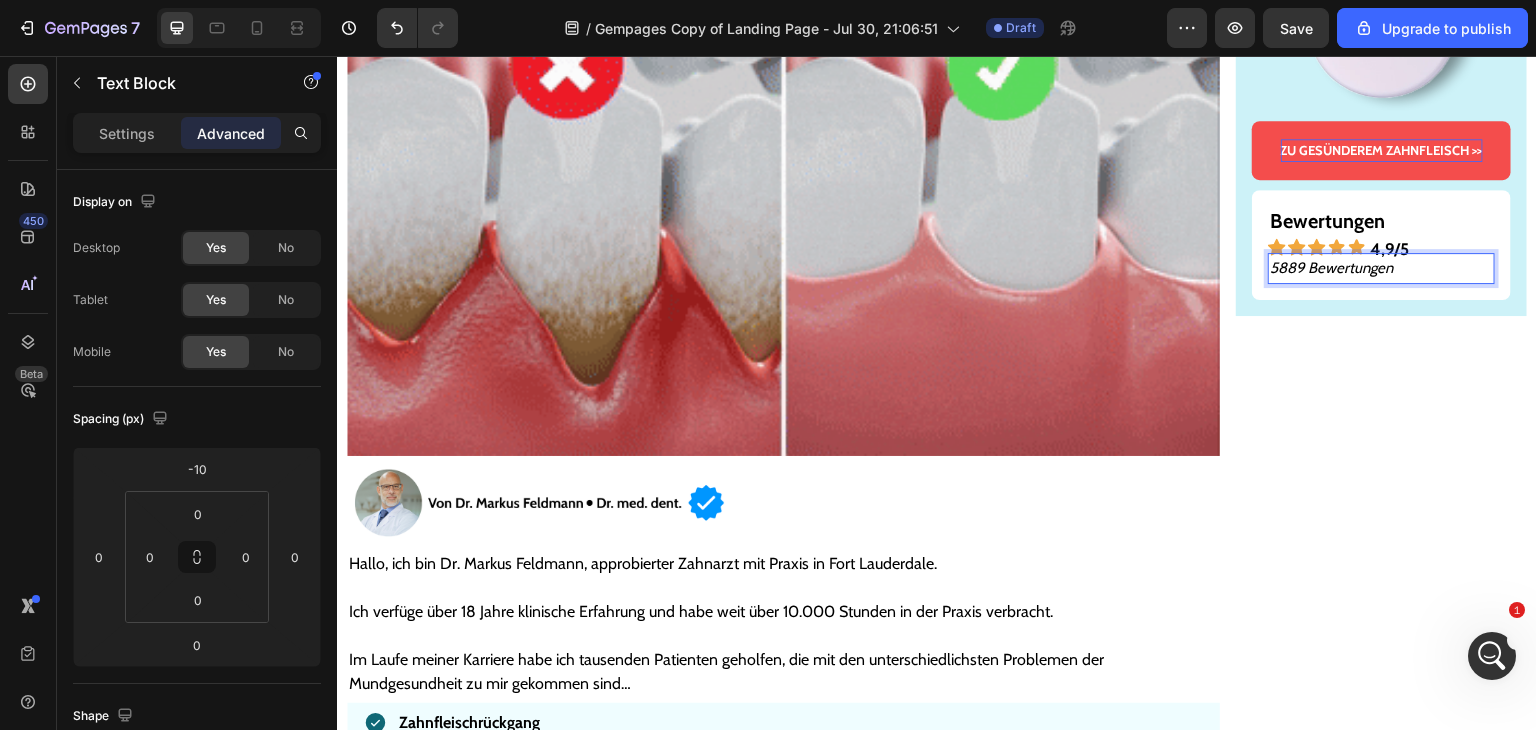 click on "5889 Bewertungen" at bounding box center [1381, 268] 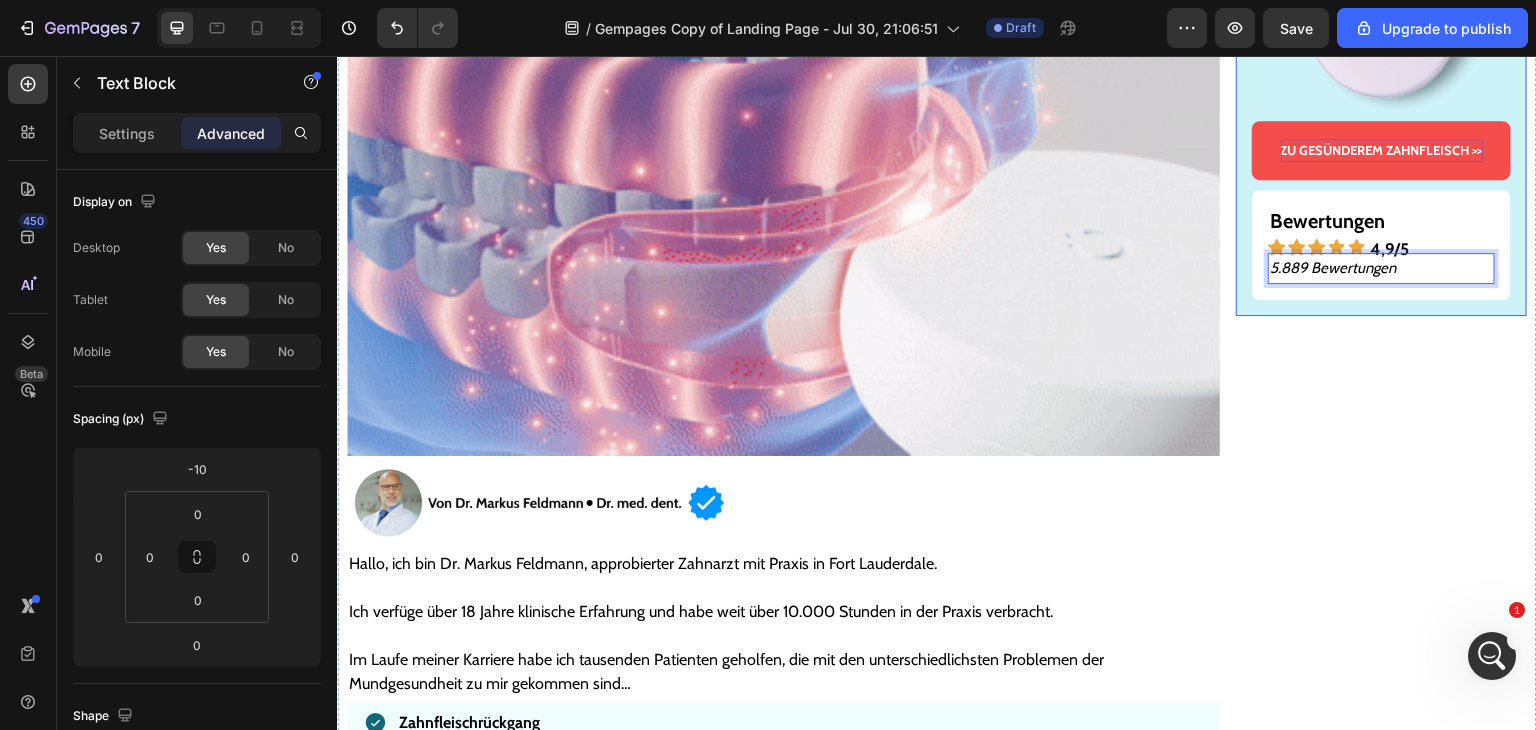 click on "Gesünderes & stärkeres Zahnfleisch – oder Geld zurück! Text Block Image ZU GESÜNDEREM ZAHNFLEISCH >> Button Bewertungen Text Block
Icon
Icon
Icon
Icon
Icon 4,9/5 Text Block Row 5.889 Bewertungen Text Block   0 Row Row" at bounding box center [1381, 37] 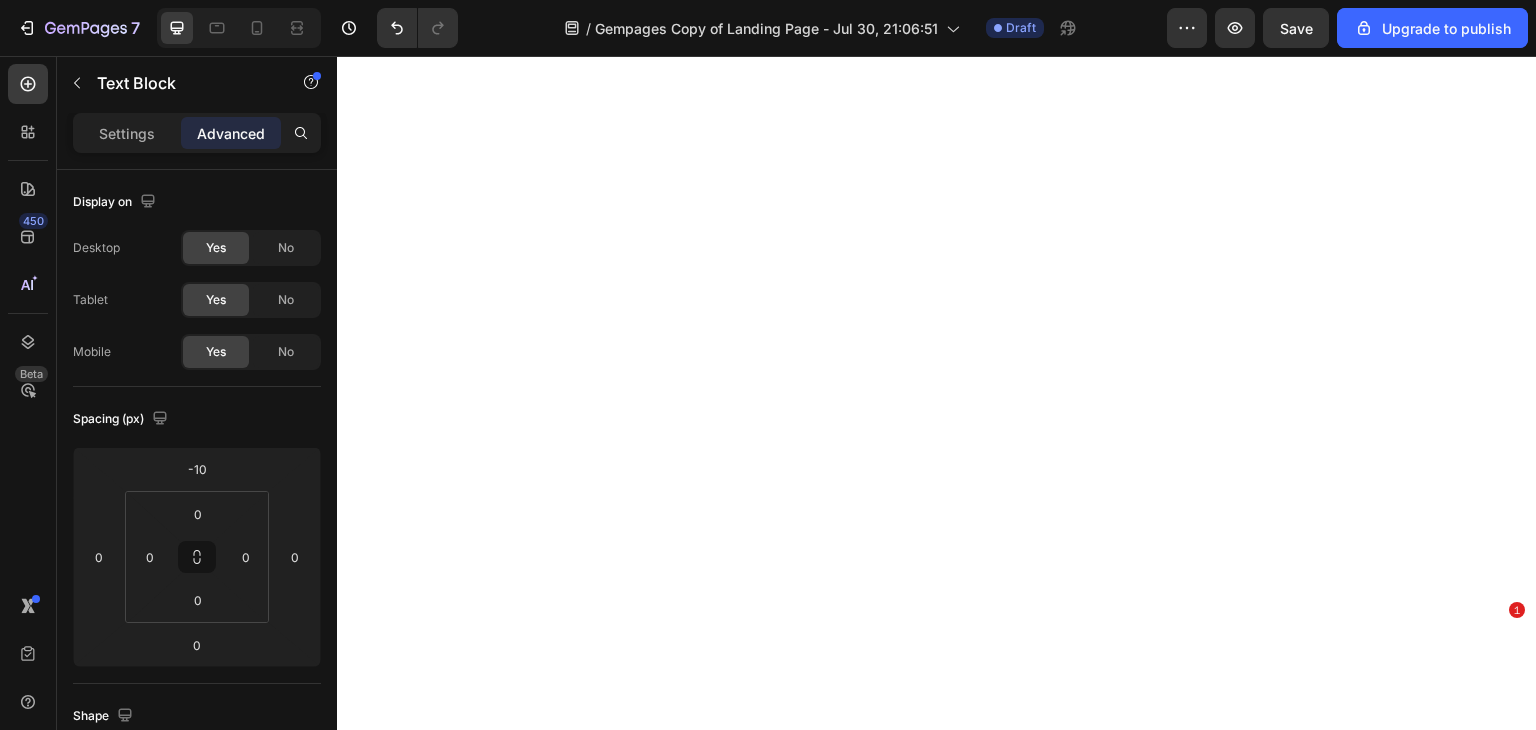 scroll, scrollTop: 0, scrollLeft: 0, axis: both 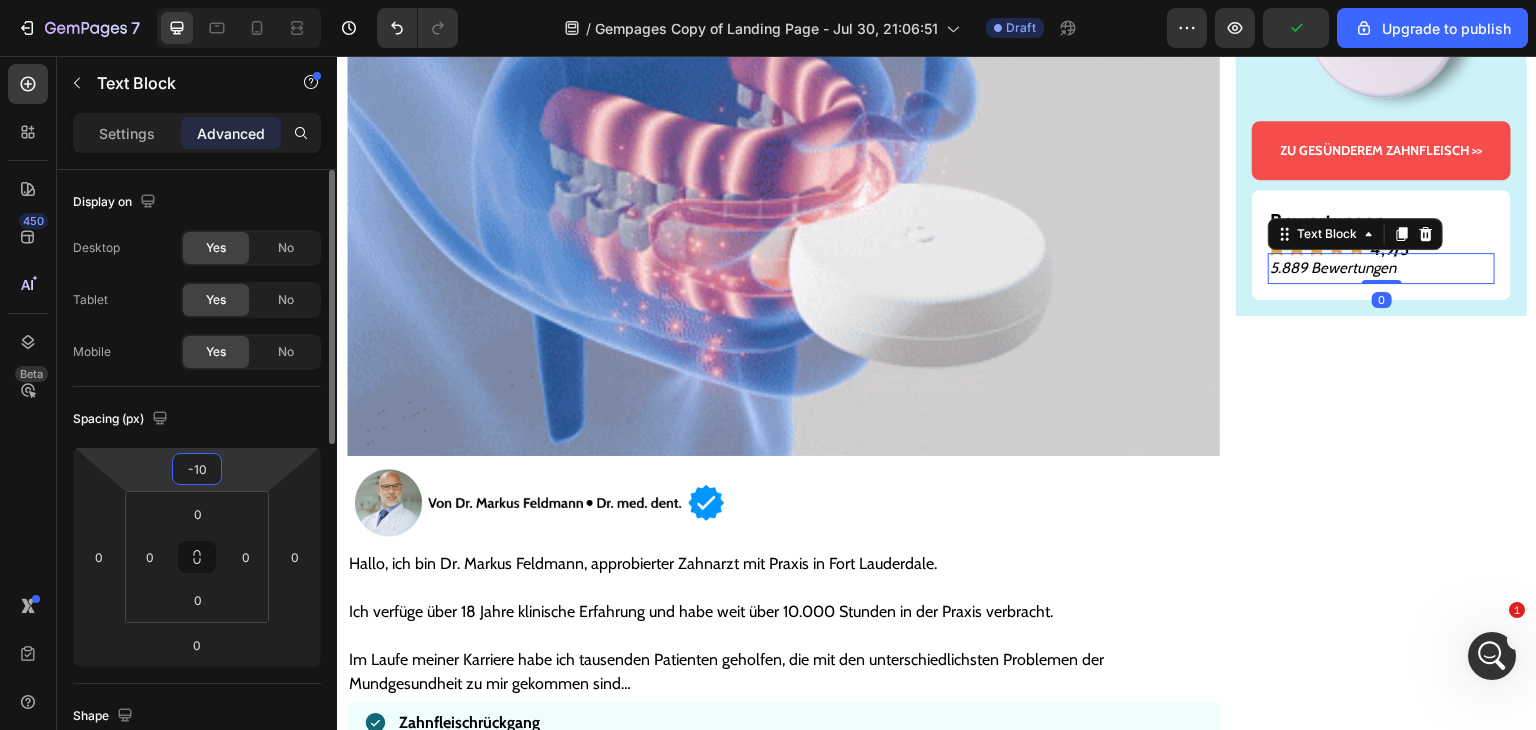 click on "-10" at bounding box center [197, 469] 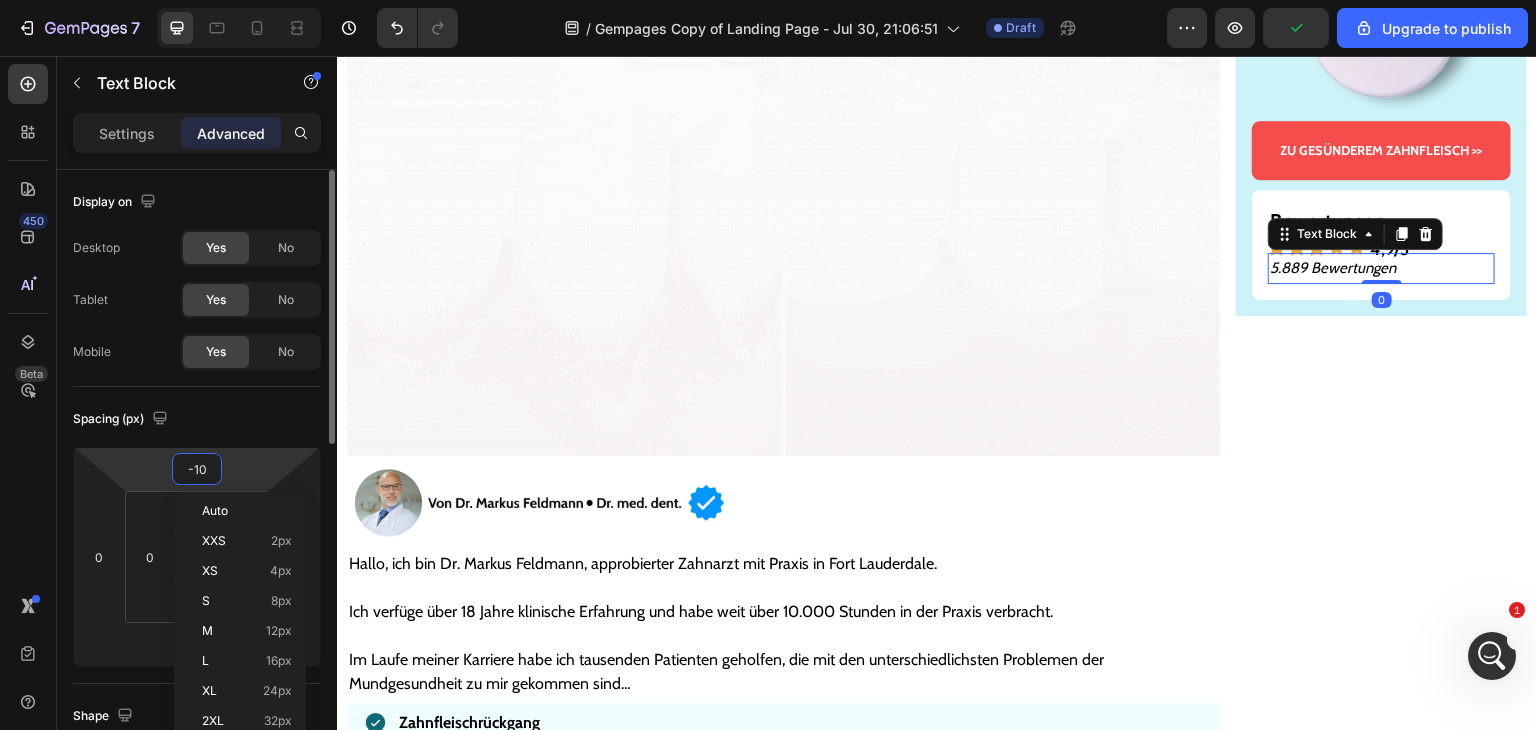 click on "-10" at bounding box center [197, 469] 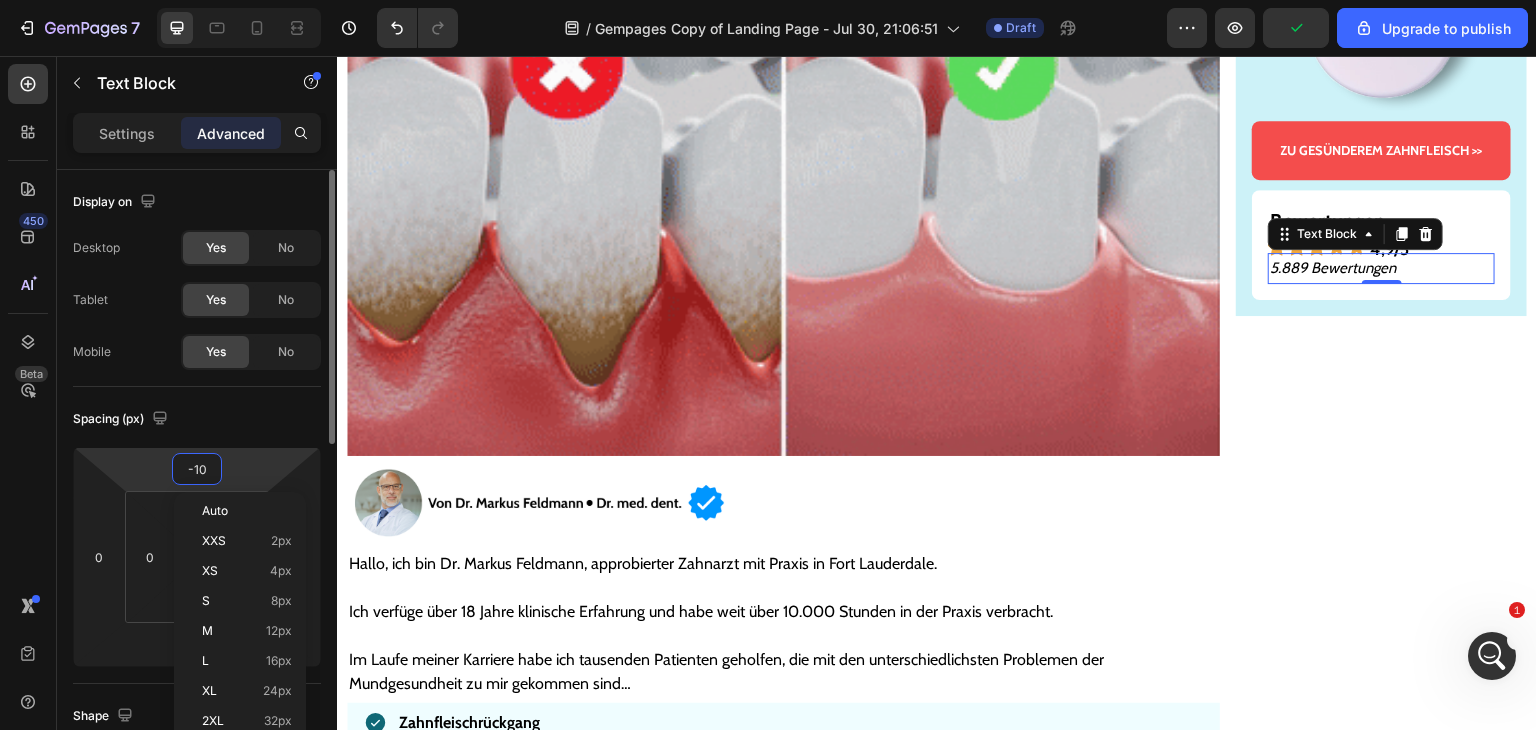 type on "-1" 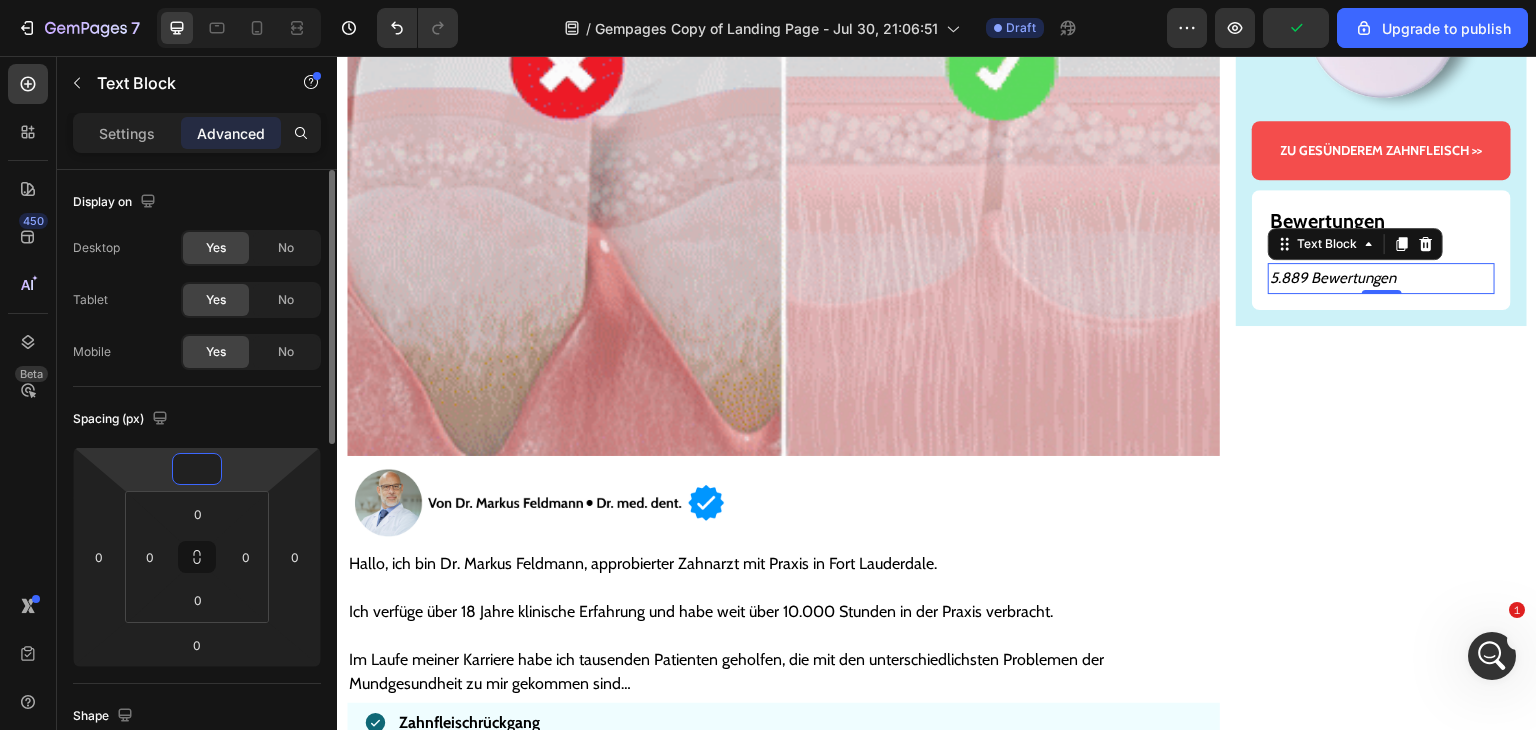 type on "-5" 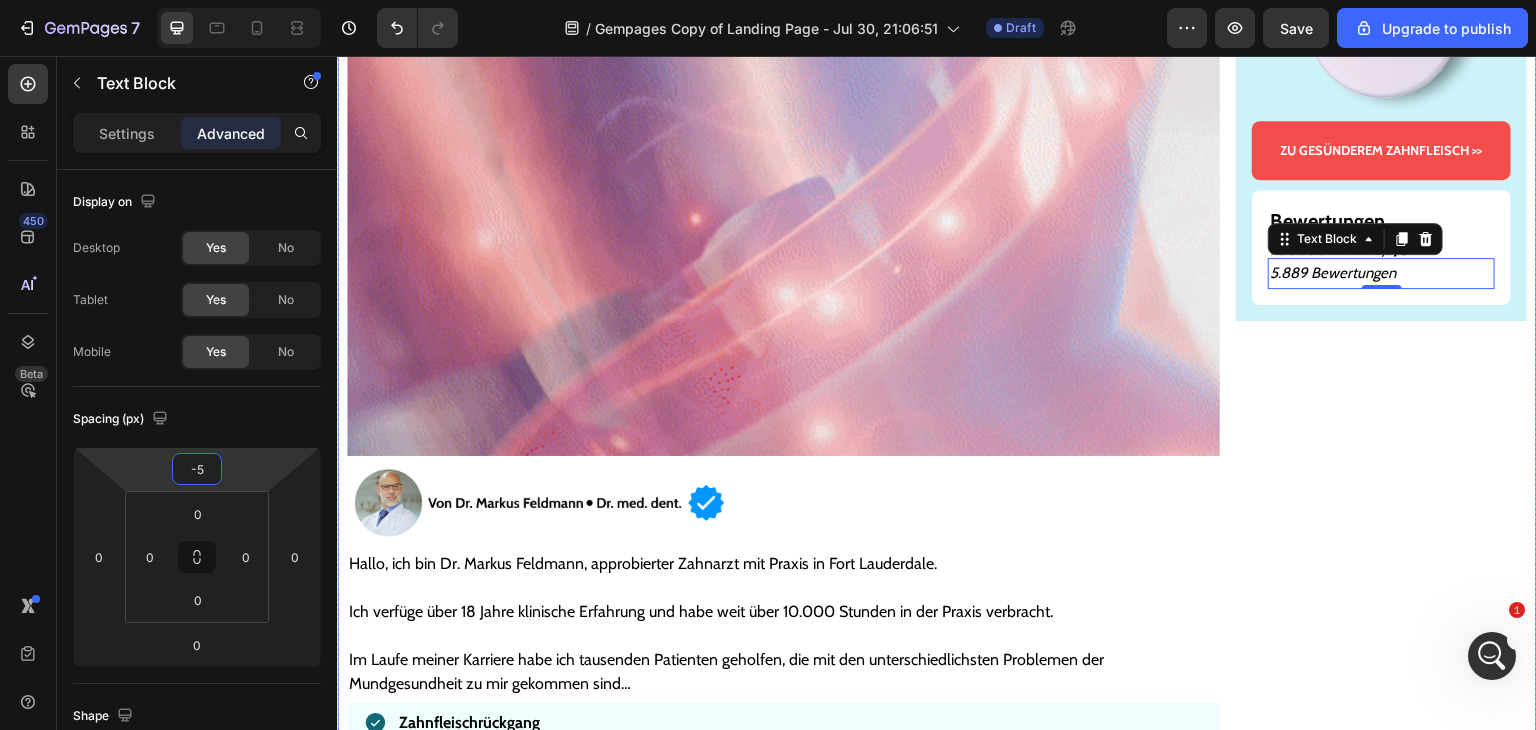 click on "Gesünderes & stärkeres Zahnfleisch – oder Geld zurück! Text Block Image ZU GESÜNDEREM ZAHNFLEISCH >> Button Bewertungen Text Block
Icon
Icon
Icon
Icon
Icon 4,9/5 Text Block Row 5.889 Bewertungen Text Block   0 Row Row" at bounding box center (1381, 5802) 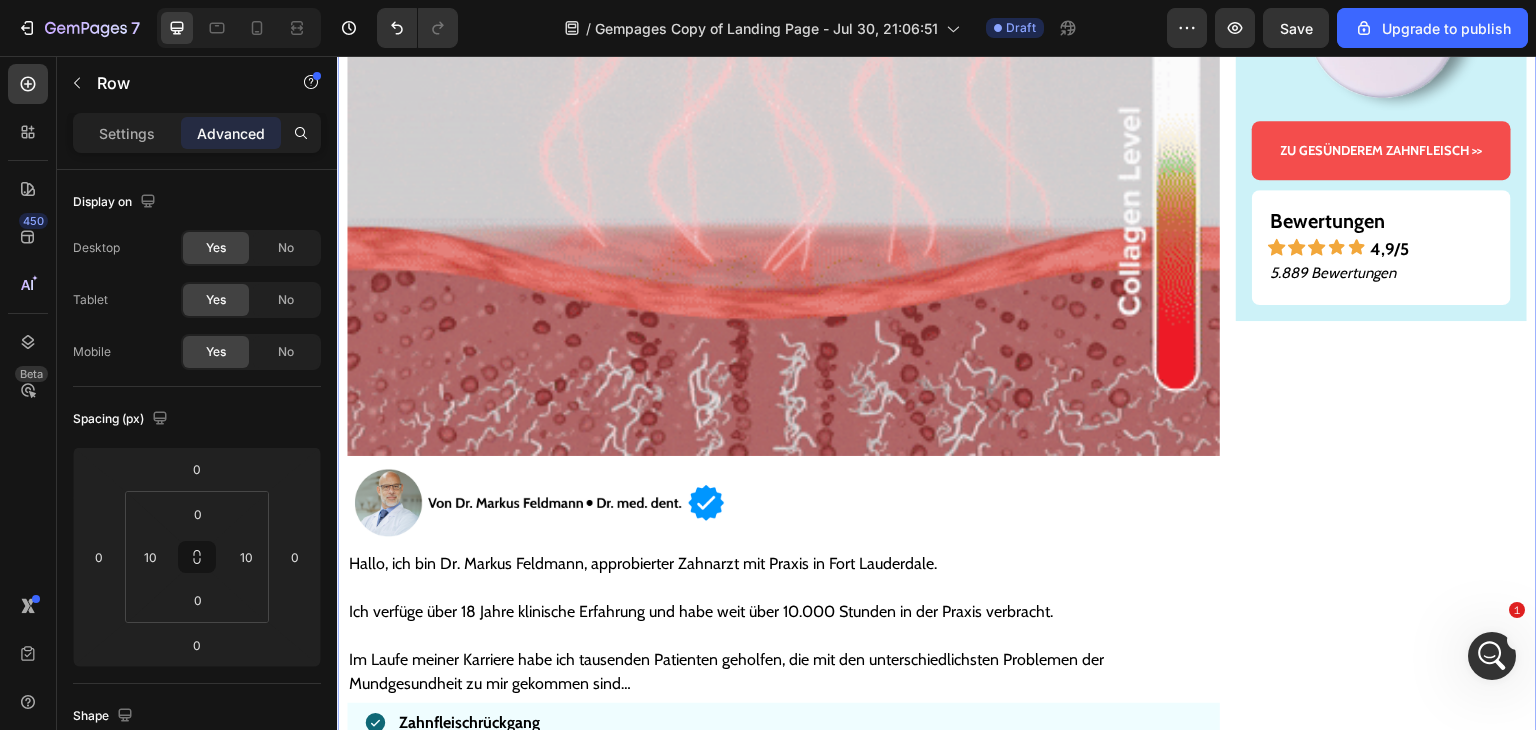scroll, scrollTop: 7232, scrollLeft: 0, axis: vertical 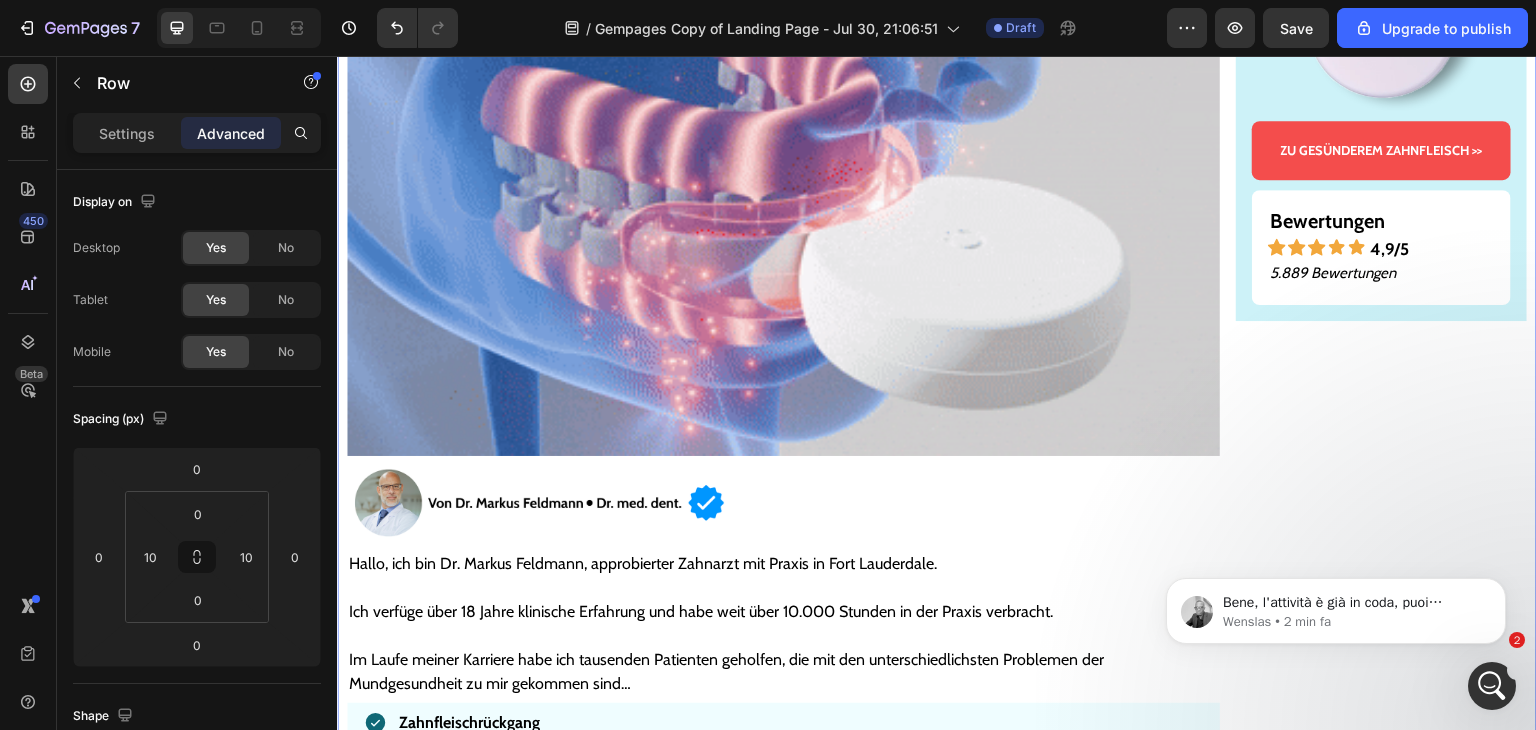 click 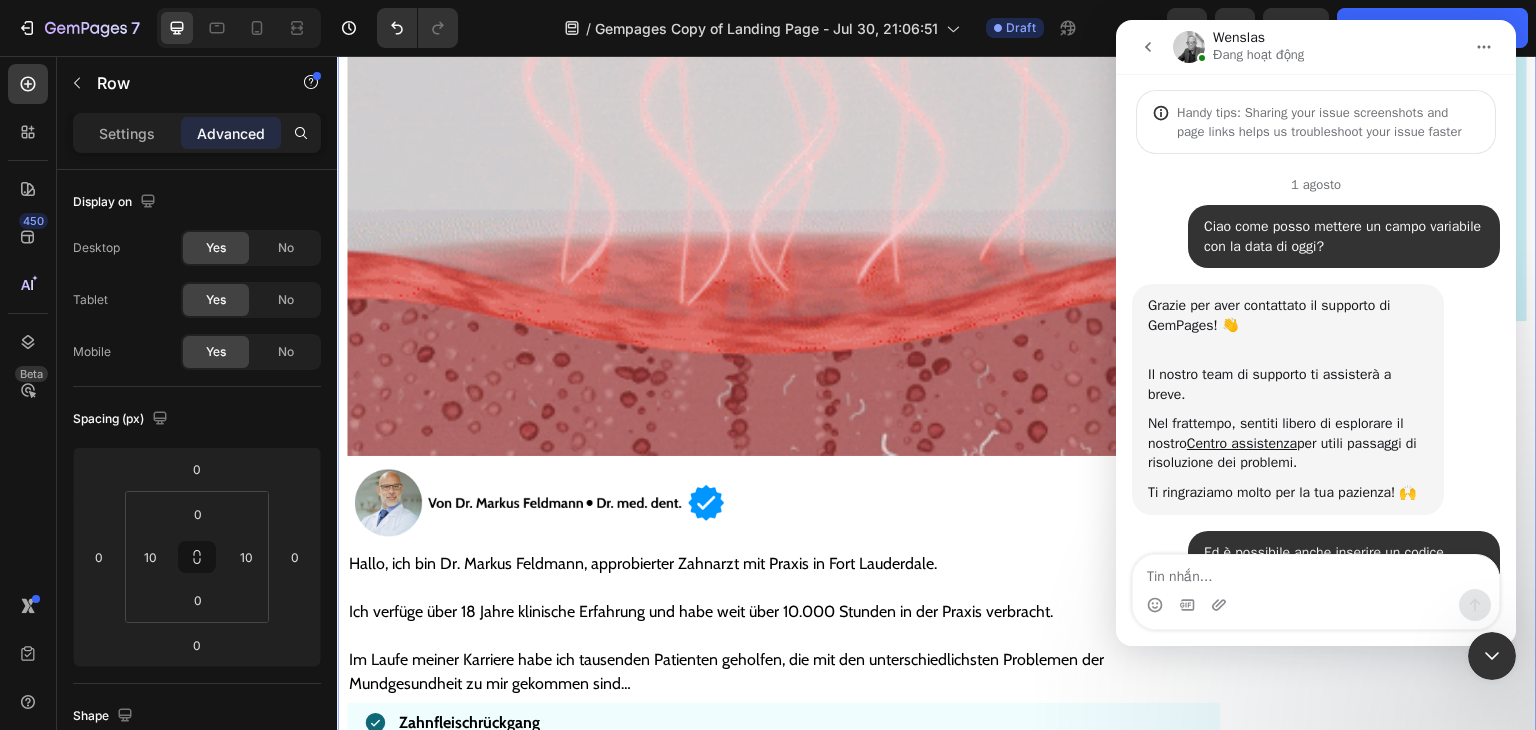 scroll, scrollTop: 129, scrollLeft: 0, axis: vertical 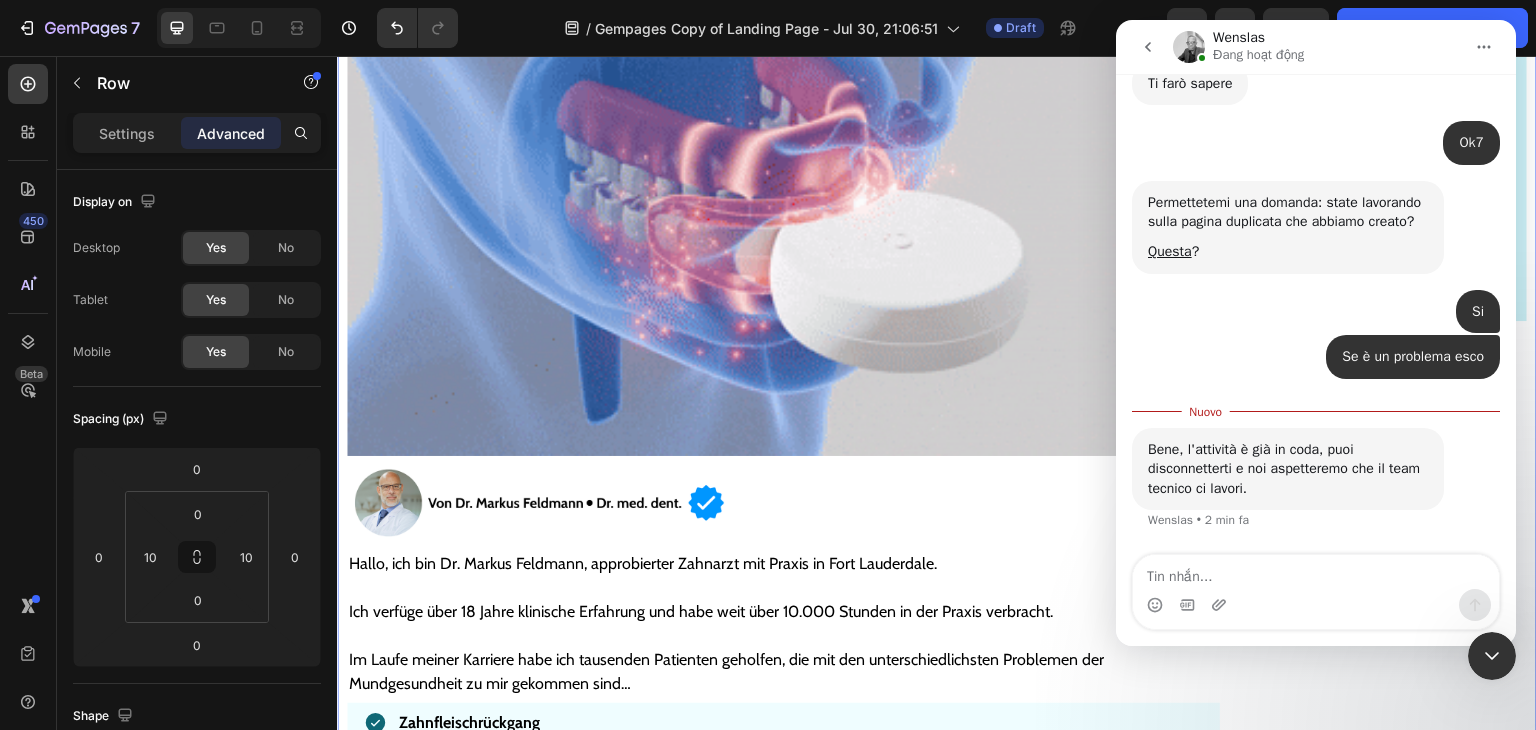 click at bounding box center (1492, 656) 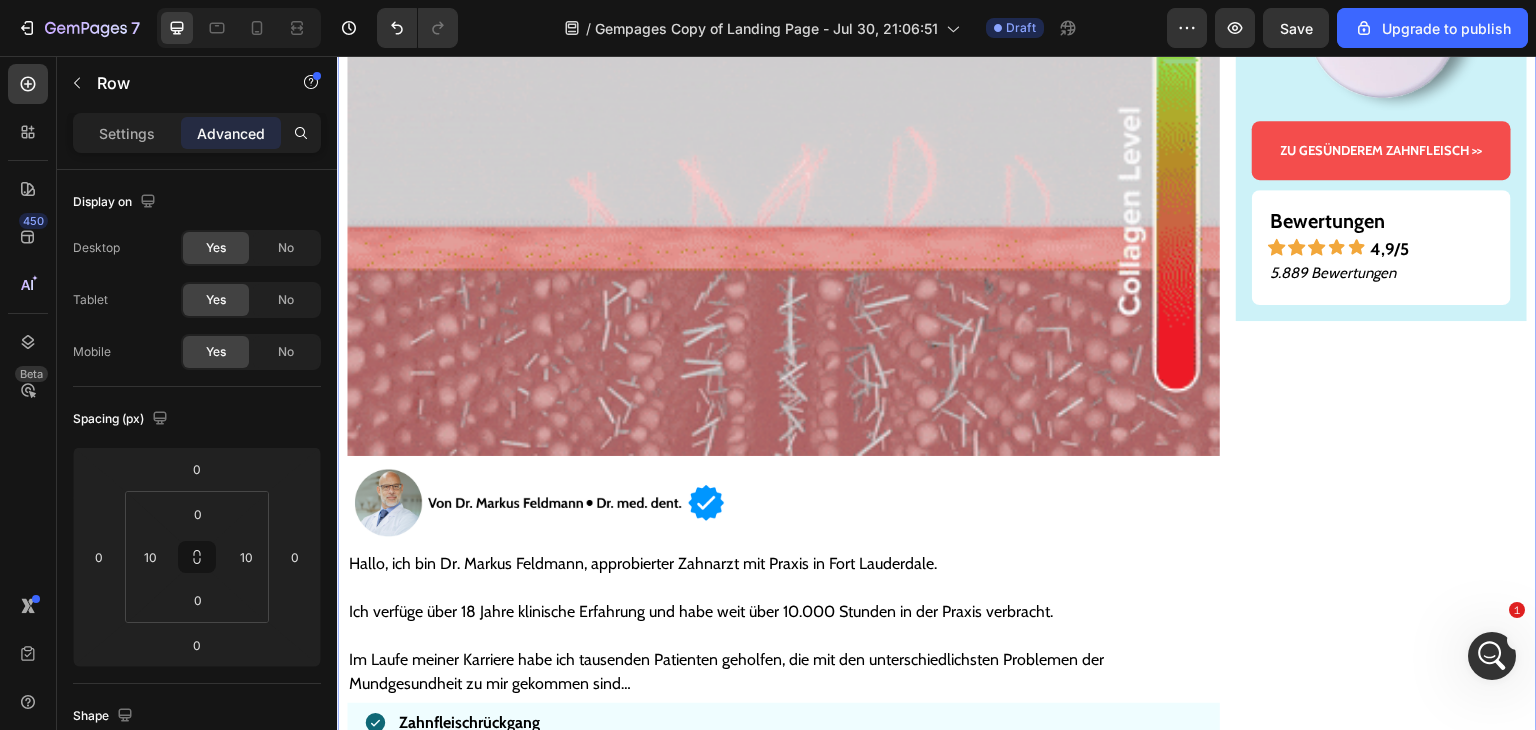 click 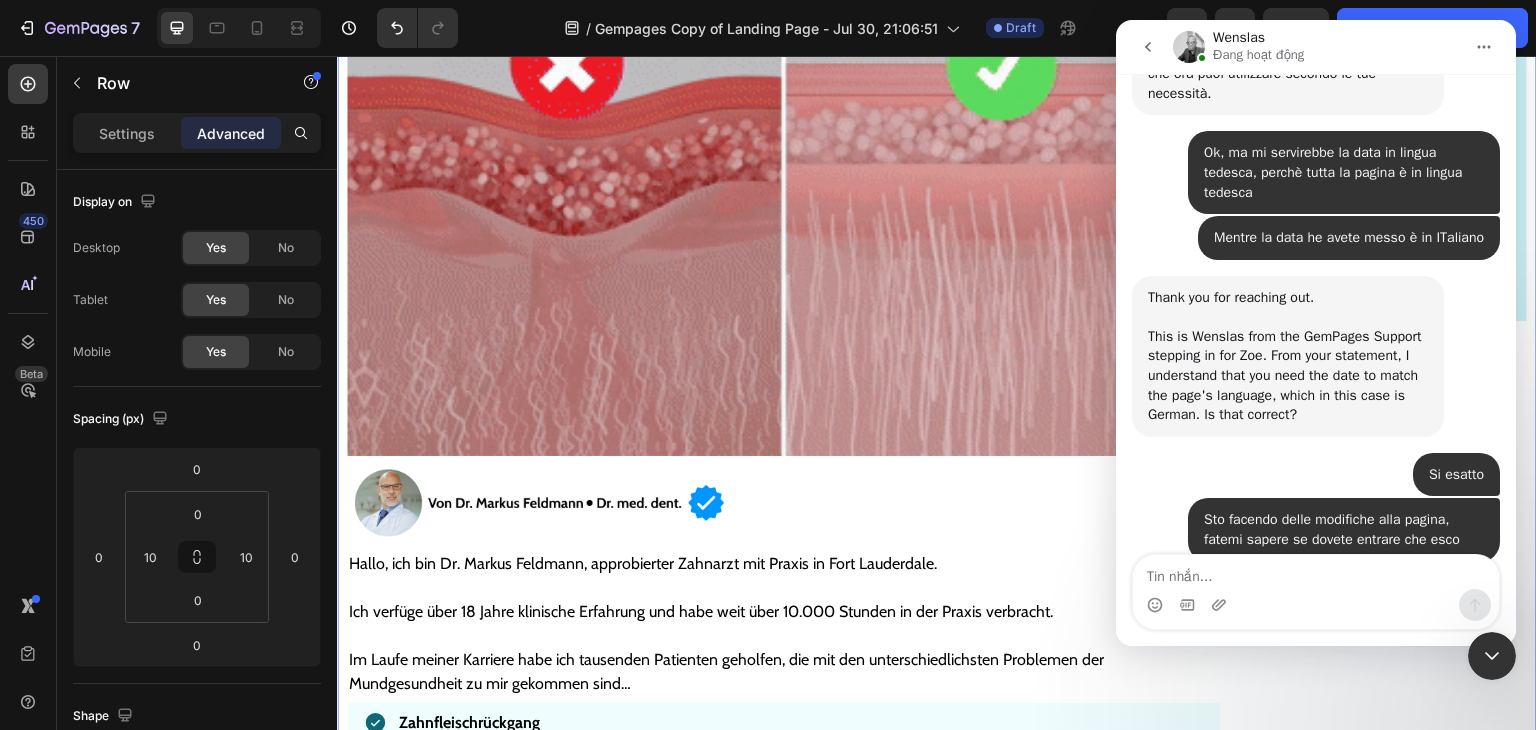 click at bounding box center (1316, 572) 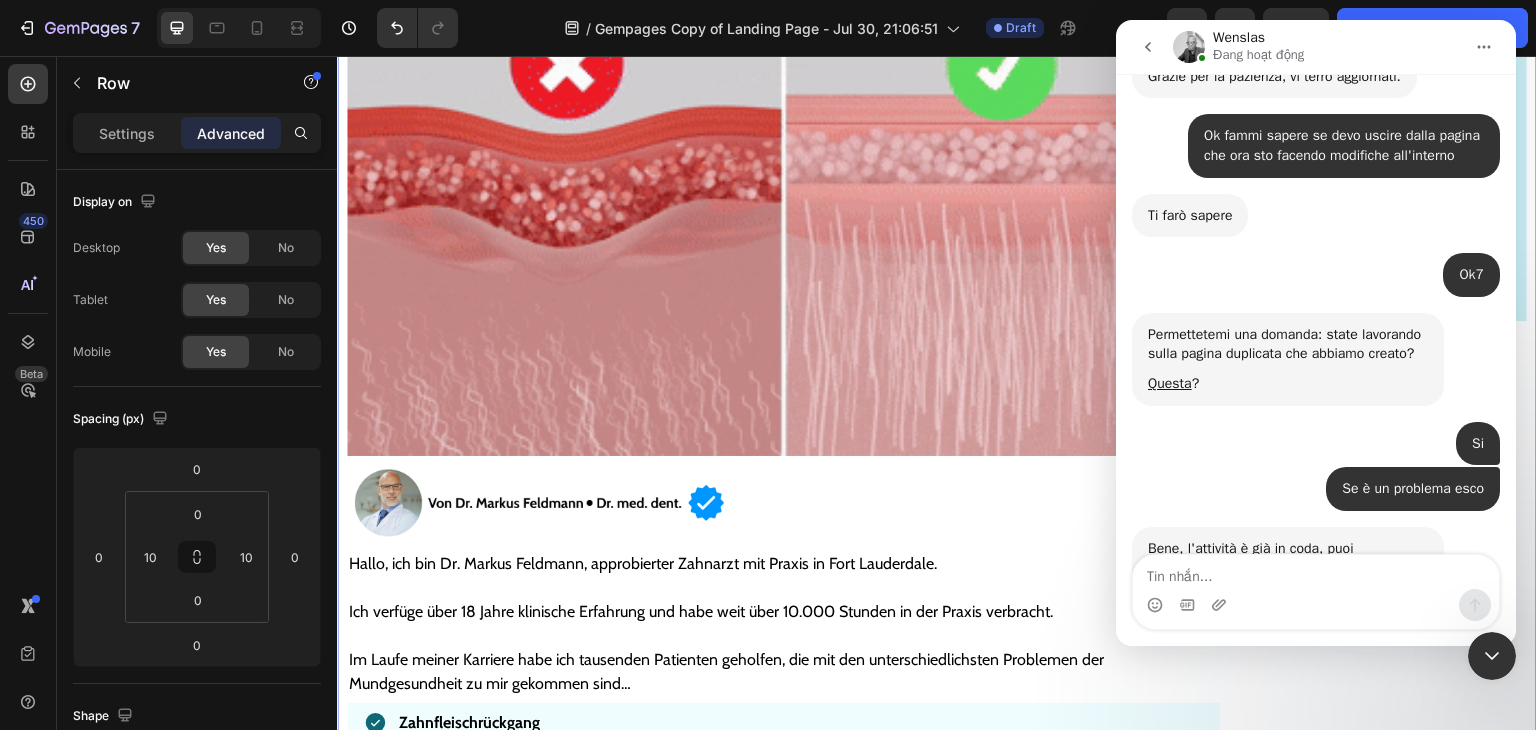 scroll, scrollTop: 7253, scrollLeft: 0, axis: vertical 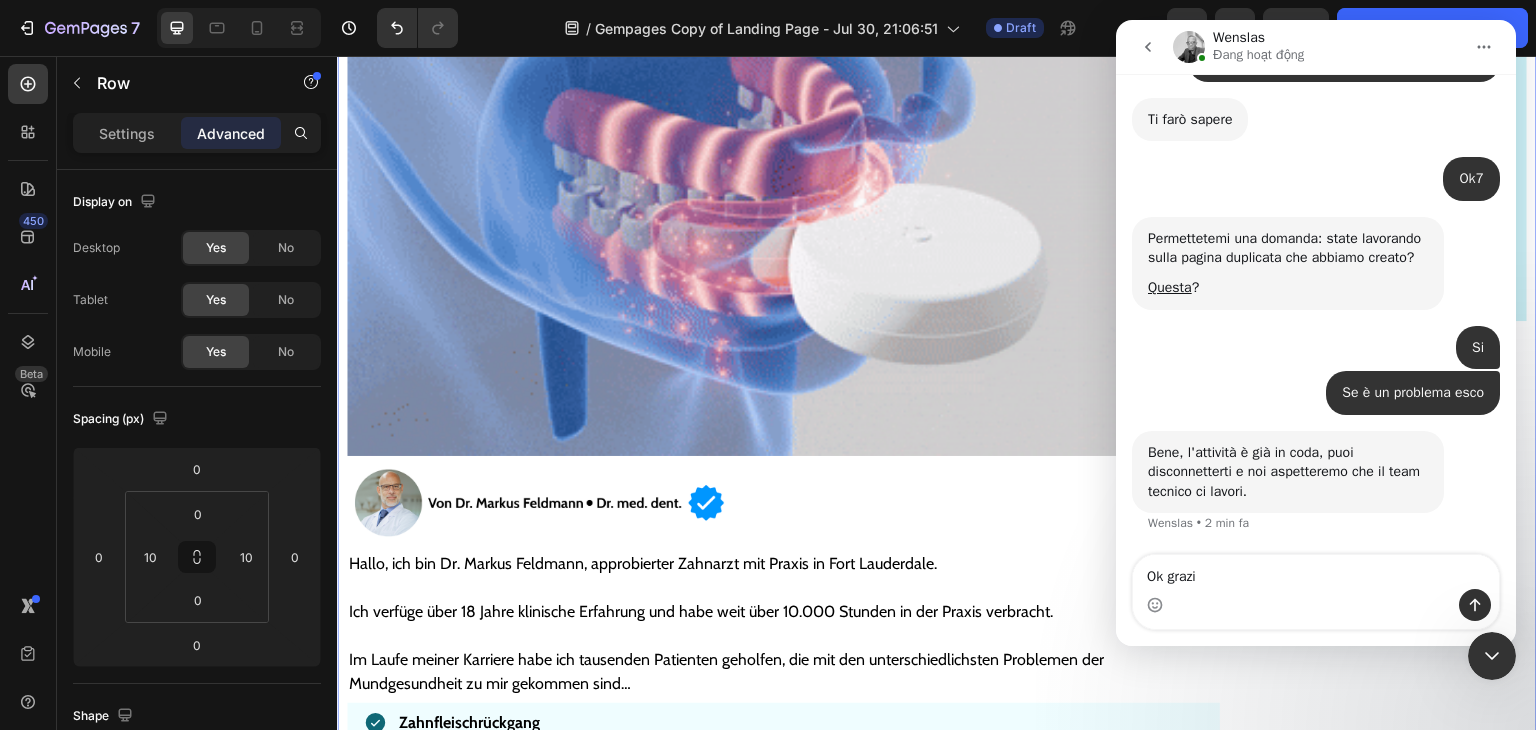 type on "Ok grazie" 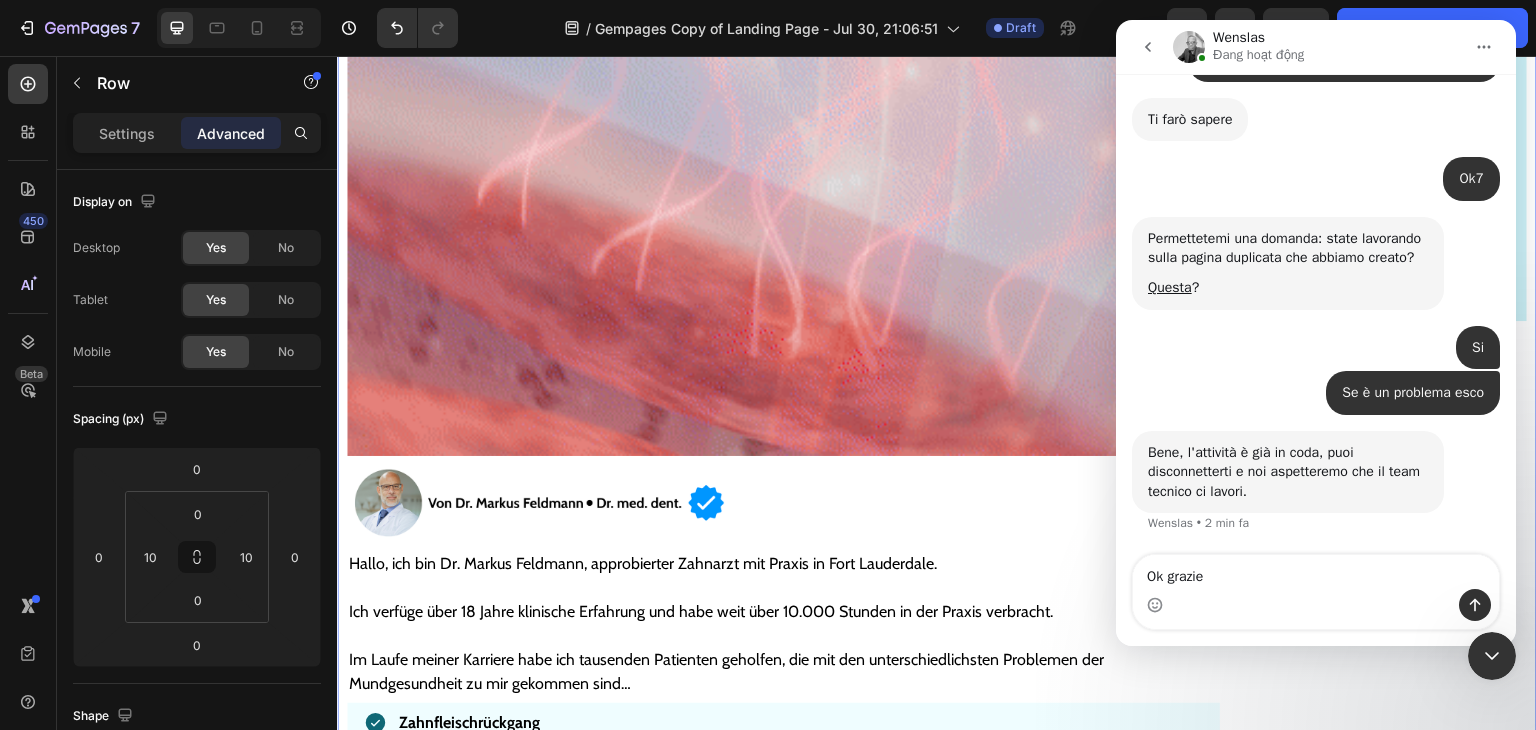 type 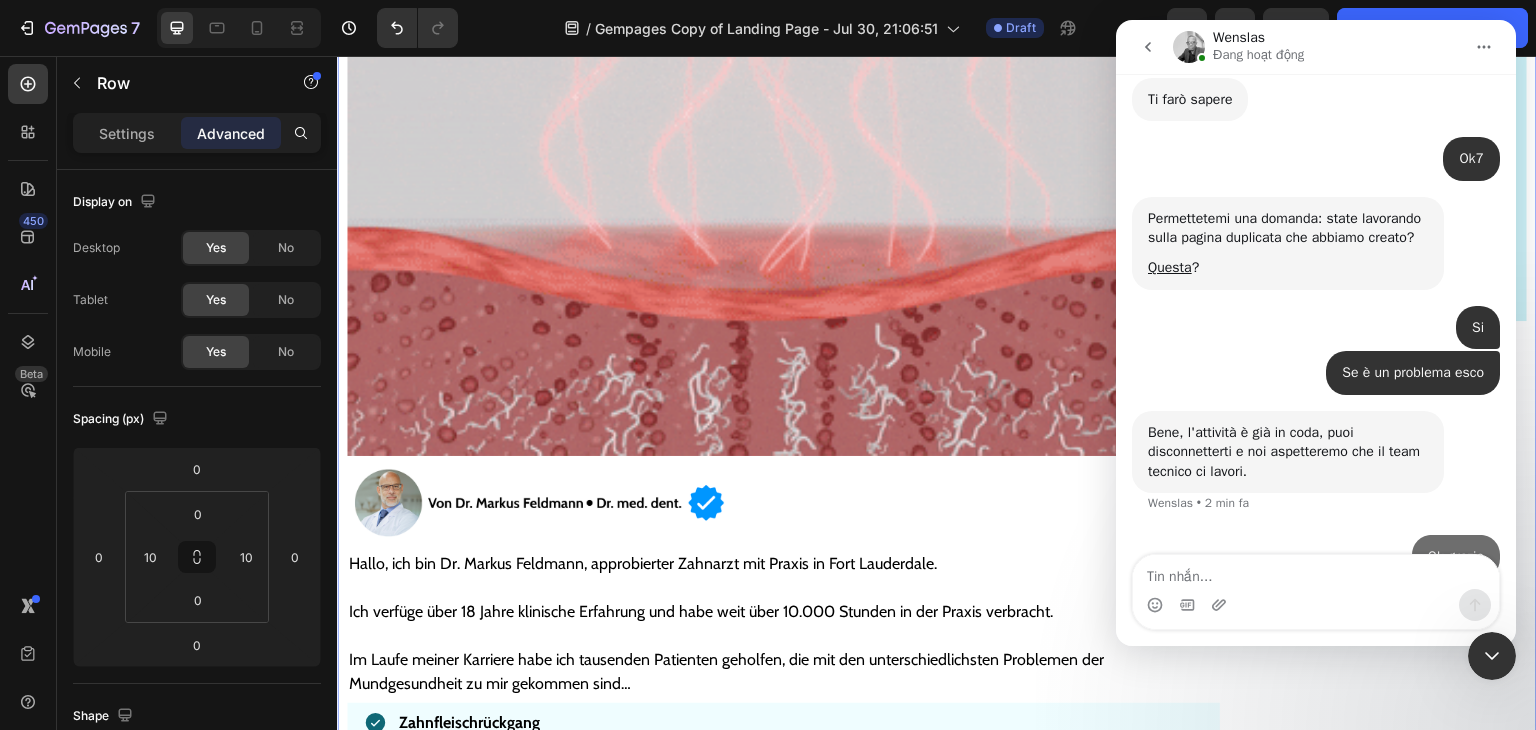 scroll, scrollTop: 7313, scrollLeft: 0, axis: vertical 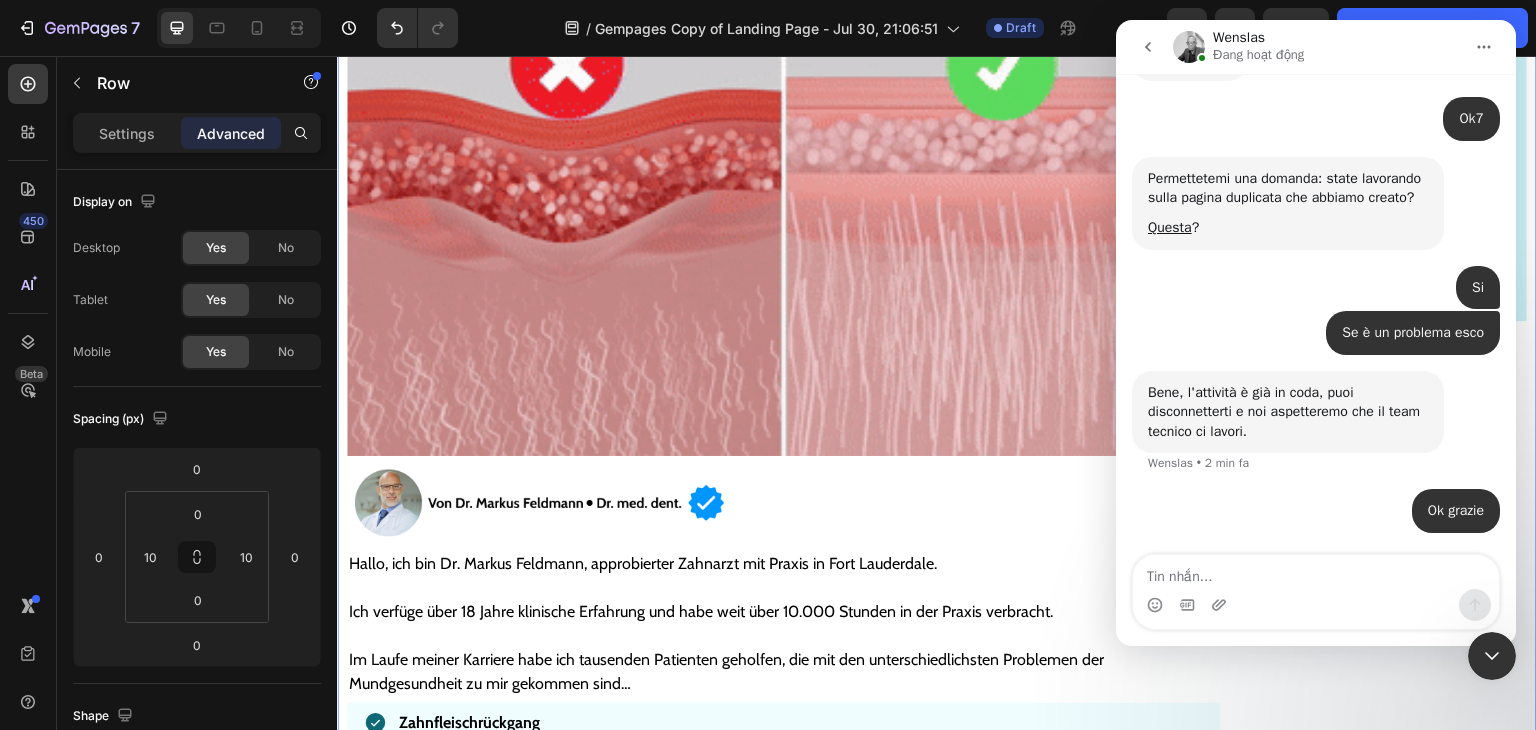 click at bounding box center (1492, 656) 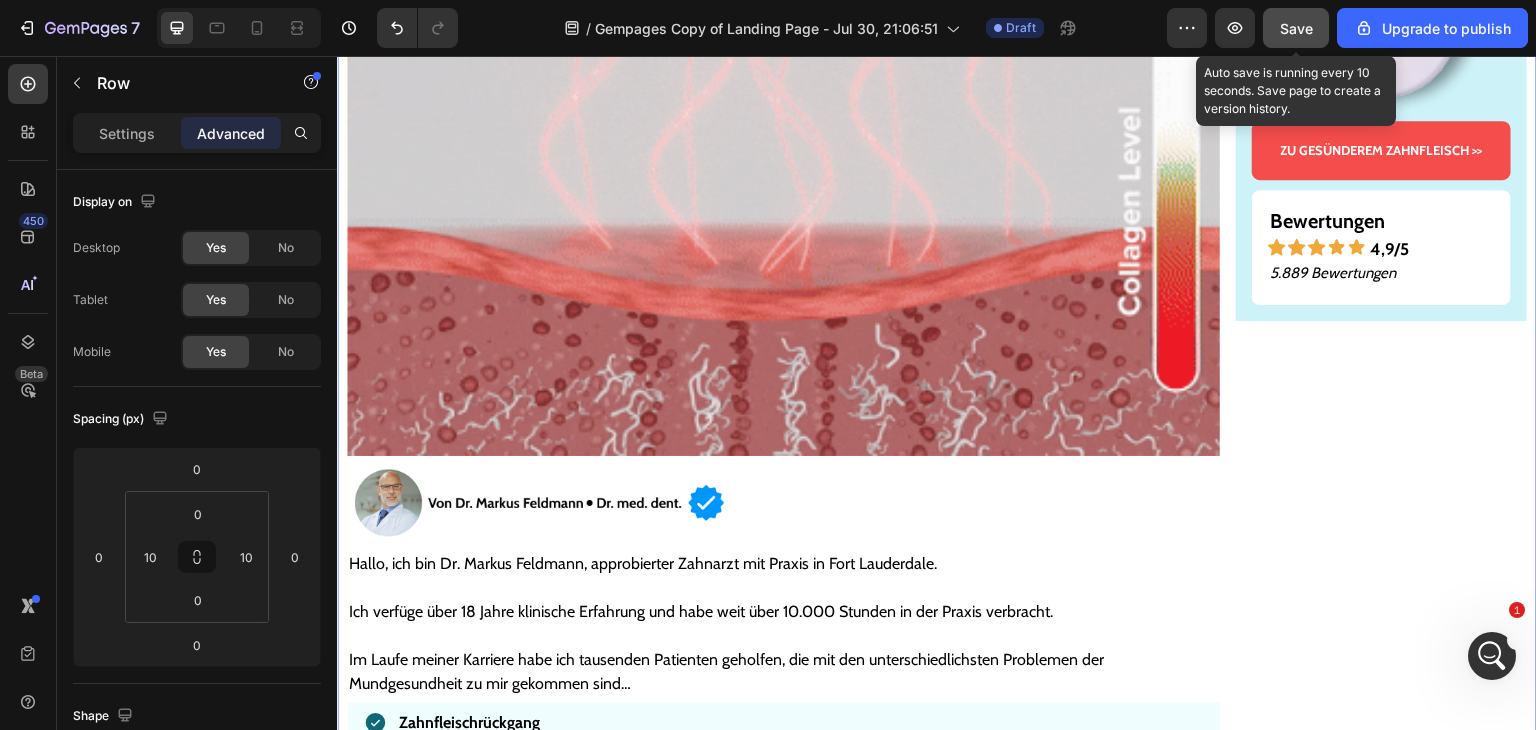 click on "Save" 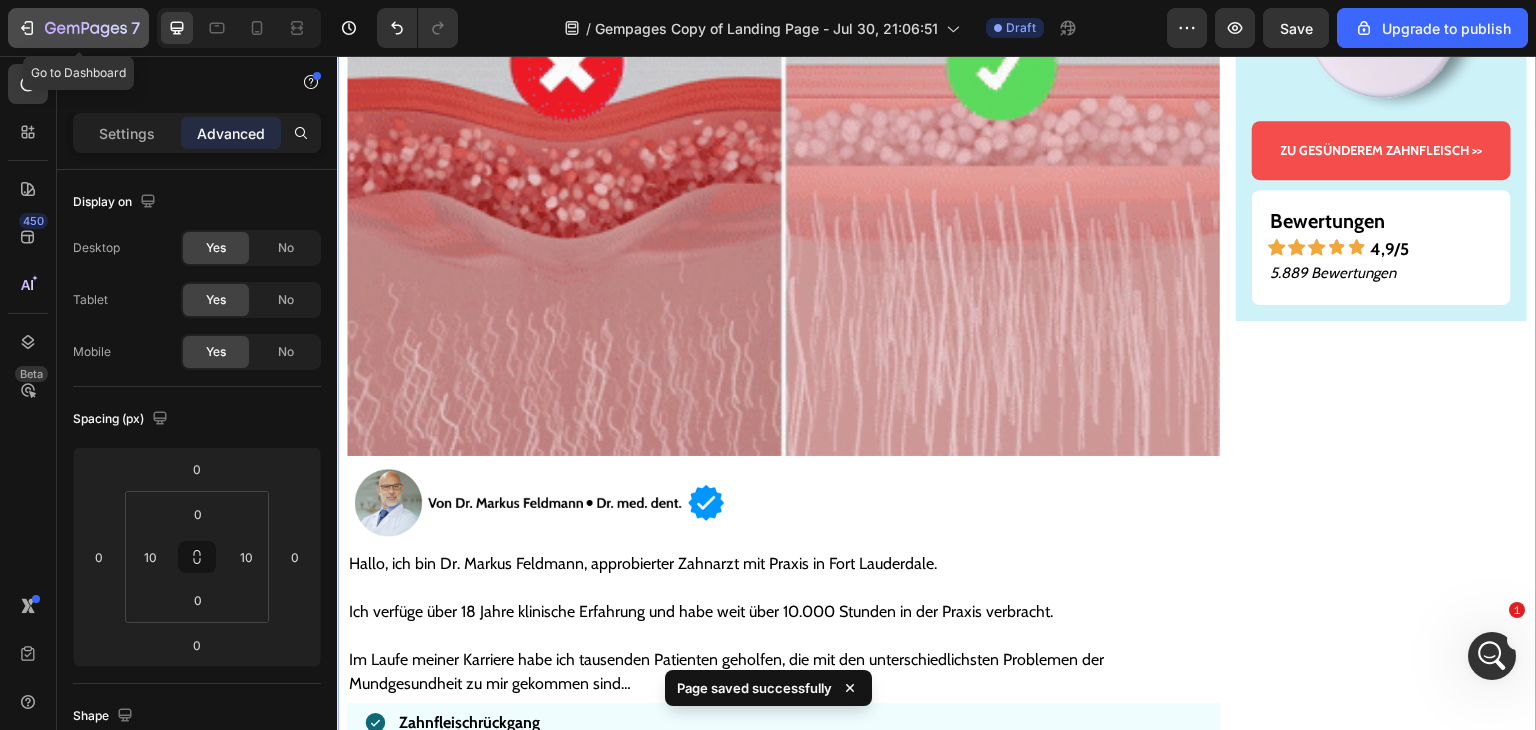 click 